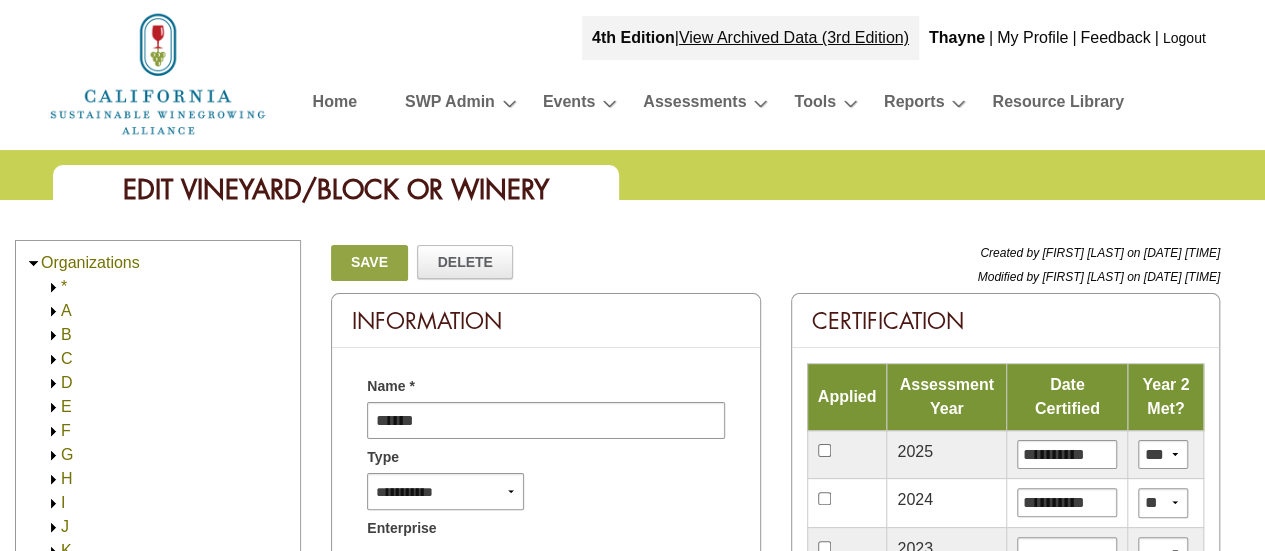 scroll, scrollTop: 0, scrollLeft: 0, axis: both 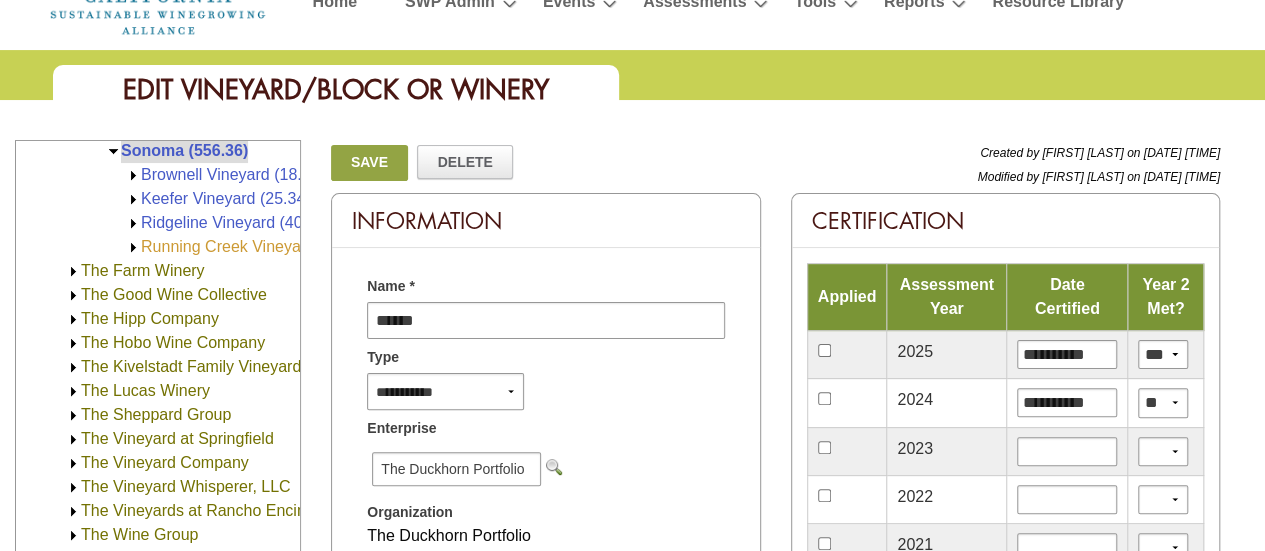 click on "Running Creek Vineyard (103.32)" at bounding box center [260, 246] 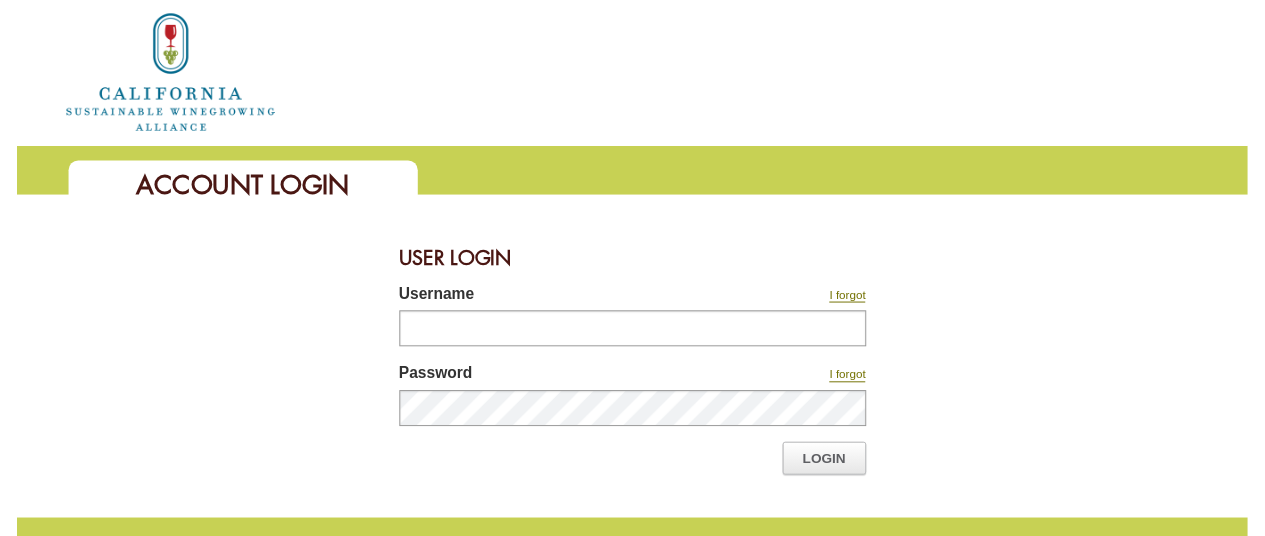 scroll, scrollTop: 0, scrollLeft: 0, axis: both 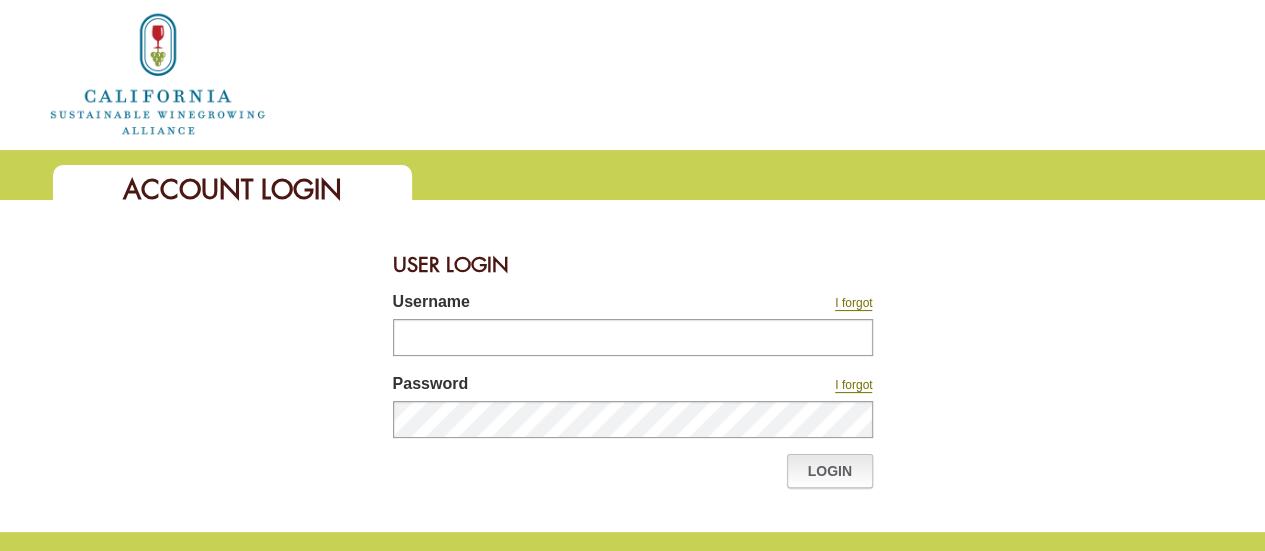 type on "********" 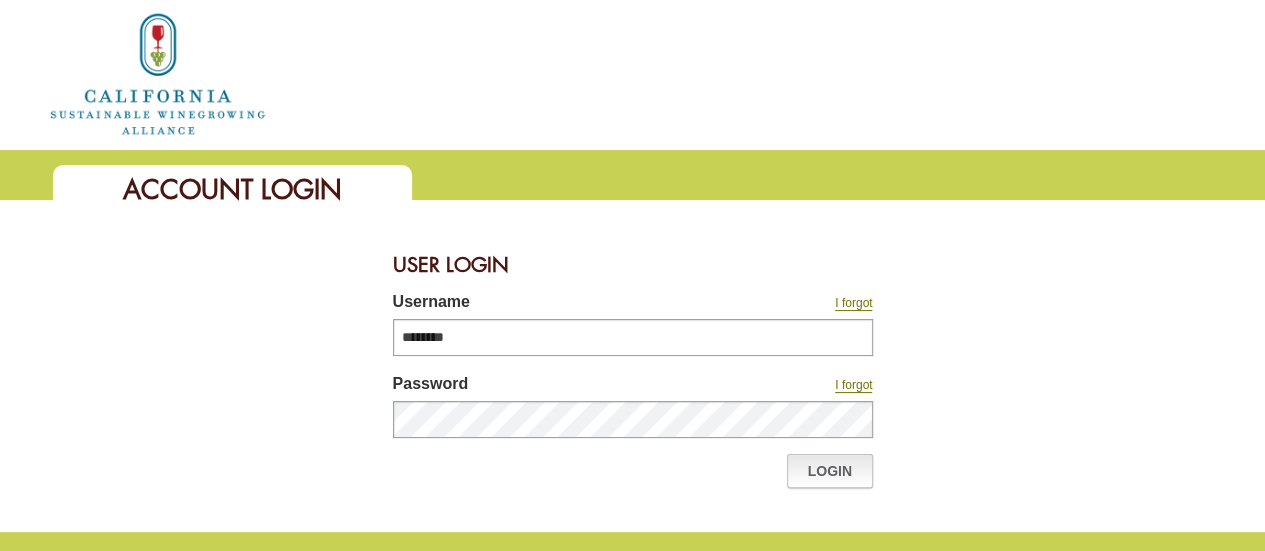 click on "Login" at bounding box center [830, 471] 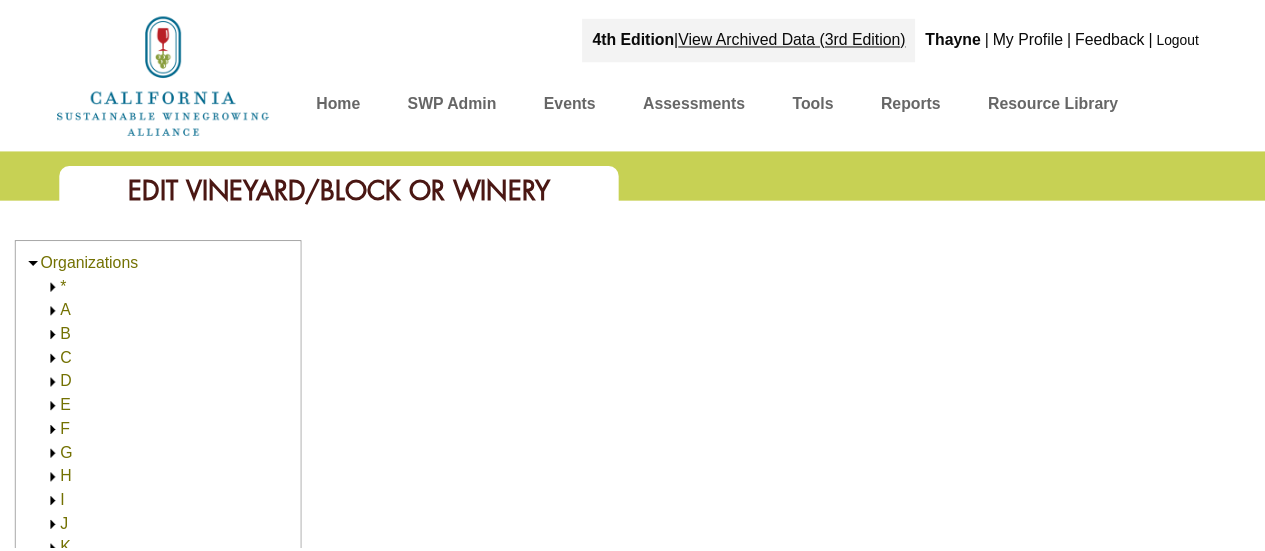 scroll, scrollTop: 0, scrollLeft: 0, axis: both 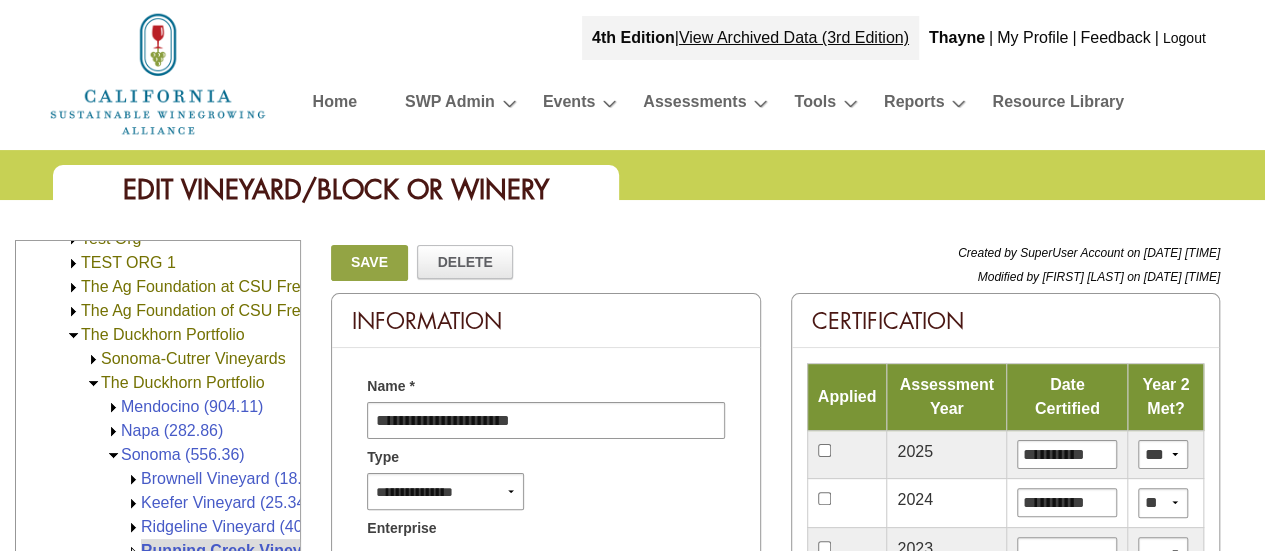 click on "Sonoma-Cutrer Vineyards" at bounding box center [193, 358] 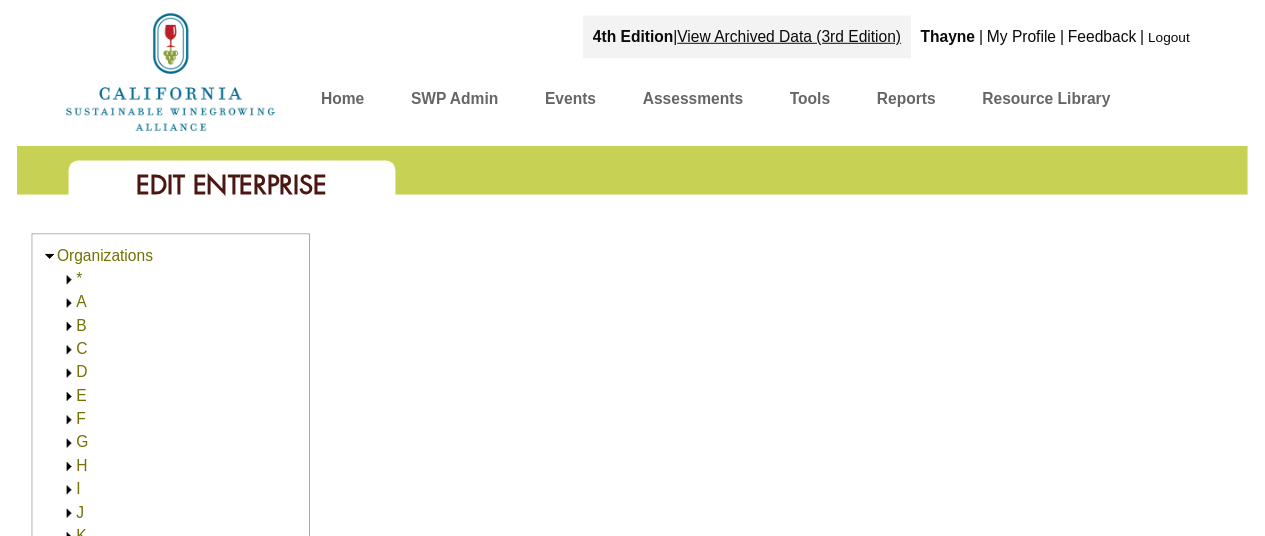 scroll, scrollTop: 0, scrollLeft: 0, axis: both 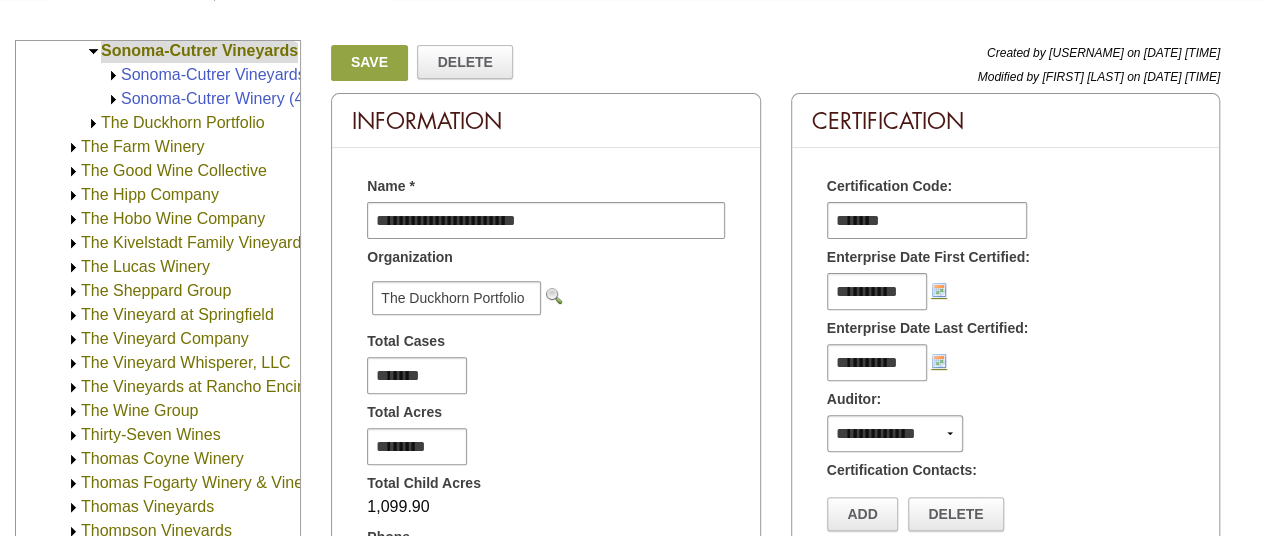 click on "The Duckhorn Portfolio" at bounding box center [183, 122] 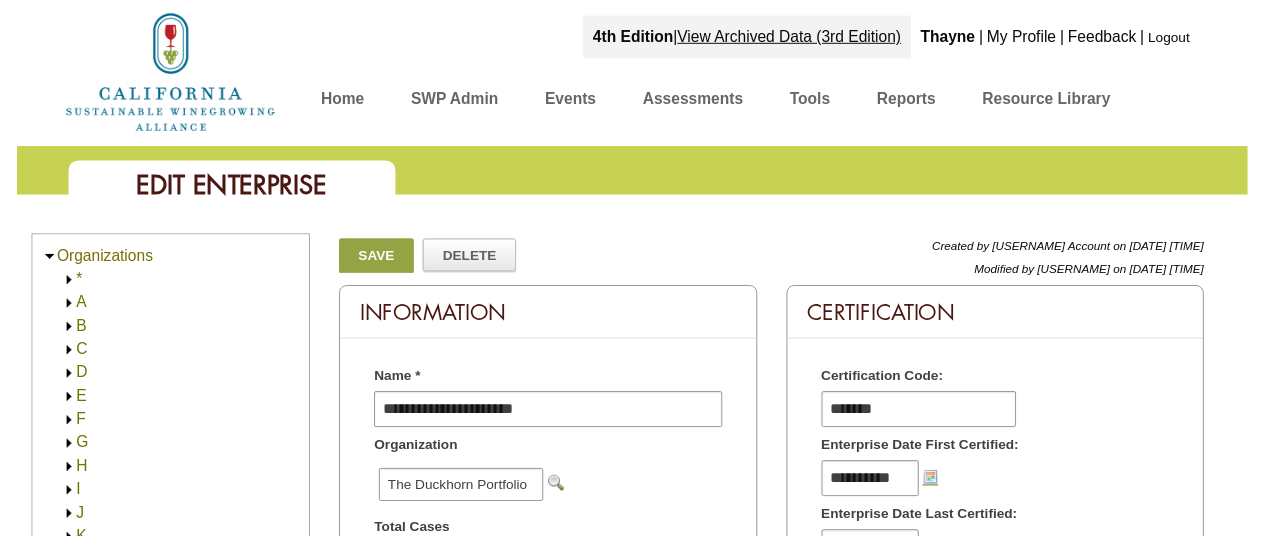 scroll, scrollTop: 0, scrollLeft: 0, axis: both 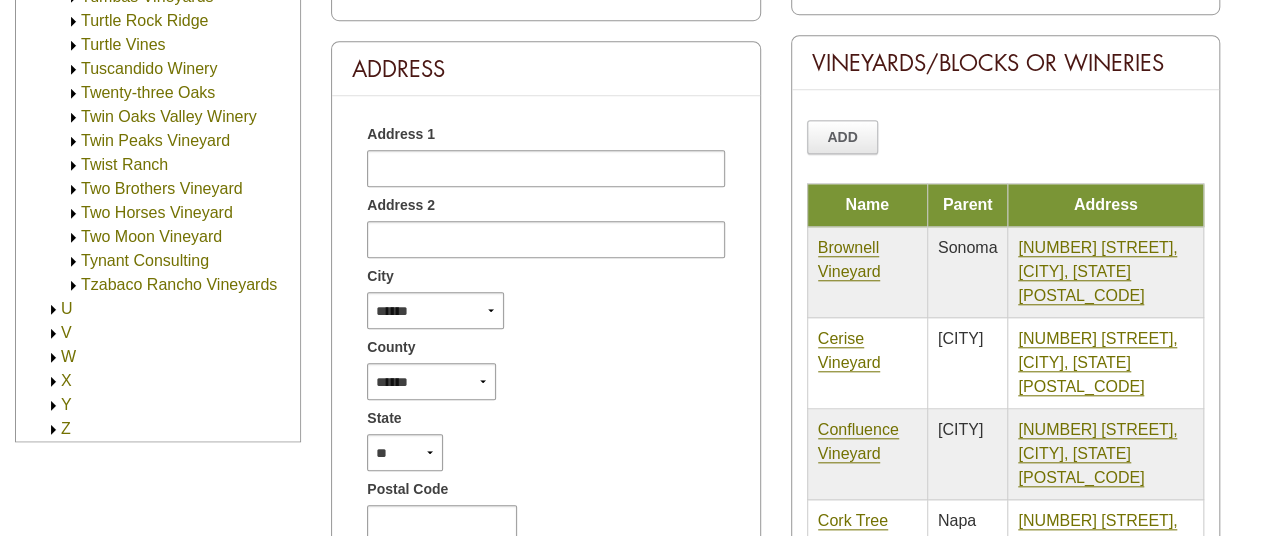 click 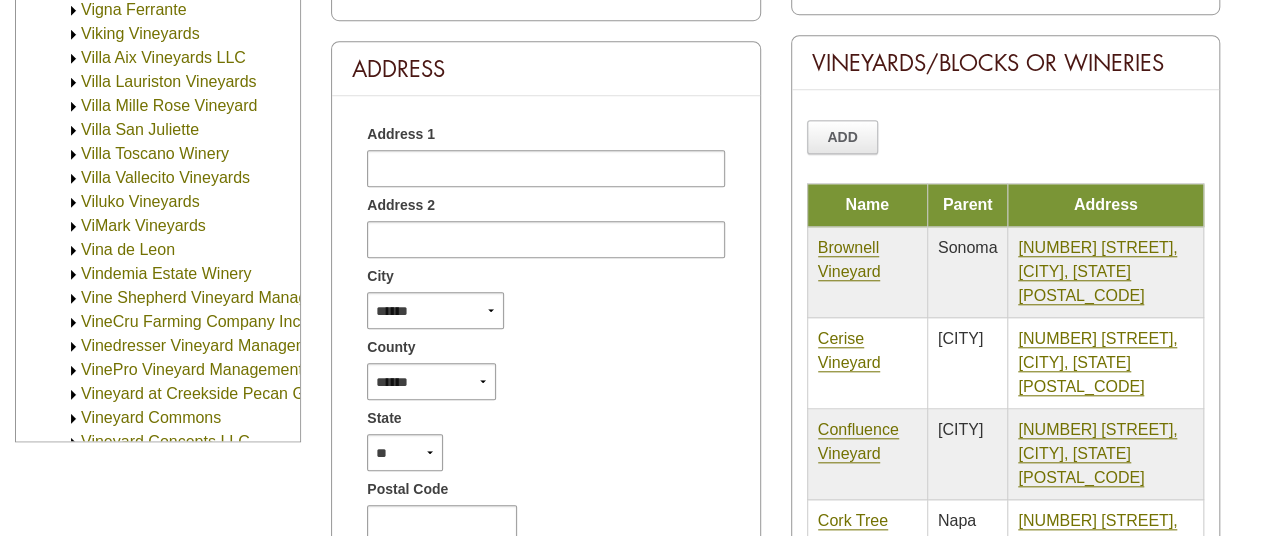 scroll, scrollTop: 3993, scrollLeft: 0, axis: vertical 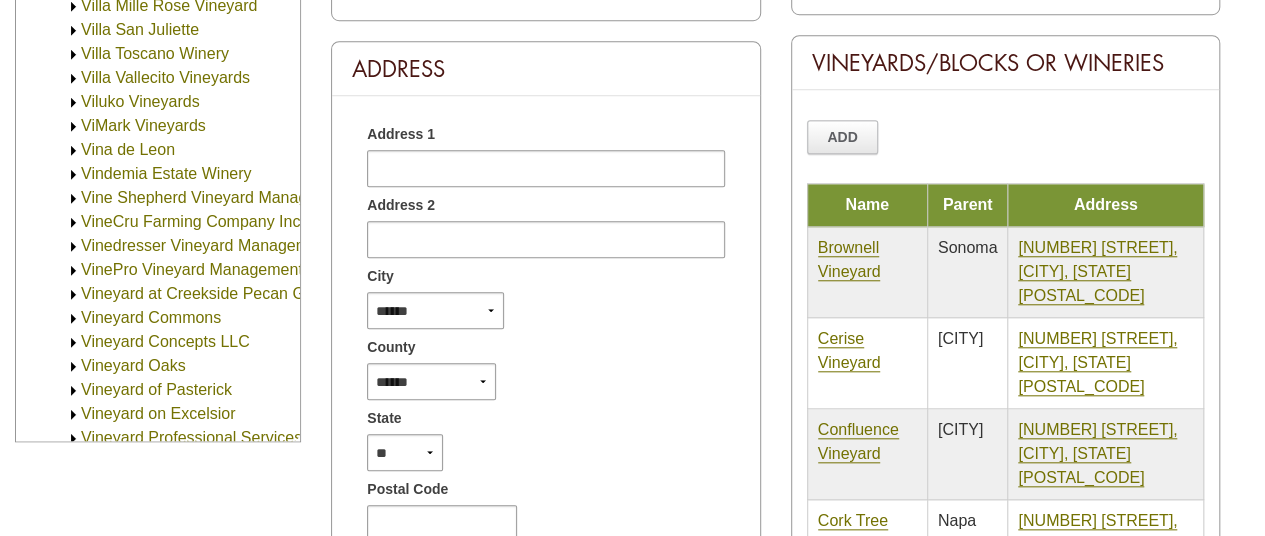 click on "VinePro Vineyard Management, Inc." at bounding box center (209, 269) 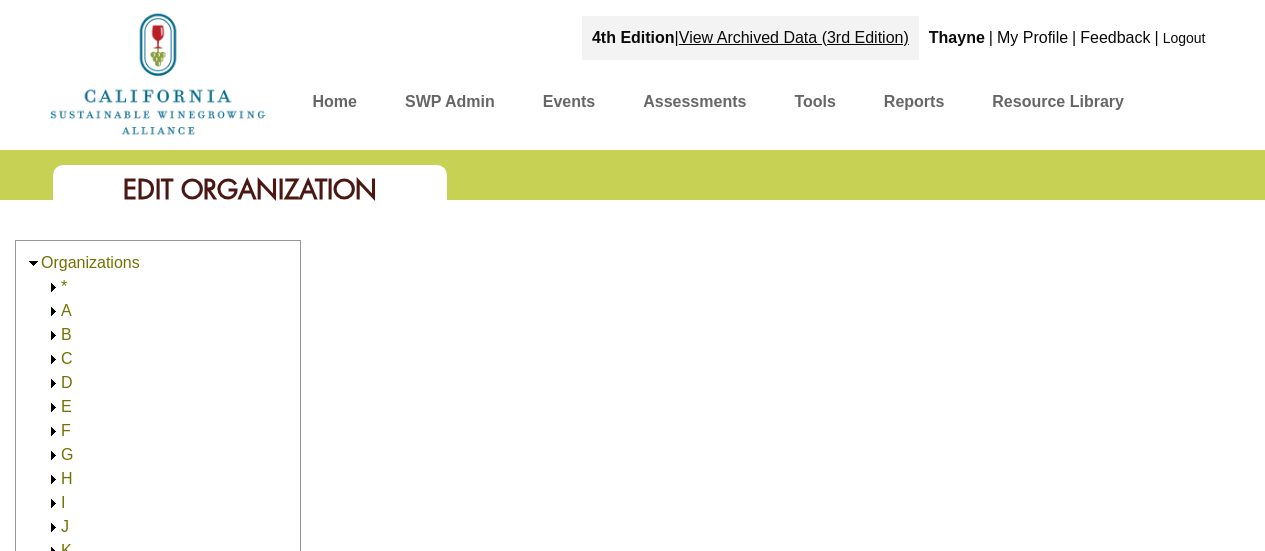 scroll, scrollTop: 0, scrollLeft: 0, axis: both 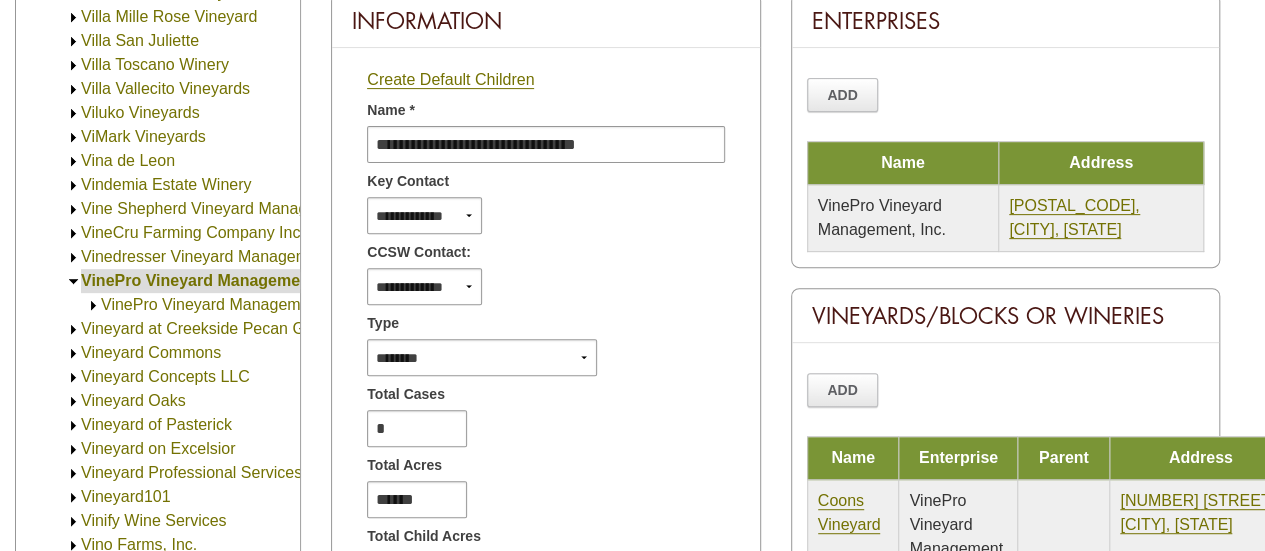 click on "VinePro Vineyard Management, Inc." at bounding box center [229, 304] 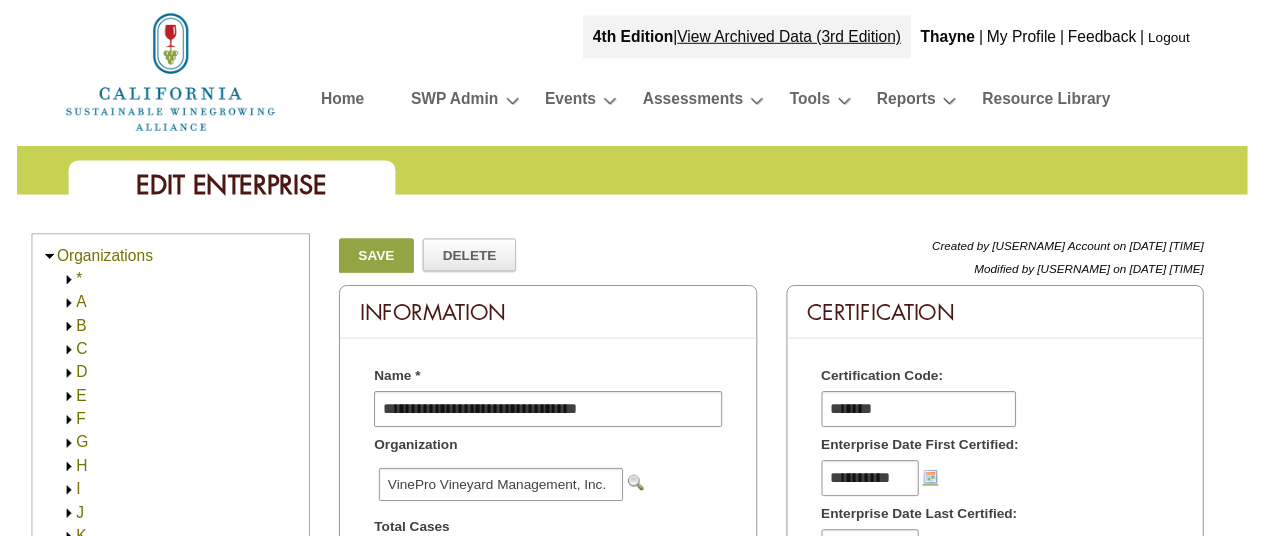 scroll, scrollTop: 0, scrollLeft: 0, axis: both 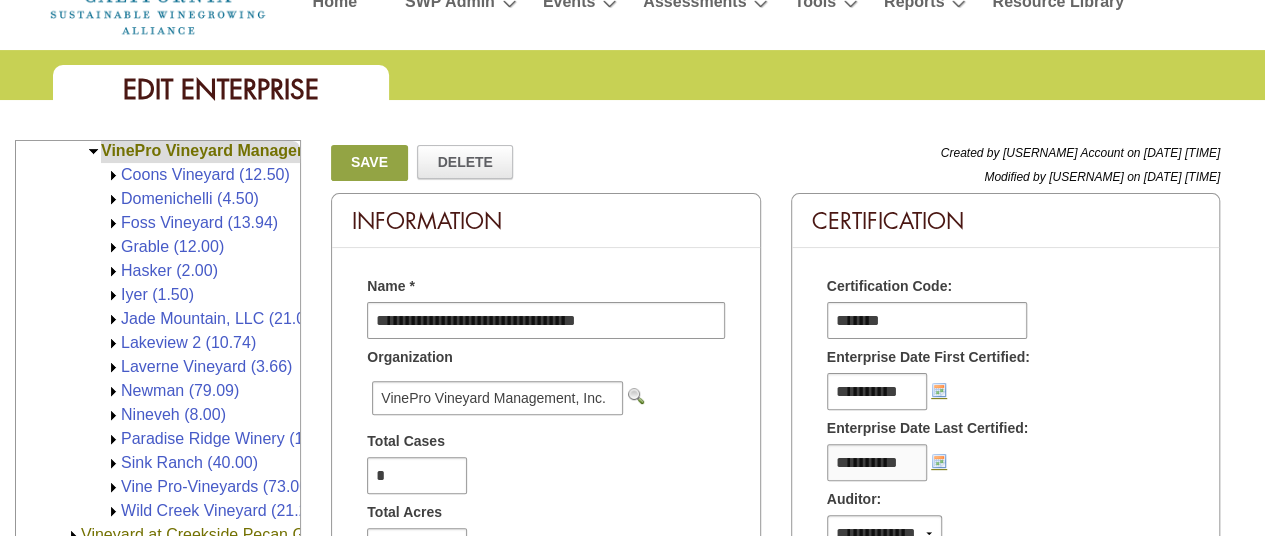 click on "**********" at bounding box center [877, 462] 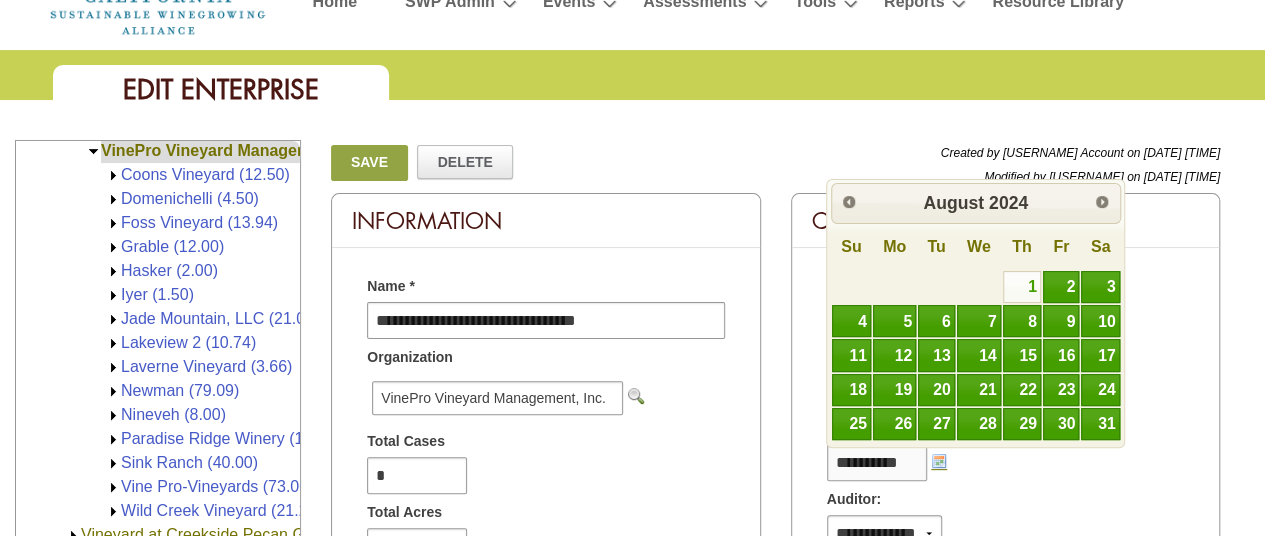 drag, startPoint x: 920, startPoint y: 463, endPoint x: 816, endPoint y: 468, distance: 104.120125 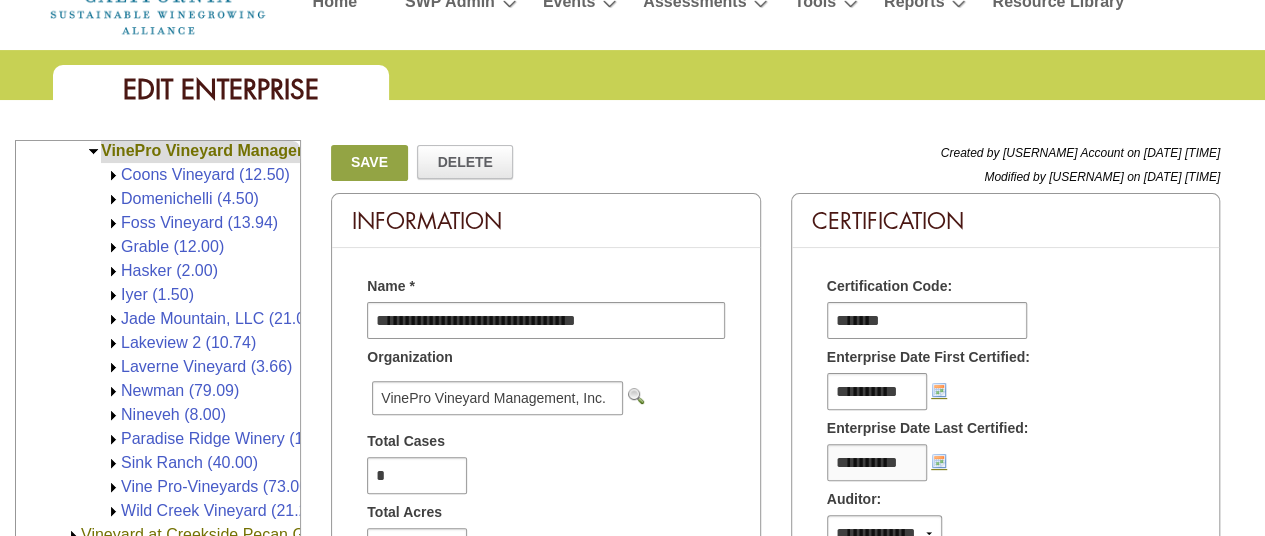 type on "**********" 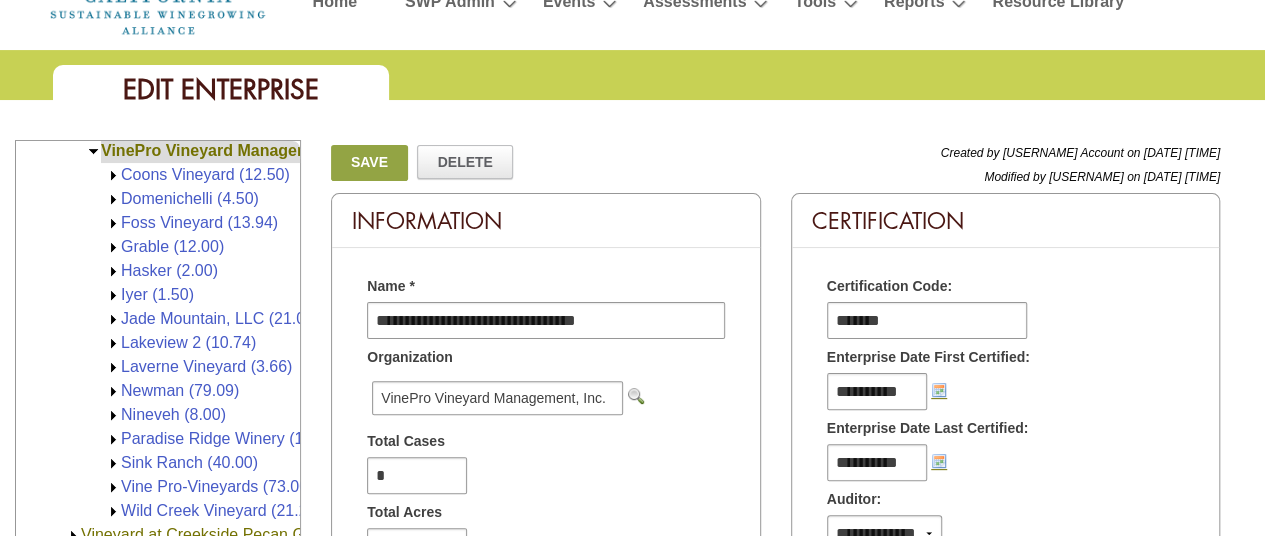 click on "Save" at bounding box center (369, 163) 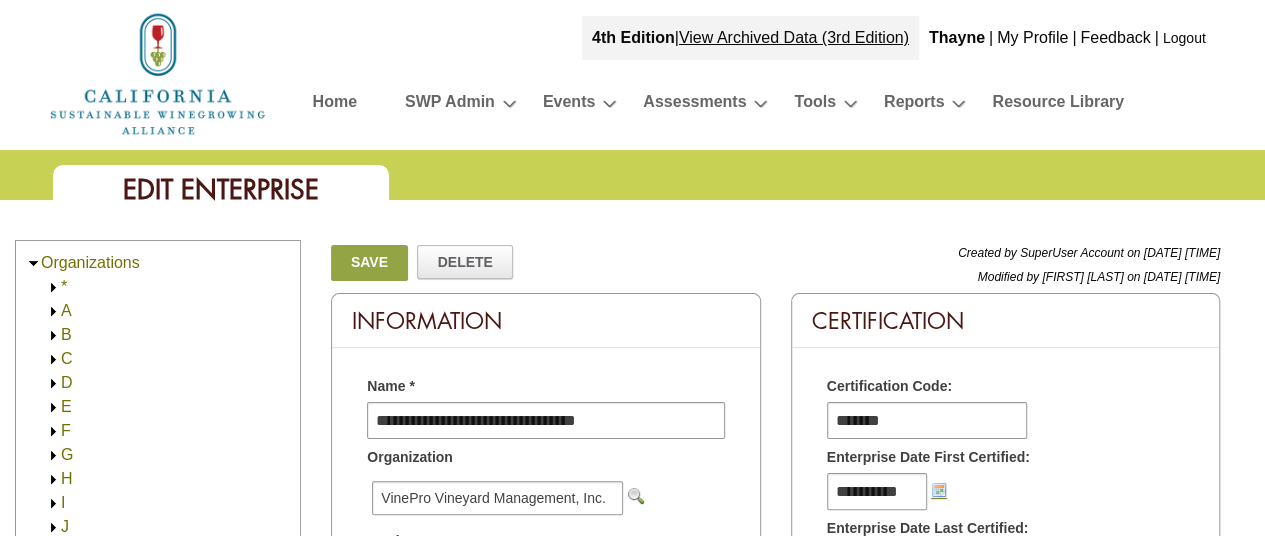scroll, scrollTop: 0, scrollLeft: 0, axis: both 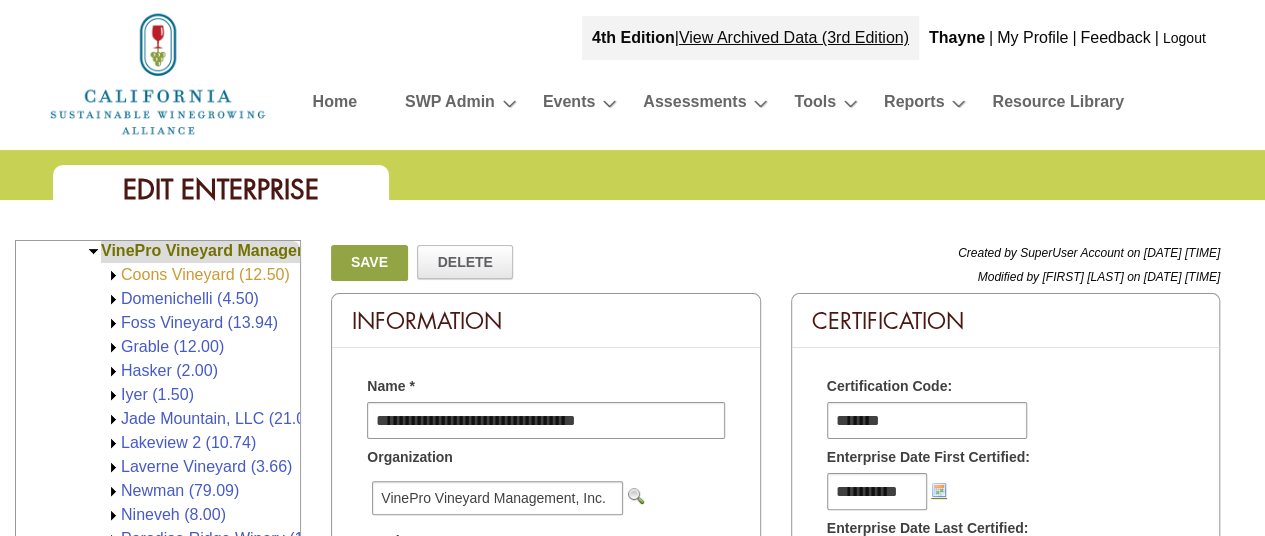 click on "Coons Vineyard (12.50)" at bounding box center (205, 274) 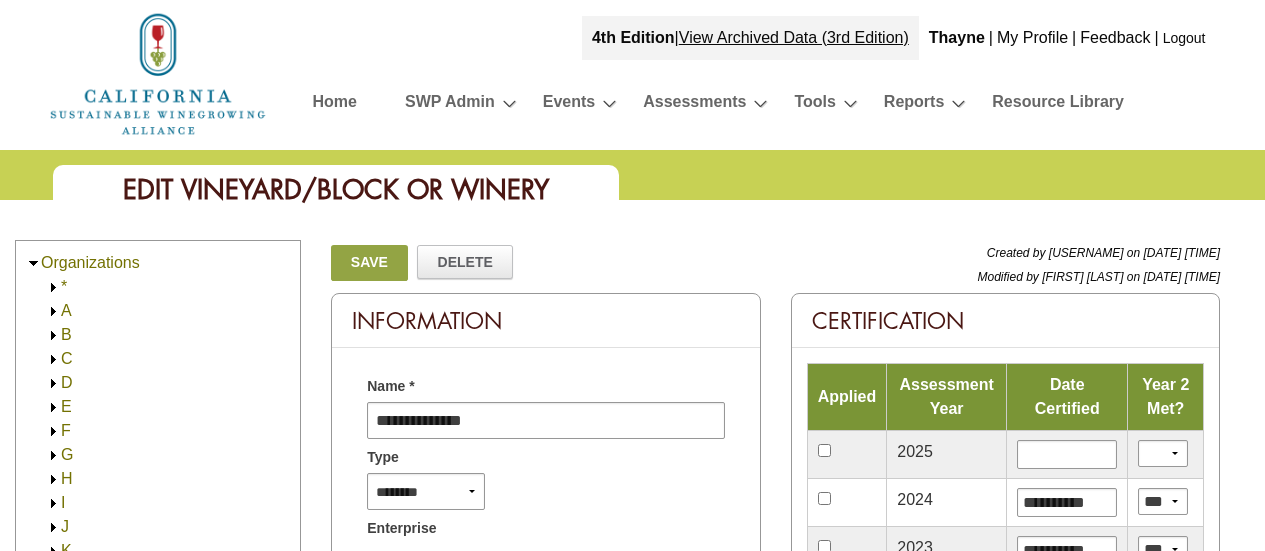 scroll, scrollTop: 0, scrollLeft: 0, axis: both 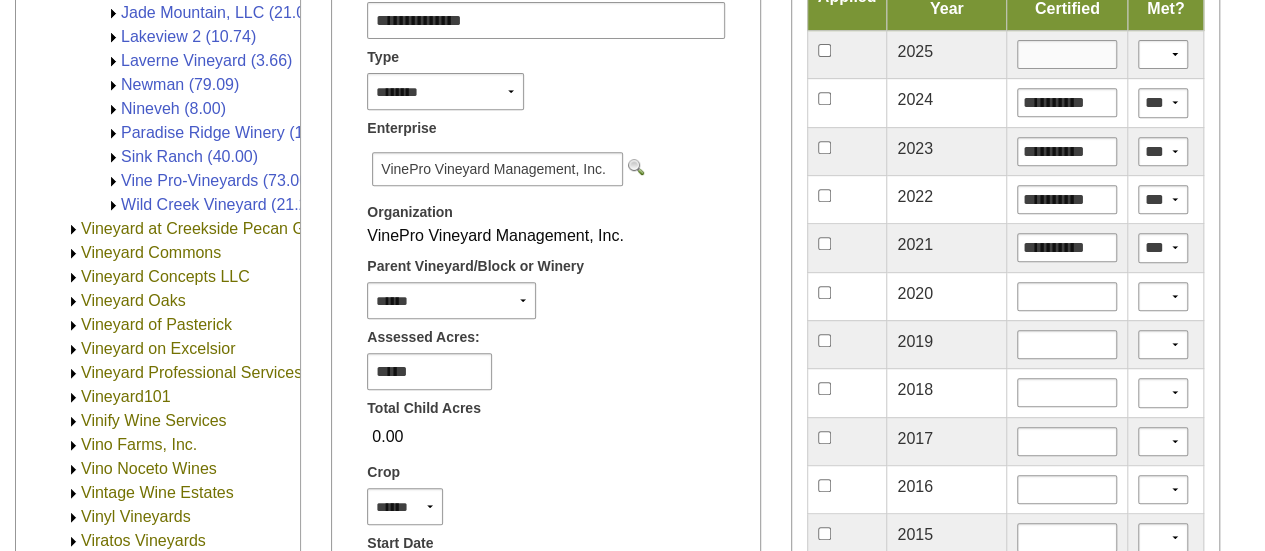 click at bounding box center [1067, 54] 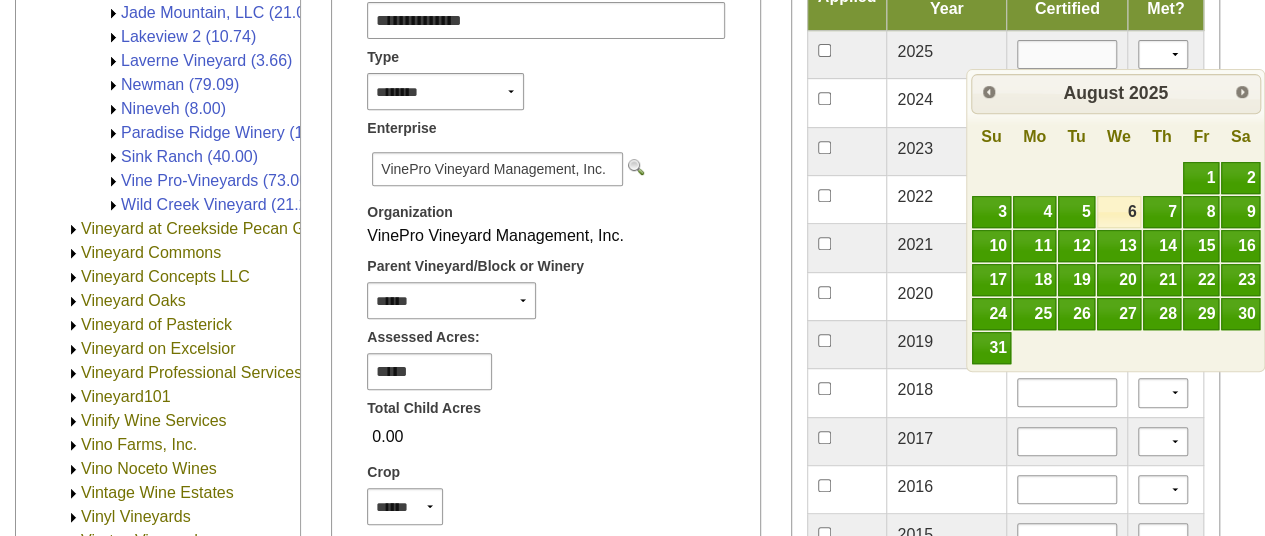 type on "*********" 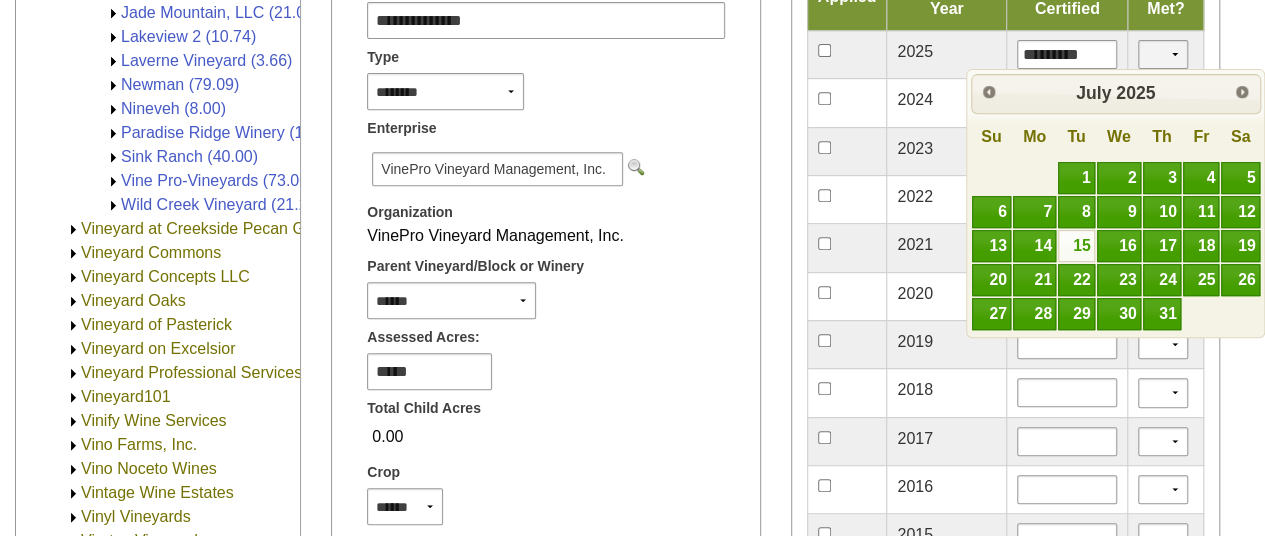 click on "***
**" at bounding box center [1163, 54] 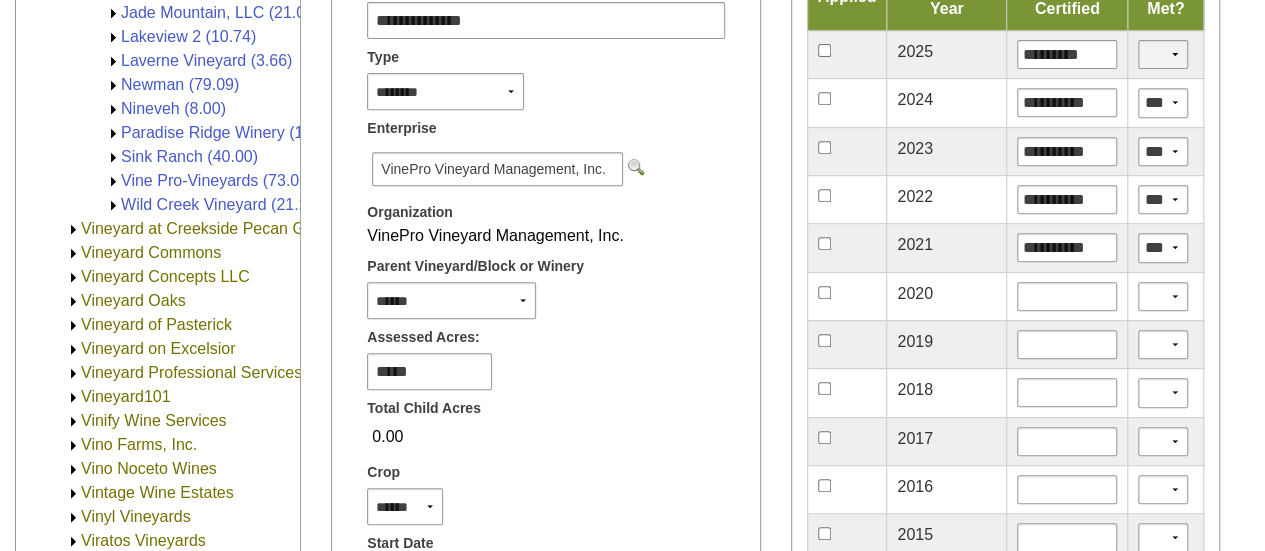select on "*" 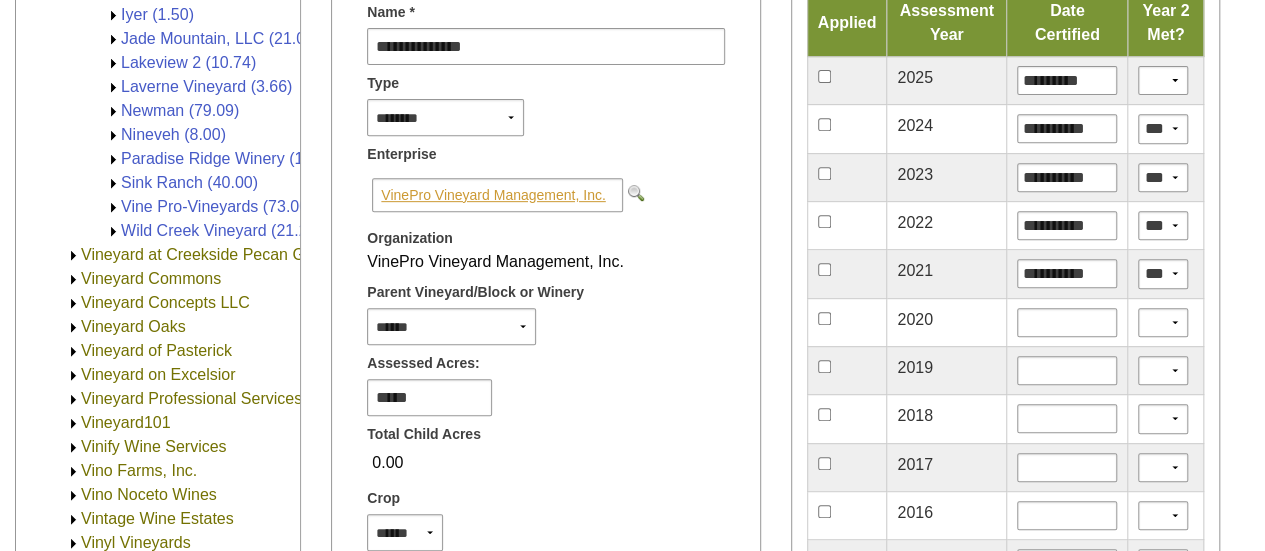 scroll, scrollTop: 200, scrollLeft: 0, axis: vertical 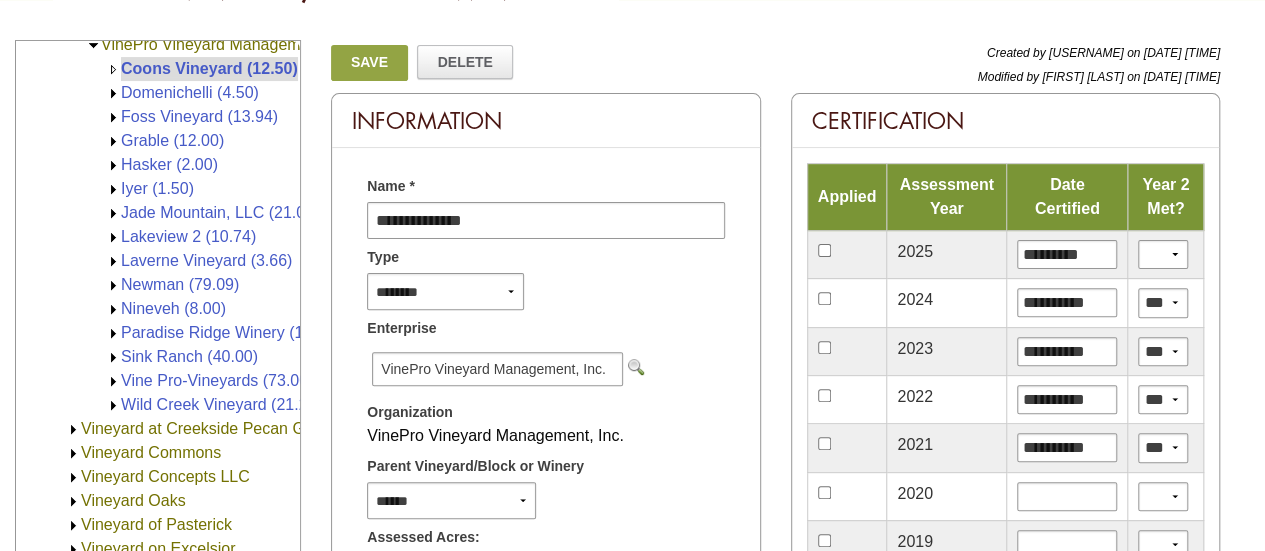click on "Save" at bounding box center (369, 63) 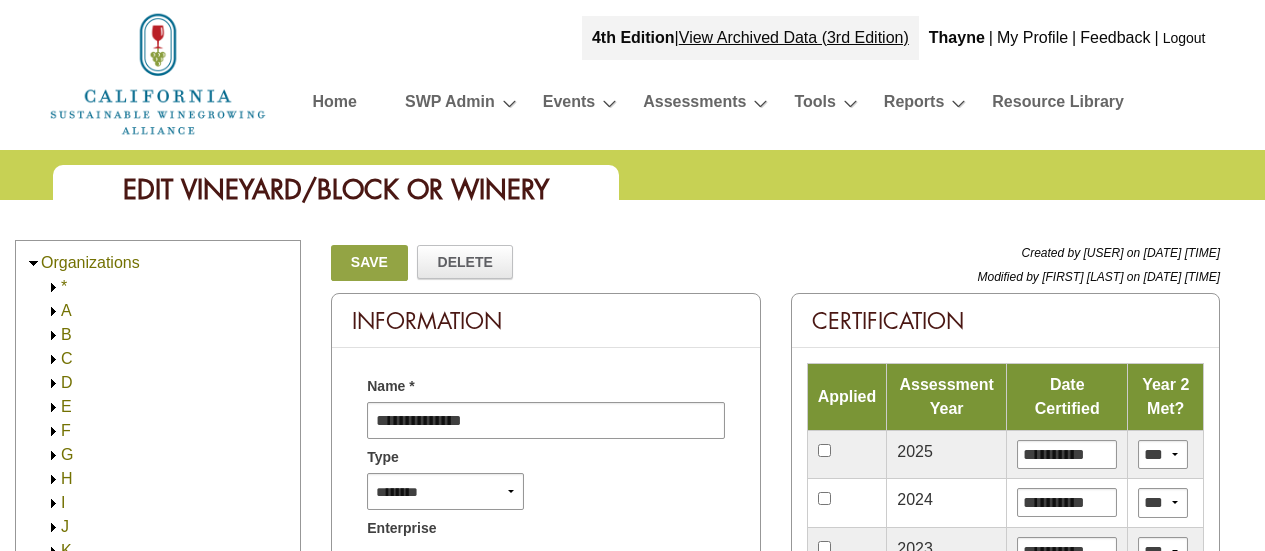 scroll, scrollTop: 0, scrollLeft: 0, axis: both 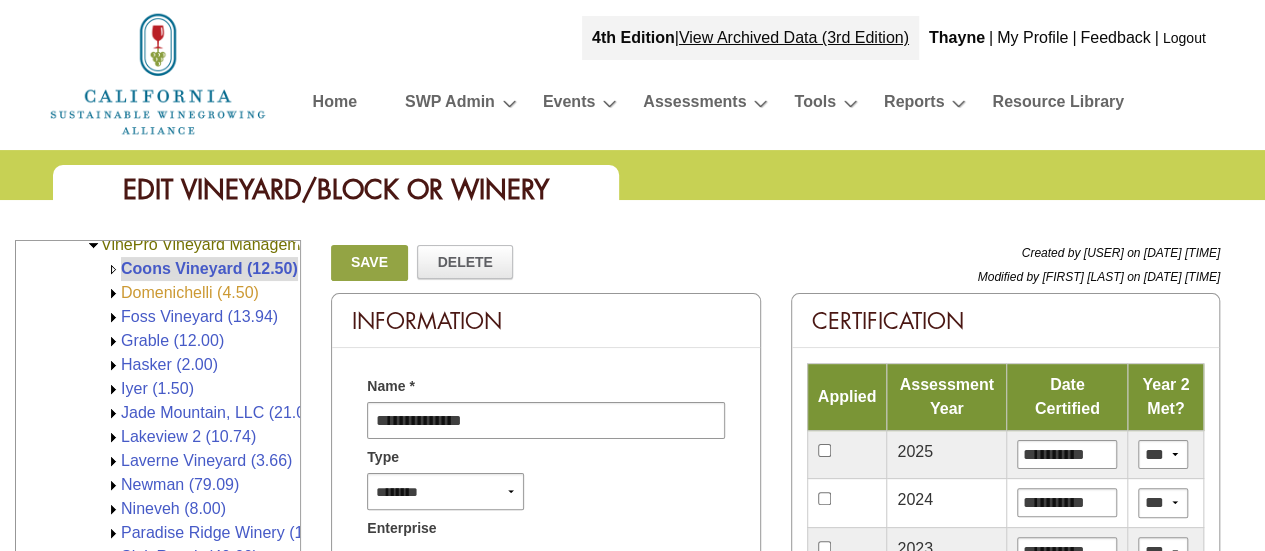 click on "Domenichelli (4.50)" at bounding box center [190, 292] 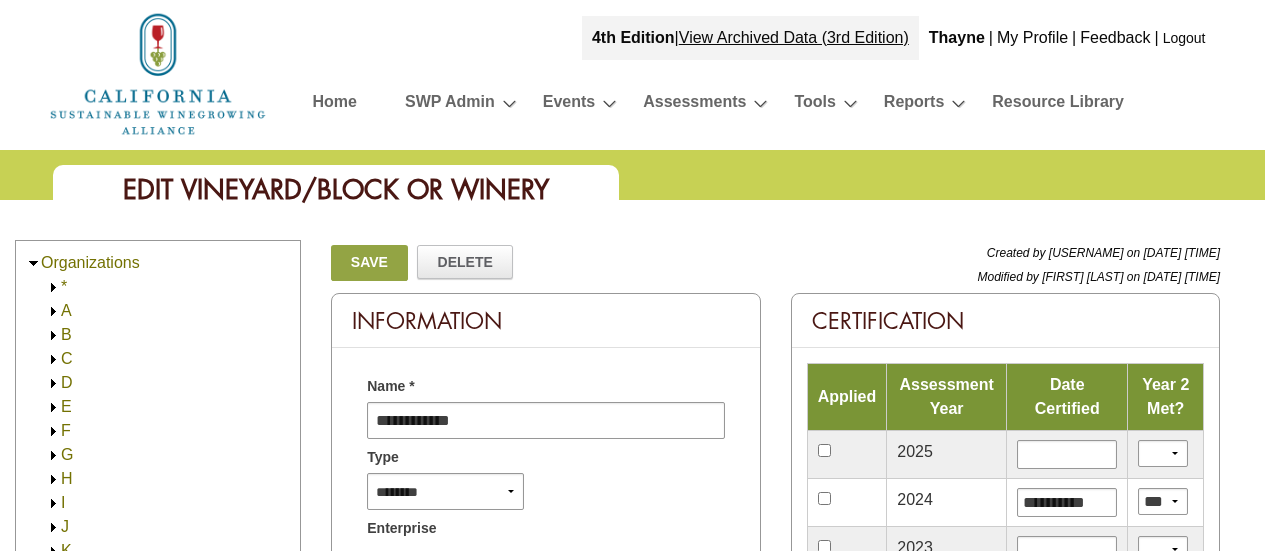 scroll, scrollTop: 0, scrollLeft: 0, axis: both 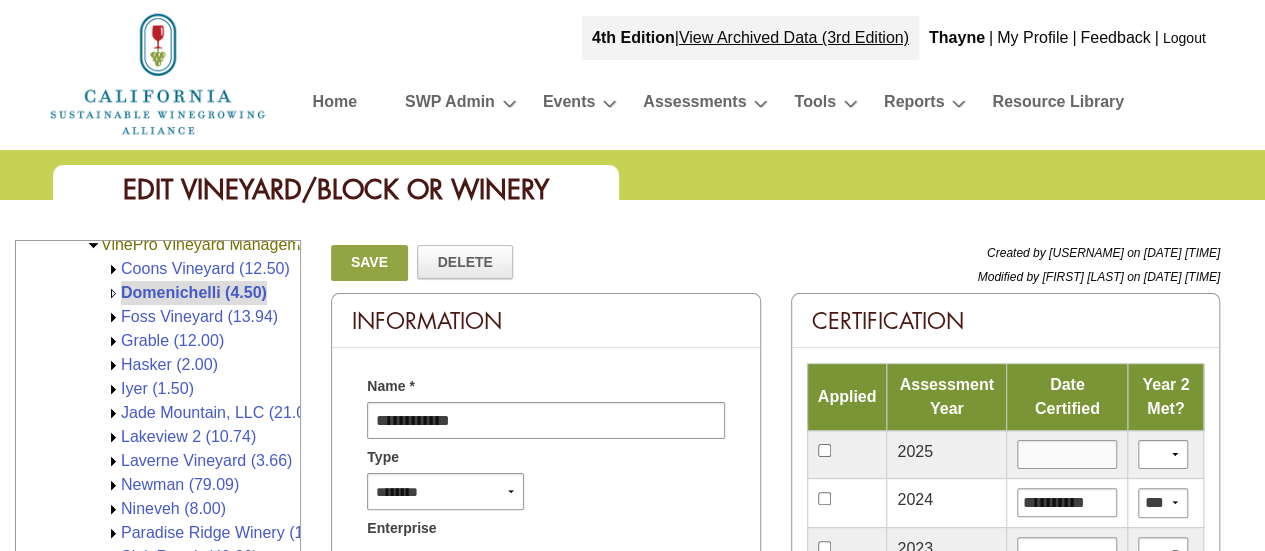 drag, startPoint x: 1100, startPoint y: 455, endPoint x: 1107, endPoint y: 442, distance: 14.764823 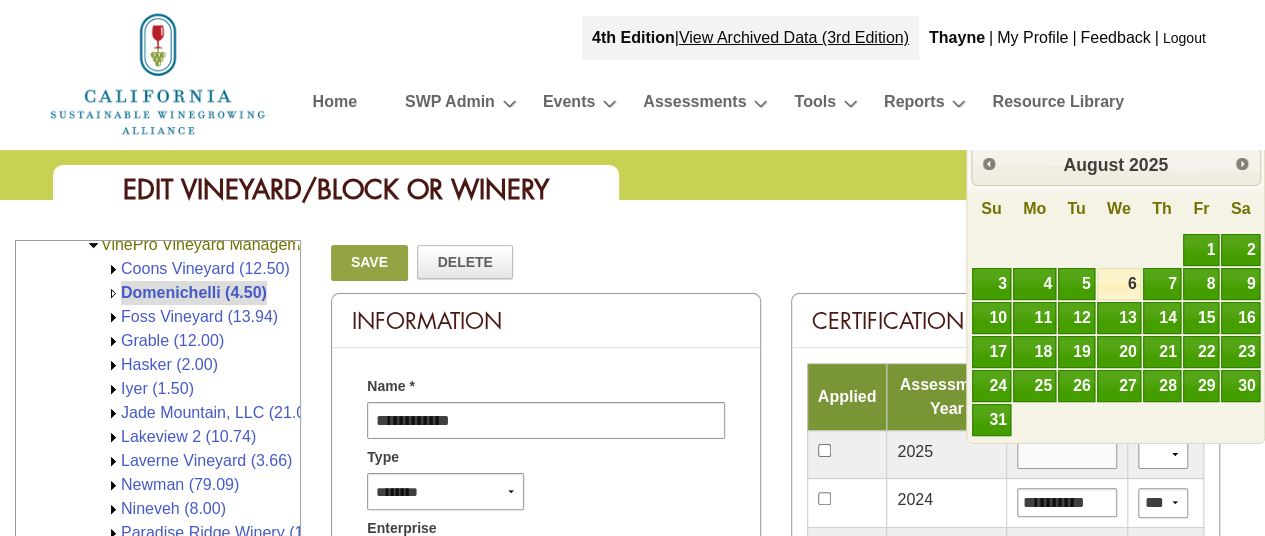 type on "*********" 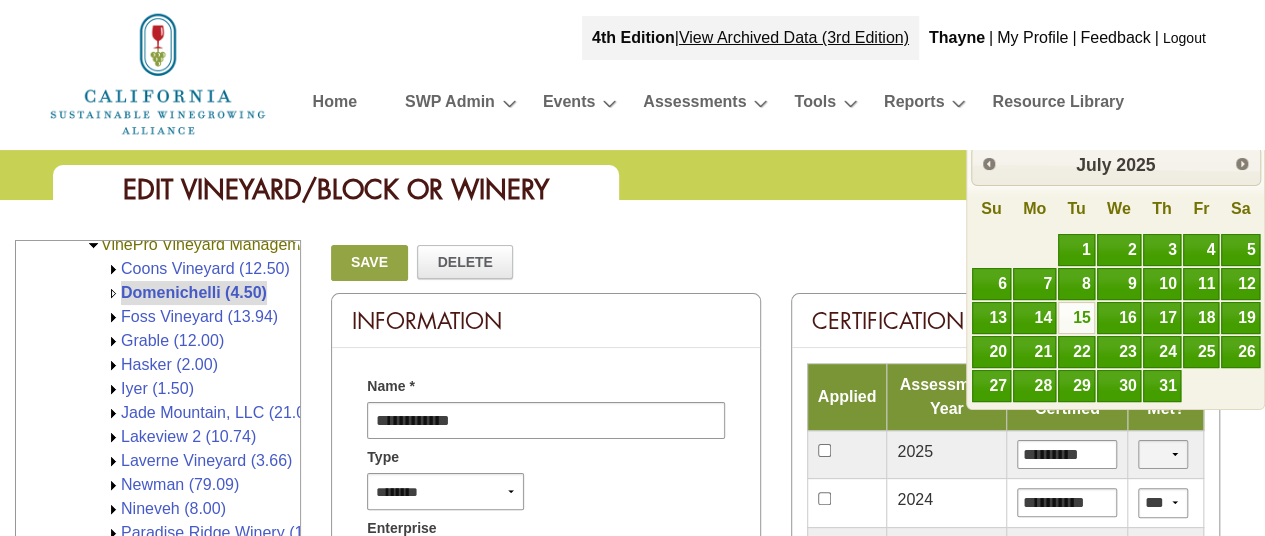 click on "***
**" at bounding box center [1163, 454] 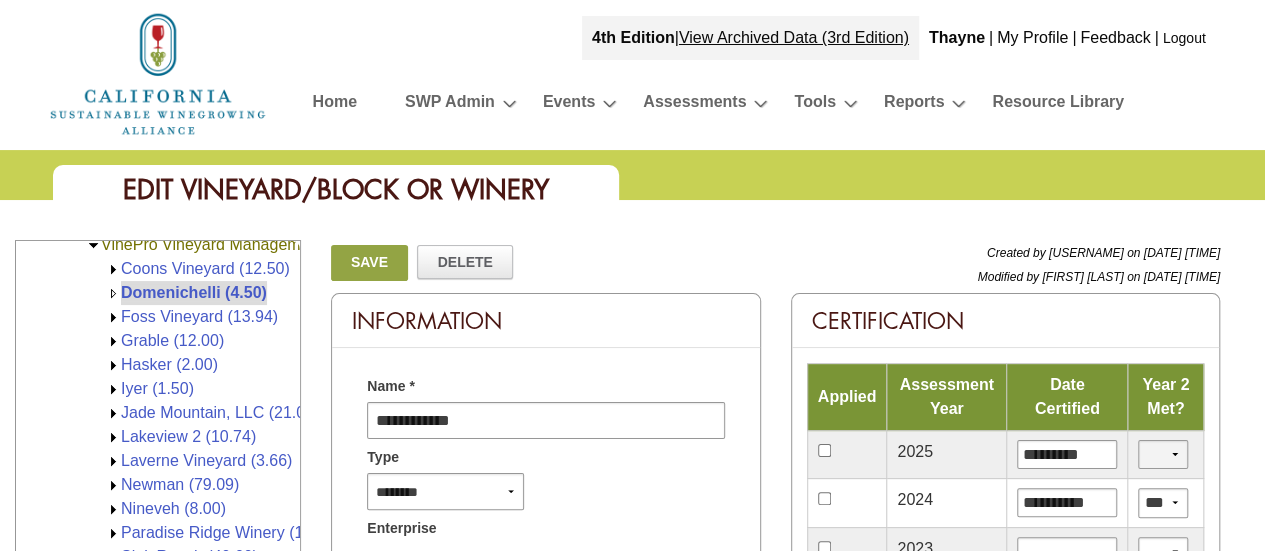 select on "*" 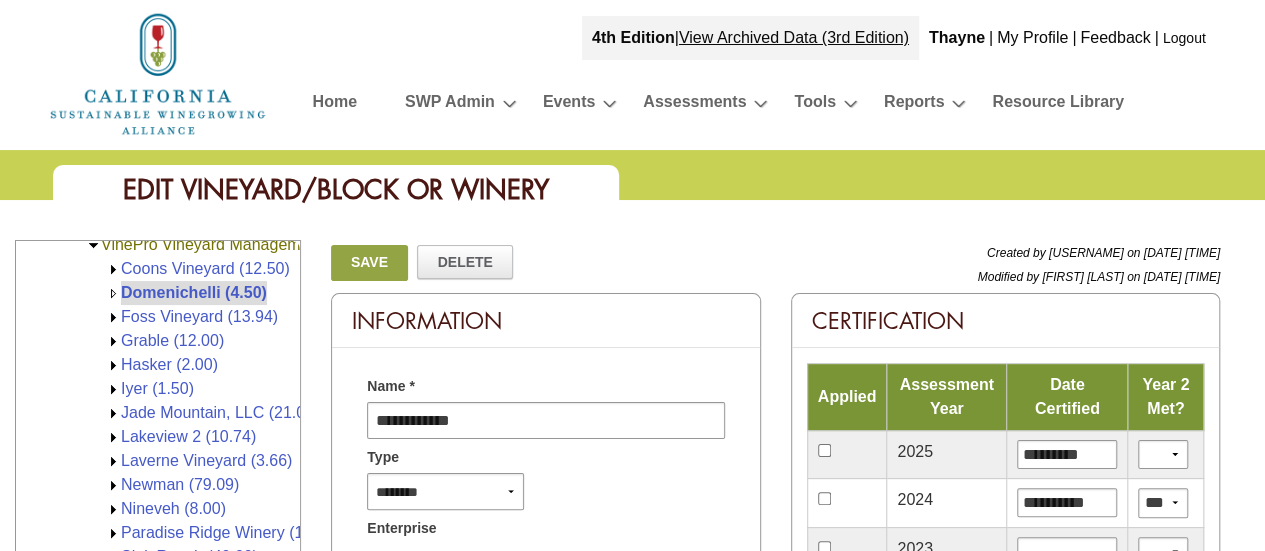 click on "Save" at bounding box center [369, 263] 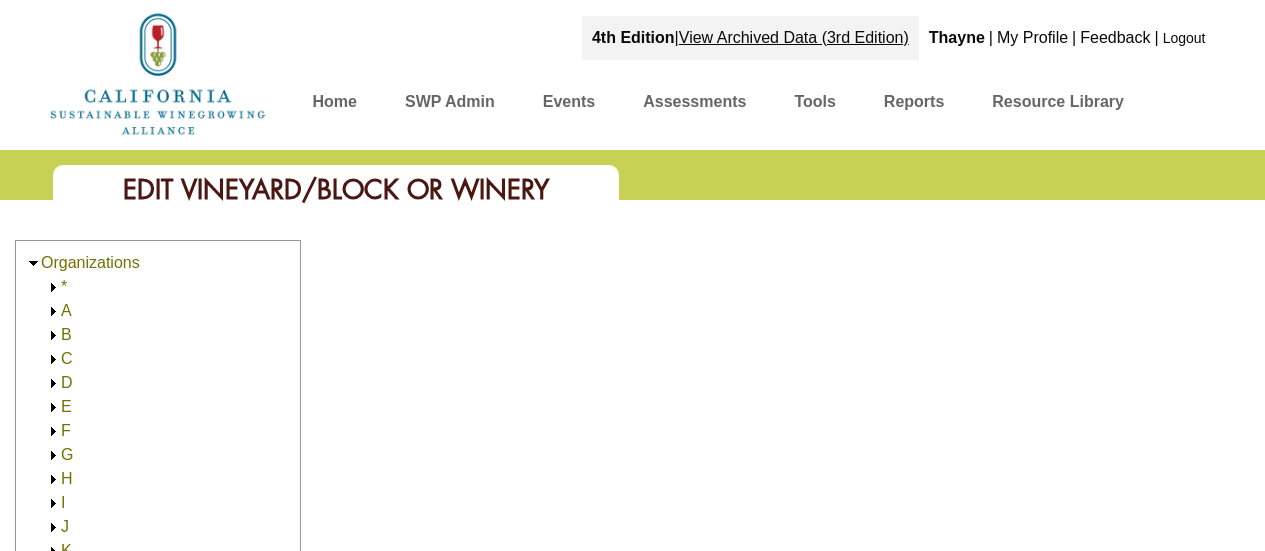scroll, scrollTop: 0, scrollLeft: 0, axis: both 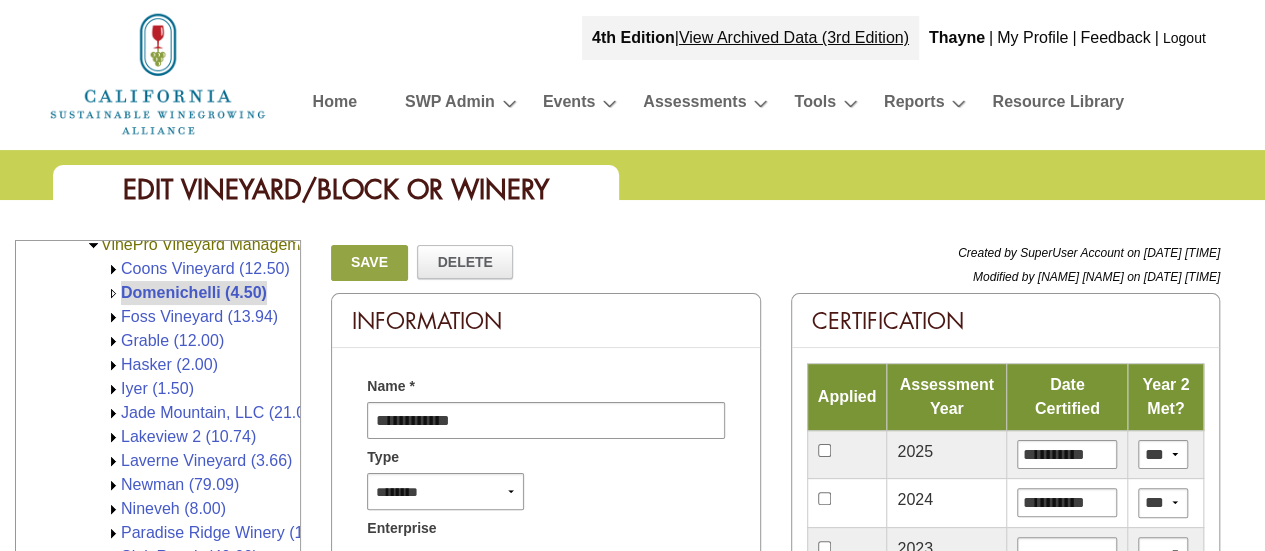 click on "Foss Vineyard (13.94)" at bounding box center [199, 316] 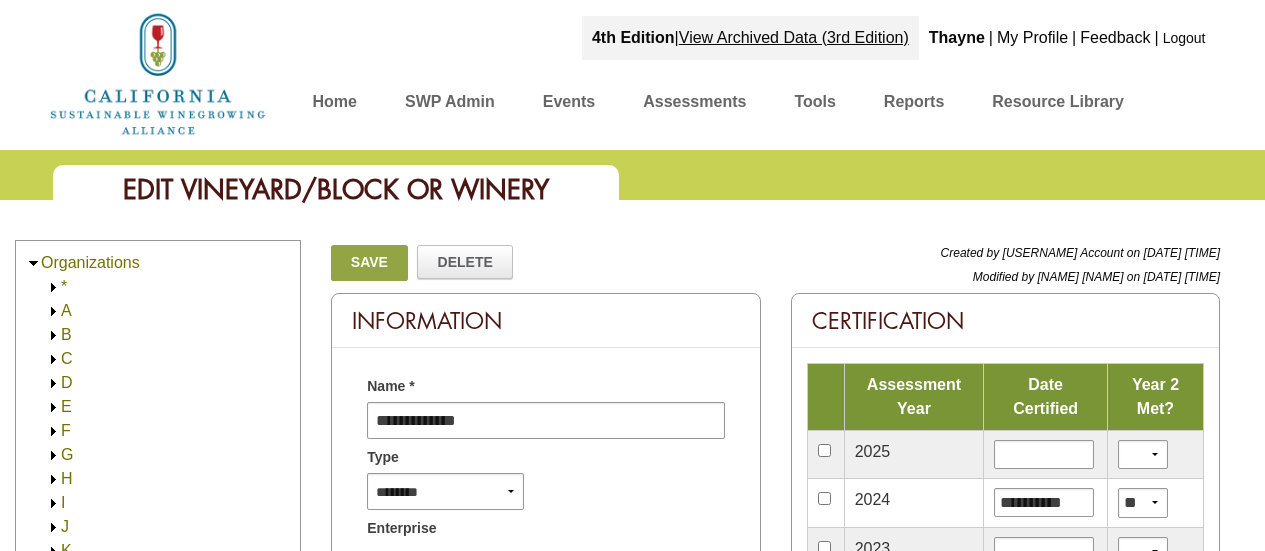 scroll, scrollTop: 0, scrollLeft: 0, axis: both 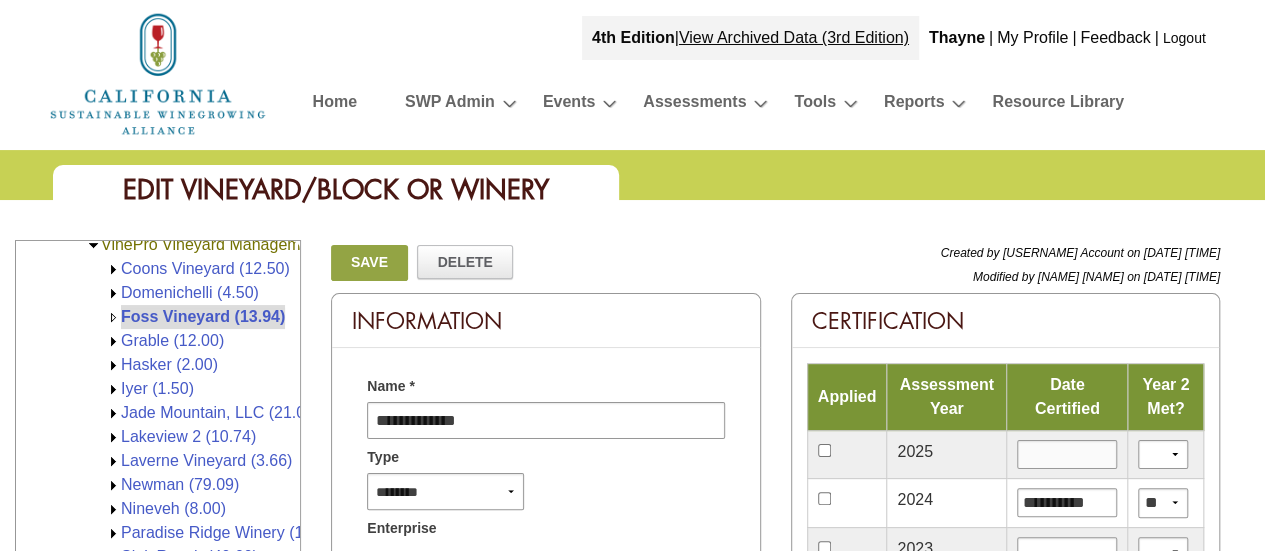 click at bounding box center (1067, 454) 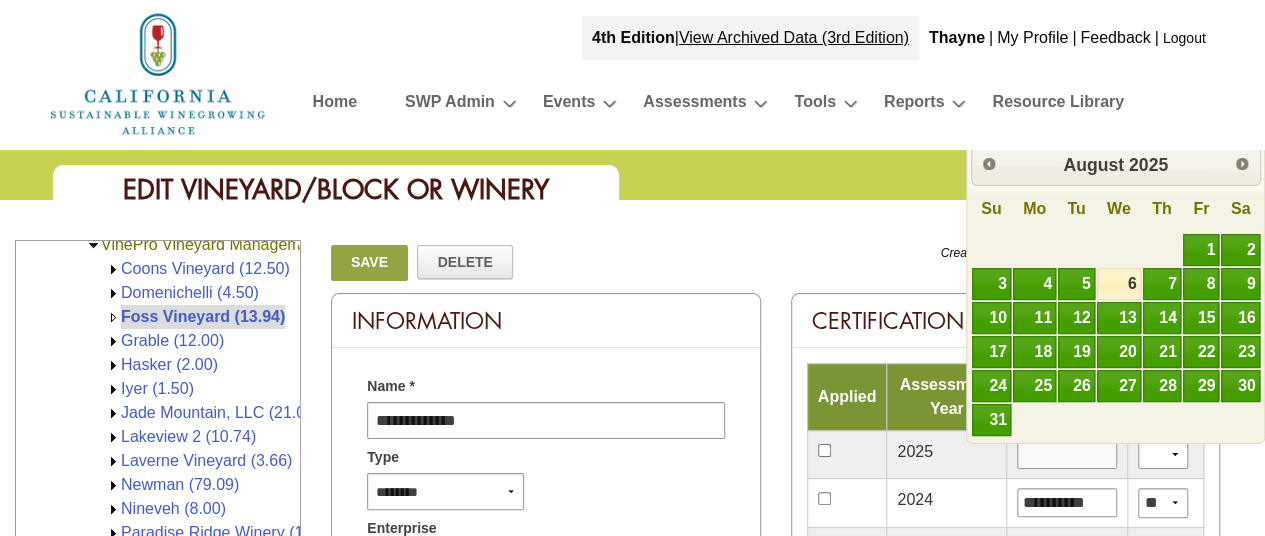 type on "*********" 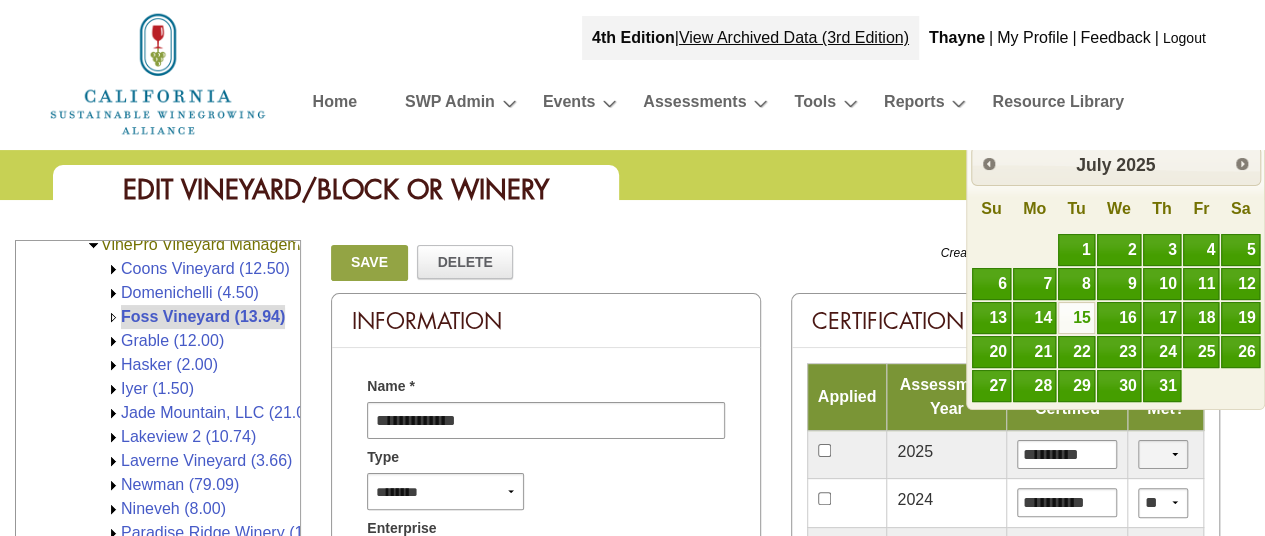 click on "***
**" at bounding box center (1163, 454) 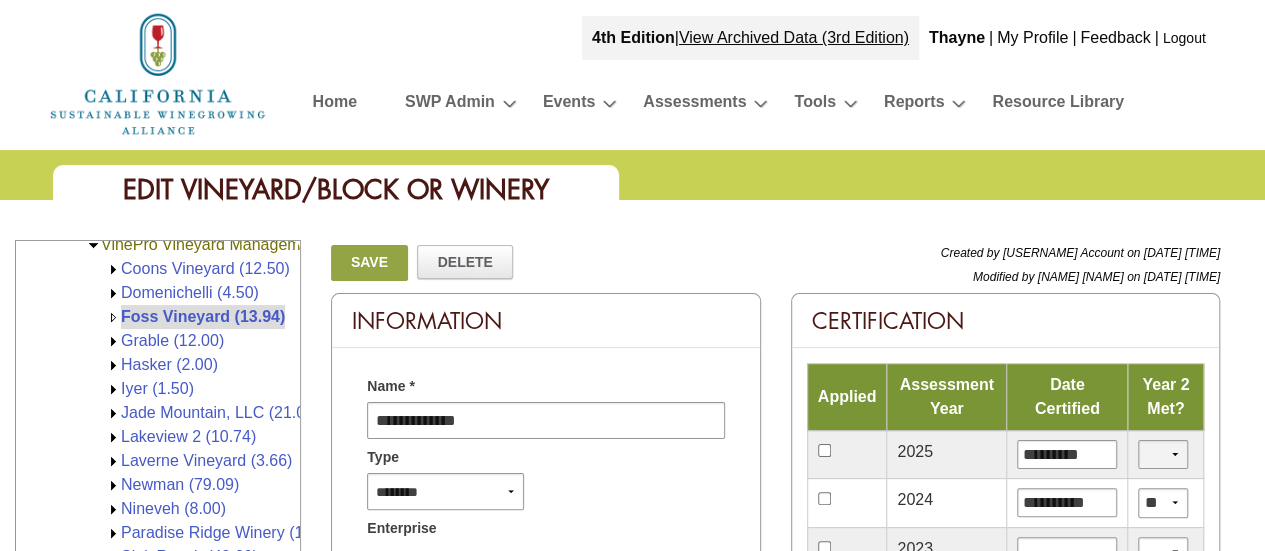 select on "*" 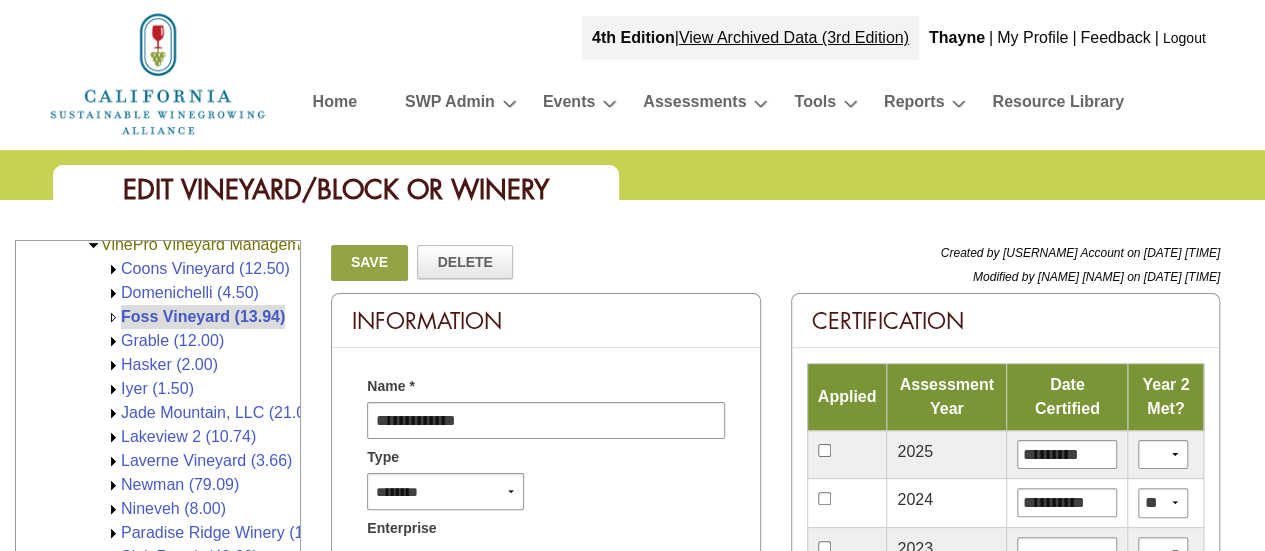 click on "Save" at bounding box center [369, 263] 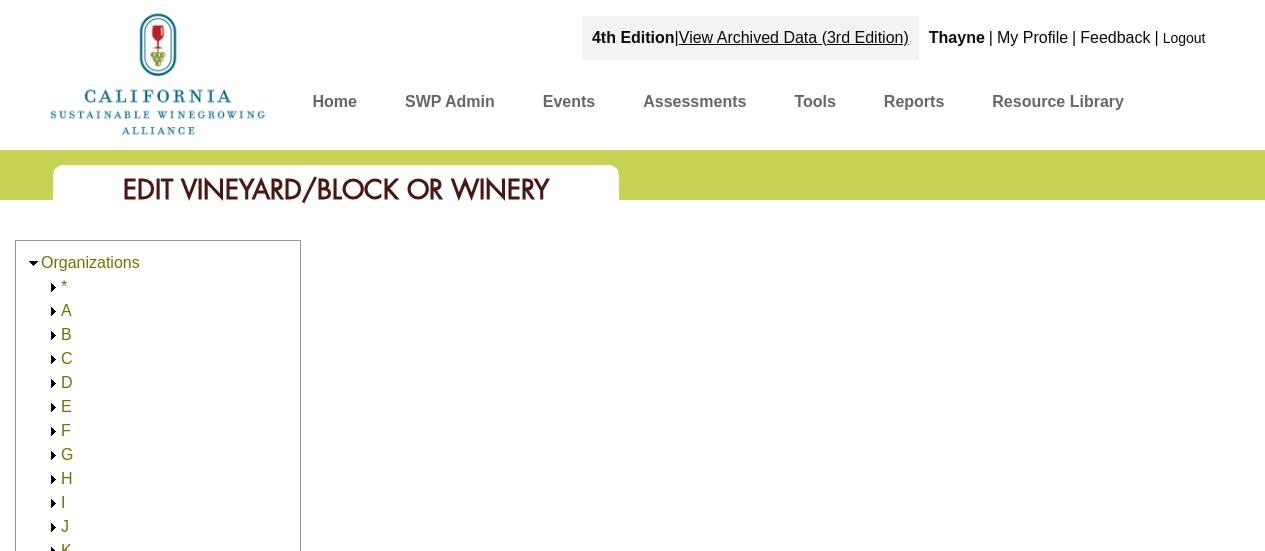 scroll, scrollTop: 0, scrollLeft: 0, axis: both 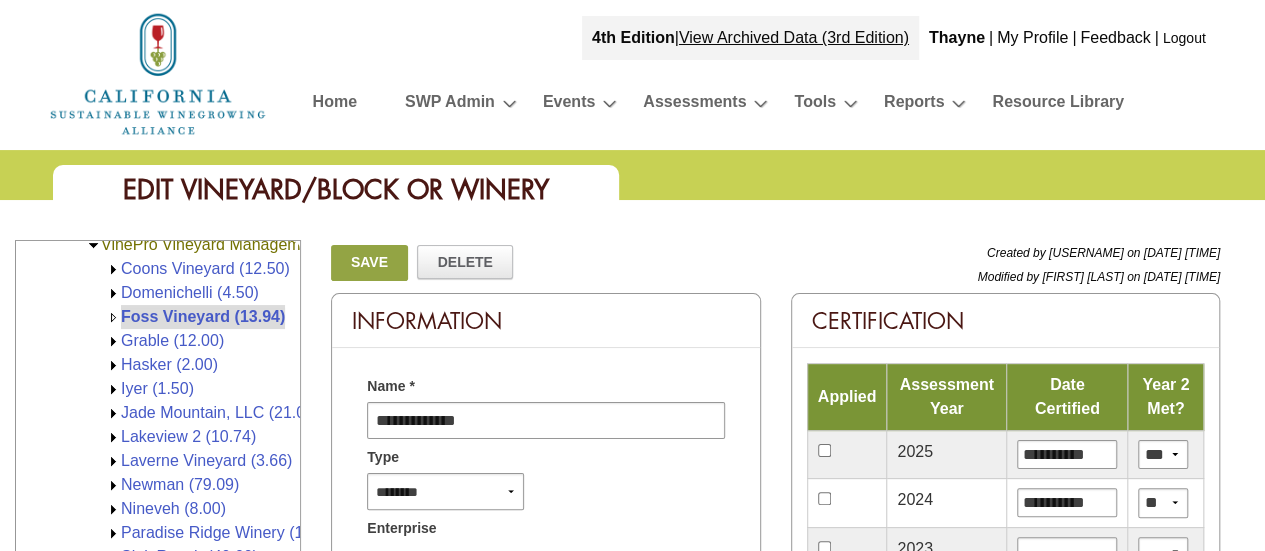 click on "Grable (12.00)" at bounding box center [172, 340] 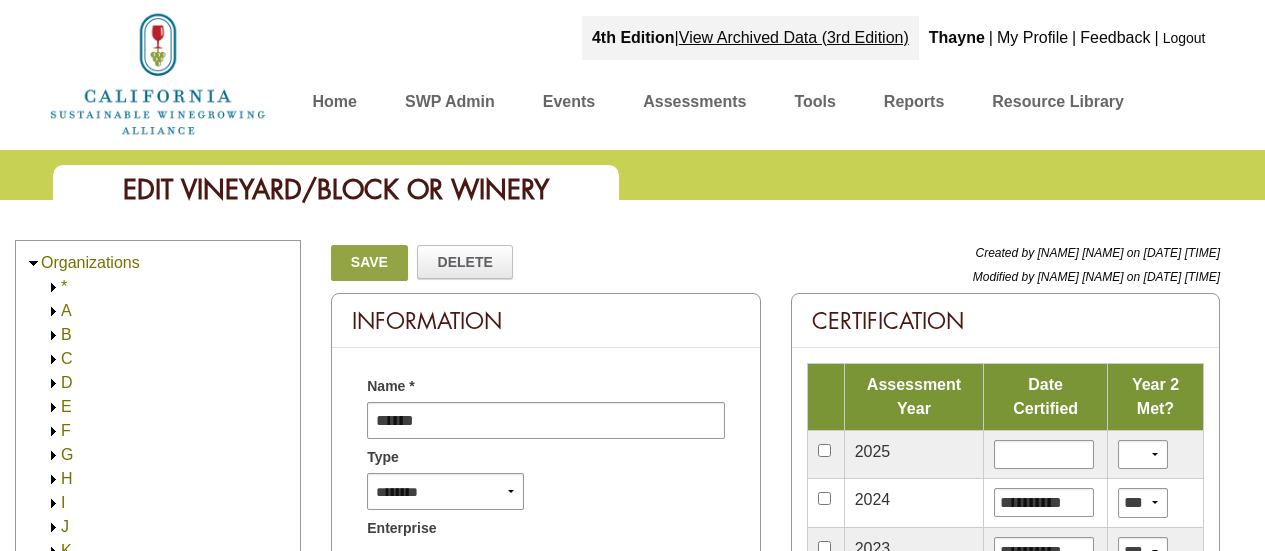 scroll, scrollTop: 0, scrollLeft: 0, axis: both 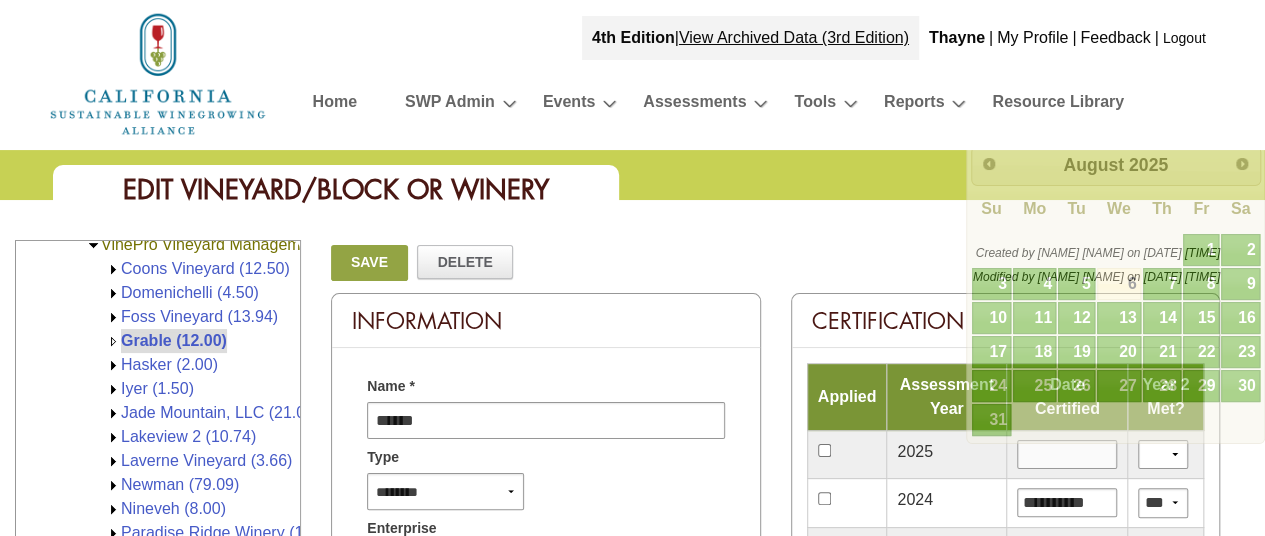 click at bounding box center (1067, 454) 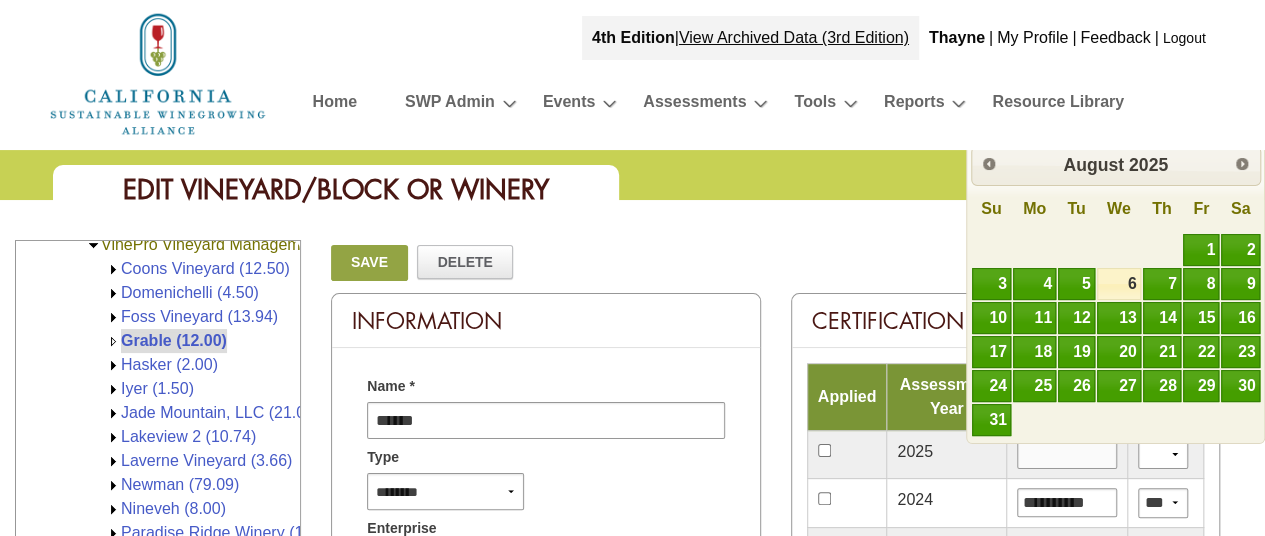 type on "*********" 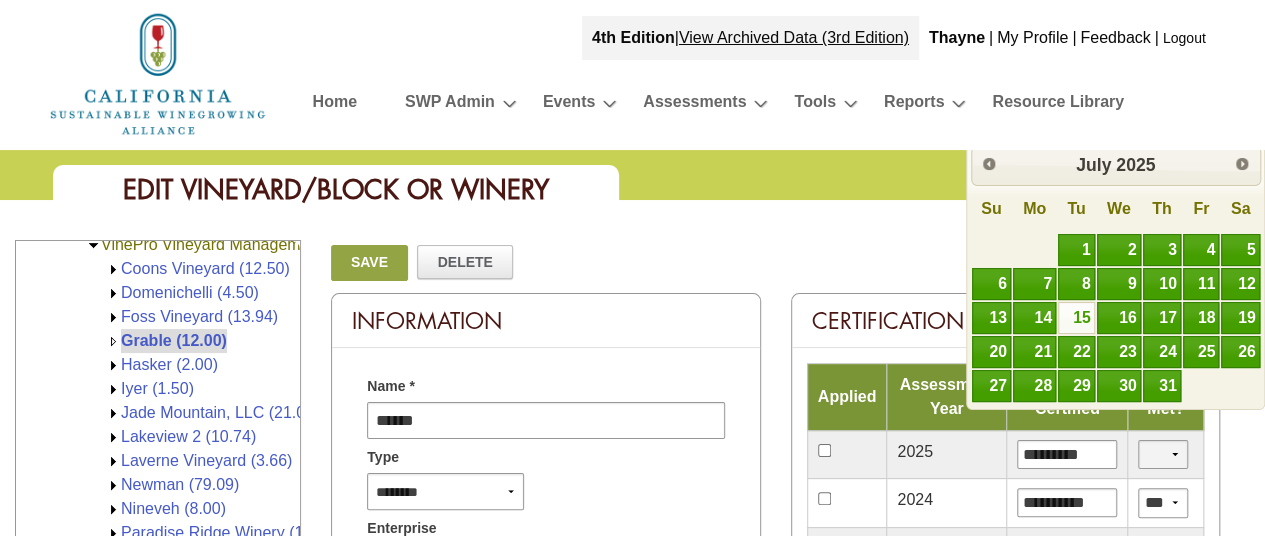 click on "***
**" at bounding box center [1163, 454] 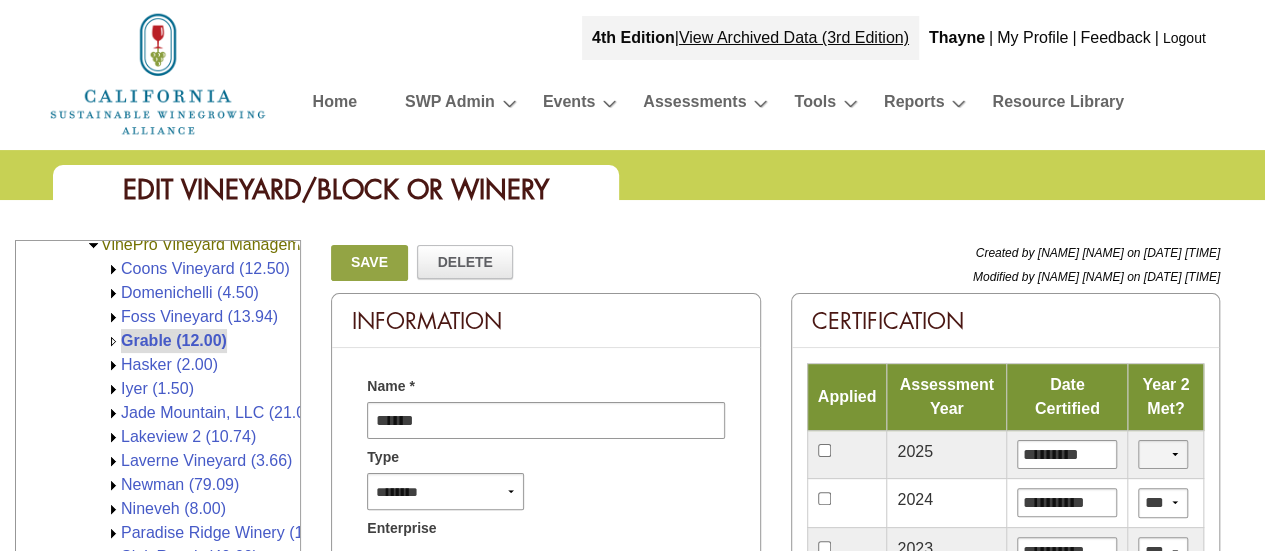 select on "*" 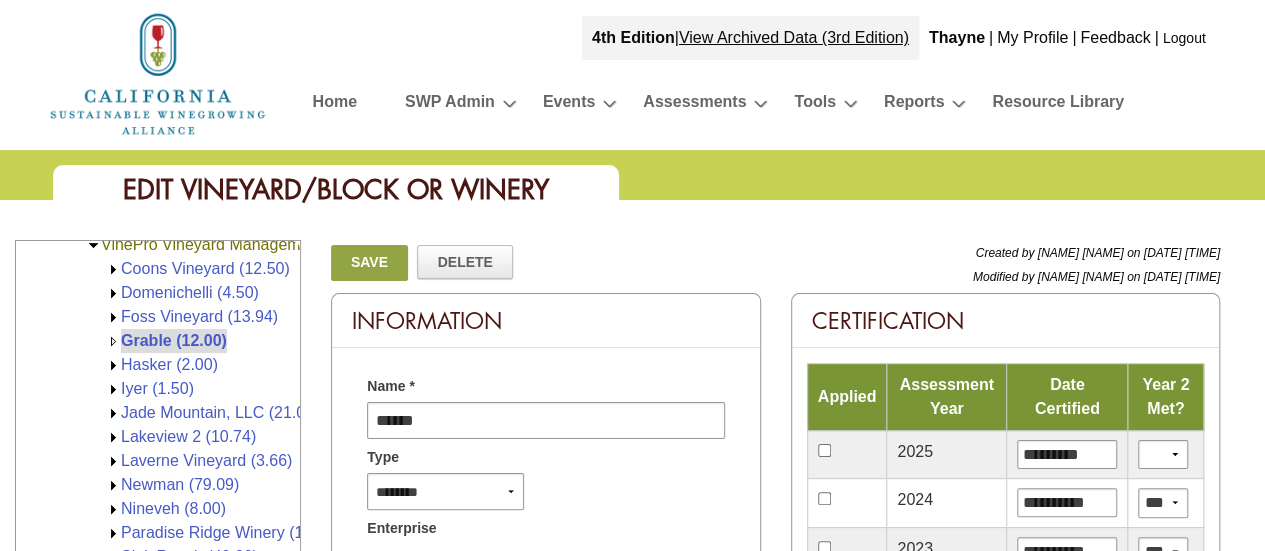 click on "Save" at bounding box center (369, 263) 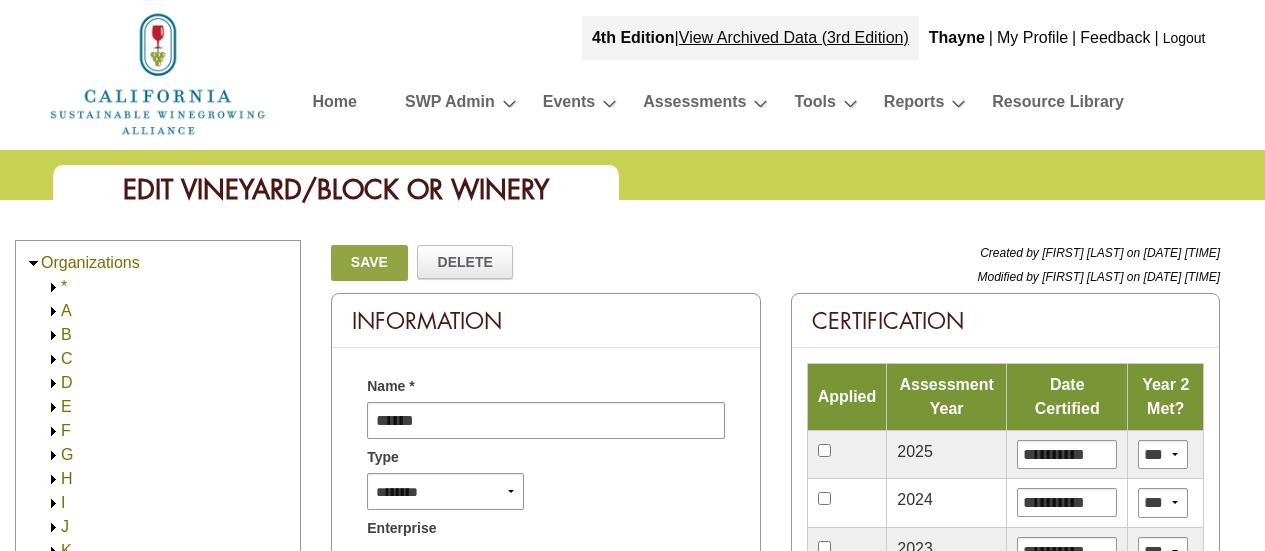 scroll, scrollTop: 0, scrollLeft: 0, axis: both 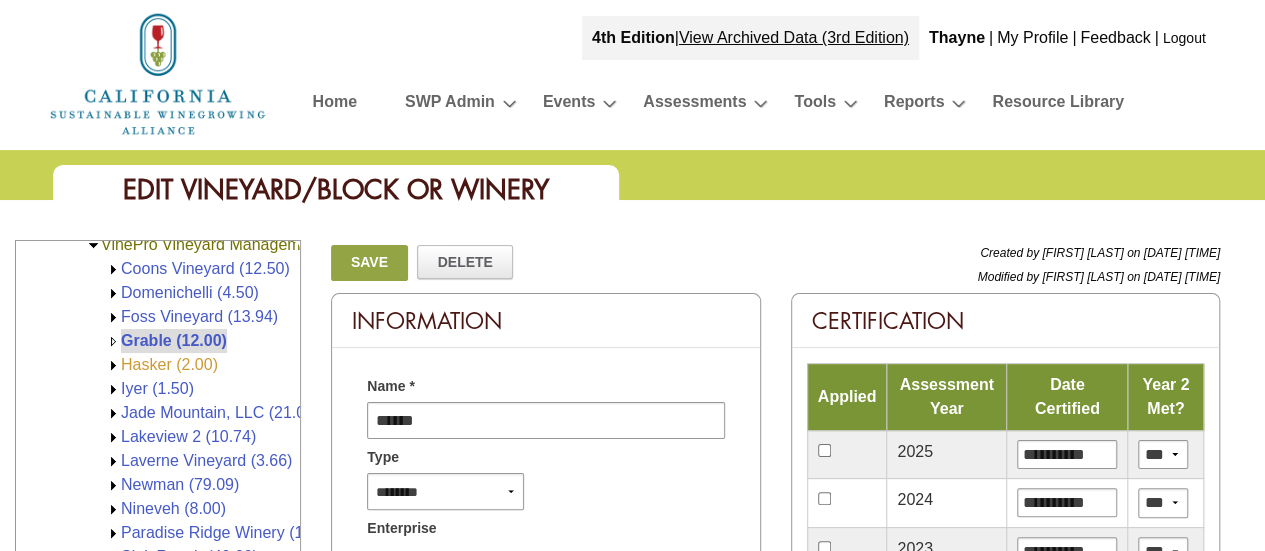 click on "Hasker (2.00)" at bounding box center [169, 364] 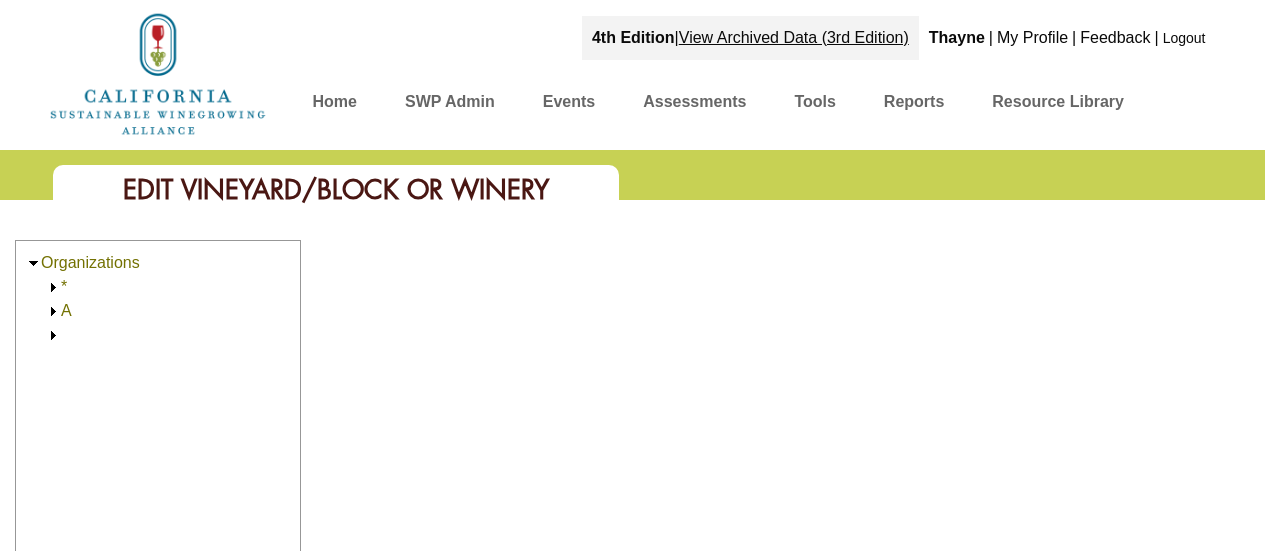 scroll, scrollTop: 0, scrollLeft: 0, axis: both 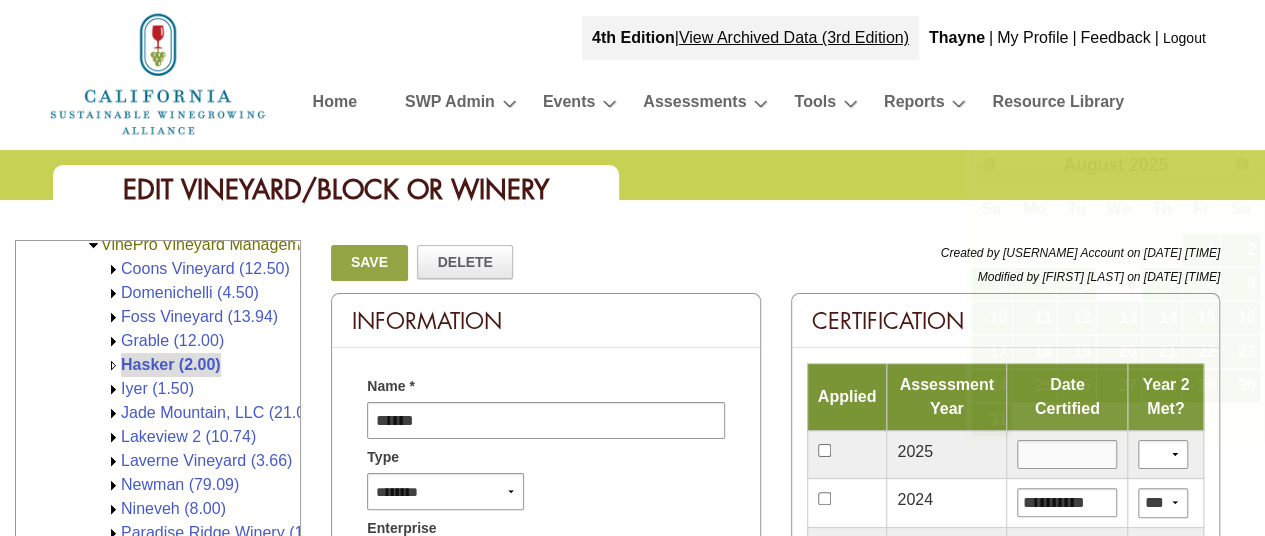 click at bounding box center [1067, 454] 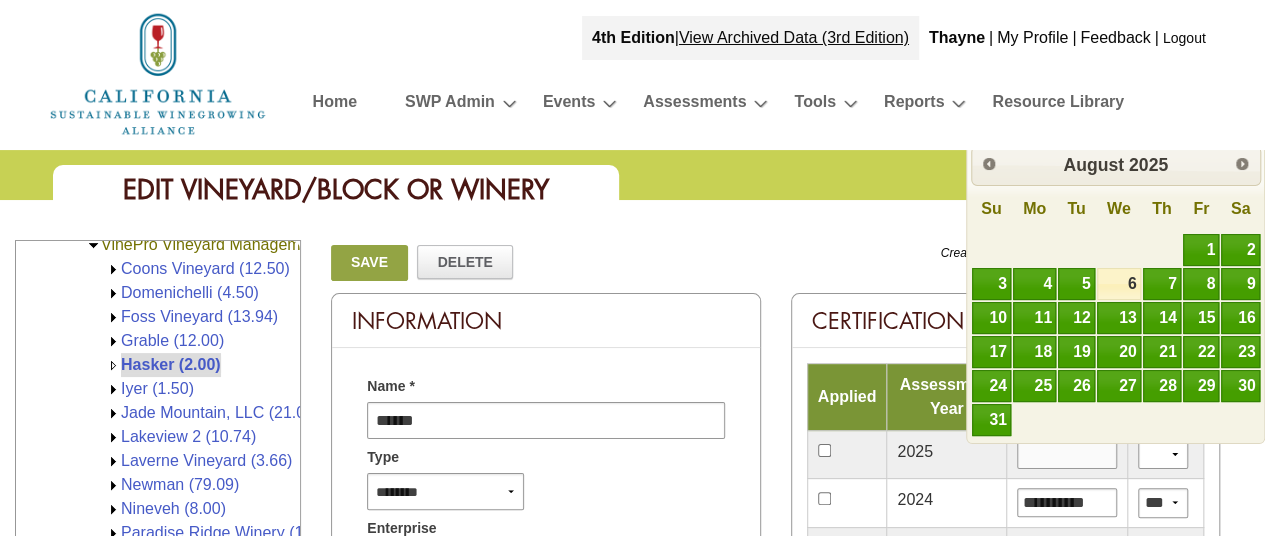 type on "*********" 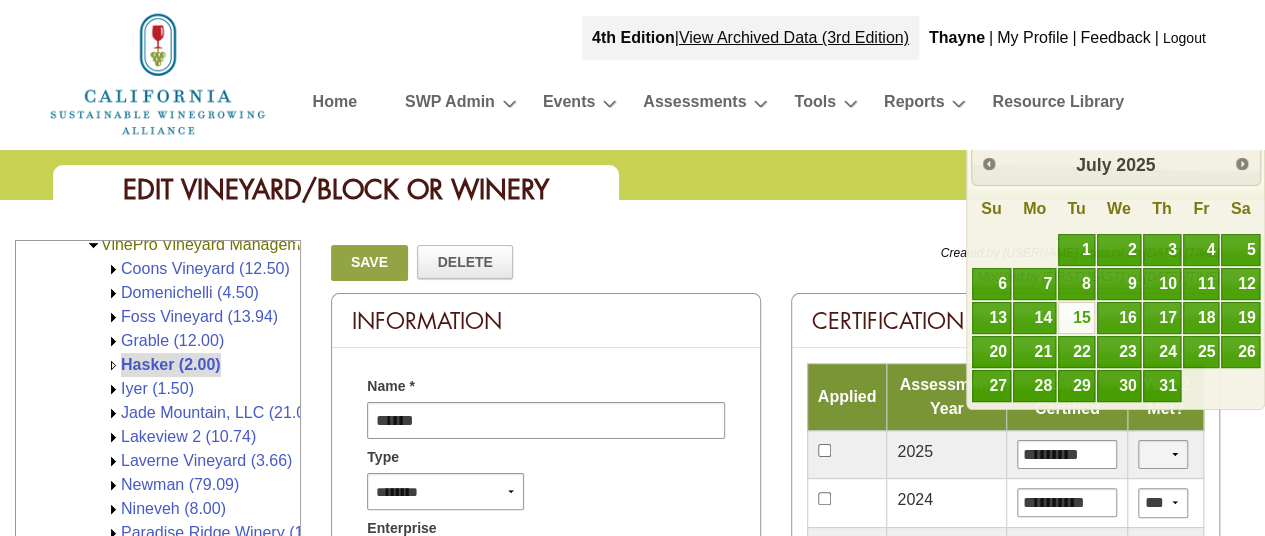 click on "***
**" at bounding box center [1163, 454] 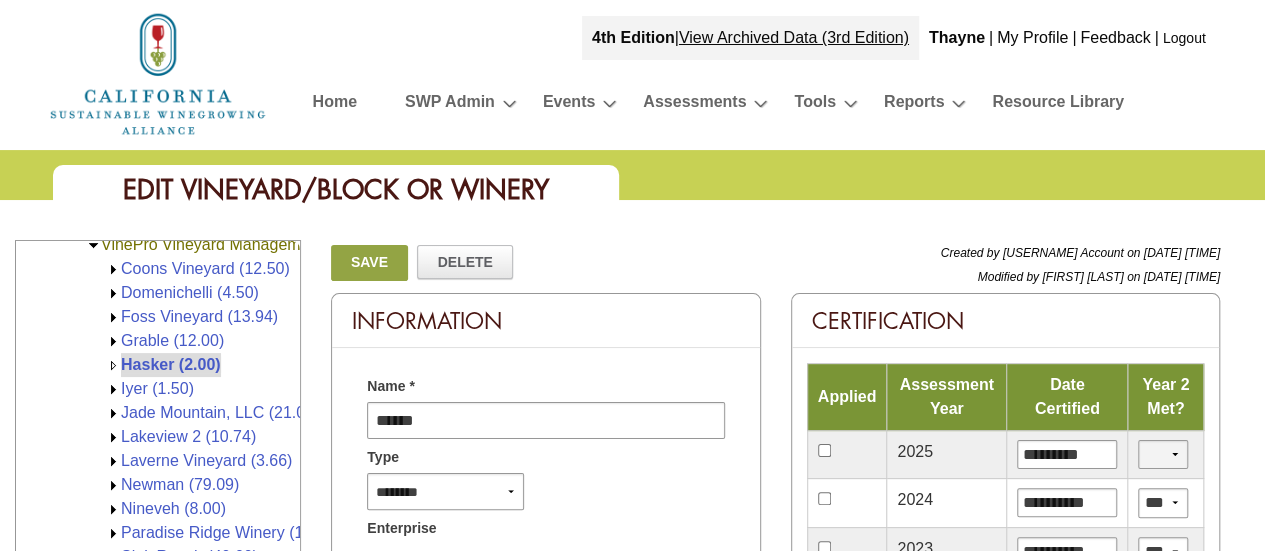 select on "*" 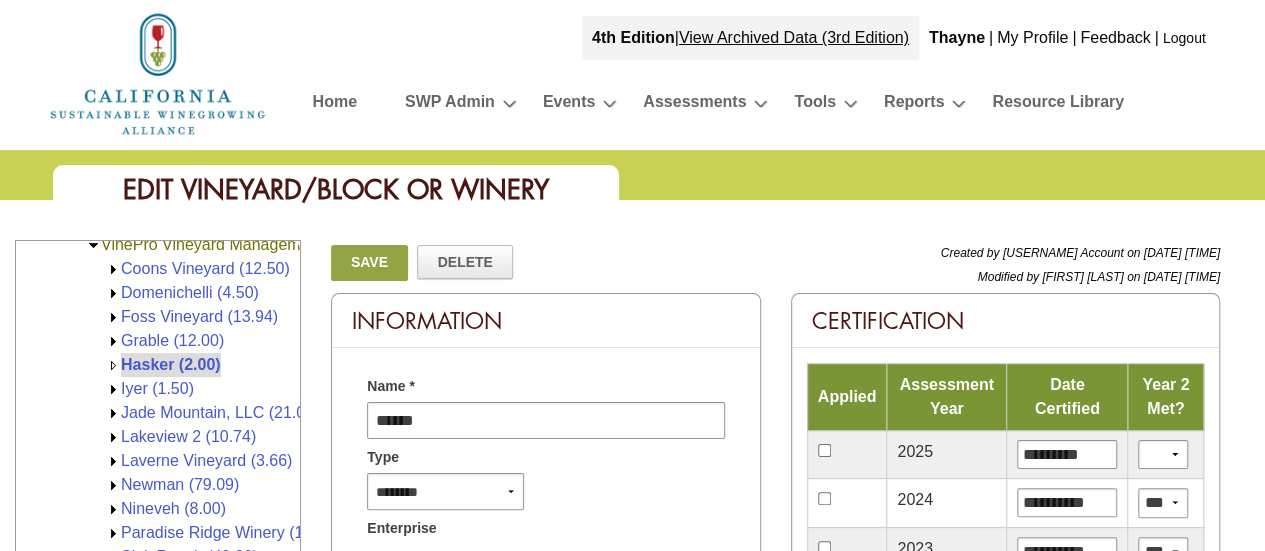 click on "Save" at bounding box center [369, 263] 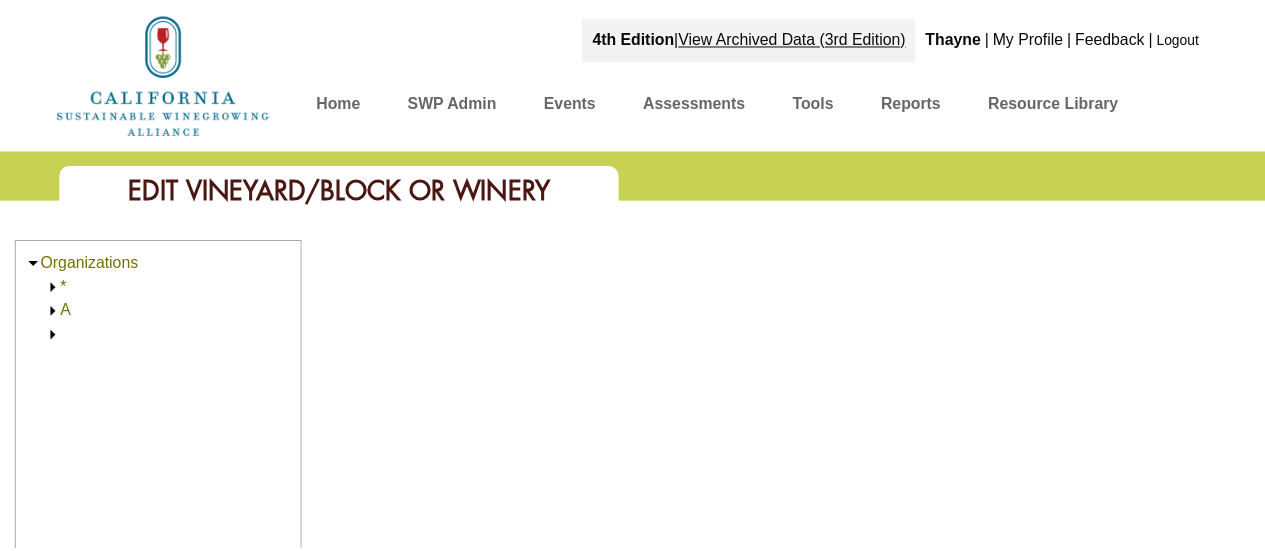 scroll, scrollTop: 0, scrollLeft: 0, axis: both 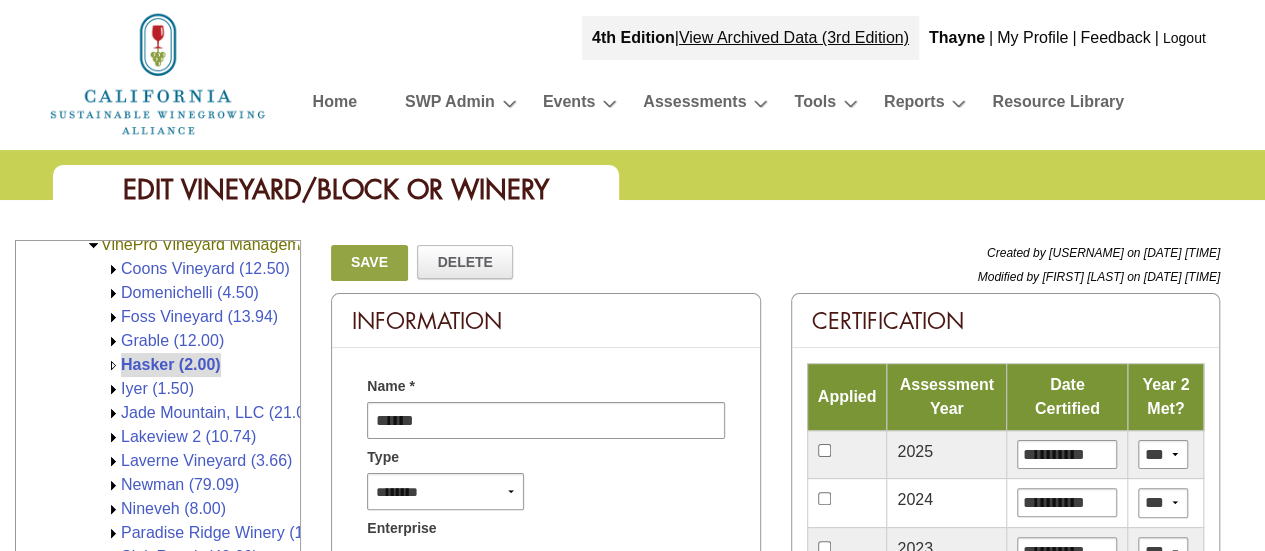 click on "Iyer (1.50)" at bounding box center (157, 388) 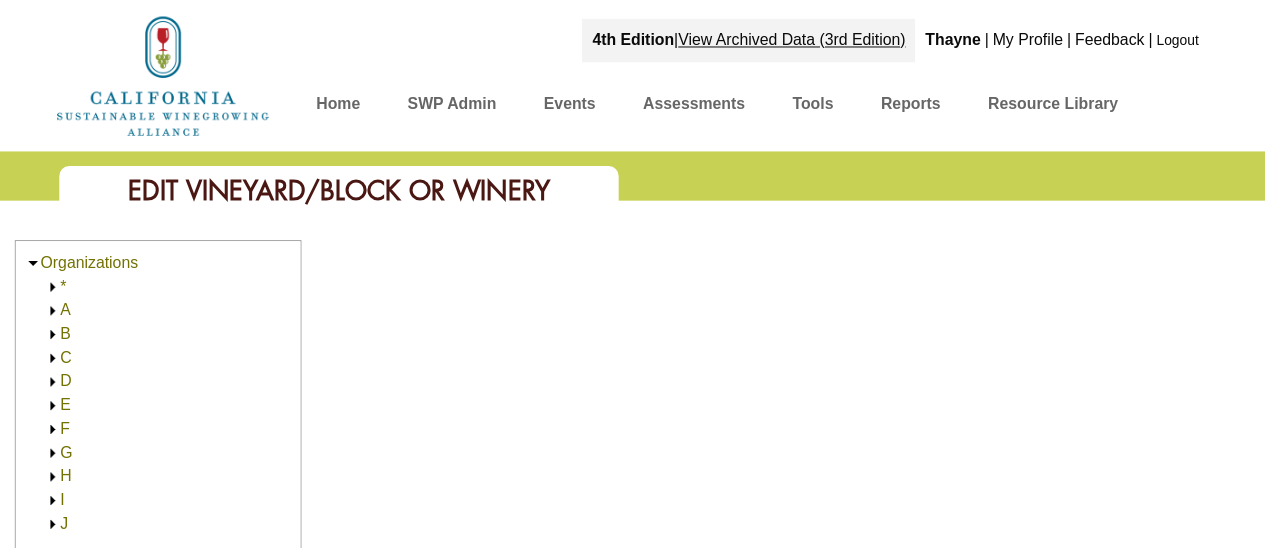 scroll, scrollTop: 0, scrollLeft: 0, axis: both 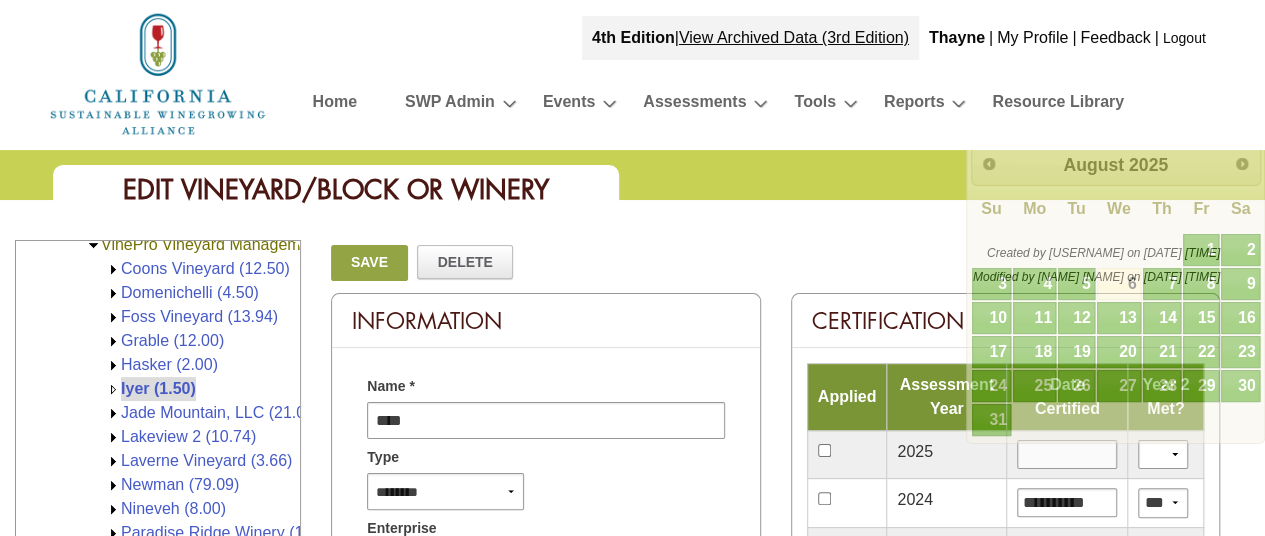 click at bounding box center [1067, 454] 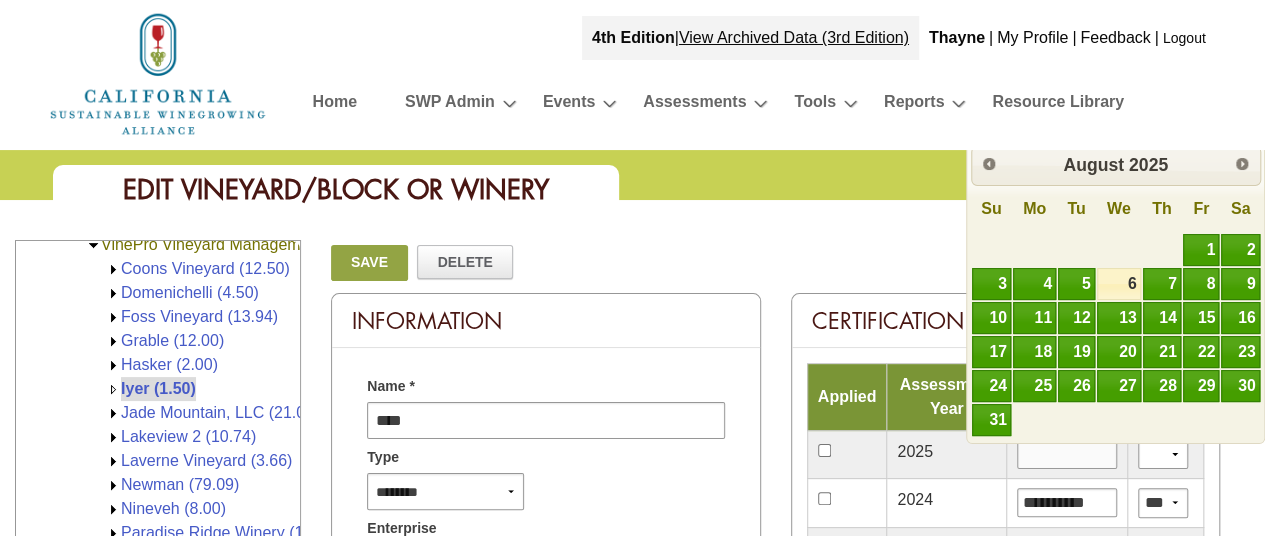 type on "*********" 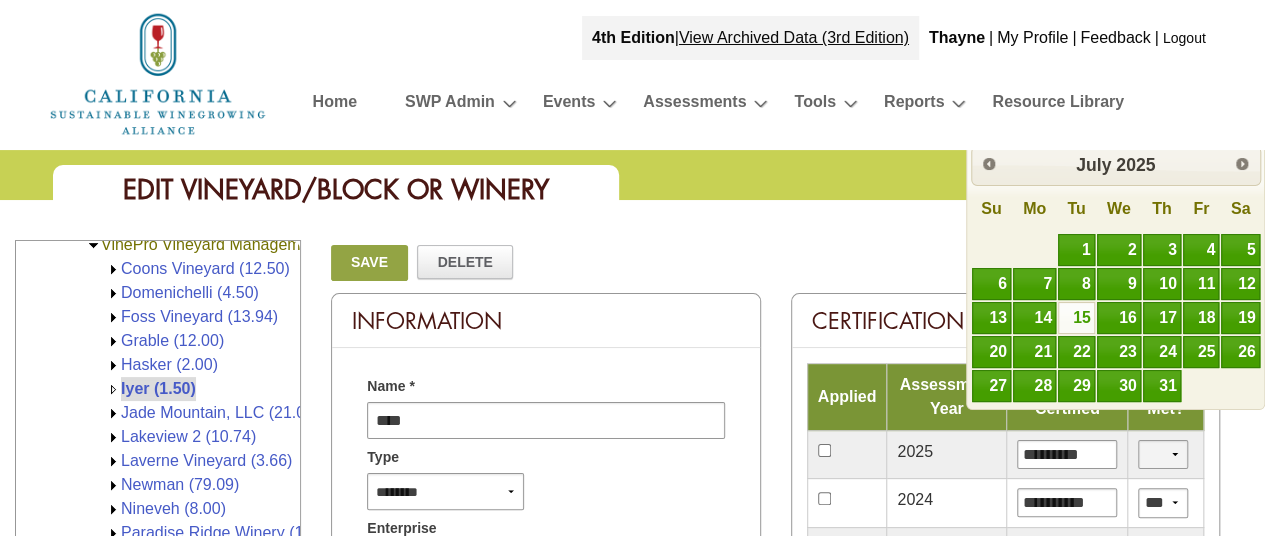 click on "***
**" at bounding box center [1163, 454] 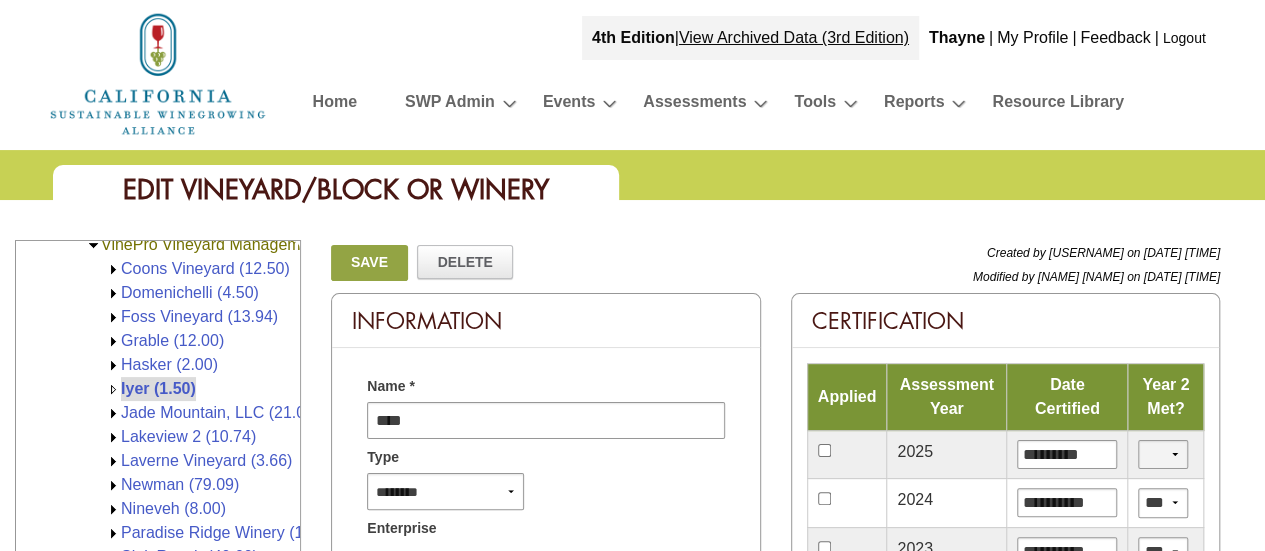 select on "*" 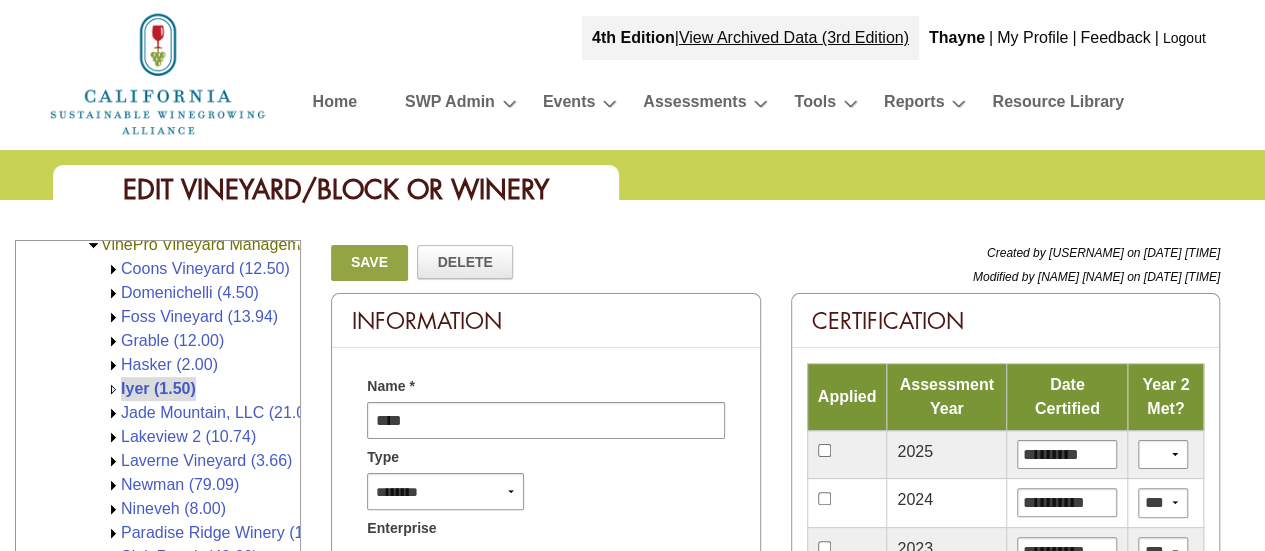 click on "Save" at bounding box center [369, 263] 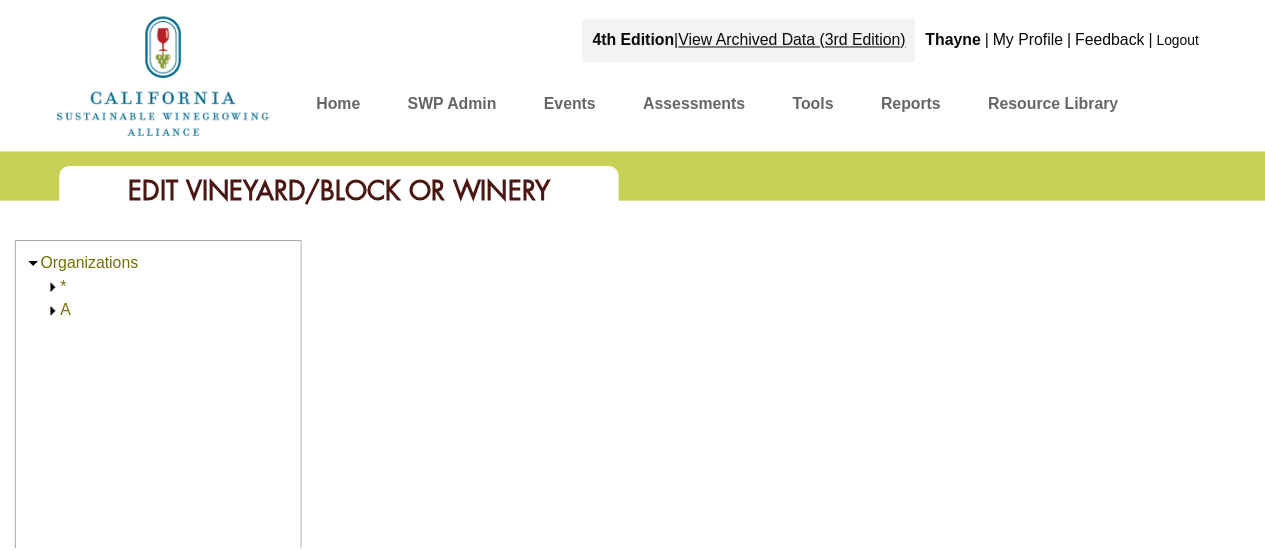 scroll, scrollTop: 0, scrollLeft: 0, axis: both 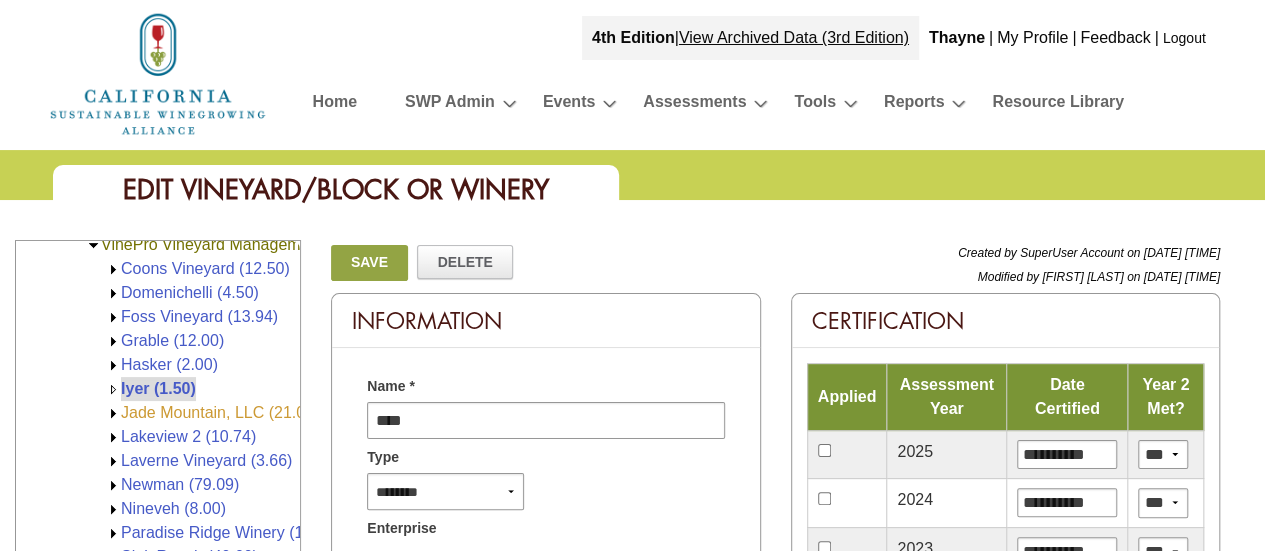 click on "Jade Mountain, LLC (21.00)" at bounding box center [220, 412] 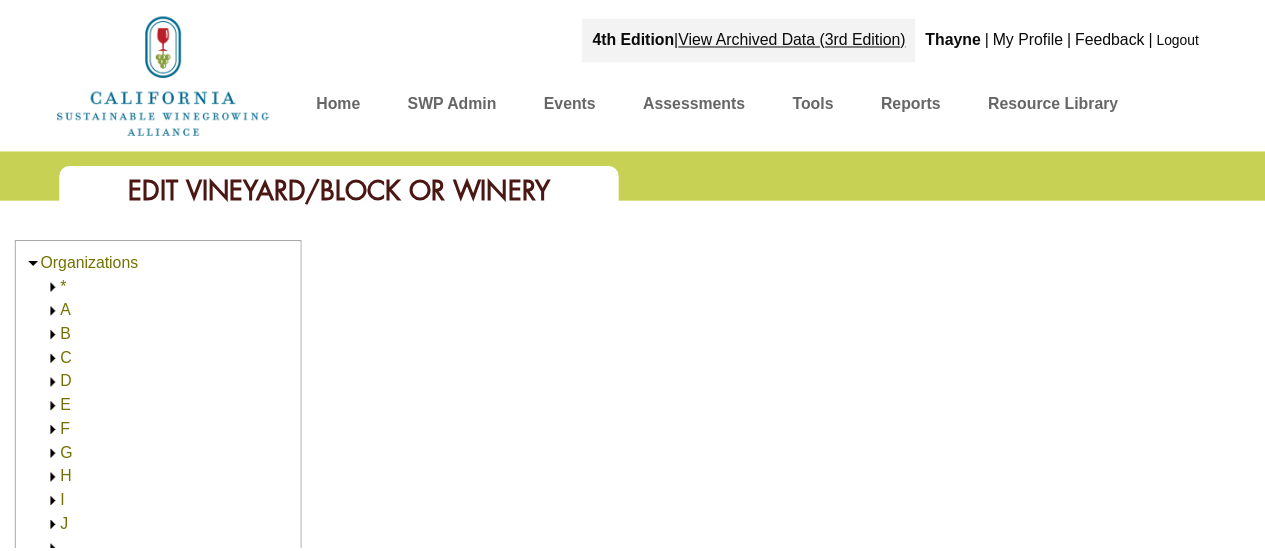 scroll, scrollTop: 0, scrollLeft: 0, axis: both 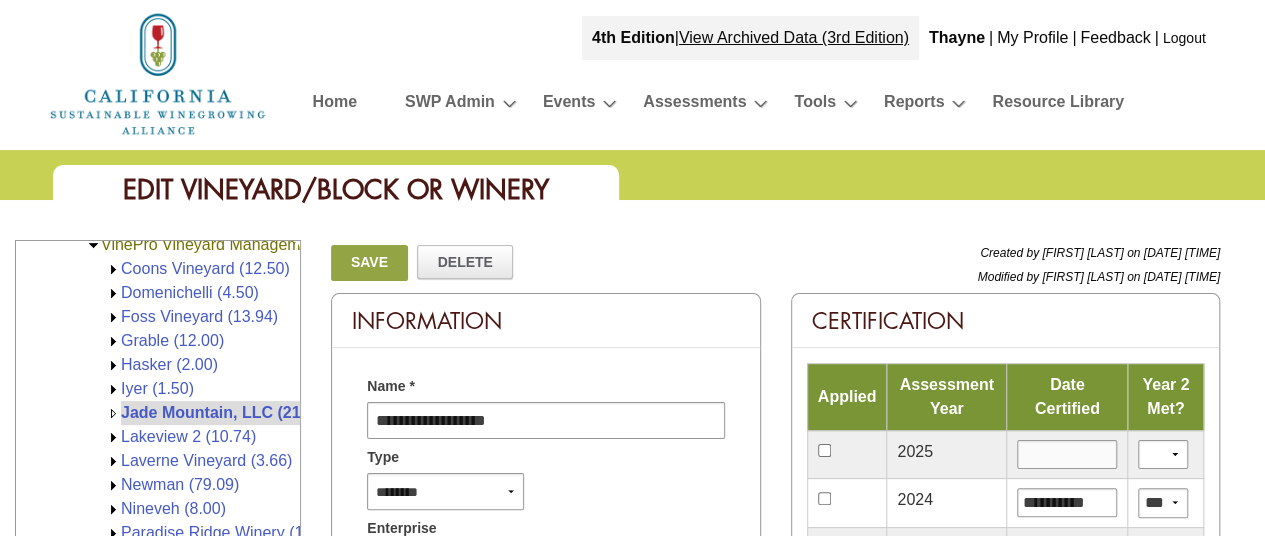 click at bounding box center (1067, 454) 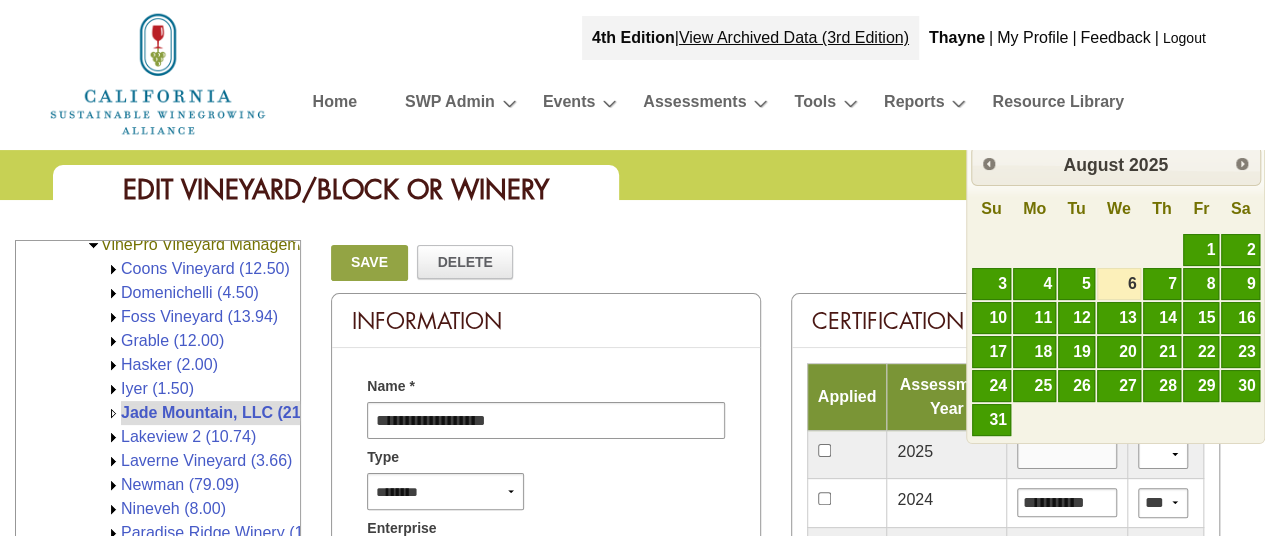 type on "*********" 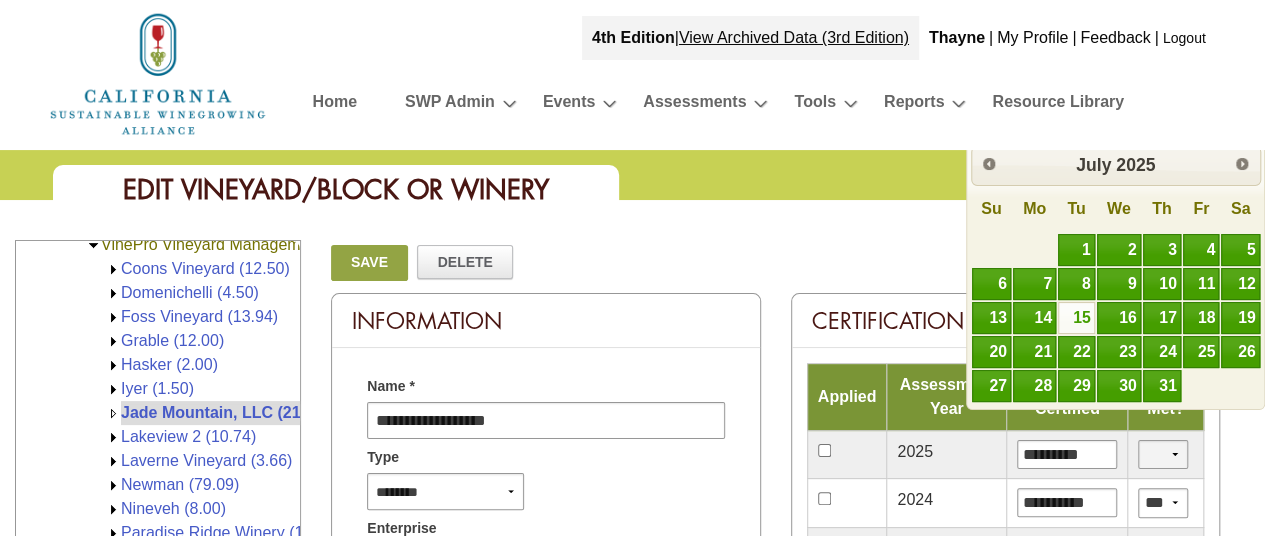 click on "***
**" at bounding box center (1163, 454) 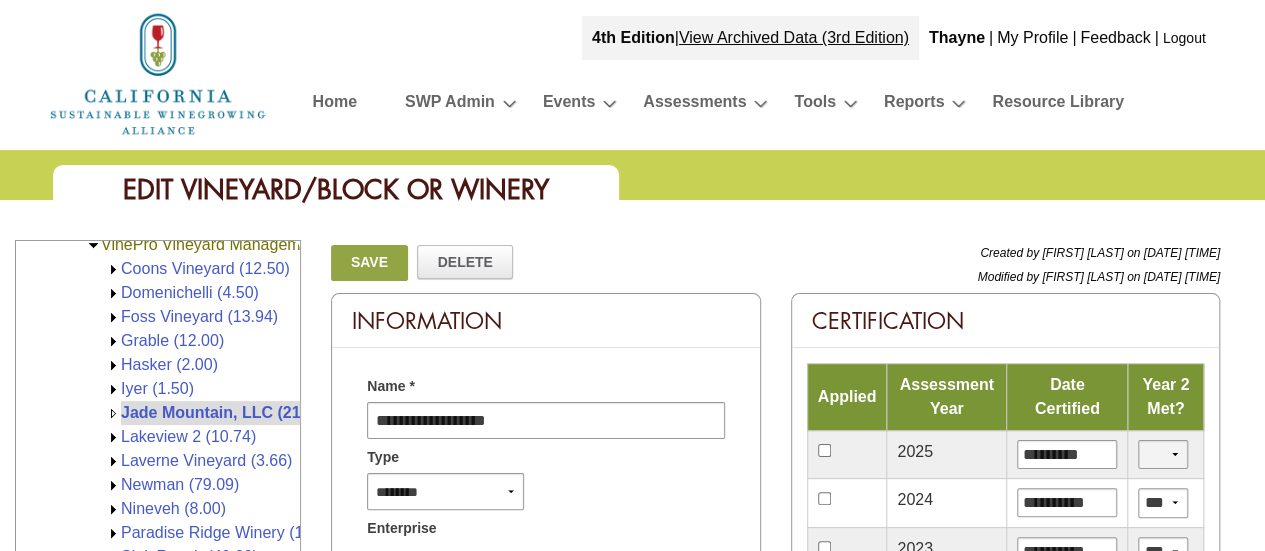 select on "*" 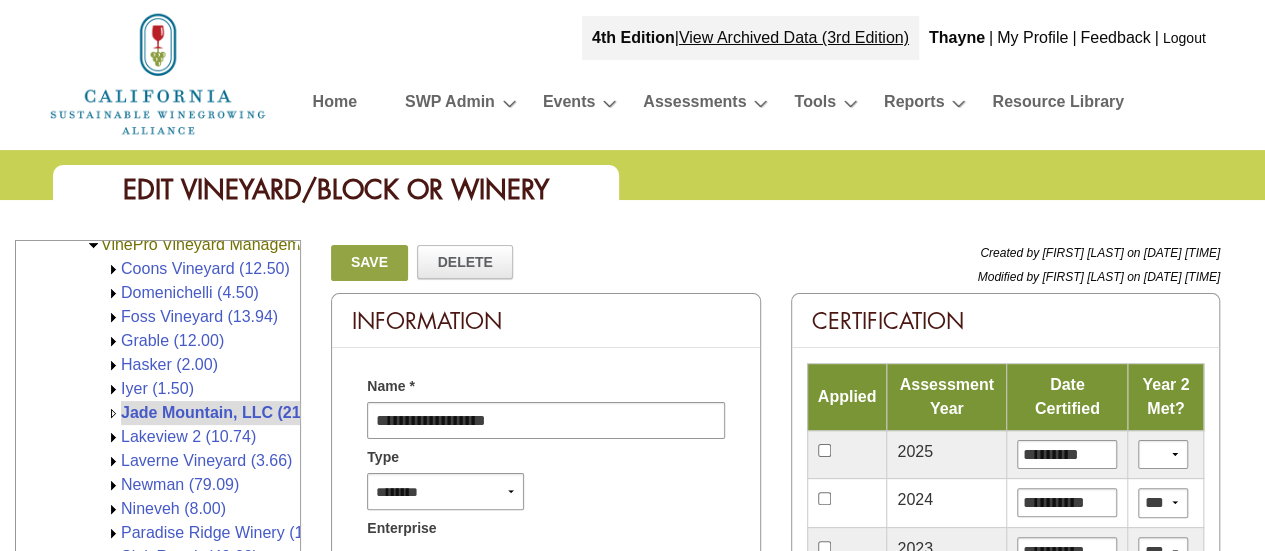 click on "Save" at bounding box center [369, 263] 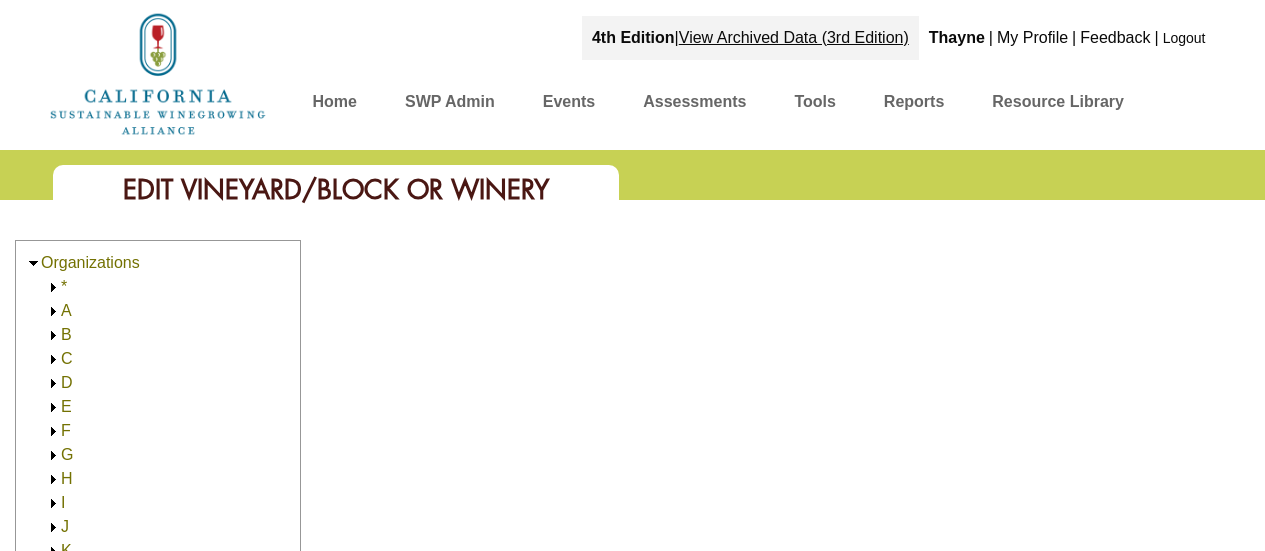 scroll, scrollTop: 0, scrollLeft: 0, axis: both 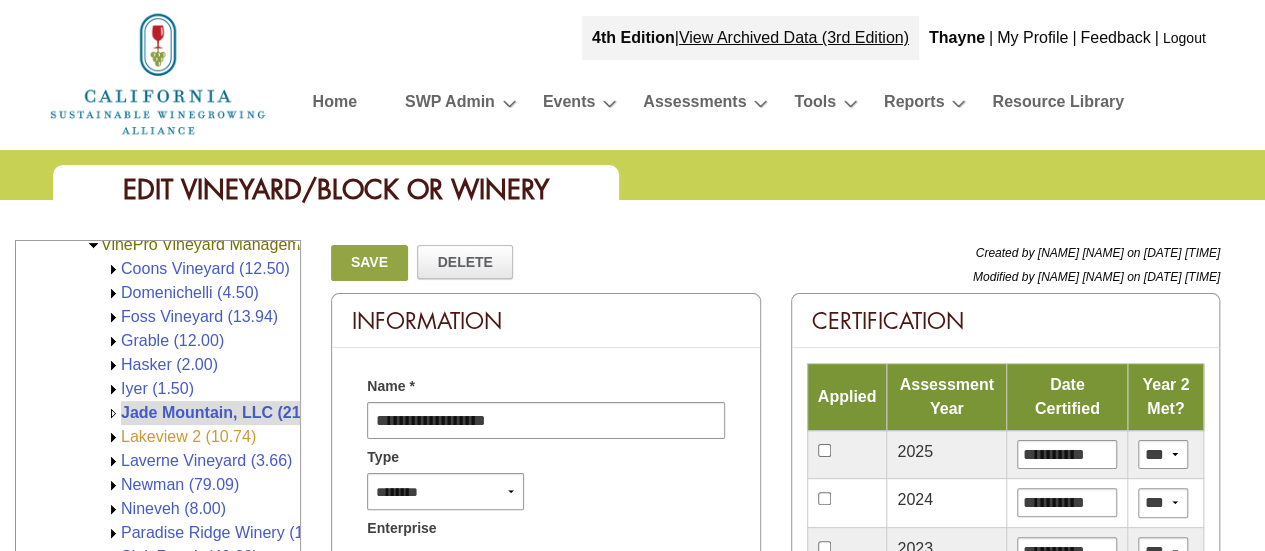 click on "Lakeview 2 (10.74)" at bounding box center (188, 436) 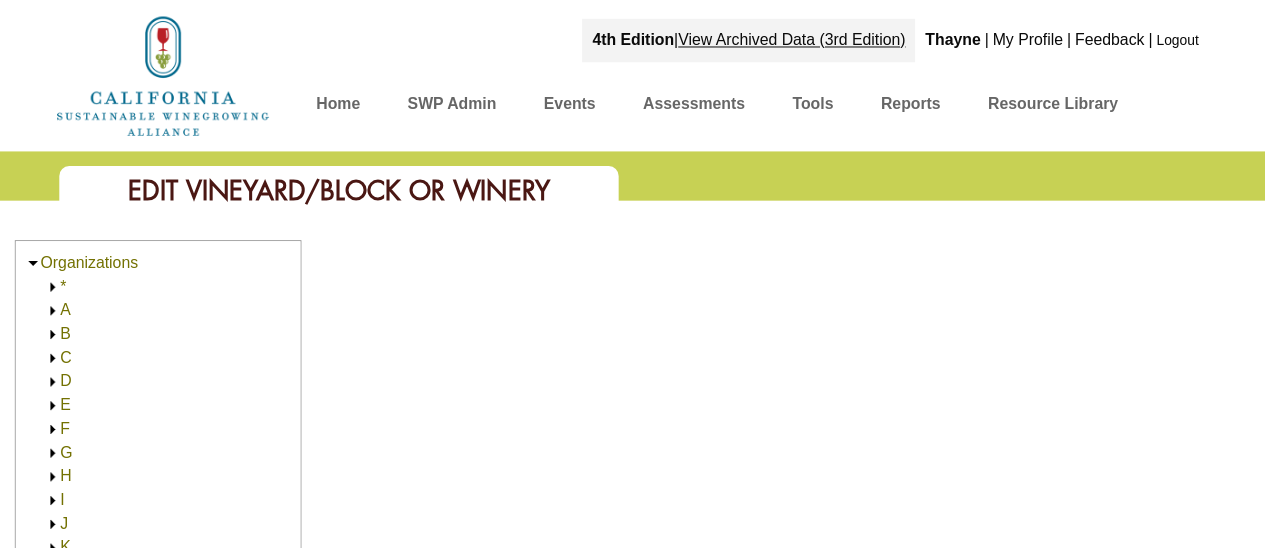 scroll, scrollTop: 0, scrollLeft: 0, axis: both 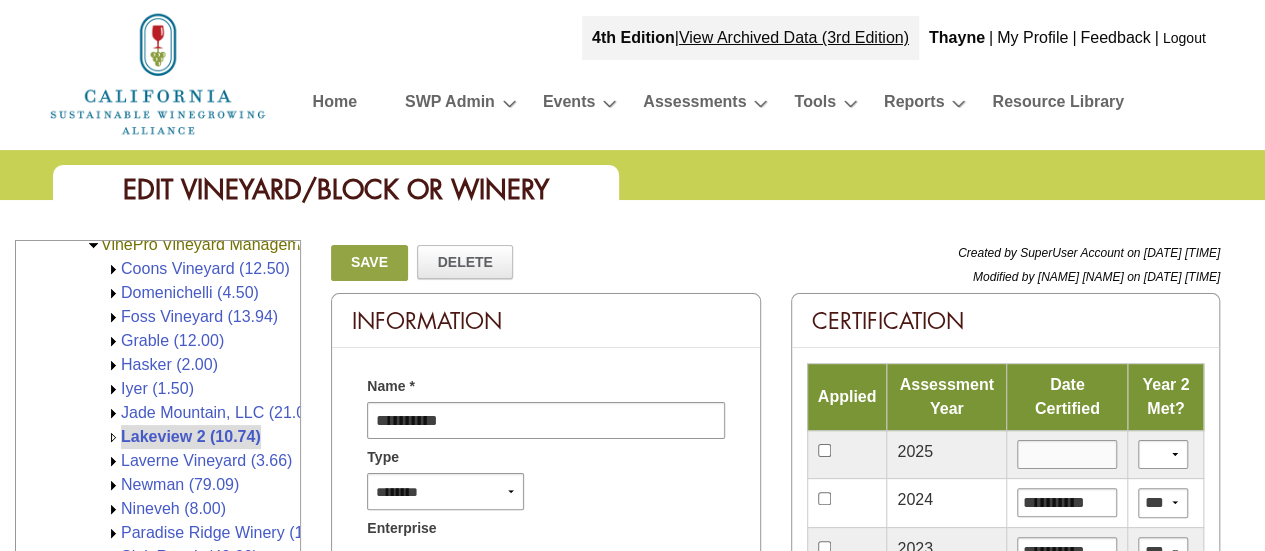 click at bounding box center [1067, 454] 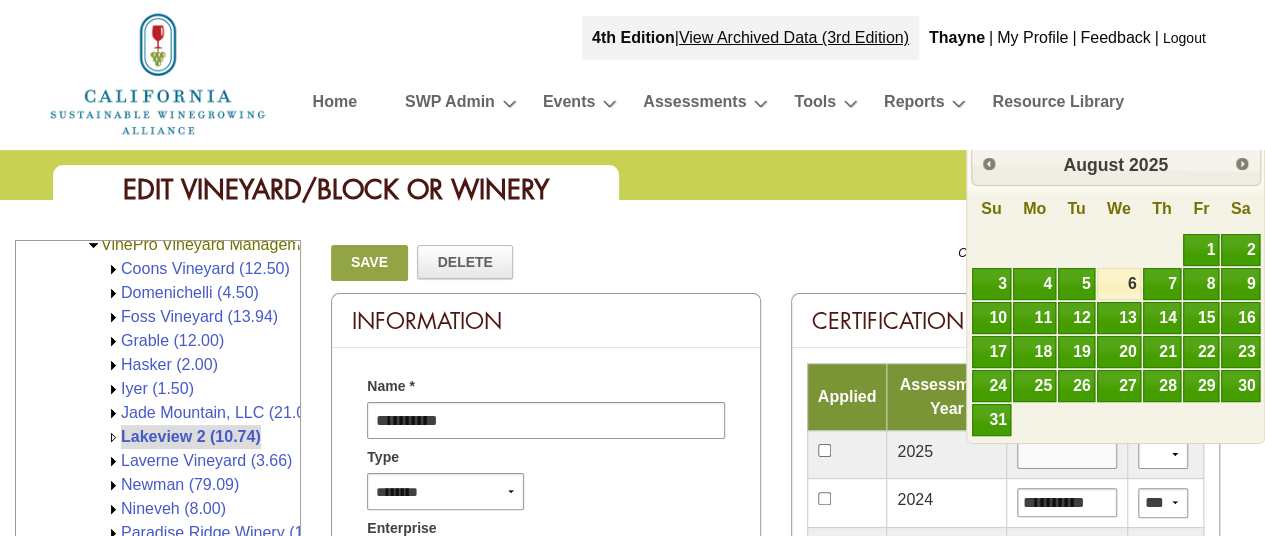 type on "*********" 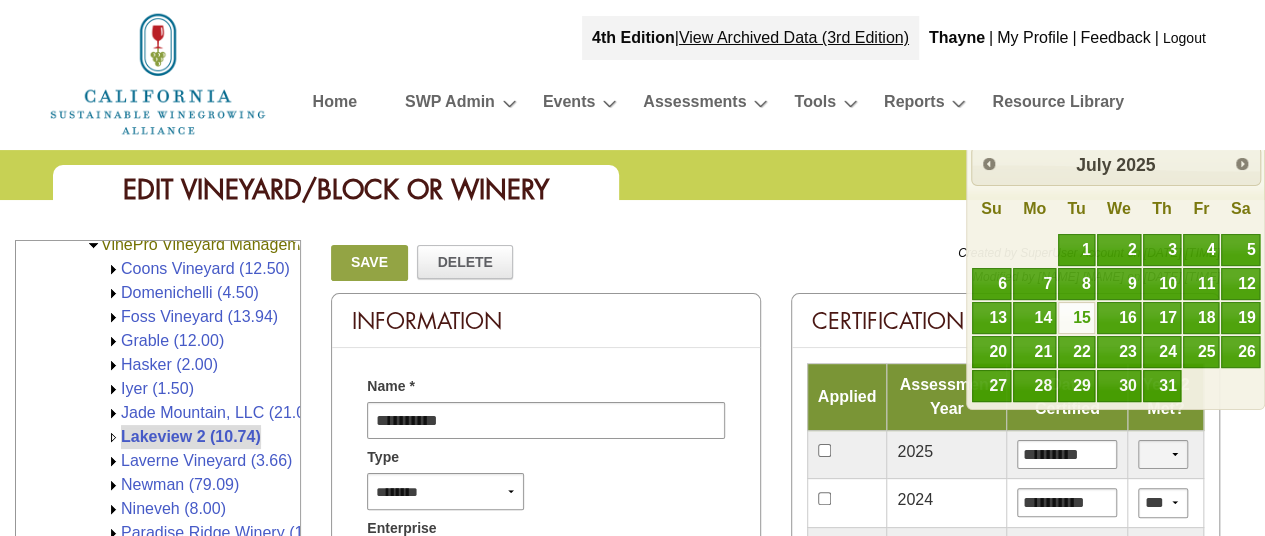 click on "***
**" at bounding box center [1163, 454] 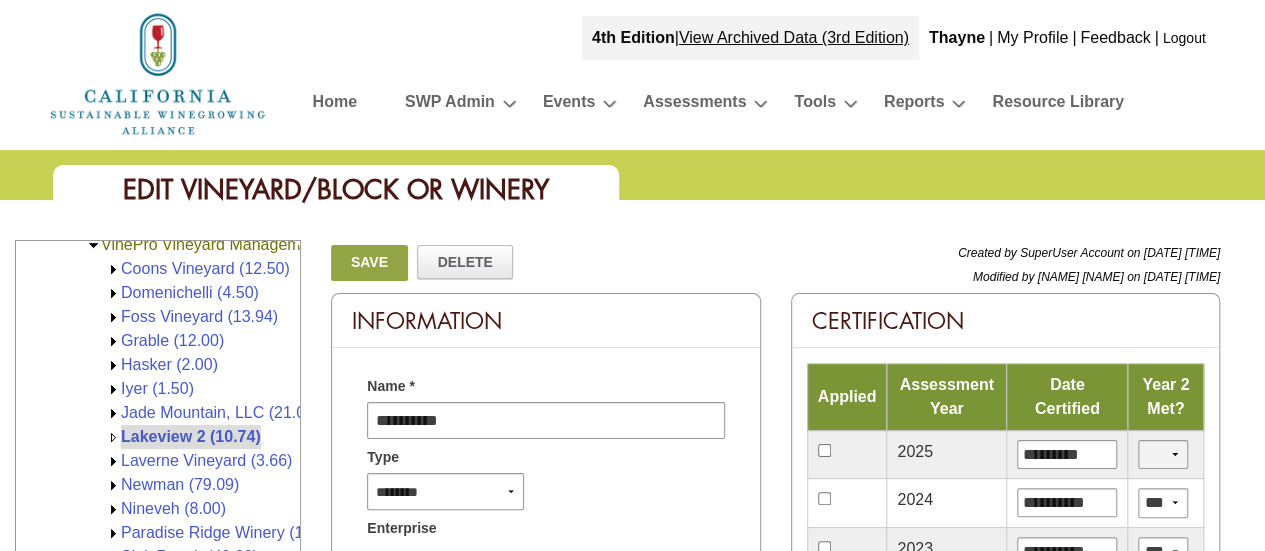 select on "*" 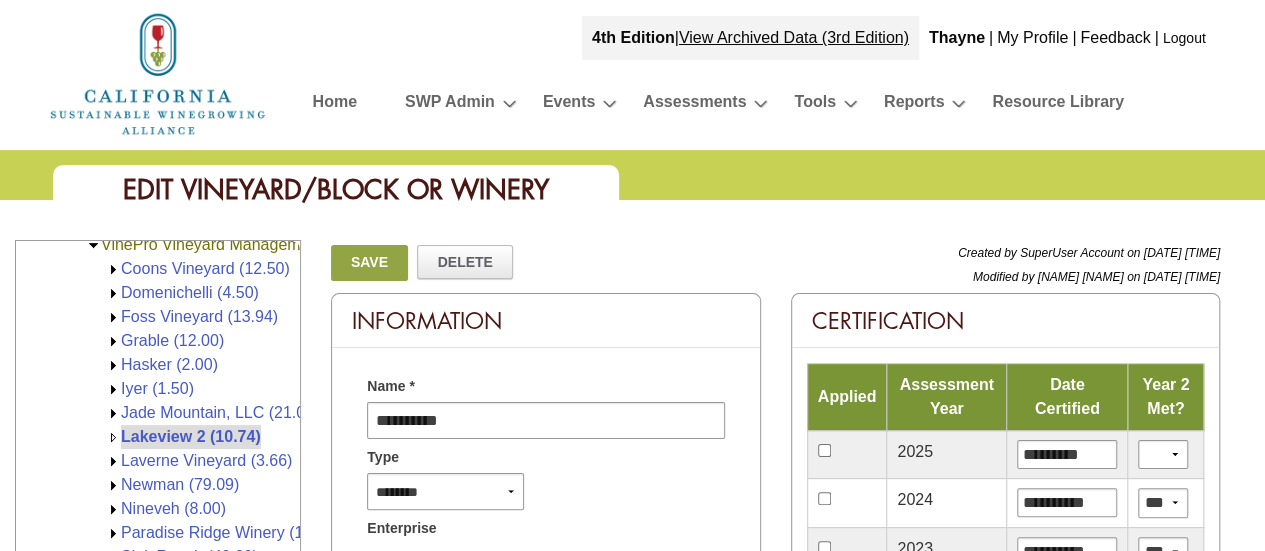 click on "Save" at bounding box center [369, 263] 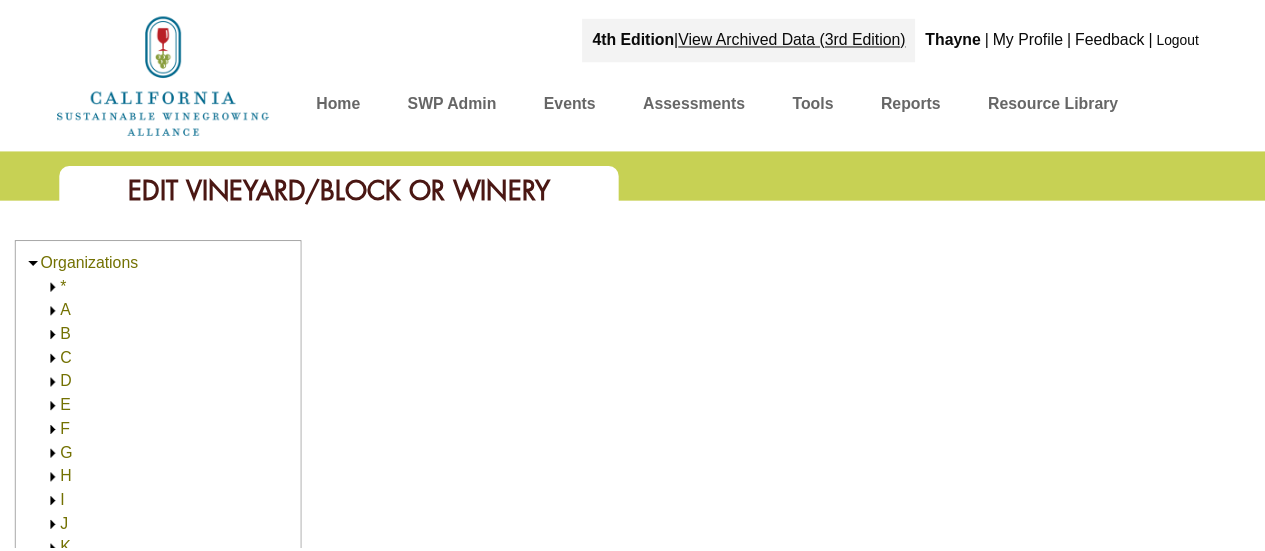 scroll, scrollTop: 0, scrollLeft: 0, axis: both 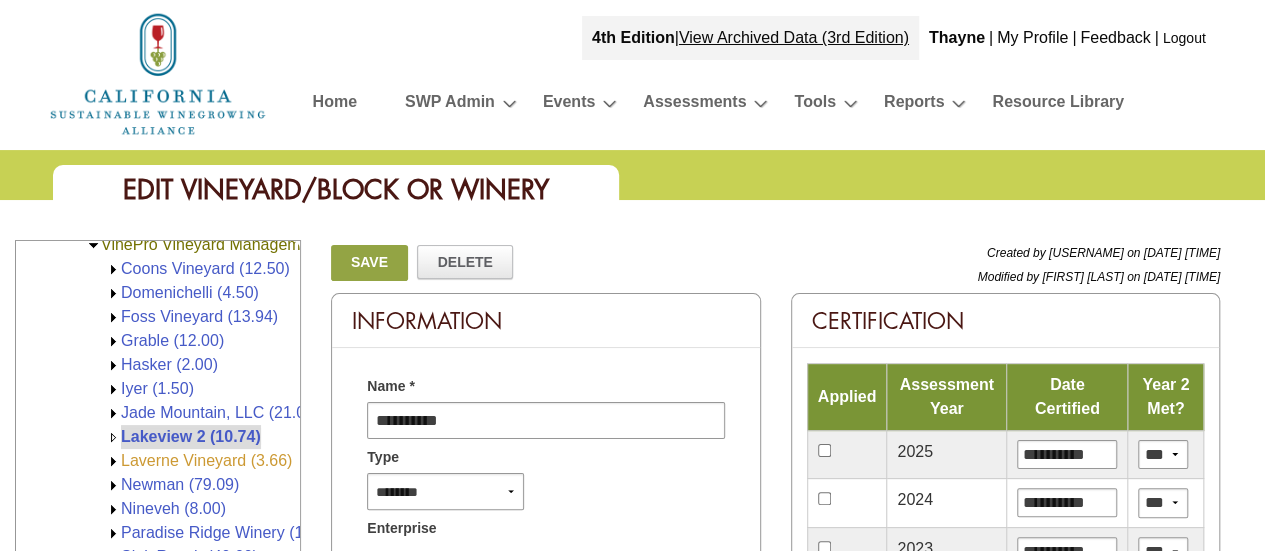 click on "Laverne Vineyard (3.66)" at bounding box center (206, 460) 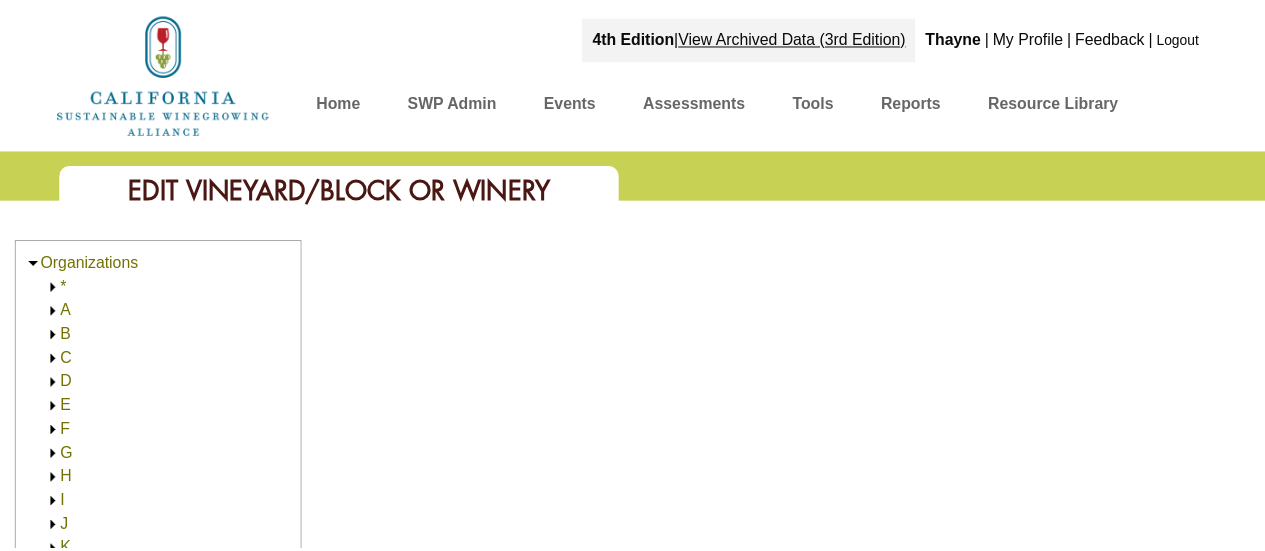 scroll, scrollTop: 0, scrollLeft: 0, axis: both 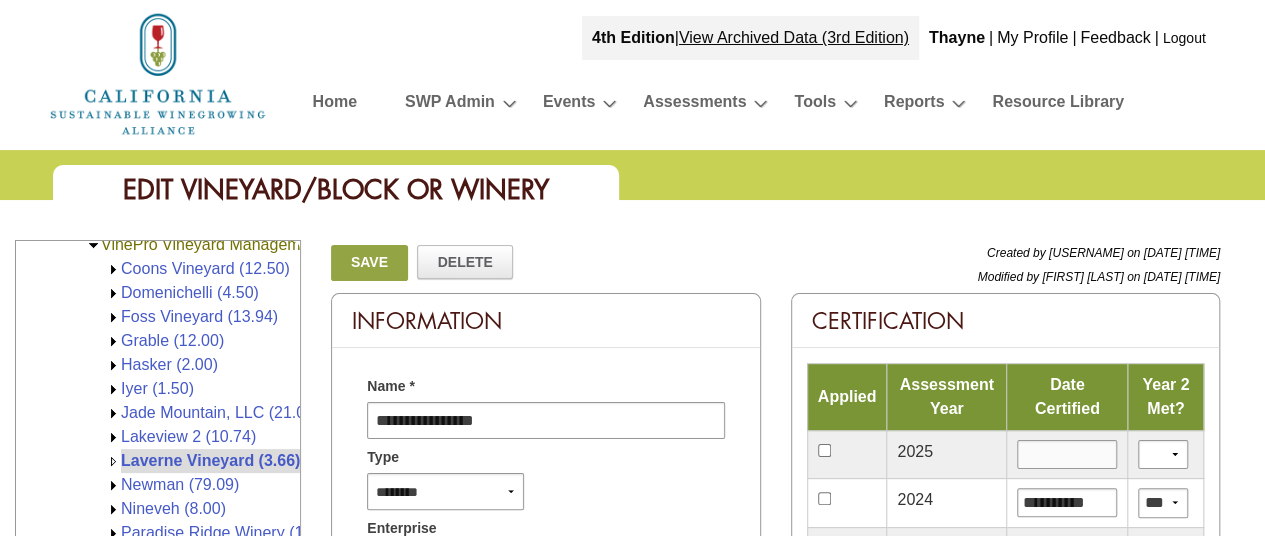 click at bounding box center [1067, 454] 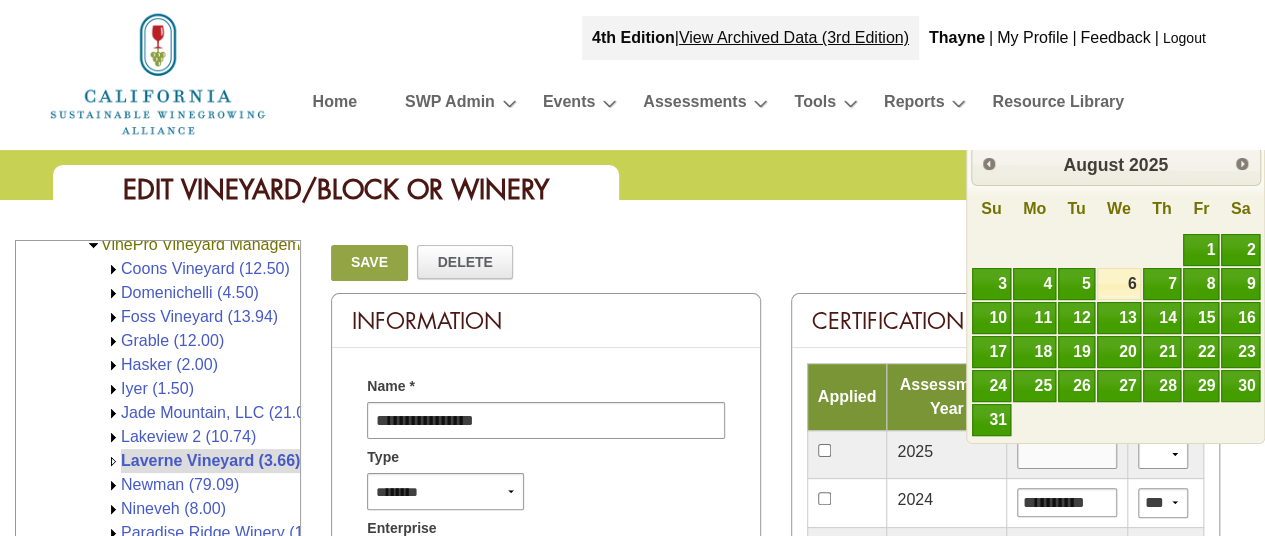 type on "*********" 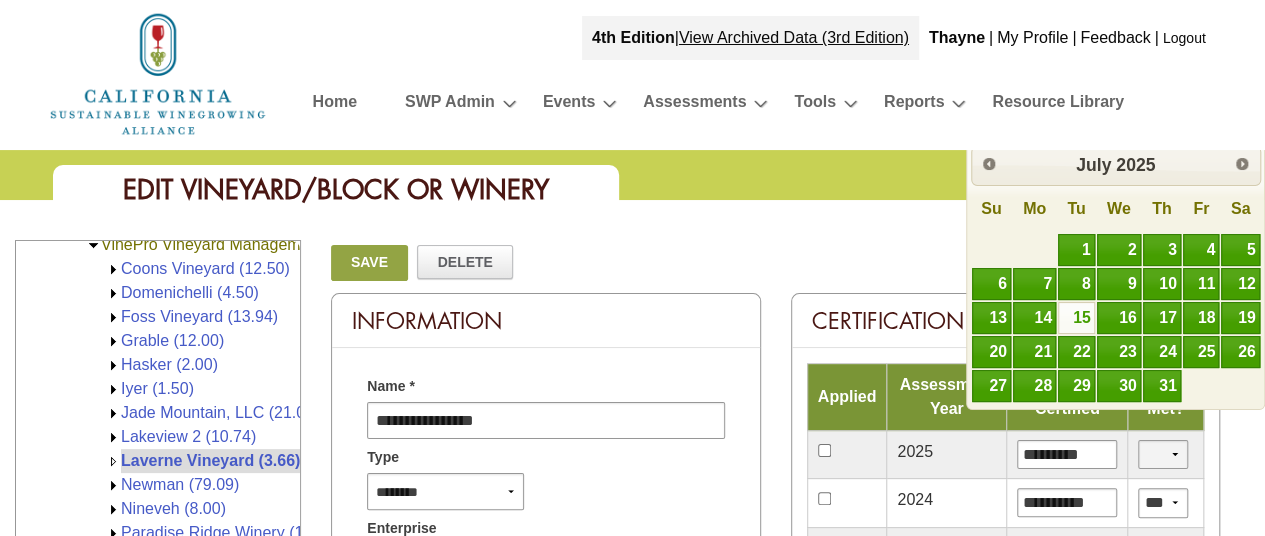 click on "***
**" at bounding box center [1163, 454] 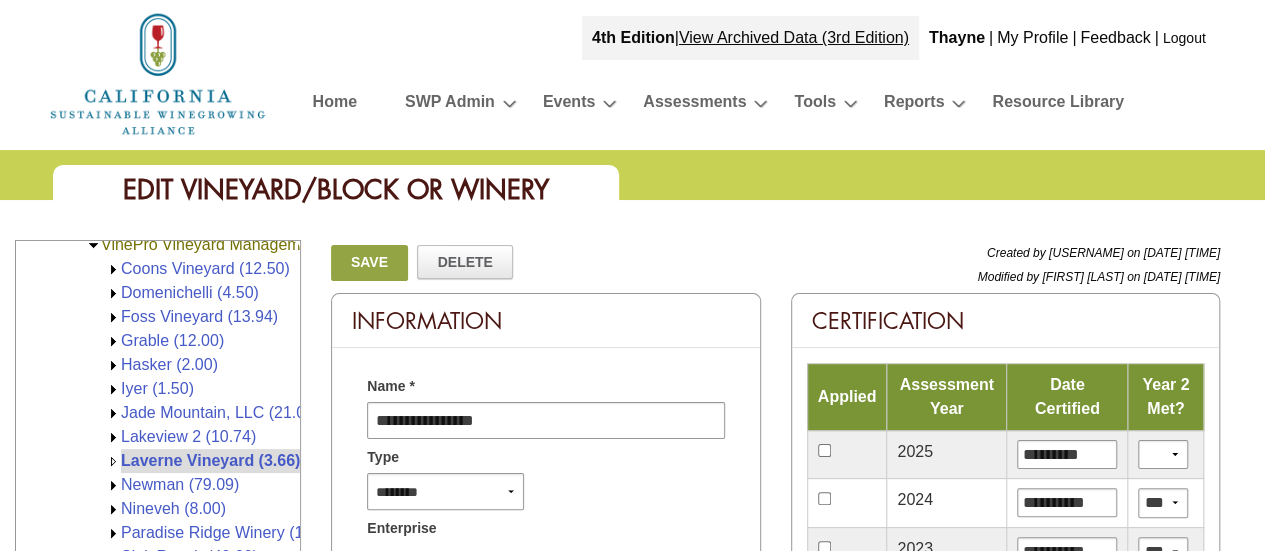 select on "*" 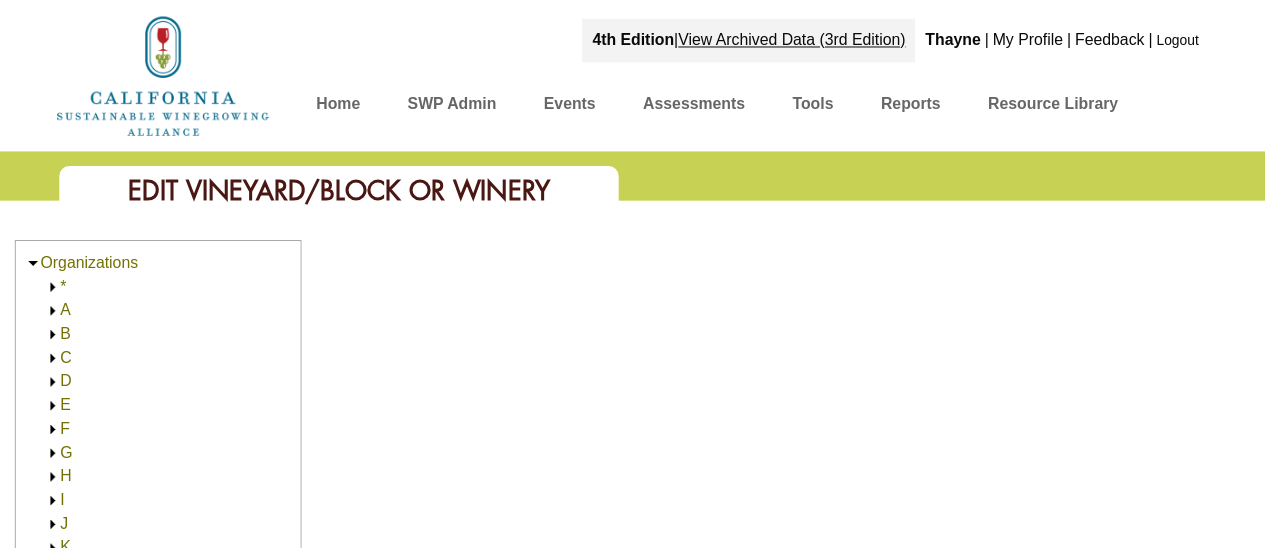 scroll, scrollTop: 0, scrollLeft: 0, axis: both 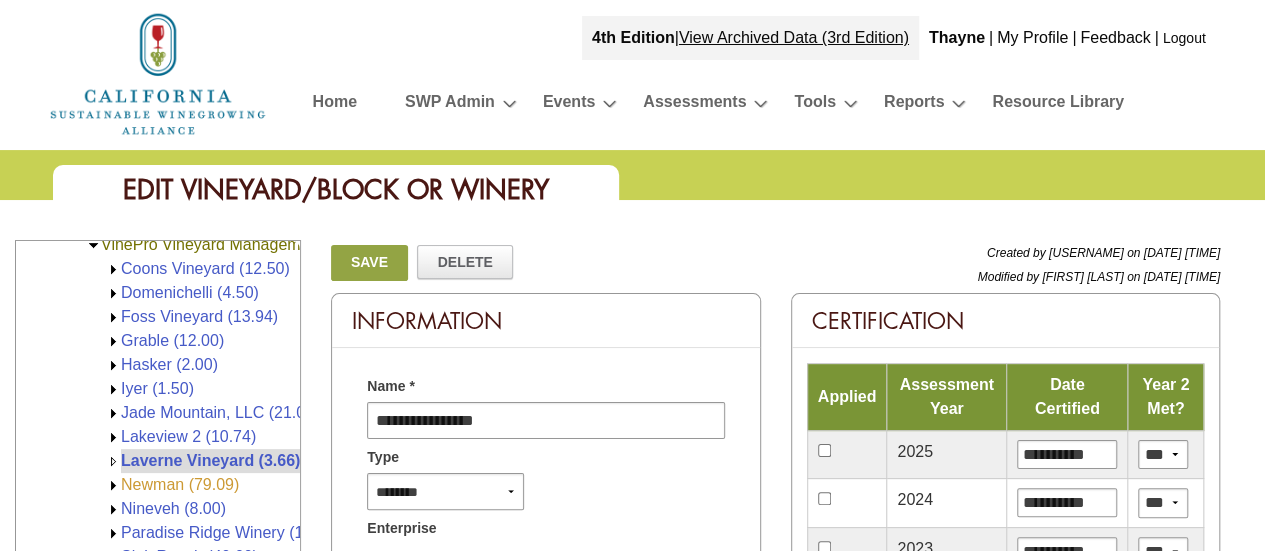 click on "Newman  (79.09)" at bounding box center (180, 484) 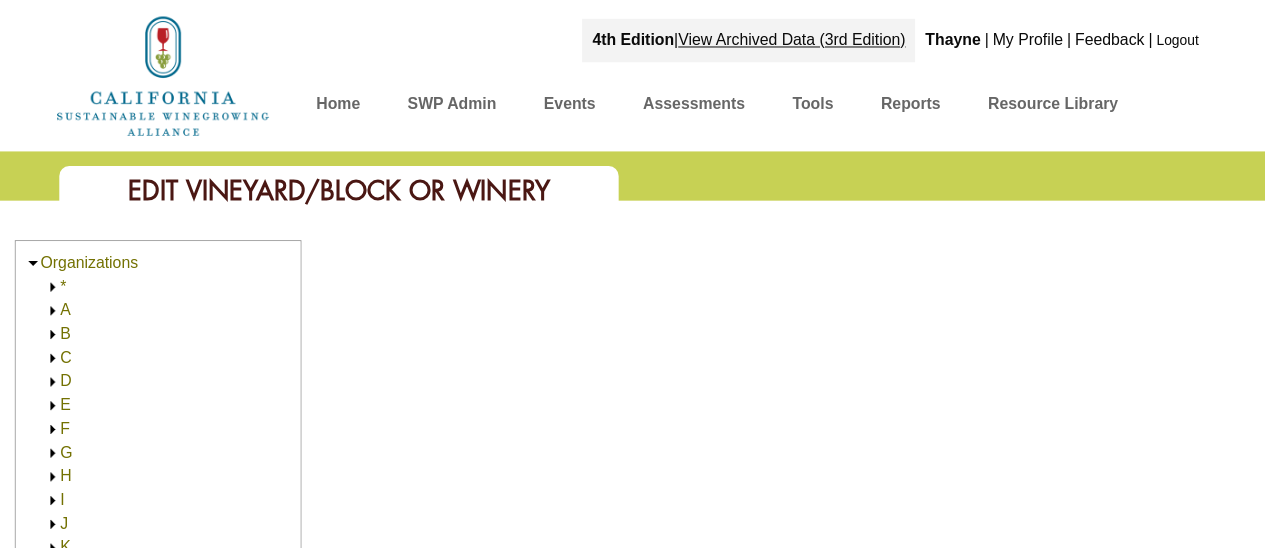 scroll, scrollTop: 0, scrollLeft: 0, axis: both 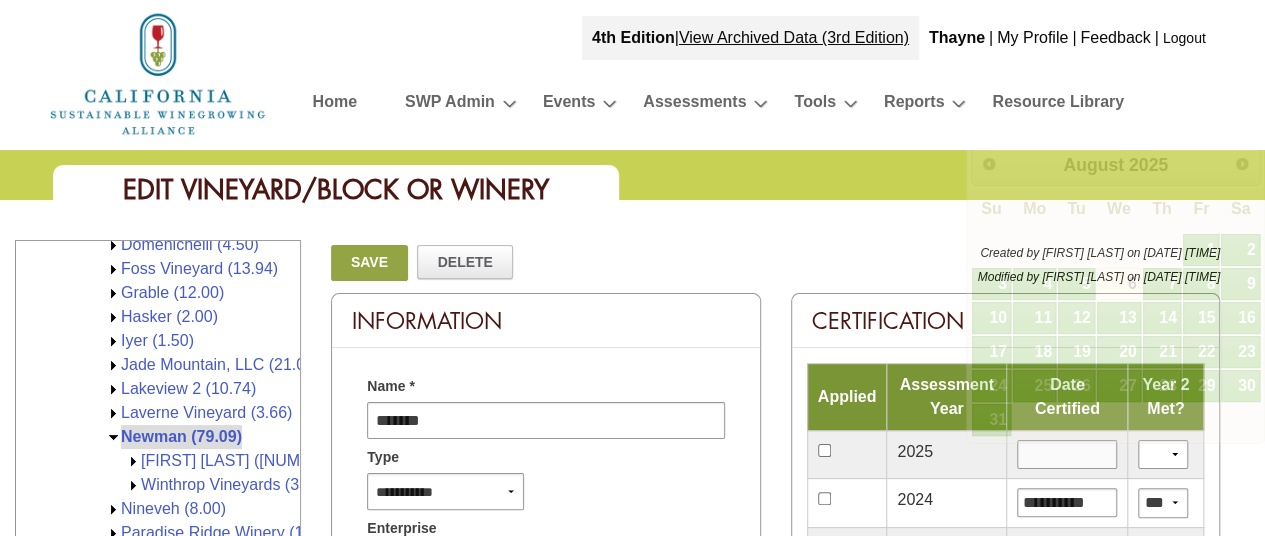 click at bounding box center (1067, 454) 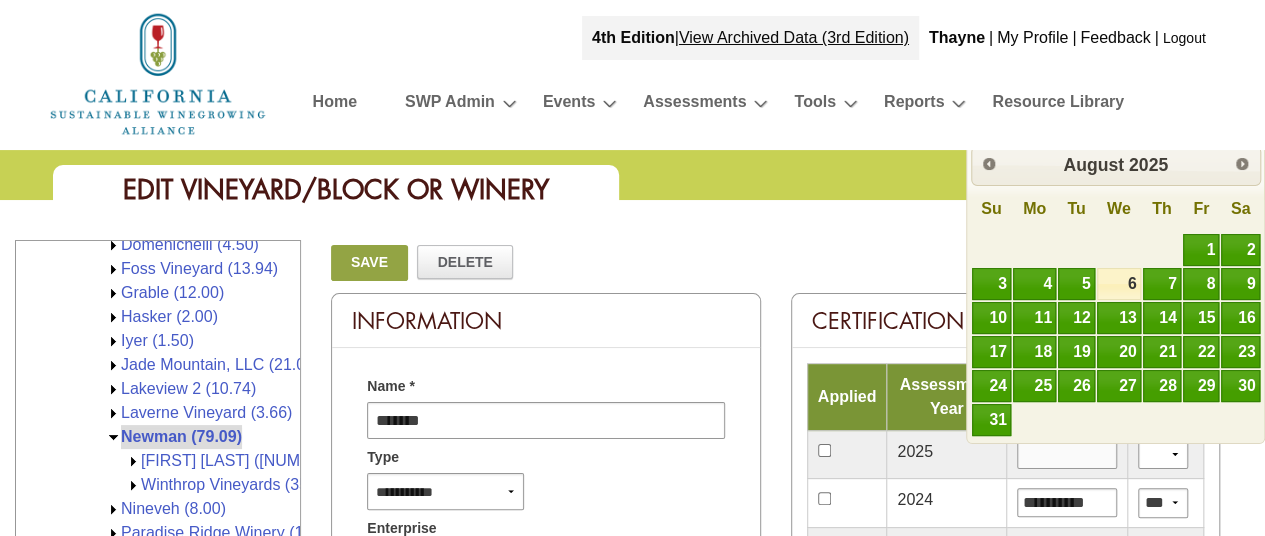 type on "*********" 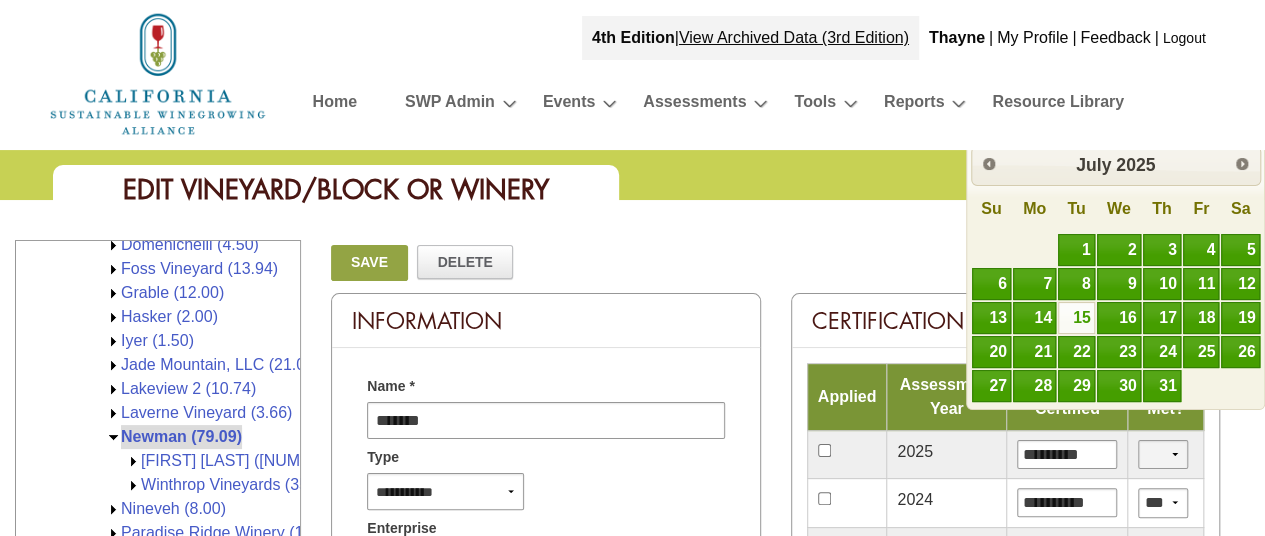 click on "***
**" at bounding box center [1163, 454] 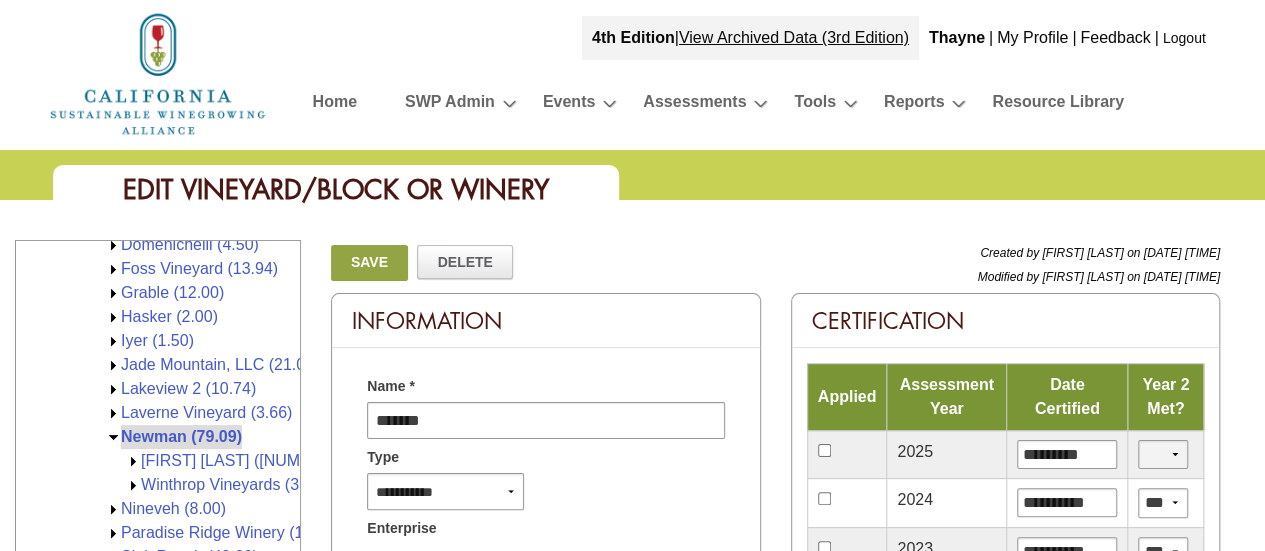 select on "*" 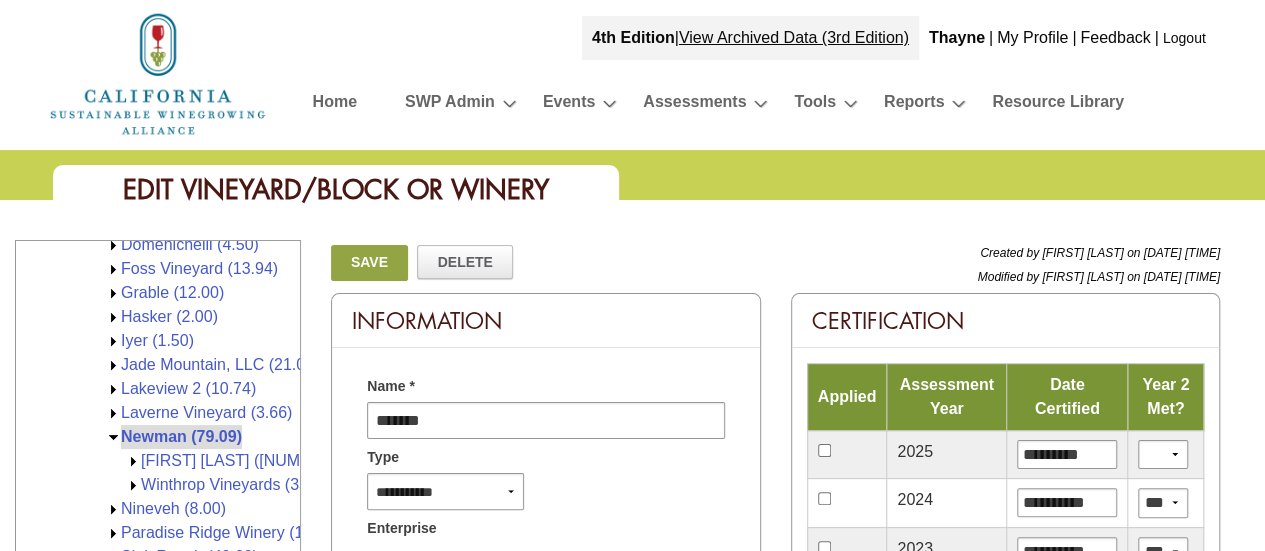 click on "Save" at bounding box center (369, 263) 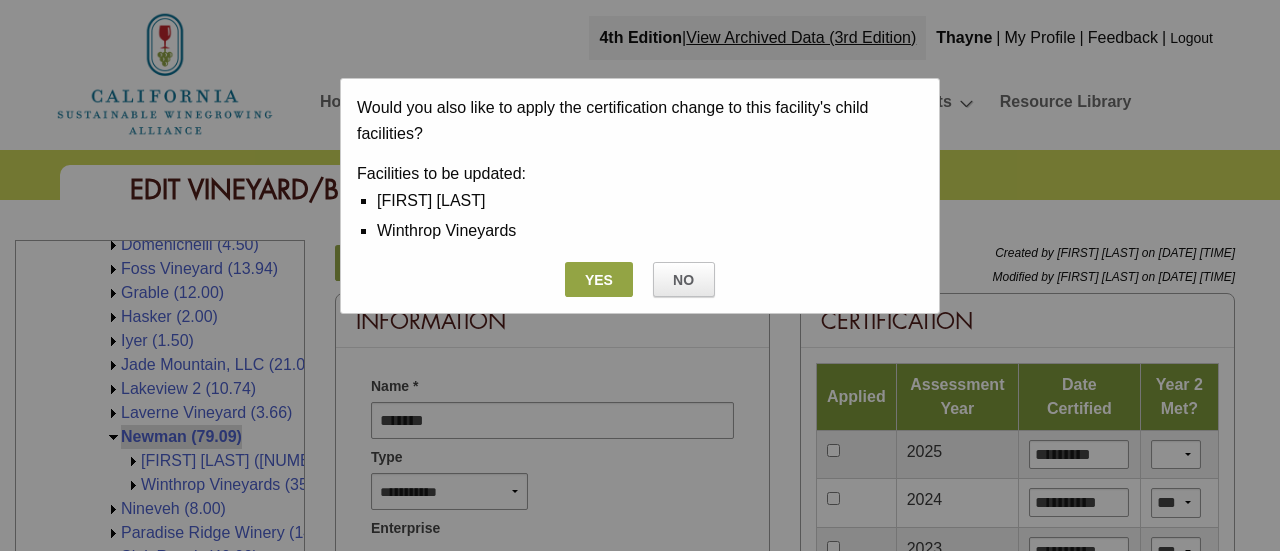 drag, startPoint x: 611, startPoint y: 285, endPoint x: 587, endPoint y: 274, distance: 26.400757 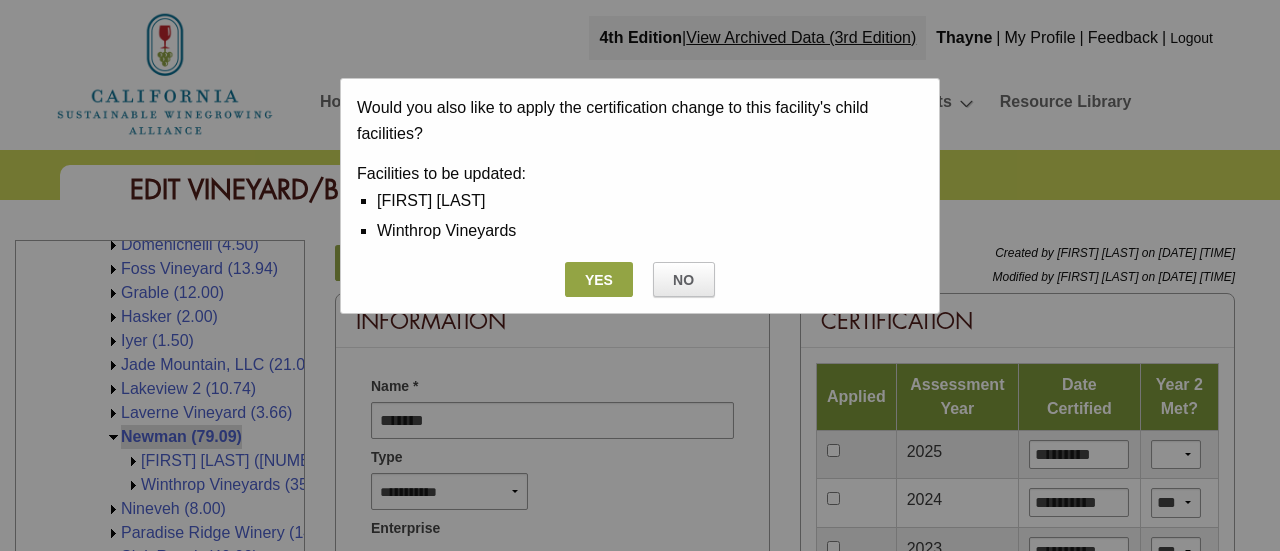 click on "Yes" at bounding box center (598, 279) 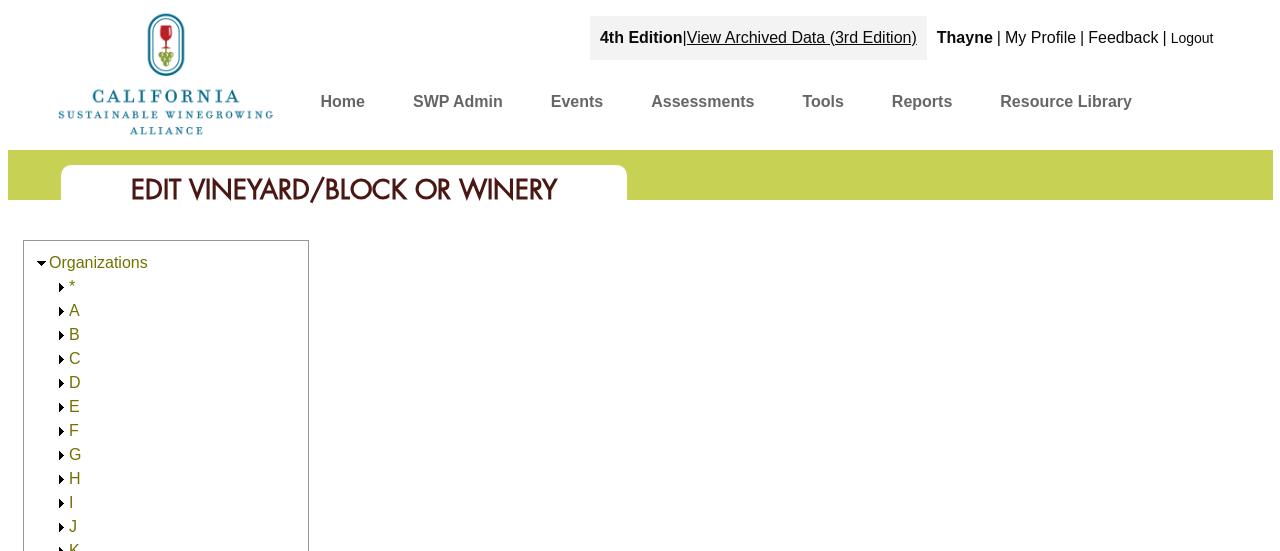 scroll, scrollTop: 0, scrollLeft: 0, axis: both 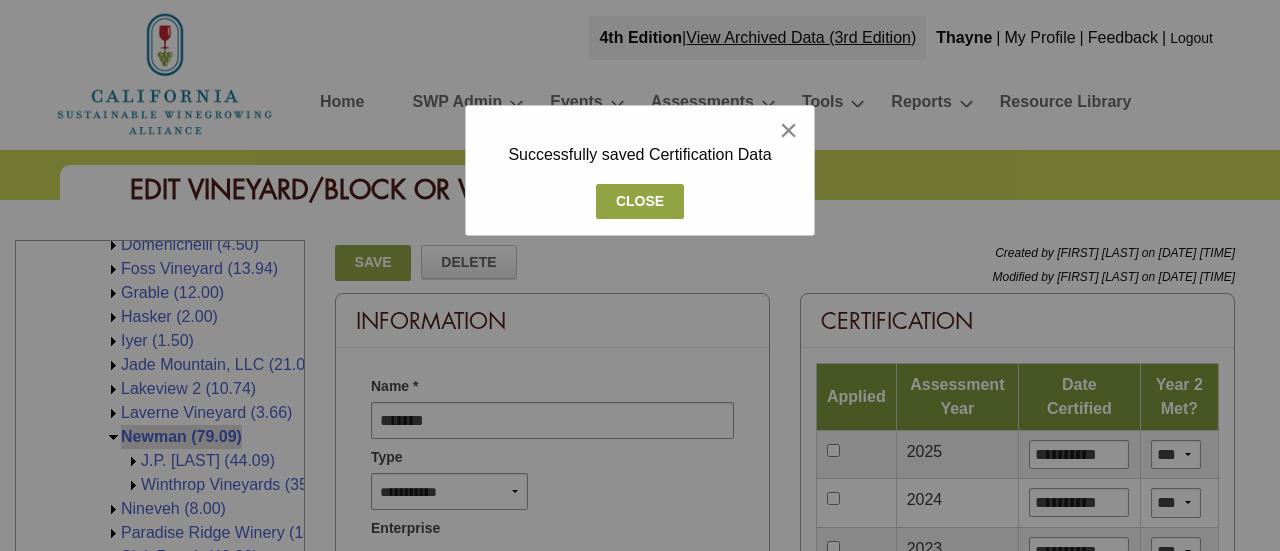 click on "Close" at bounding box center (639, 201) 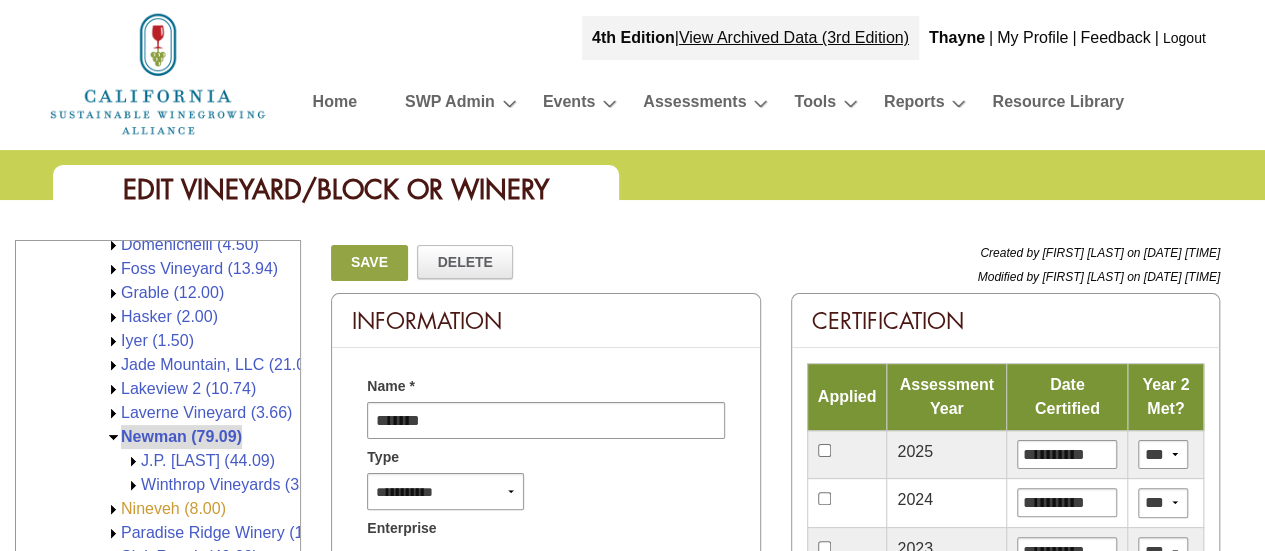 click on "Nineveh (8.00)" at bounding box center [173, 508] 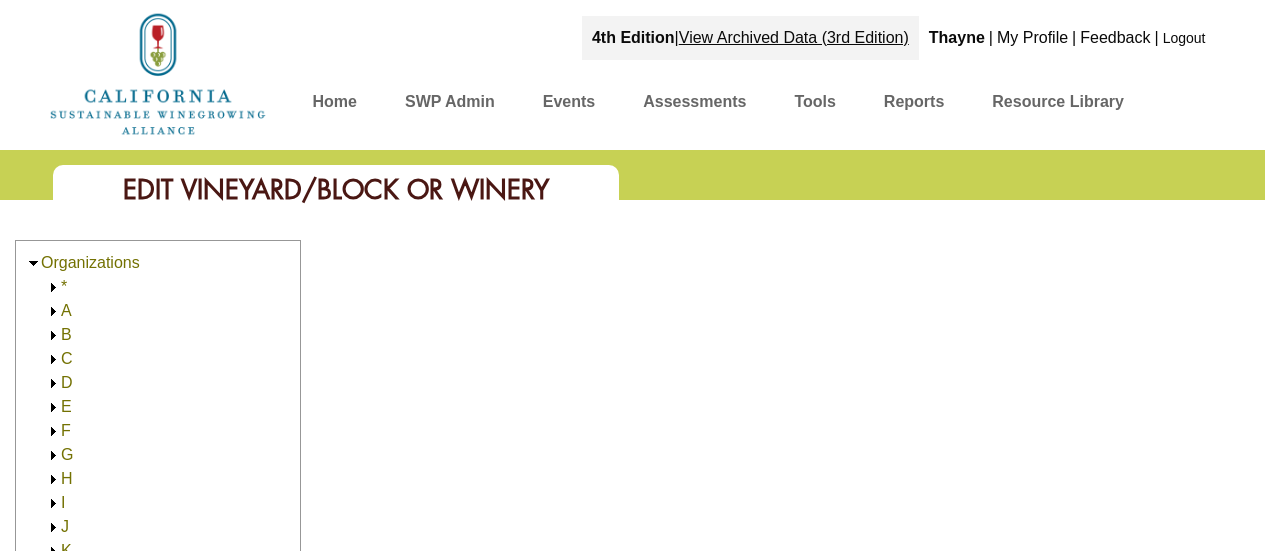 scroll, scrollTop: 0, scrollLeft: 0, axis: both 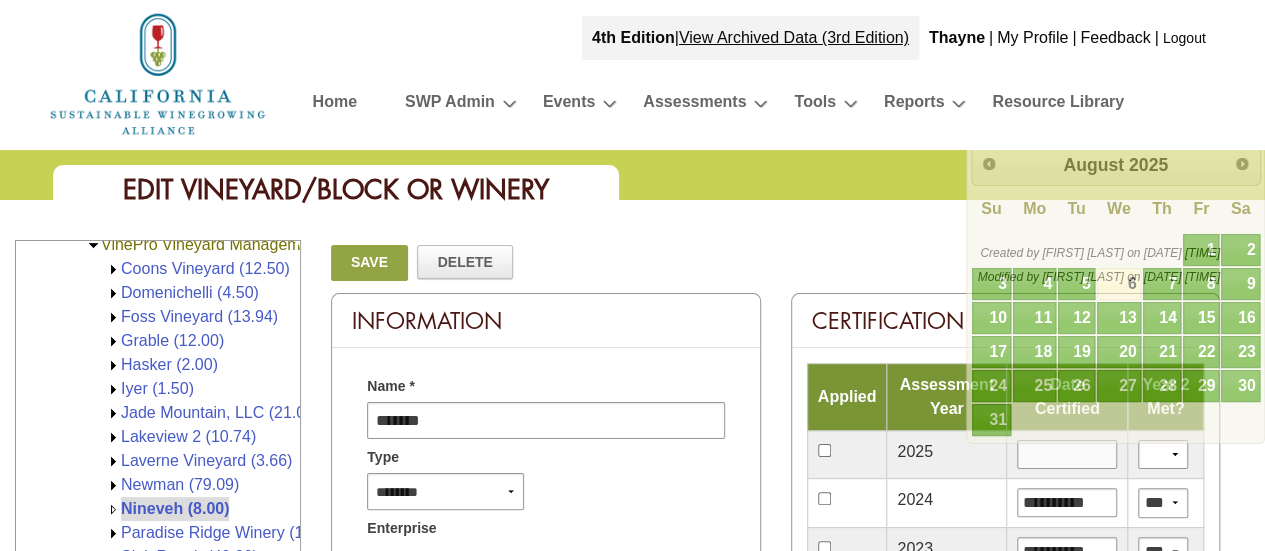 click at bounding box center (1067, 454) 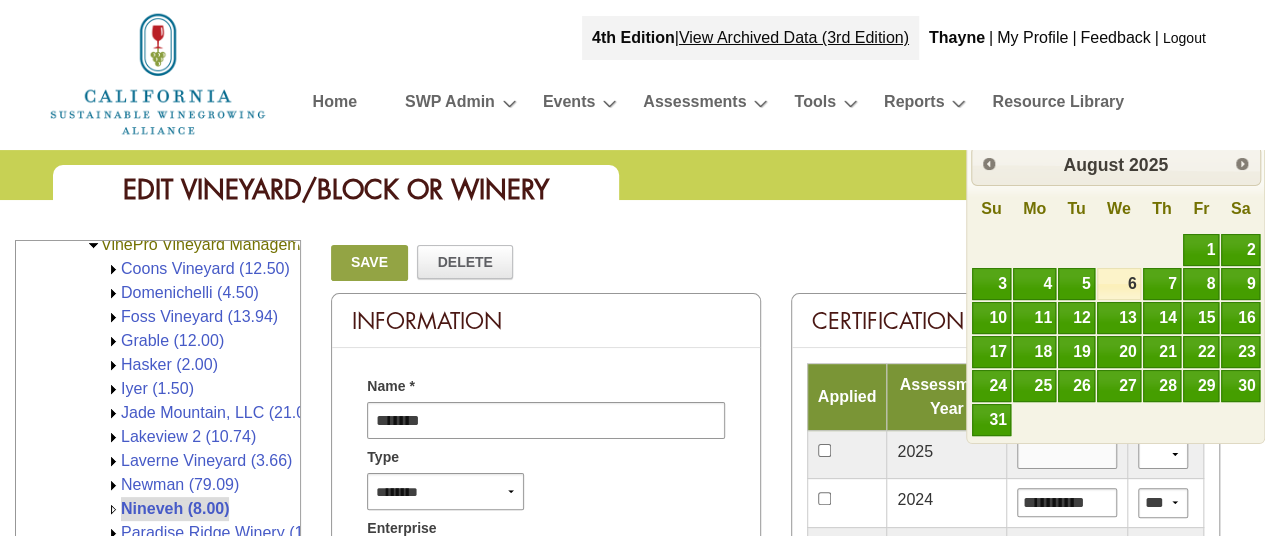 type on "**********" 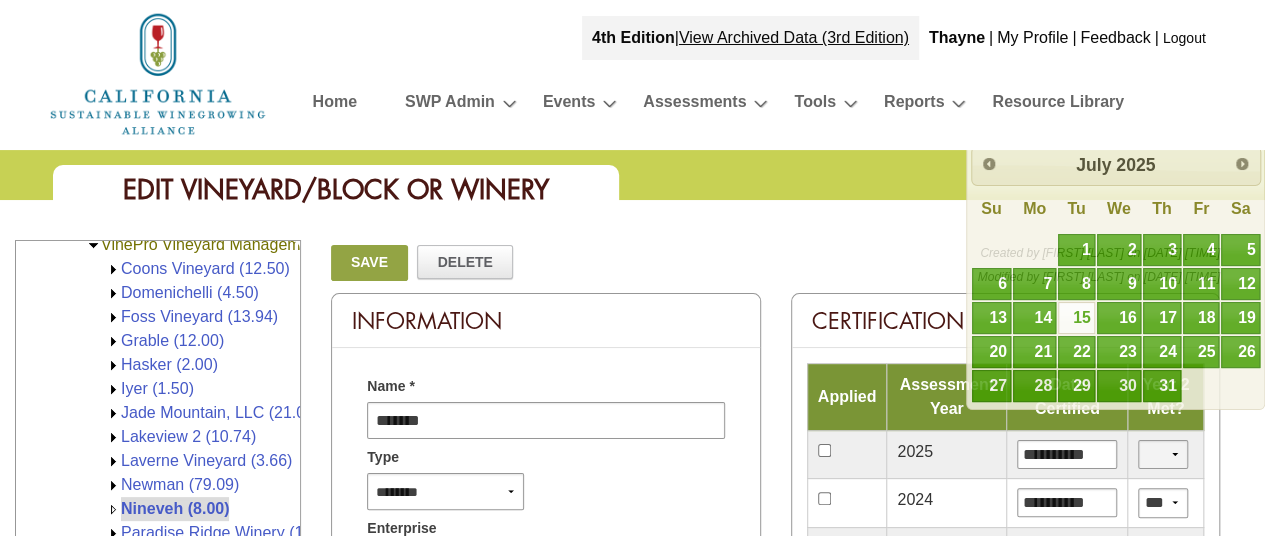click on "***
**" at bounding box center (1163, 454) 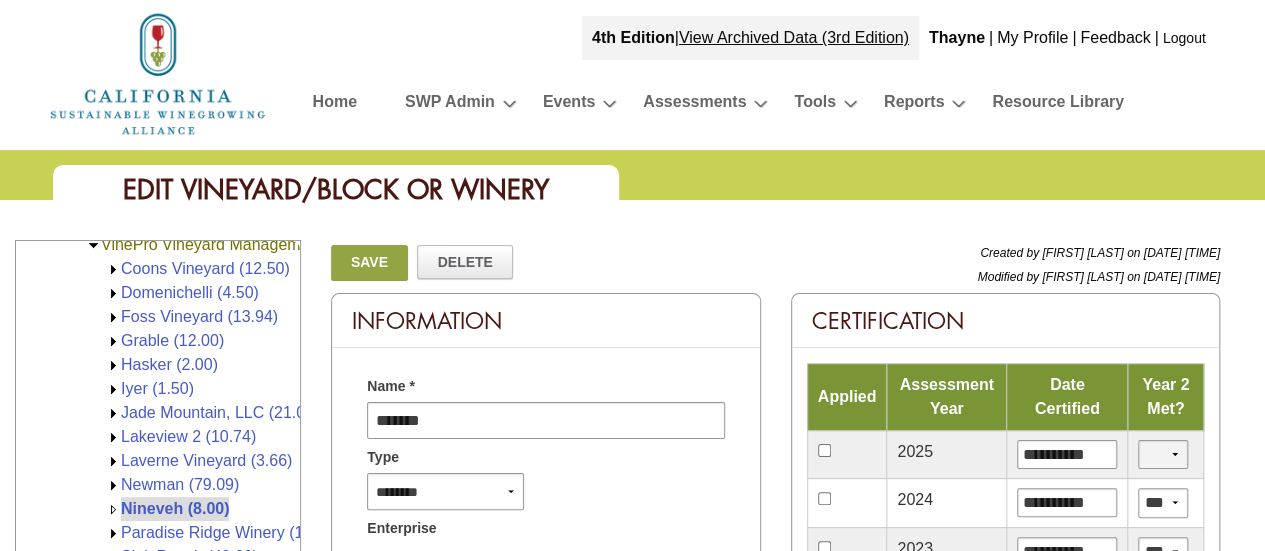 select on "*" 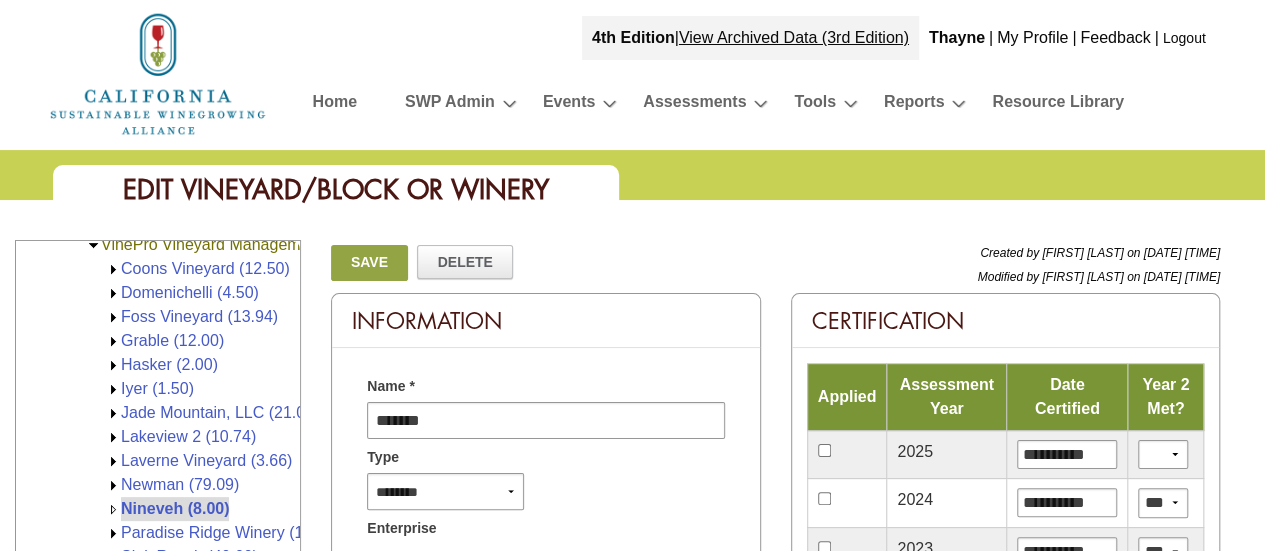 click on "Save" at bounding box center [369, 263] 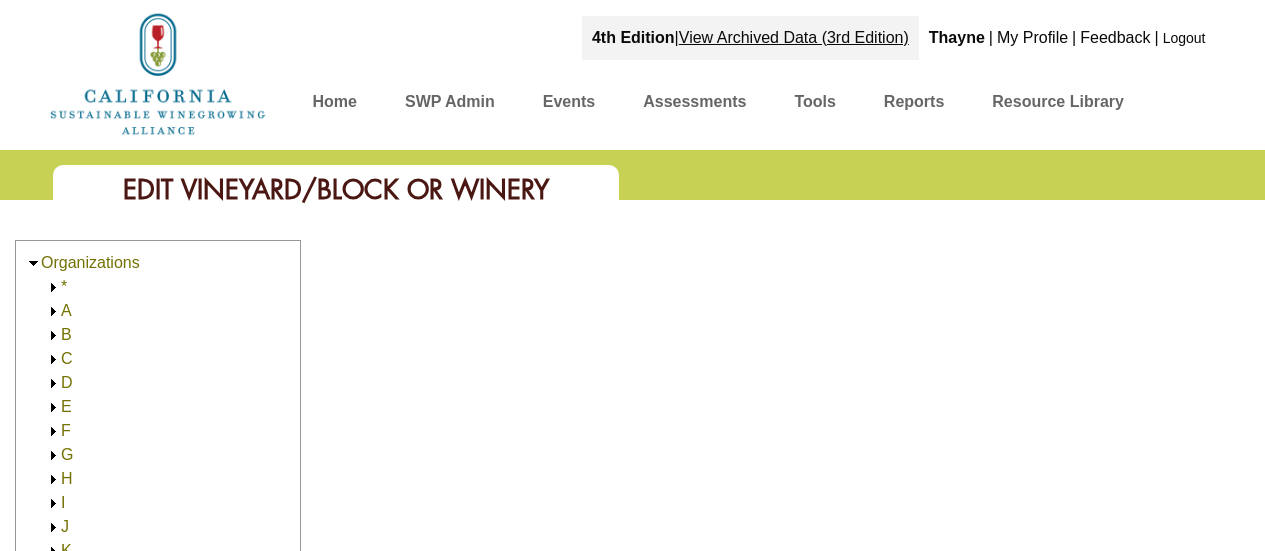 scroll, scrollTop: 0, scrollLeft: 0, axis: both 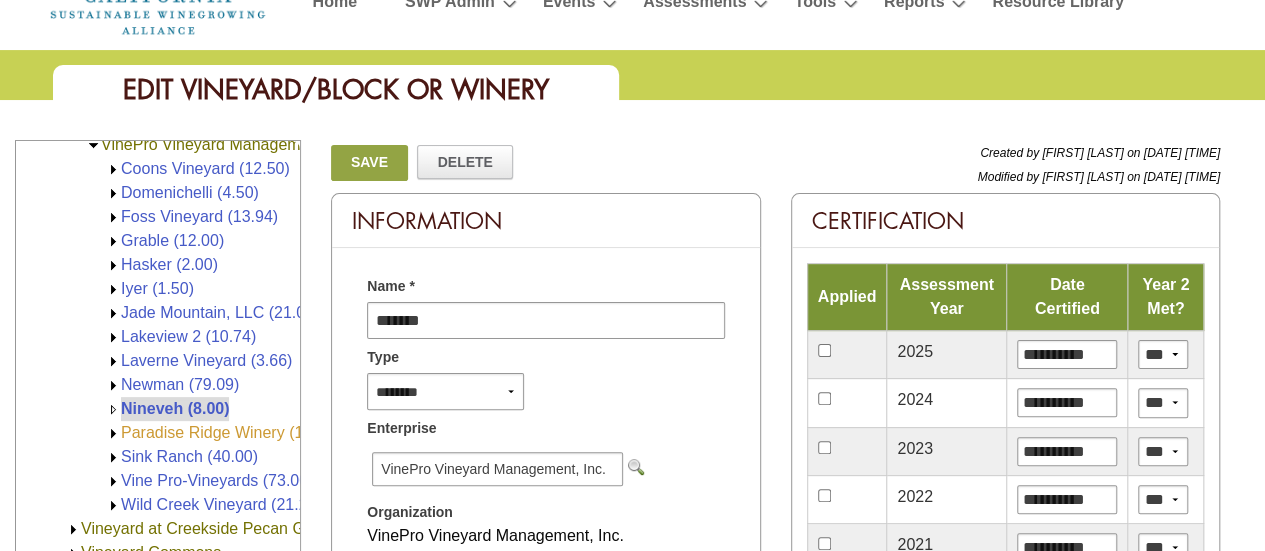 click on "Paradise Ridge Winery (14.61)" at bounding box center (230, 432) 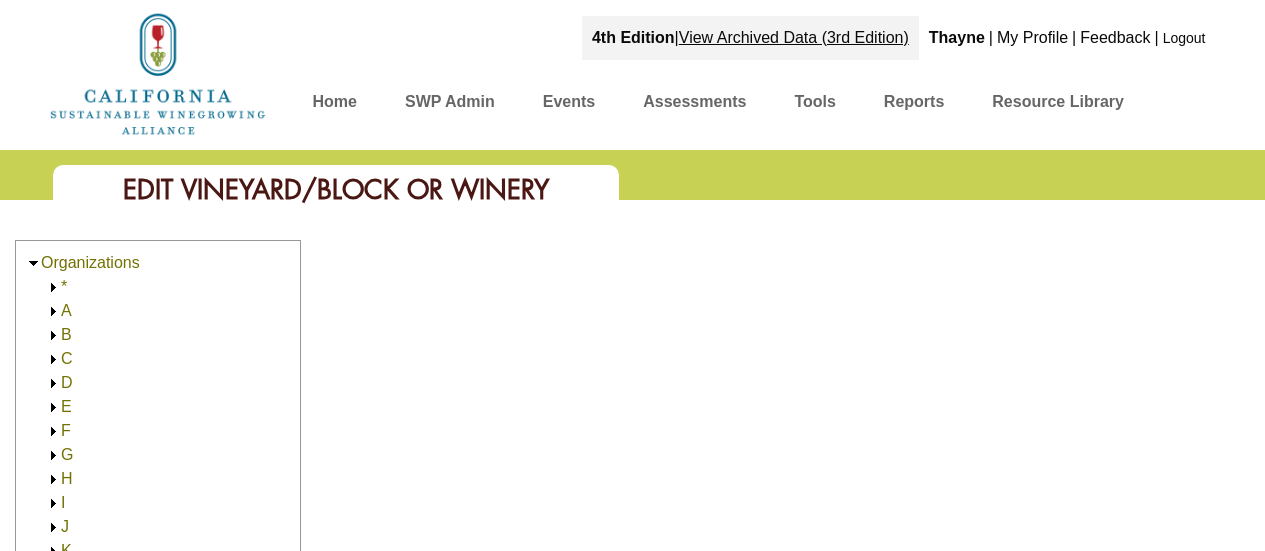 scroll, scrollTop: 0, scrollLeft: 0, axis: both 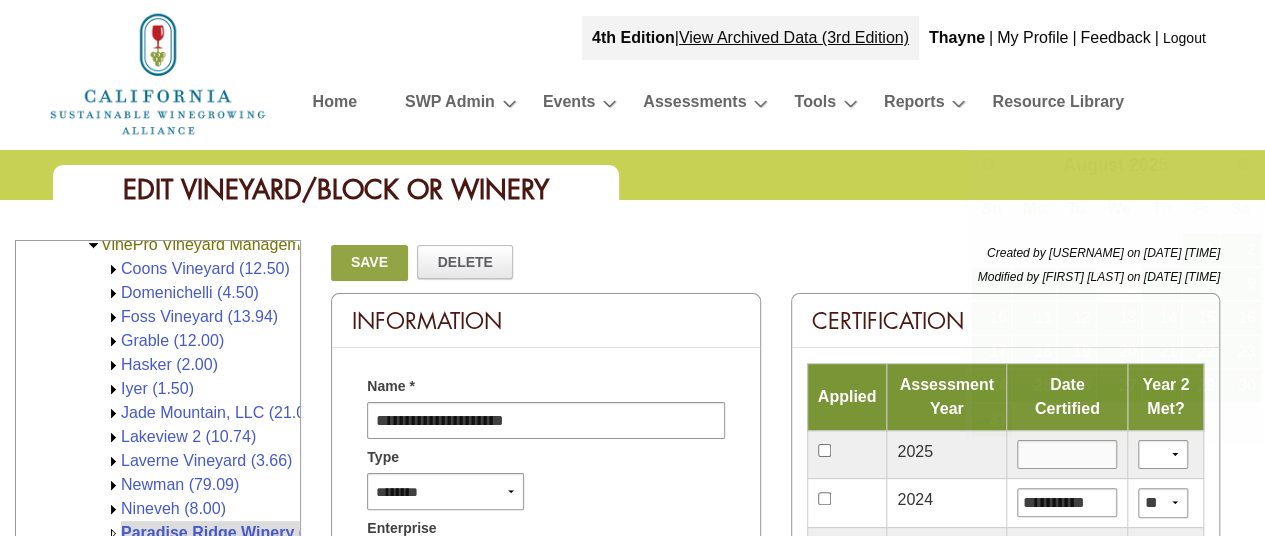 click at bounding box center [1067, 454] 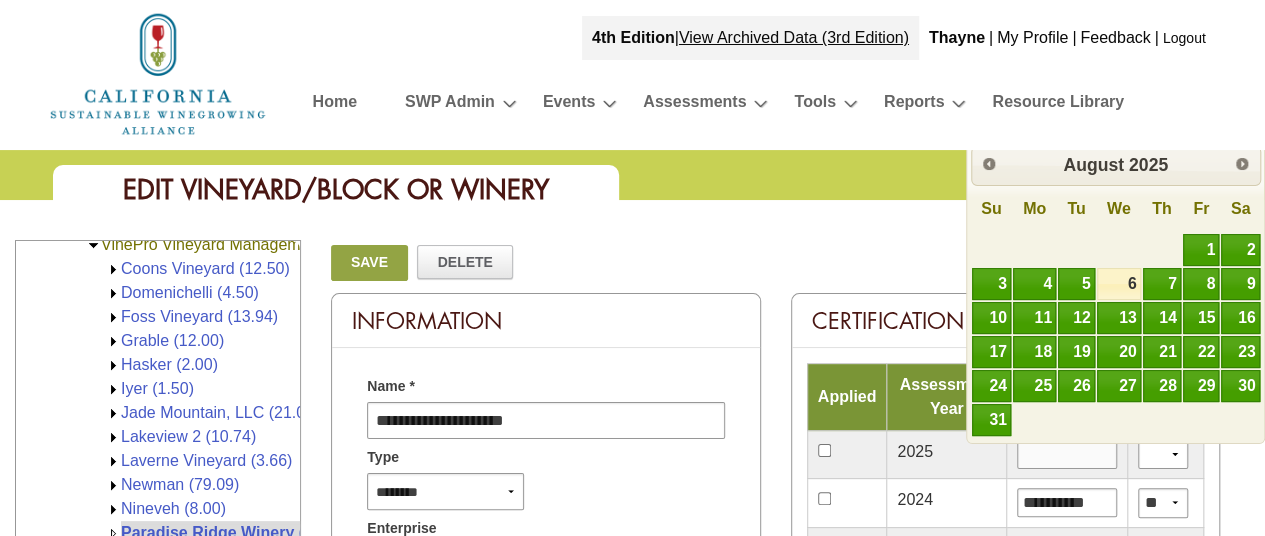 type on "**********" 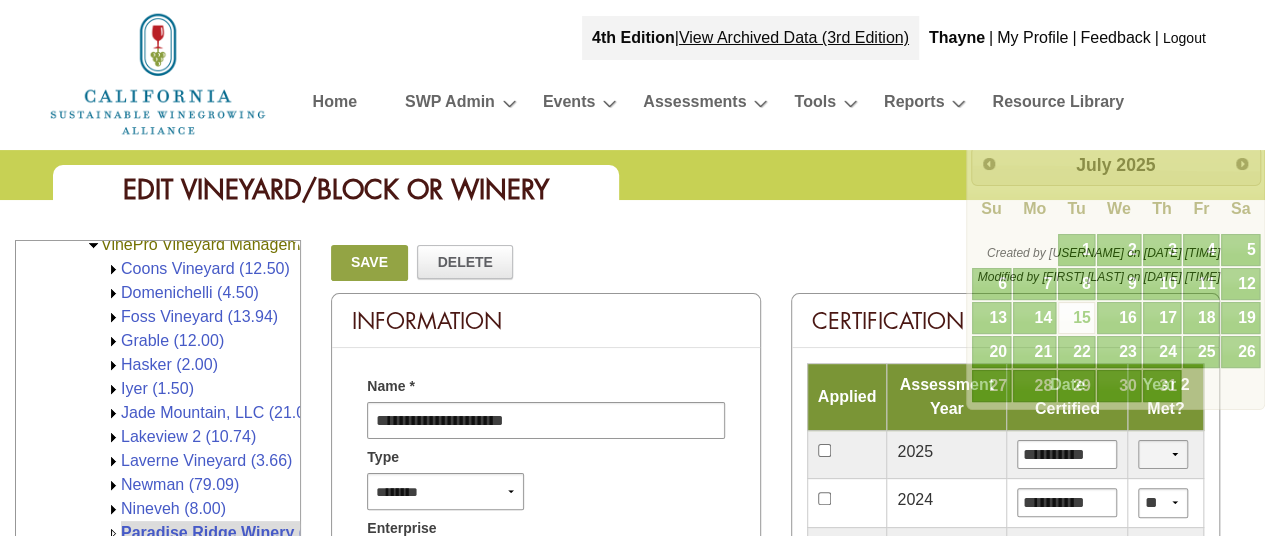 click on "***
**" at bounding box center [1163, 454] 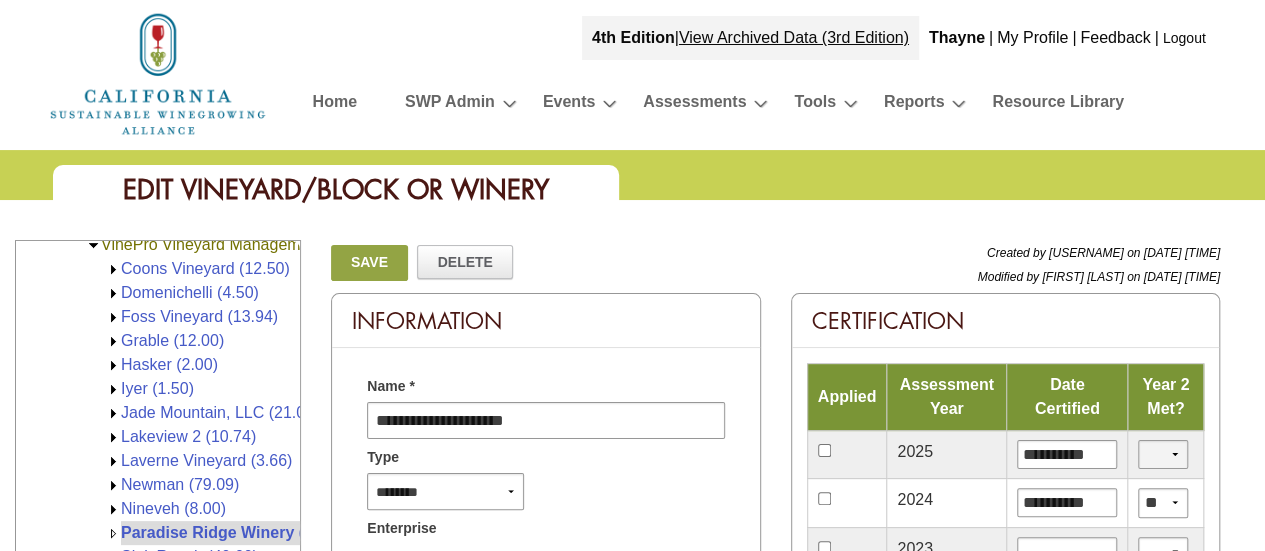 select on "*" 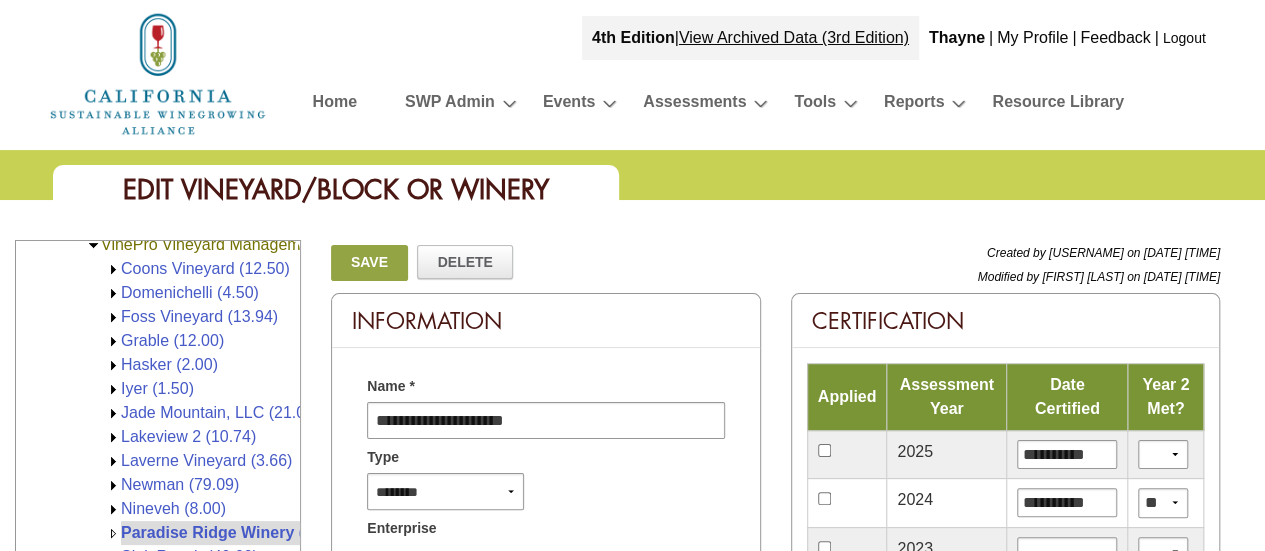 click on "Save" at bounding box center [369, 263] 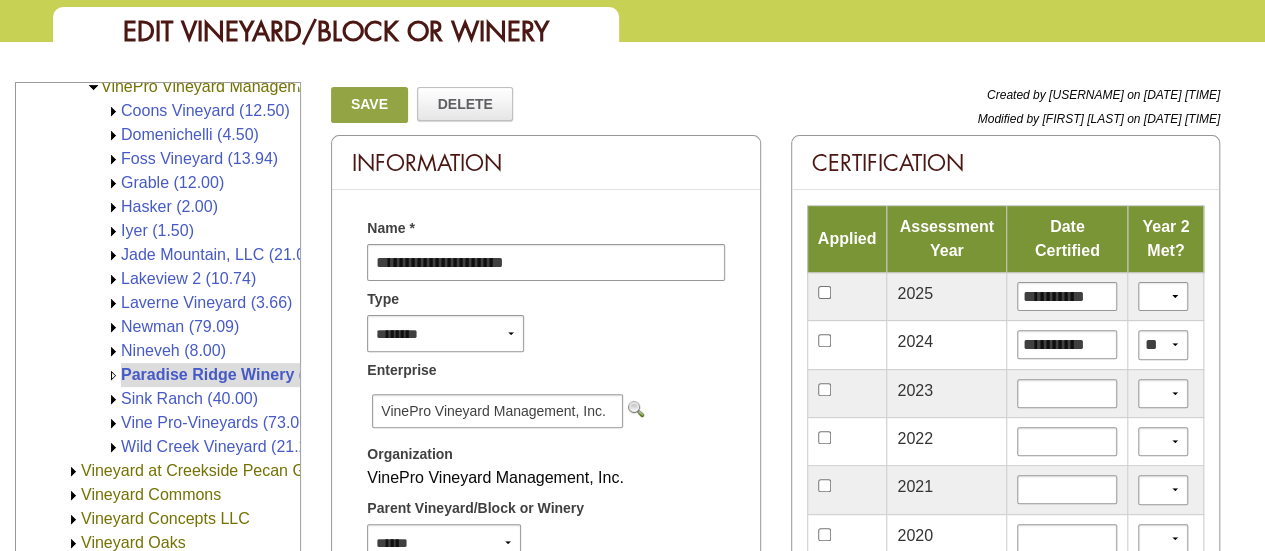 scroll, scrollTop: 204, scrollLeft: 0, axis: vertical 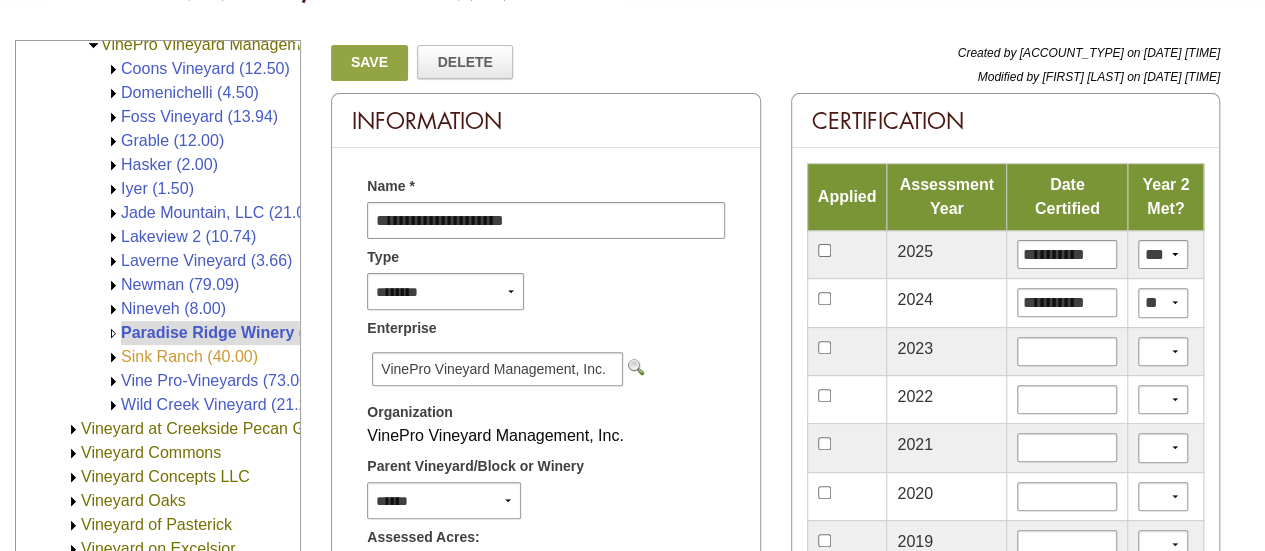 click on "Sink Ranch (40.00)" at bounding box center [189, 356] 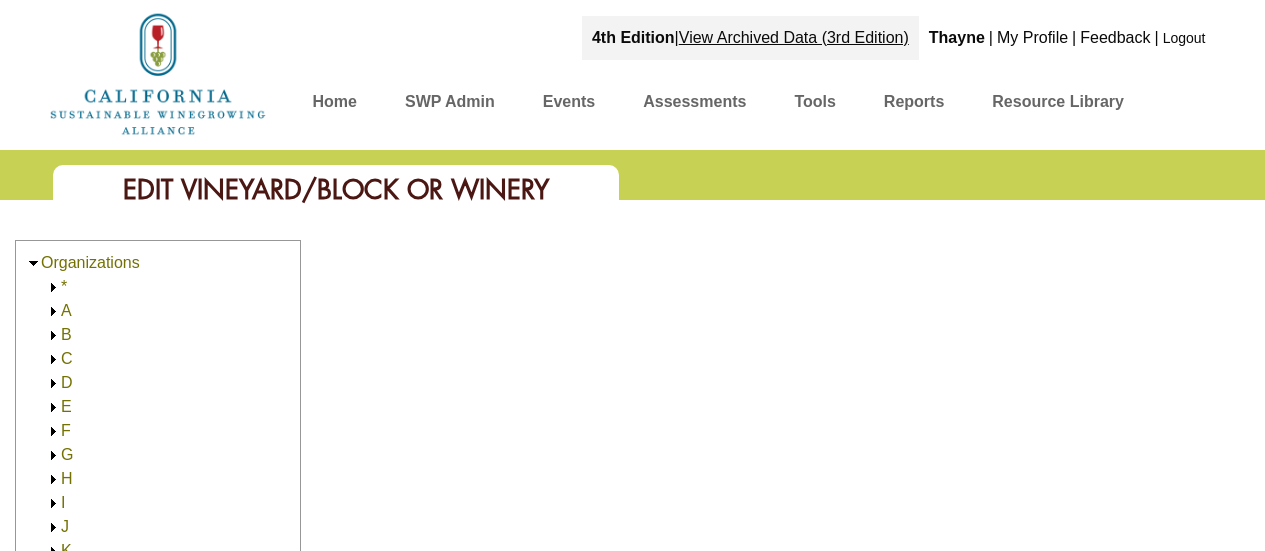 scroll, scrollTop: 0, scrollLeft: 0, axis: both 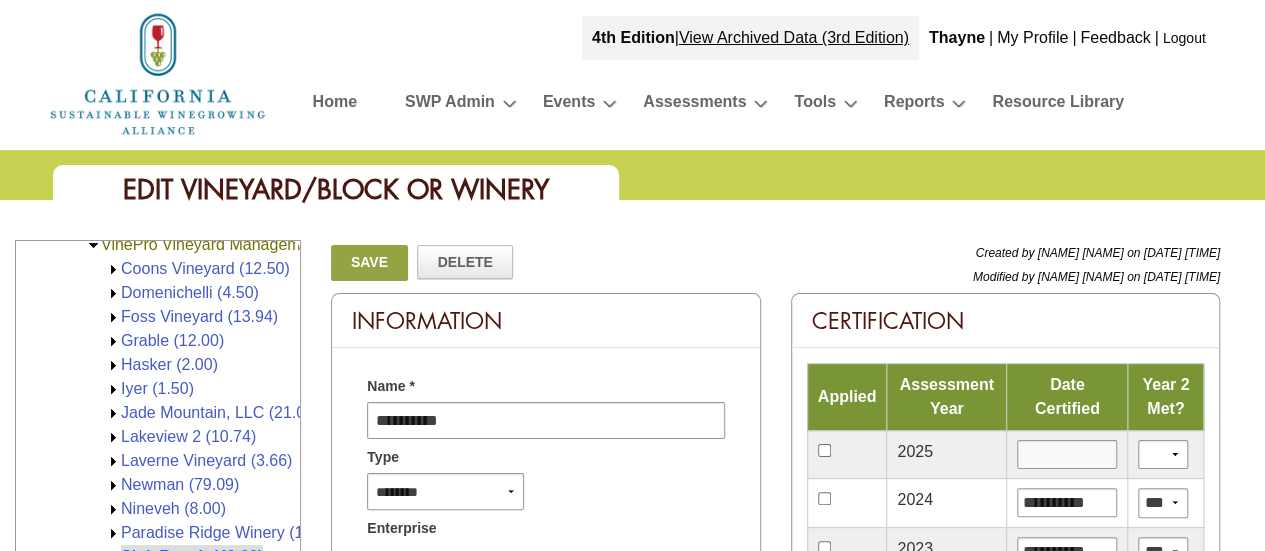 click at bounding box center [1067, 454] 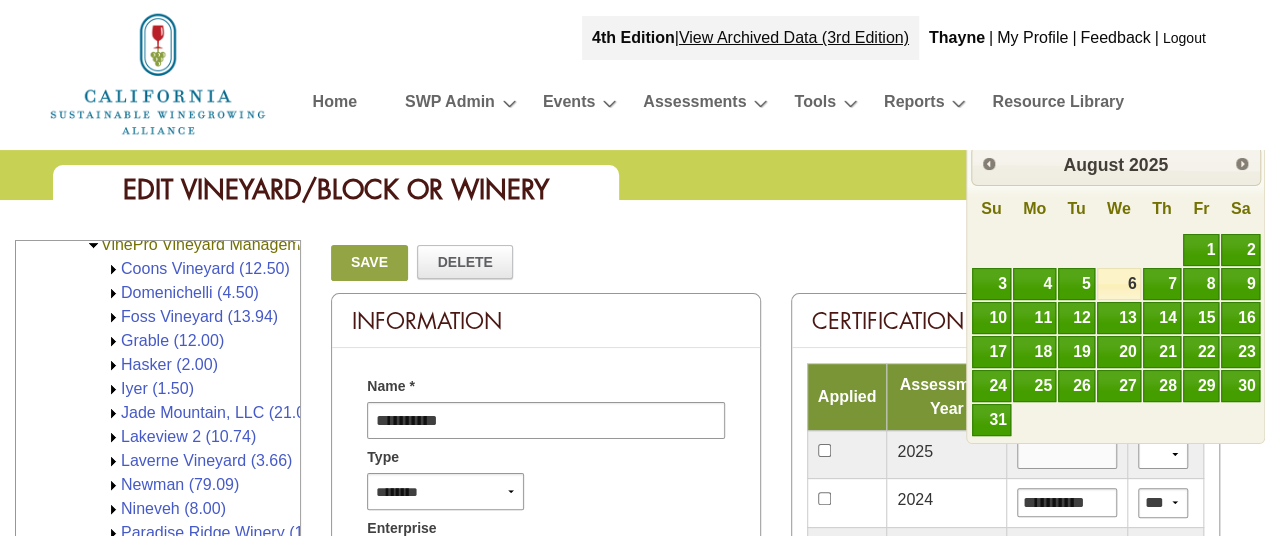type on "**********" 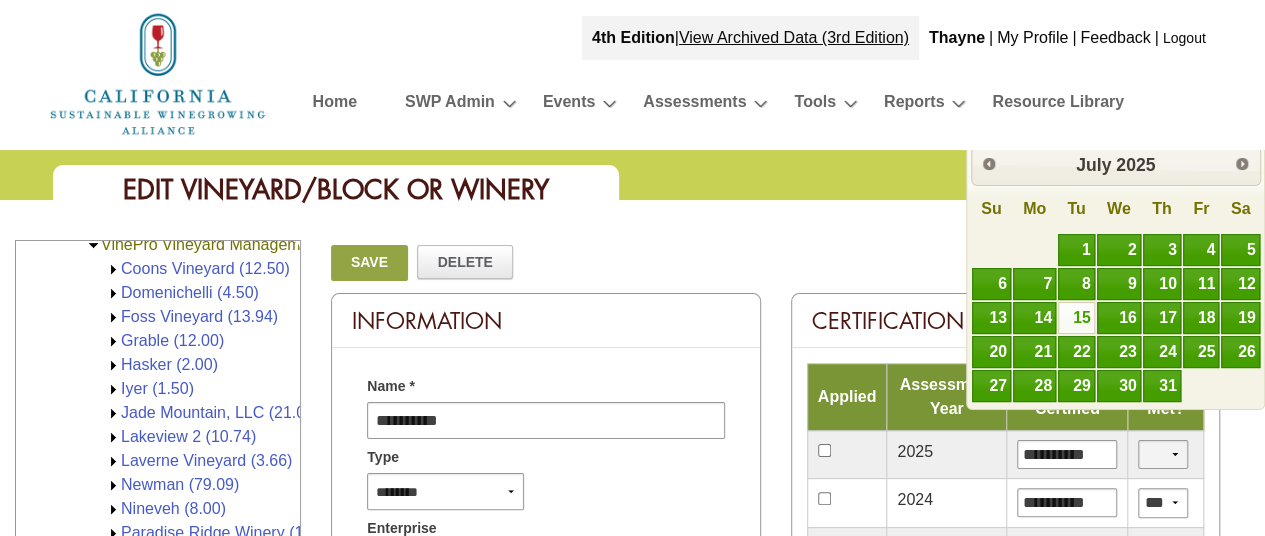 click on "***
**" at bounding box center (1163, 454) 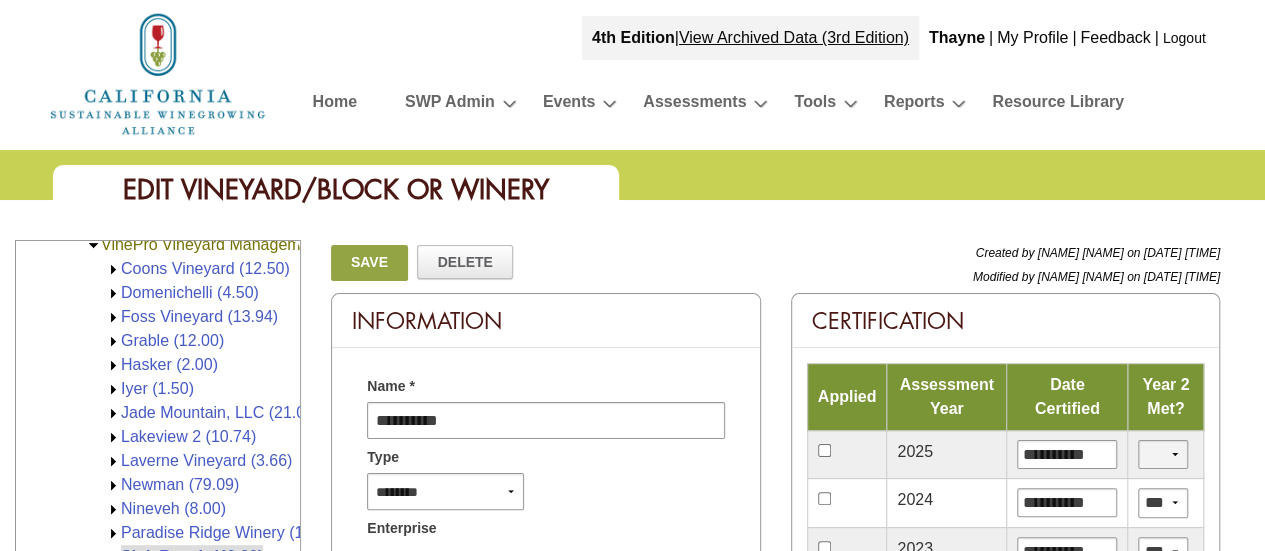 select on "*" 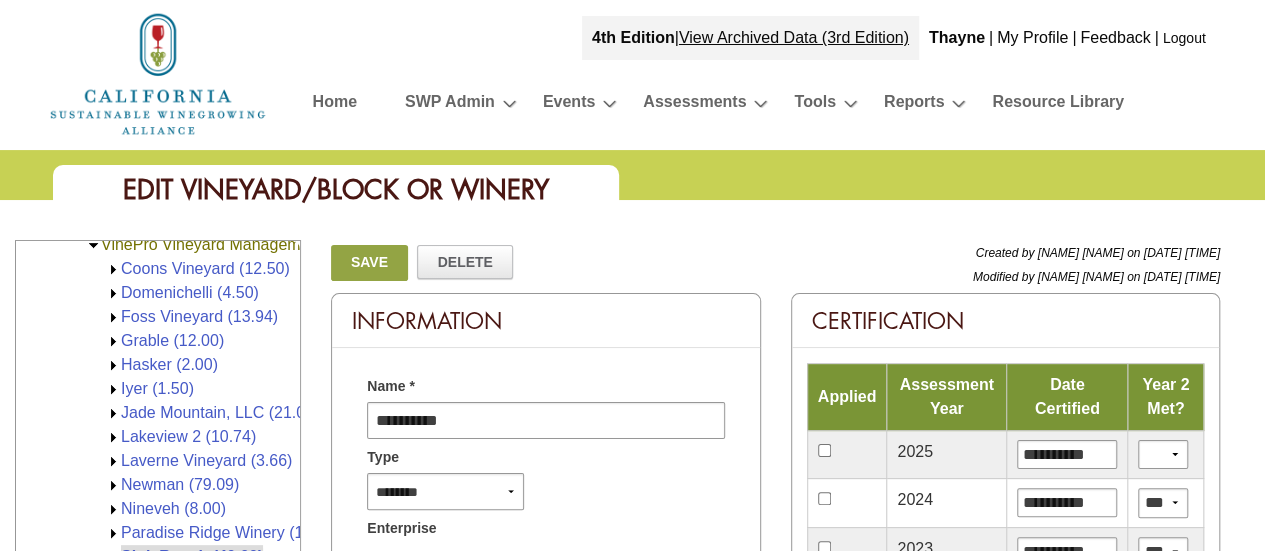 click on "Save" at bounding box center [369, 263] 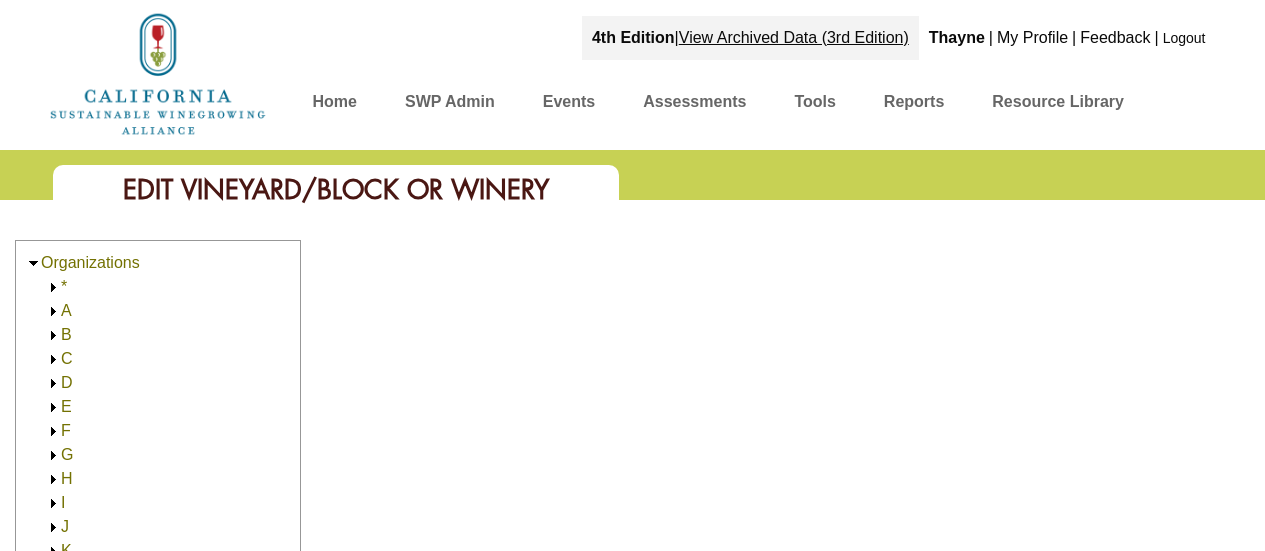 scroll, scrollTop: 0, scrollLeft: 0, axis: both 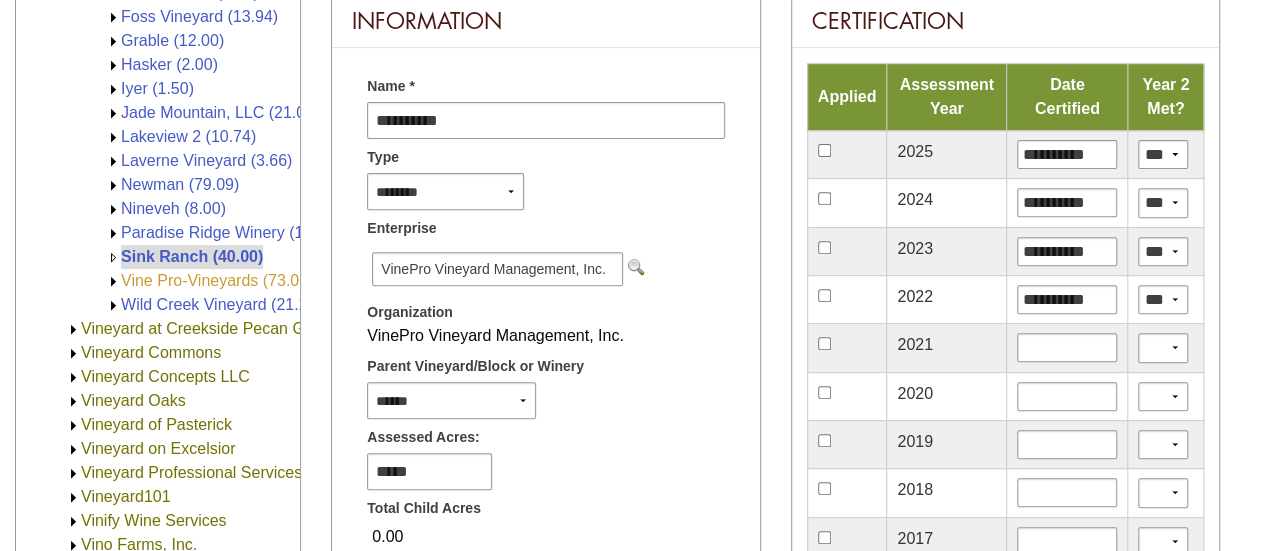 click on "Vine Pro-Vineyards (73.00)" at bounding box center [217, 280] 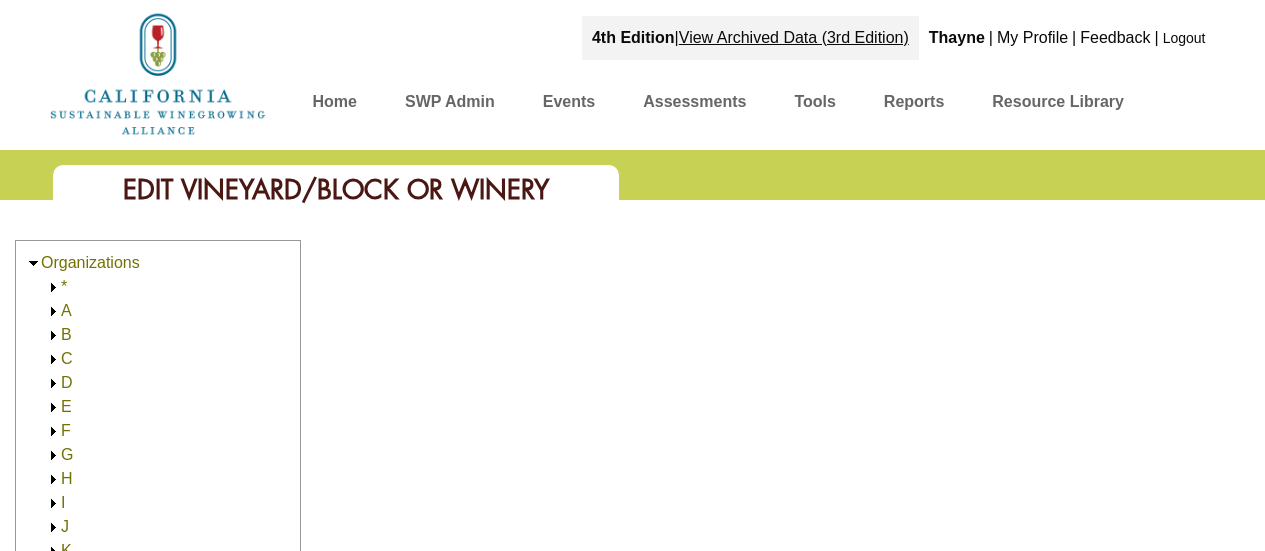 scroll, scrollTop: 0, scrollLeft: 0, axis: both 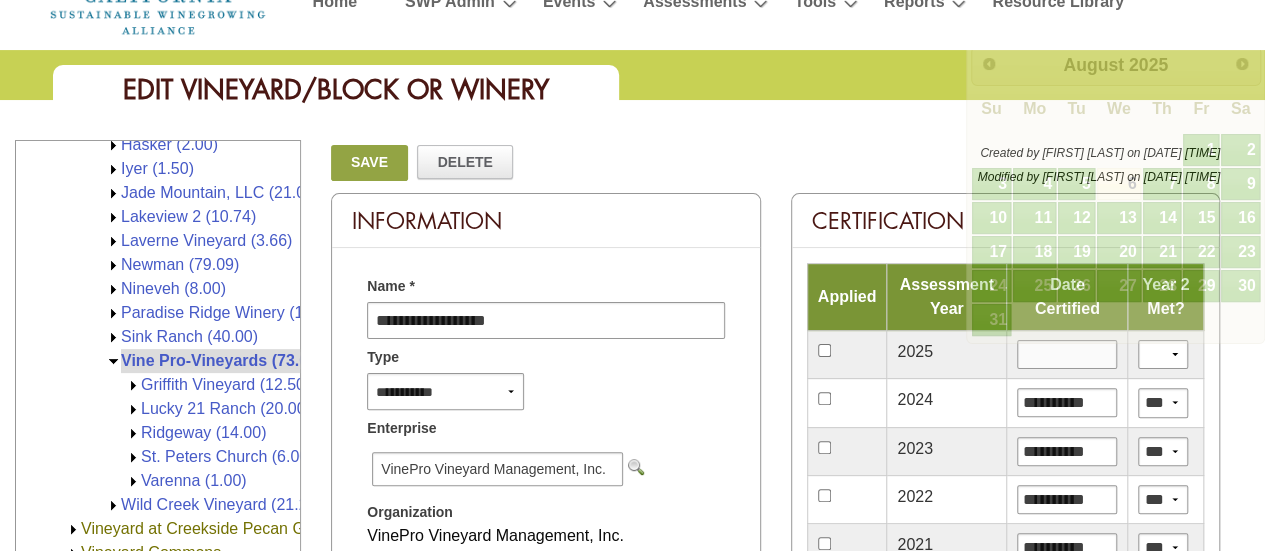 click at bounding box center (1067, 354) 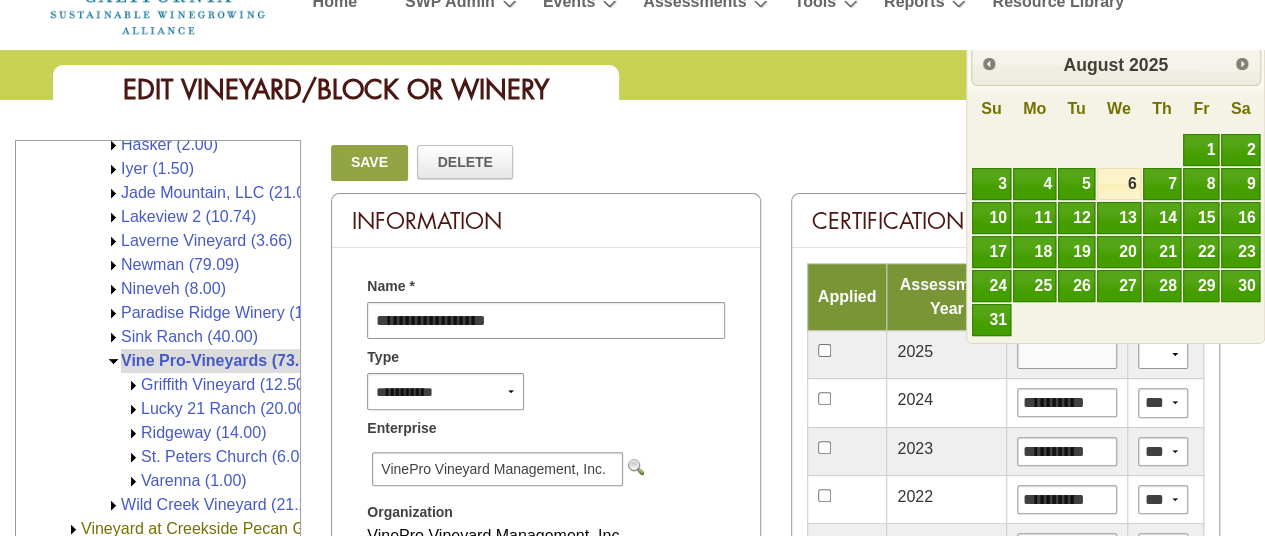 type on "*********" 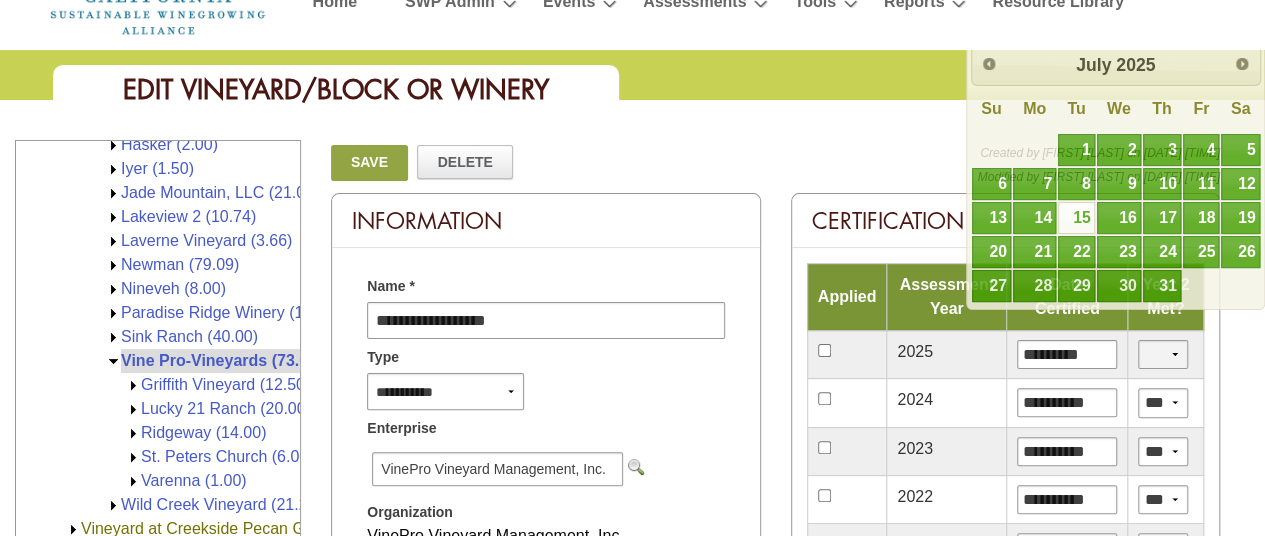 click on "***
**" at bounding box center (1163, 354) 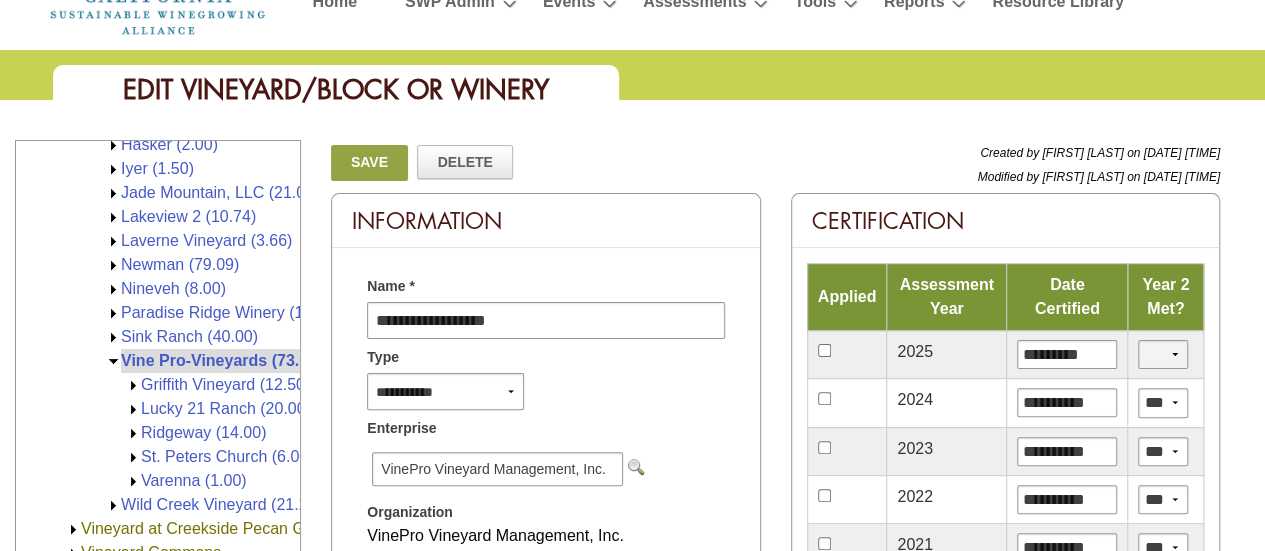 select on "*" 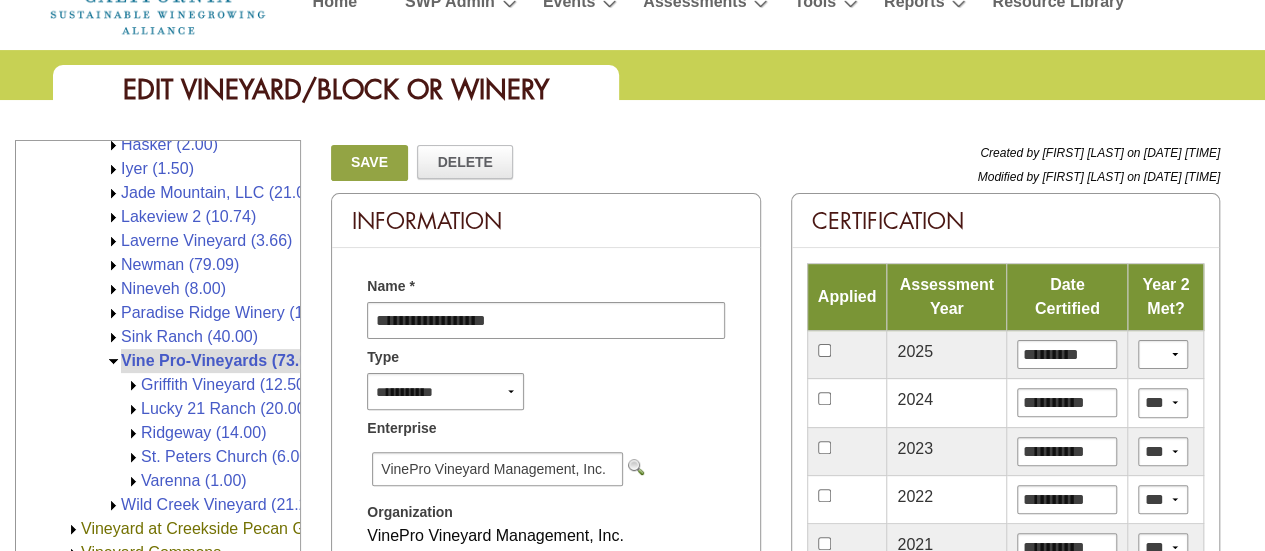 click on "Save" at bounding box center [369, 163] 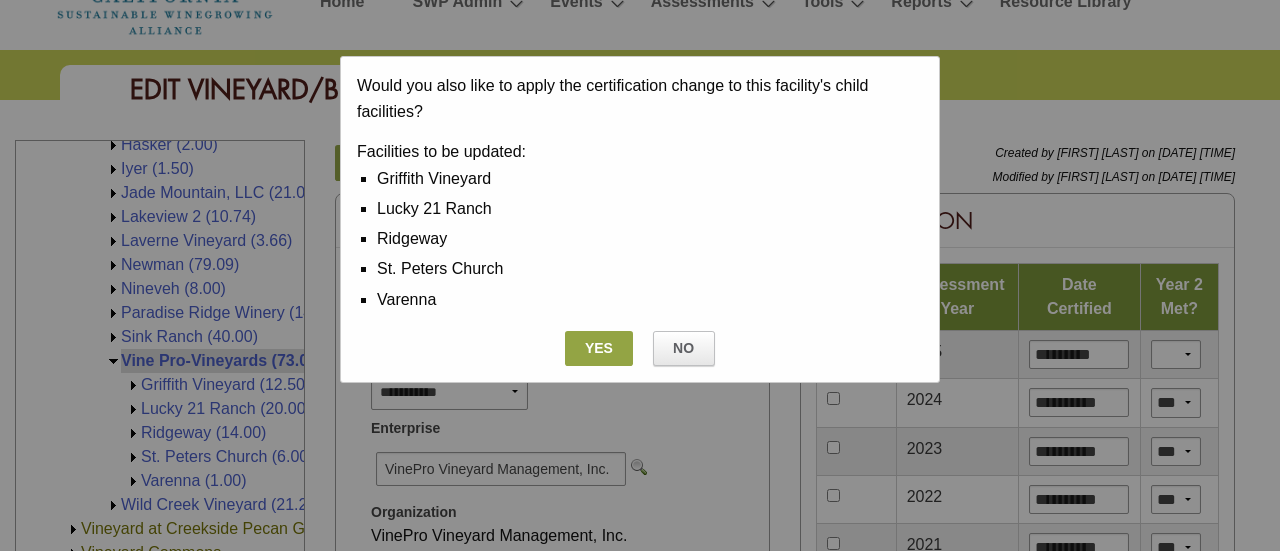 click on "Yes" at bounding box center [598, 348] 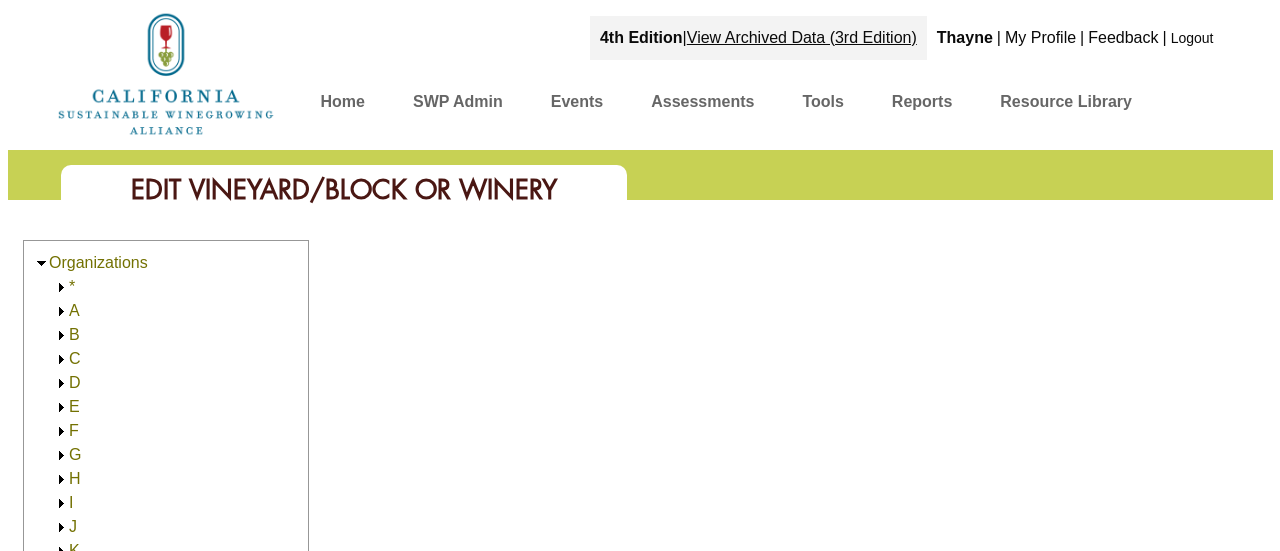 scroll, scrollTop: 0, scrollLeft: 0, axis: both 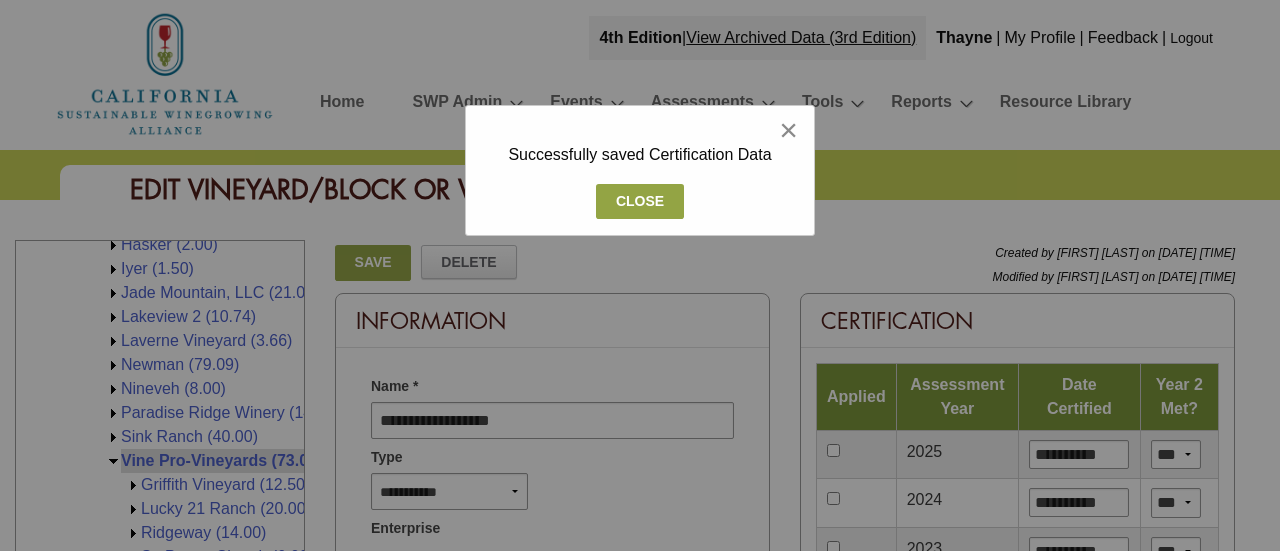 click on "Close" at bounding box center [639, 201] 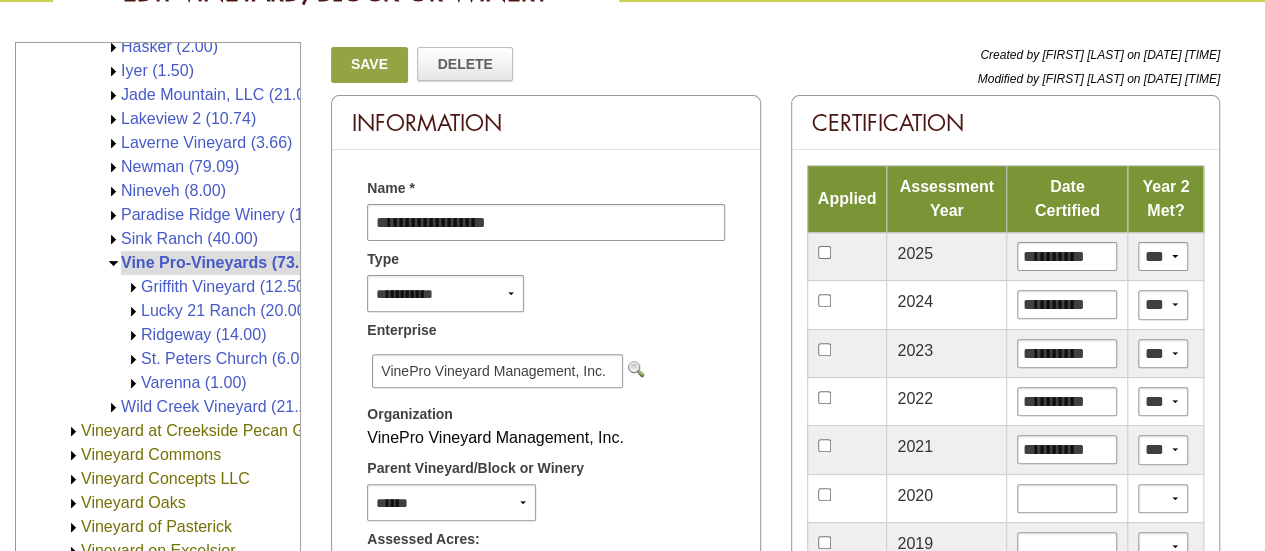 scroll, scrollTop: 200, scrollLeft: 0, axis: vertical 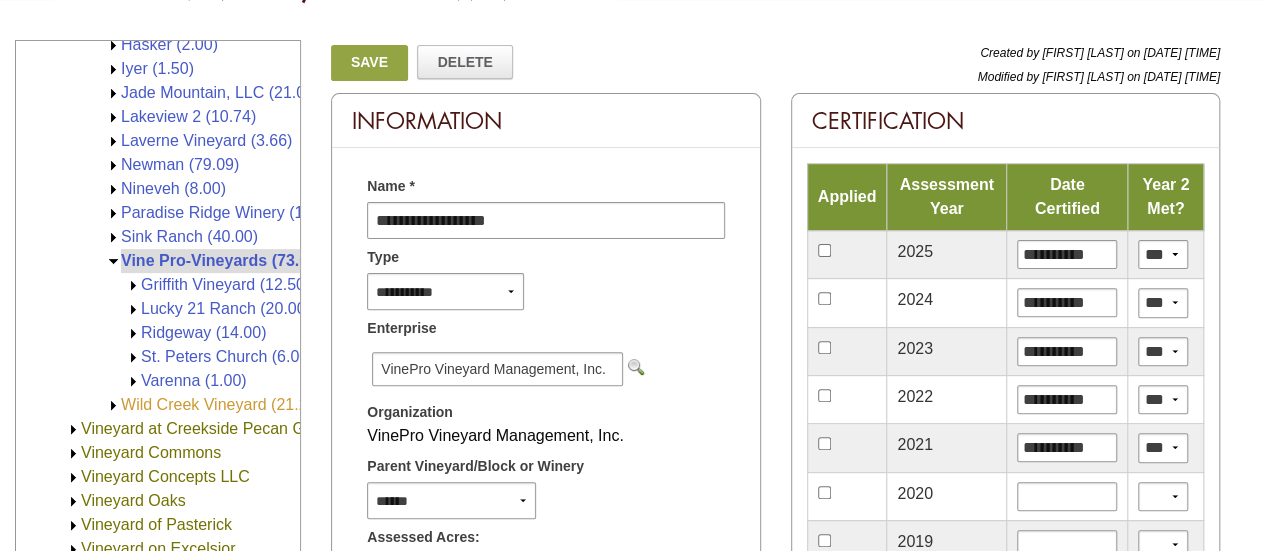click on "Wild Creek Vineyard (21.20)" at bounding box center (221, 404) 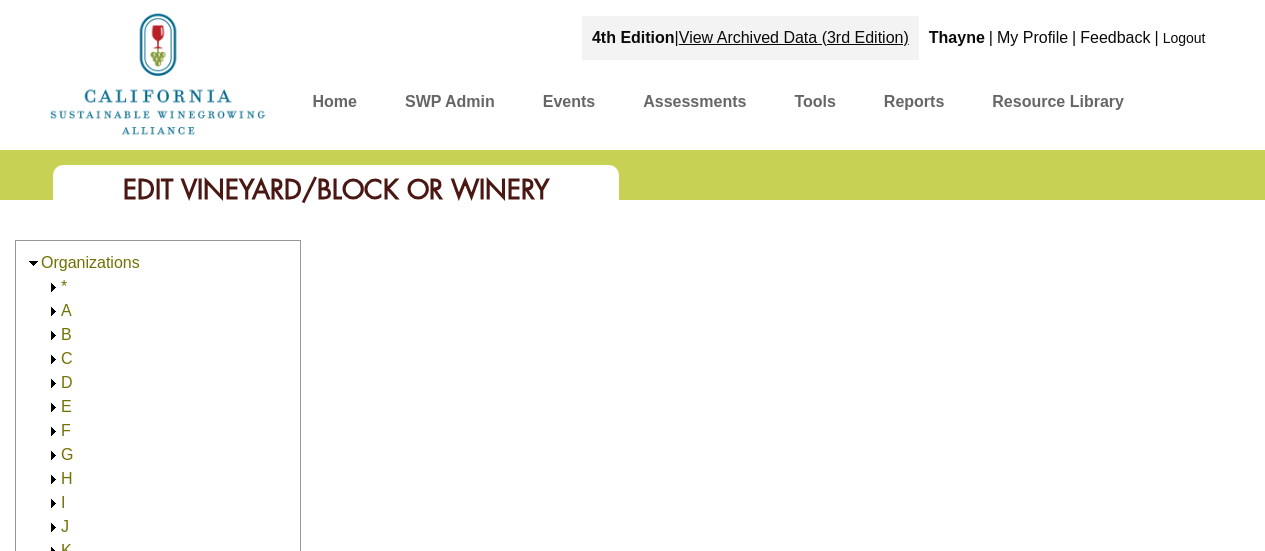 scroll, scrollTop: 0, scrollLeft: 0, axis: both 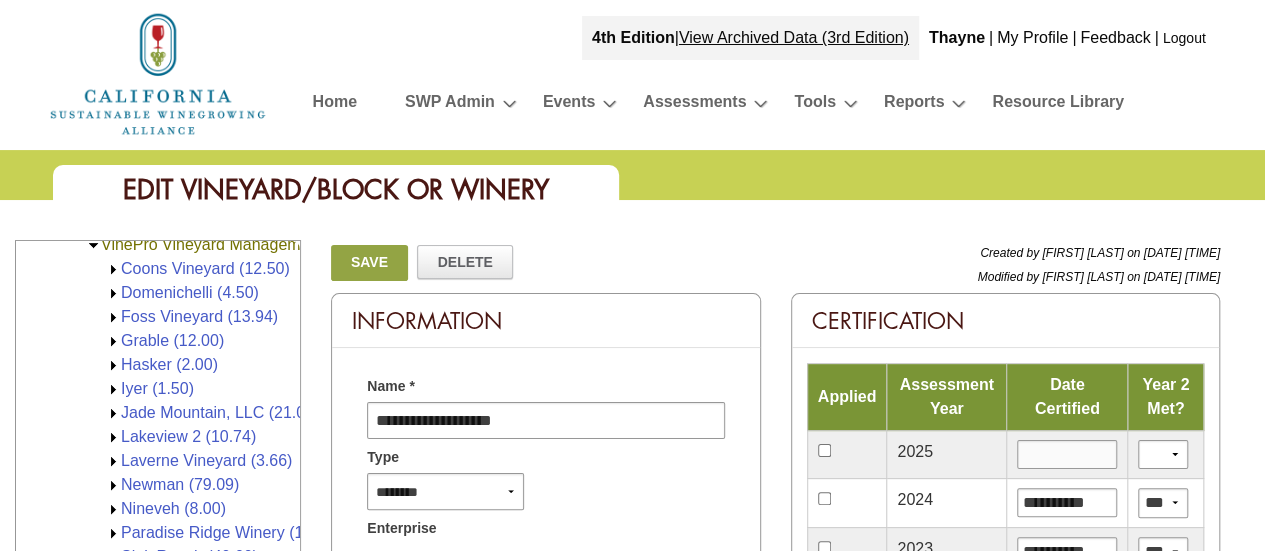 click at bounding box center (1067, 454) 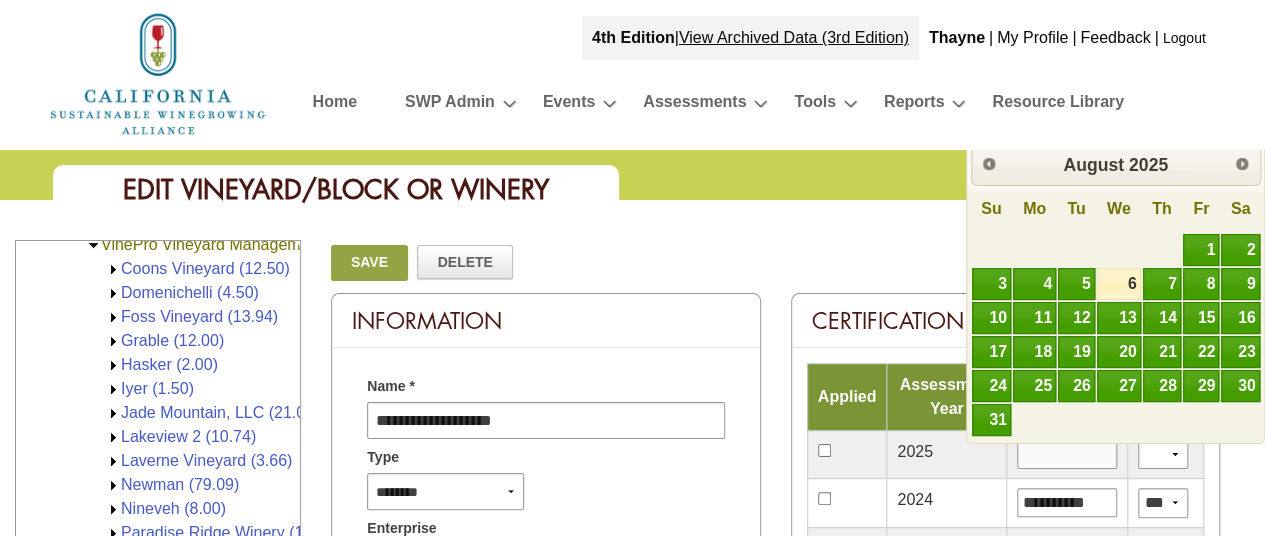 type on "**********" 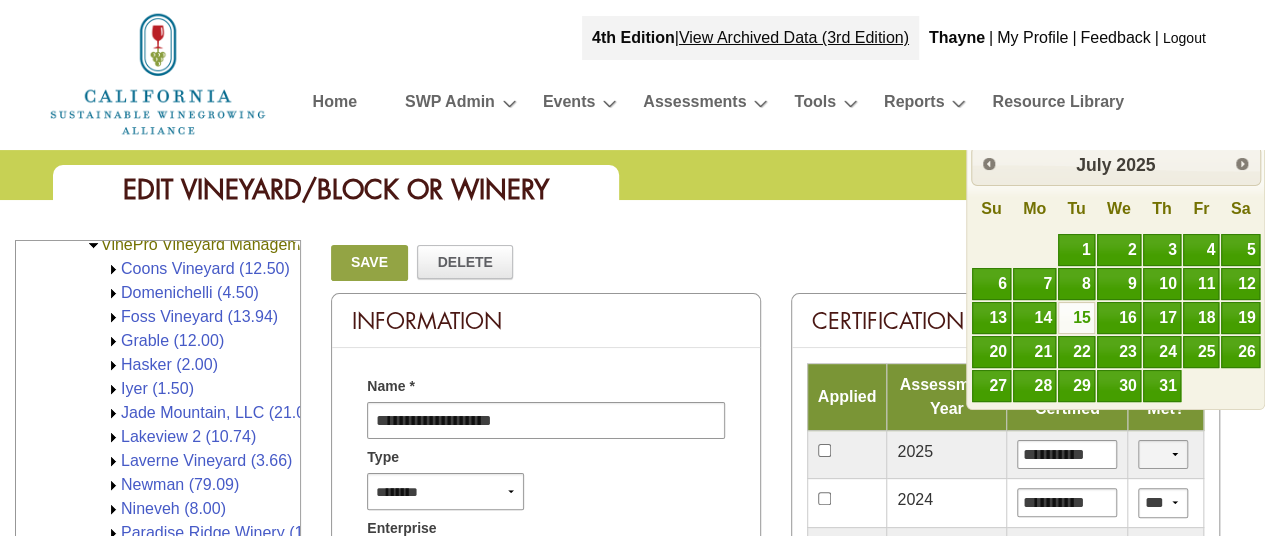 click on "***
**" at bounding box center [1163, 454] 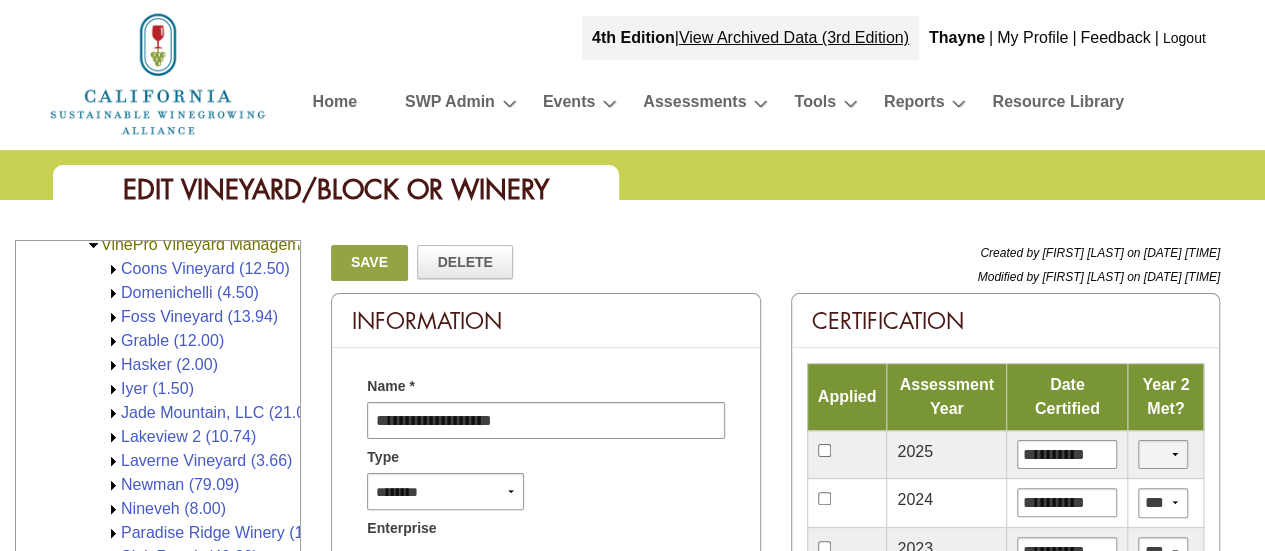 select on "*" 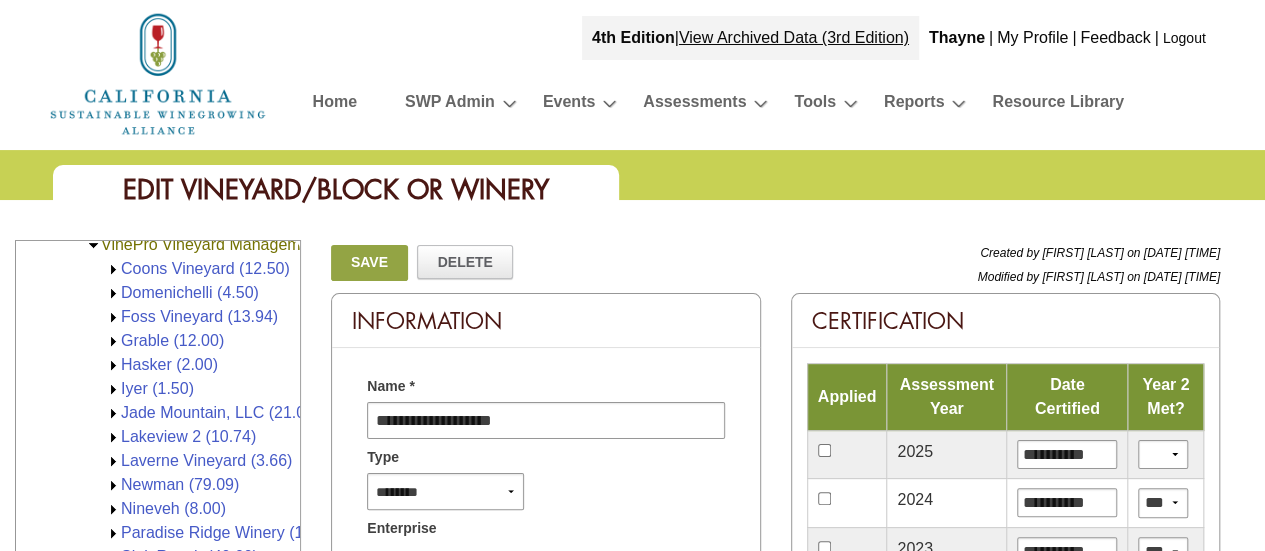 click on "Save" at bounding box center [369, 263] 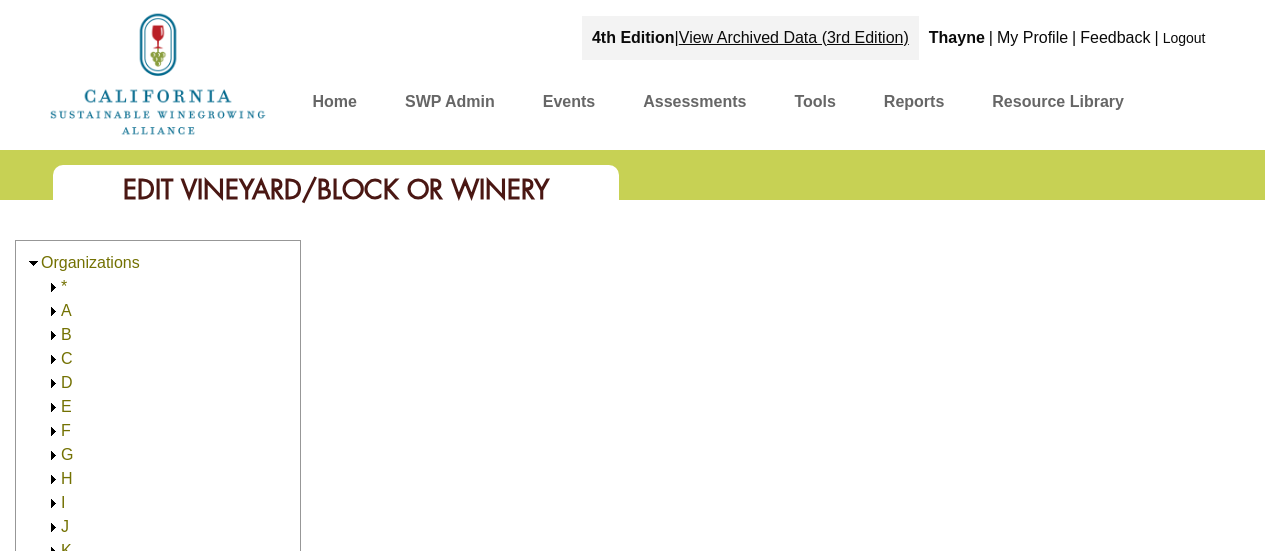 scroll, scrollTop: 0, scrollLeft: 0, axis: both 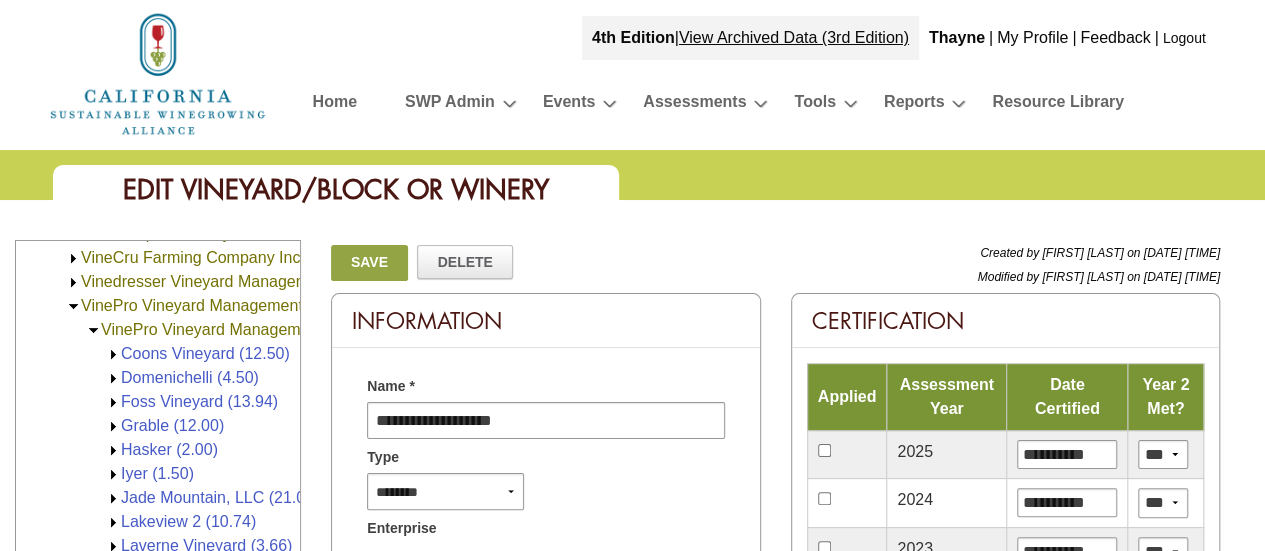 click on "VinePro Vineyard Management, Inc." at bounding box center (229, 329) 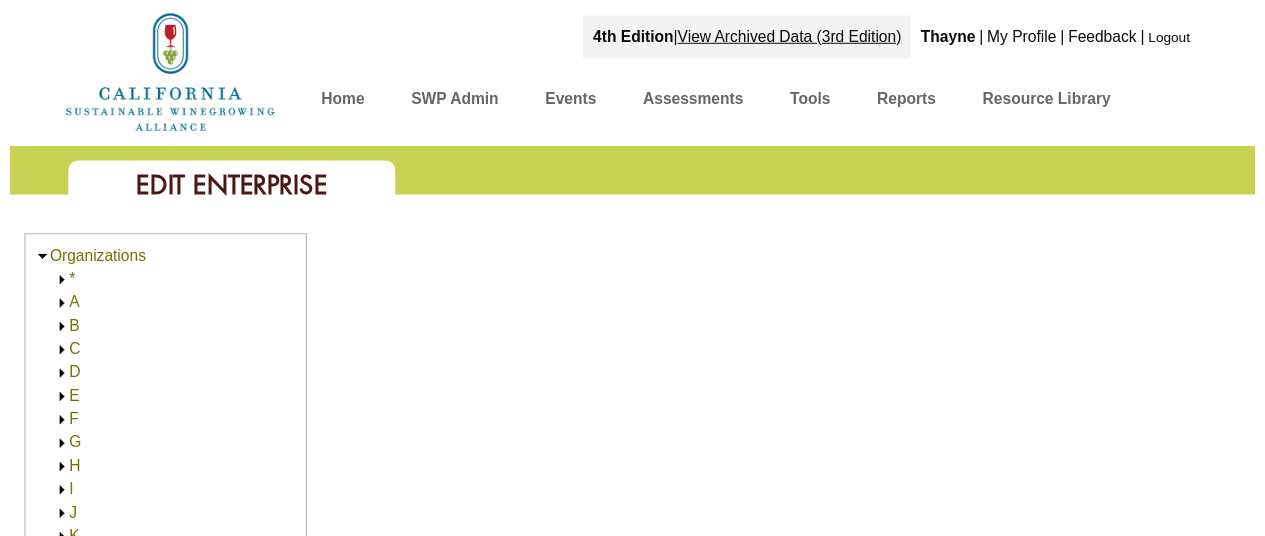 scroll, scrollTop: 0, scrollLeft: 0, axis: both 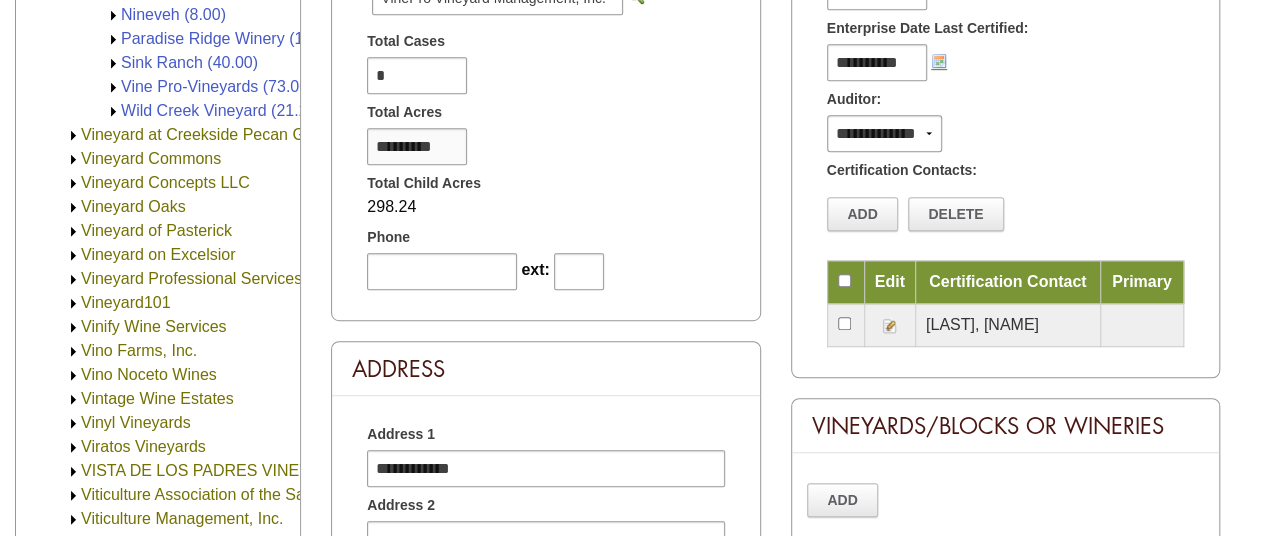 drag, startPoint x: 455, startPoint y: 144, endPoint x: 332, endPoint y: 136, distance: 123.25989 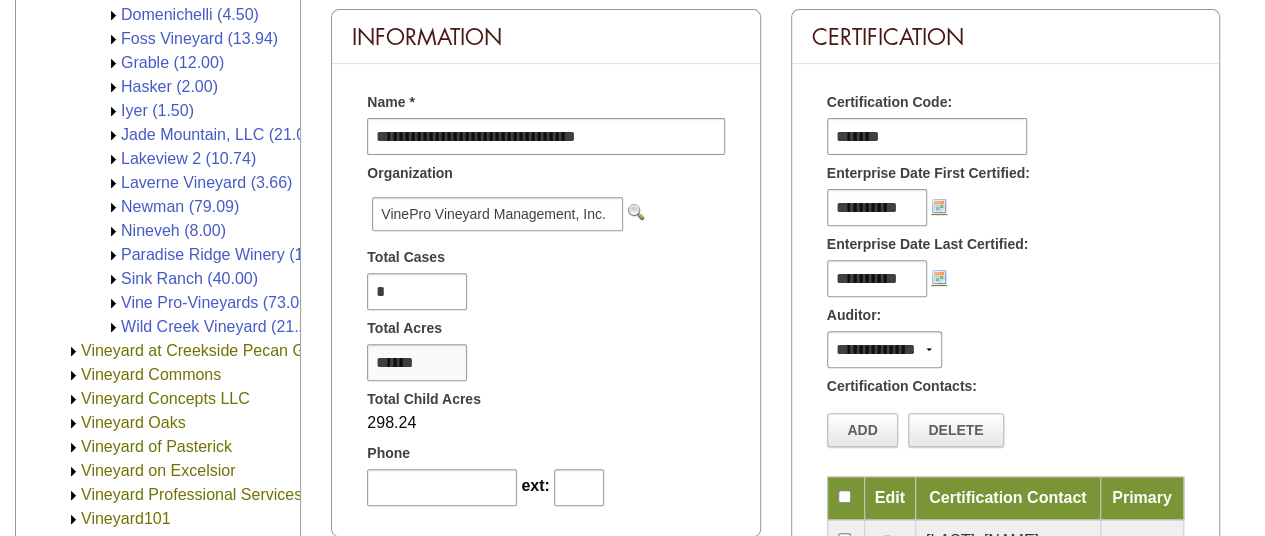 scroll, scrollTop: 100, scrollLeft: 0, axis: vertical 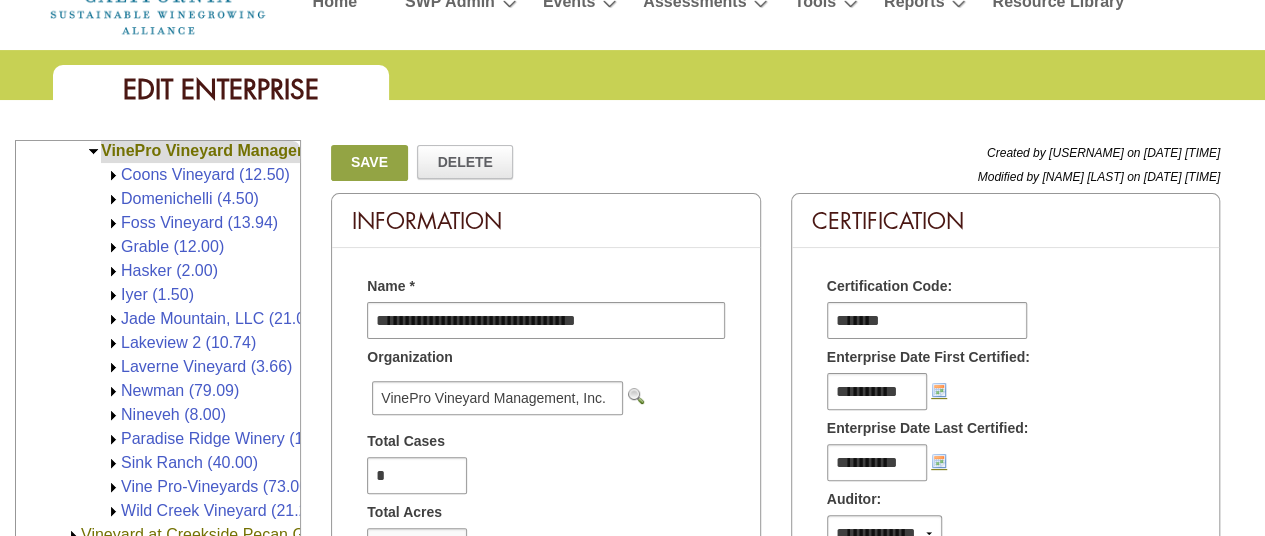 type on "******" 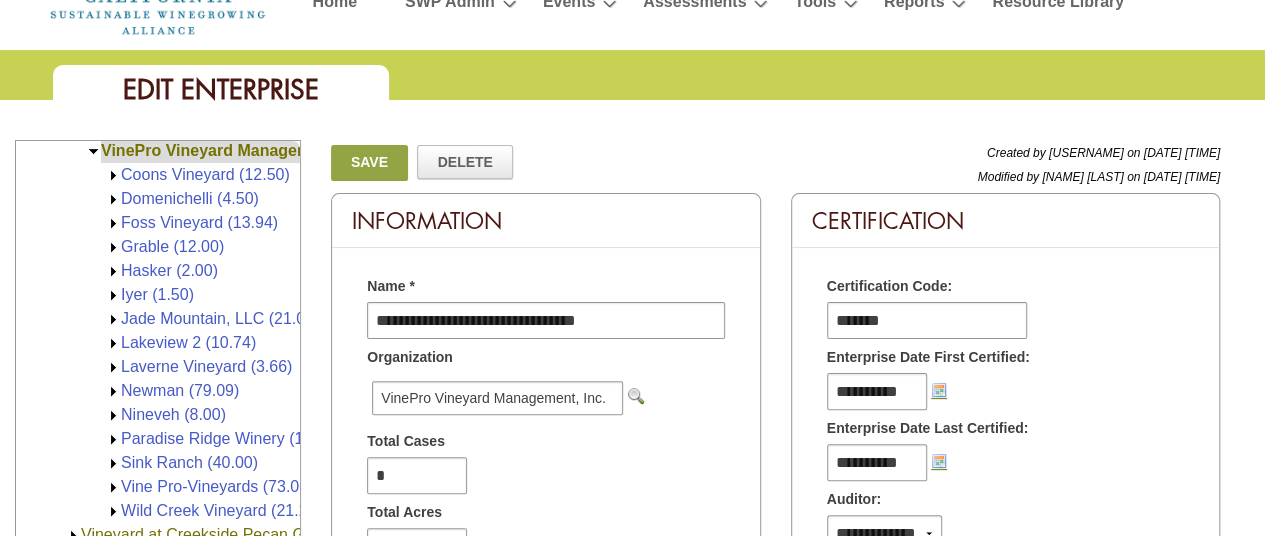 click on "Save" at bounding box center [369, 163] 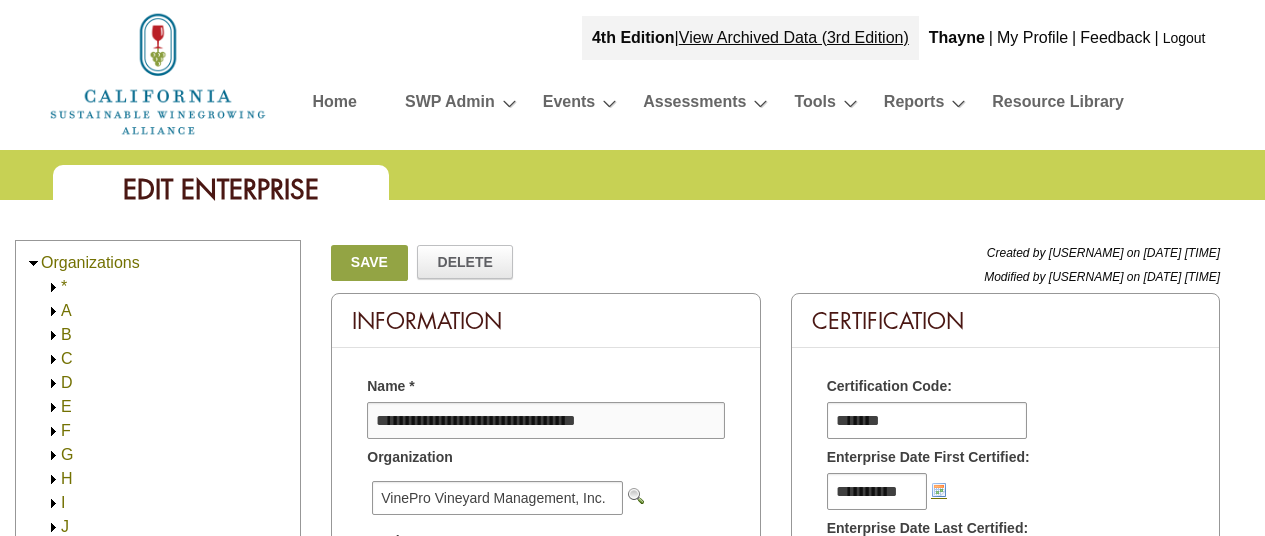 scroll, scrollTop: 0, scrollLeft: 0, axis: both 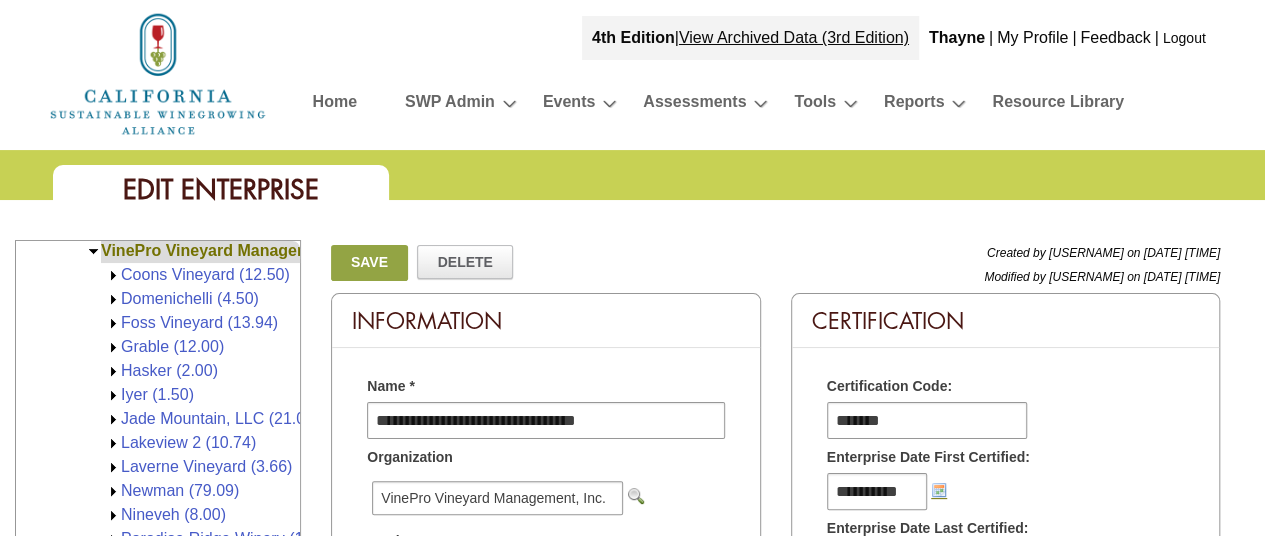 click at bounding box center (93, 251) 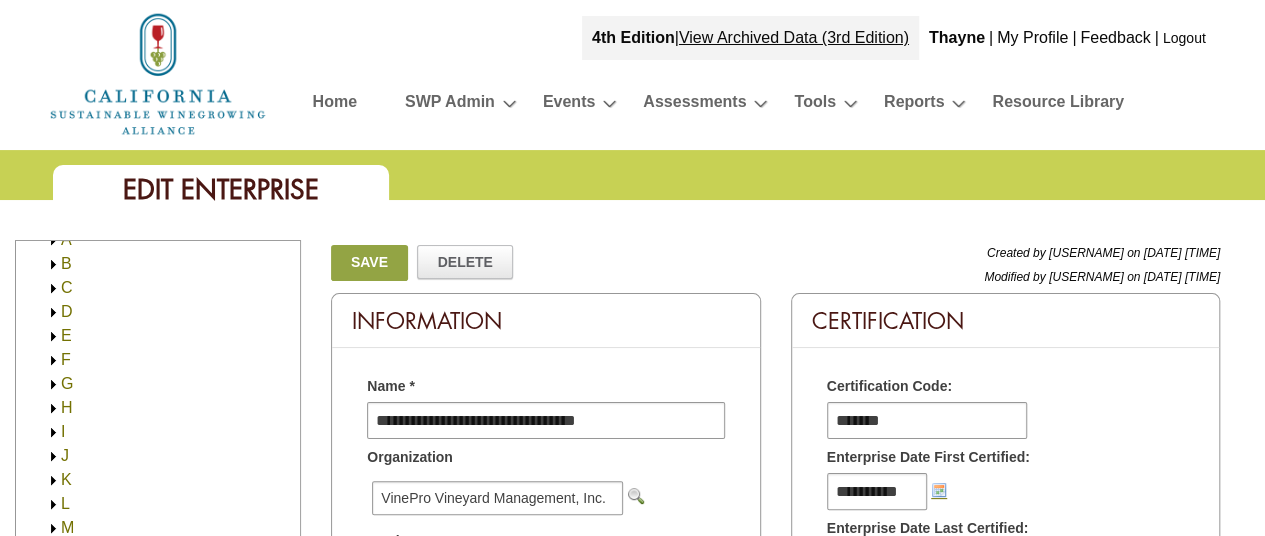 scroll, scrollTop: 100, scrollLeft: 0, axis: vertical 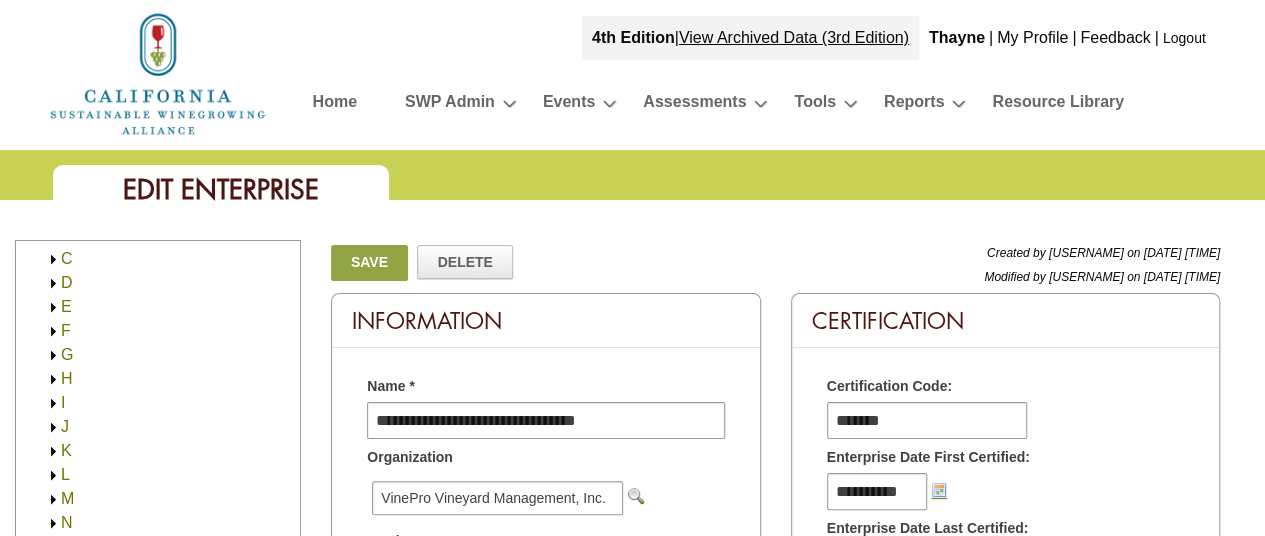 click 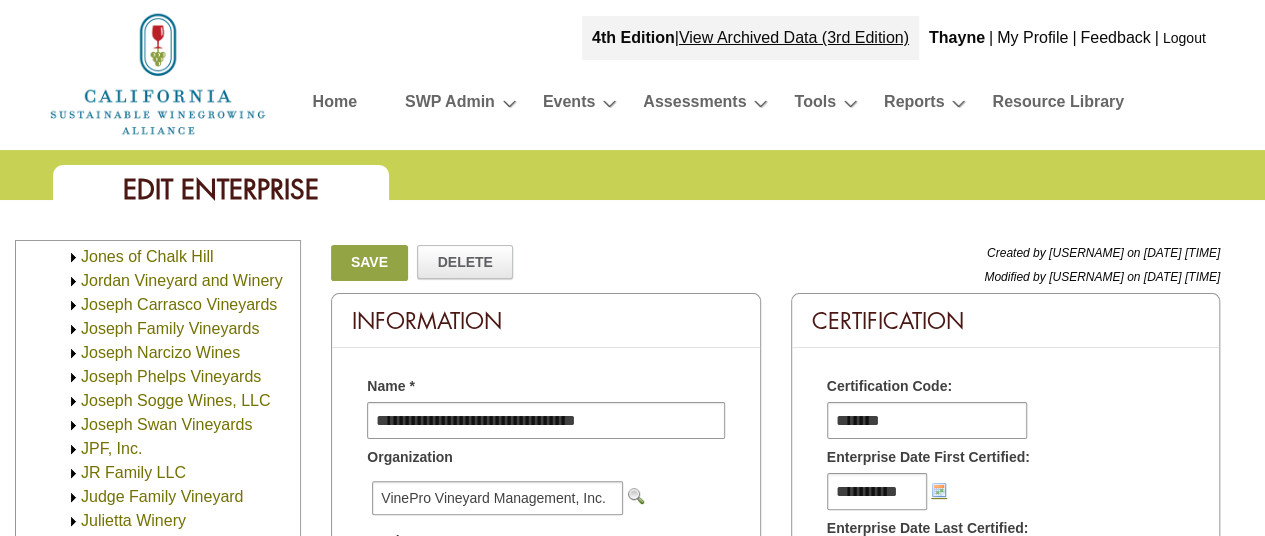 scroll, scrollTop: 1200, scrollLeft: 0, axis: vertical 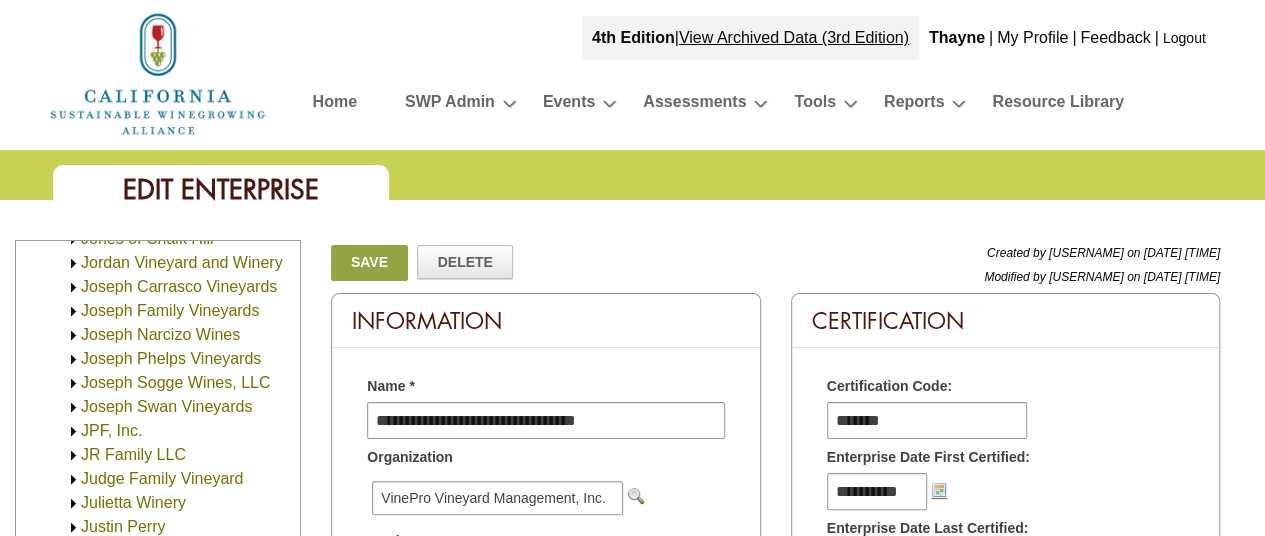 click on "Joseph Carrasco Vineyards" at bounding box center [179, 286] 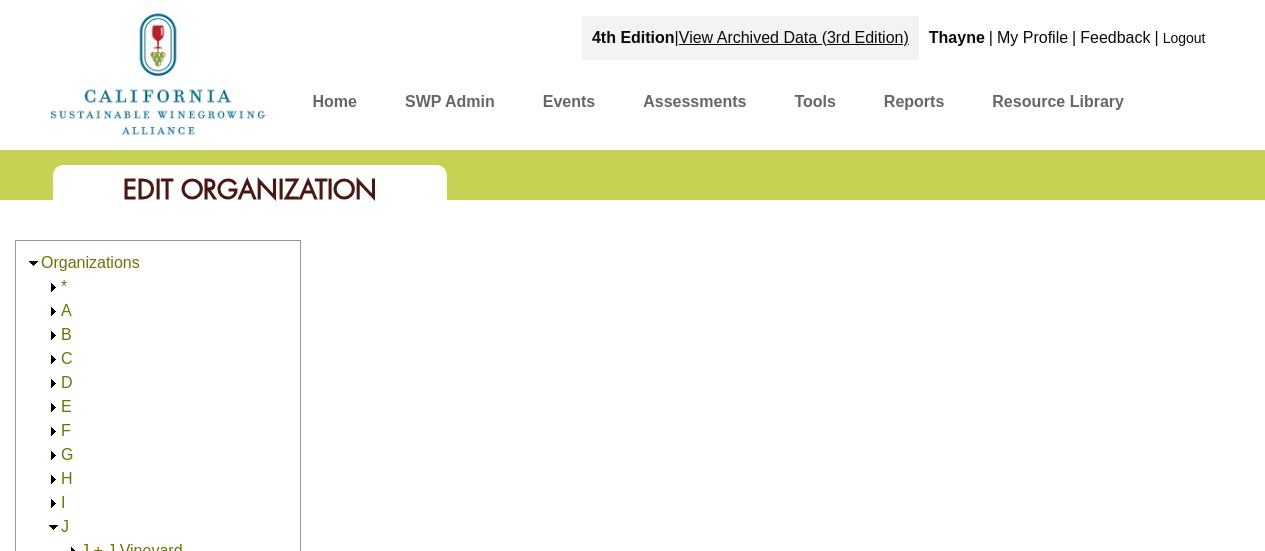 scroll, scrollTop: 0, scrollLeft: 0, axis: both 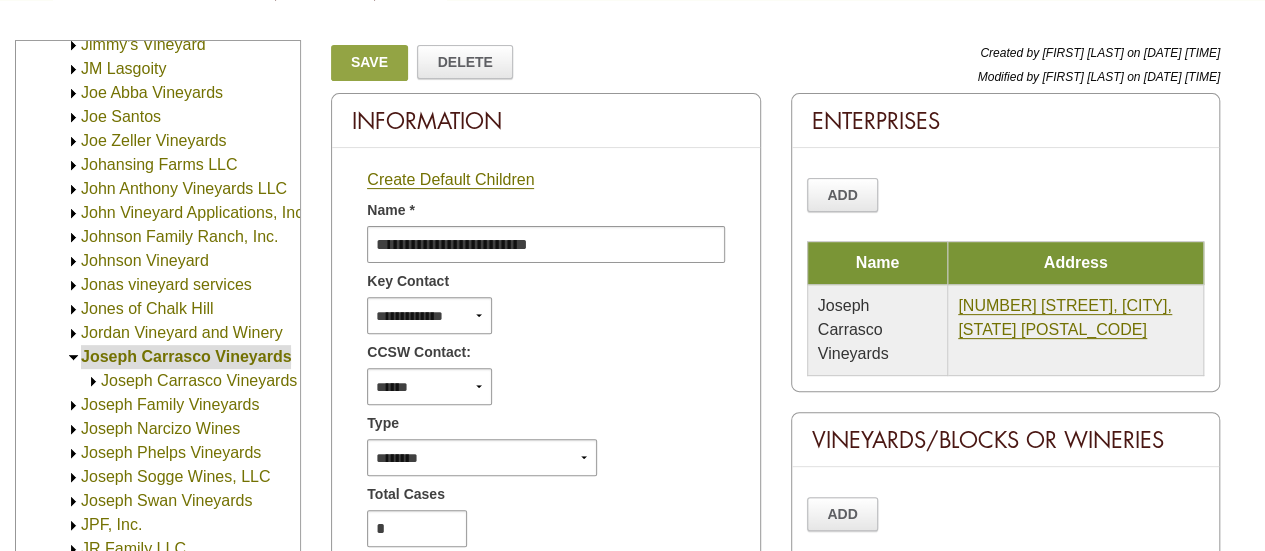 click on "Joseph Carrasco Vineyards" at bounding box center (199, 380) 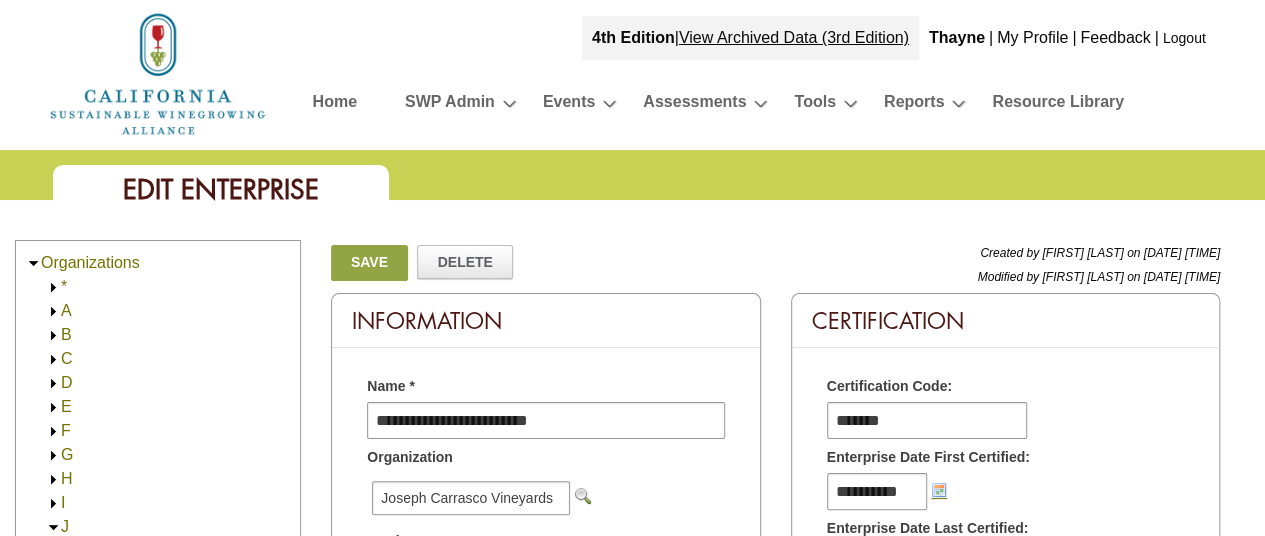 scroll, scrollTop: 0, scrollLeft: 0, axis: both 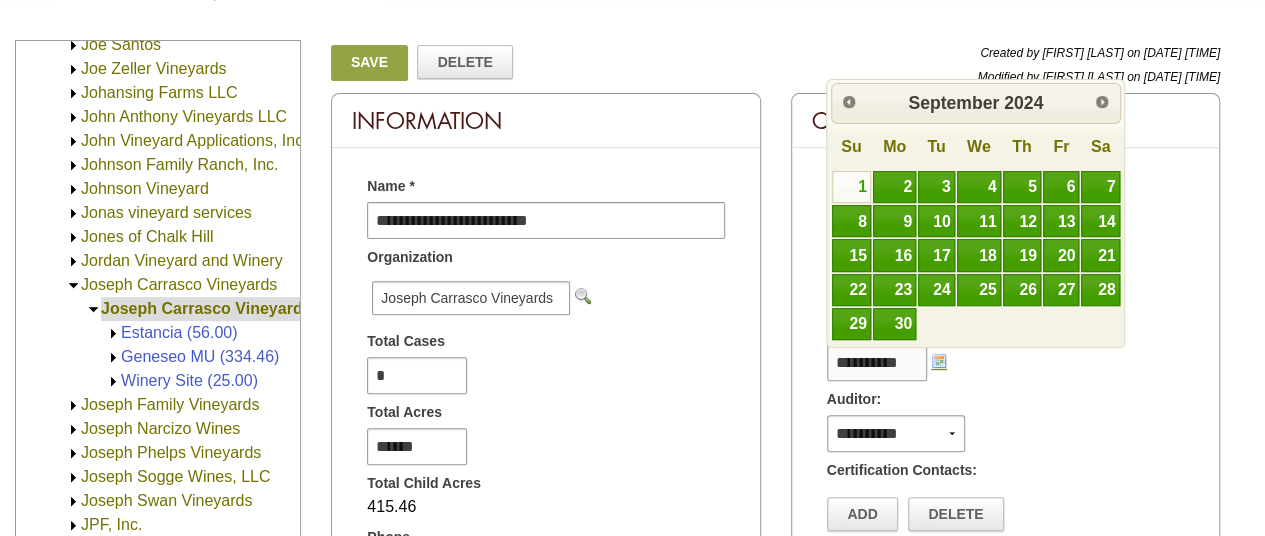 drag, startPoint x: 916, startPoint y: 365, endPoint x: 813, endPoint y: 360, distance: 103.121284 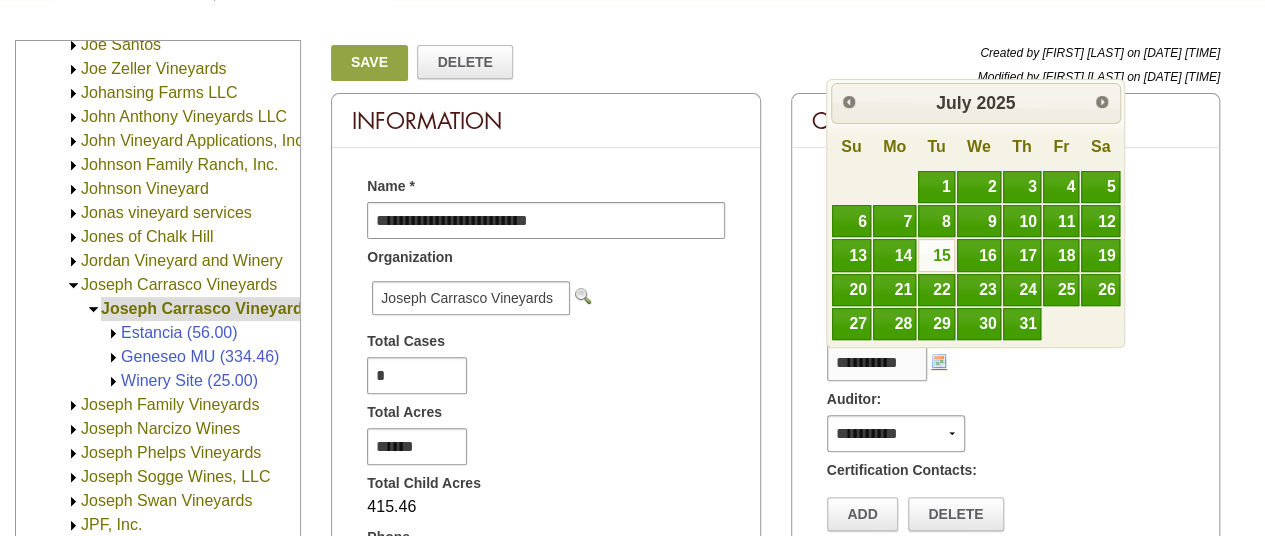 type on "**********" 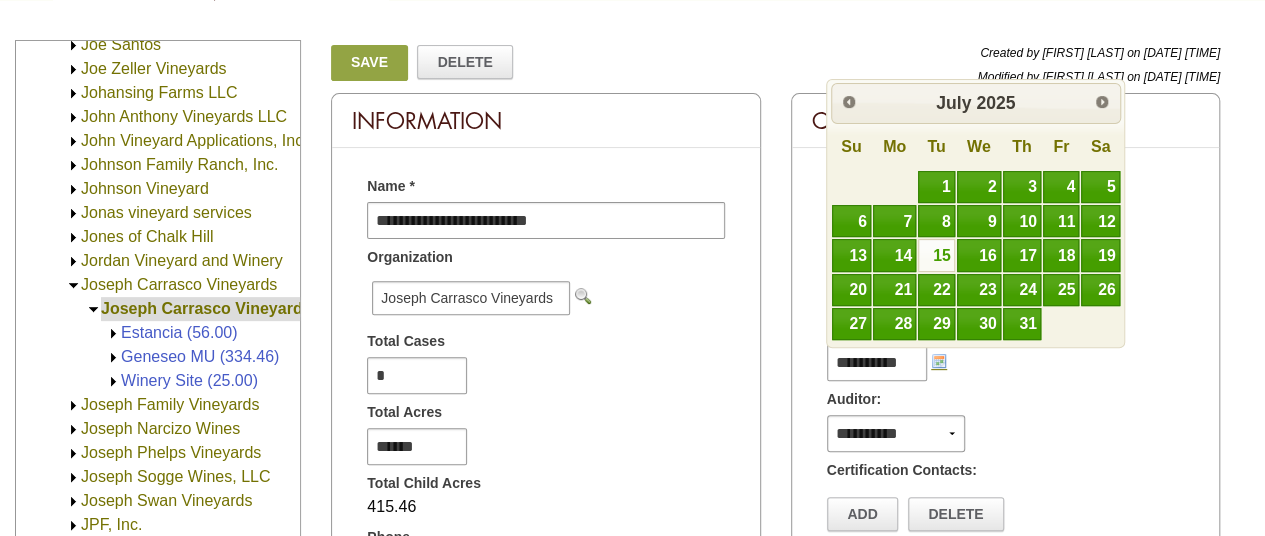click on "**********" at bounding box center [1005, 360] 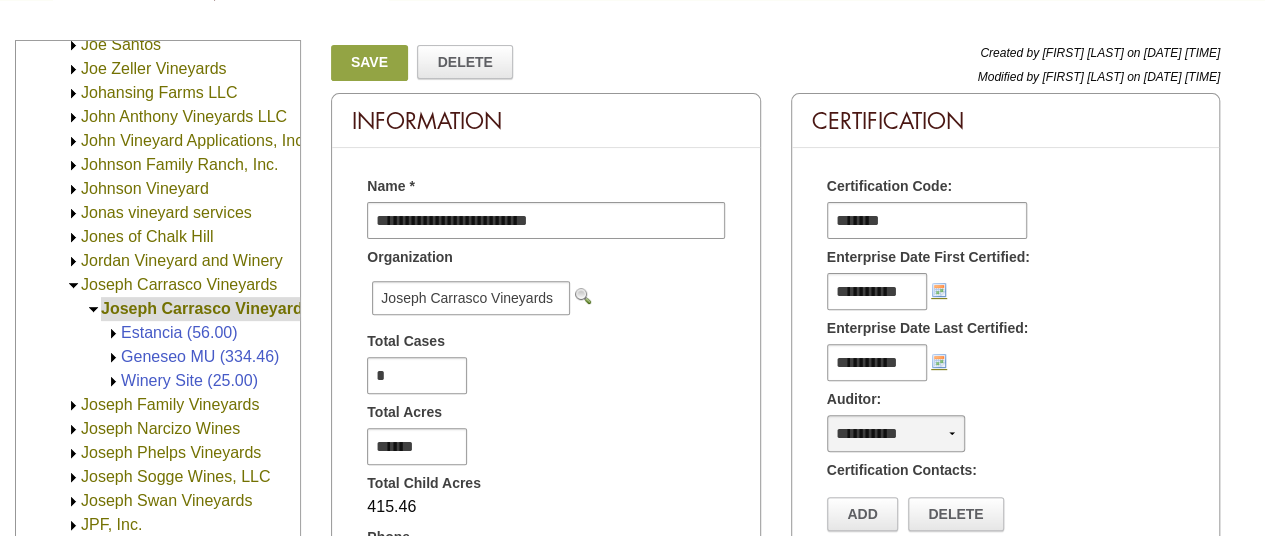 click on "**********" at bounding box center (896, 433) 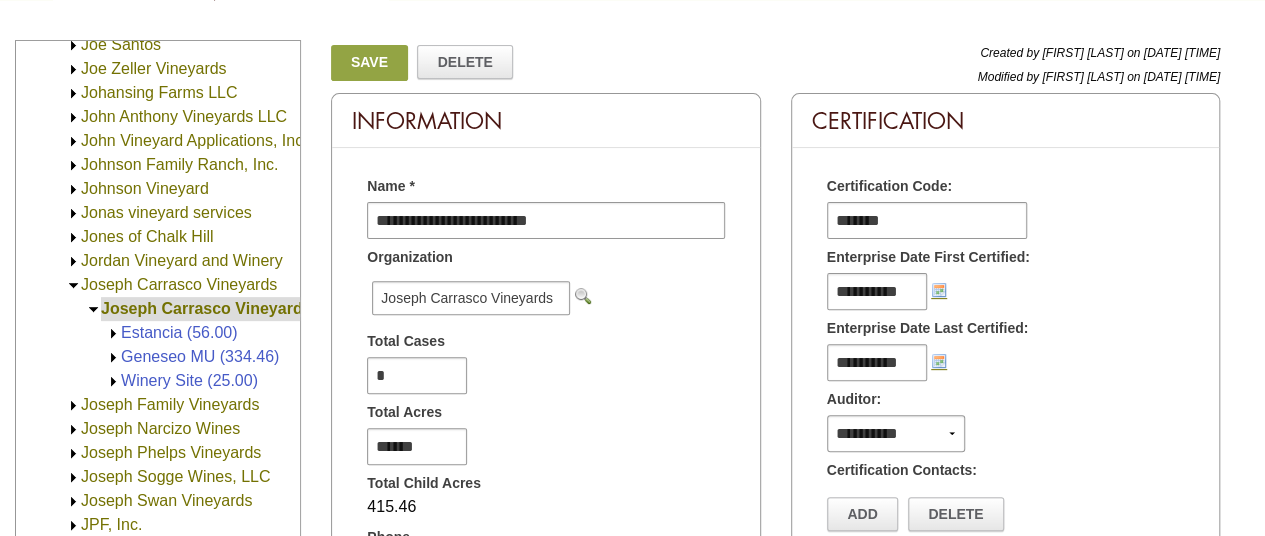click on "**********" at bounding box center [1005, 360] 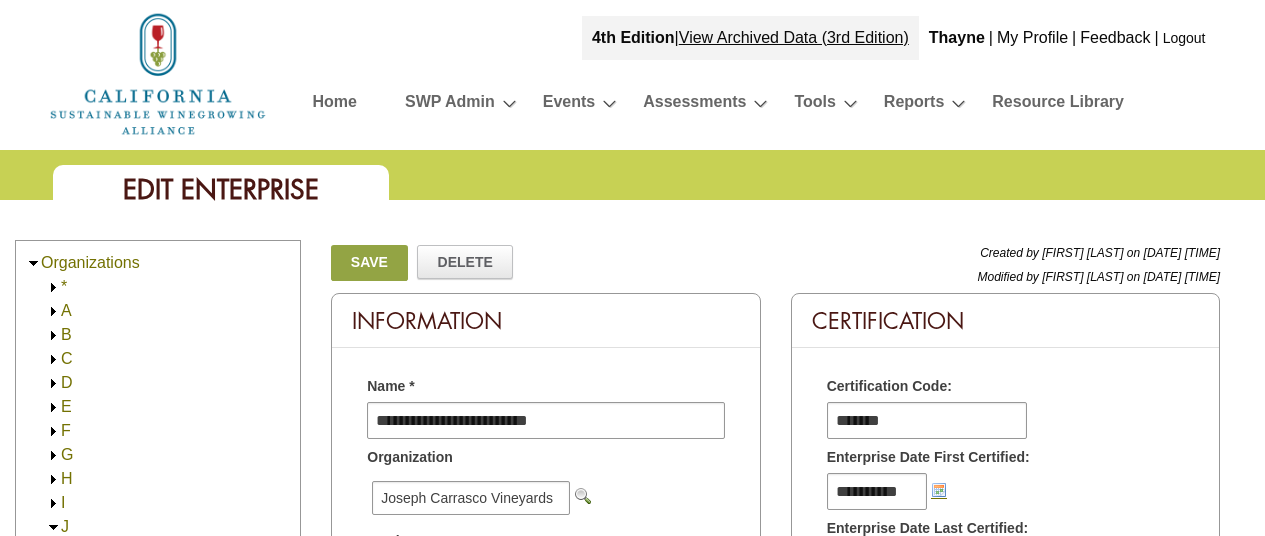 scroll, scrollTop: 0, scrollLeft: 0, axis: both 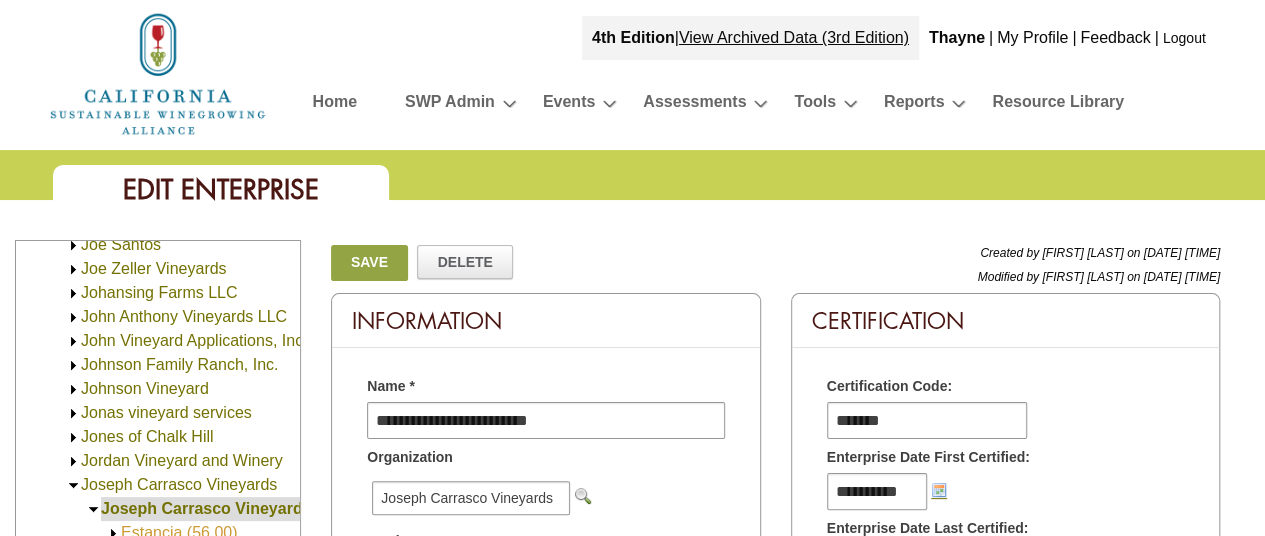 click on "Estancia (56.00)" at bounding box center [179, 532] 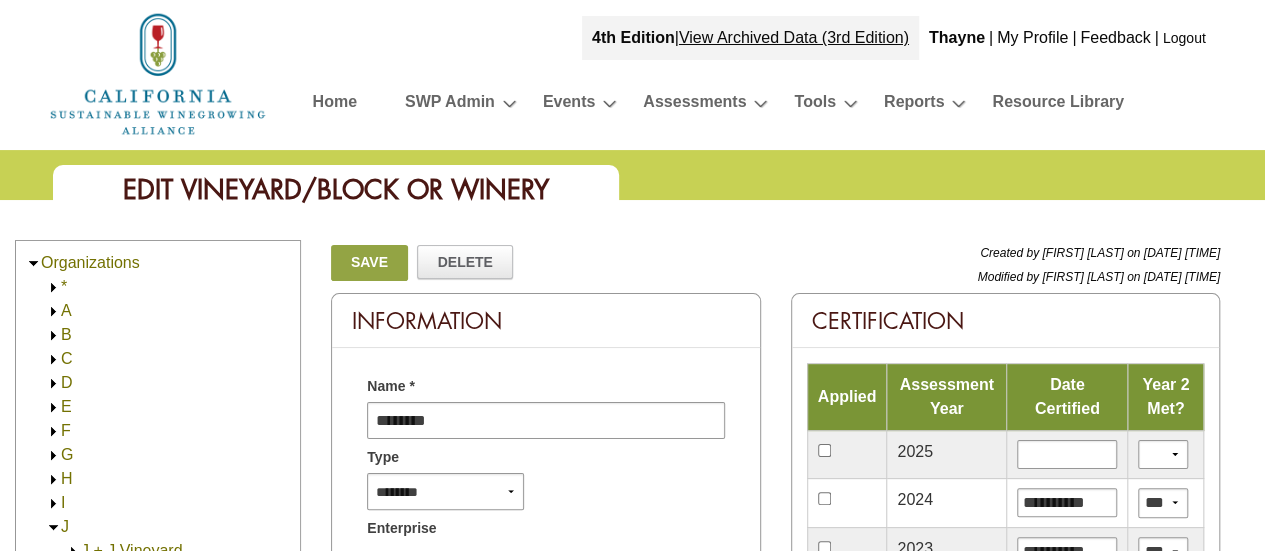 scroll, scrollTop: 0, scrollLeft: 0, axis: both 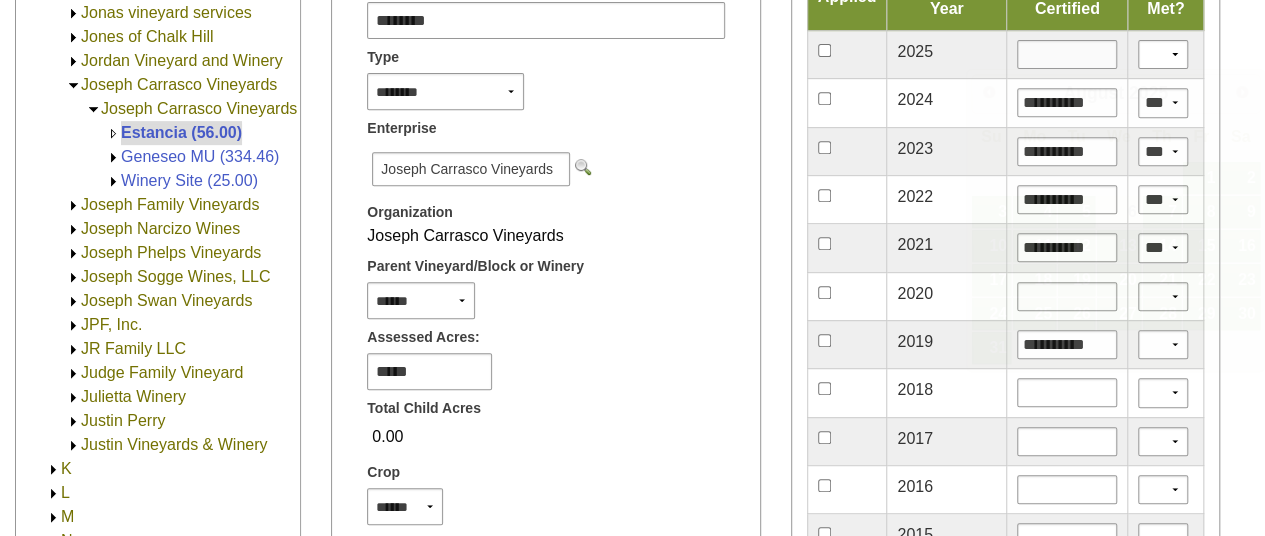 click at bounding box center (1067, 54) 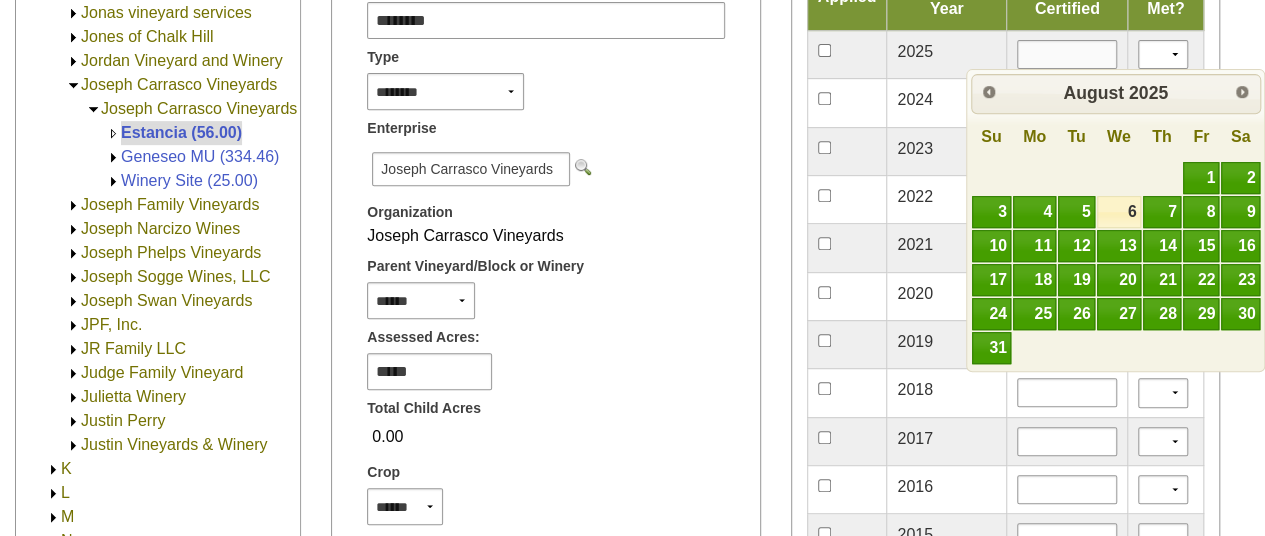 type on "*********" 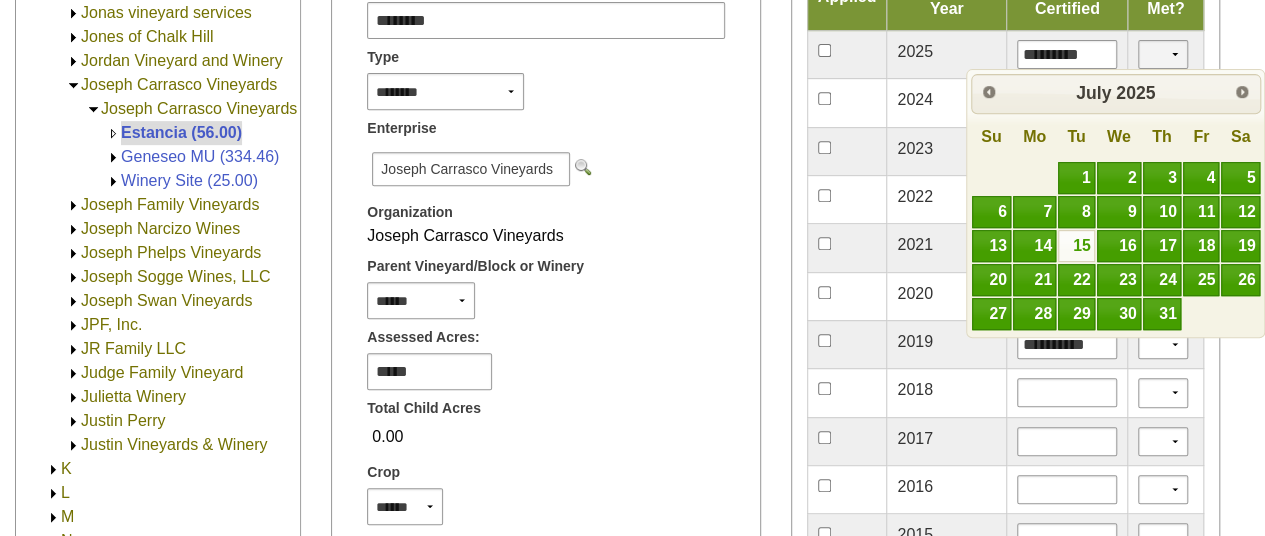 click on "***
**" at bounding box center (1163, 54) 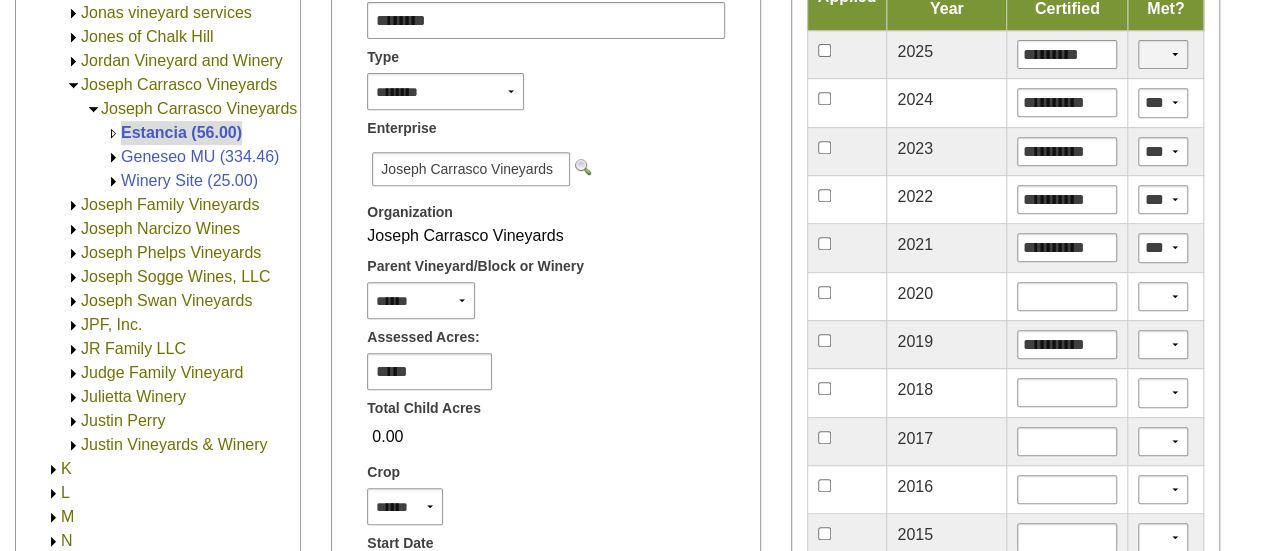 select on "*" 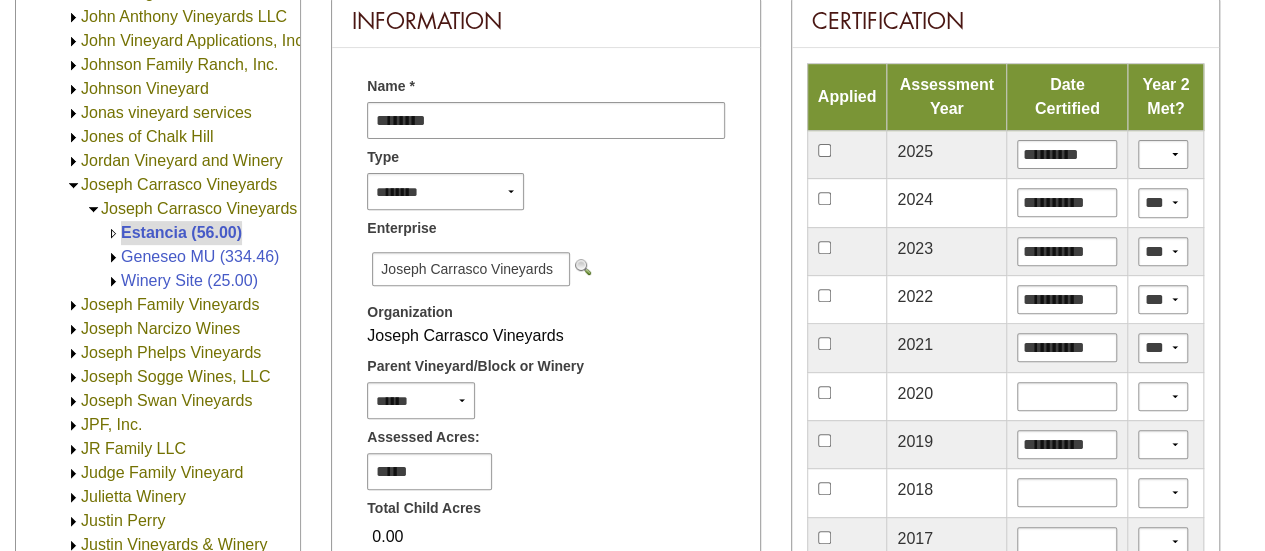 scroll, scrollTop: 200, scrollLeft: 0, axis: vertical 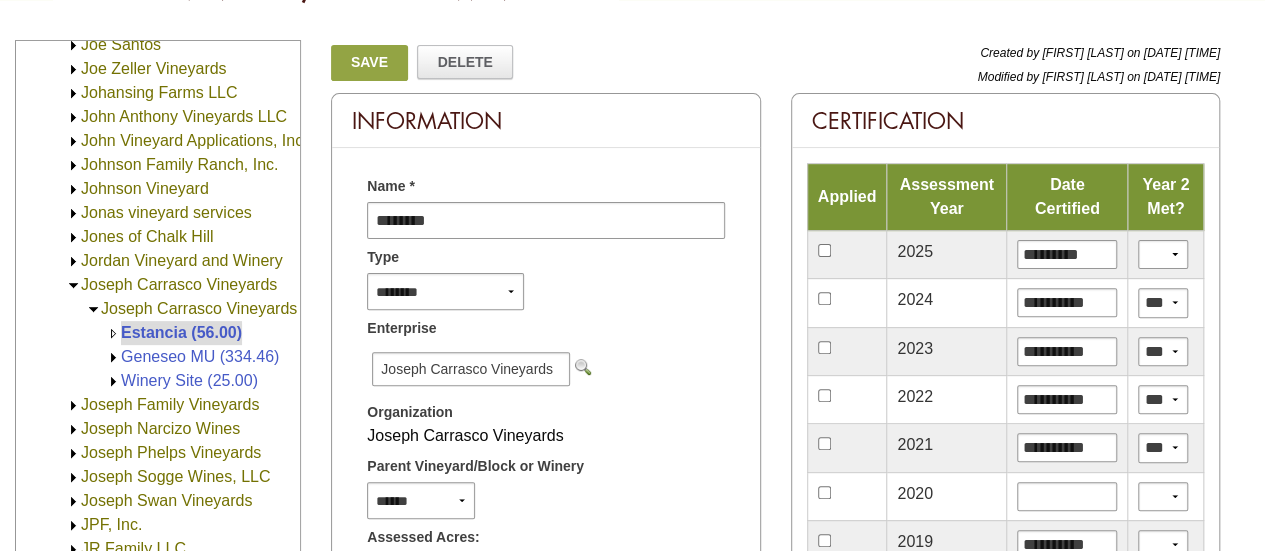 click on "Save" at bounding box center [369, 63] 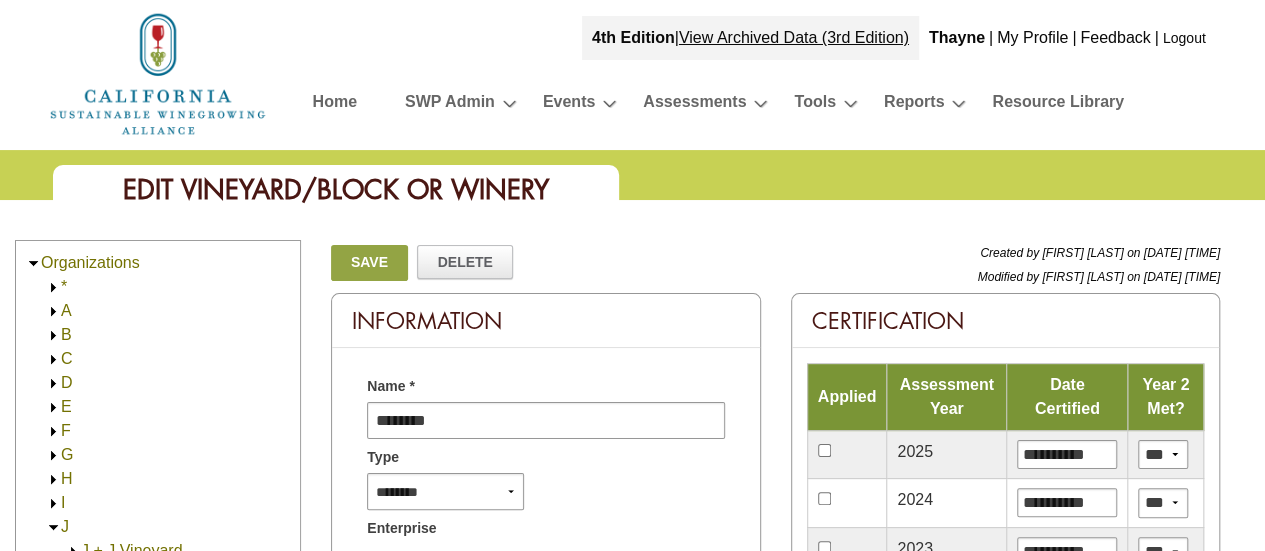 scroll, scrollTop: 0, scrollLeft: 0, axis: both 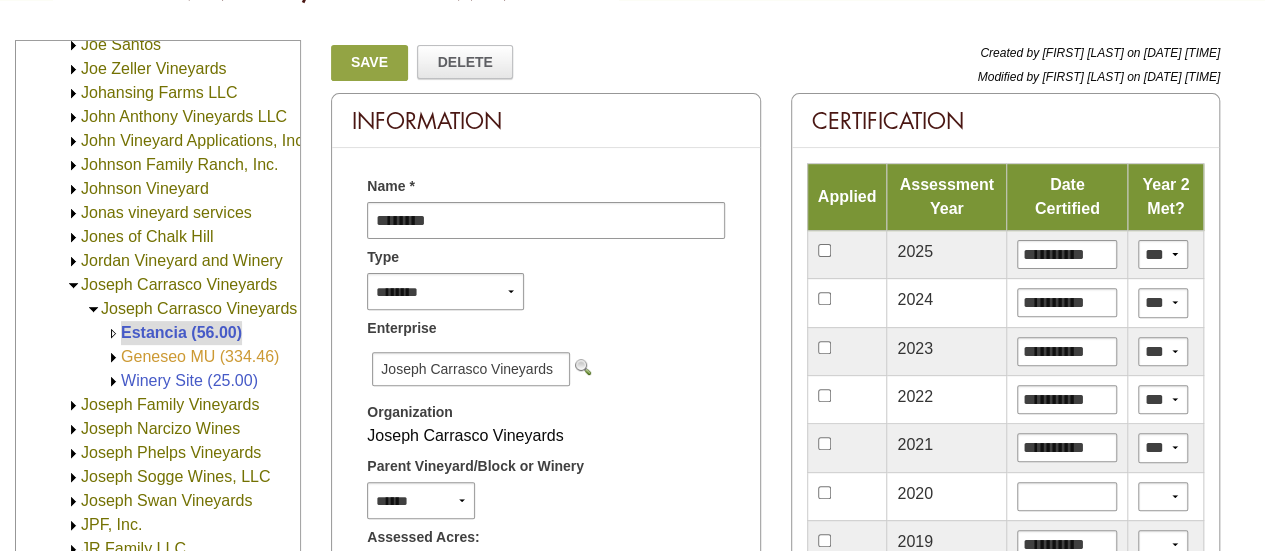 click on "Geneseo MU (334.46)" at bounding box center [200, 356] 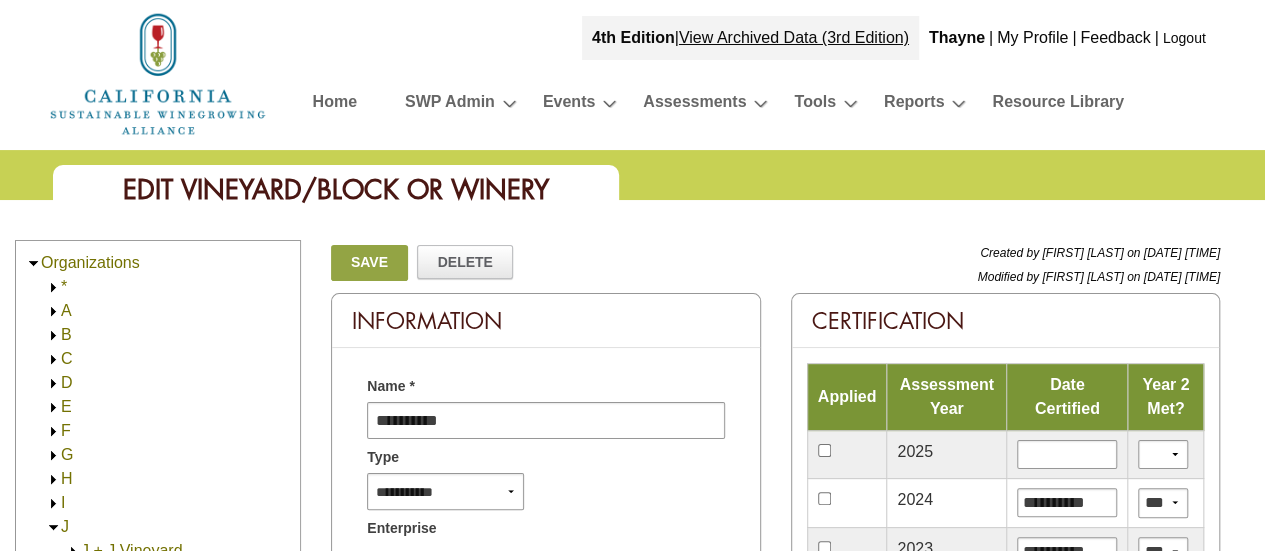 scroll, scrollTop: 0, scrollLeft: 0, axis: both 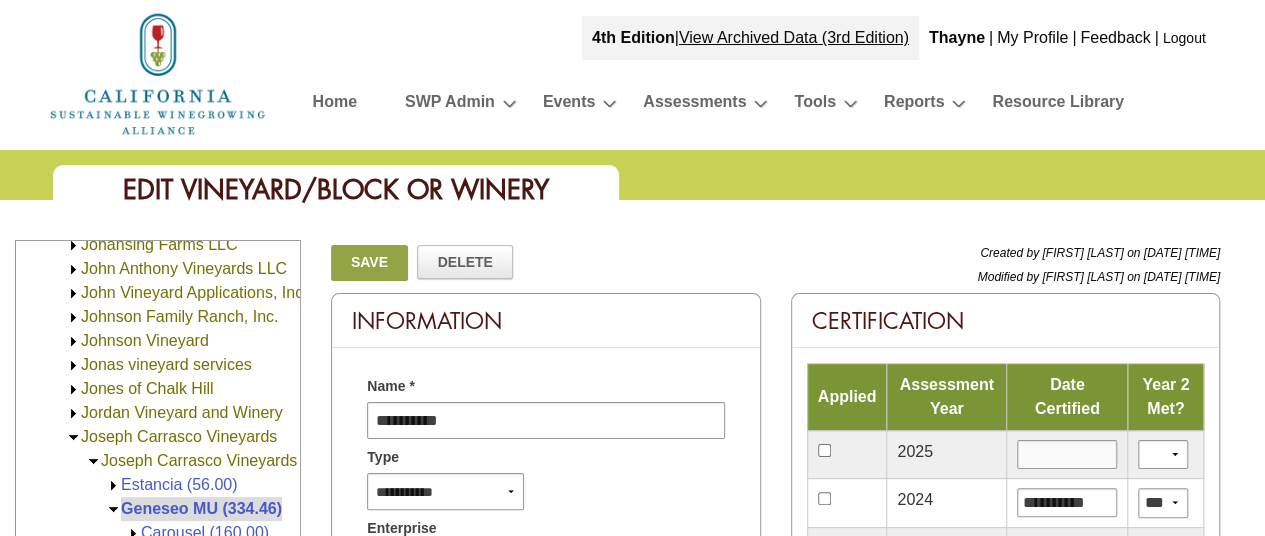 click at bounding box center (1067, 454) 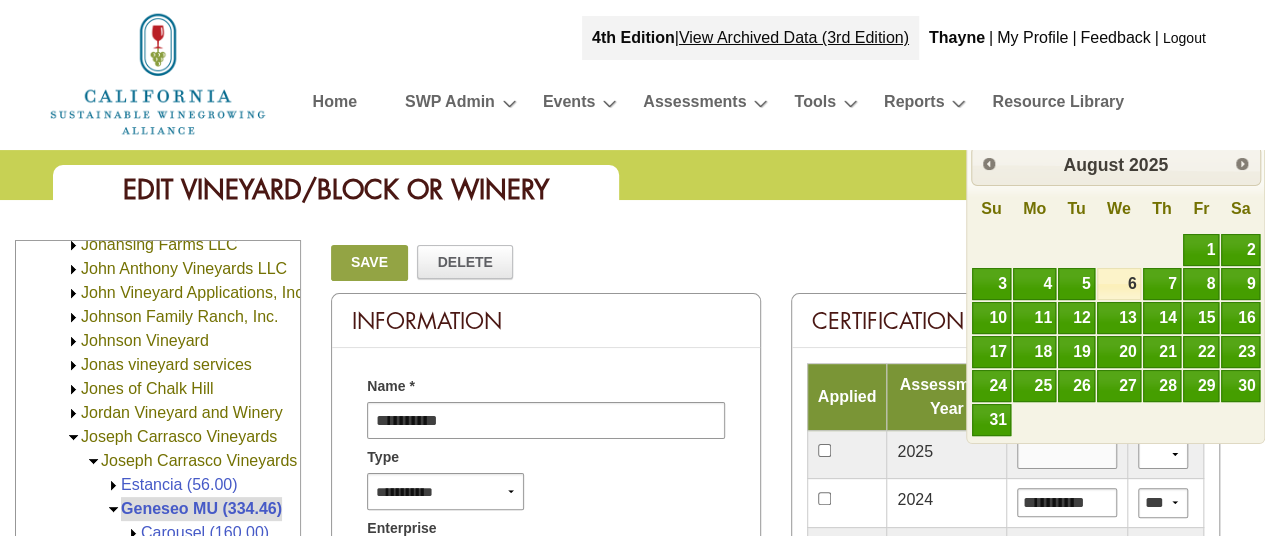 type on "*********" 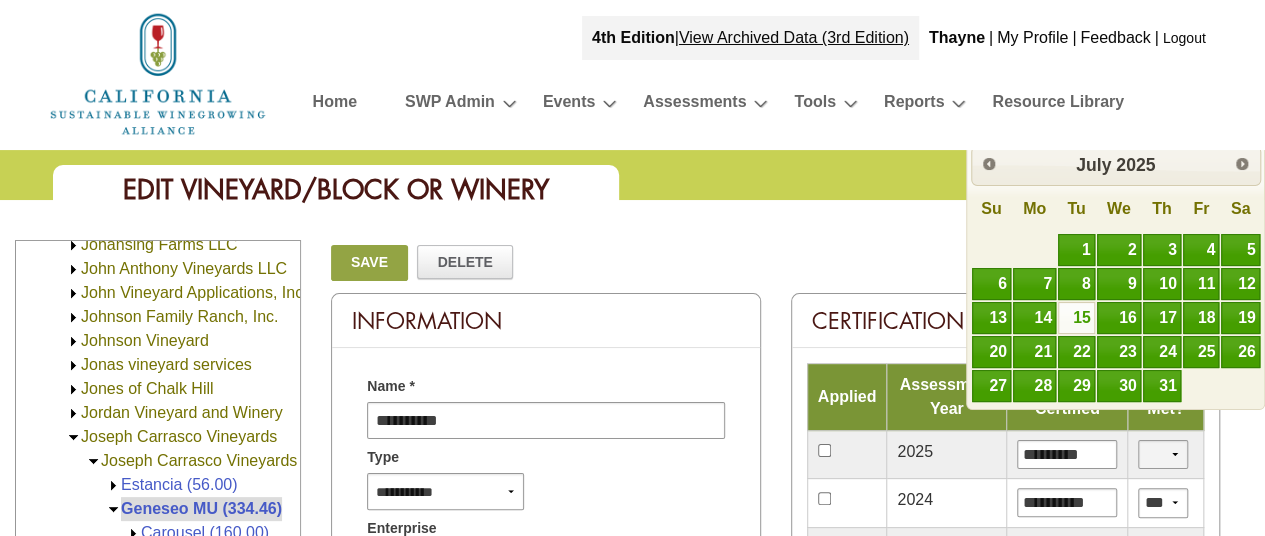 click on "***
**" at bounding box center [1163, 454] 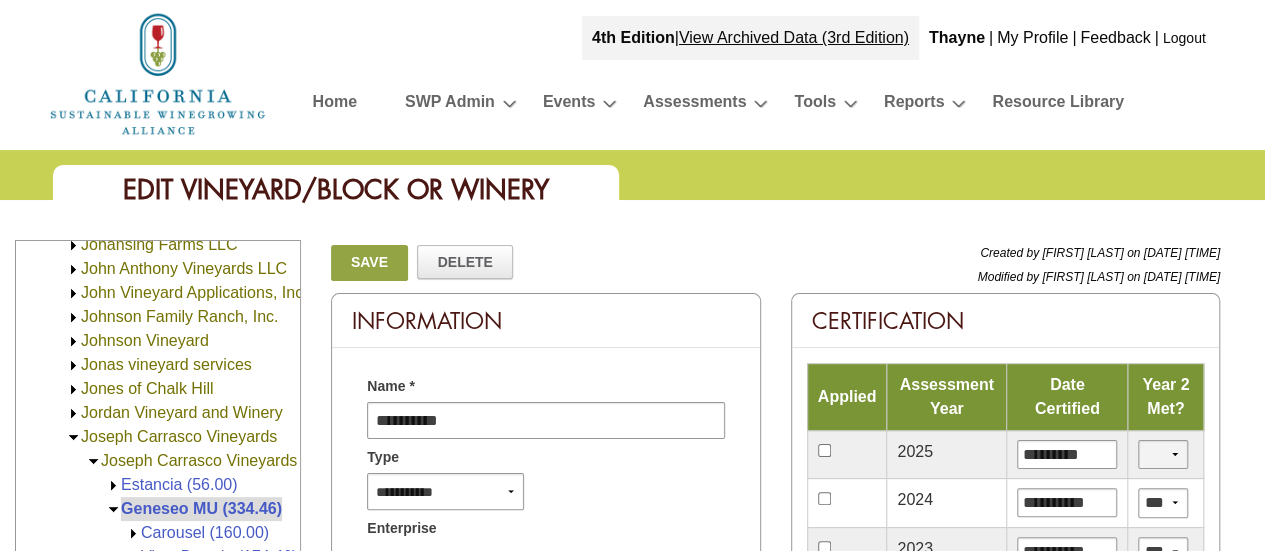 select on "*" 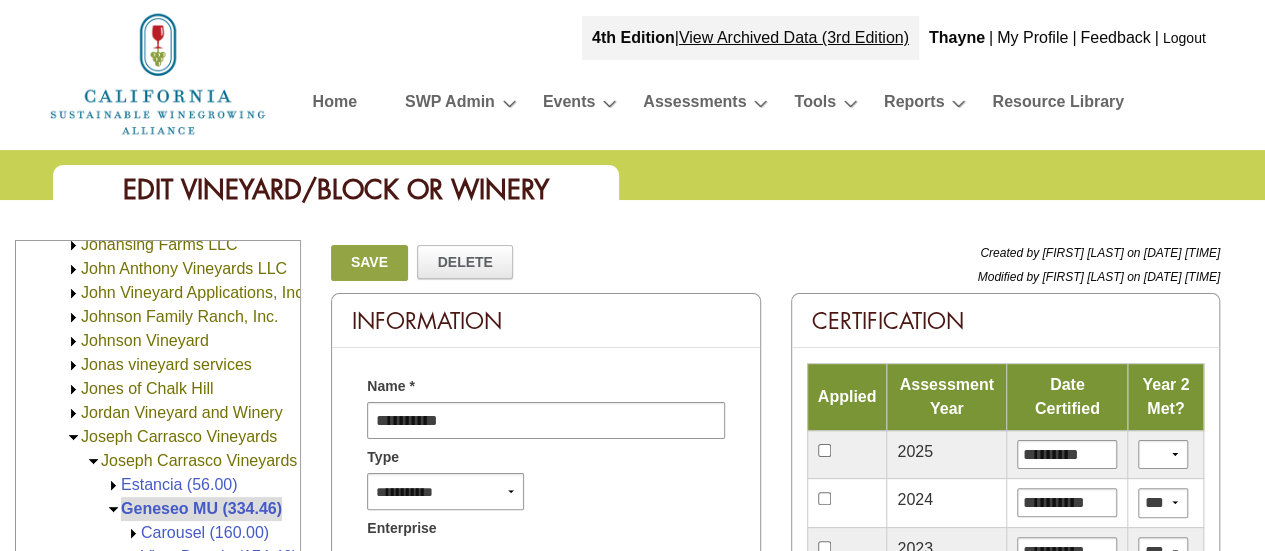 click on "Save" at bounding box center [369, 263] 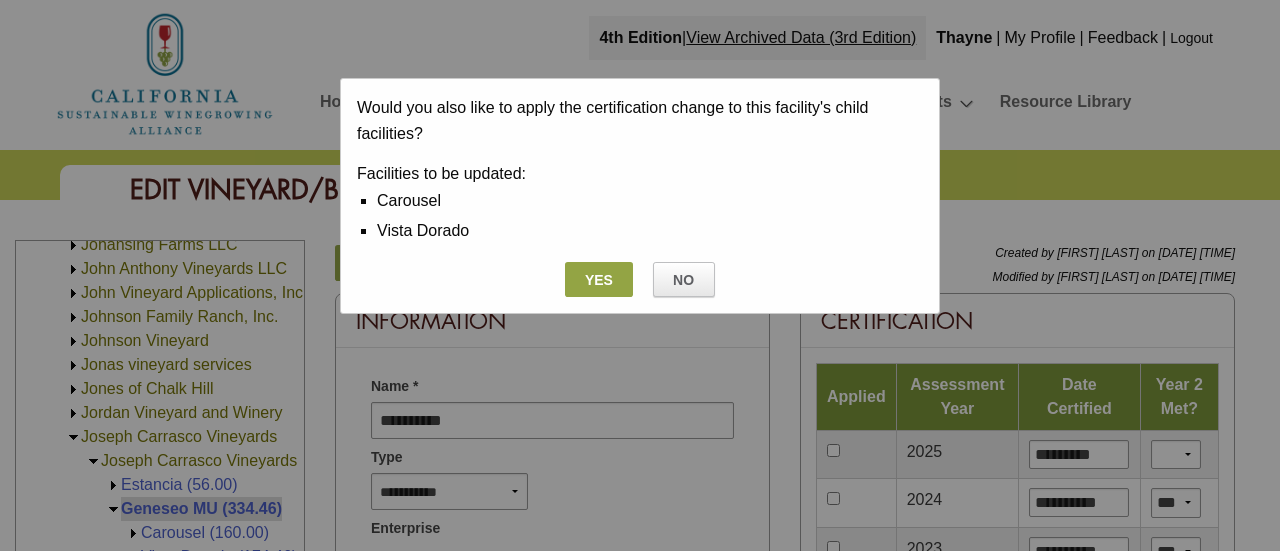 click on "Yes" at bounding box center (598, 279) 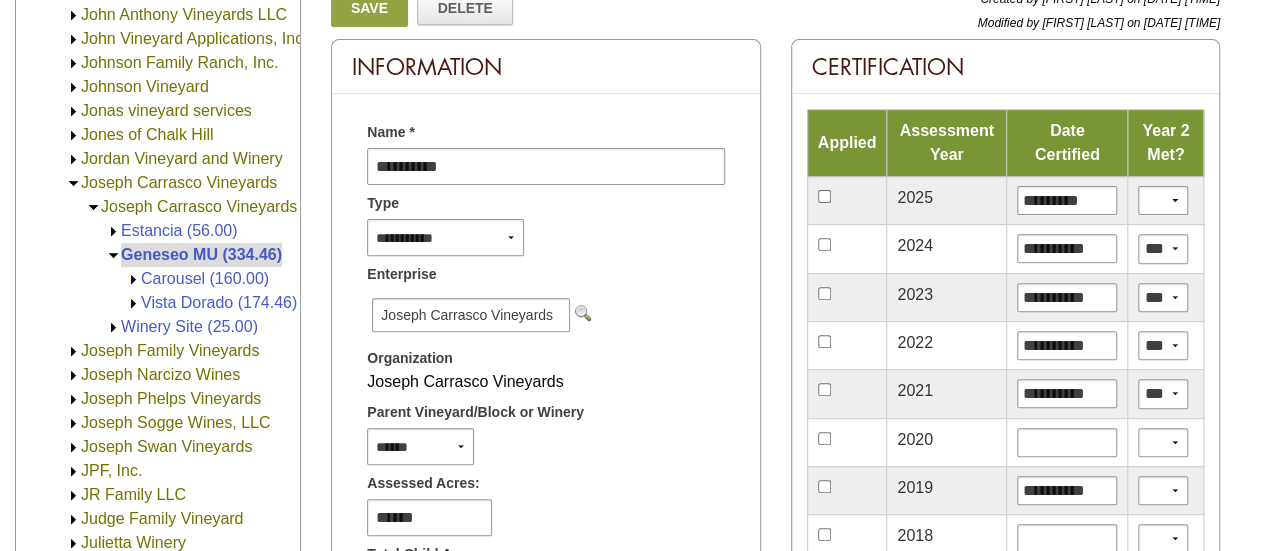 scroll, scrollTop: 300, scrollLeft: 0, axis: vertical 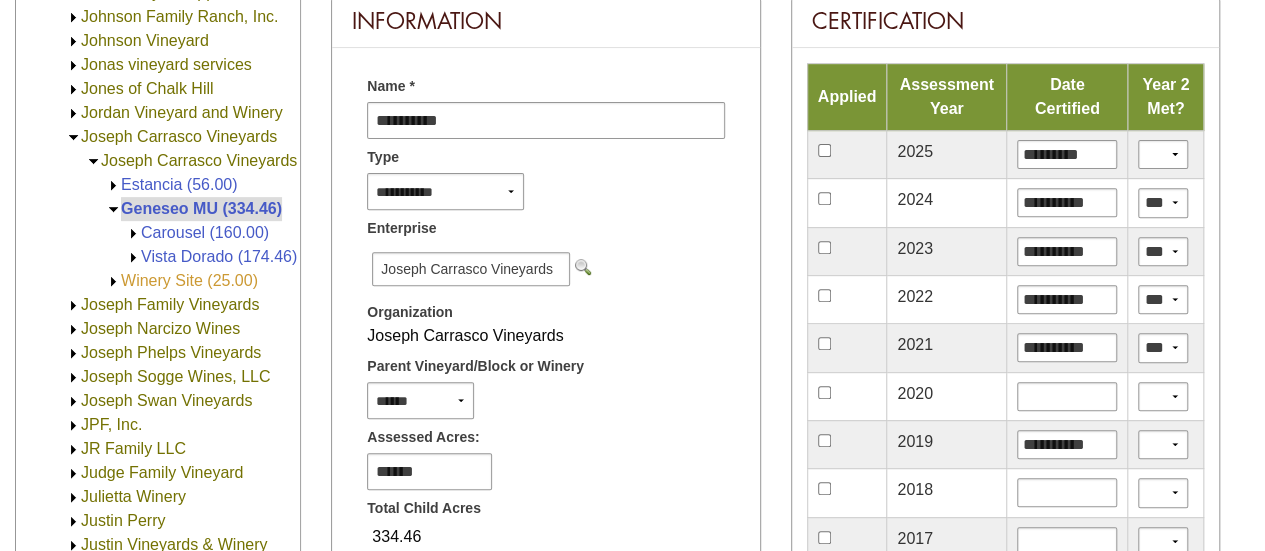 click on "Winery Site (25.00)" at bounding box center (189, 280) 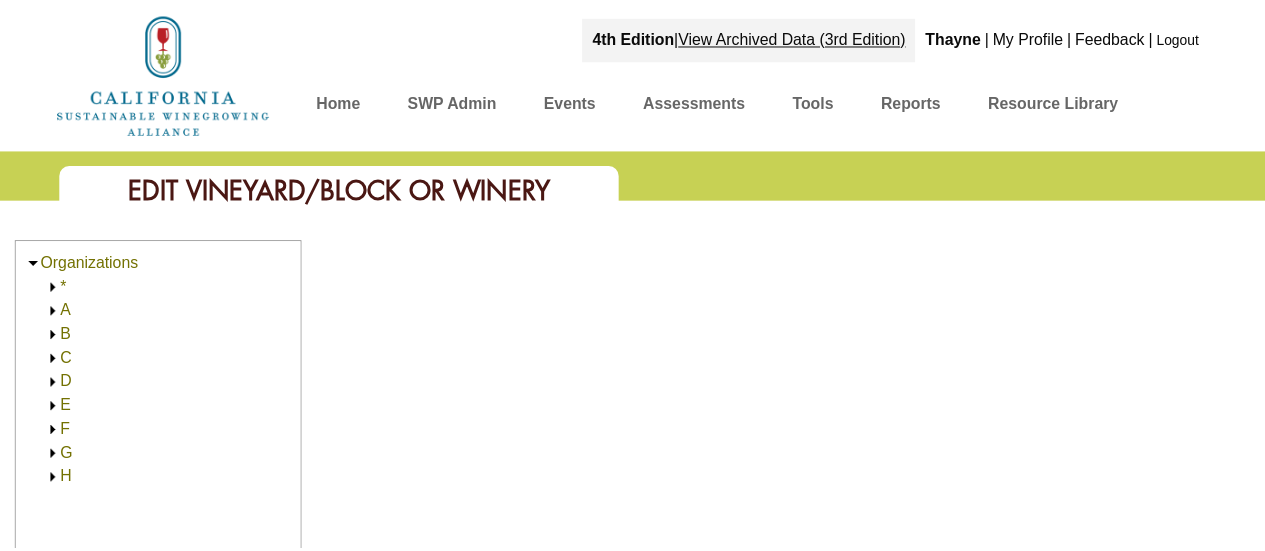 scroll, scrollTop: 0, scrollLeft: 0, axis: both 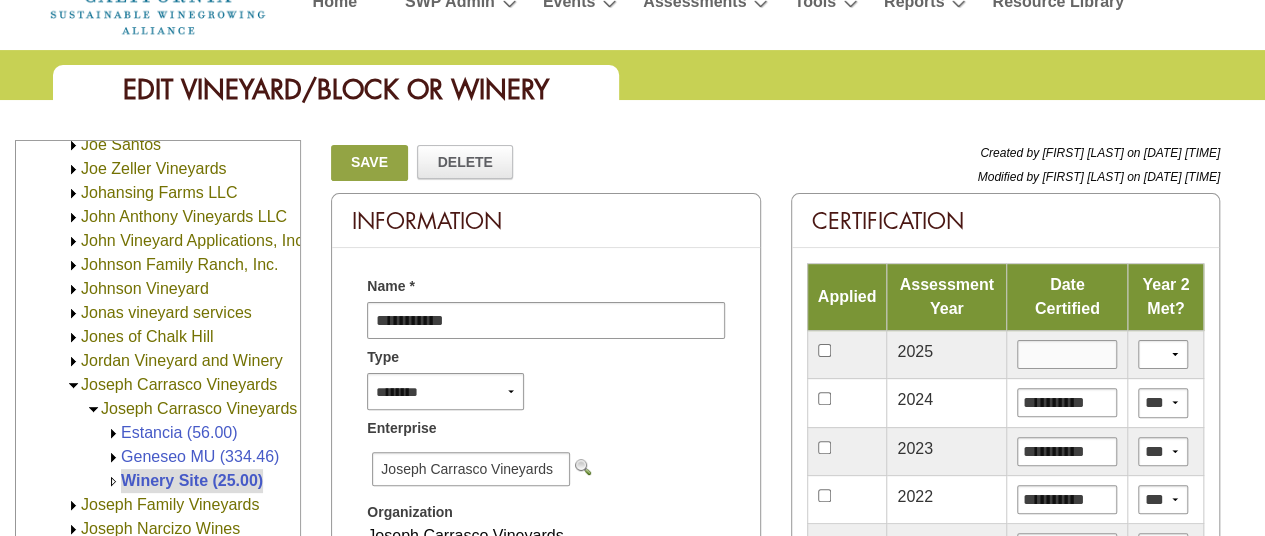 click at bounding box center (1067, 354) 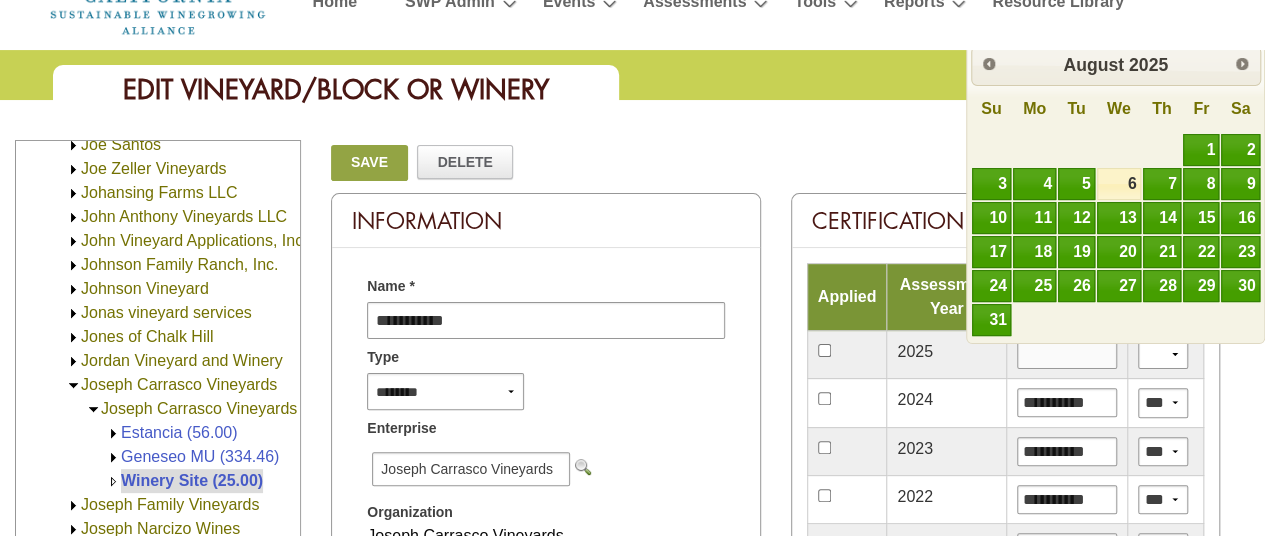 type on "*********" 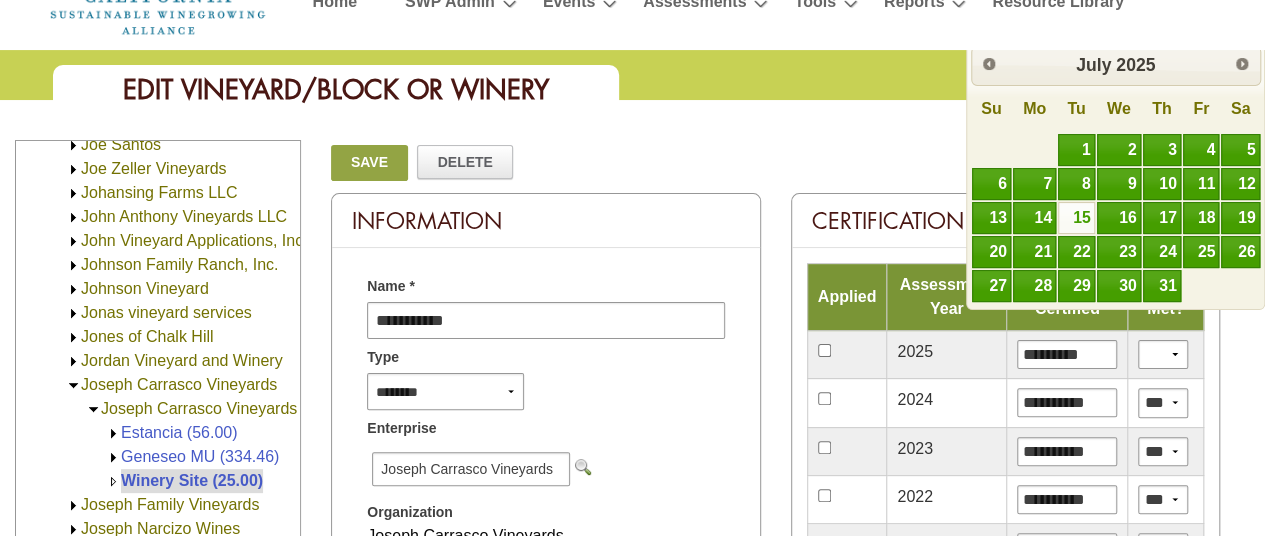 click on "***
**" at bounding box center (1166, 355) 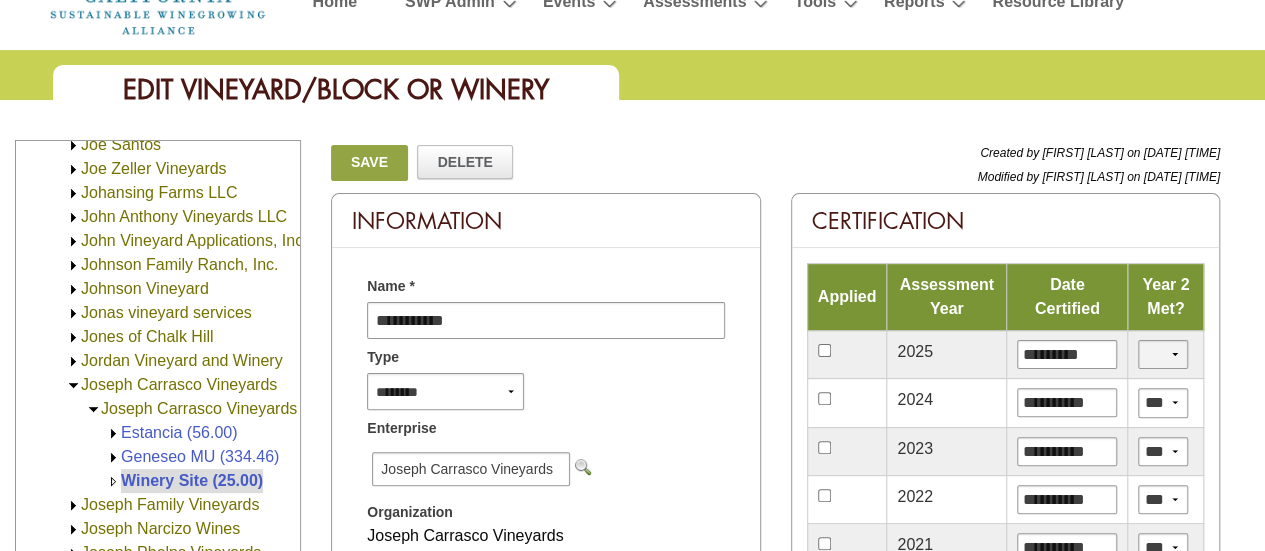 click on "***
**" at bounding box center (1163, 354) 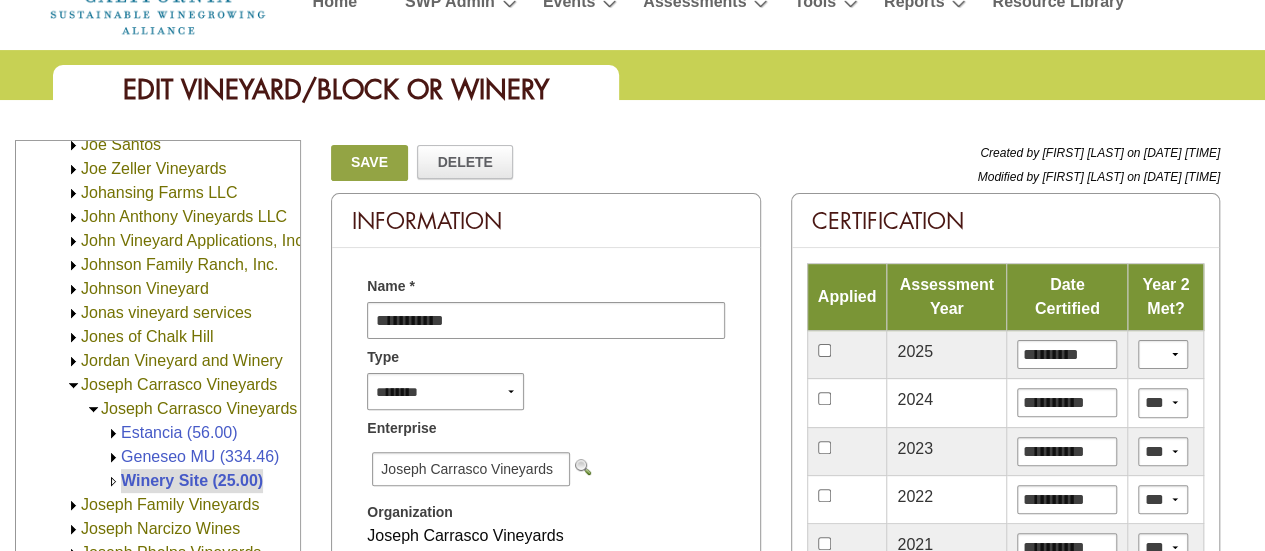 click on "Save" at bounding box center [369, 163] 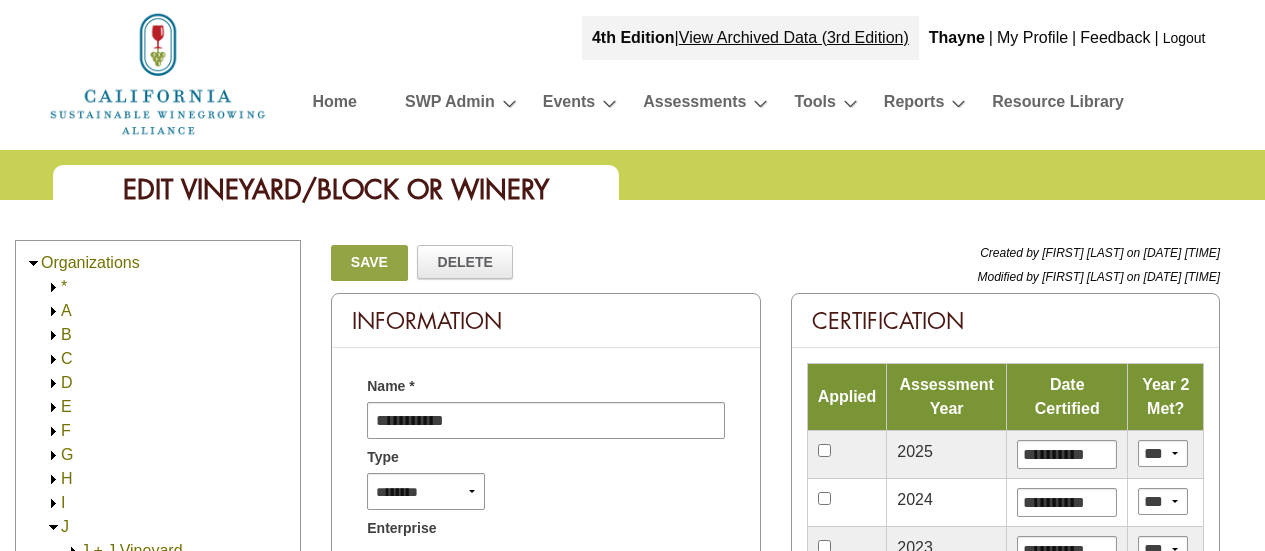 scroll, scrollTop: 0, scrollLeft: 0, axis: both 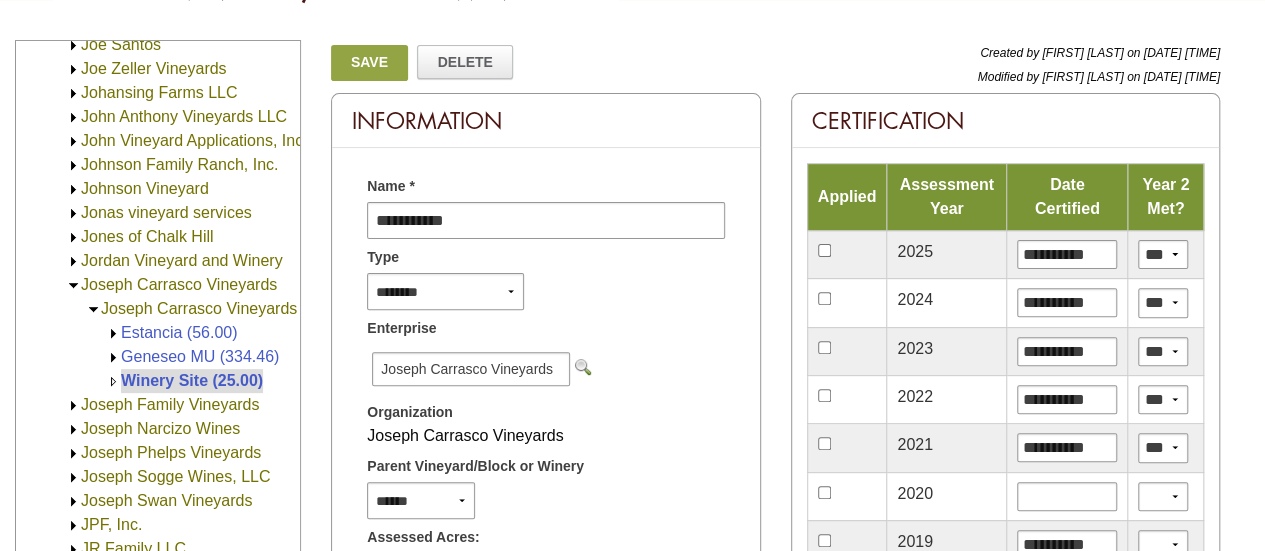 click 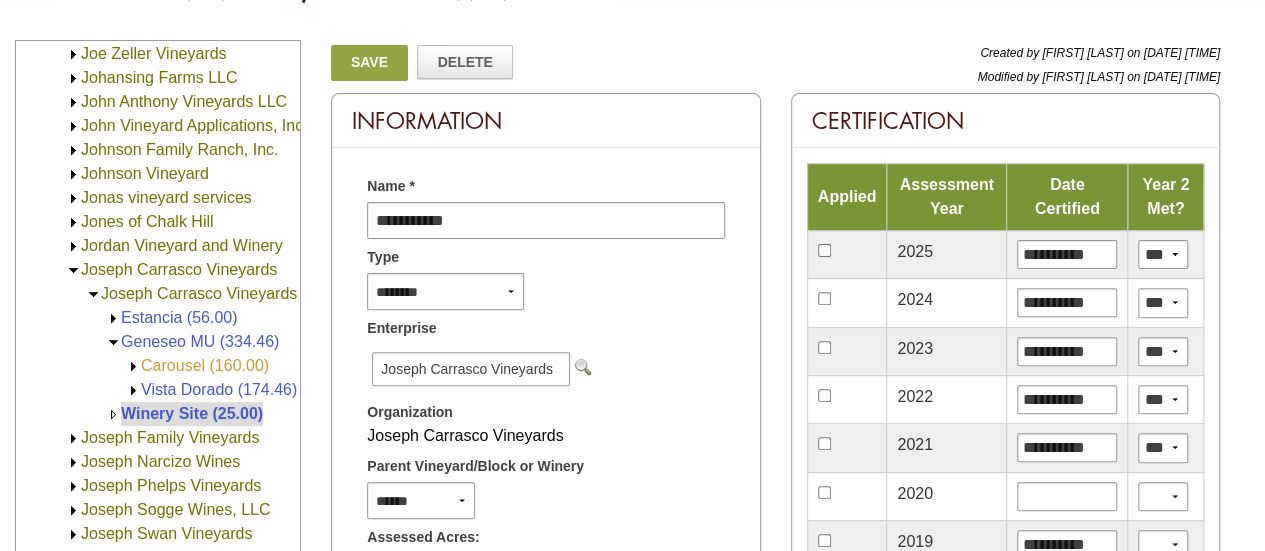 scroll, scrollTop: 1065, scrollLeft: 0, axis: vertical 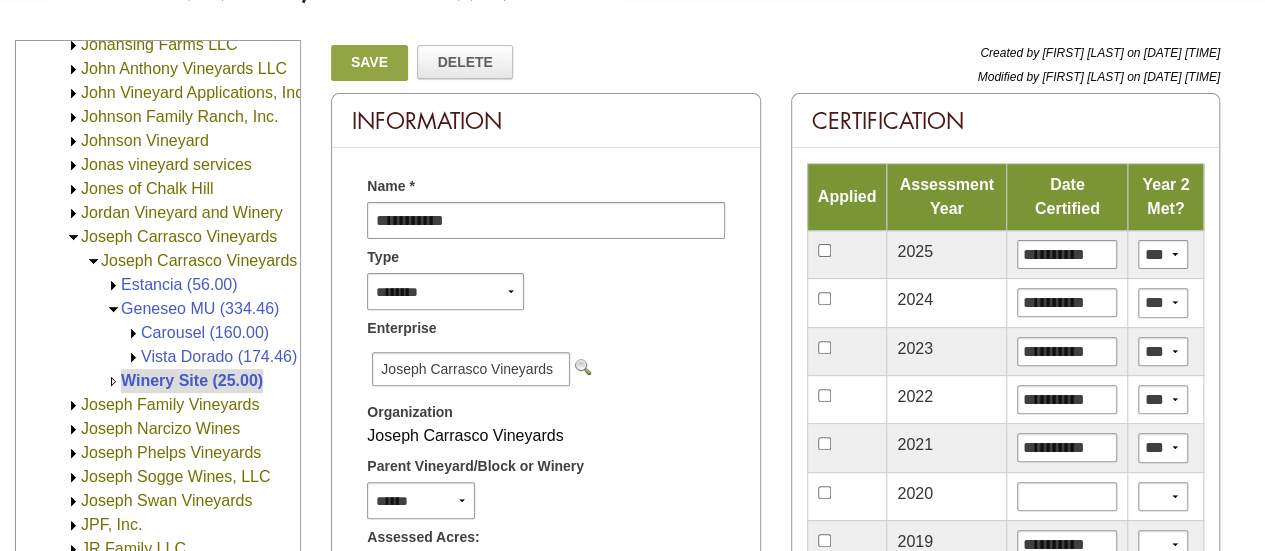 click on "Save" at bounding box center (369, 63) 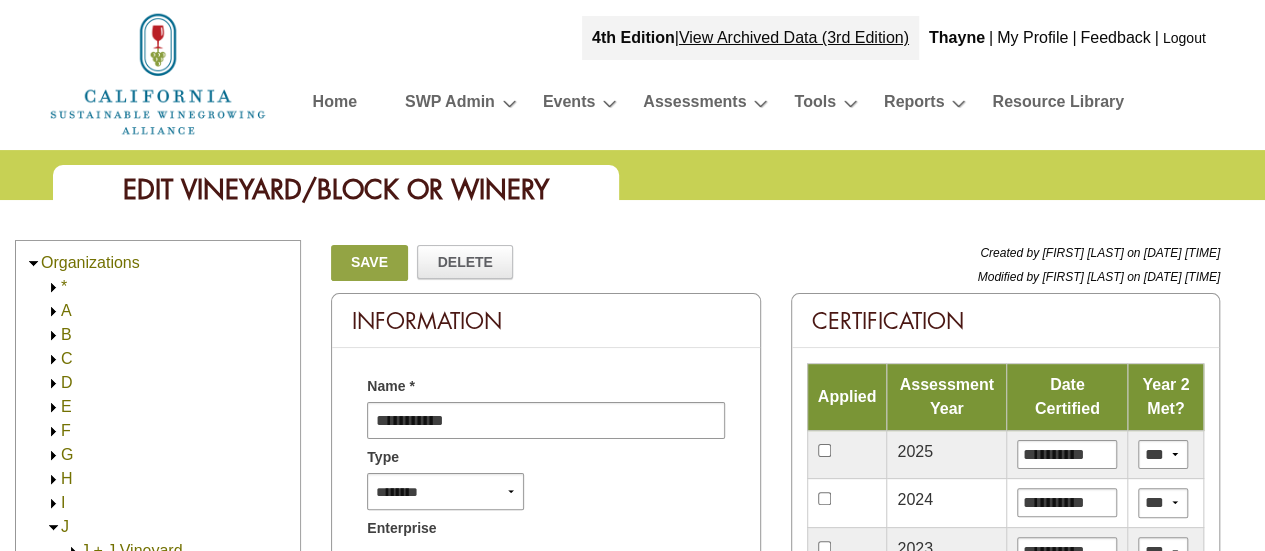 scroll, scrollTop: 0, scrollLeft: 0, axis: both 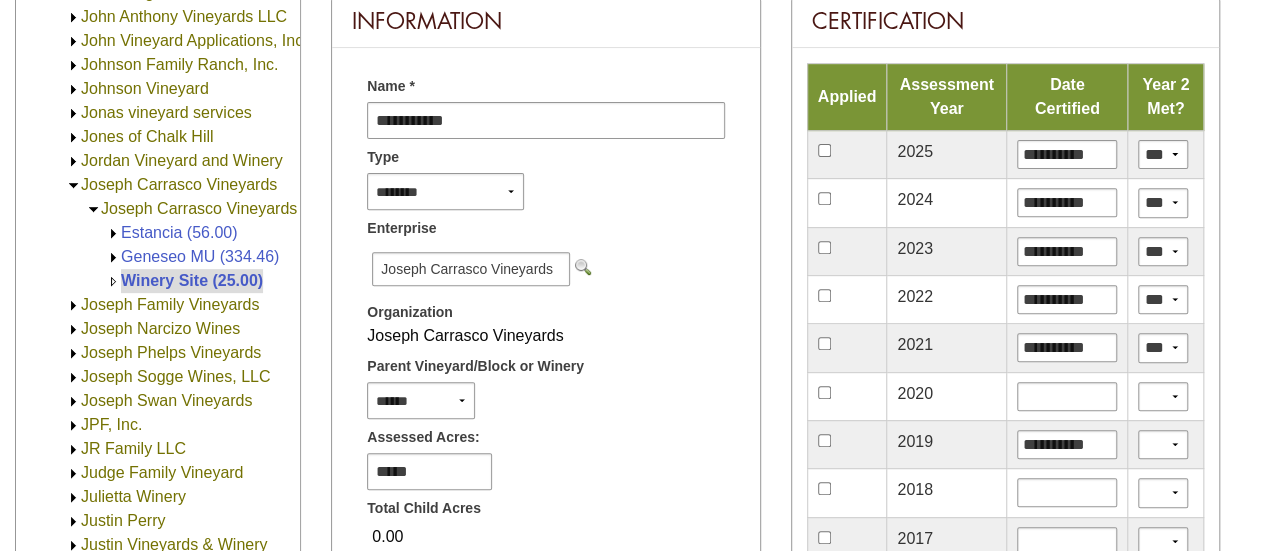 click on "Joseph Carrasco Vineyards" at bounding box center (199, 208) 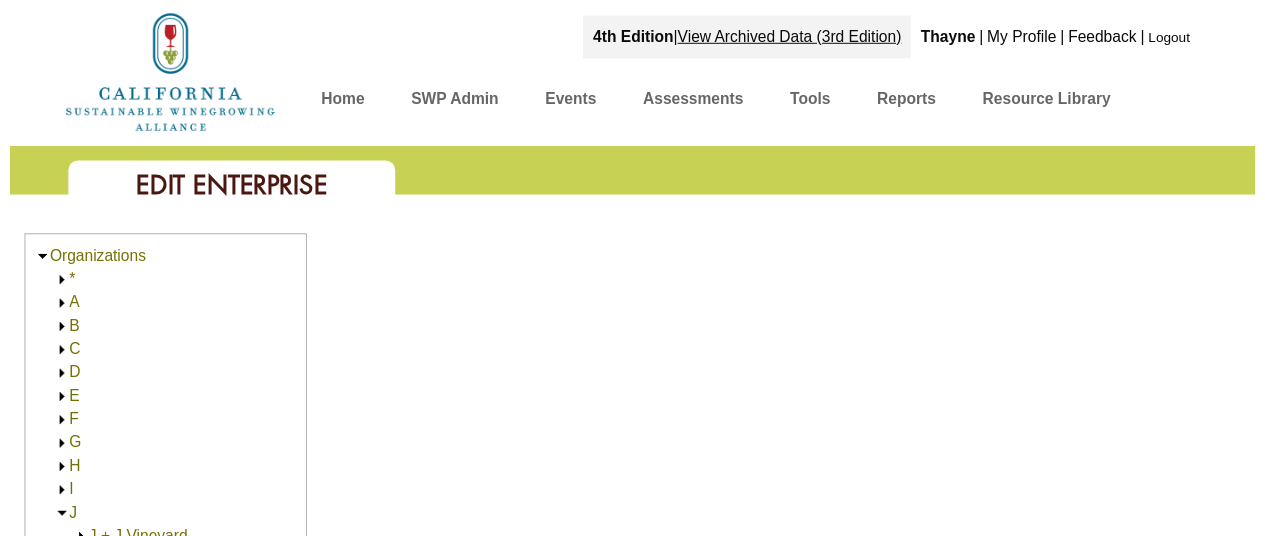 scroll, scrollTop: 0, scrollLeft: 0, axis: both 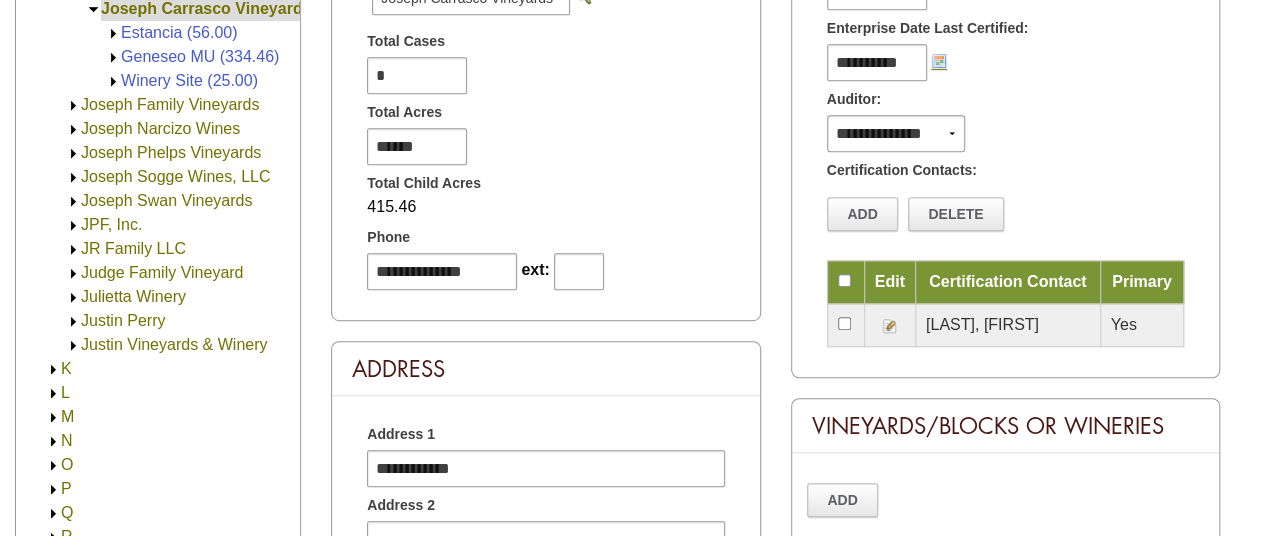 click 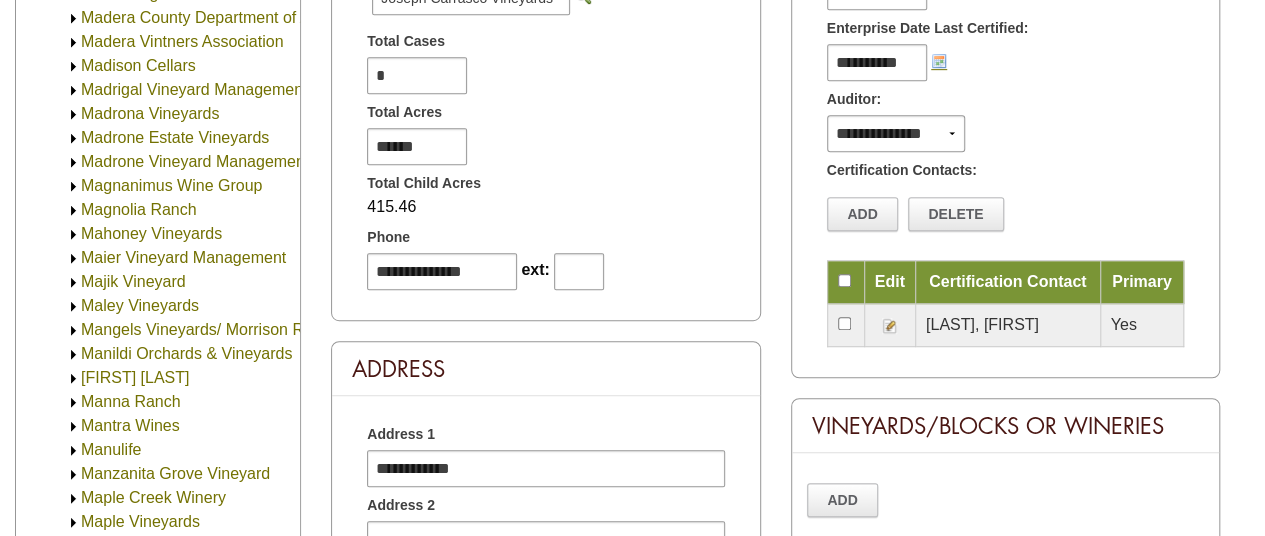 scroll, scrollTop: 1817, scrollLeft: 0, axis: vertical 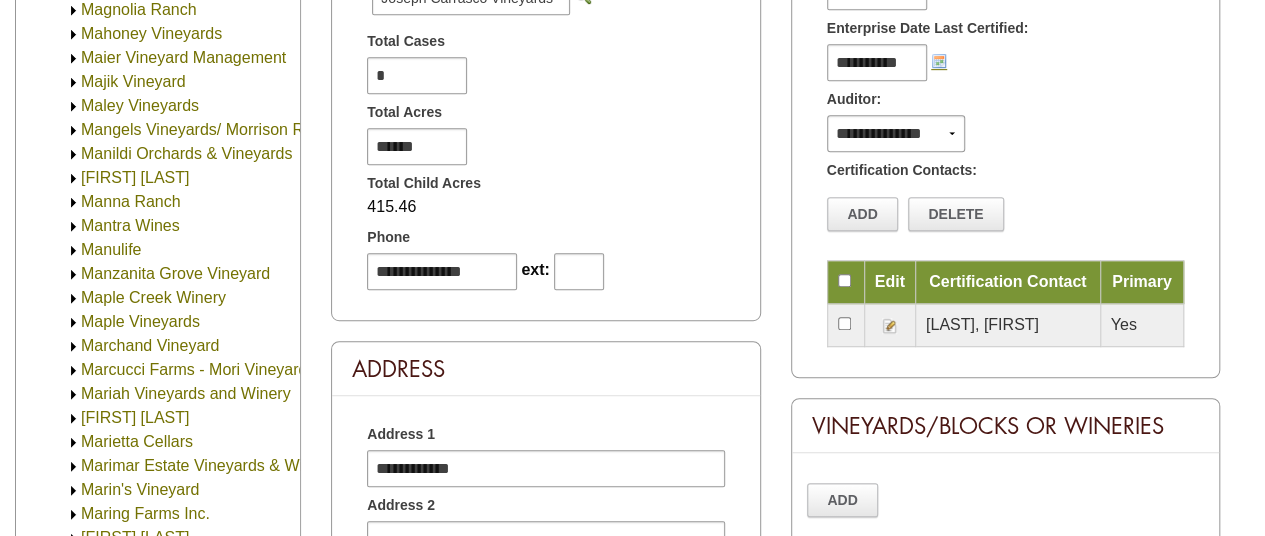 click on "Manna Ranch" at bounding box center [131, 201] 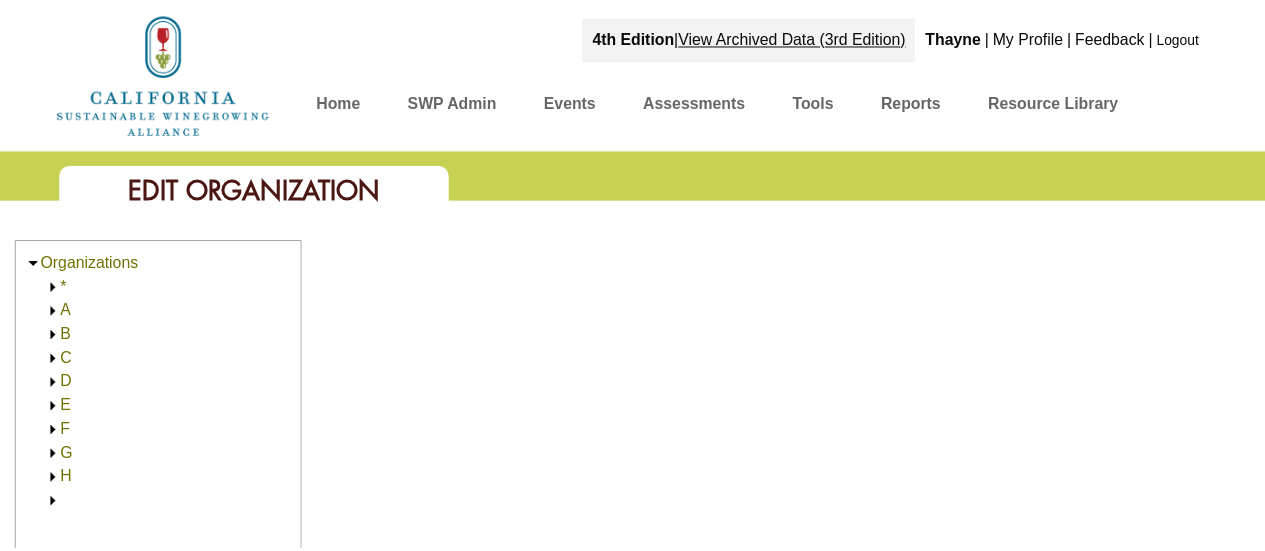 scroll, scrollTop: 0, scrollLeft: 0, axis: both 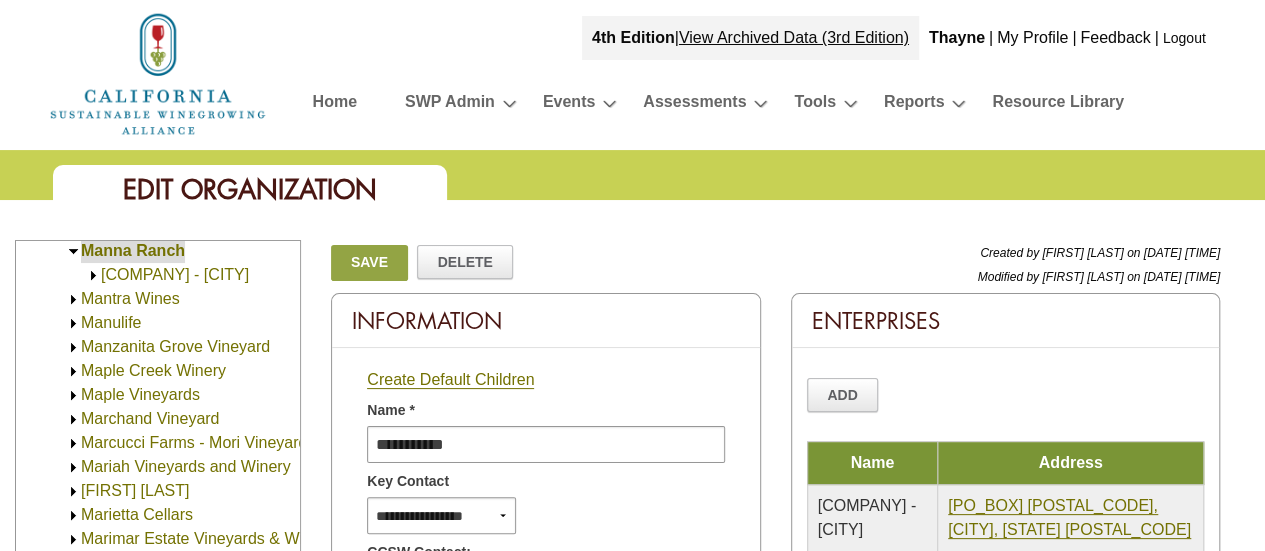 click on "[CITY]" at bounding box center (175, 274) 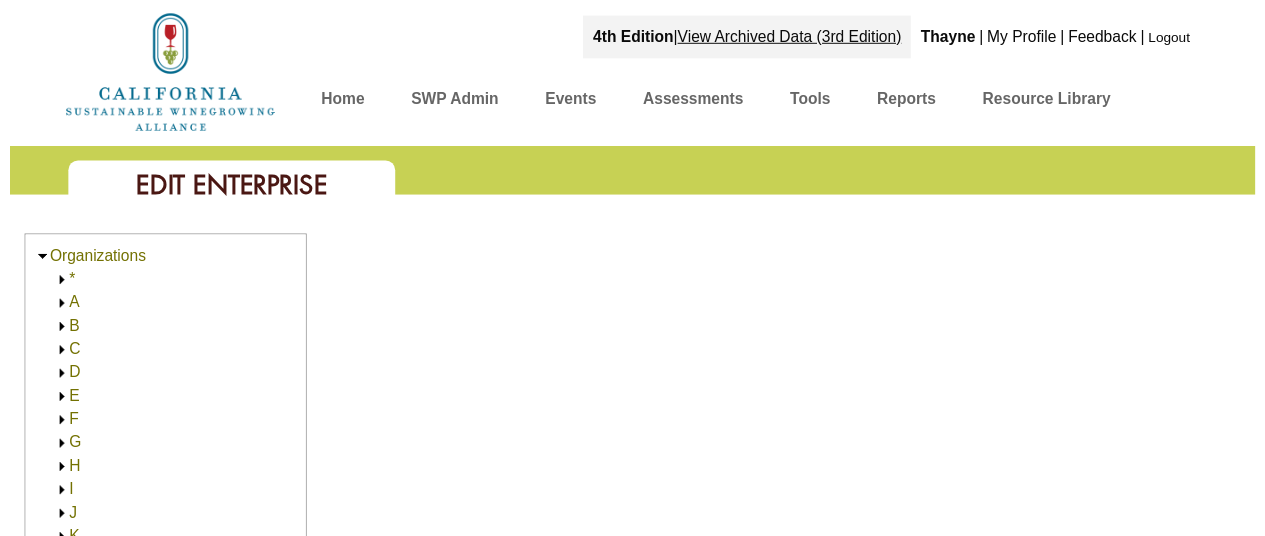 scroll, scrollTop: 0, scrollLeft: 0, axis: both 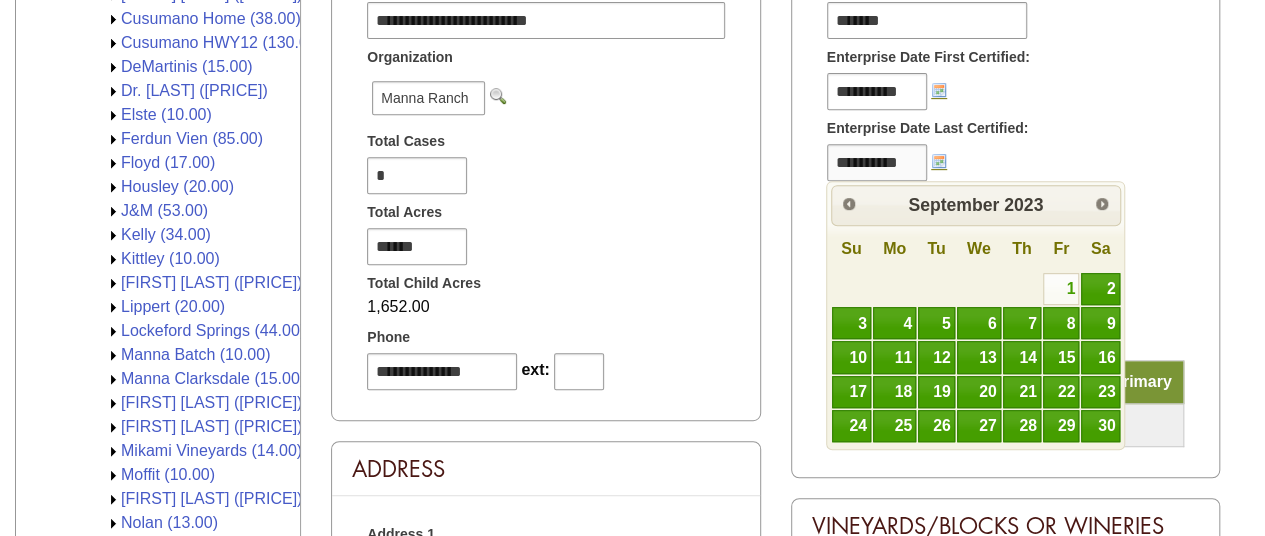 click on "**********" at bounding box center (877, 162) 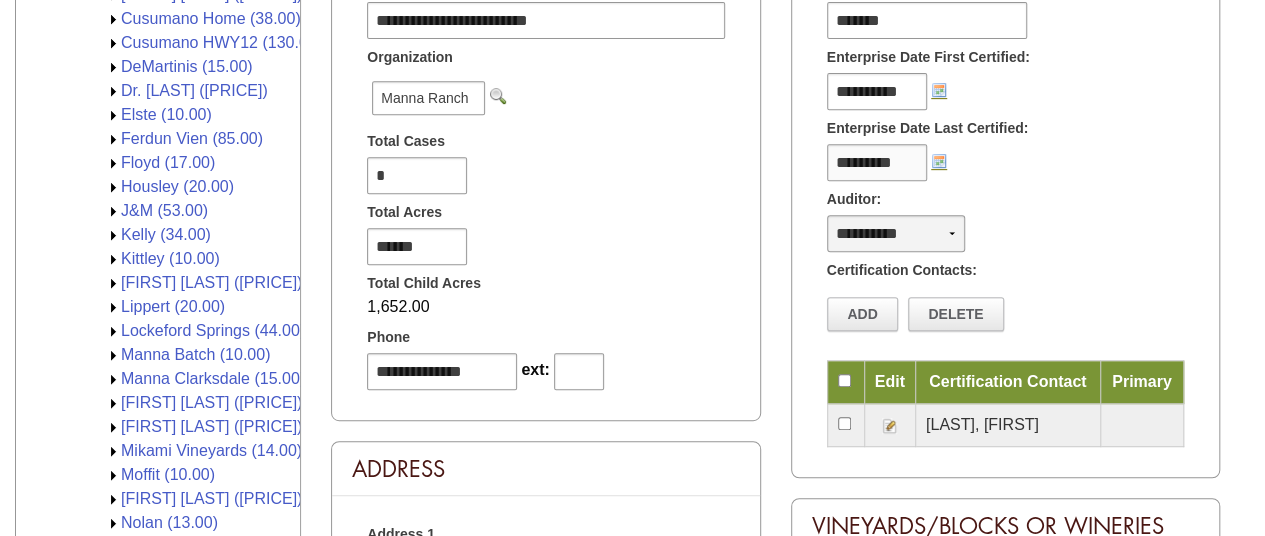 type on "*********" 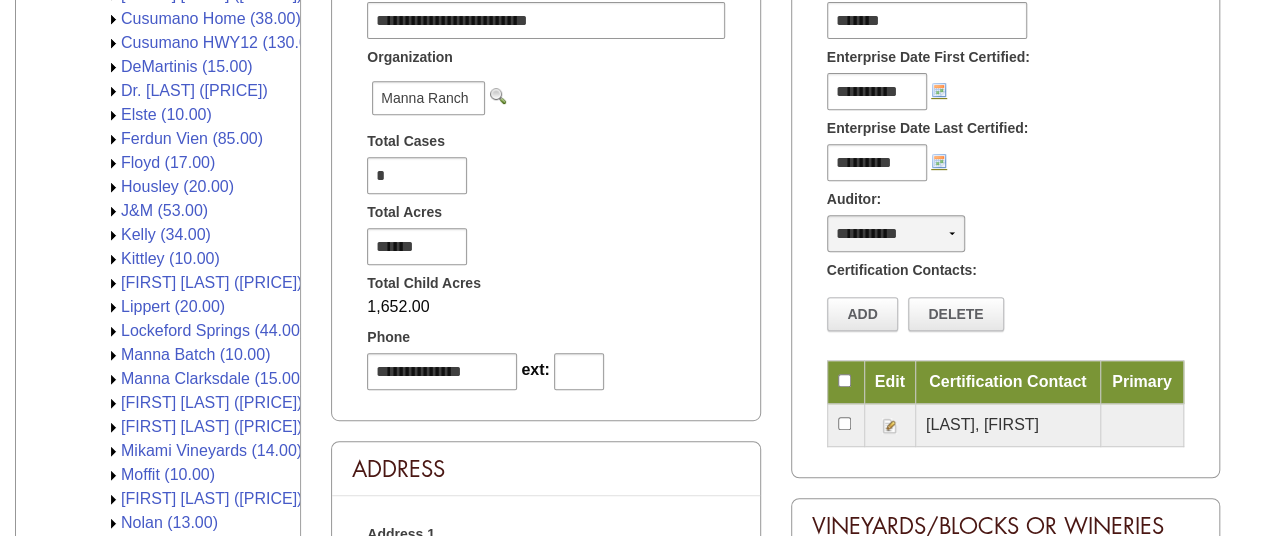 click on "**********" at bounding box center [896, 233] 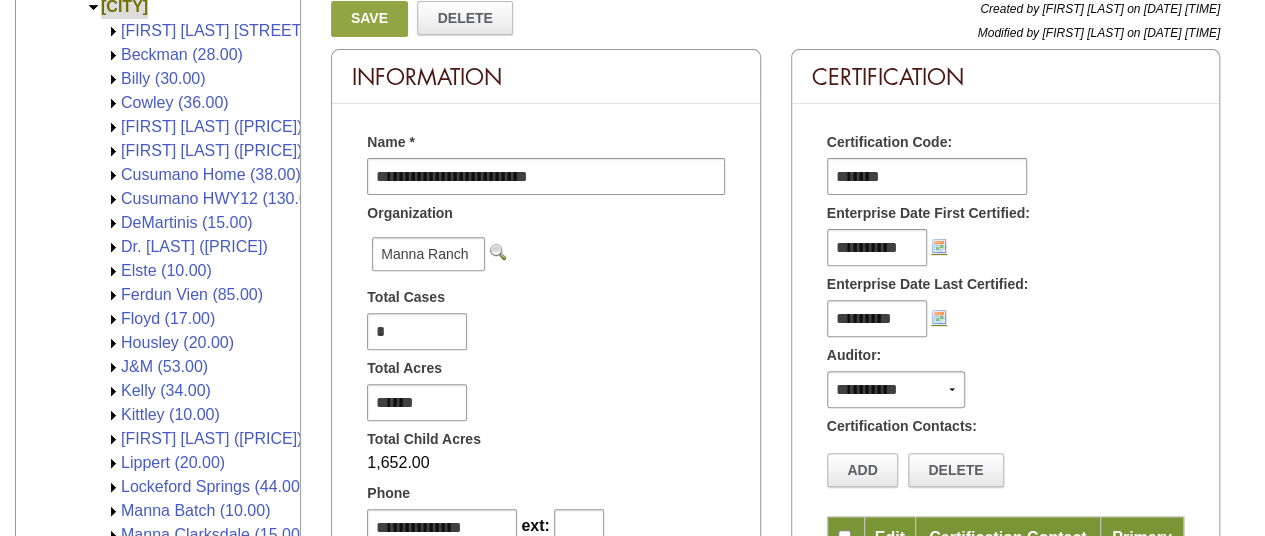 scroll, scrollTop: 0, scrollLeft: 0, axis: both 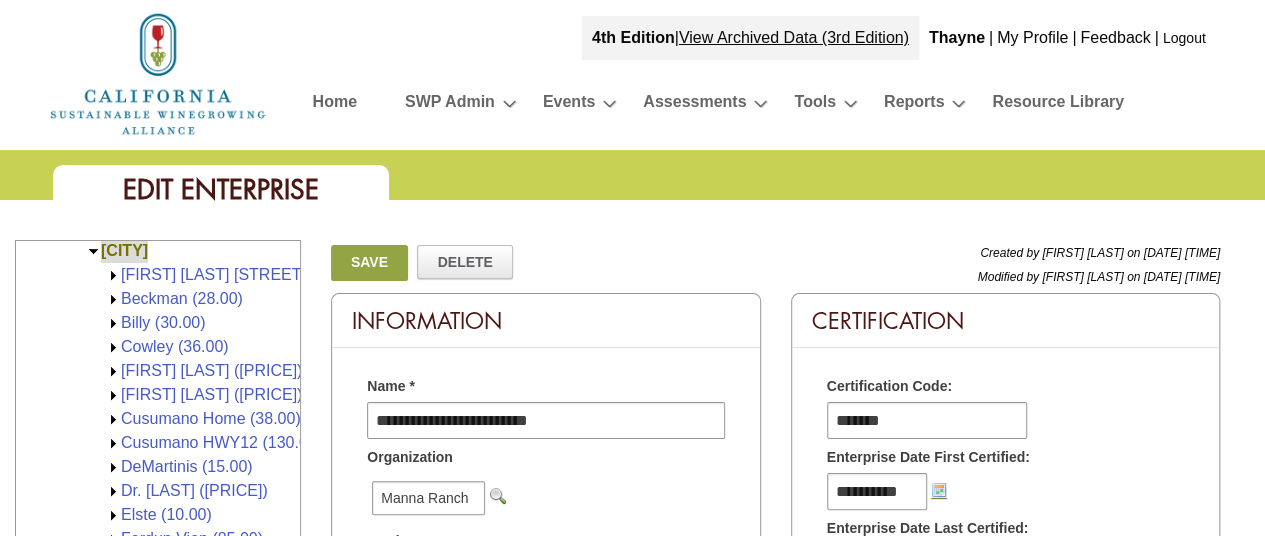 click on "Save" at bounding box center (369, 263) 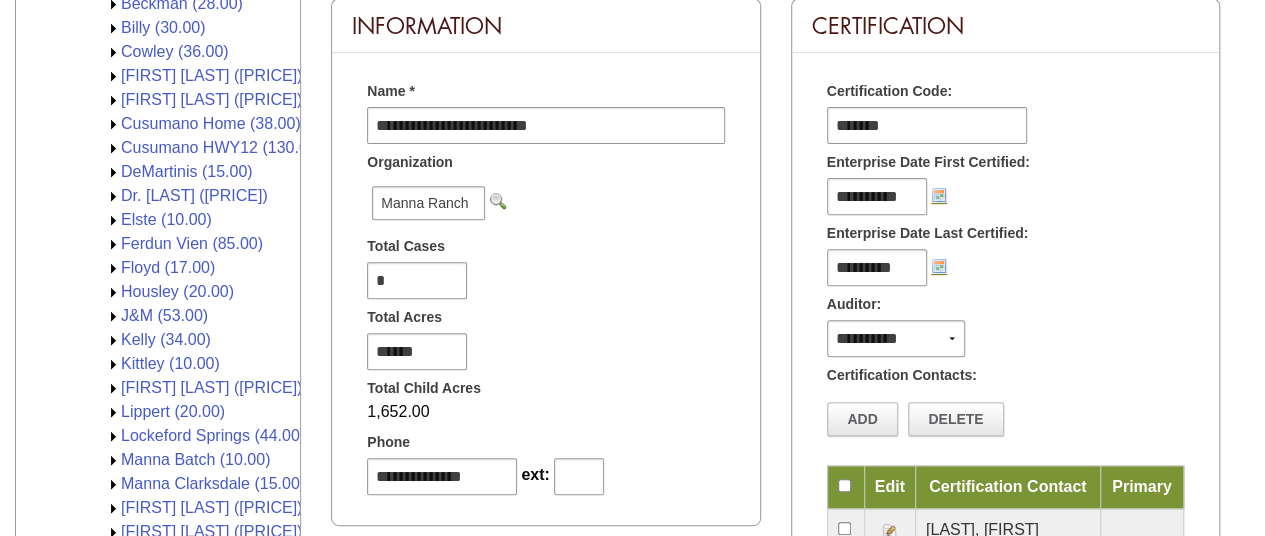 scroll, scrollTop: 400, scrollLeft: 0, axis: vertical 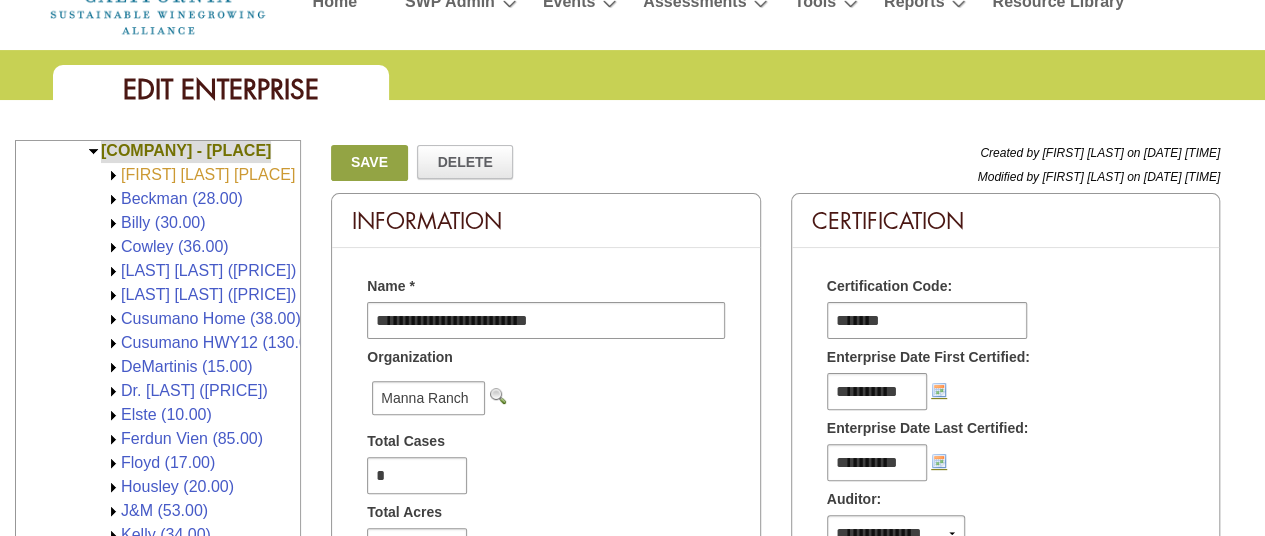 click on "[FIRST] [LAST] [STREET] (20.00)" at bounding box center (244, 174) 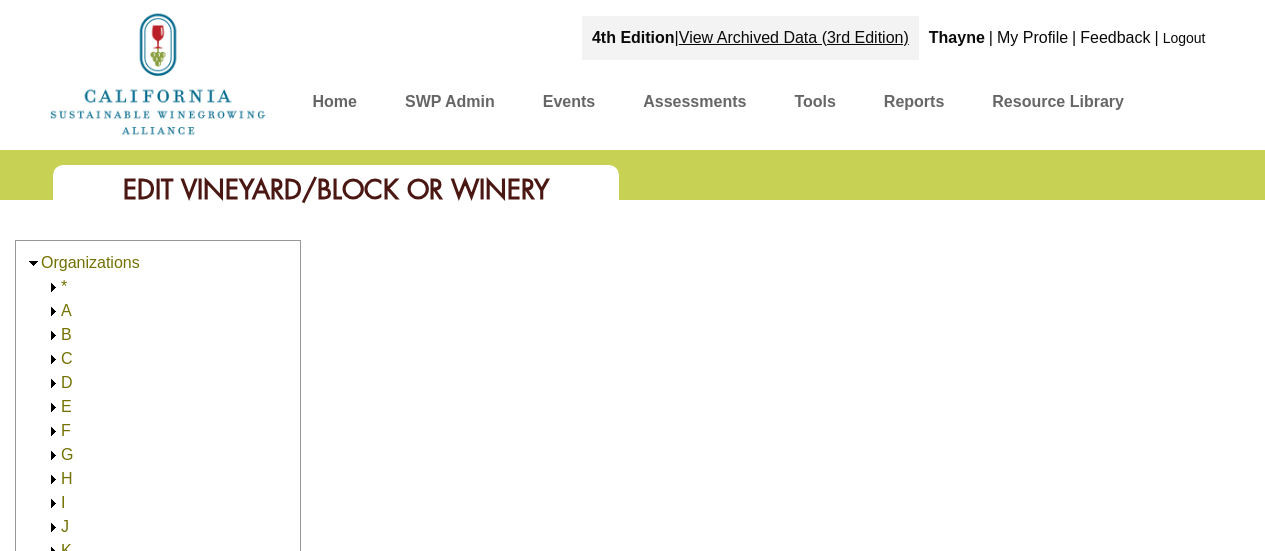 scroll, scrollTop: 0, scrollLeft: 0, axis: both 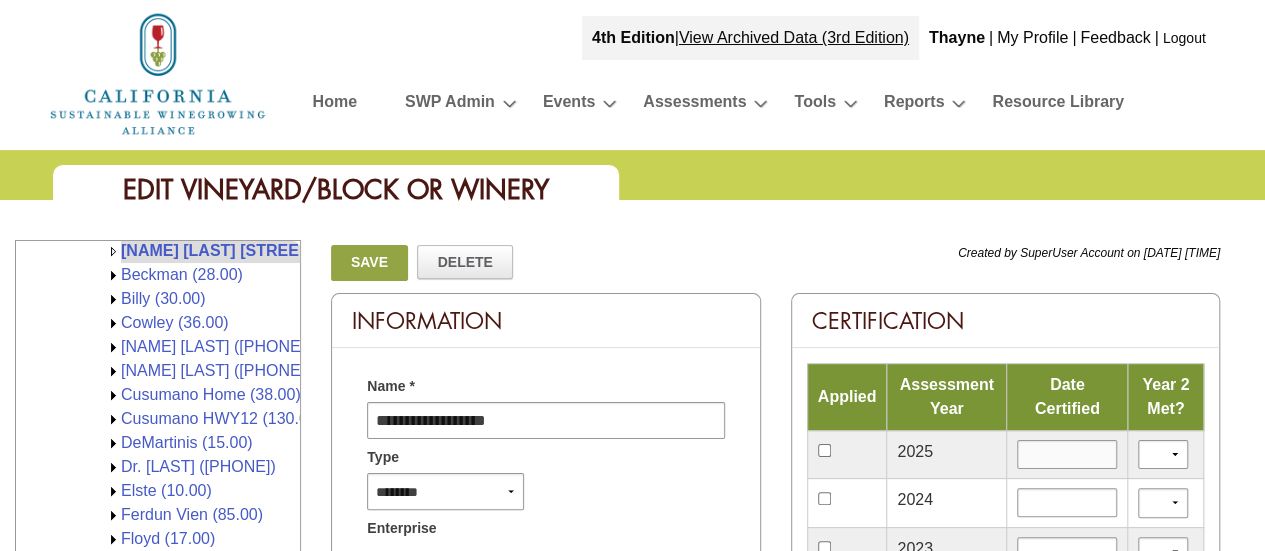 click at bounding box center (1067, 454) 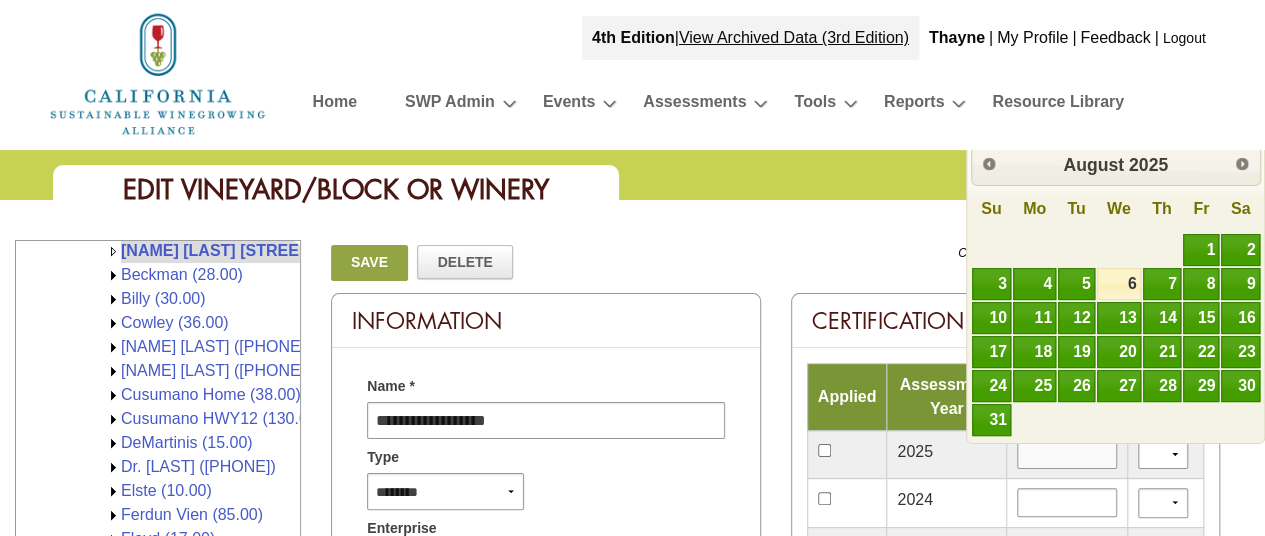type on "*********" 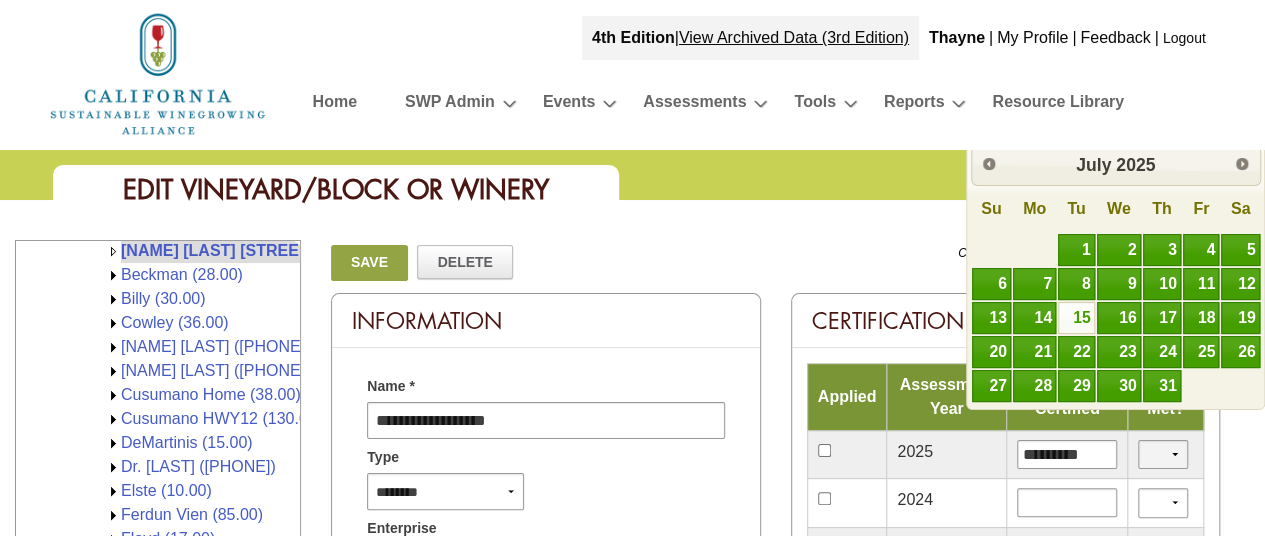 click on "***
**" at bounding box center (1163, 454) 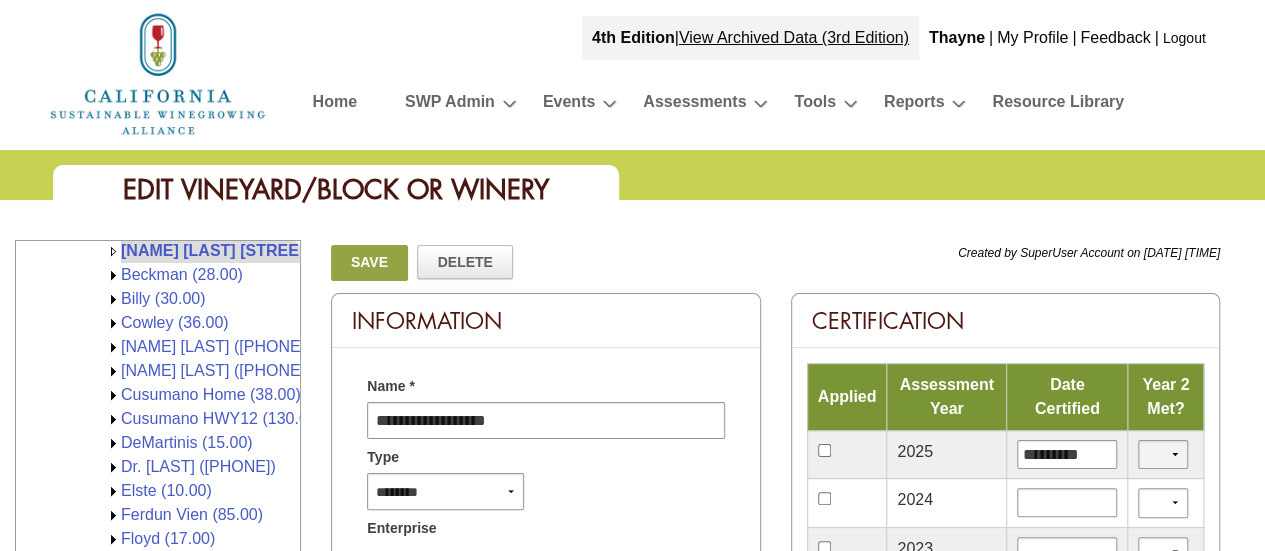 select on "*" 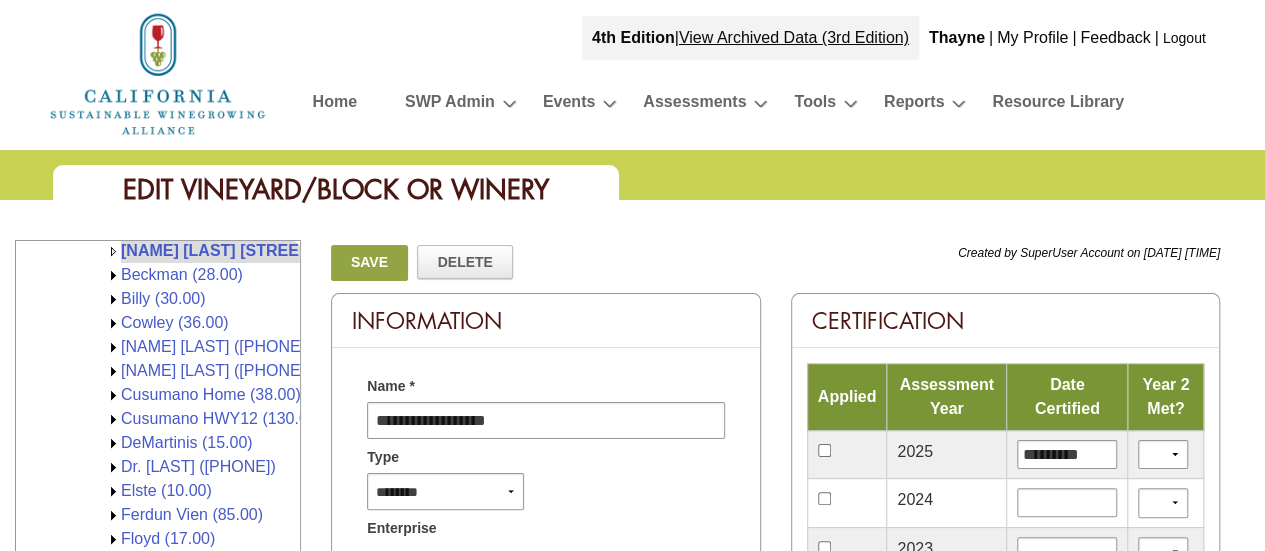 click on "Save" at bounding box center (369, 263) 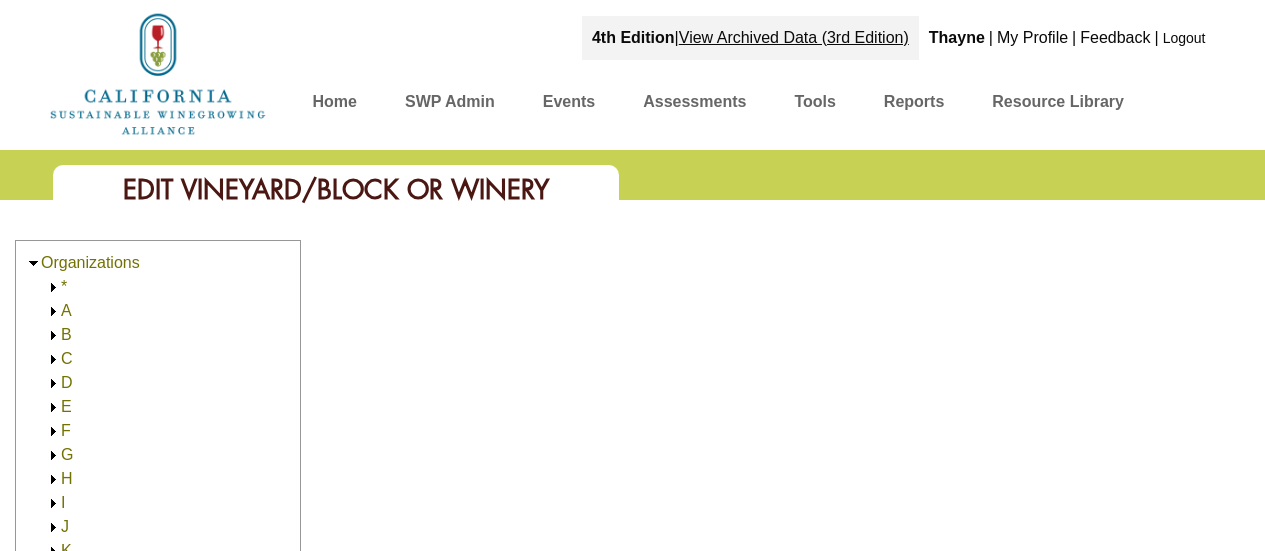 scroll, scrollTop: 0, scrollLeft: 0, axis: both 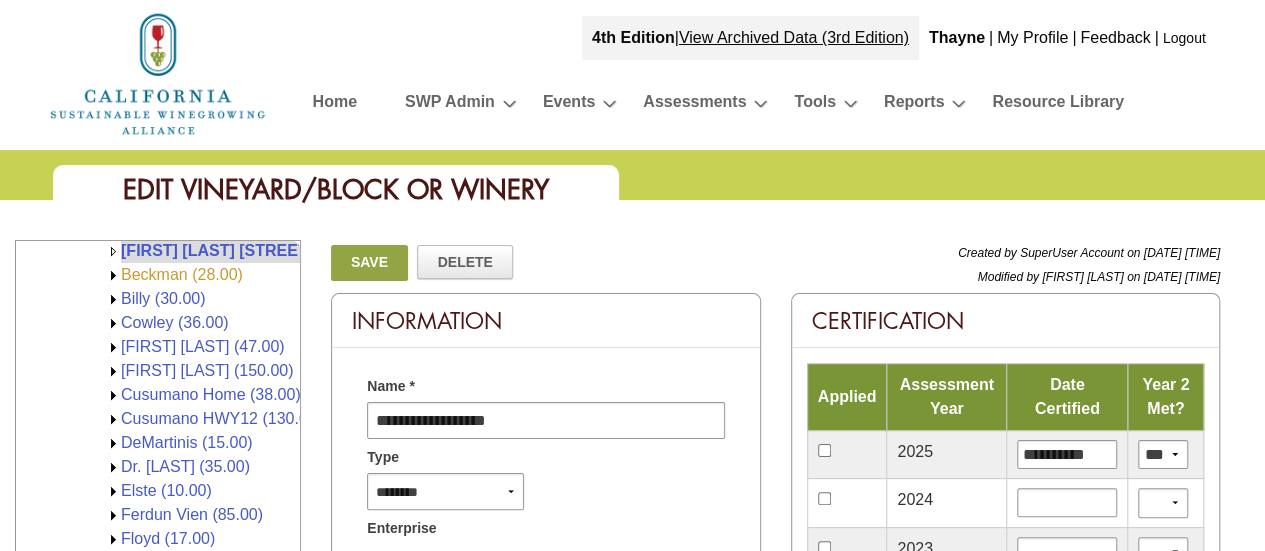 click on "Beckman (28.00)" at bounding box center (182, 274) 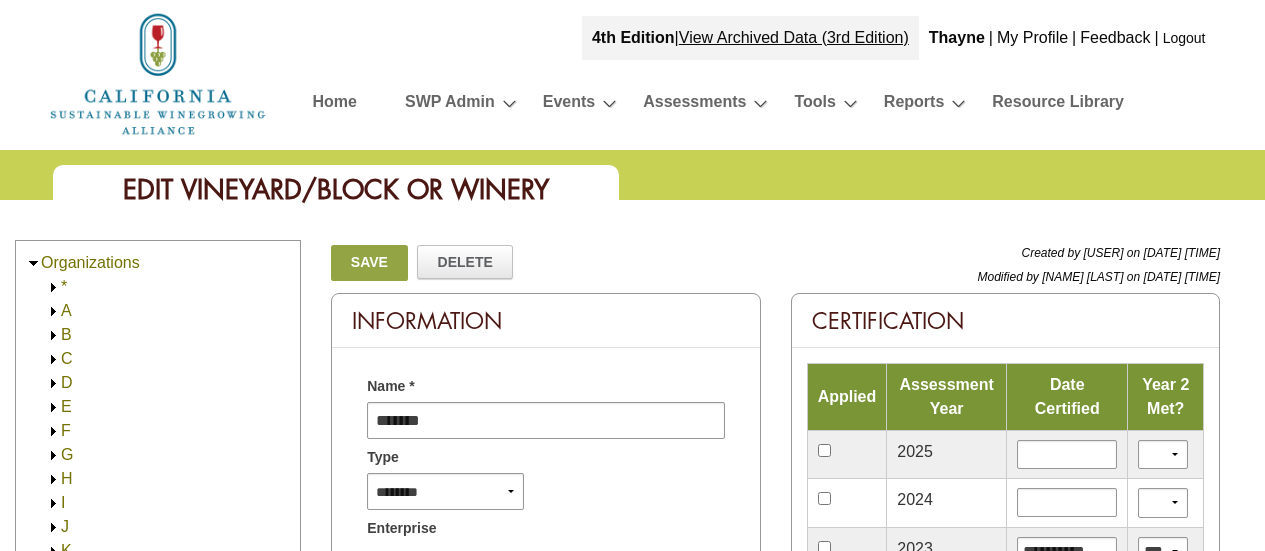 scroll, scrollTop: 0, scrollLeft: 0, axis: both 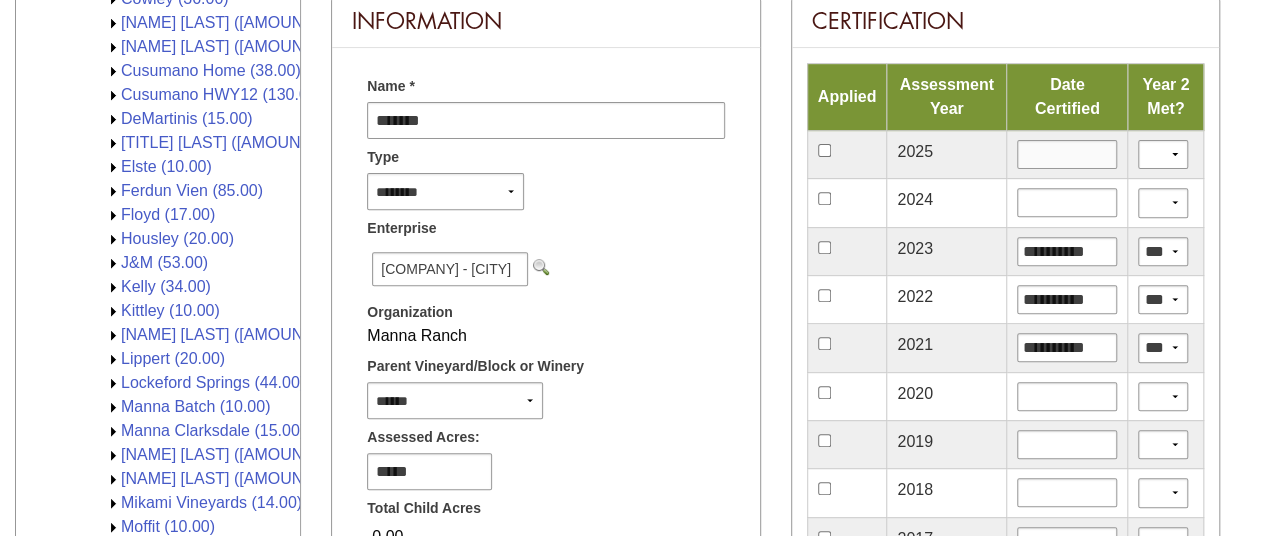click at bounding box center [1067, 154] 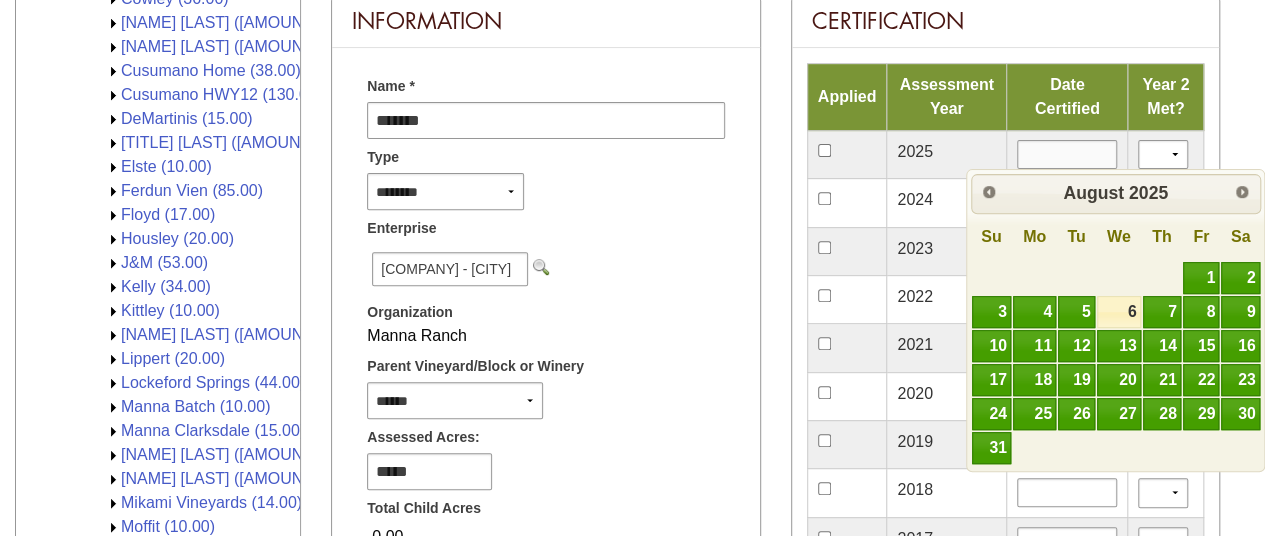 type on "*********" 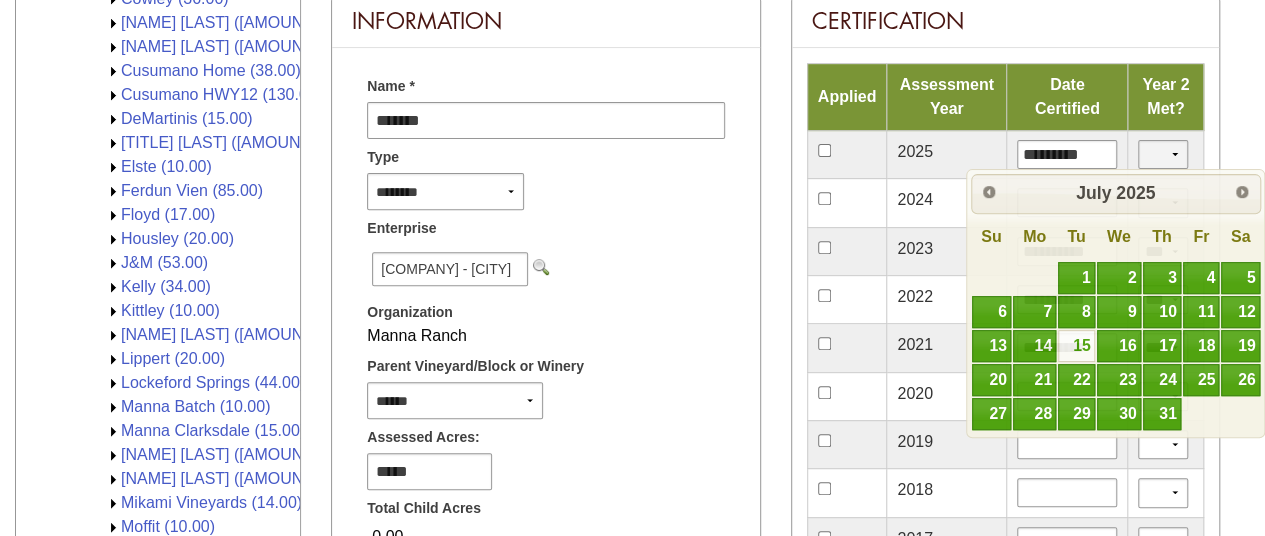 click on "***
**" at bounding box center (1163, 154) 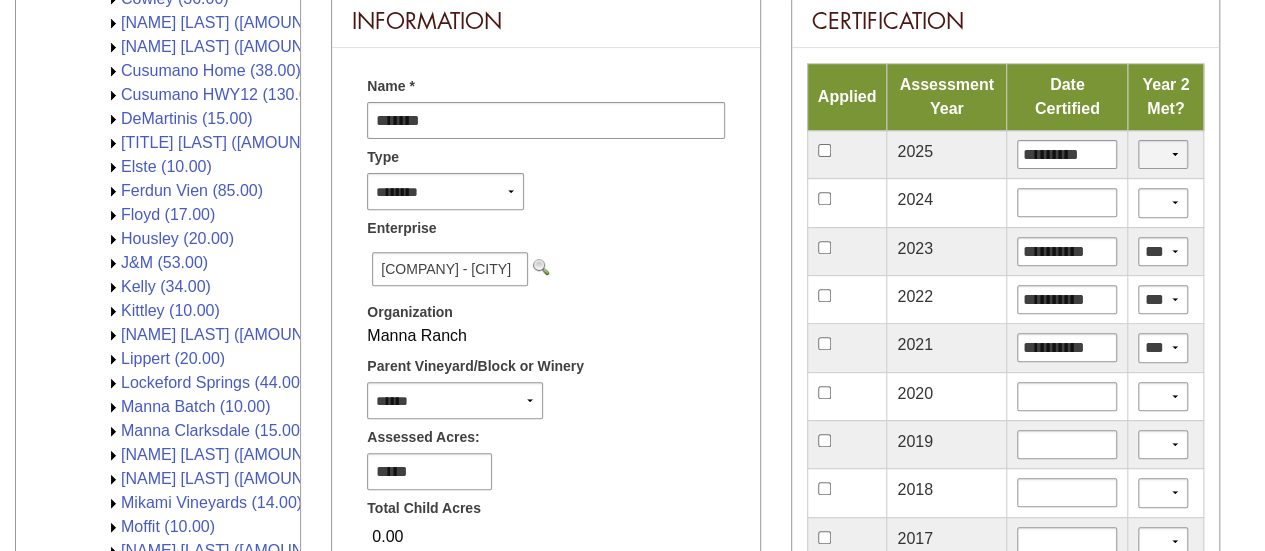 select on "*" 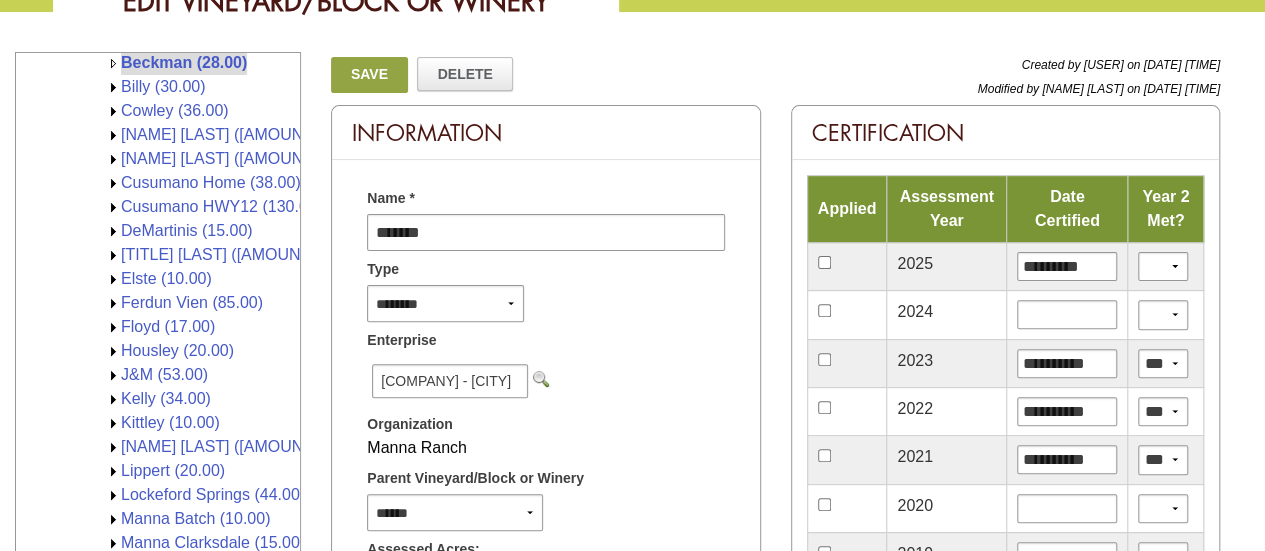 scroll, scrollTop: 0, scrollLeft: 0, axis: both 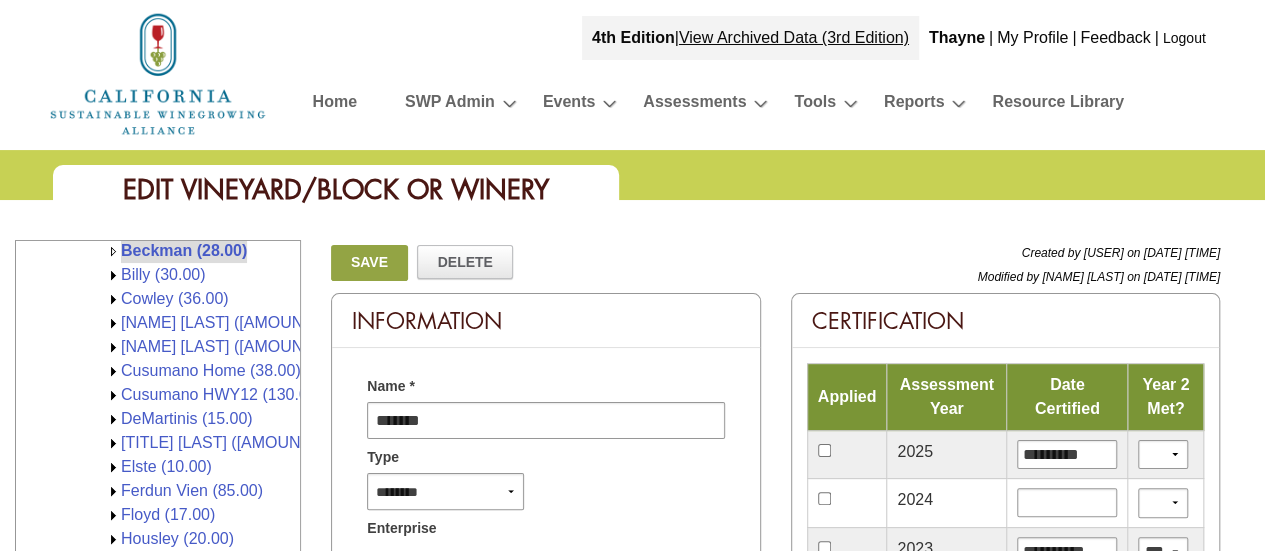 click on "Save" at bounding box center (369, 263) 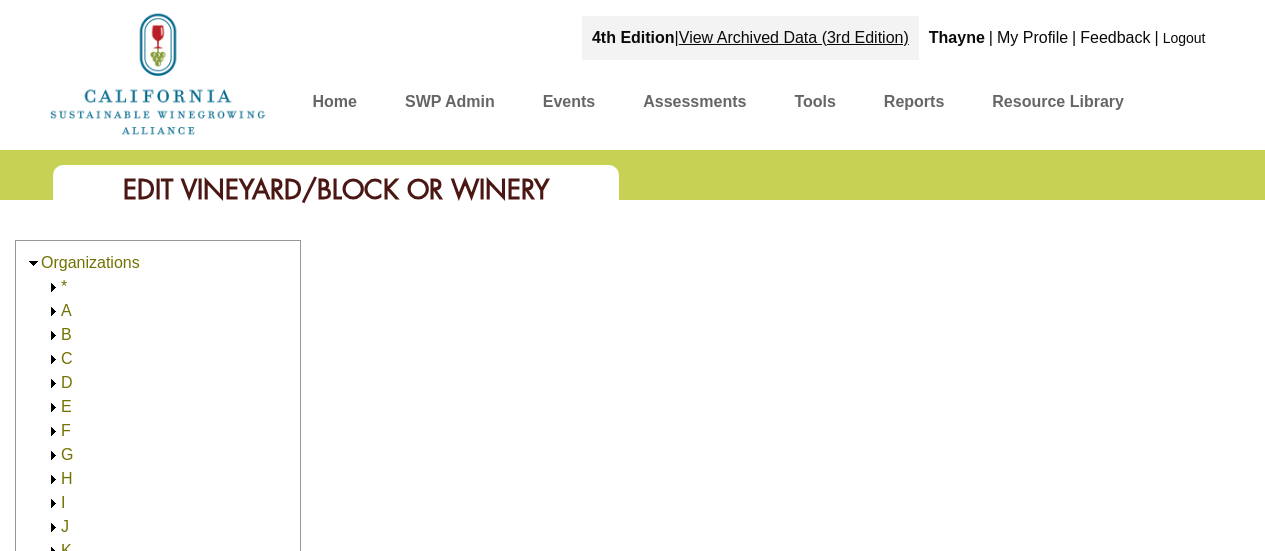 scroll, scrollTop: 0, scrollLeft: 0, axis: both 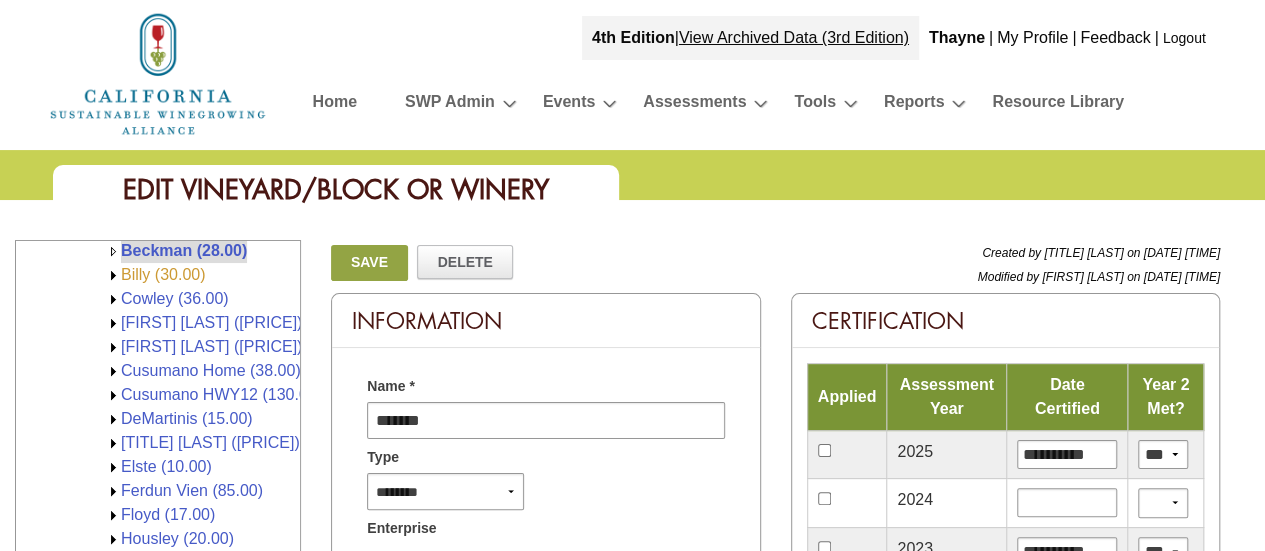 click on "Billy (30.00)" at bounding box center (163, 274) 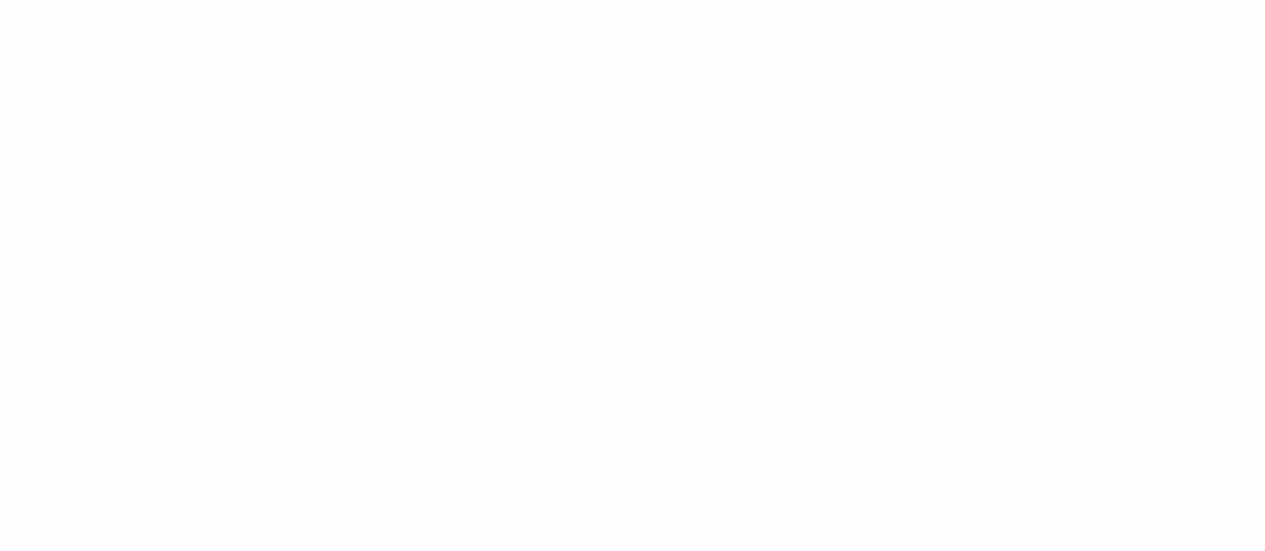 scroll, scrollTop: 0, scrollLeft: 0, axis: both 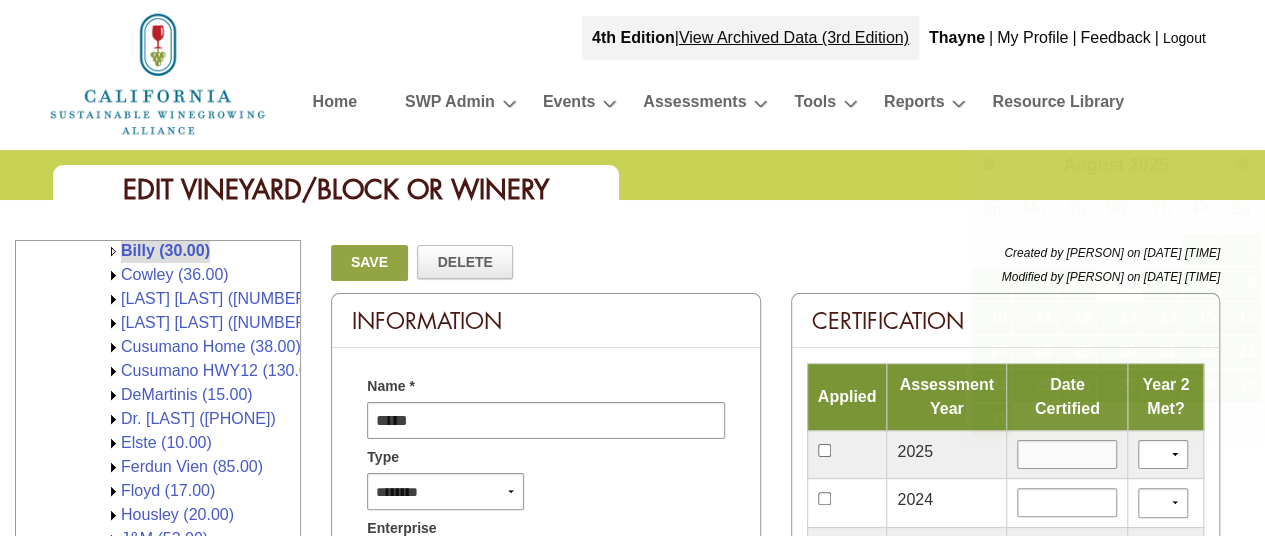 click at bounding box center (1067, 454) 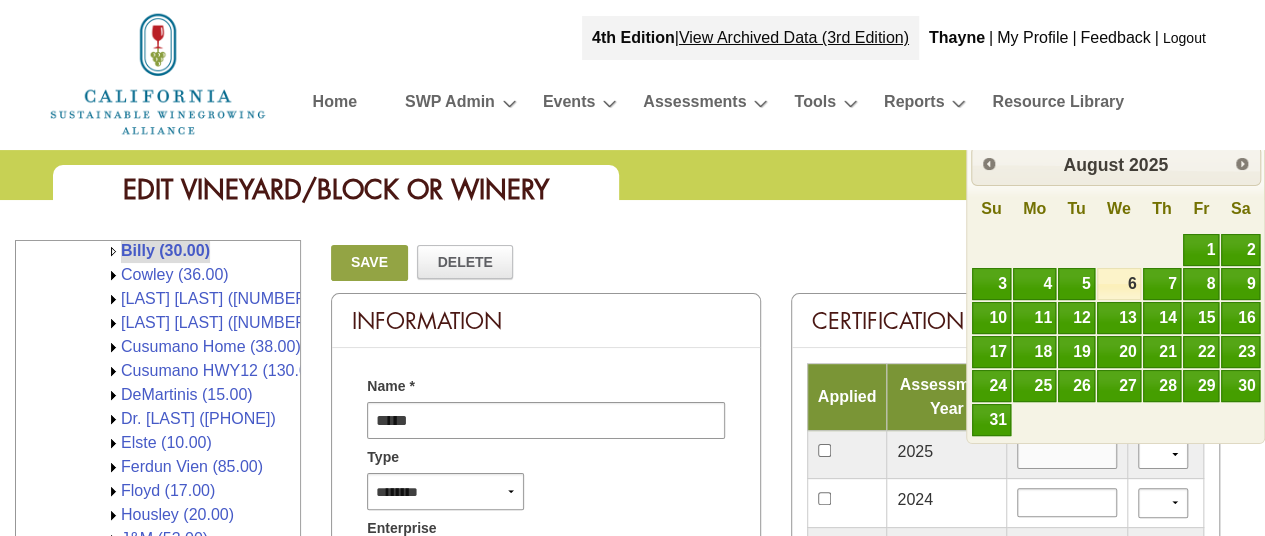 type on "*********" 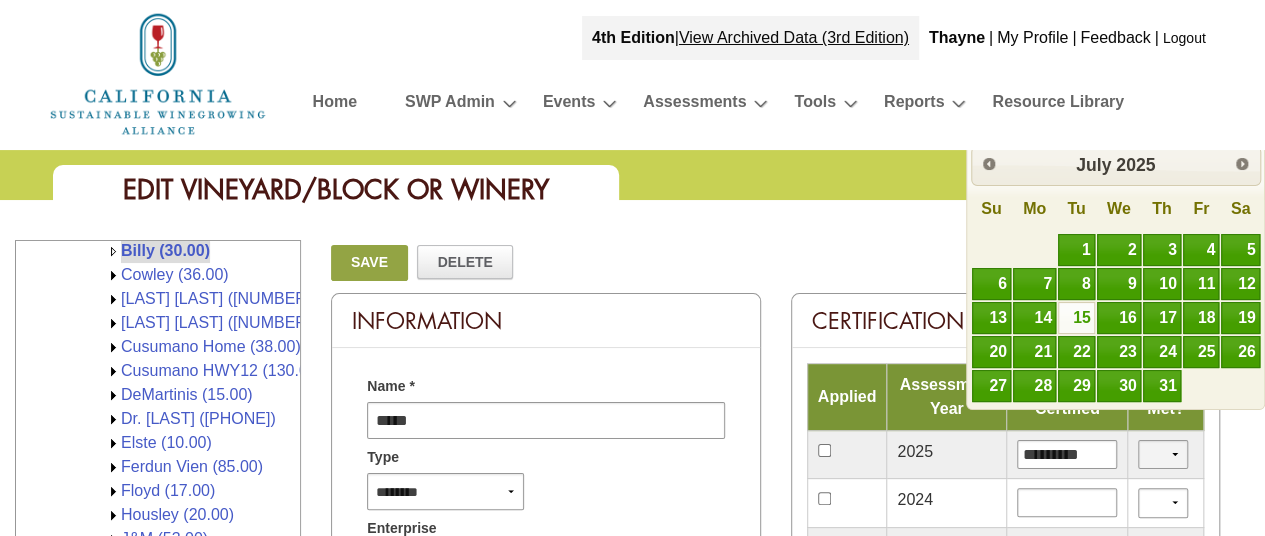 click on "***
**" at bounding box center (1163, 454) 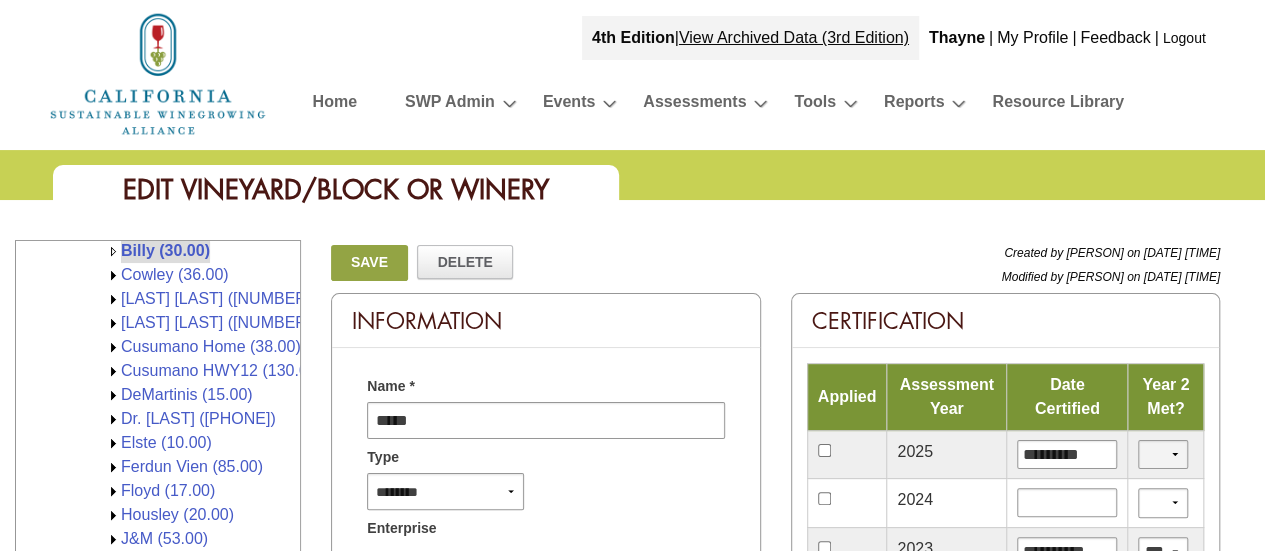select on "*" 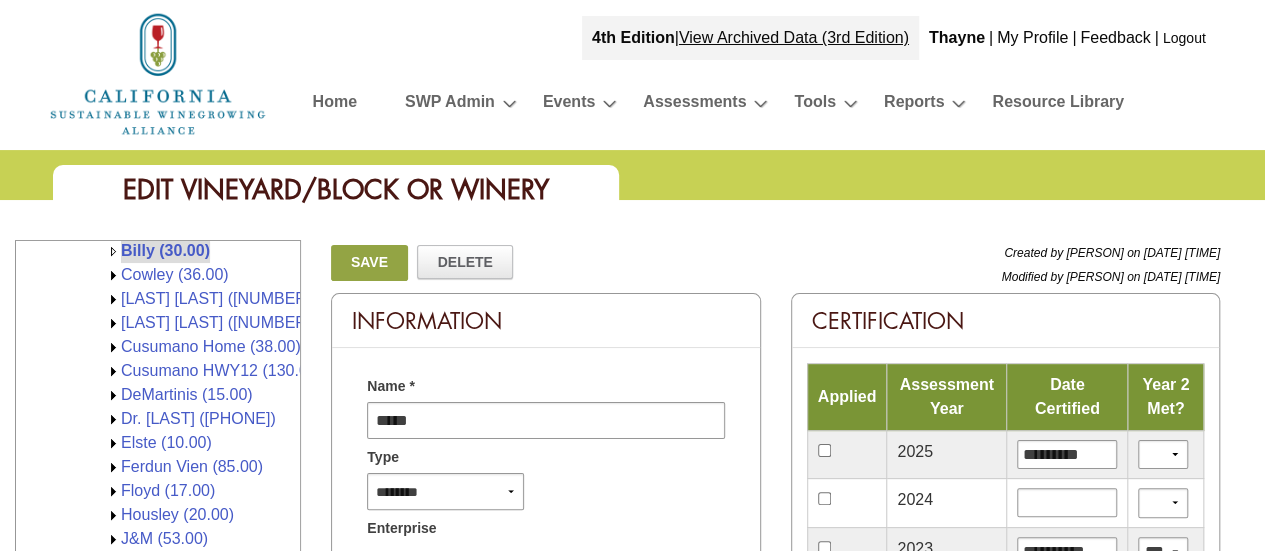 click on "Save" at bounding box center (369, 263) 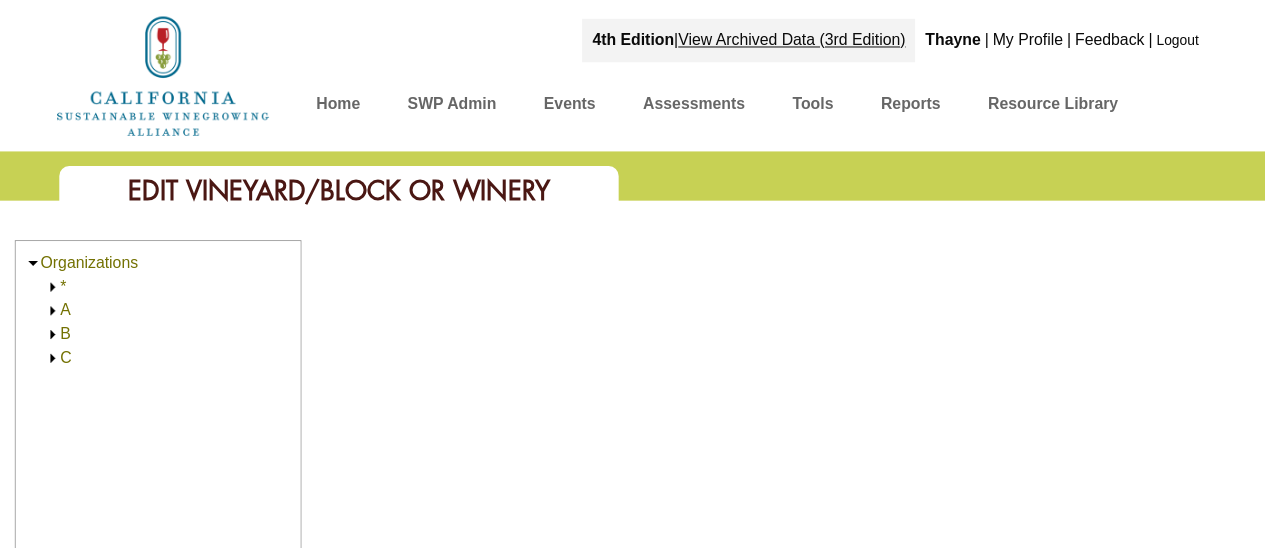 scroll, scrollTop: 0, scrollLeft: 0, axis: both 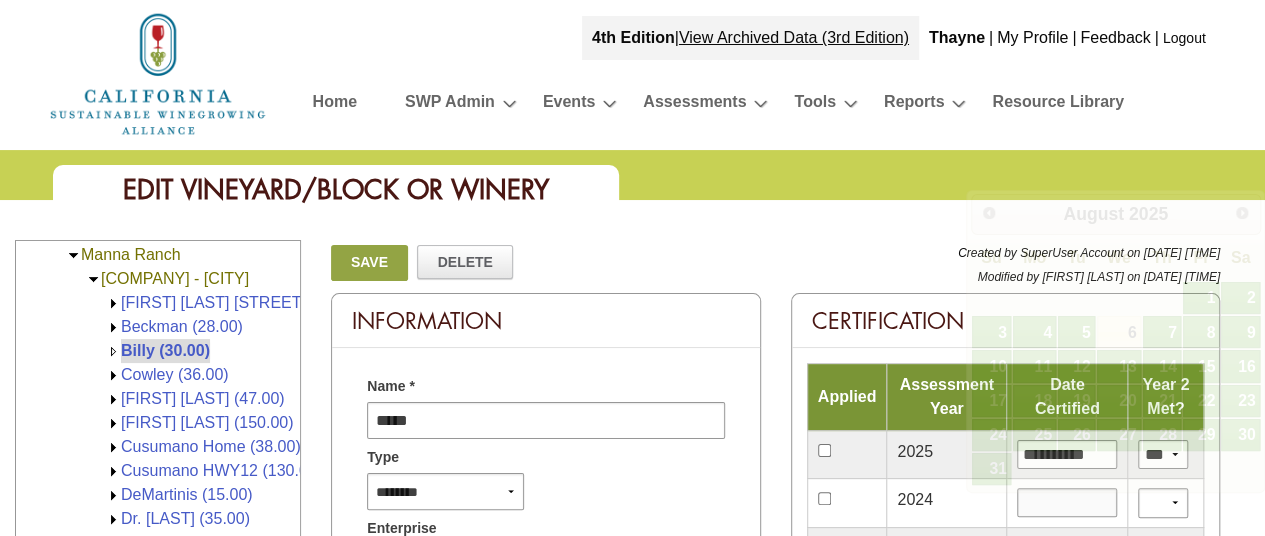 click at bounding box center (1067, 502) 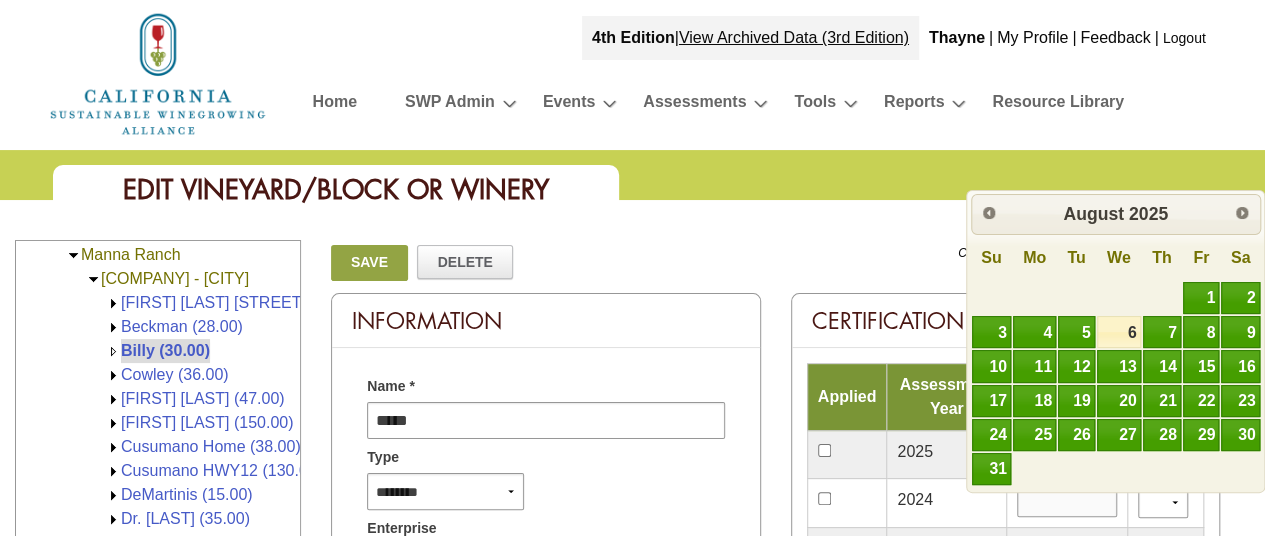 type on "**********" 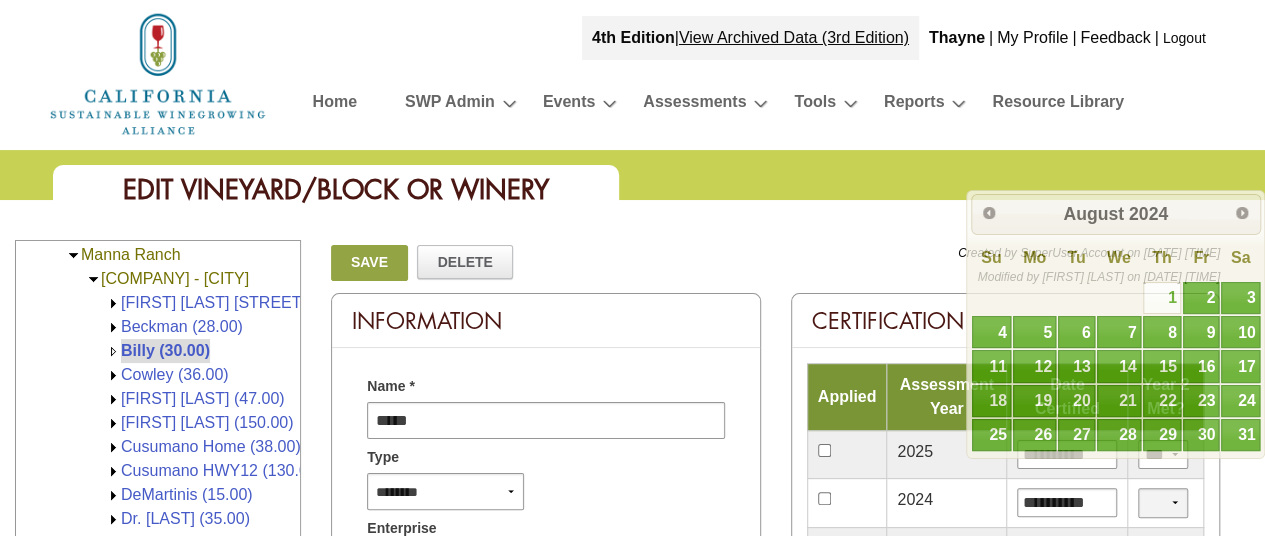 click on "***
**" at bounding box center [1163, 502] 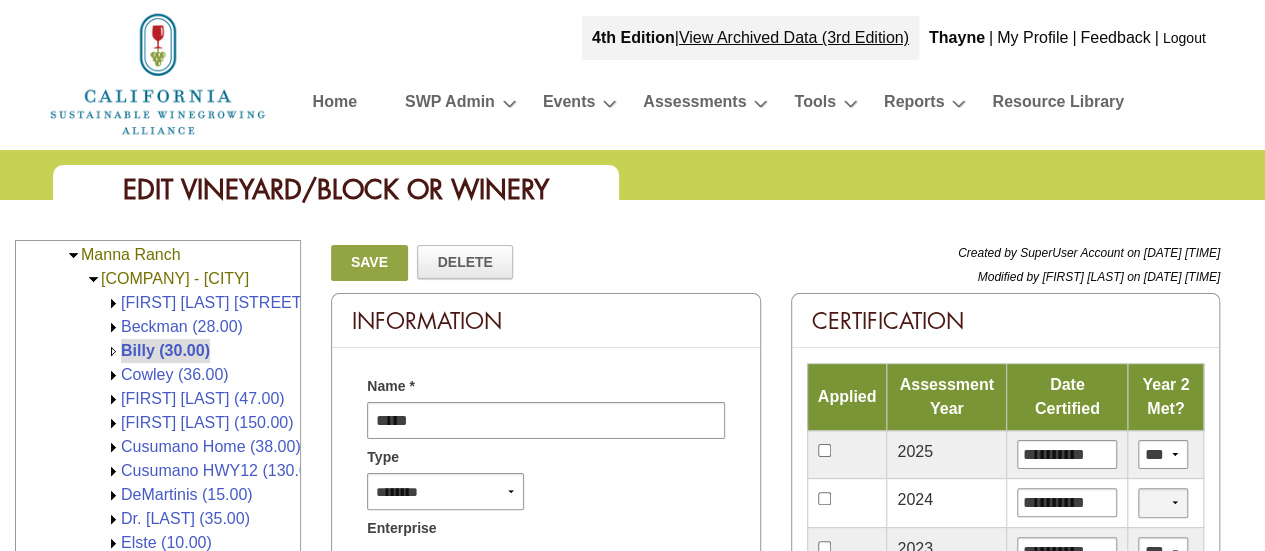 select on "*" 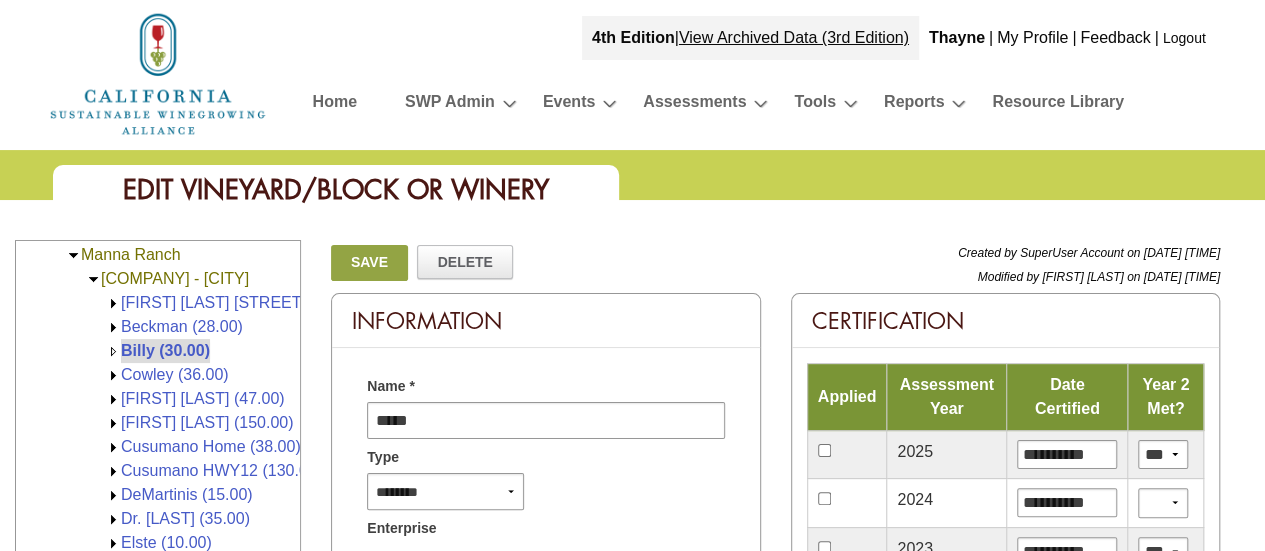 click on "Save" at bounding box center [369, 263] 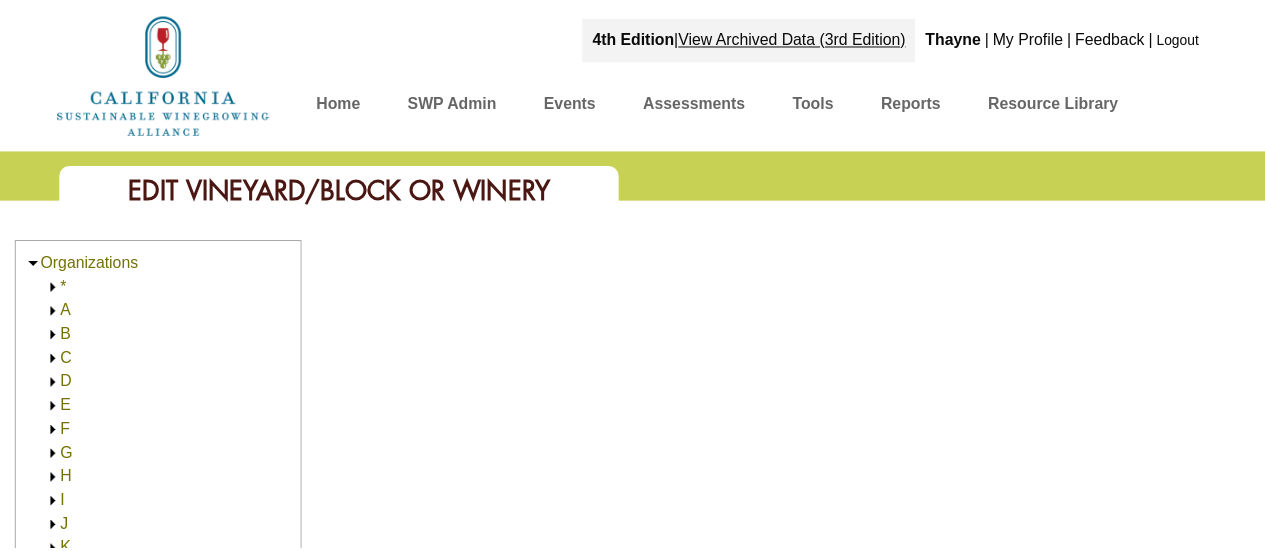 scroll, scrollTop: 0, scrollLeft: 0, axis: both 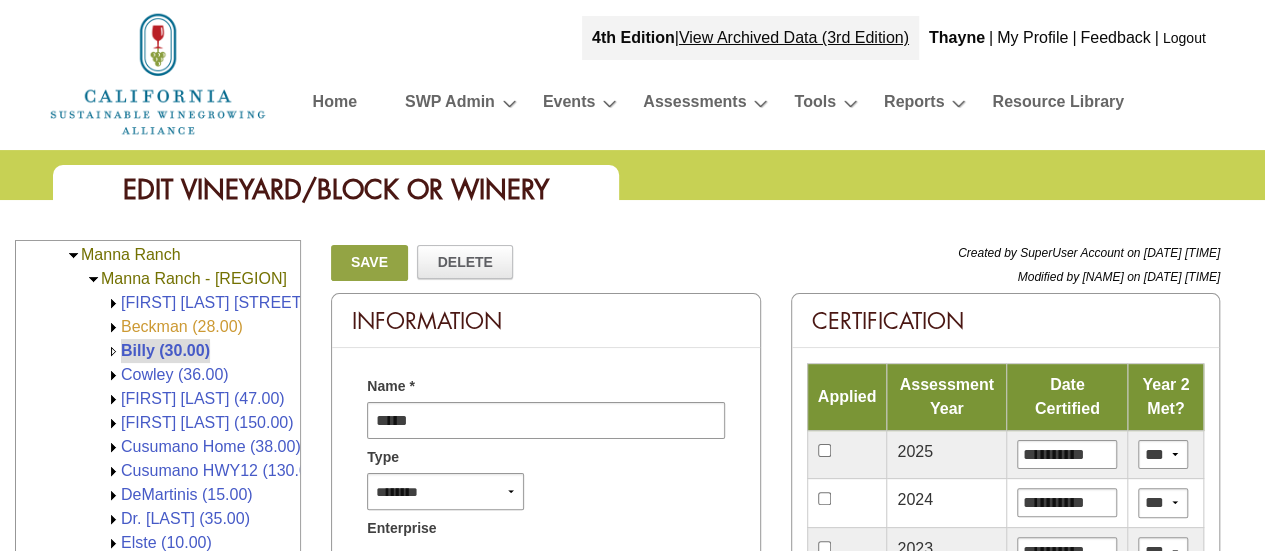 click on "Beckman (28.00)" at bounding box center [182, 326] 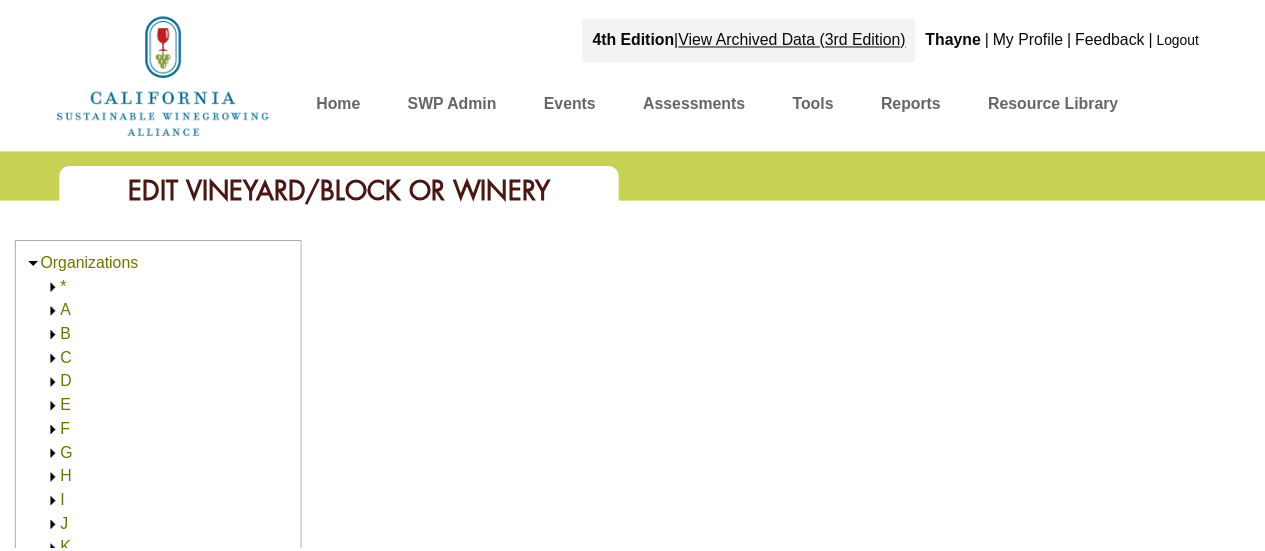 scroll, scrollTop: 0, scrollLeft: 0, axis: both 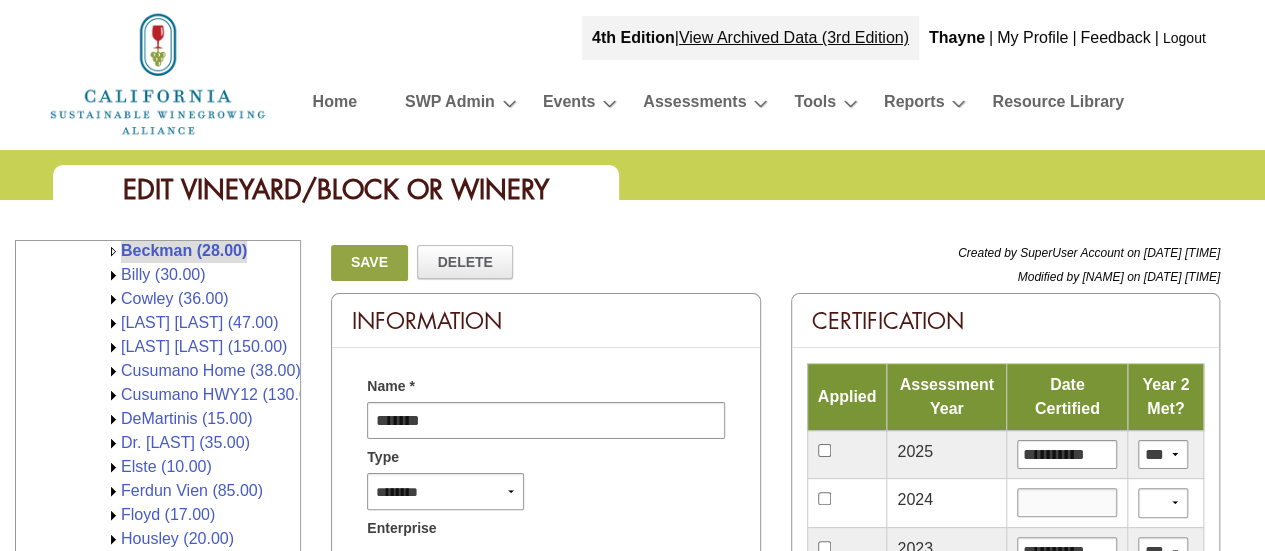 click at bounding box center [1067, 502] 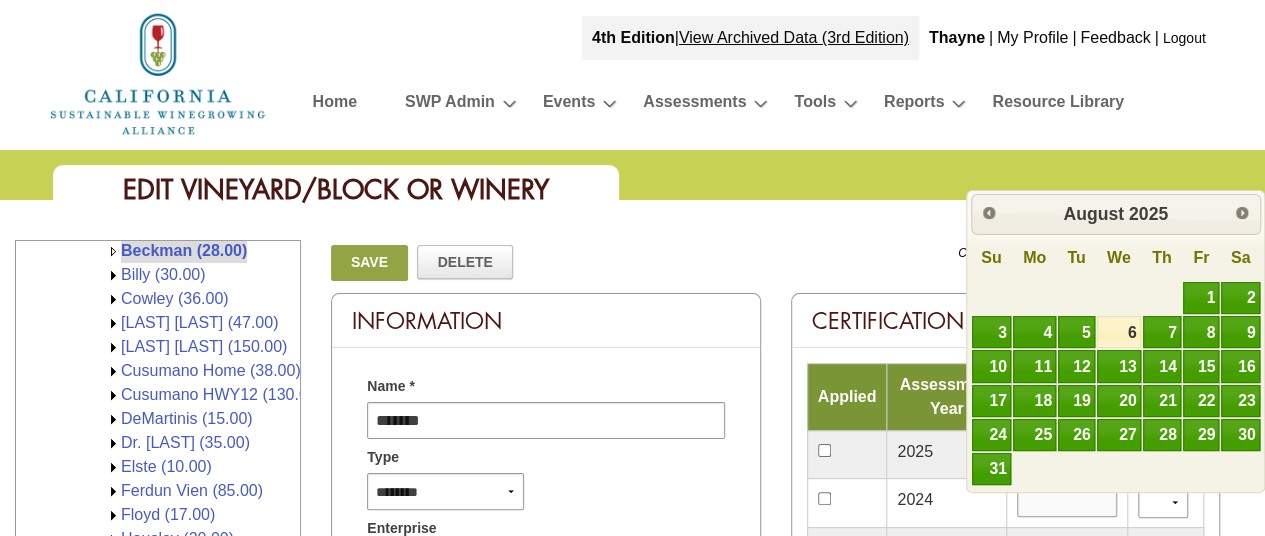 type on "**********" 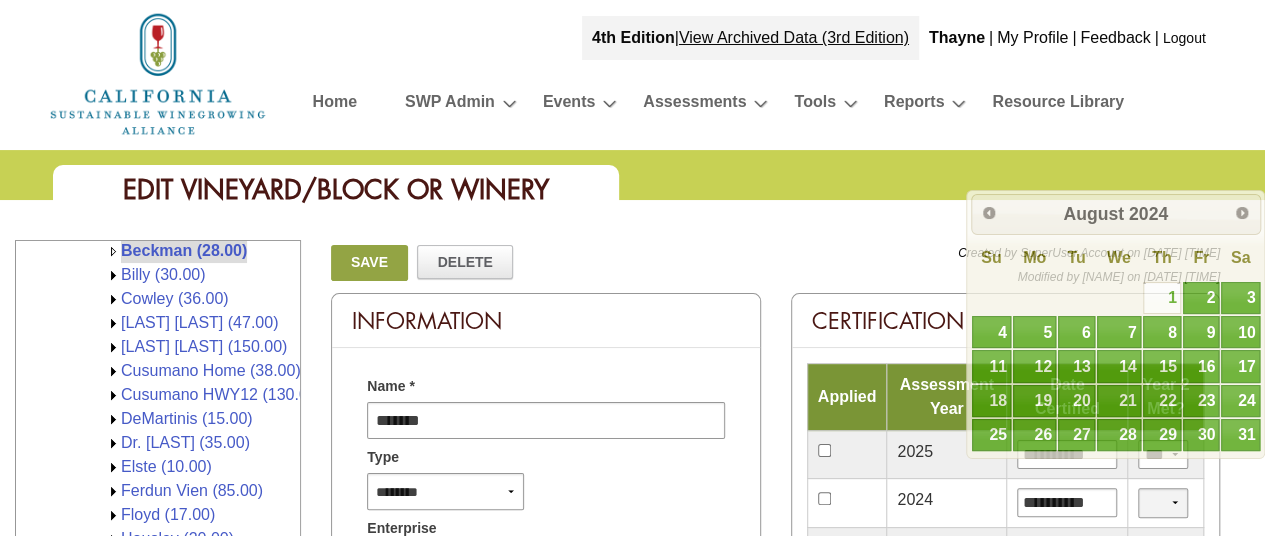 click on "***
**" at bounding box center (1163, 502) 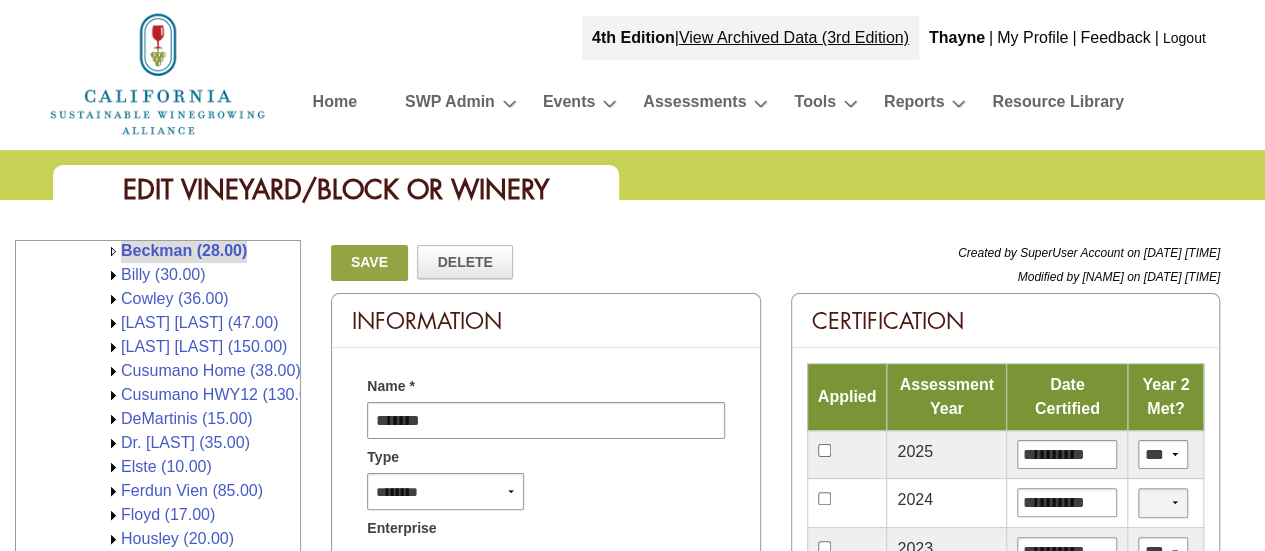 select on "*" 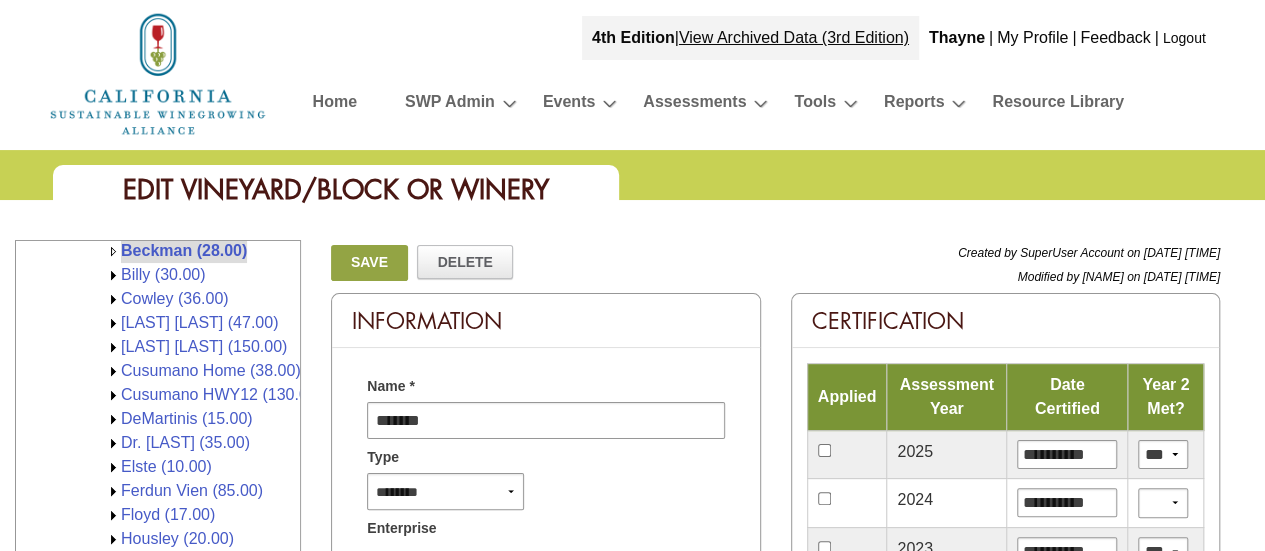 click on "Save" at bounding box center (369, 263) 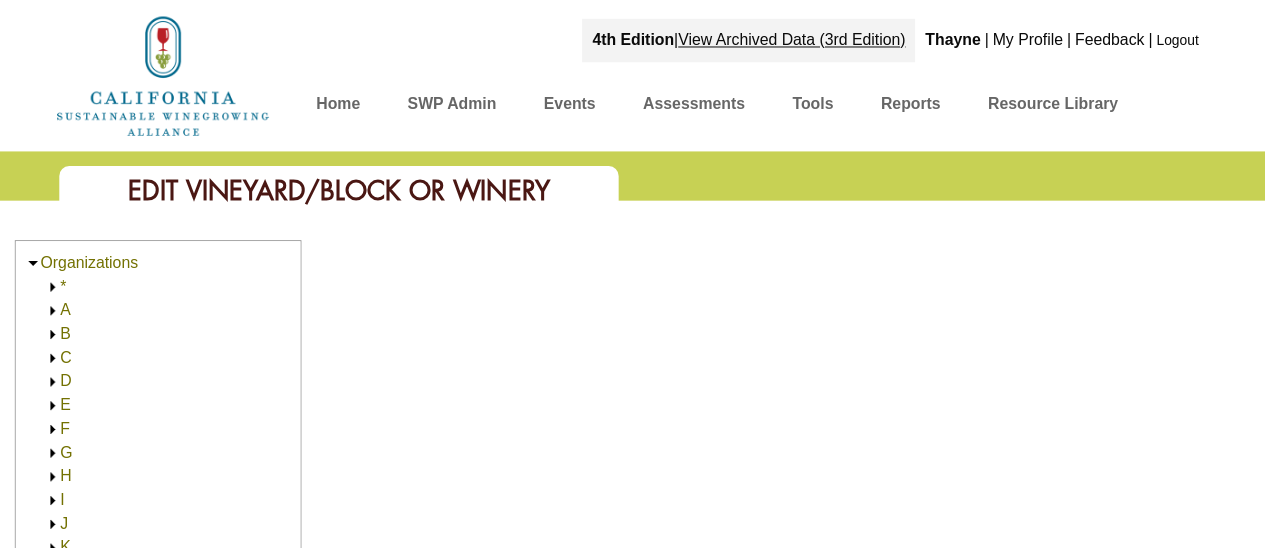 scroll, scrollTop: 0, scrollLeft: 0, axis: both 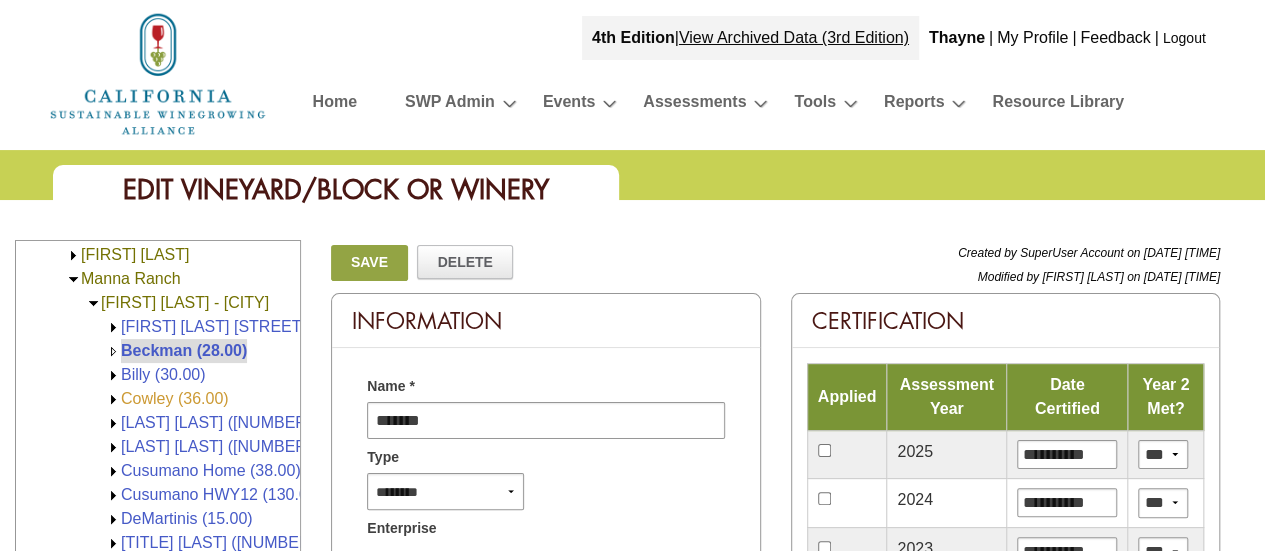 click on "Cowley (36.00)" at bounding box center [175, 398] 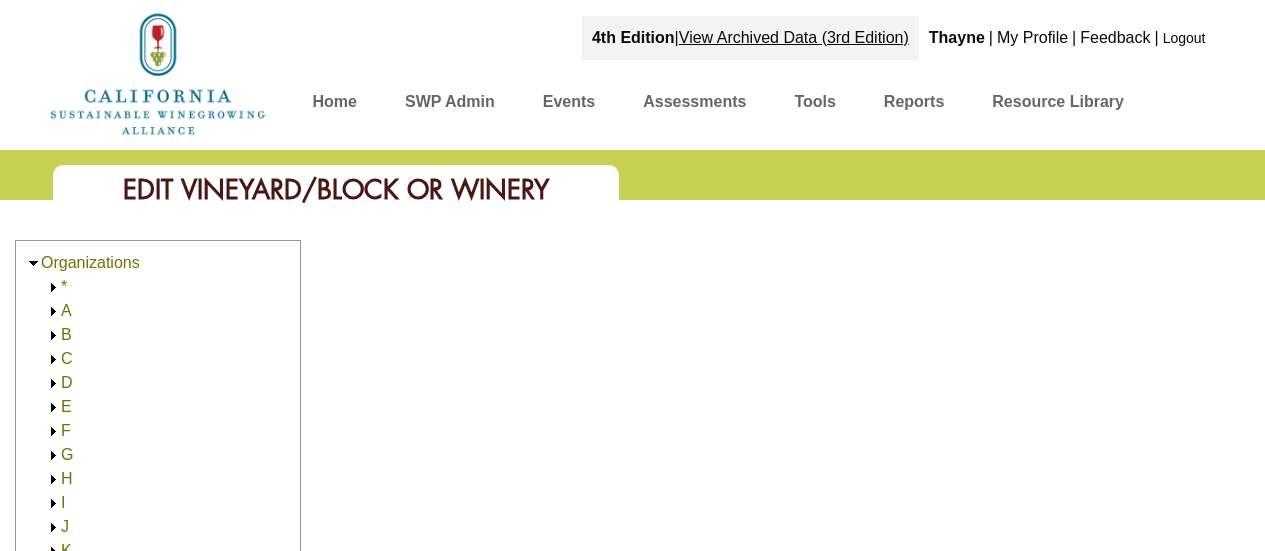 scroll, scrollTop: 0, scrollLeft: 0, axis: both 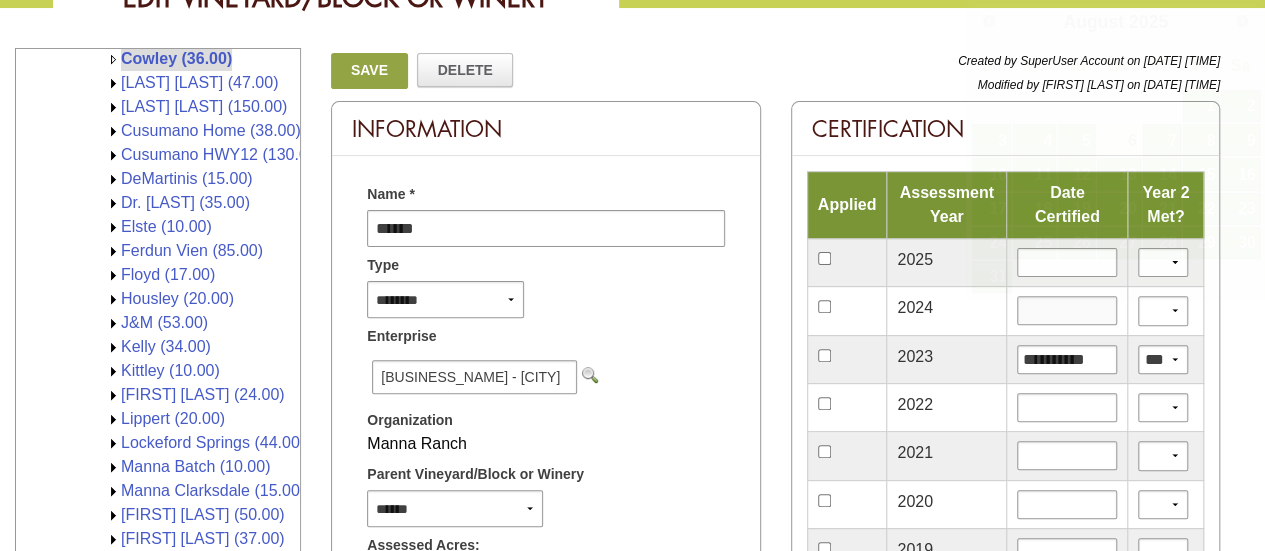 click at bounding box center [1067, 310] 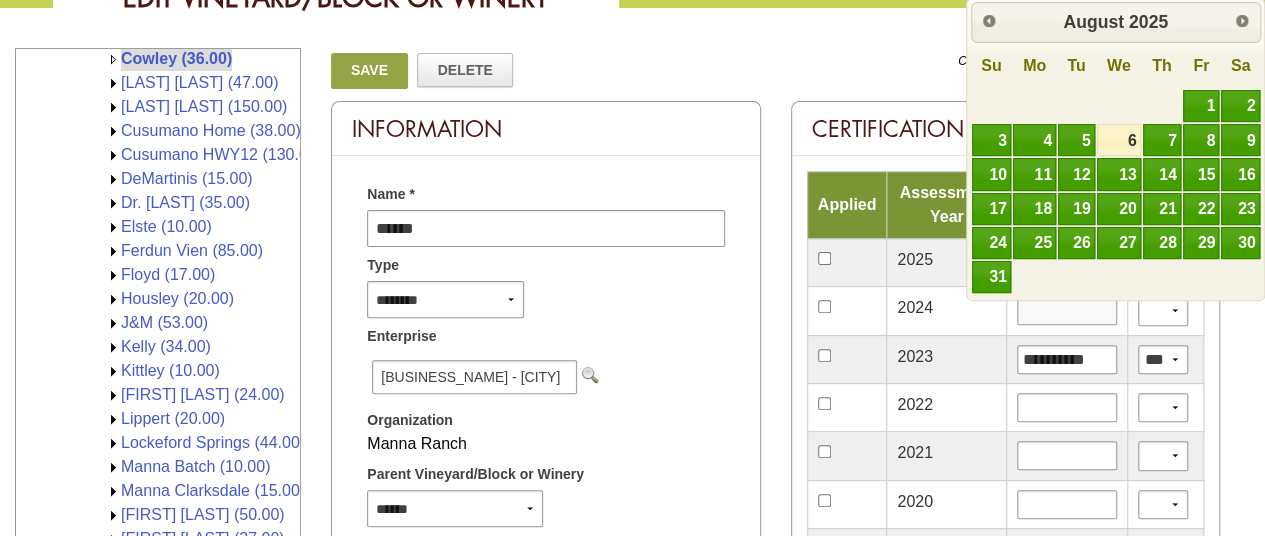 type on "**********" 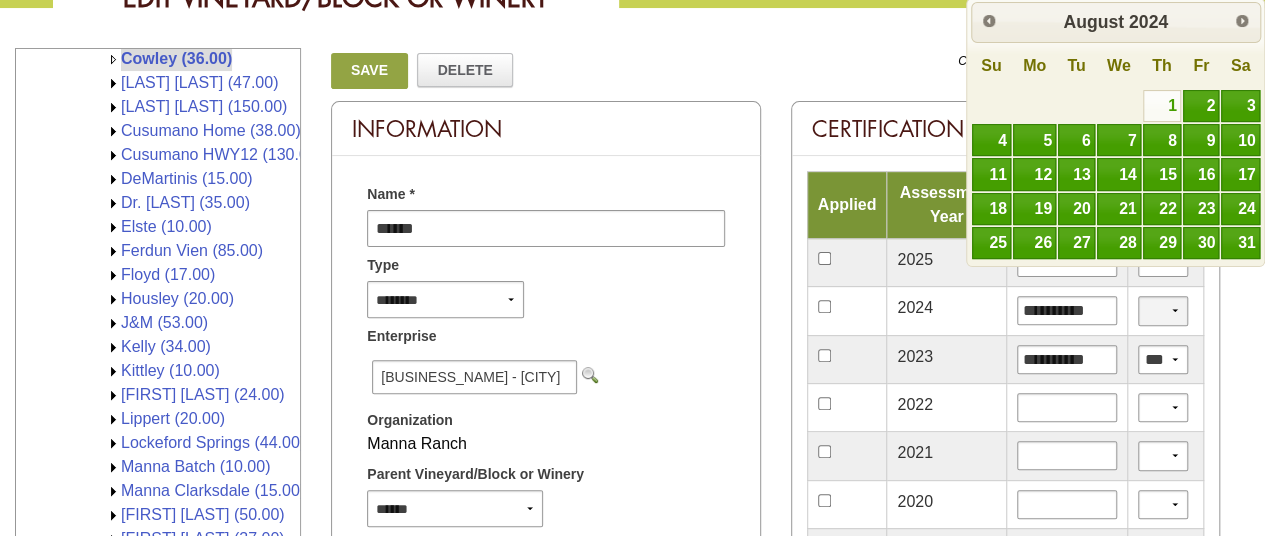 click on "***
**" at bounding box center [1163, 310] 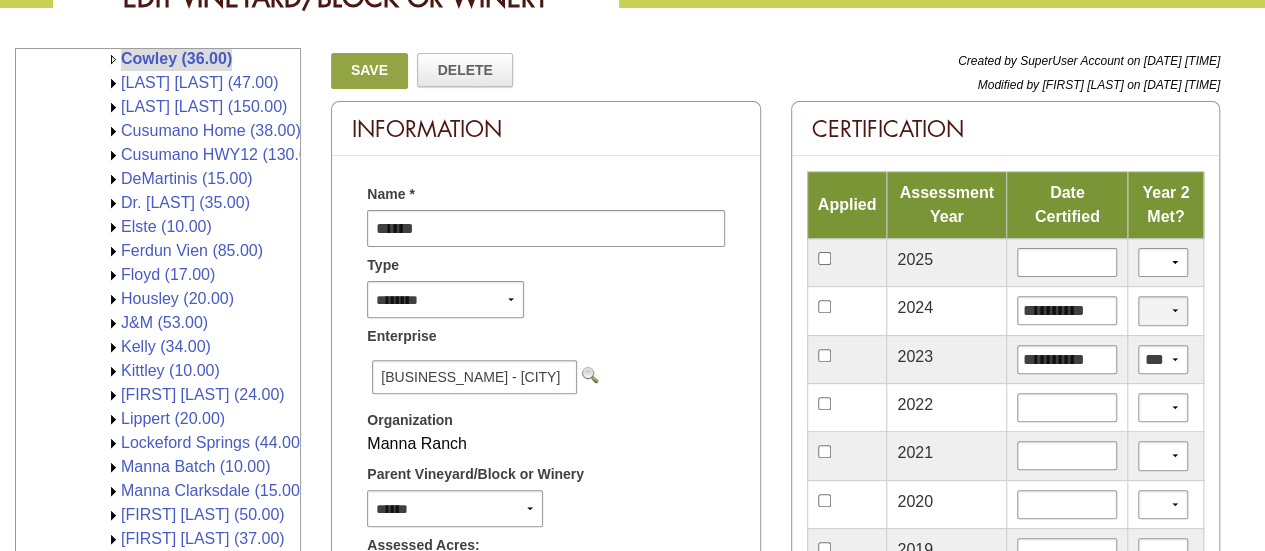 select on "*" 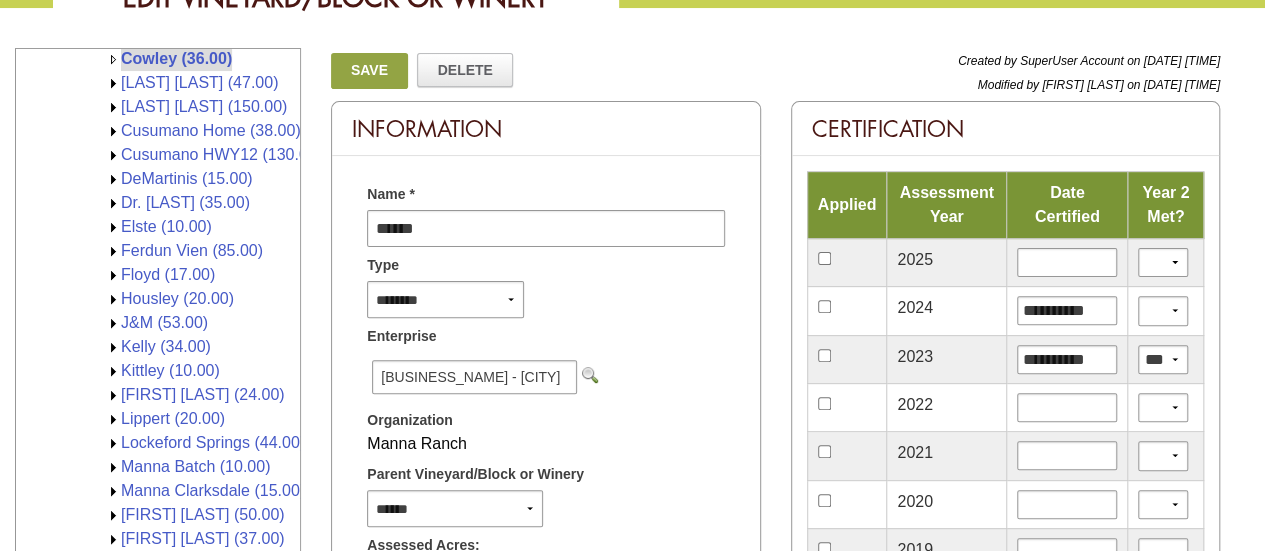 click on "Save" at bounding box center (369, 71) 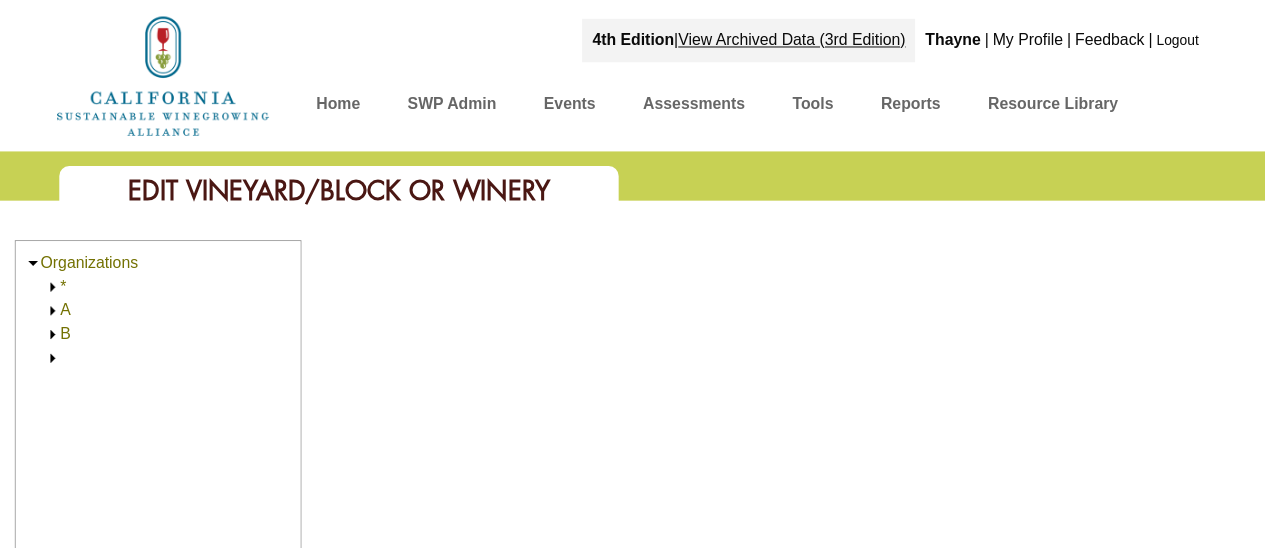 scroll, scrollTop: 0, scrollLeft: 0, axis: both 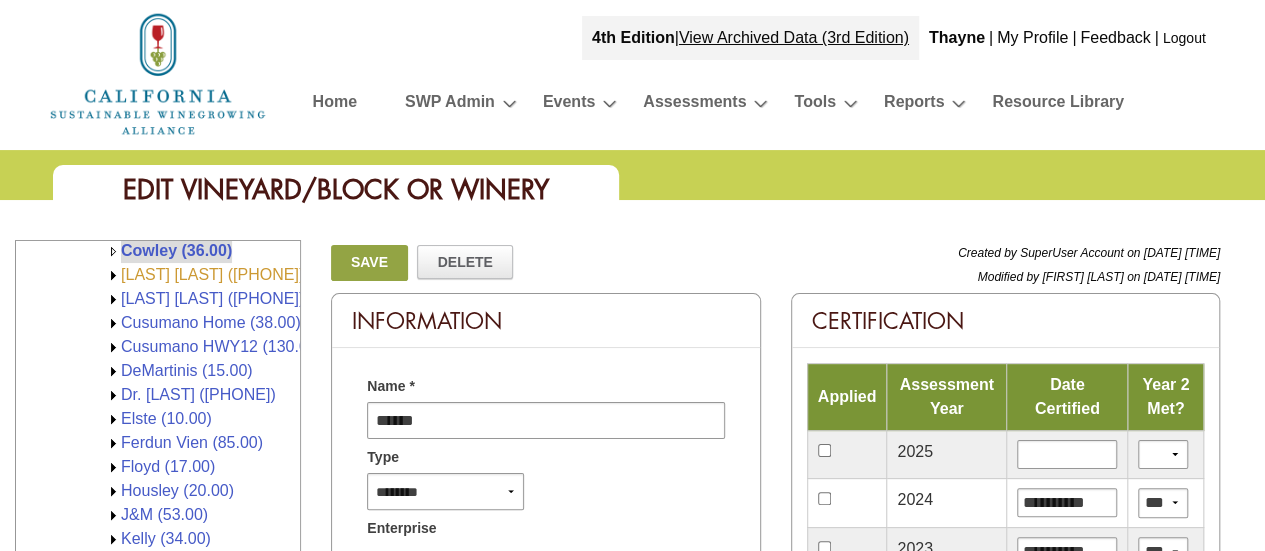 click on "[LAST] [LAST] ([PRICE])" at bounding box center [212, 274] 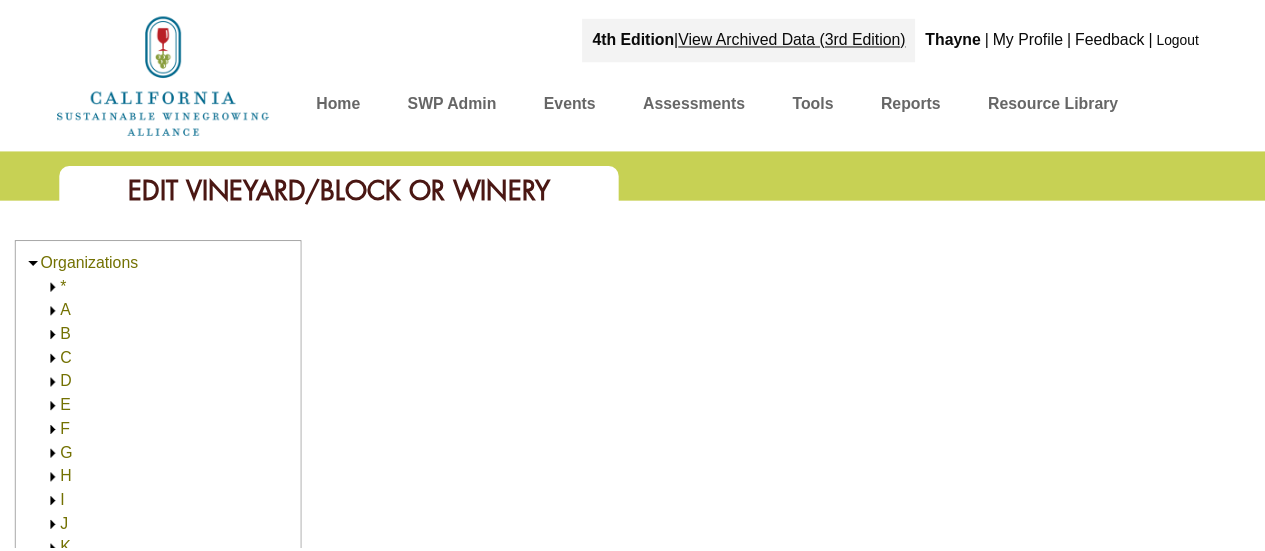 scroll, scrollTop: 0, scrollLeft: 0, axis: both 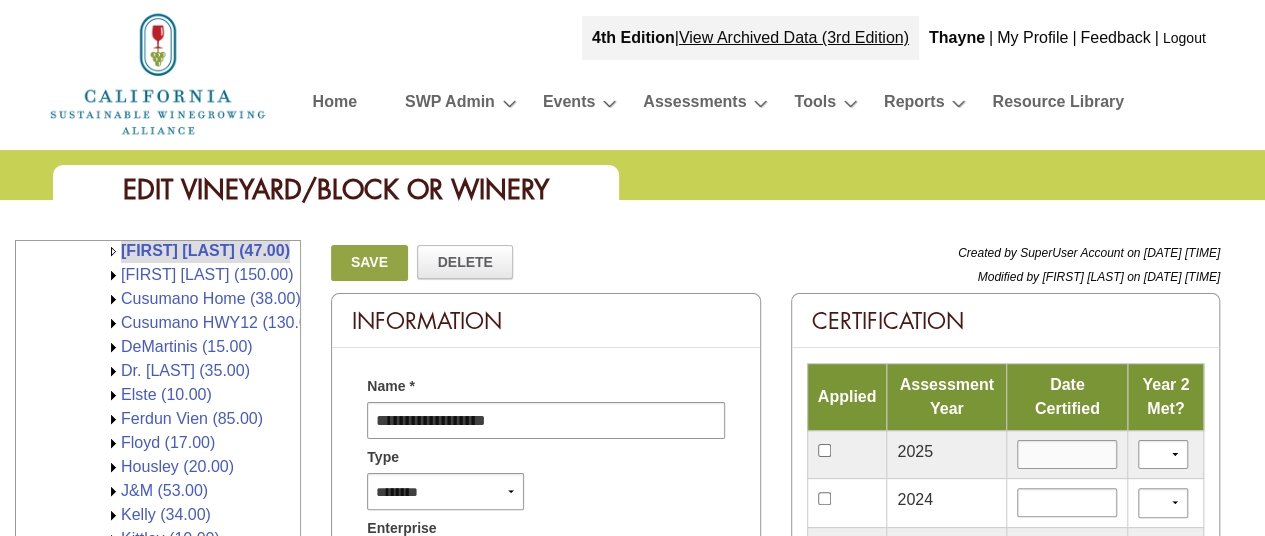click at bounding box center [1067, 454] 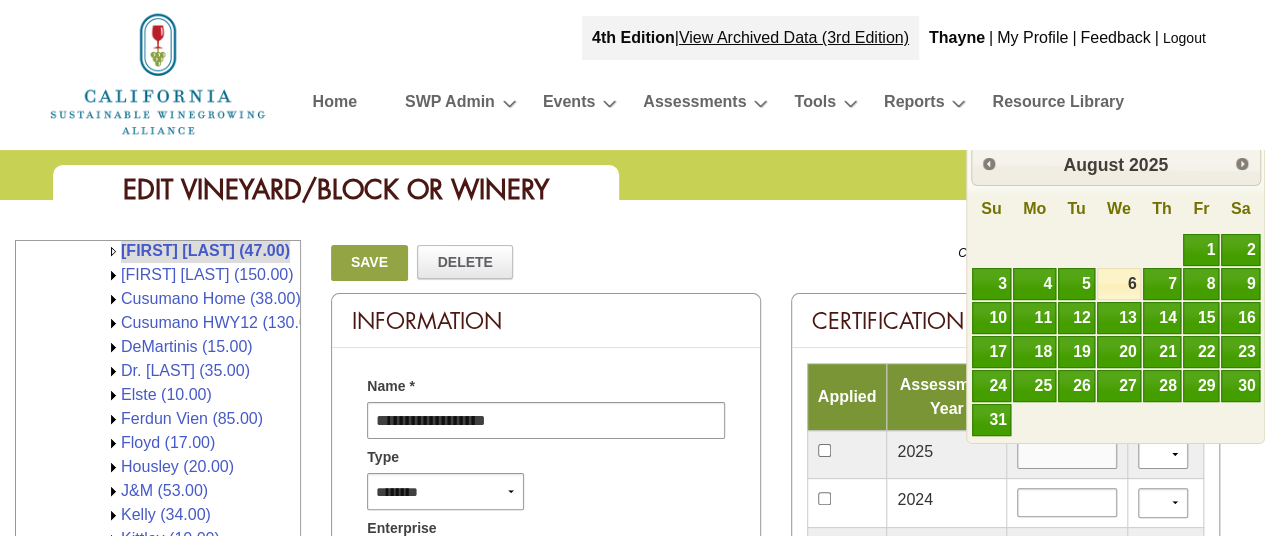 type on "*********" 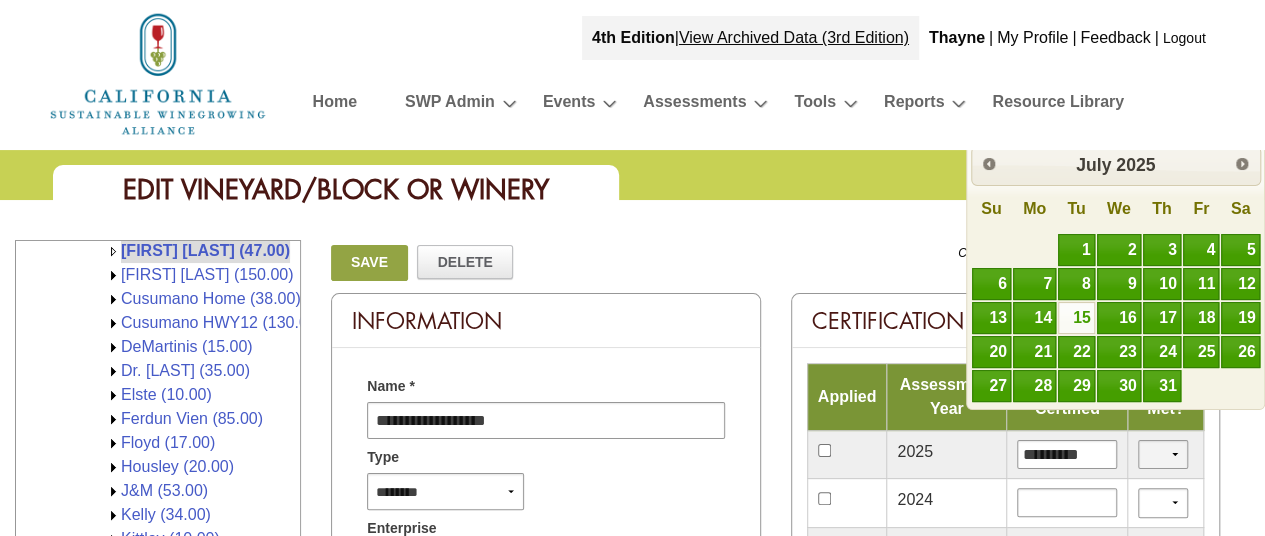 click on "***
**" at bounding box center [1163, 454] 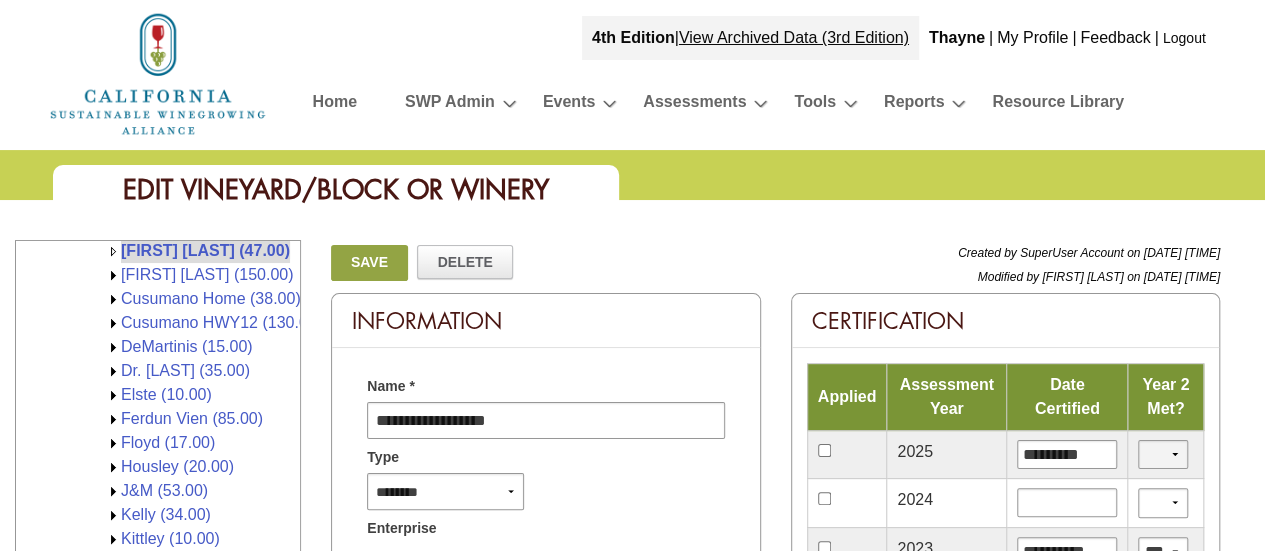 select on "*" 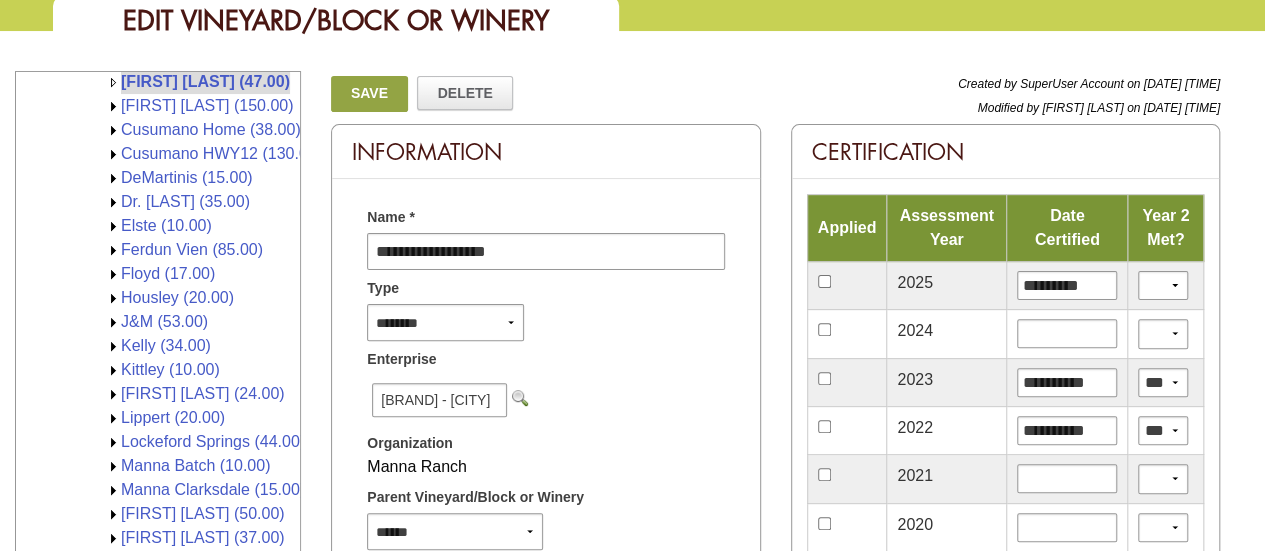 scroll, scrollTop: 200, scrollLeft: 0, axis: vertical 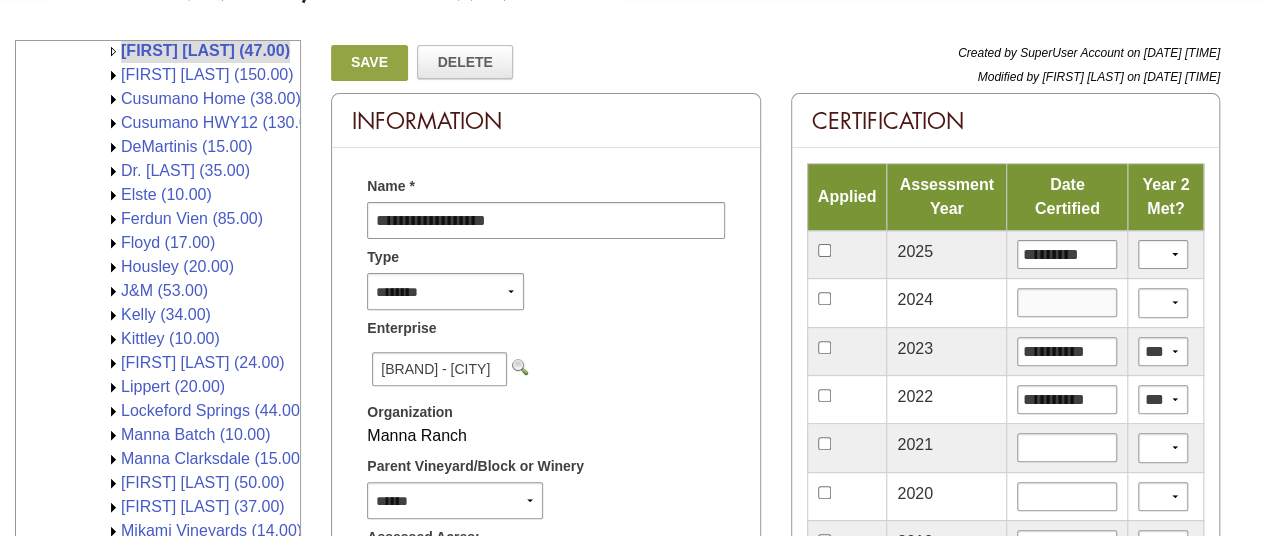 click at bounding box center [1067, 302] 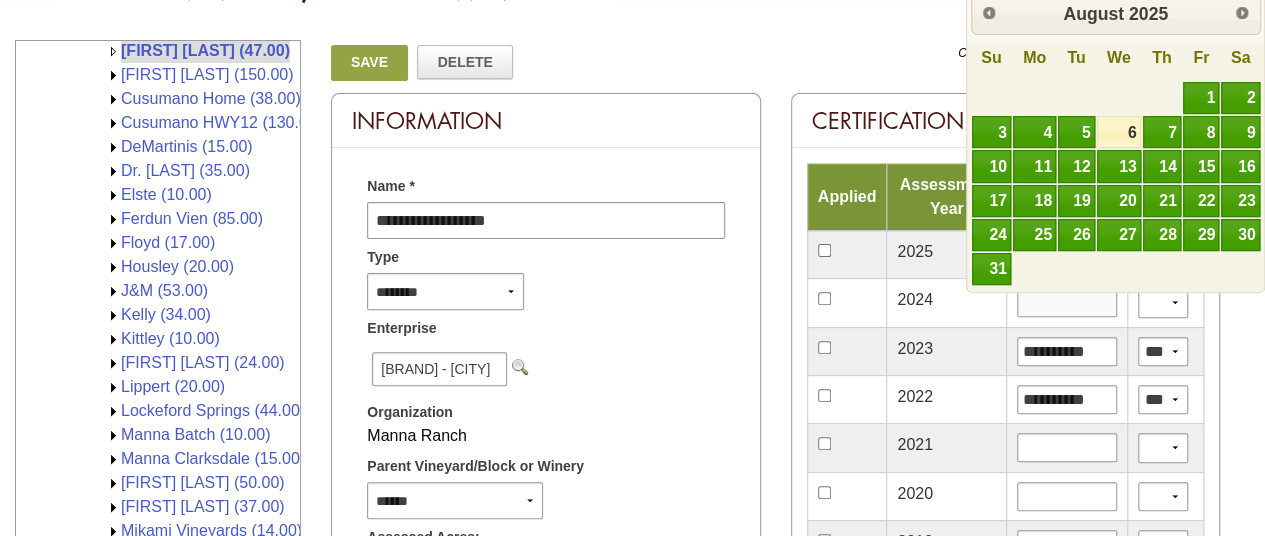 type on "**********" 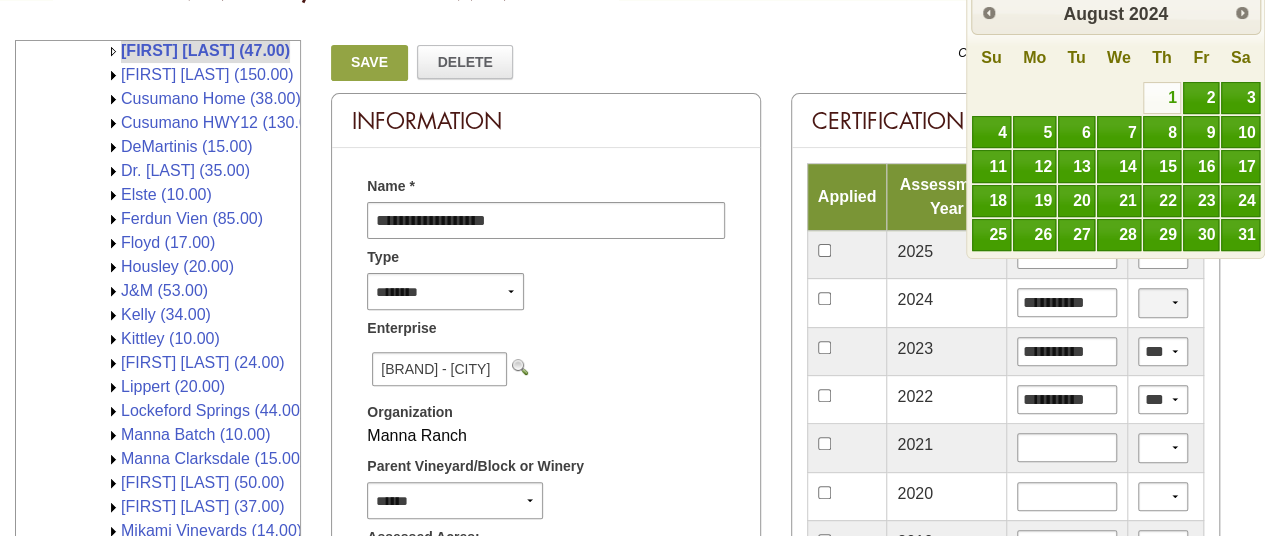 click on "***
**" at bounding box center (1163, 302) 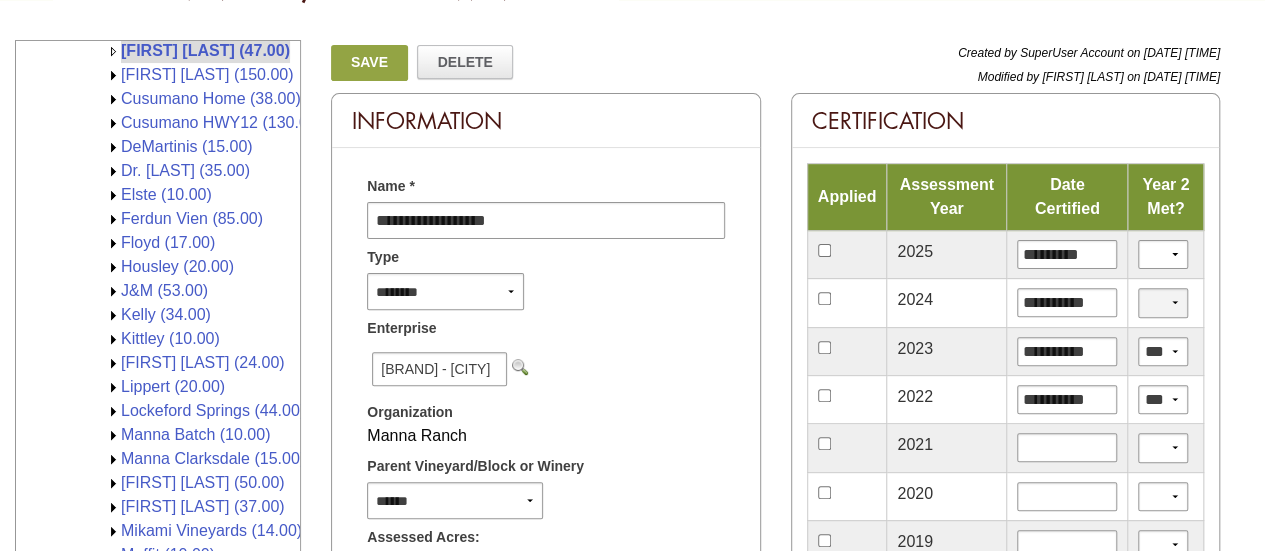 select on "*" 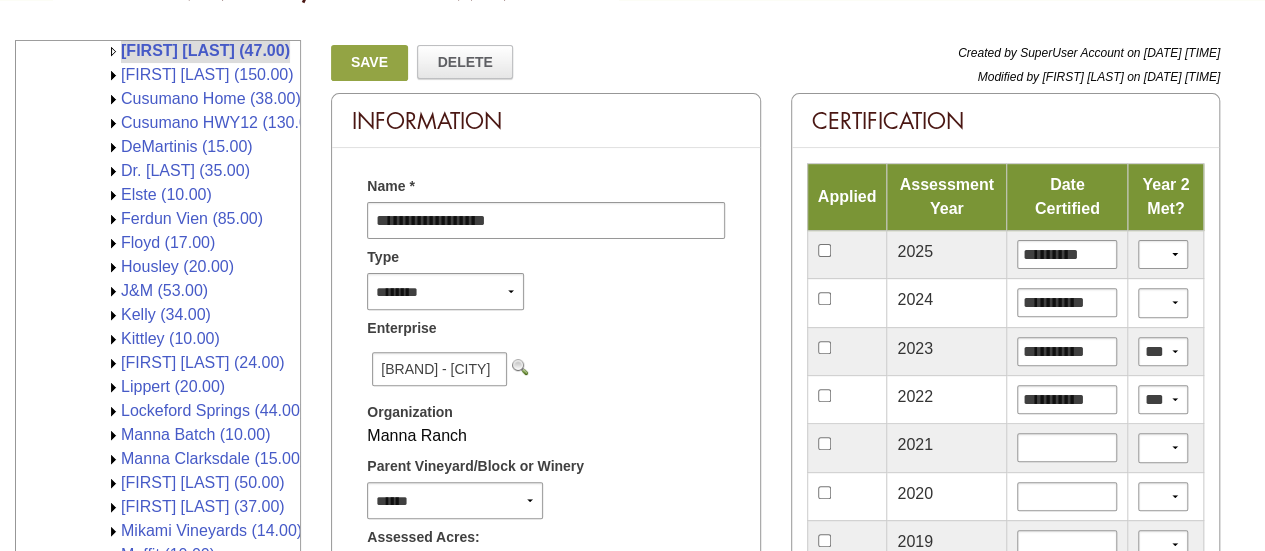 click on "Save" at bounding box center [369, 63] 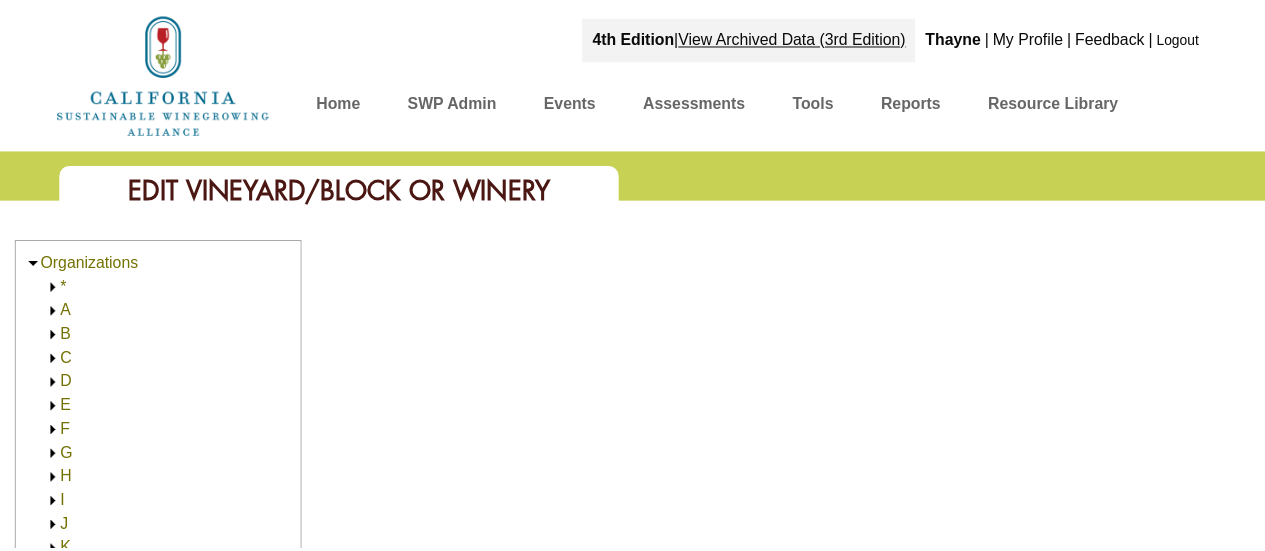 scroll, scrollTop: 0, scrollLeft: 0, axis: both 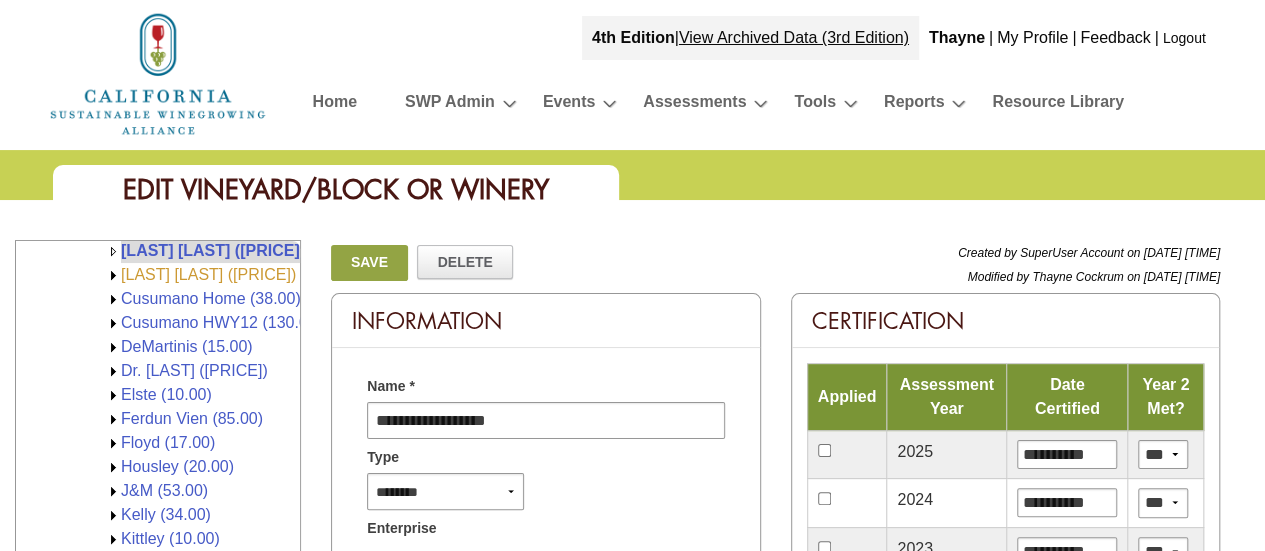 click on "[LAST] [LAST] ([PRICE])" at bounding box center [208, 274] 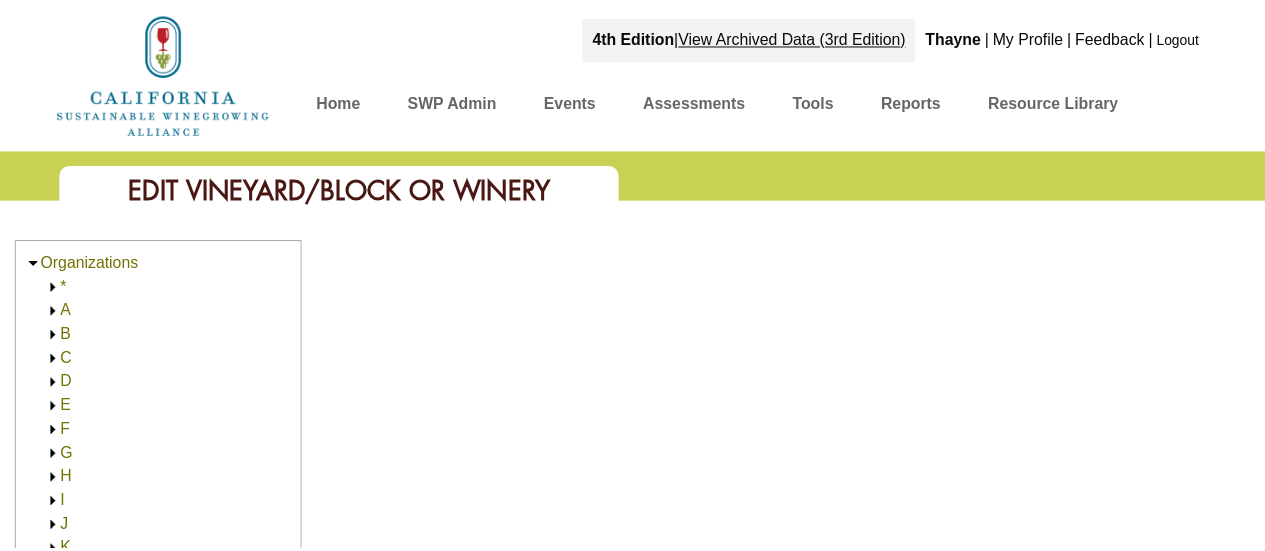 scroll, scrollTop: 0, scrollLeft: 0, axis: both 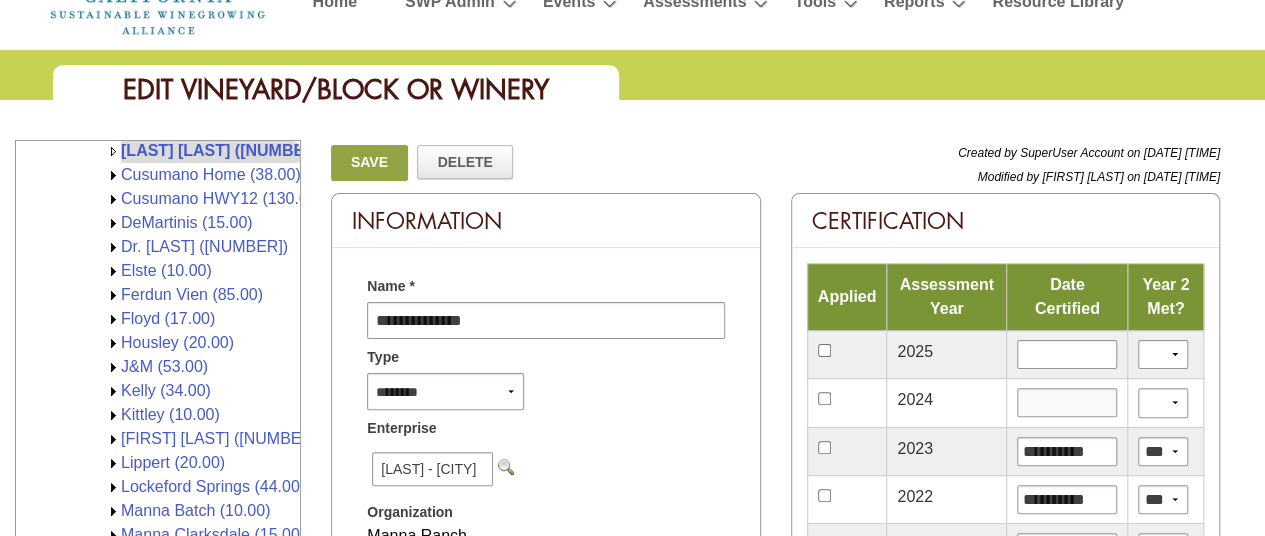 click at bounding box center (1067, 402) 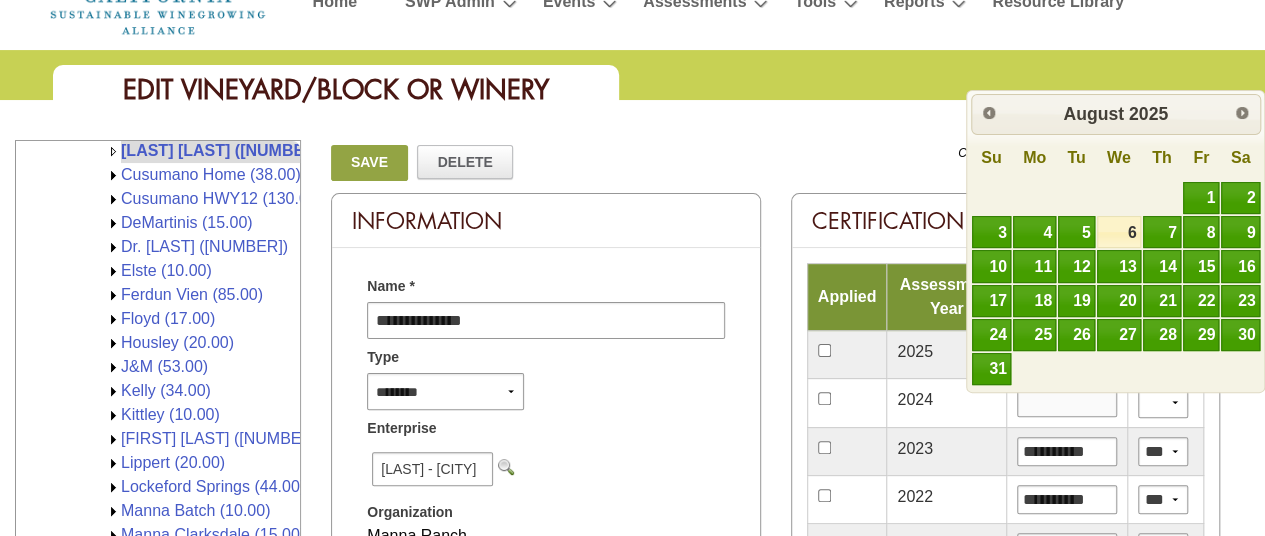 type on "**********" 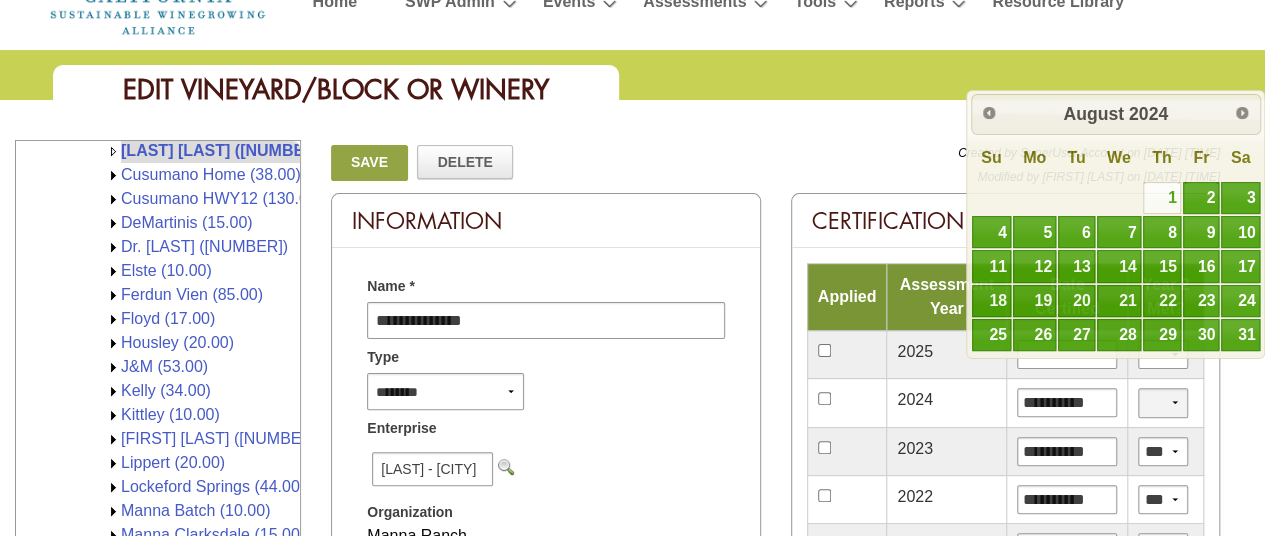 click on "***
**" at bounding box center (1163, 402) 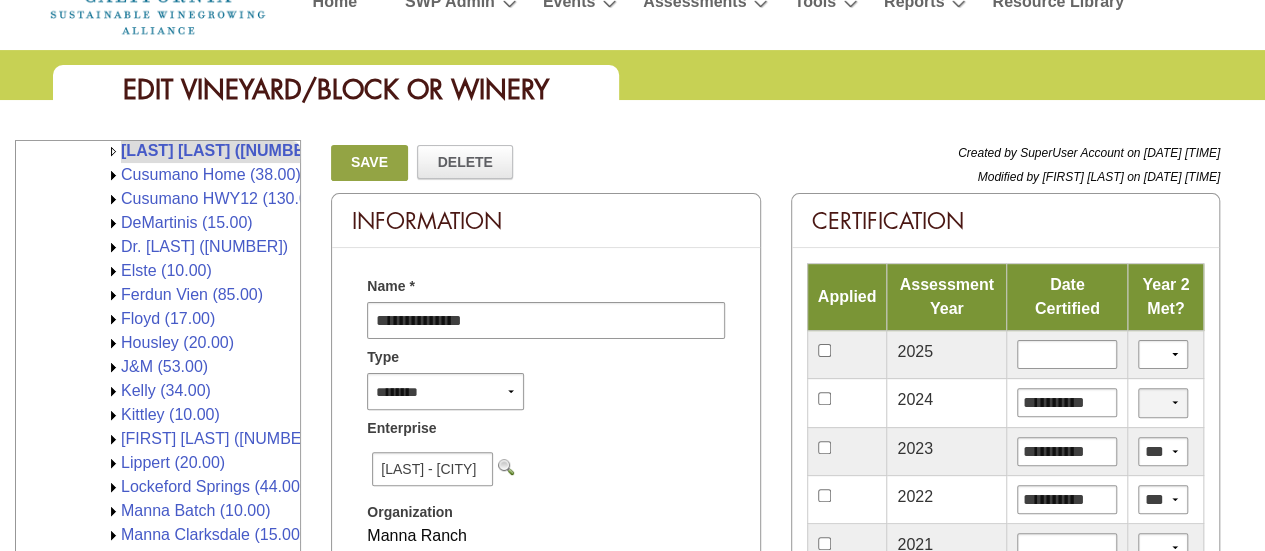 select on "*" 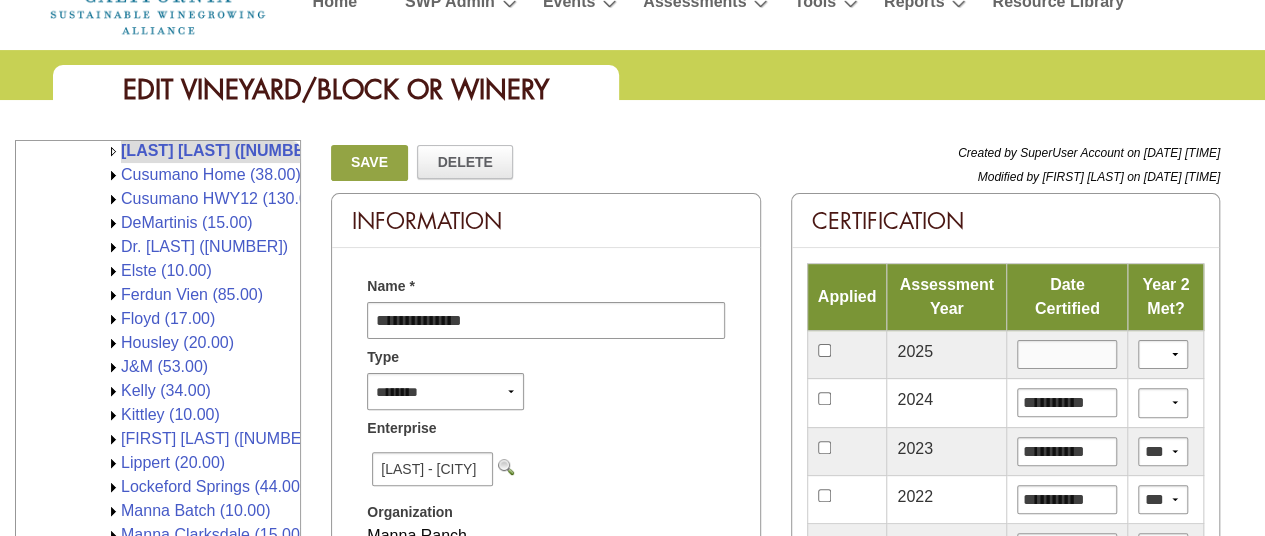 click at bounding box center [1067, 354] 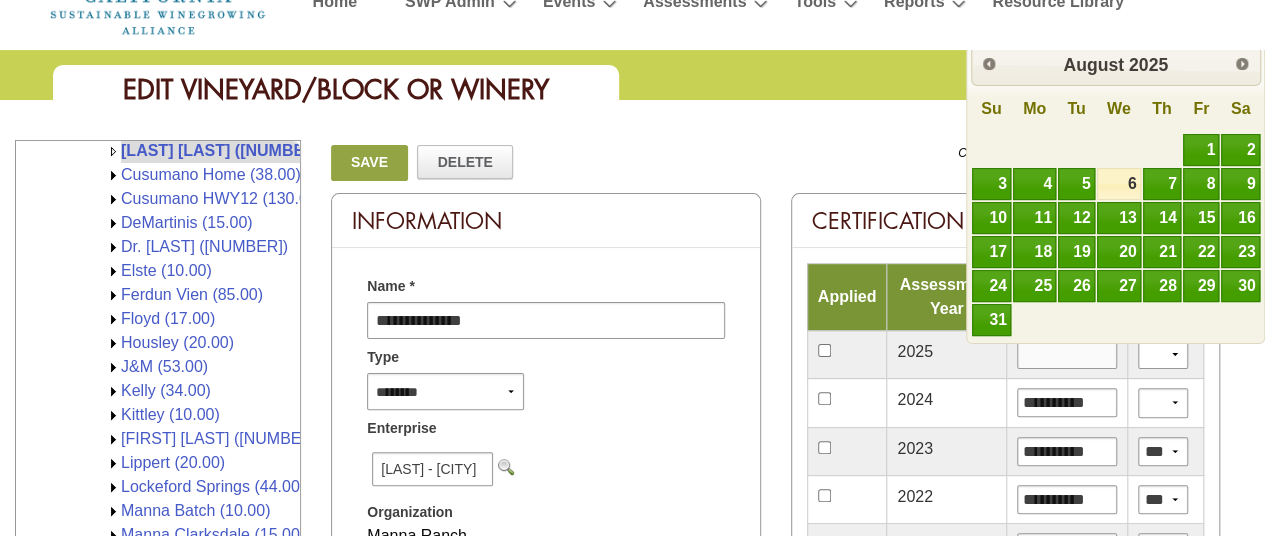 type on "*********" 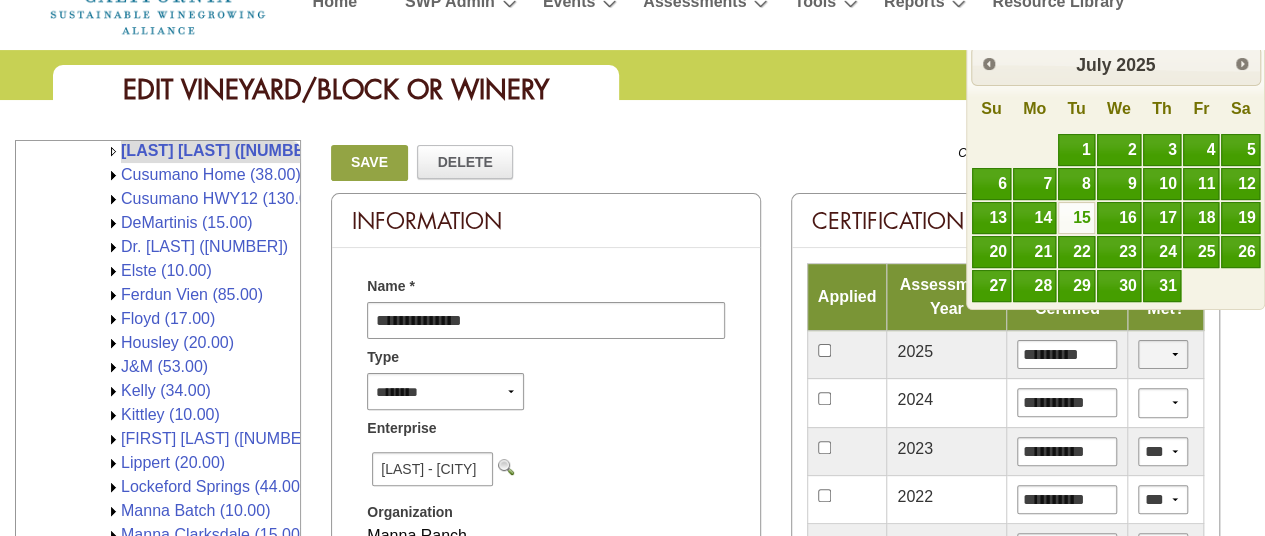 click on "***
**" at bounding box center [1163, 354] 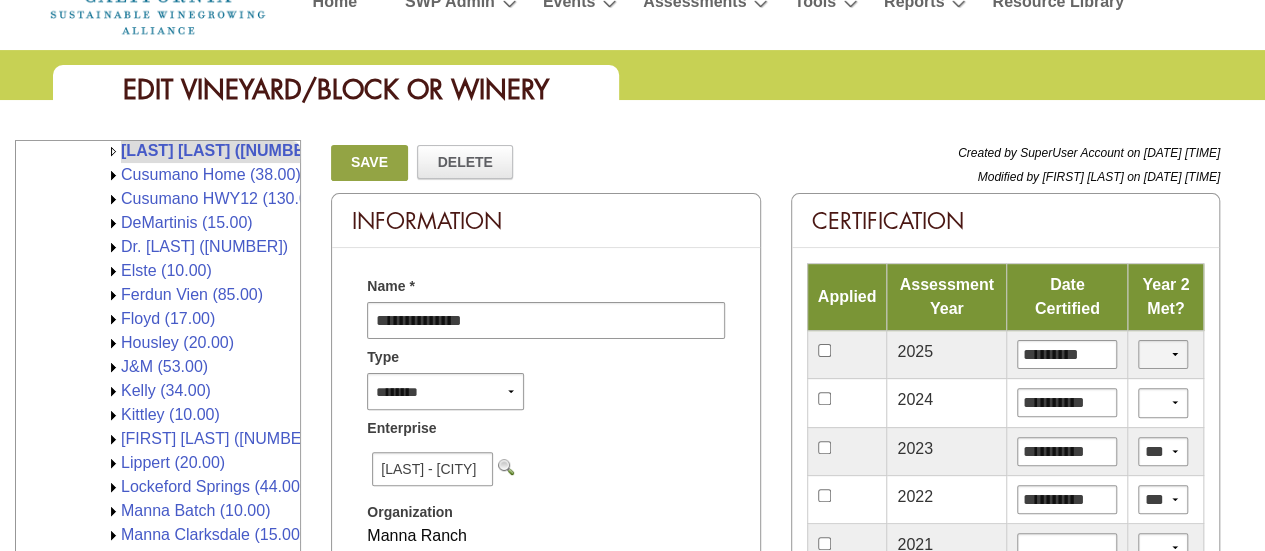 select on "*" 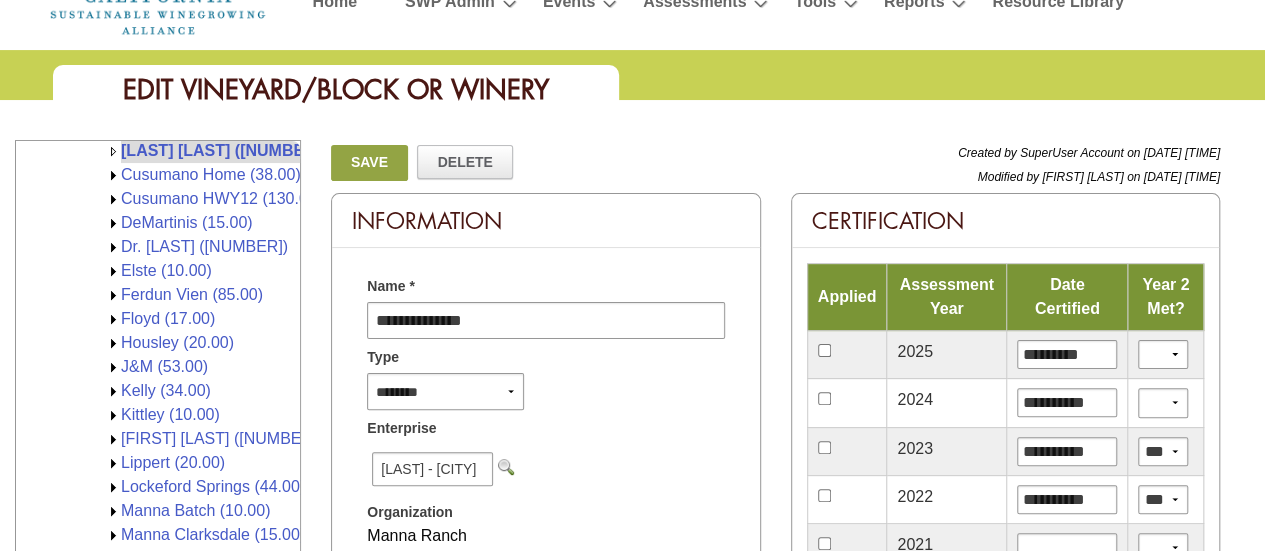 click on "Save" at bounding box center (369, 163) 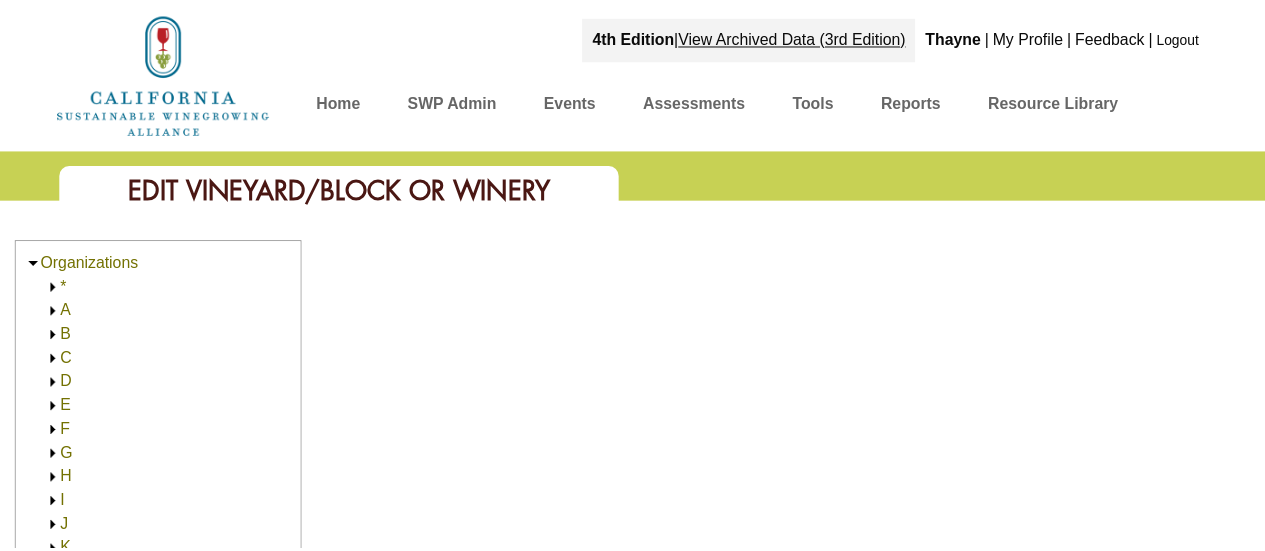 scroll, scrollTop: 0, scrollLeft: 0, axis: both 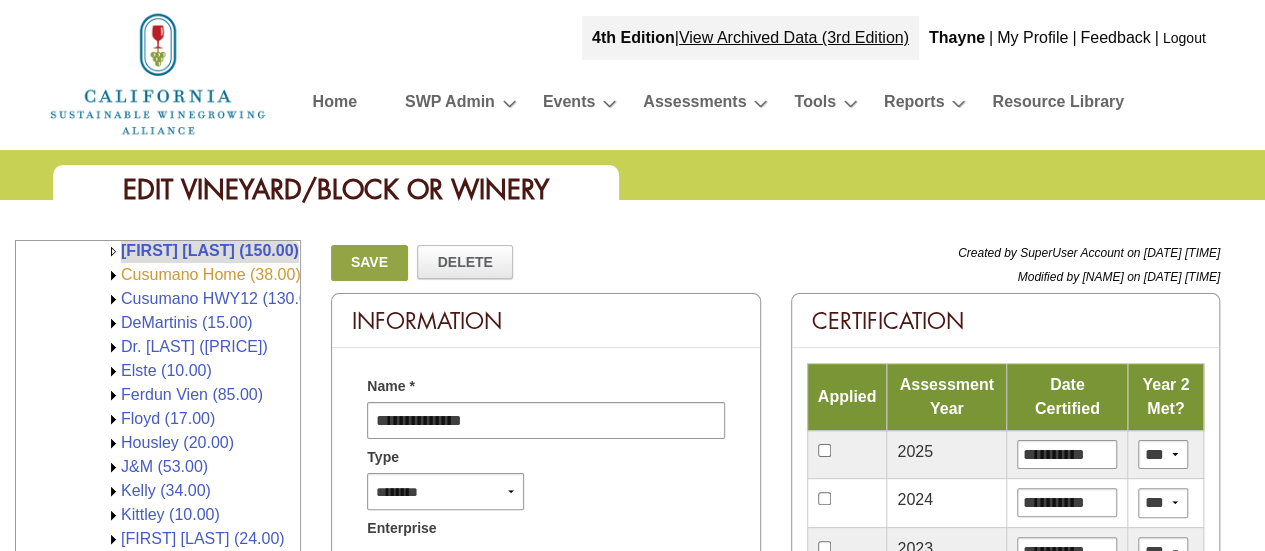 click on "Cusumano Home (38.00)" at bounding box center [211, 274] 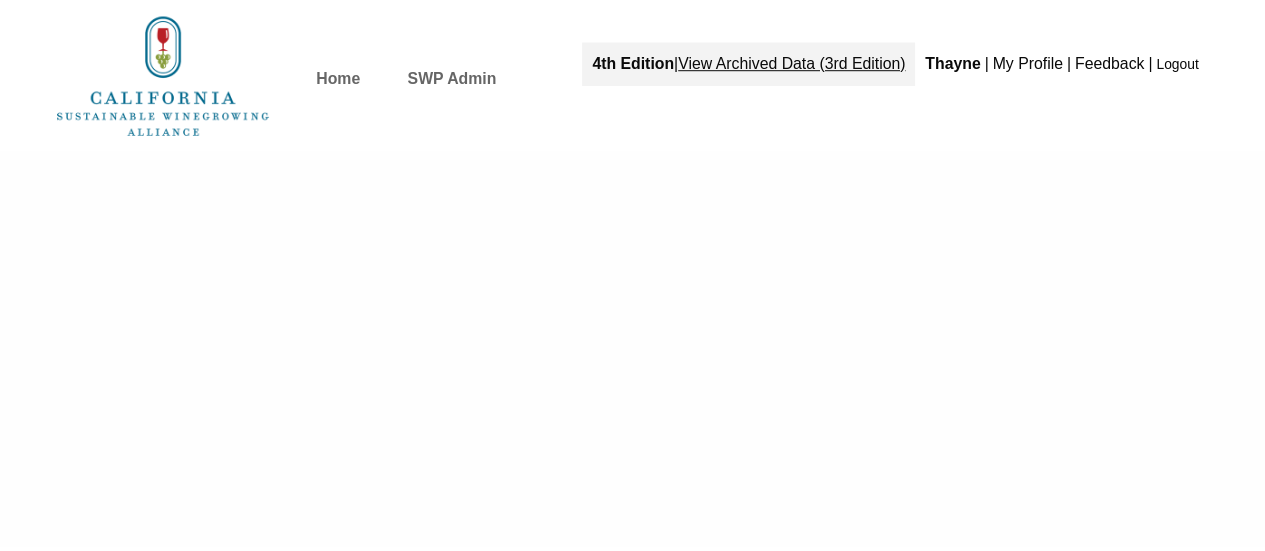 scroll, scrollTop: 0, scrollLeft: 0, axis: both 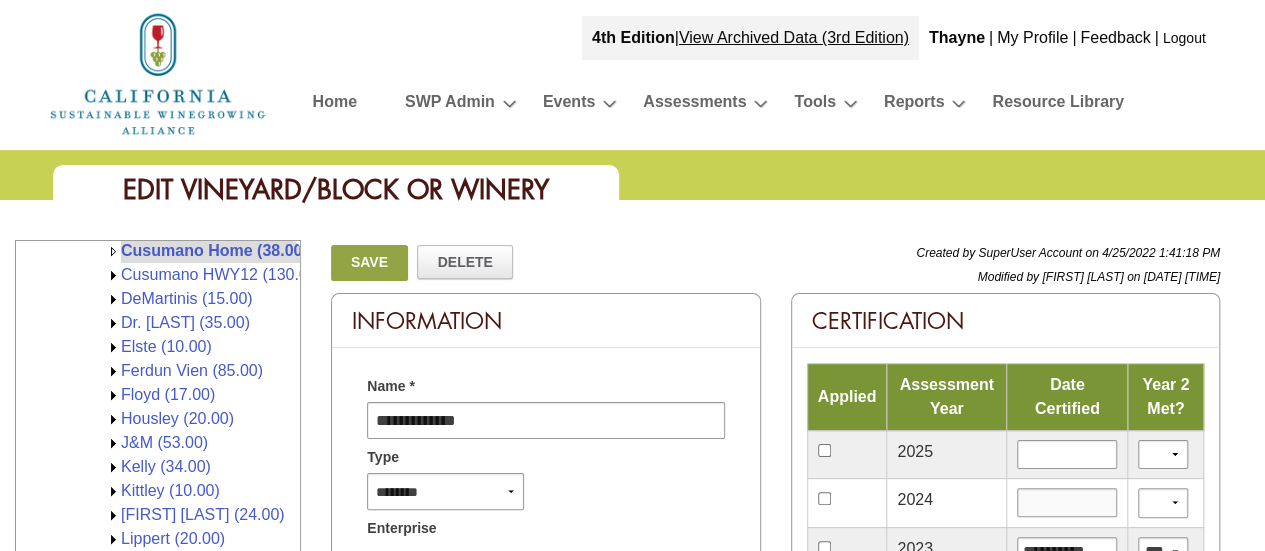 click at bounding box center [1067, 502] 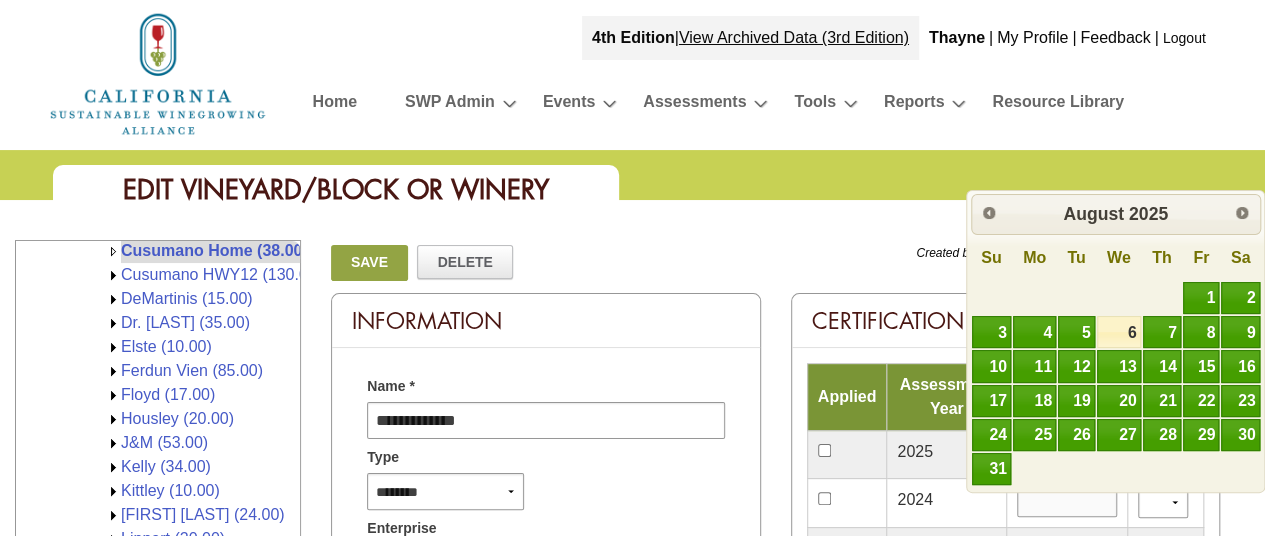 type on "**********" 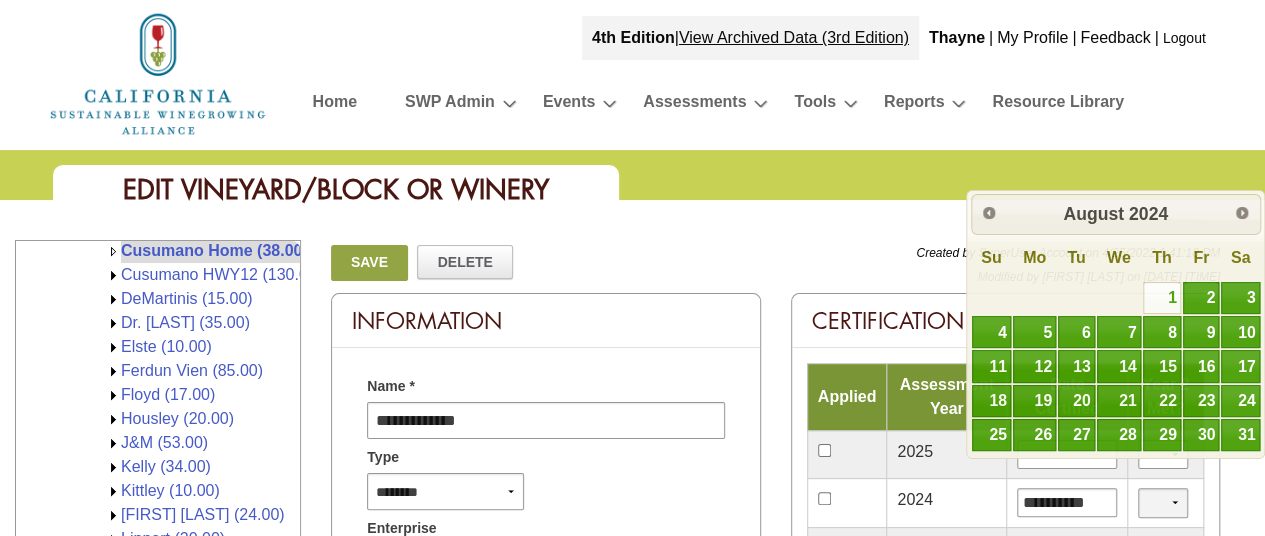 click on "***
**" at bounding box center (1163, 502) 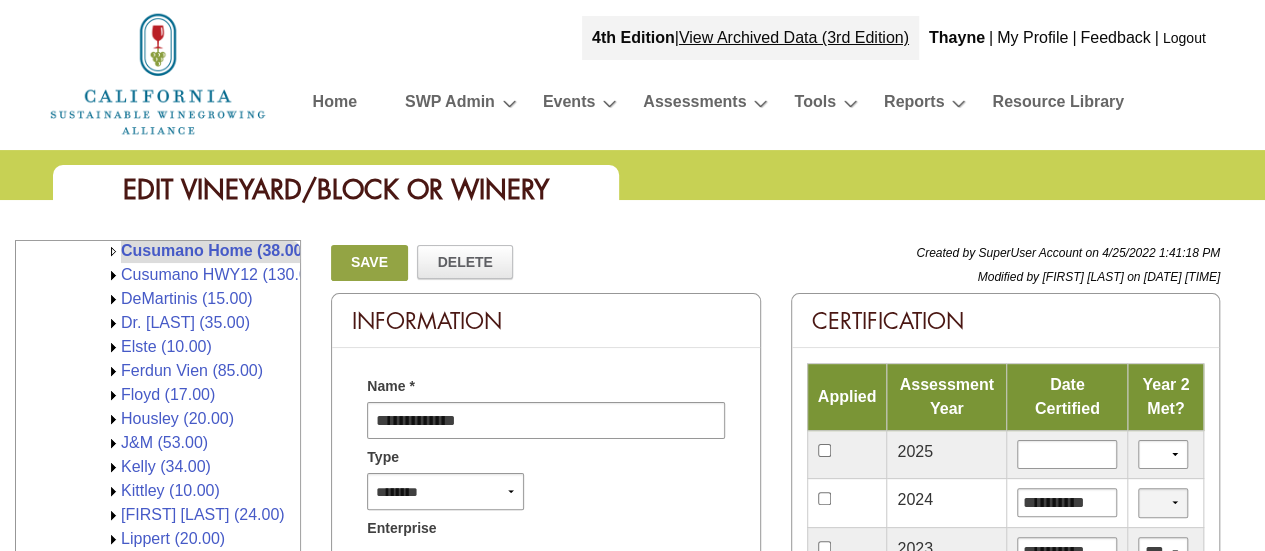 select on "*" 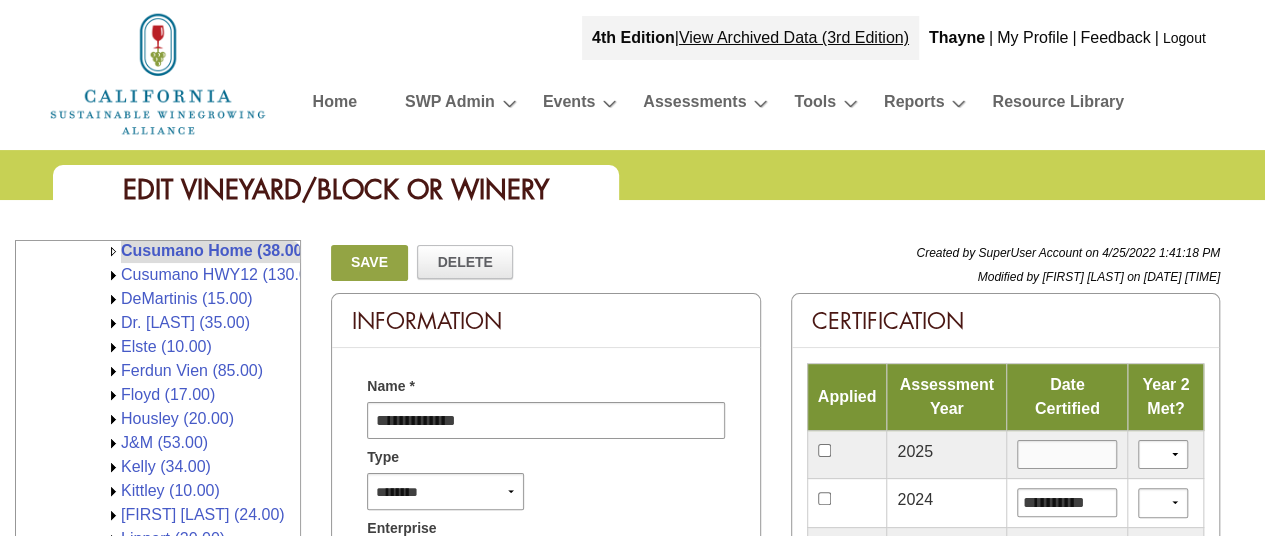 click at bounding box center (1067, 454) 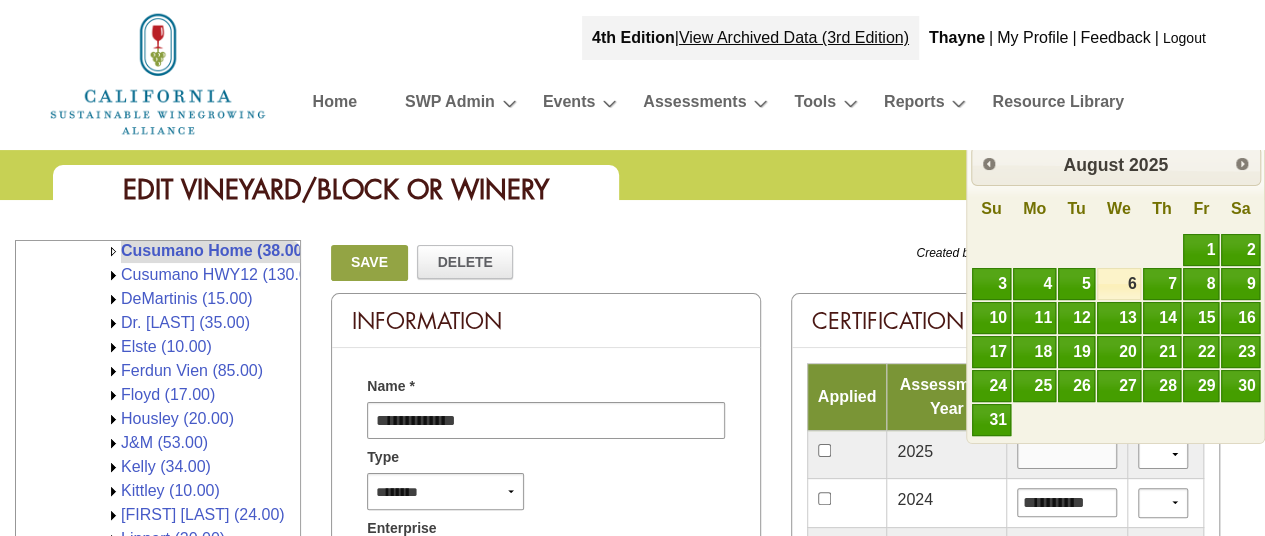 type on "*********" 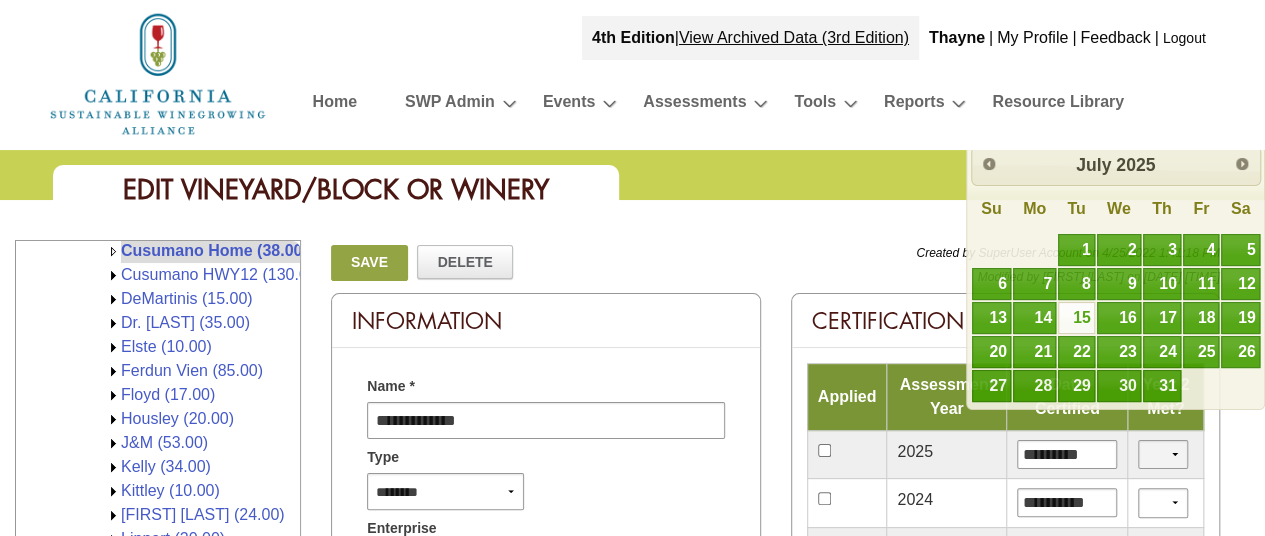 click on "***
**" at bounding box center [1163, 454] 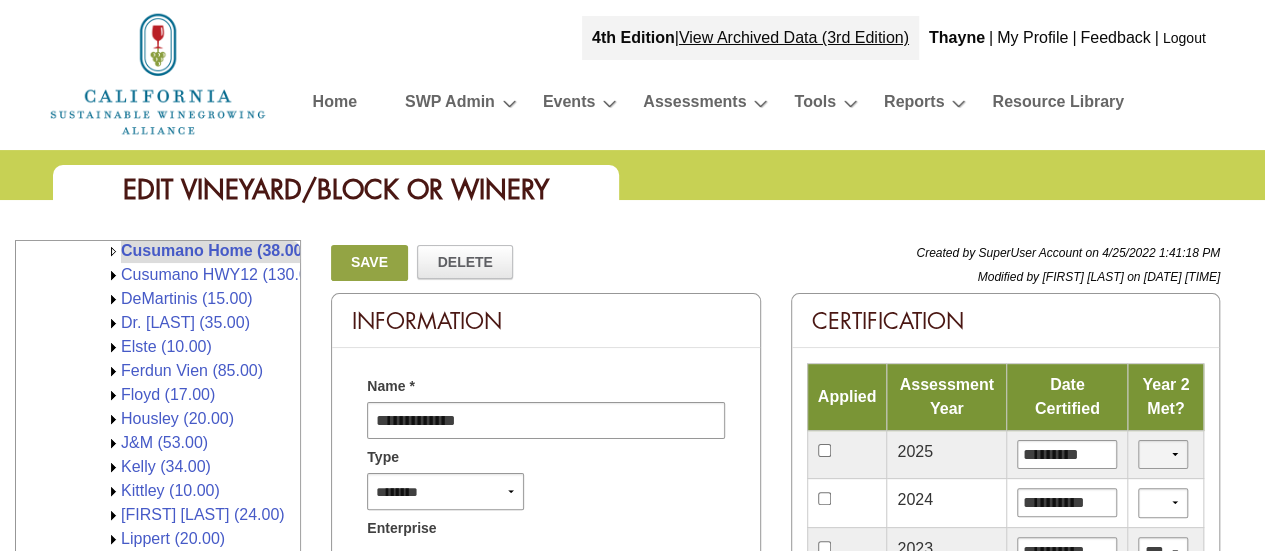 select on "*" 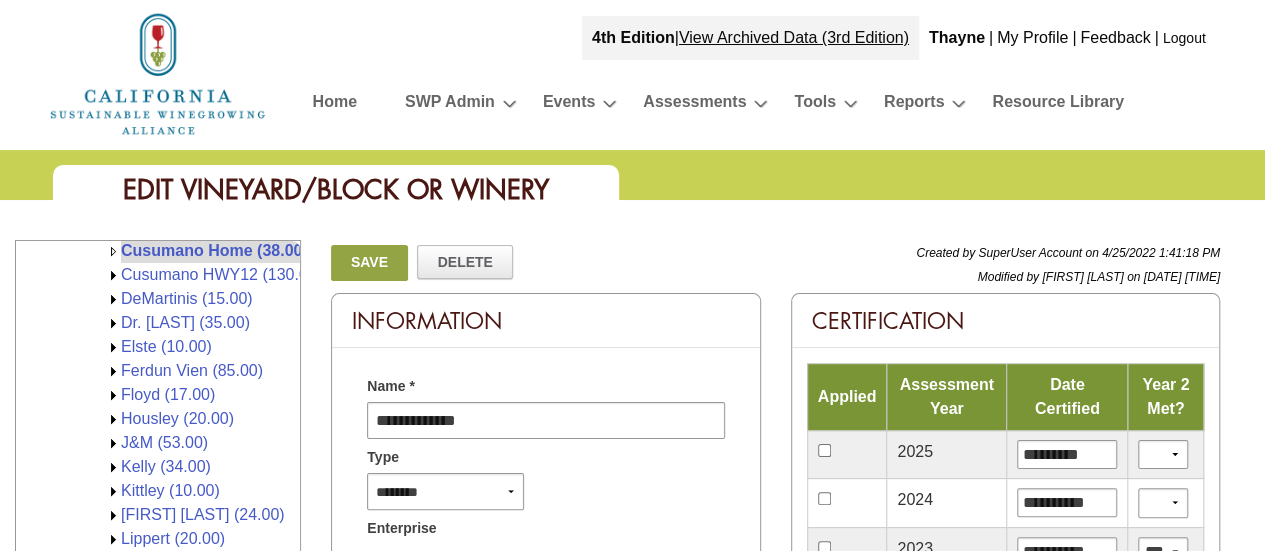 click on "Save" at bounding box center (369, 263) 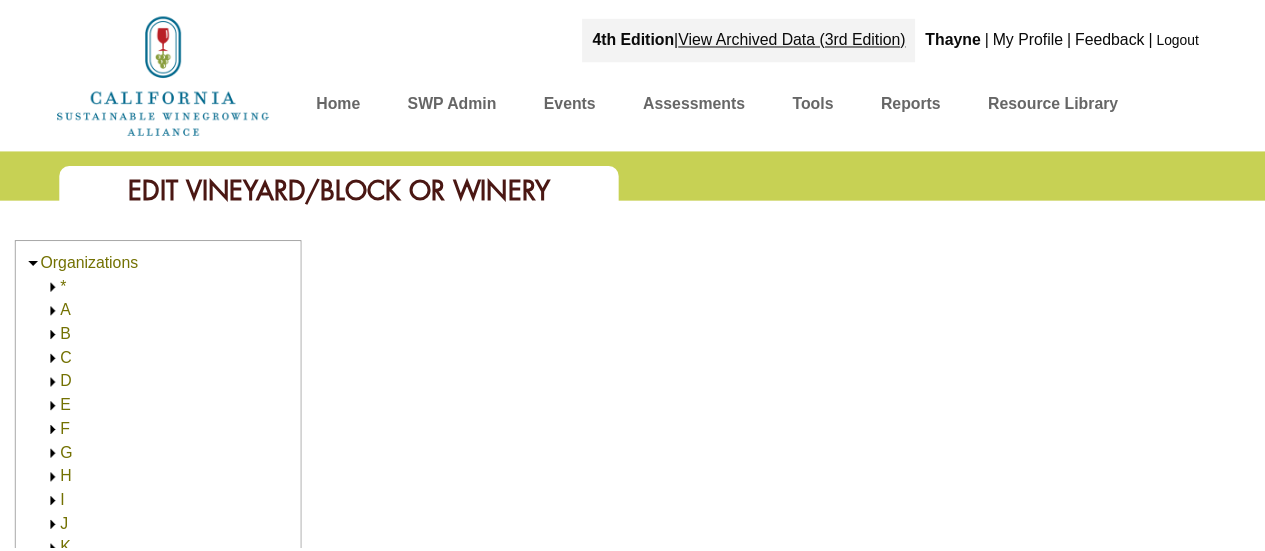 scroll, scrollTop: 0, scrollLeft: 0, axis: both 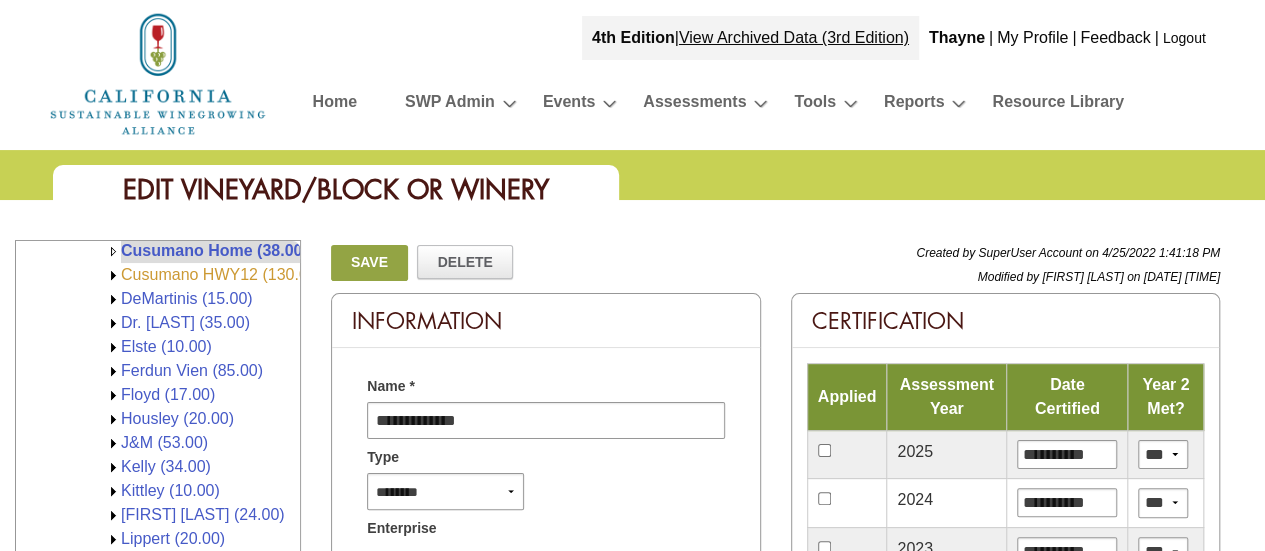 click on "Cusumano HWY12 (130.00)" at bounding box center (221, 274) 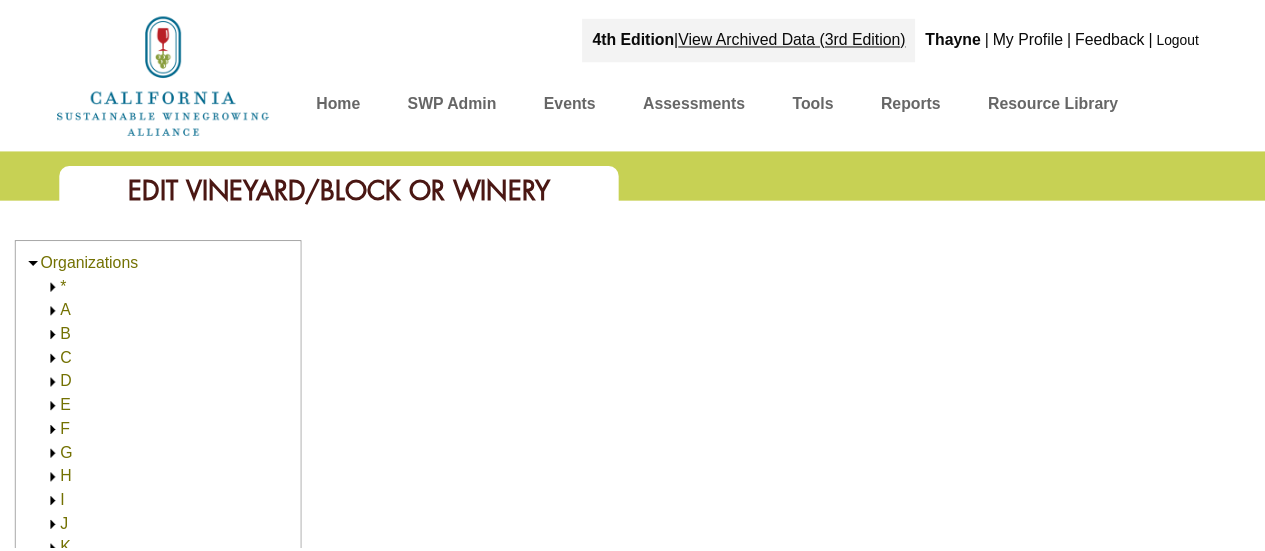 scroll, scrollTop: 0, scrollLeft: 0, axis: both 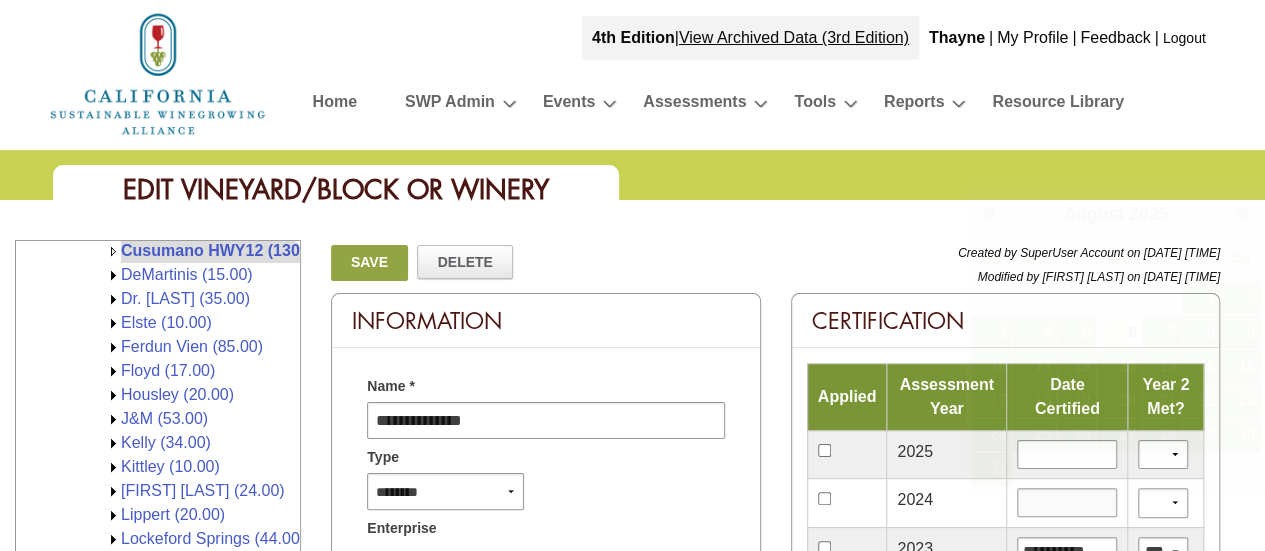 click at bounding box center [1067, 502] 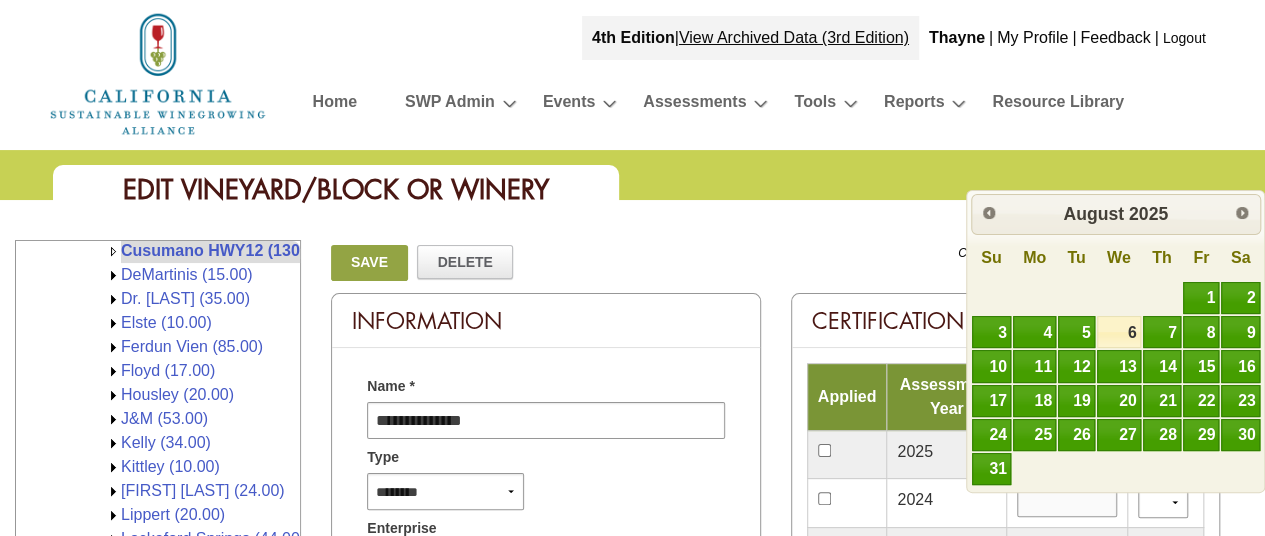 type on "**********" 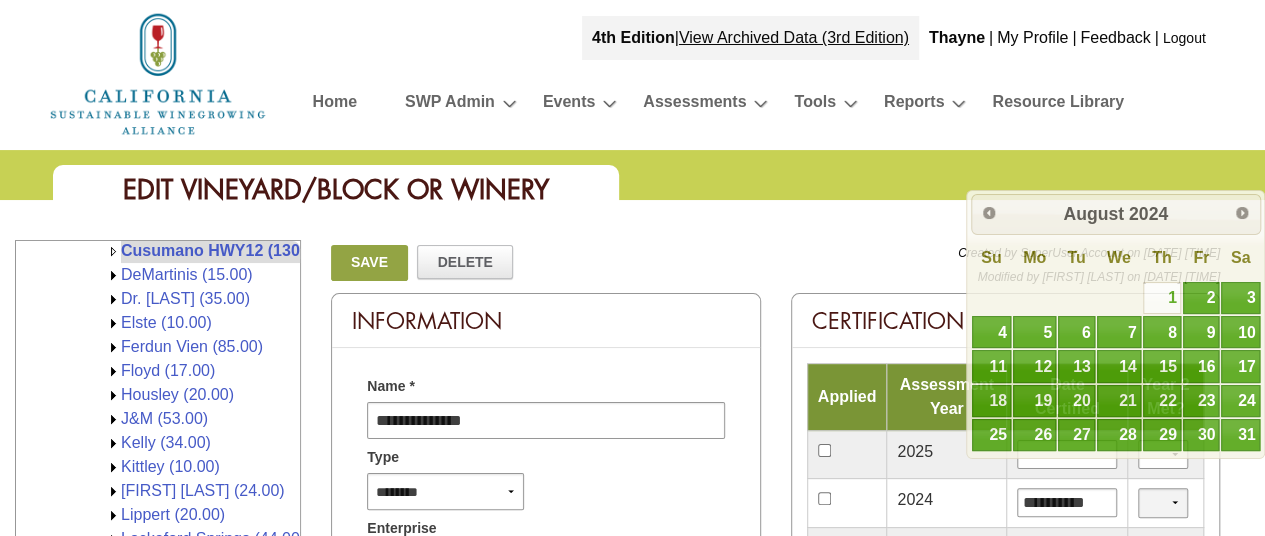 click on "***
**" at bounding box center [1163, 502] 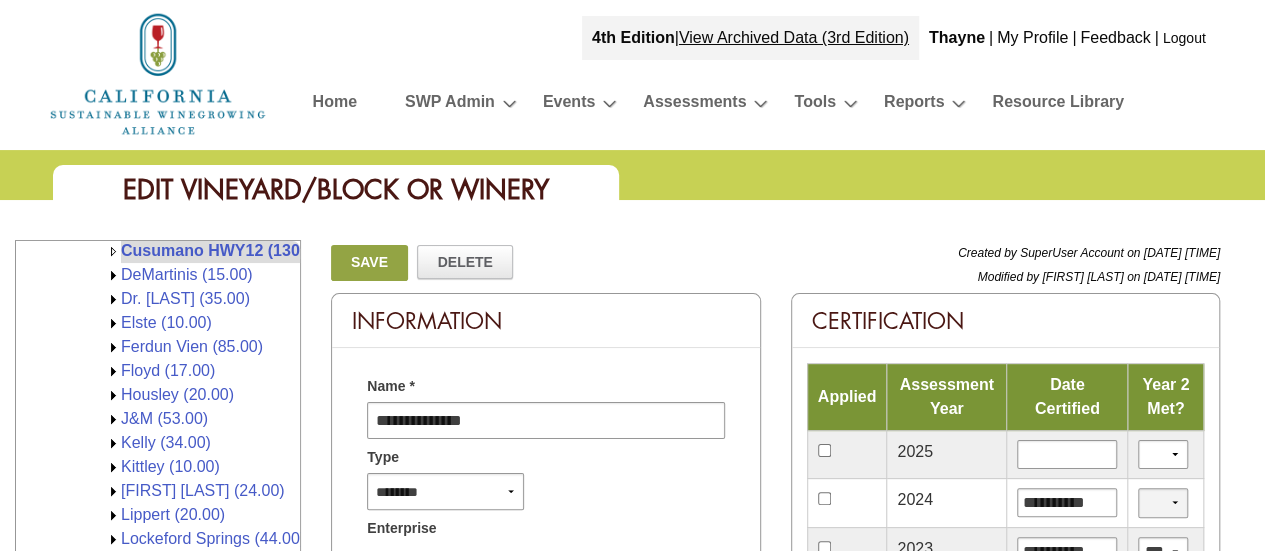 select on "*" 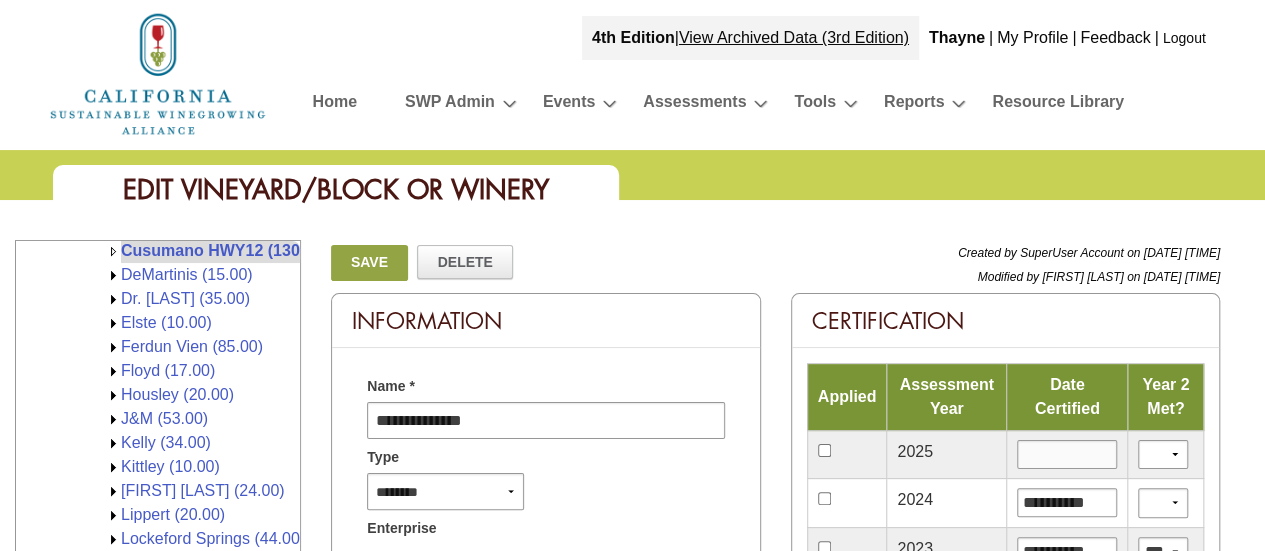 click at bounding box center (1067, 454) 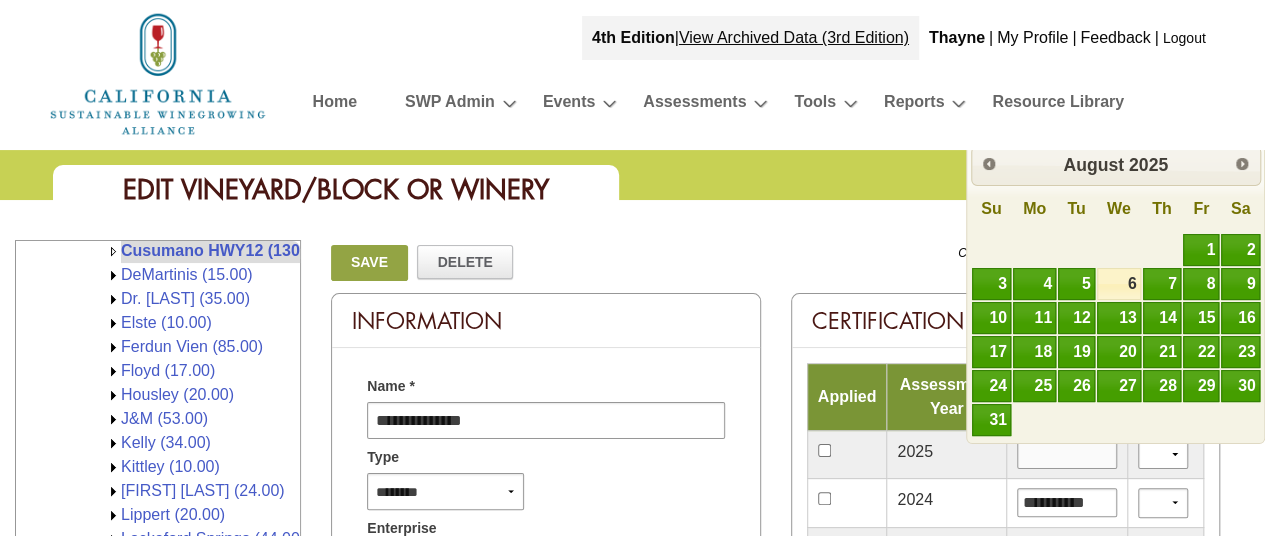 type on "*********" 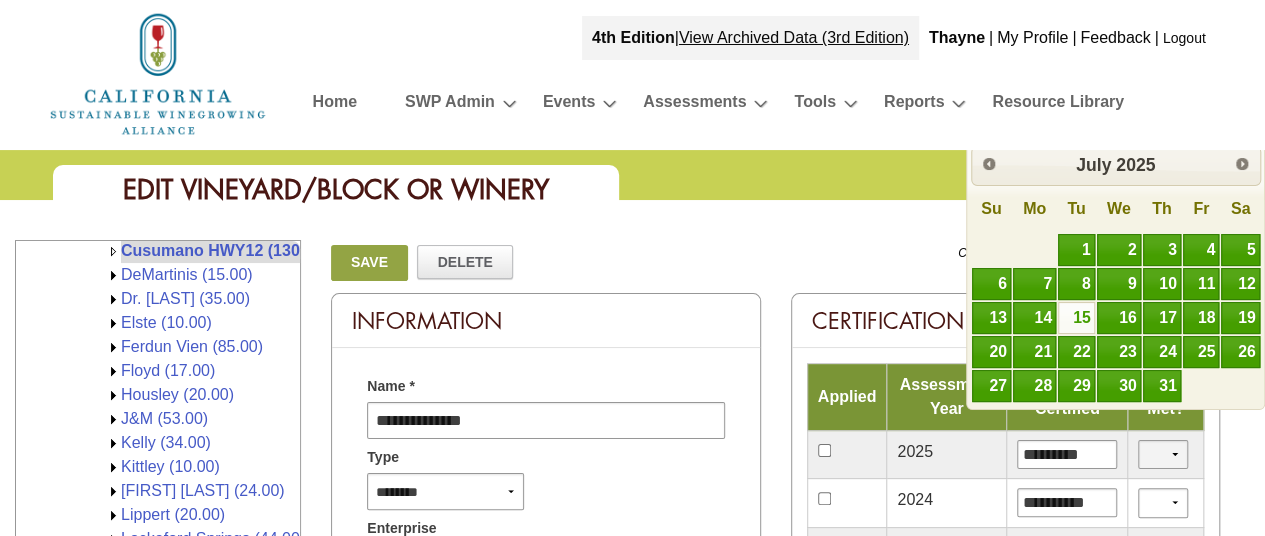click on "***
**" at bounding box center [1163, 454] 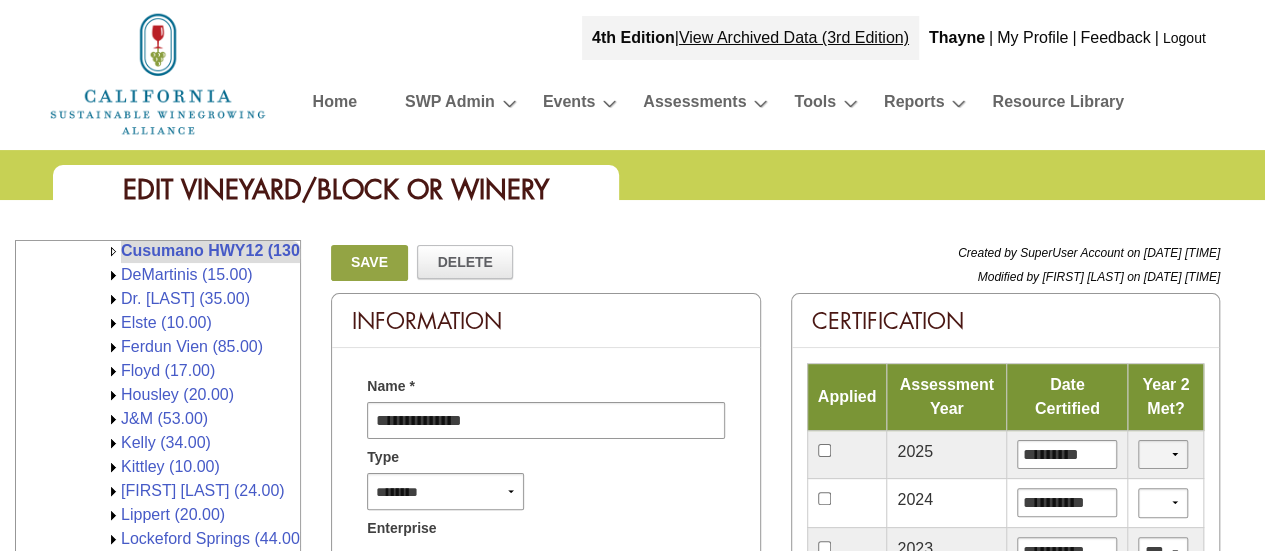 select on "*" 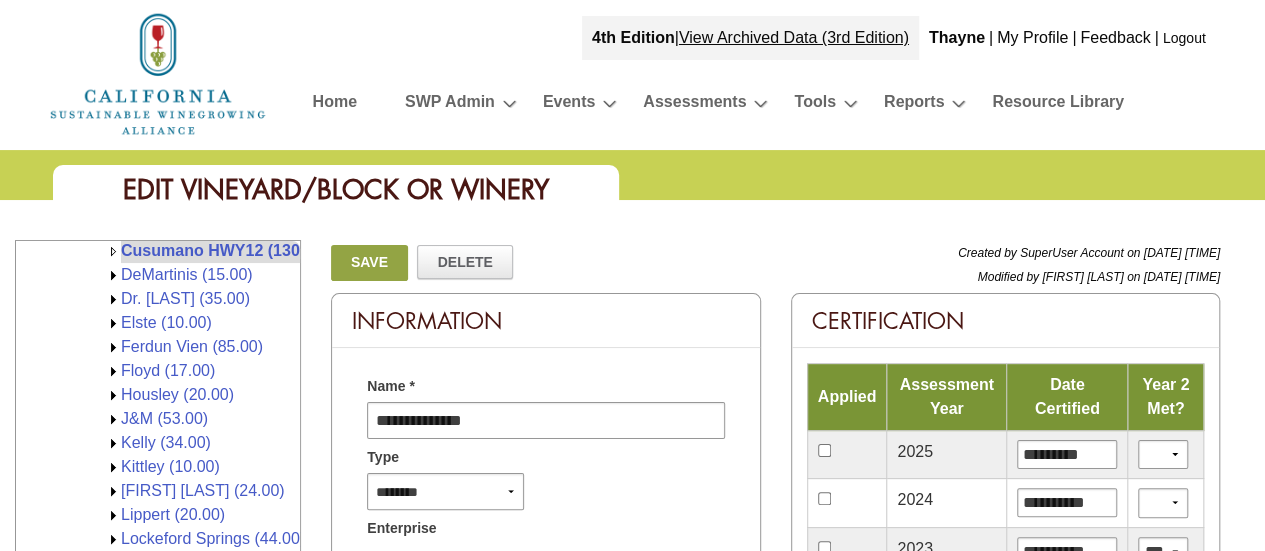 click on "Save" at bounding box center [369, 263] 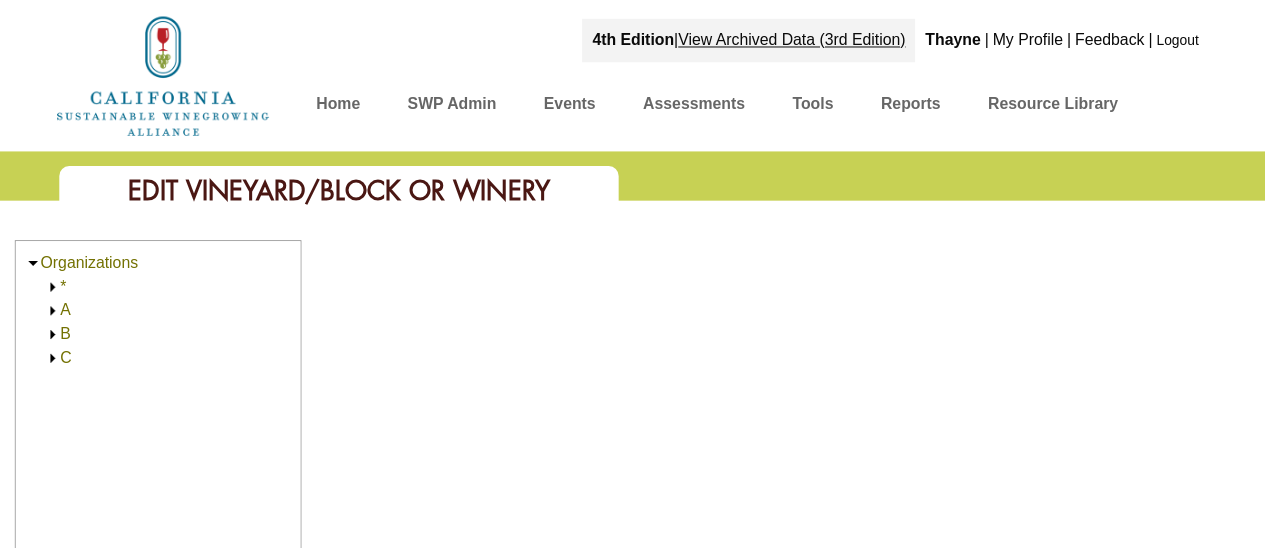 scroll, scrollTop: 0, scrollLeft: 0, axis: both 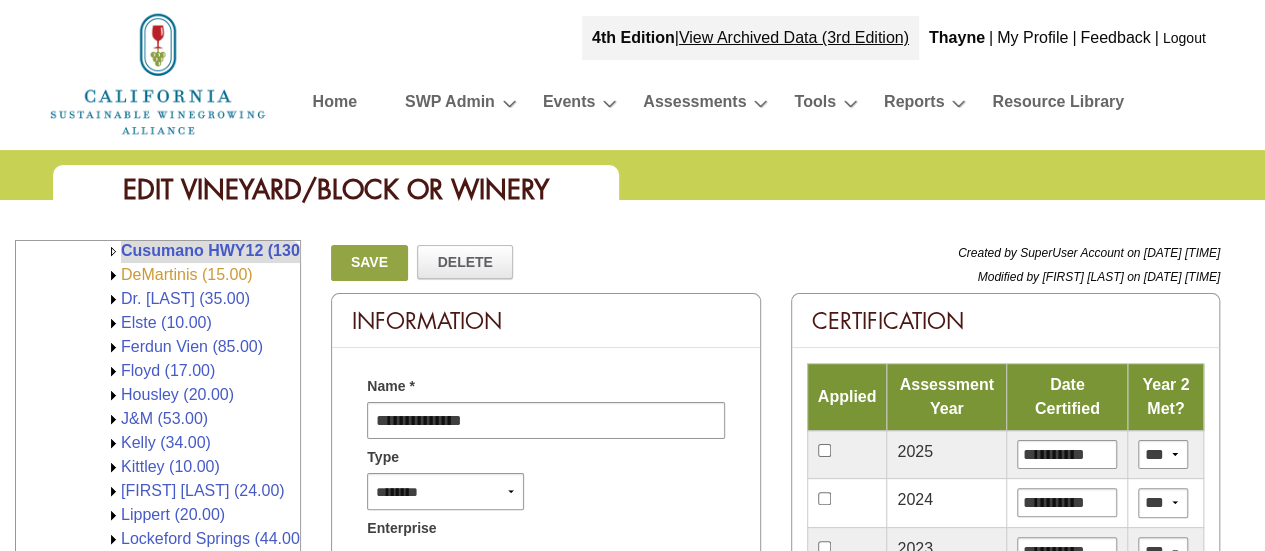 click on "DeMartinis (15.00)" at bounding box center [187, 274] 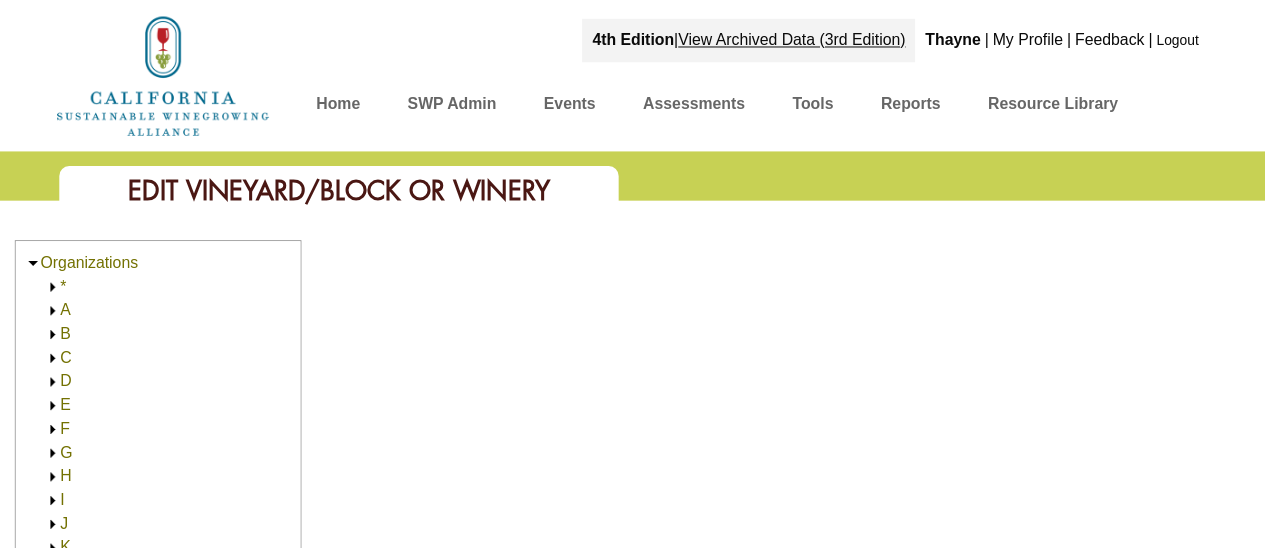 scroll, scrollTop: 0, scrollLeft: 0, axis: both 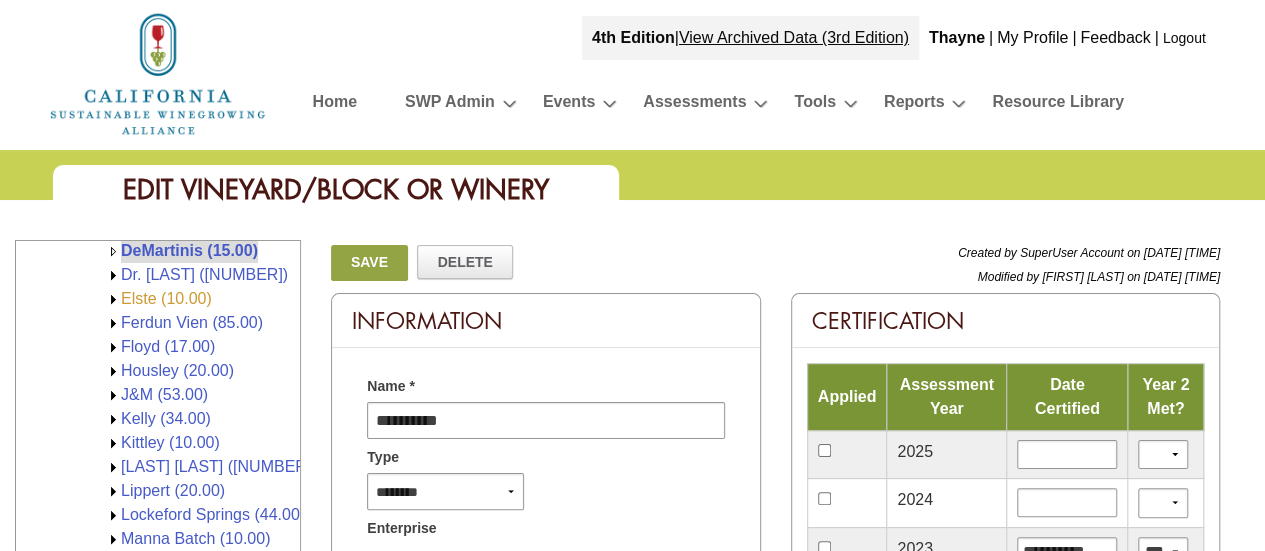 click on "Elste (10.00)" at bounding box center (166, 298) 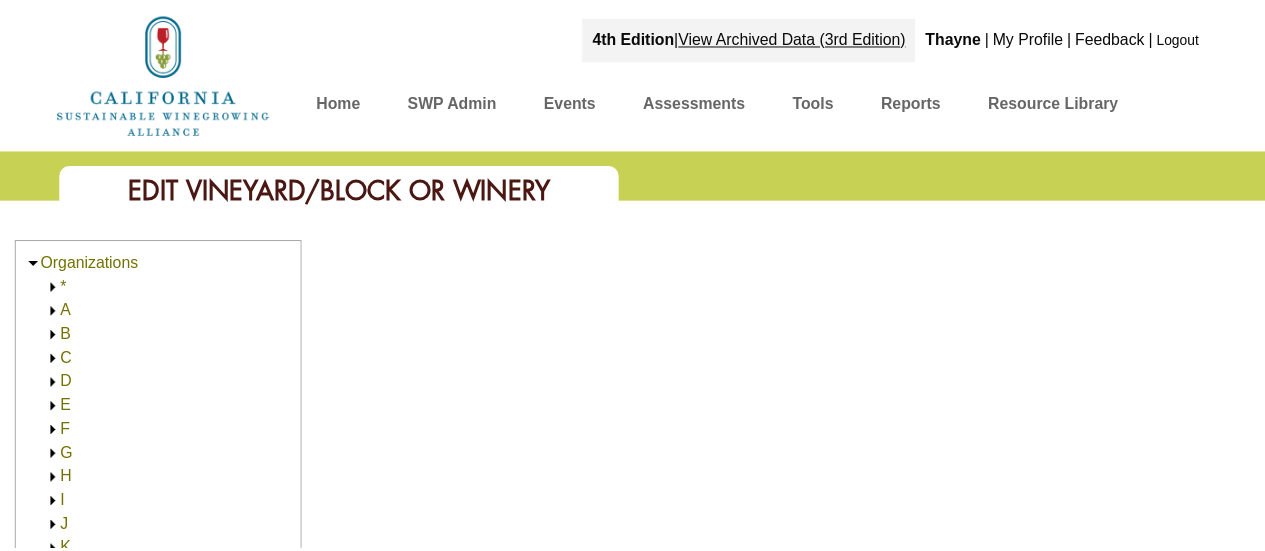 scroll, scrollTop: 0, scrollLeft: 0, axis: both 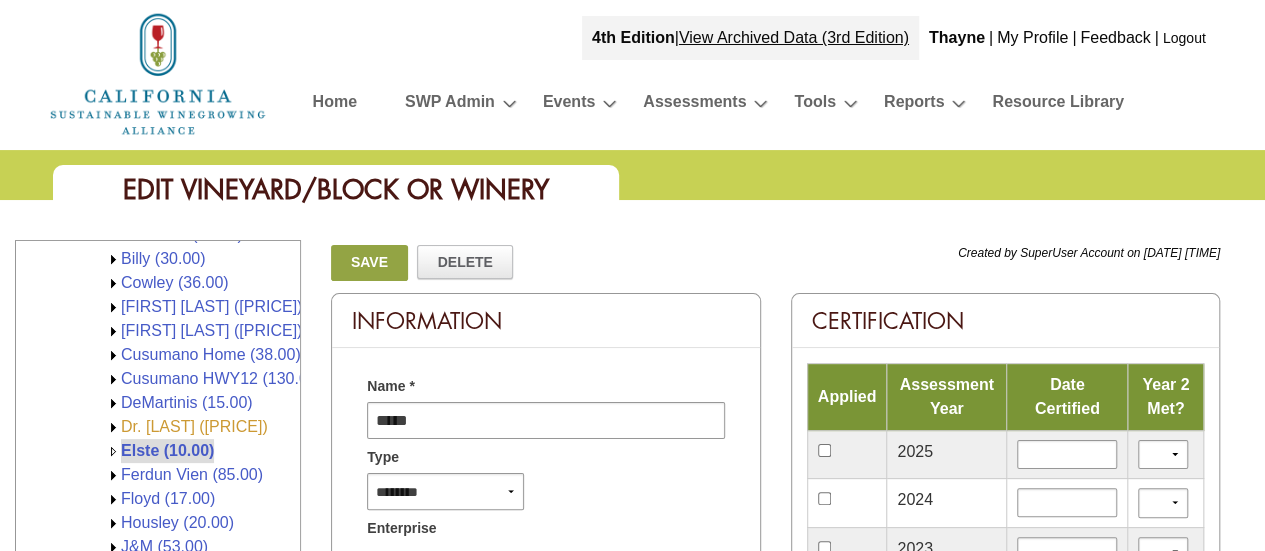 click on "Dr. [LAST] ([PHONE])" at bounding box center [194, 426] 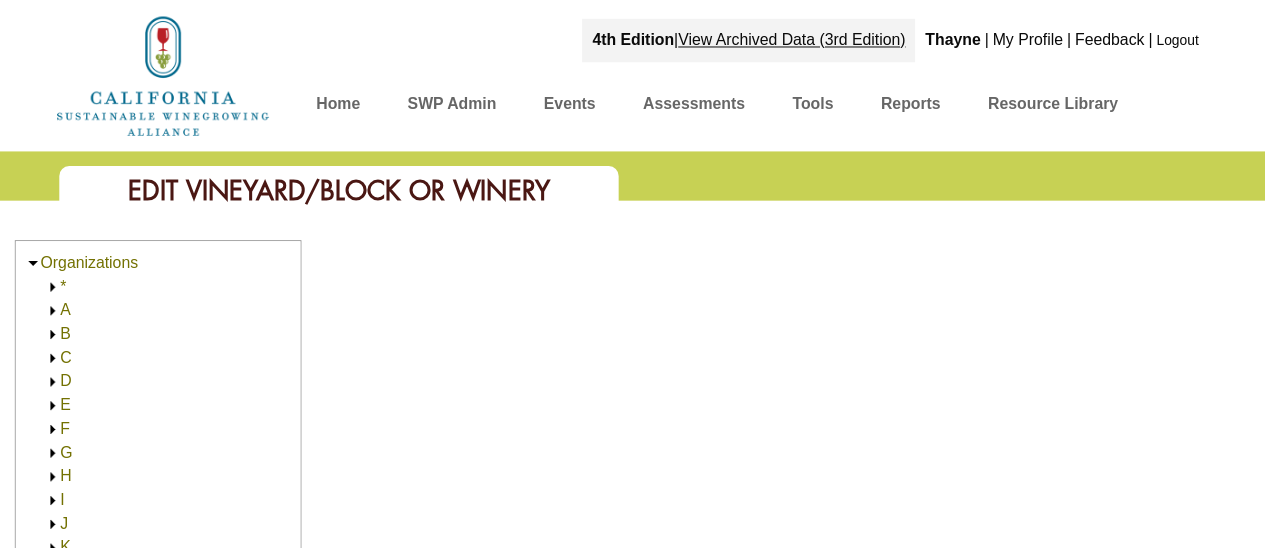 scroll, scrollTop: 0, scrollLeft: 0, axis: both 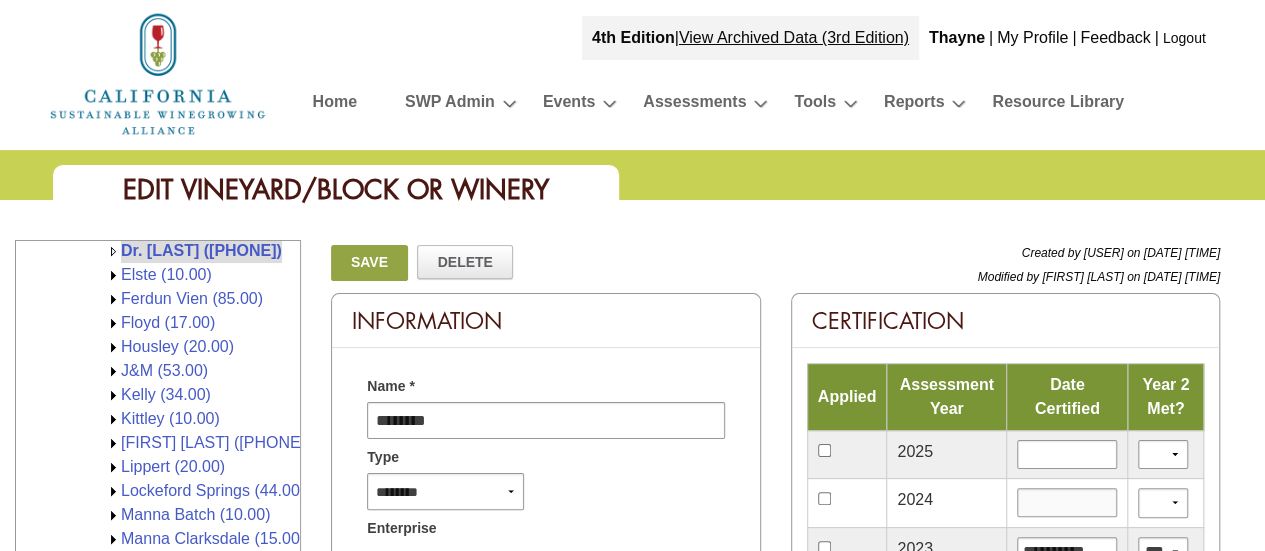 click at bounding box center (1067, 502) 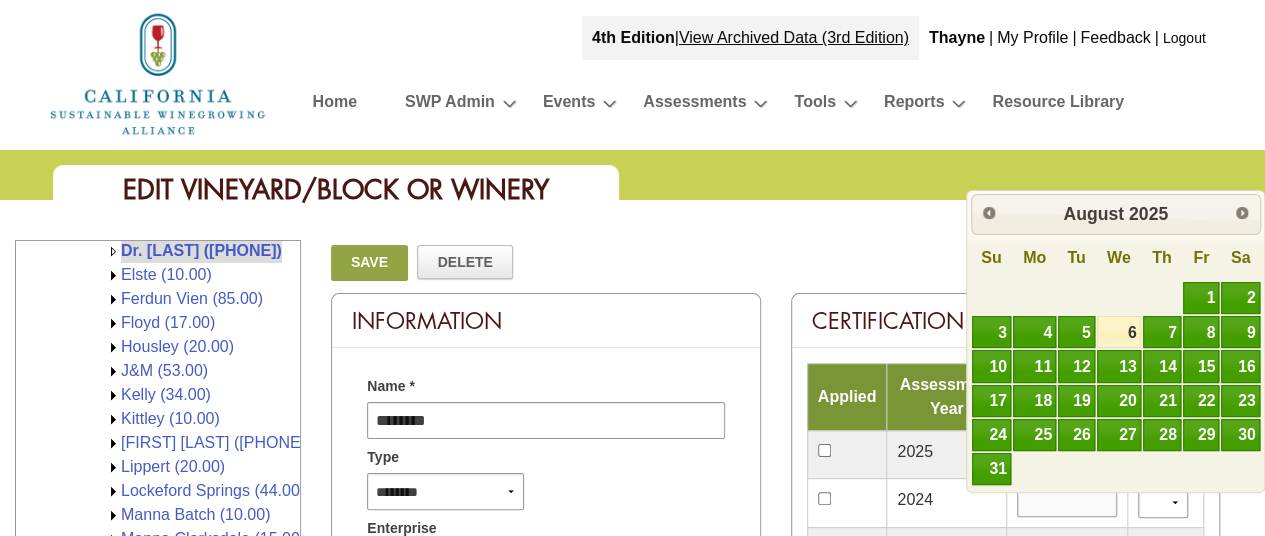 type on "**********" 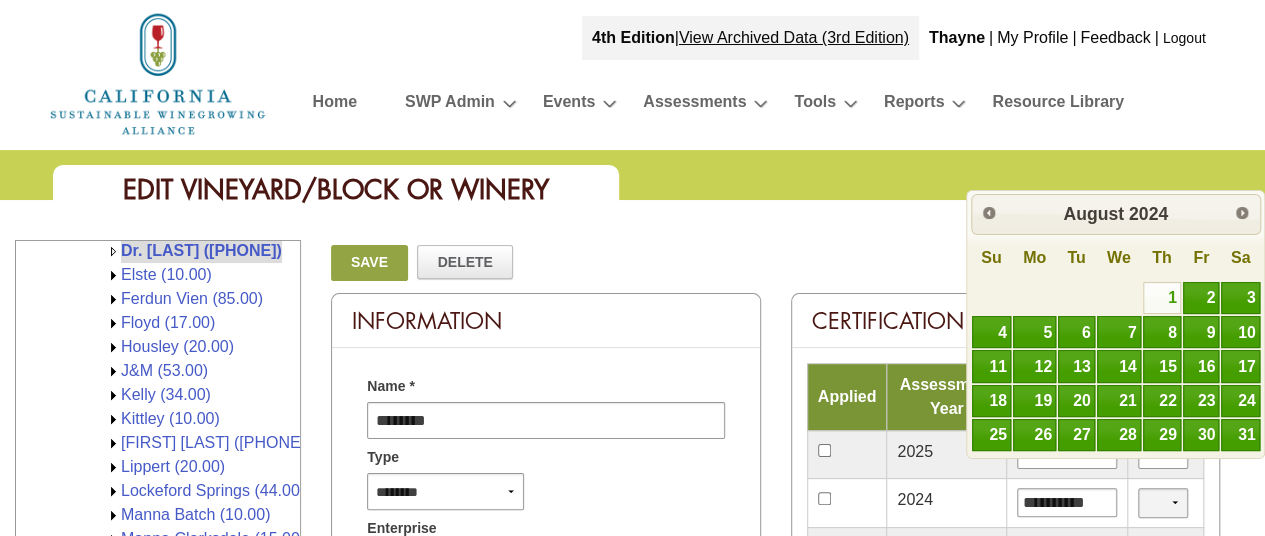 drag, startPoint x: 1164, startPoint y: 511, endPoint x: 1163, endPoint y: 501, distance: 10.049875 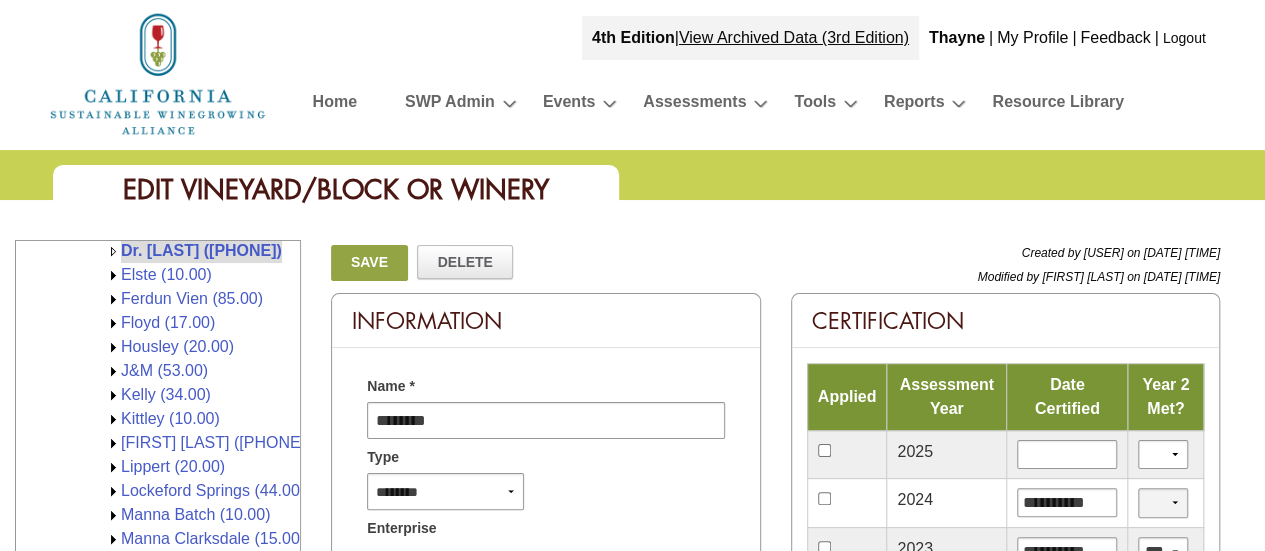 select on "*" 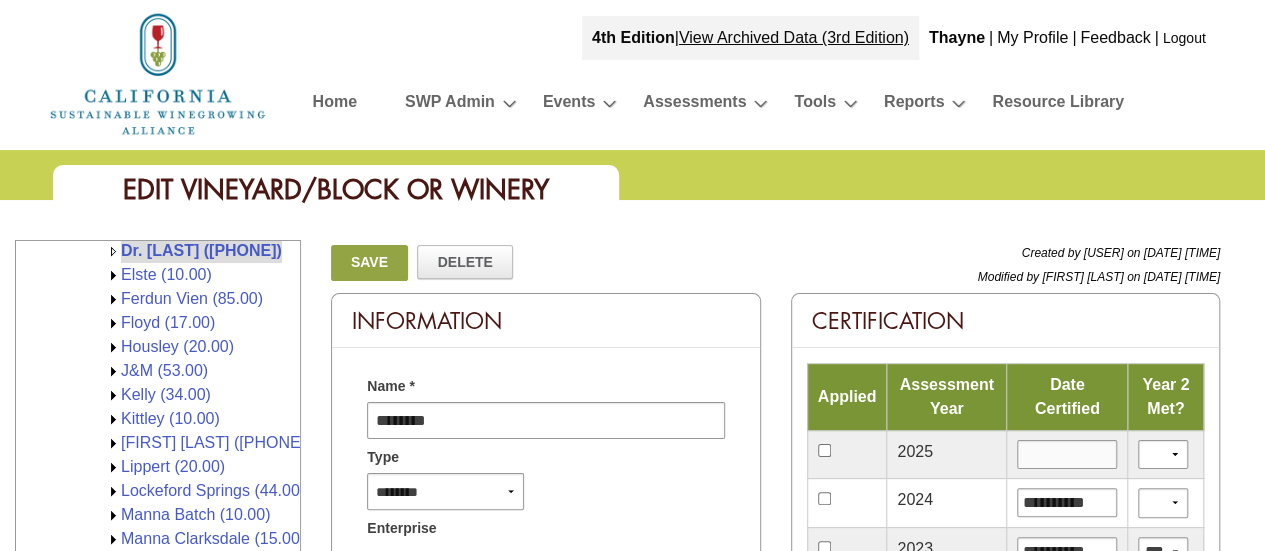 click at bounding box center [1067, 454] 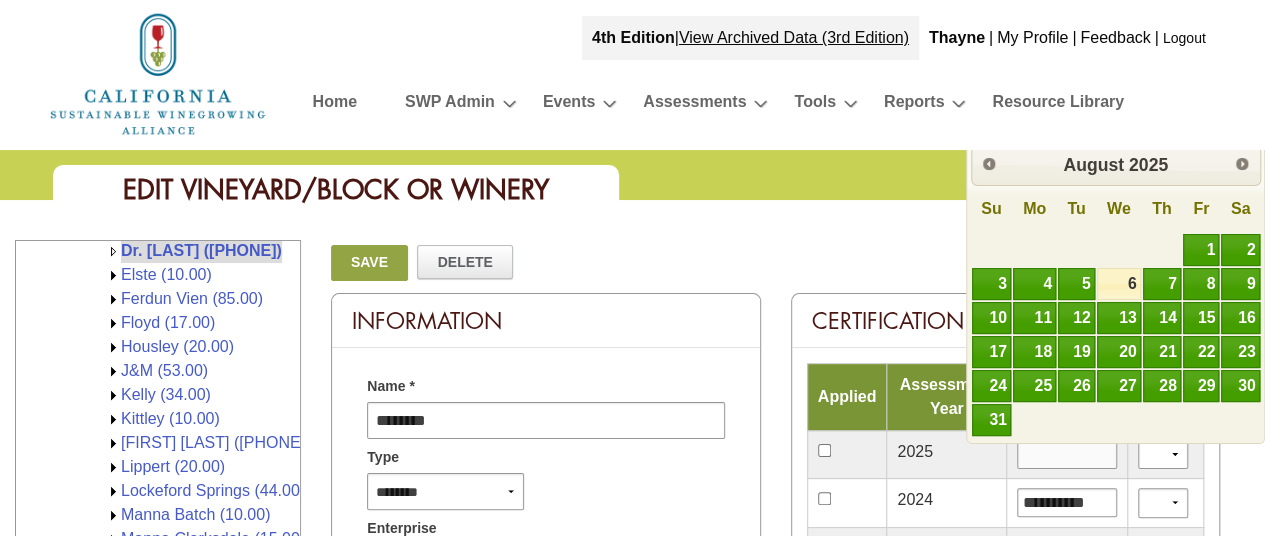 type on "*********" 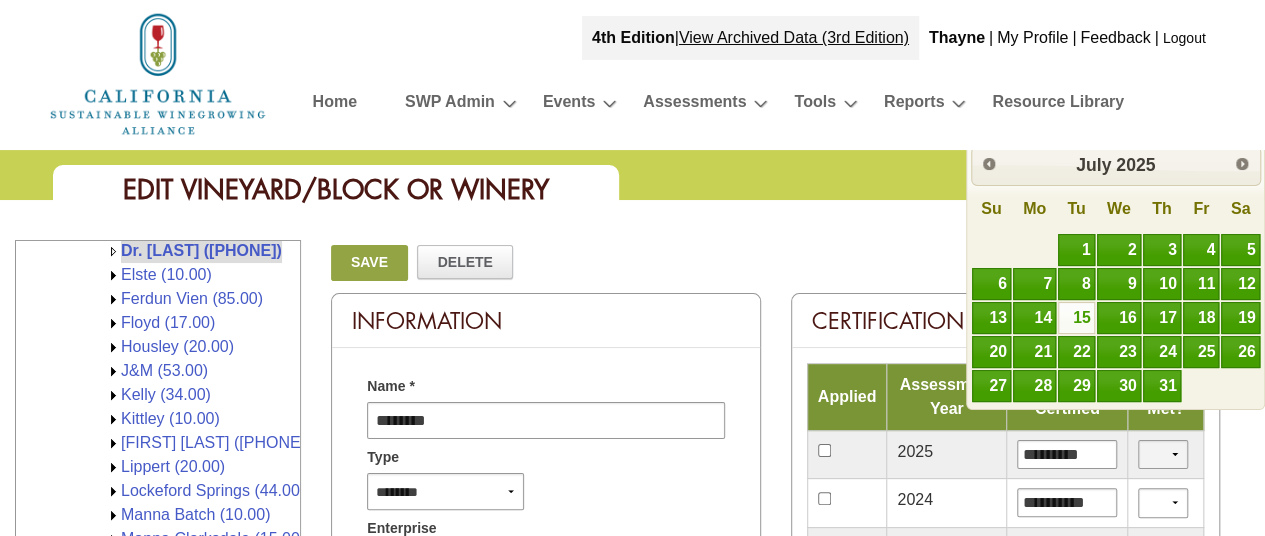 click on "***
**" at bounding box center [1163, 454] 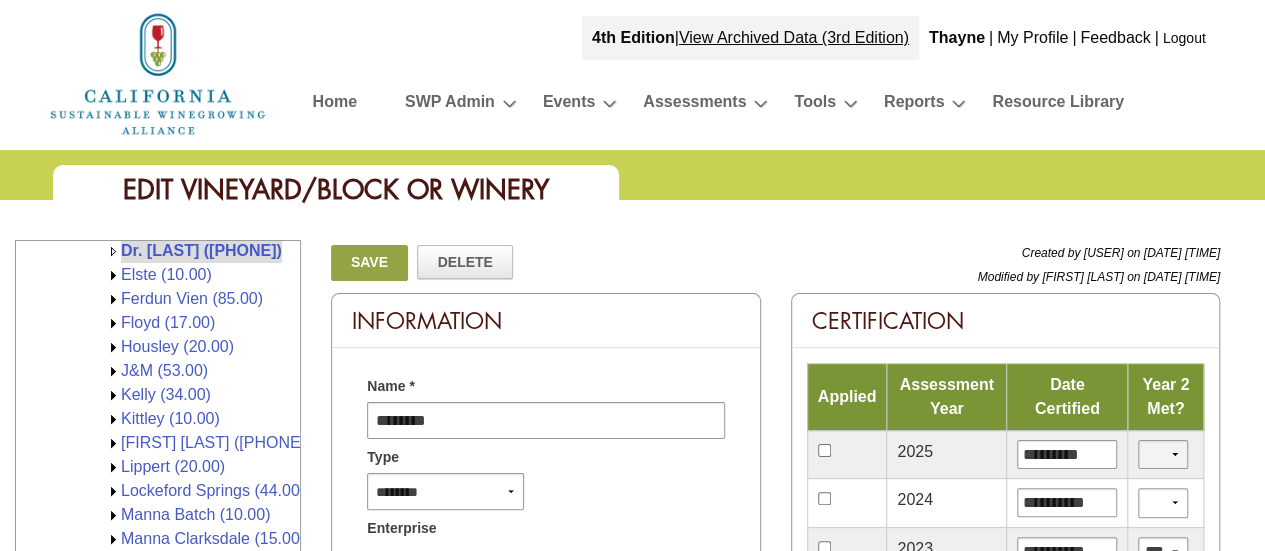 select on "*" 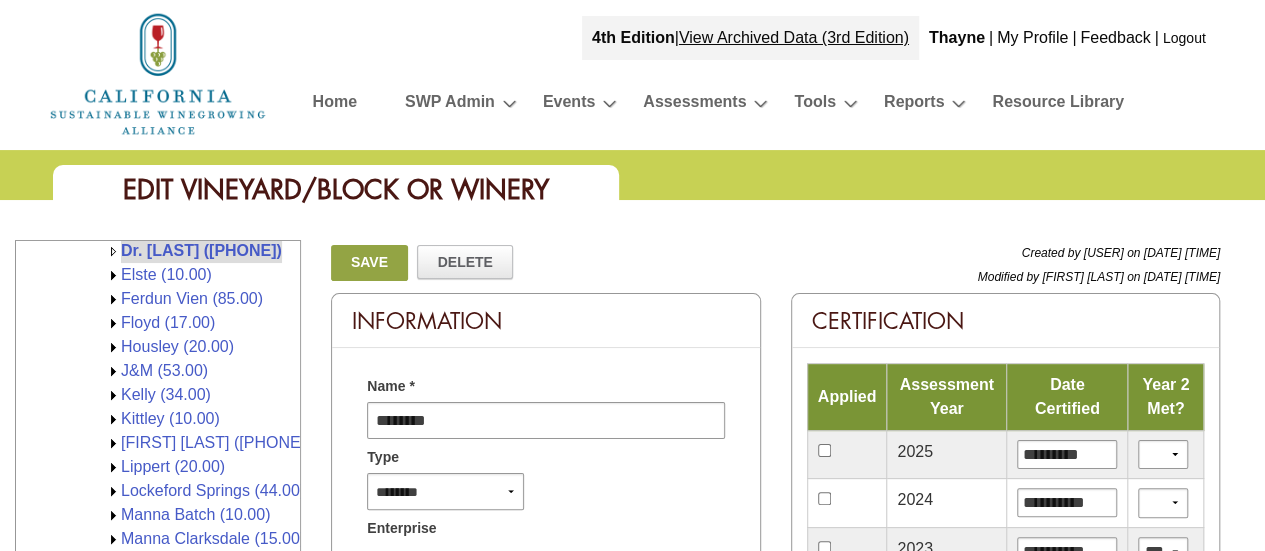 click on "Save" at bounding box center (369, 263) 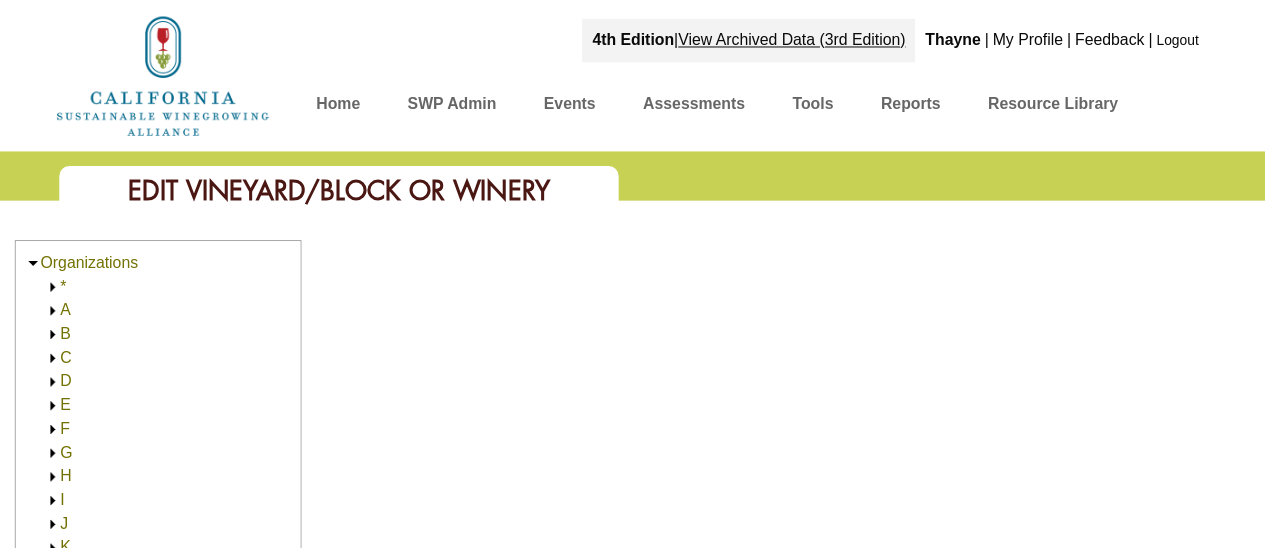 scroll, scrollTop: 0, scrollLeft: 0, axis: both 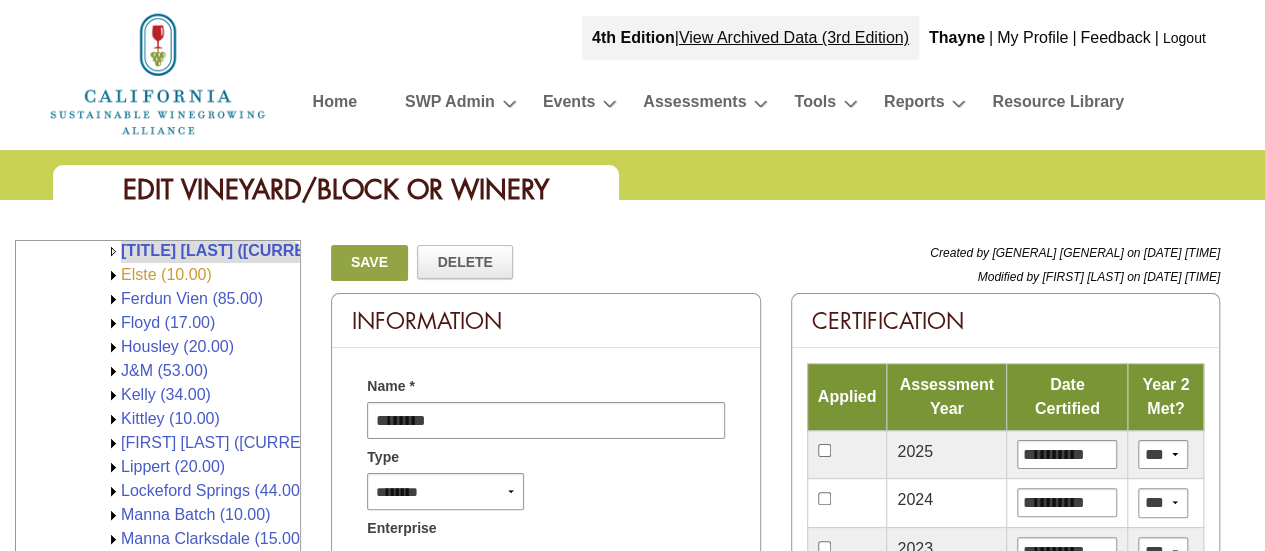 click on "Elste (10.00)" at bounding box center (166, 274) 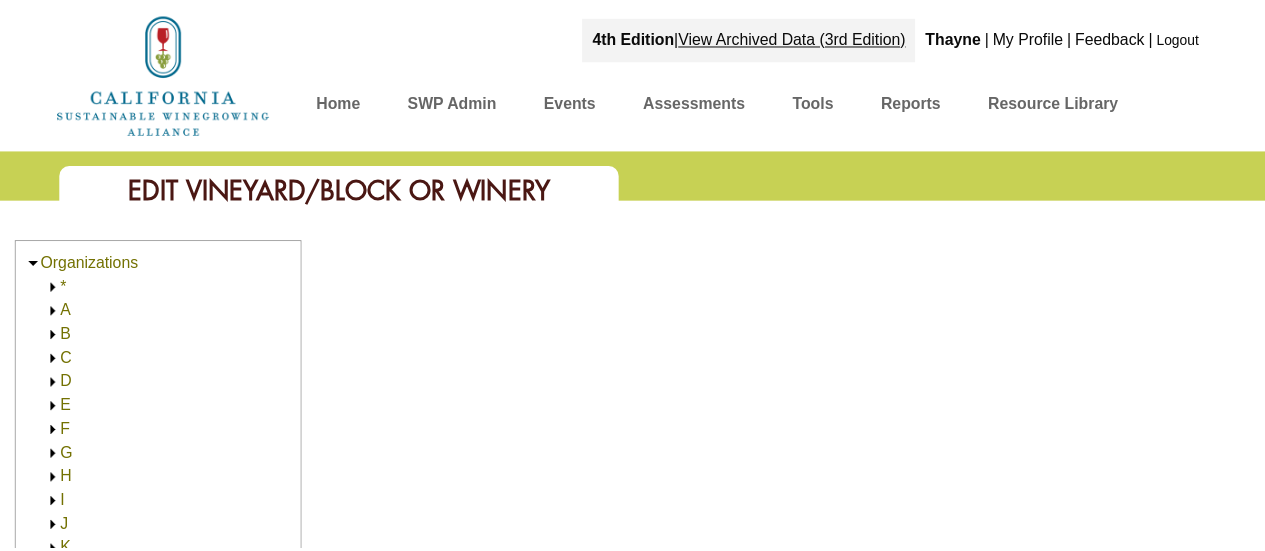 scroll, scrollTop: 0, scrollLeft: 0, axis: both 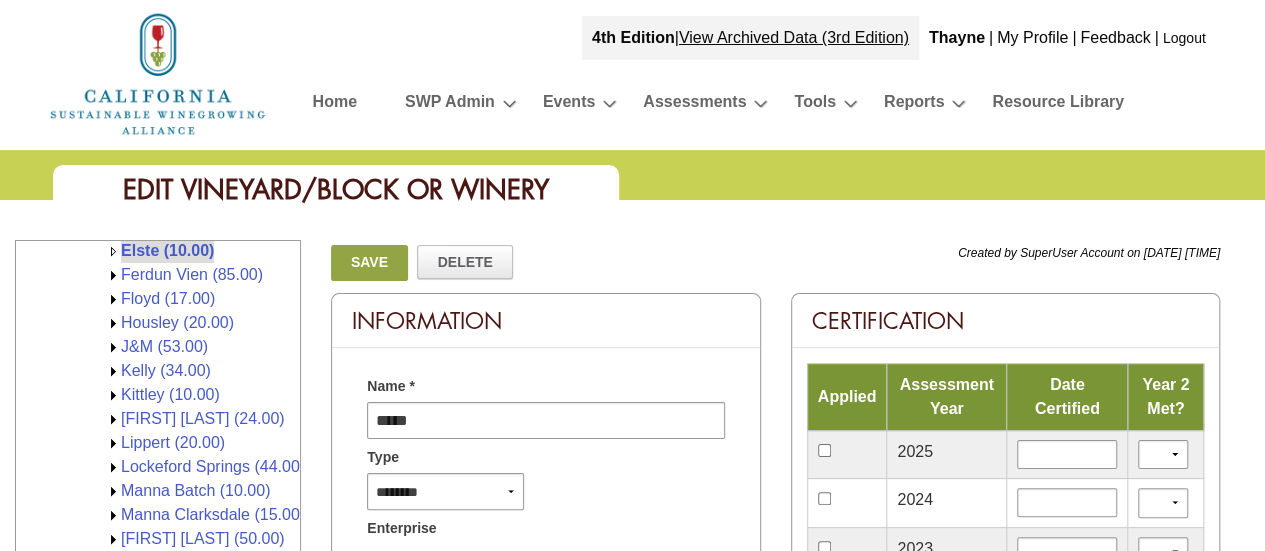 click at bounding box center [1066, 455] 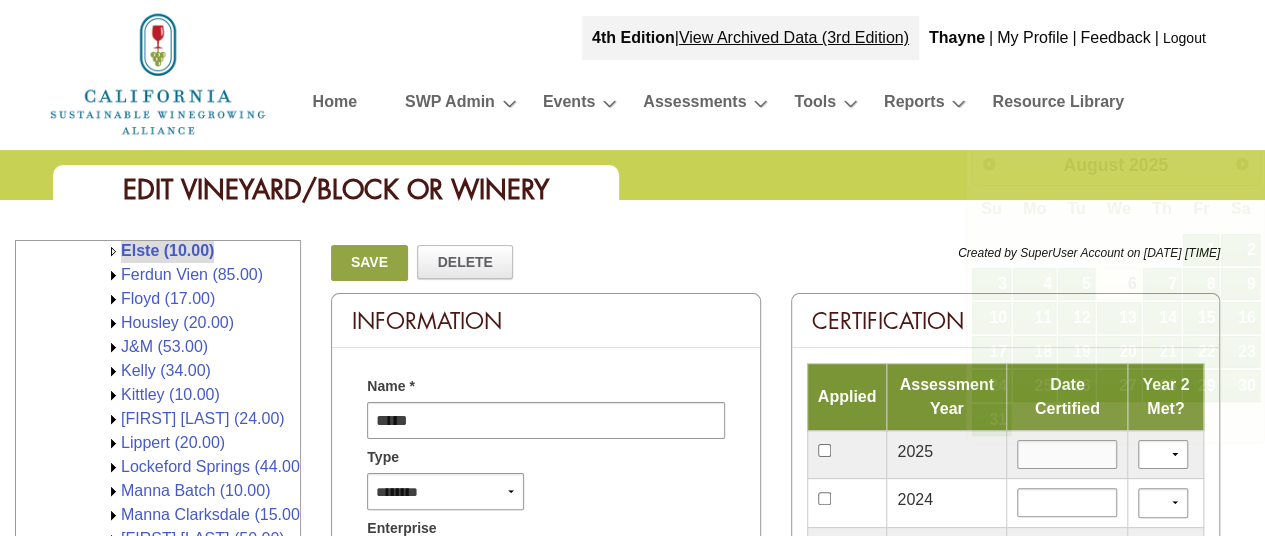 click at bounding box center [1067, 454] 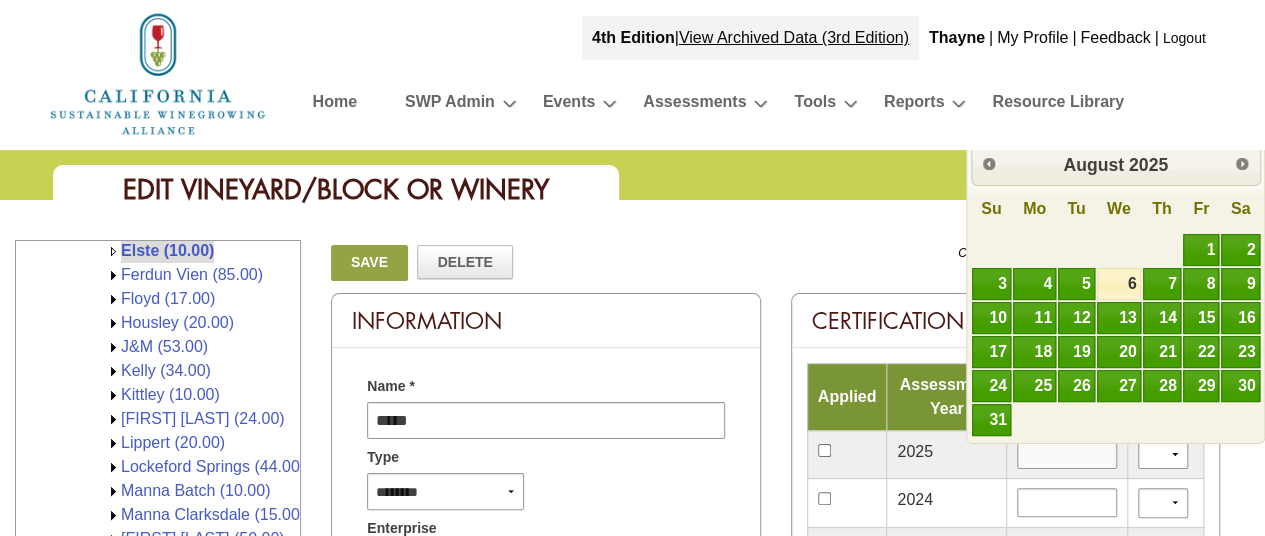 type on "*********" 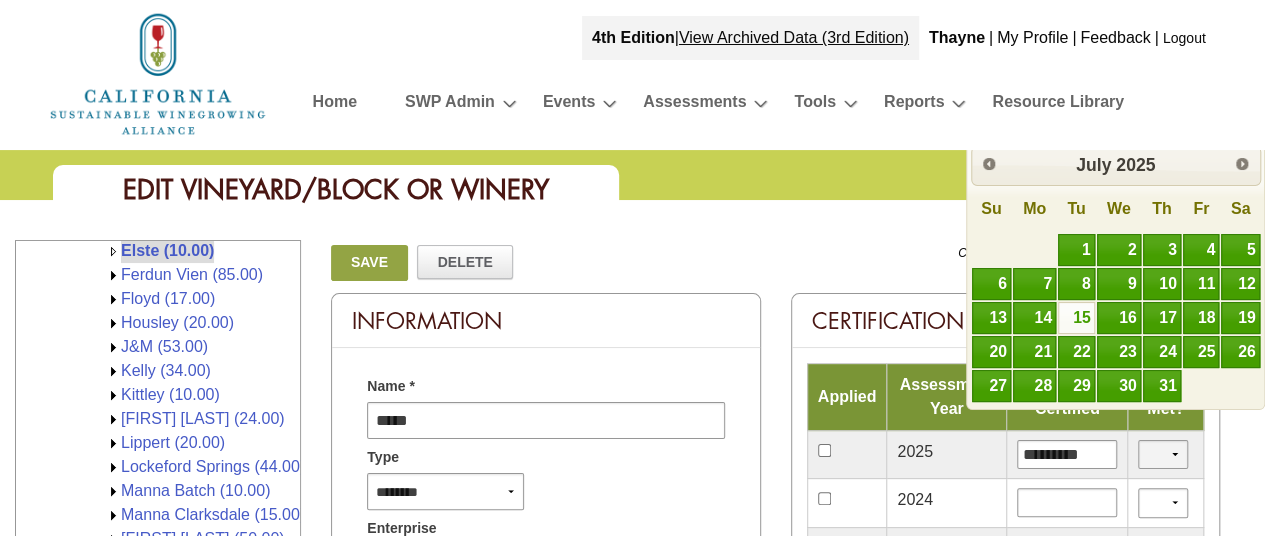 click on "***
**" at bounding box center [1163, 454] 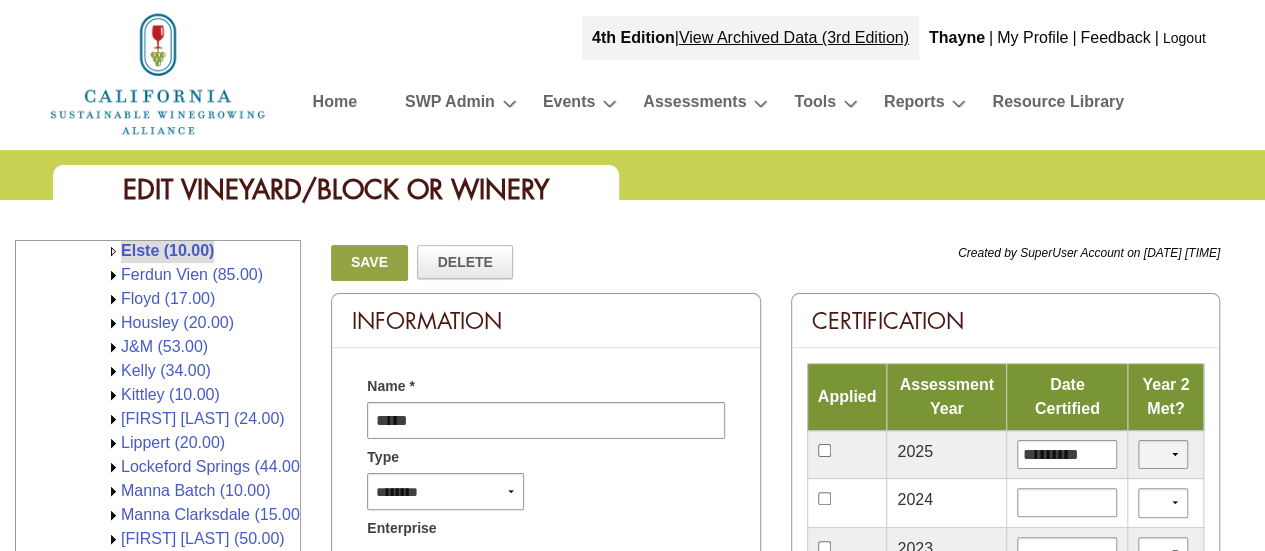select on "*" 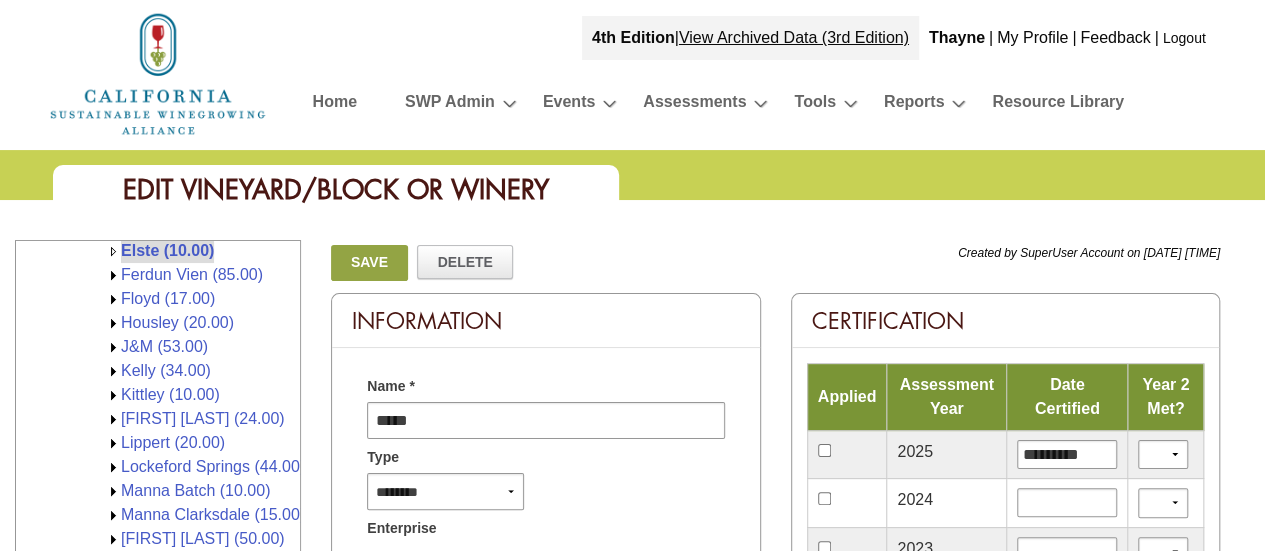 click on "Save" at bounding box center (369, 263) 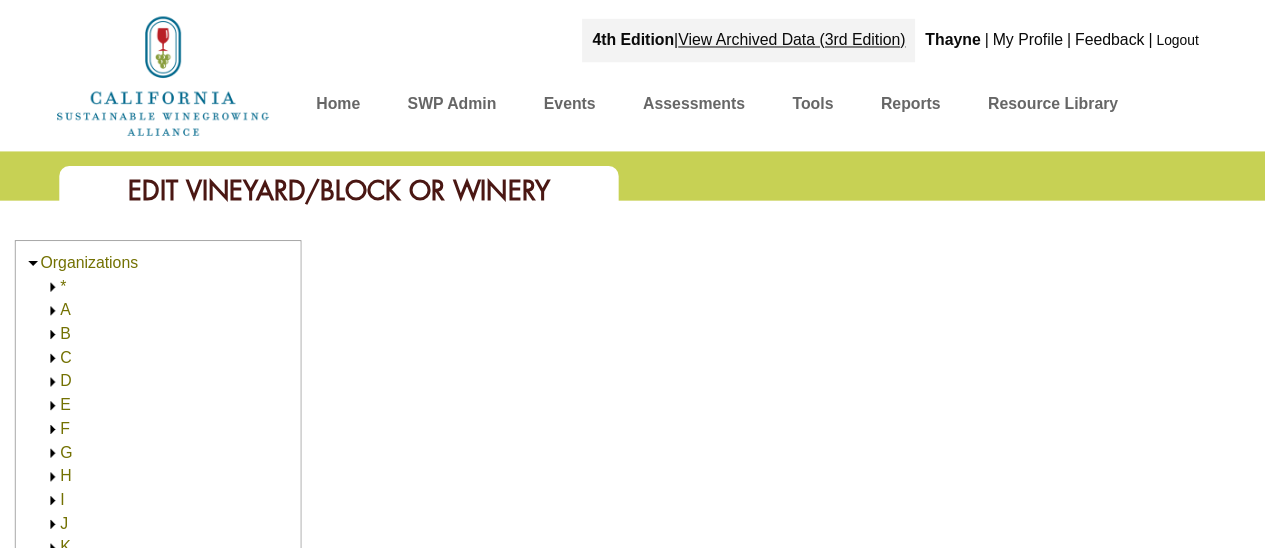 scroll, scrollTop: 0, scrollLeft: 0, axis: both 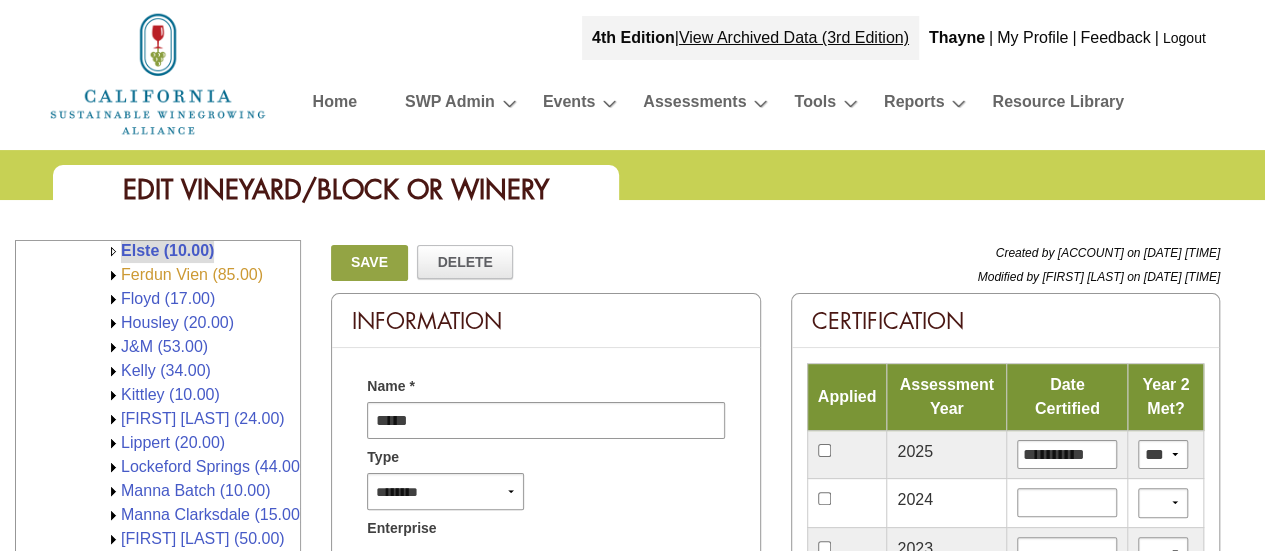 click on "Ferdun Vien (85.00)" at bounding box center [192, 274] 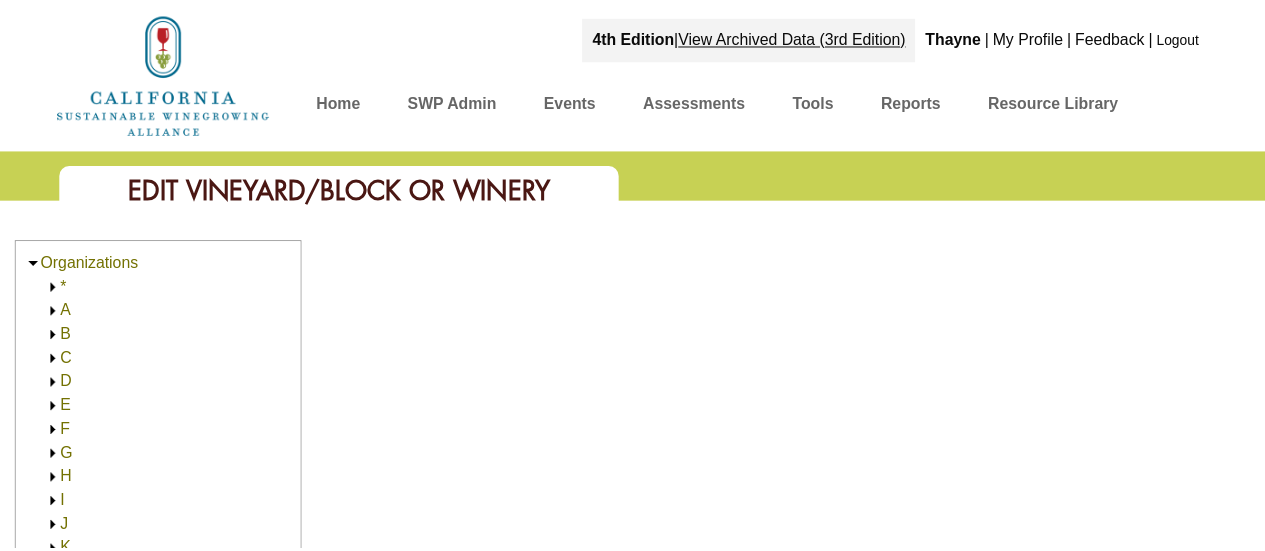 scroll, scrollTop: 0, scrollLeft: 0, axis: both 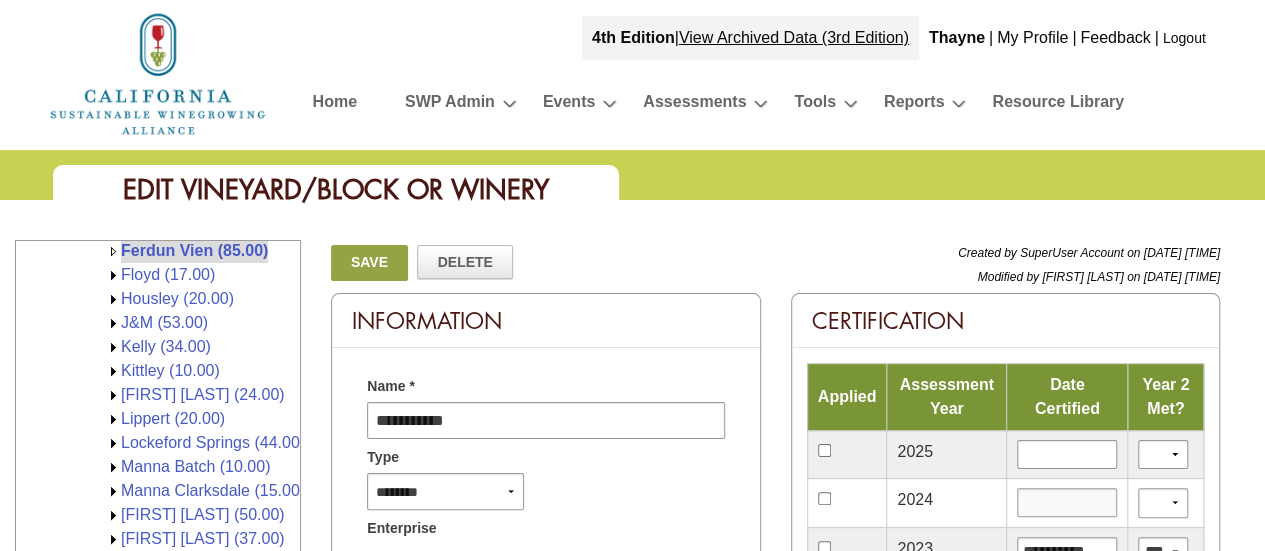 click at bounding box center (1067, 502) 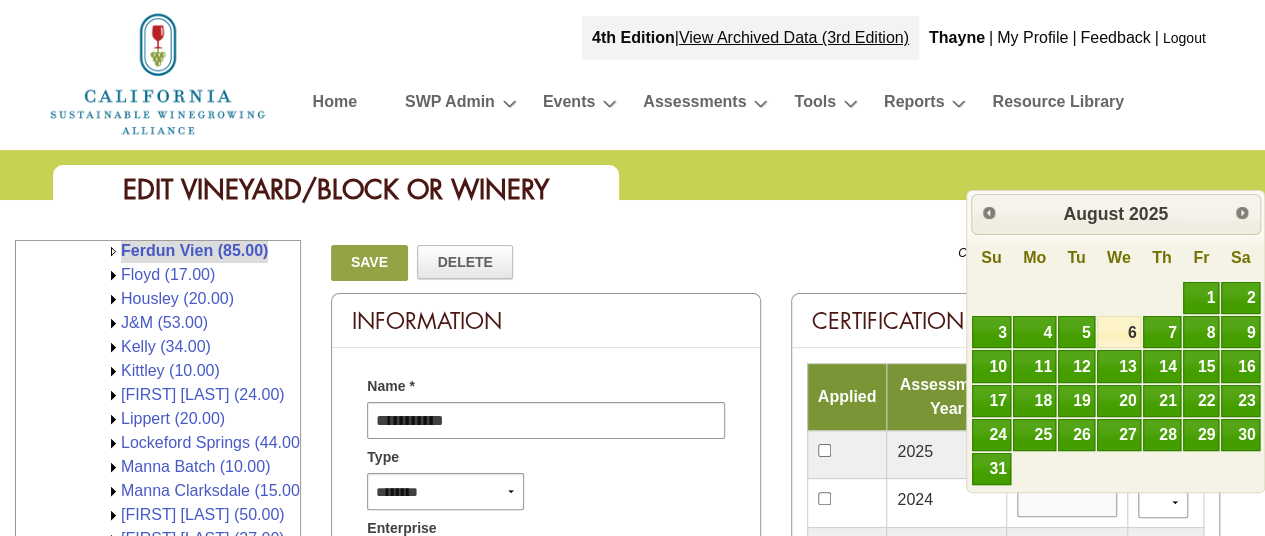type on "**********" 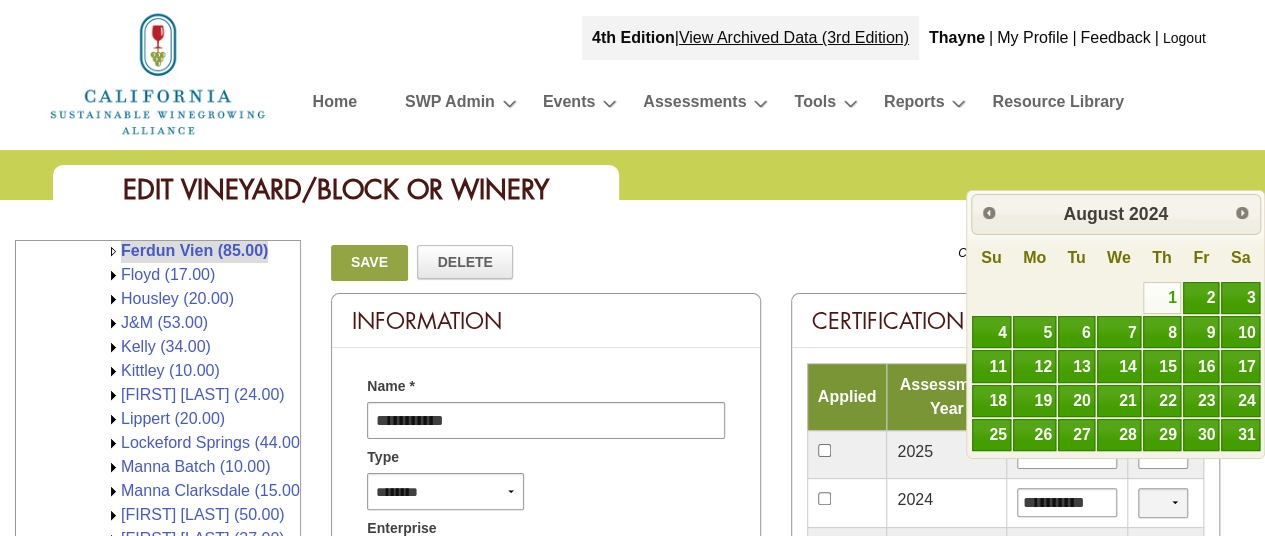 click on "***
**" at bounding box center (1163, 502) 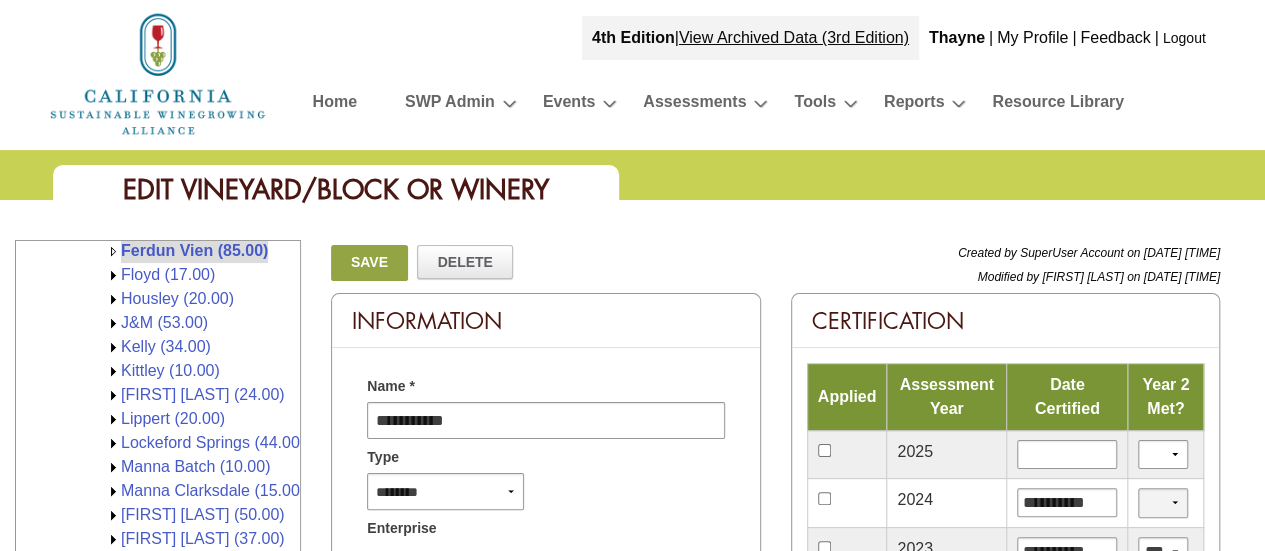 select on "*" 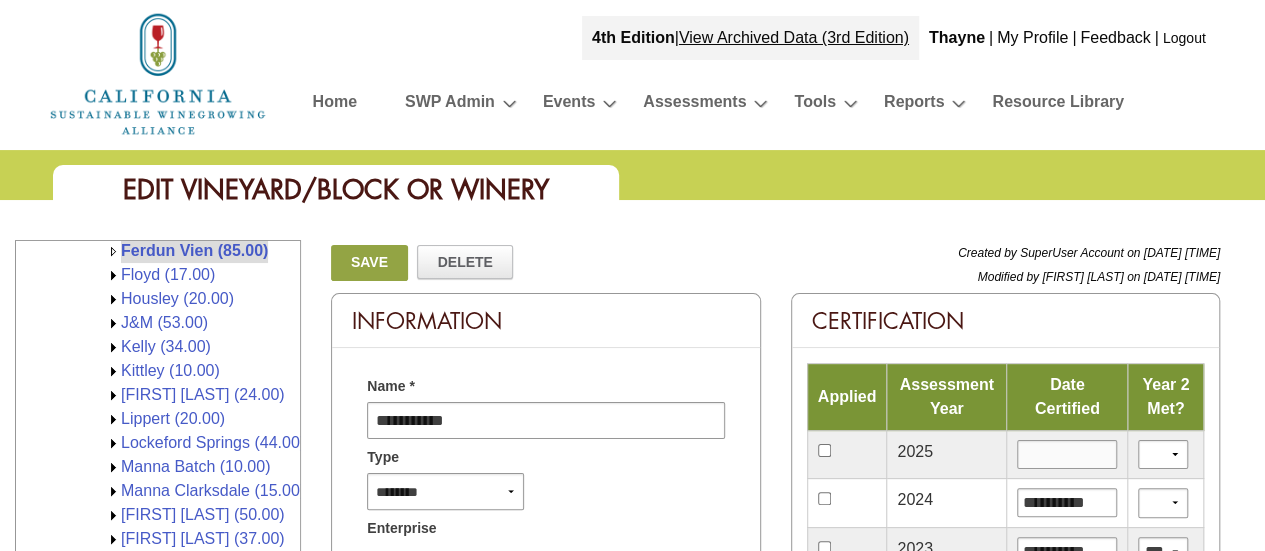 click at bounding box center (1067, 454) 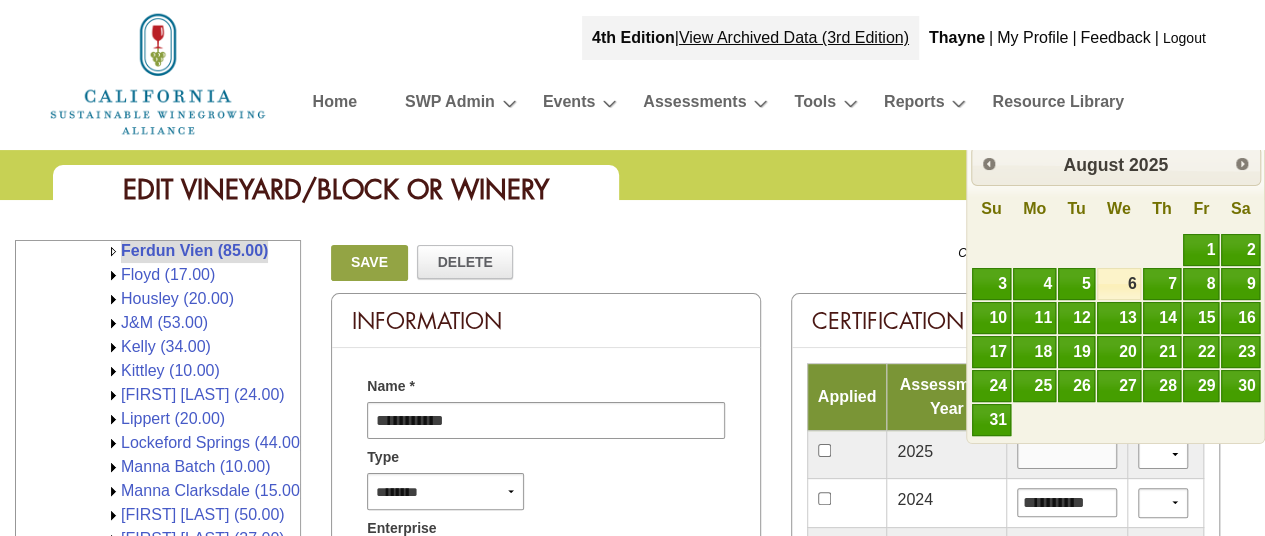 type on "*********" 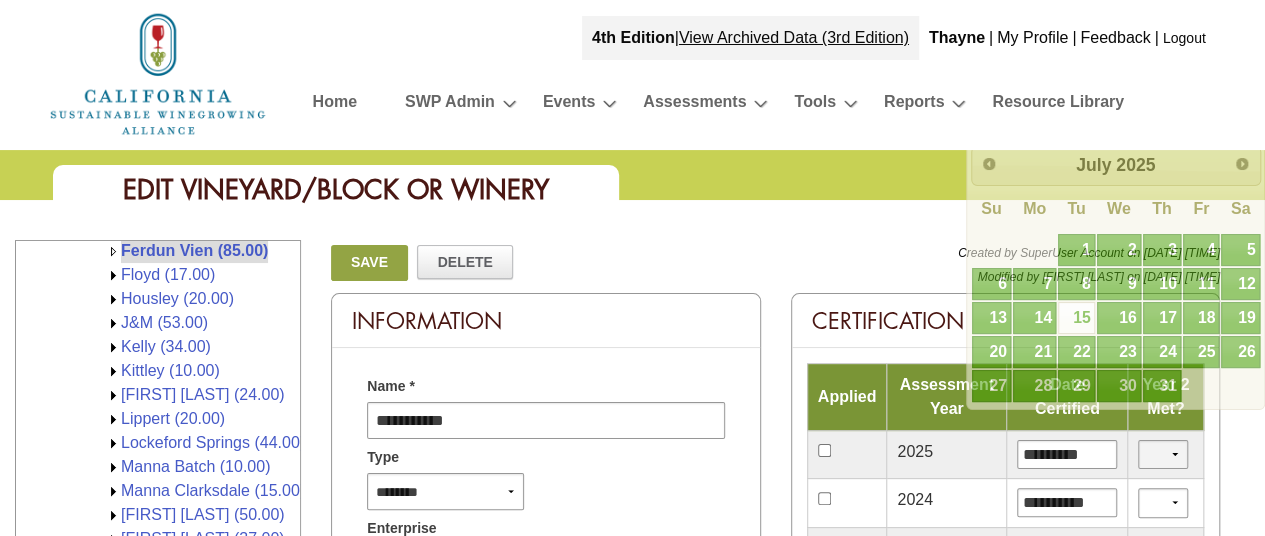 click on "***
**" at bounding box center [1163, 454] 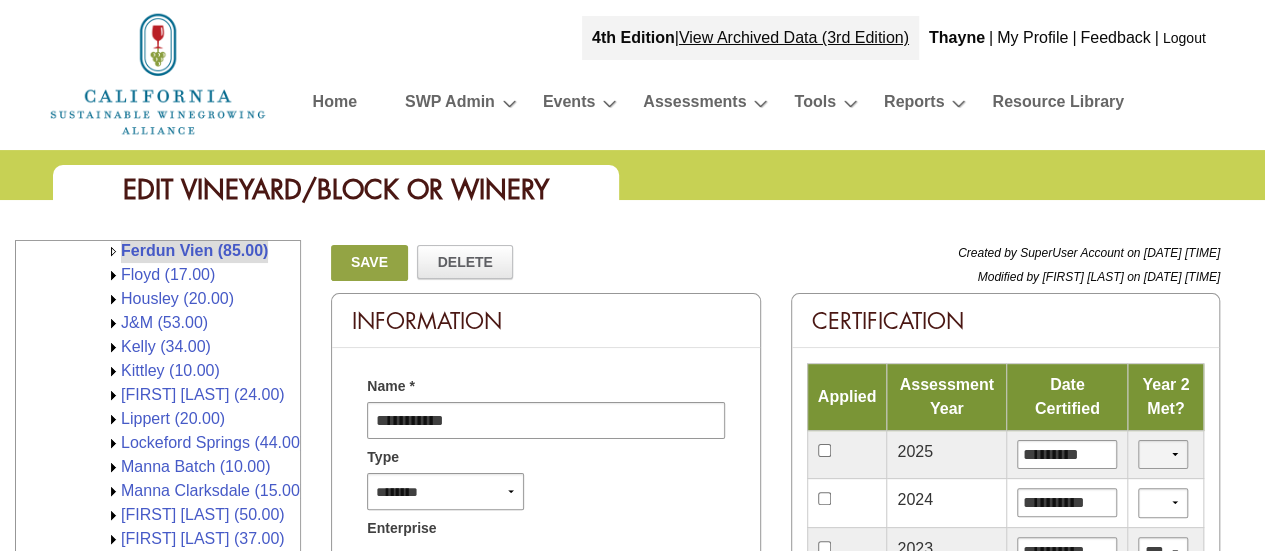 select on "*" 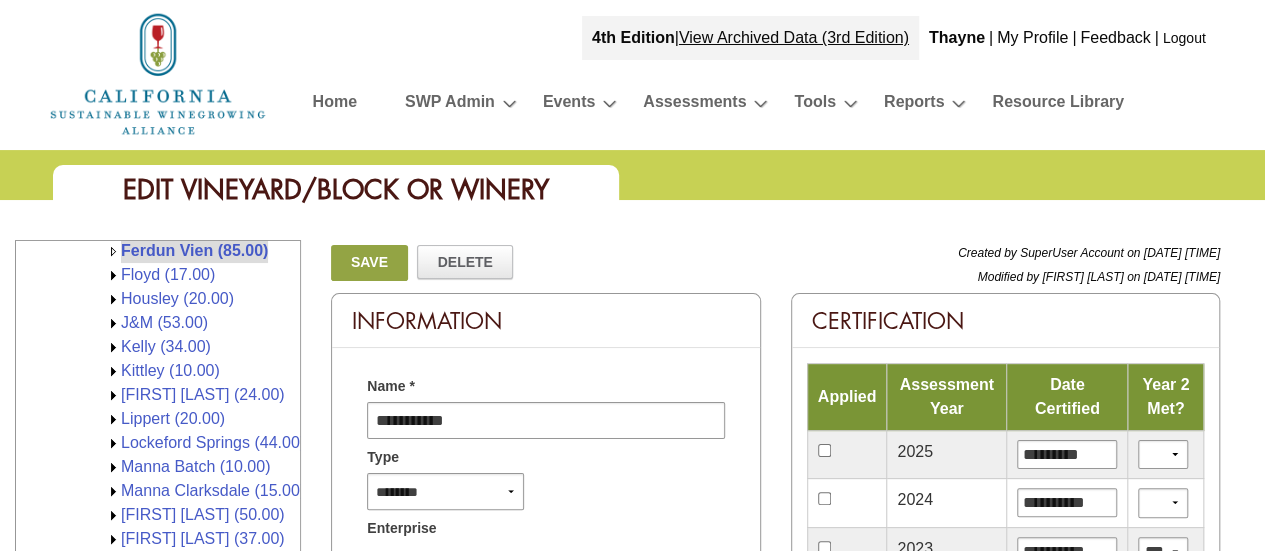 click on "Save" at bounding box center [369, 263] 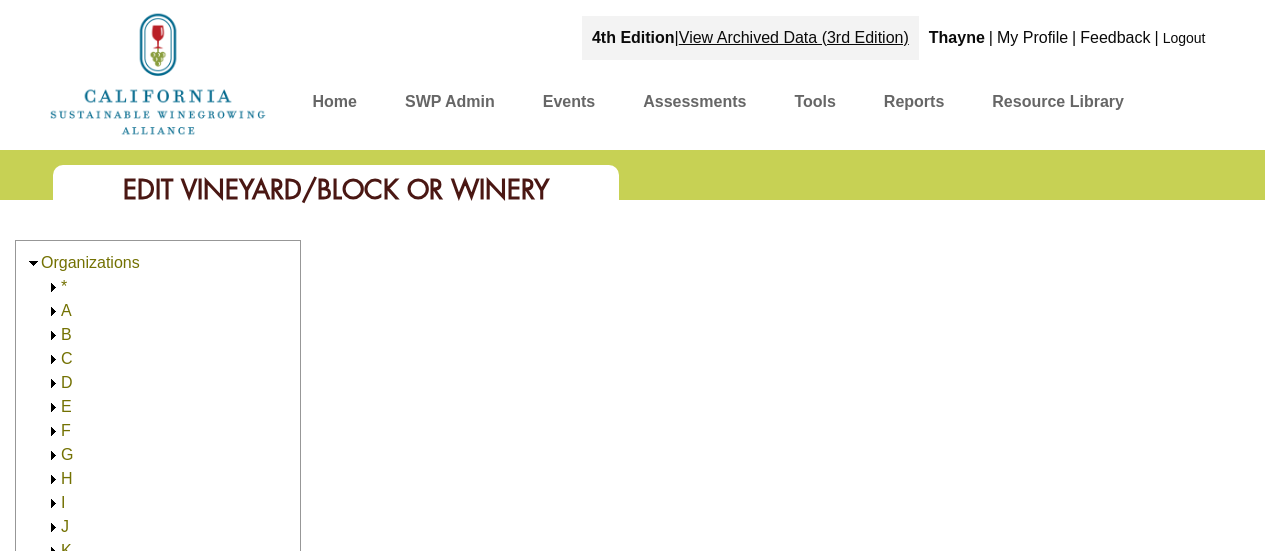 scroll, scrollTop: 0, scrollLeft: 0, axis: both 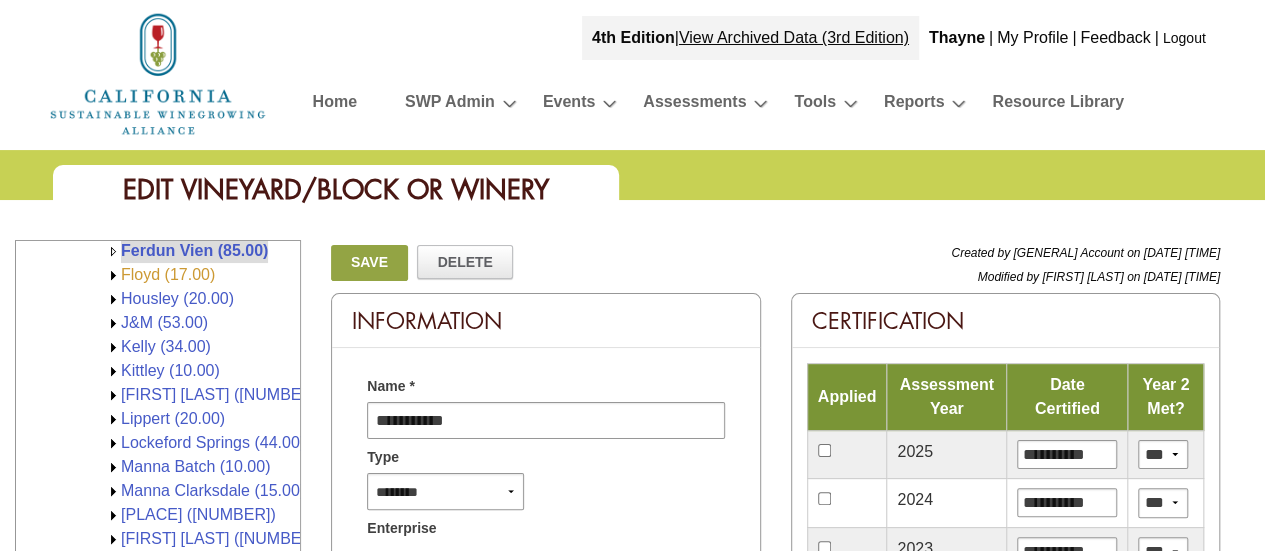 click on "Floyd (17.00)" at bounding box center (168, 274) 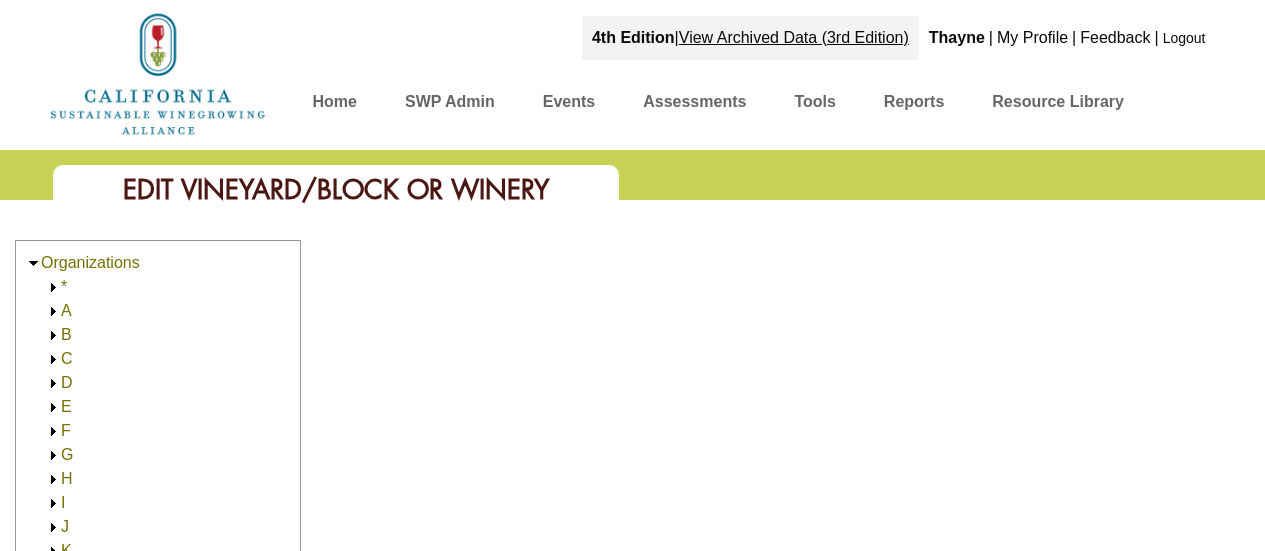 scroll, scrollTop: 0, scrollLeft: 0, axis: both 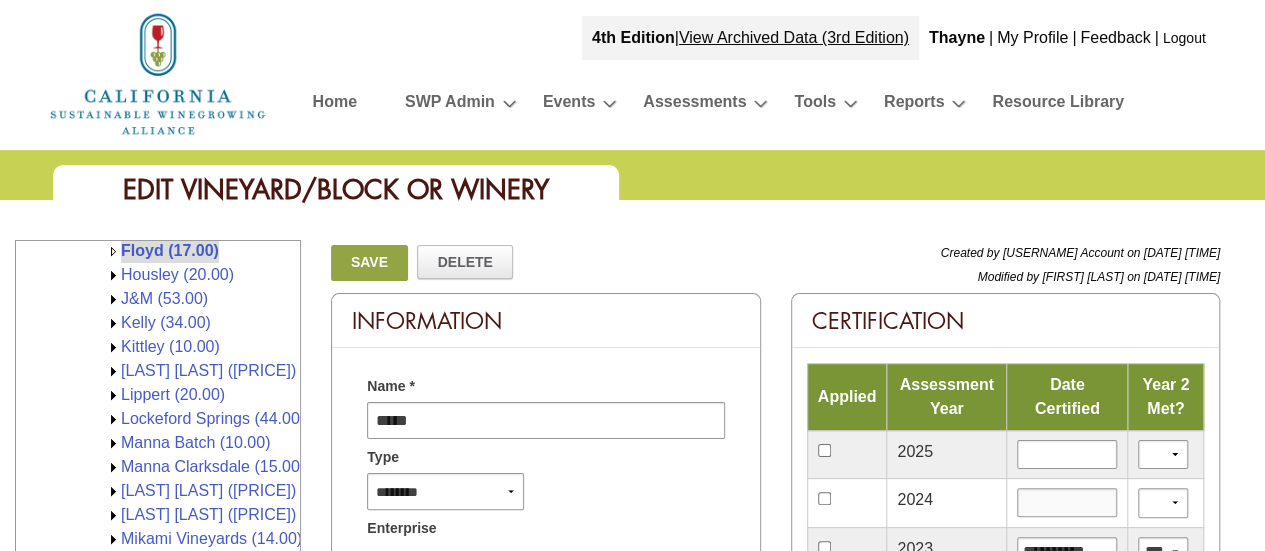 click at bounding box center (1067, 502) 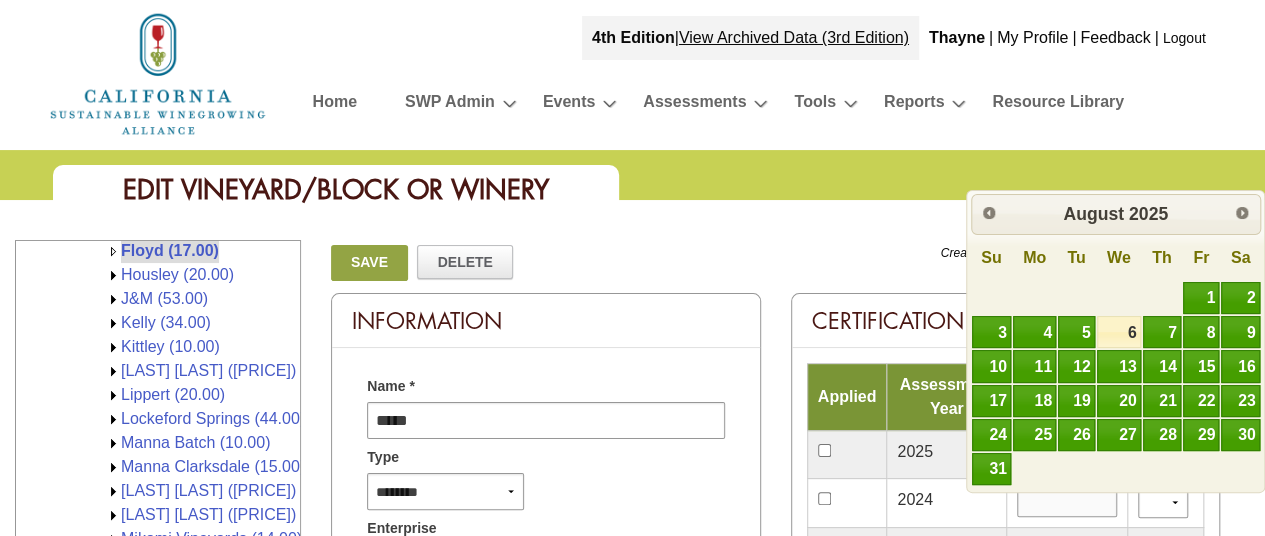 type on "**********" 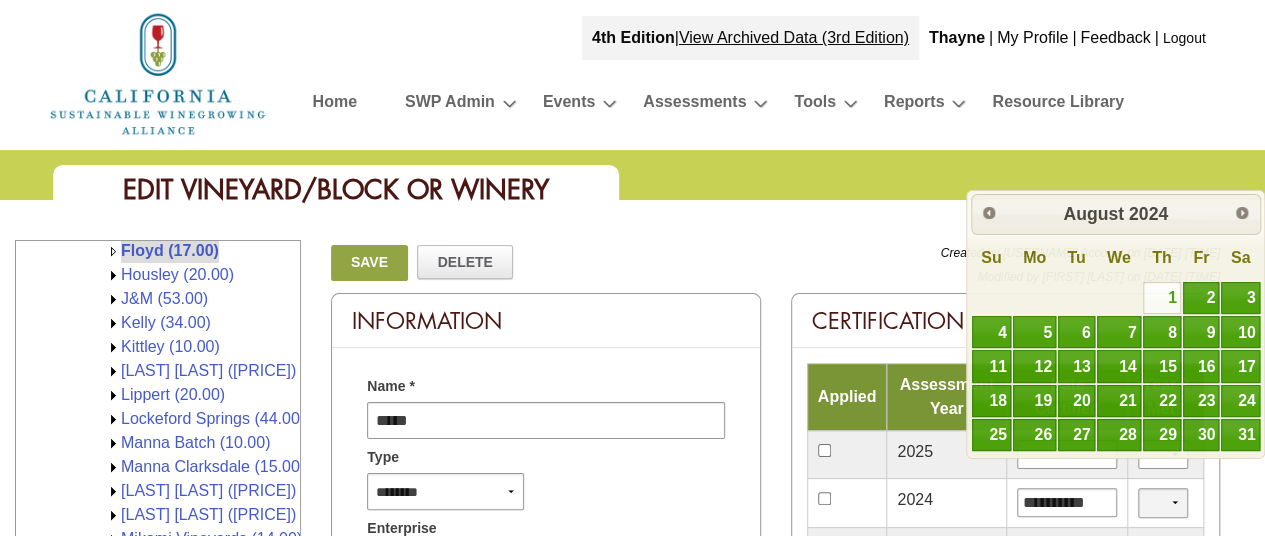click on "***
**" at bounding box center (1163, 502) 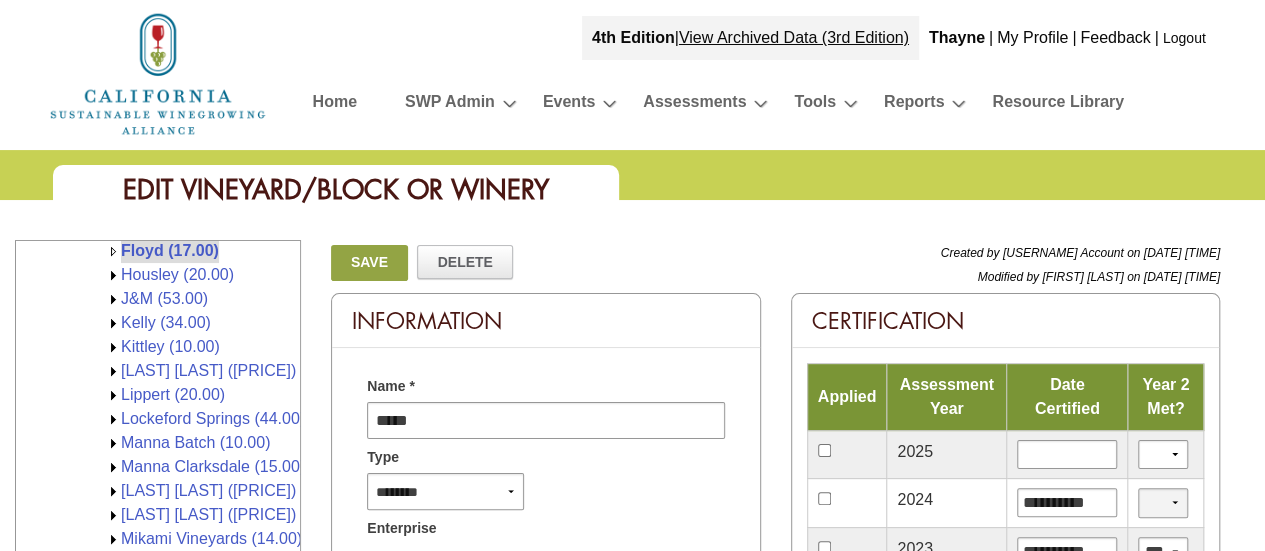 select on "*" 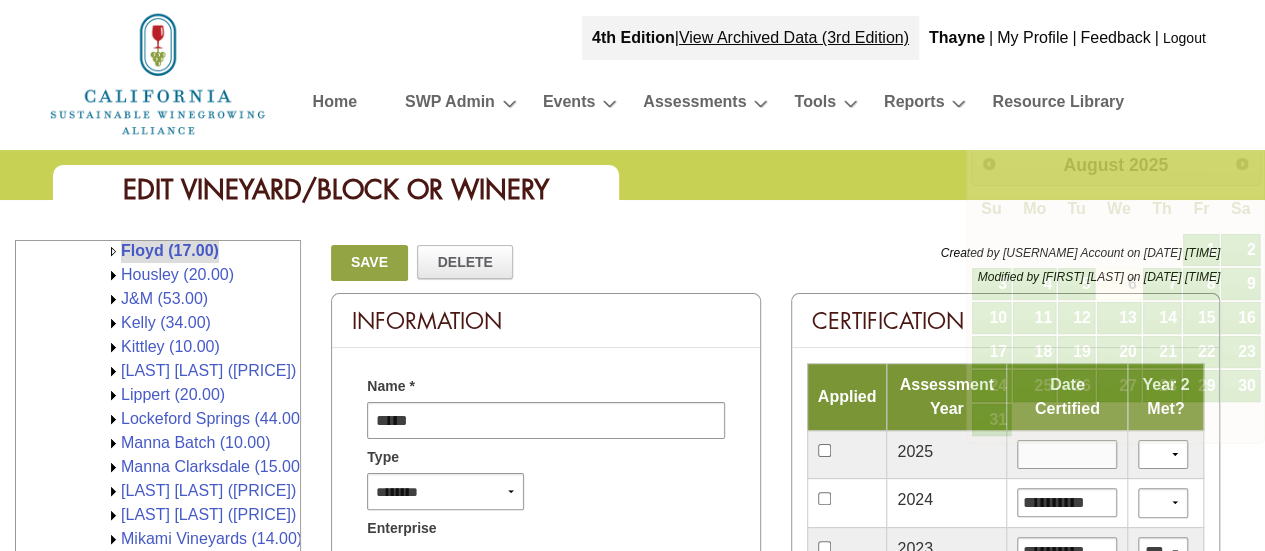 click at bounding box center [1067, 454] 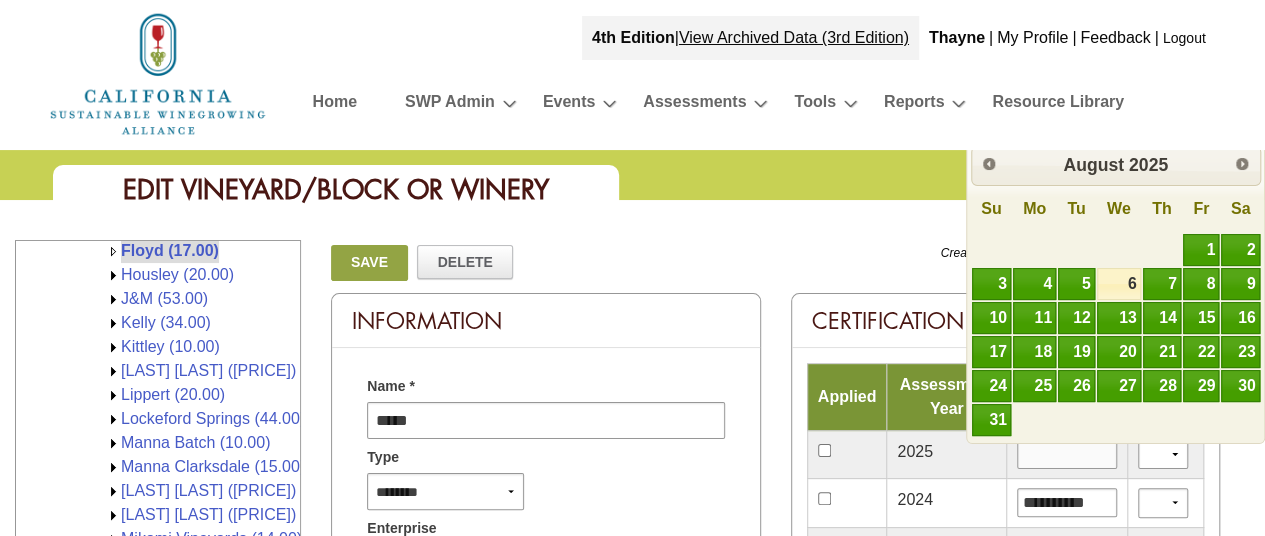type on "*********" 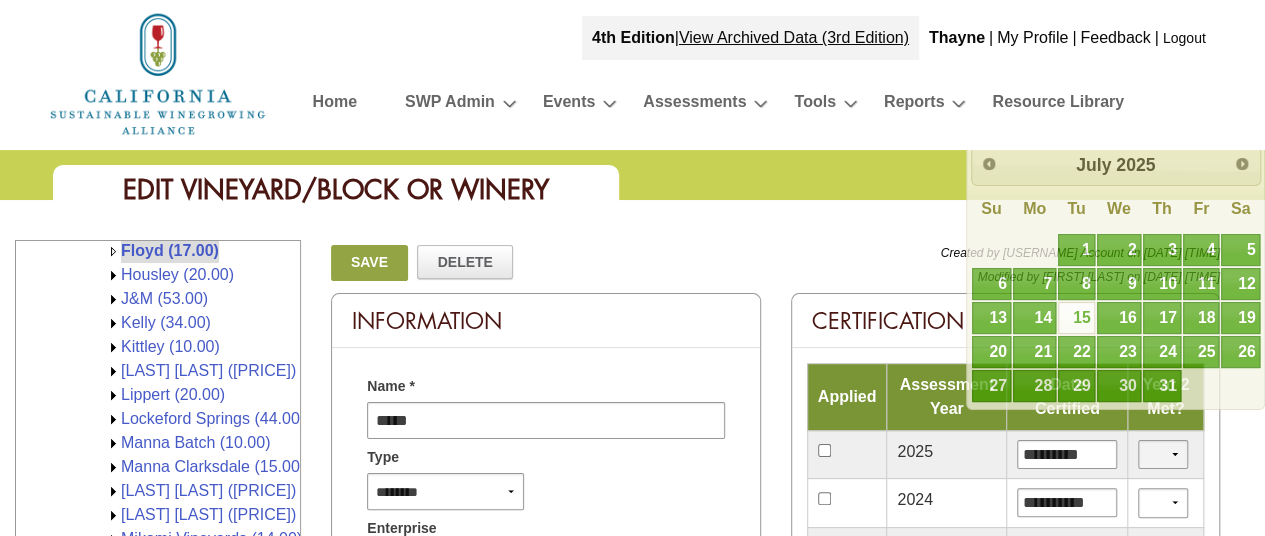 click on "***
**" at bounding box center [1163, 454] 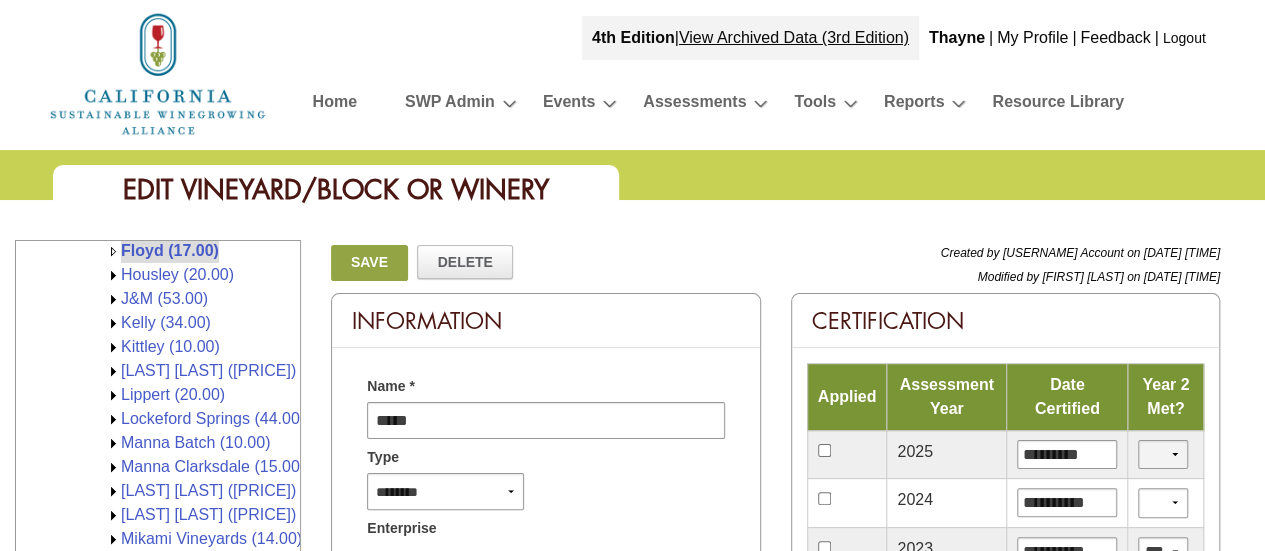 select on "*" 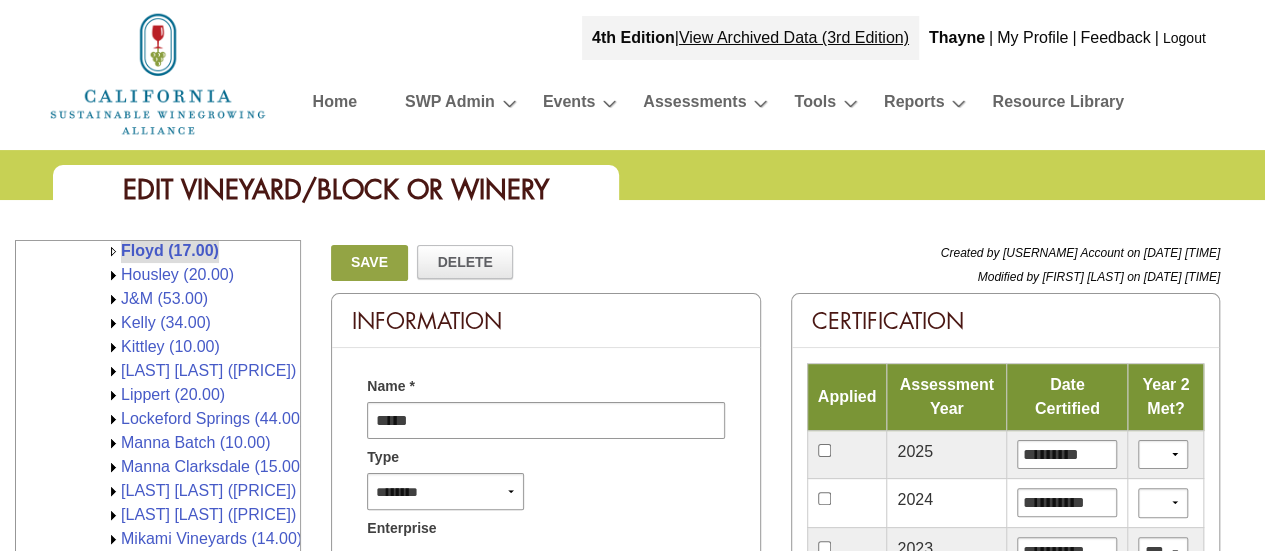 click on "Save" at bounding box center [369, 263] 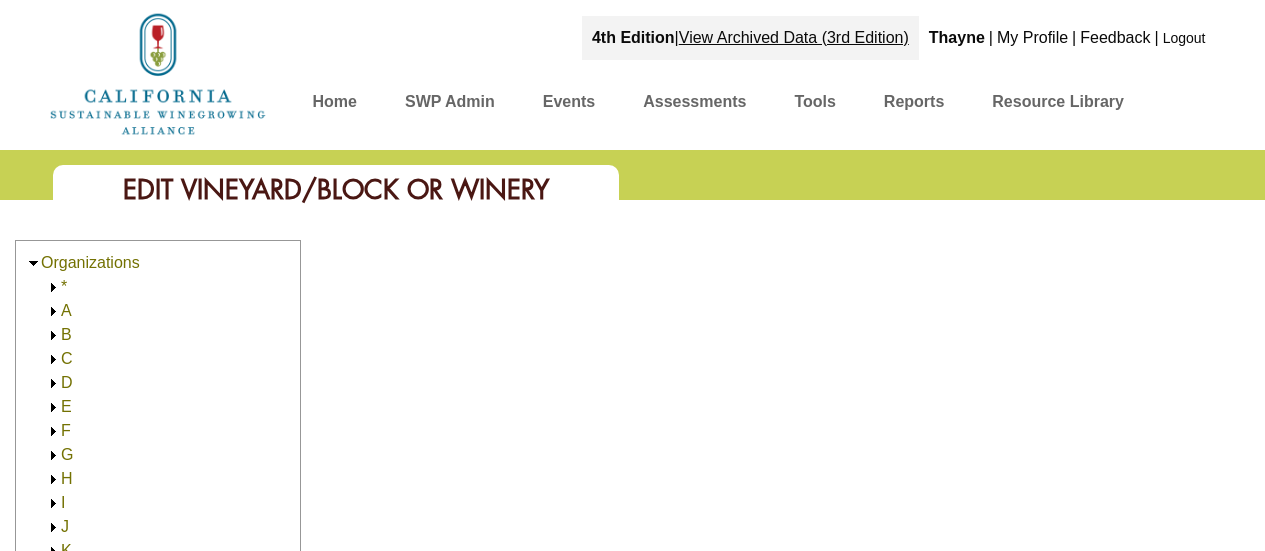 scroll, scrollTop: 0, scrollLeft: 0, axis: both 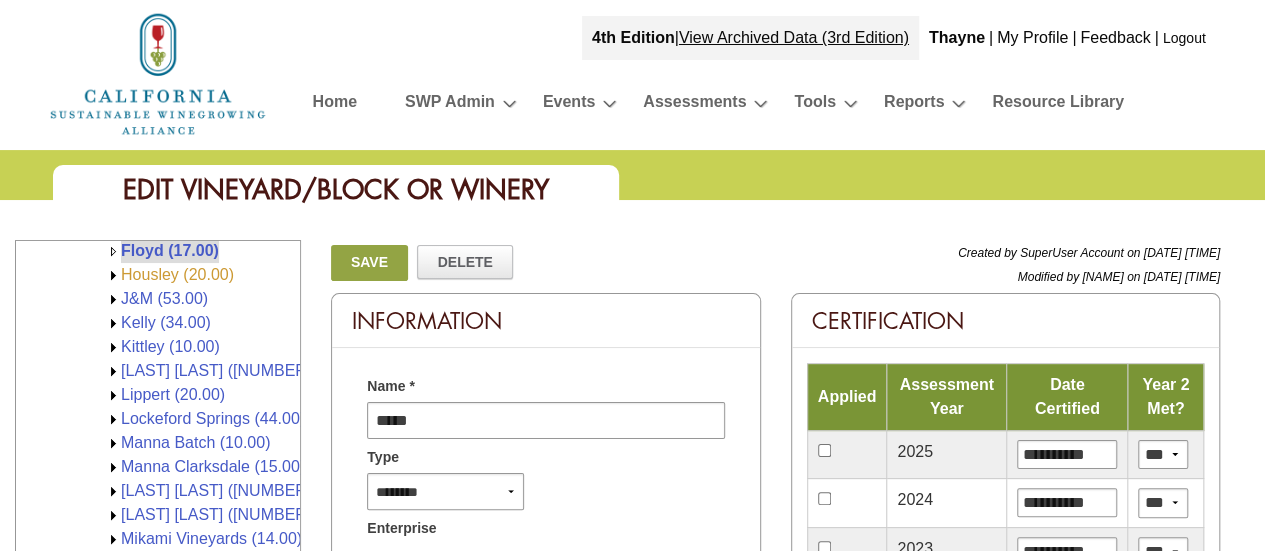 click on "Housley (20.00)" at bounding box center [177, 274] 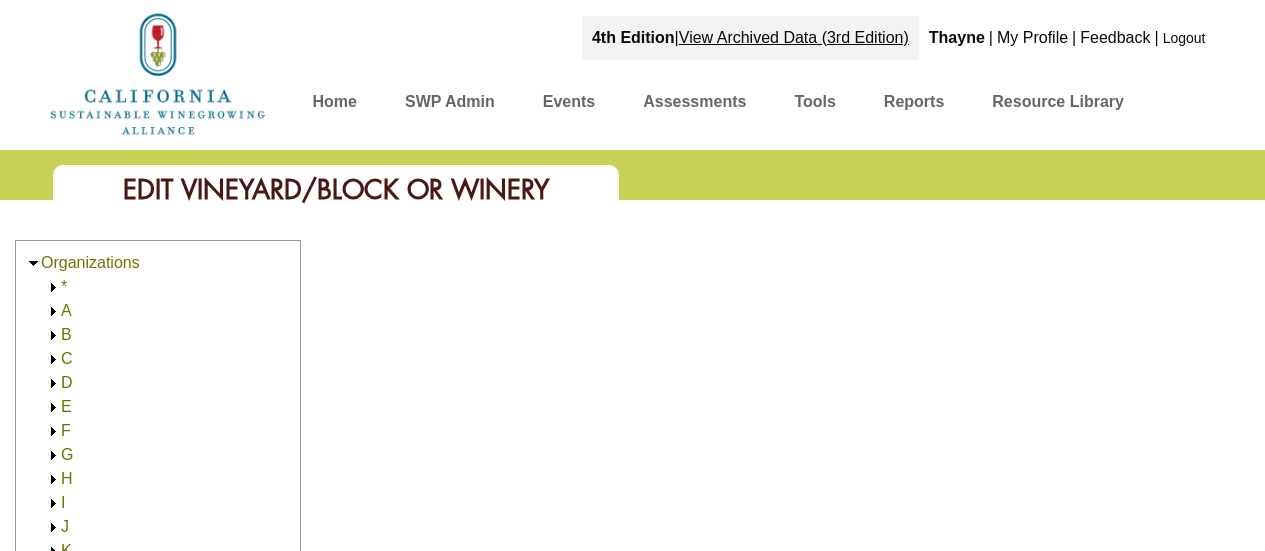 scroll, scrollTop: 0, scrollLeft: 0, axis: both 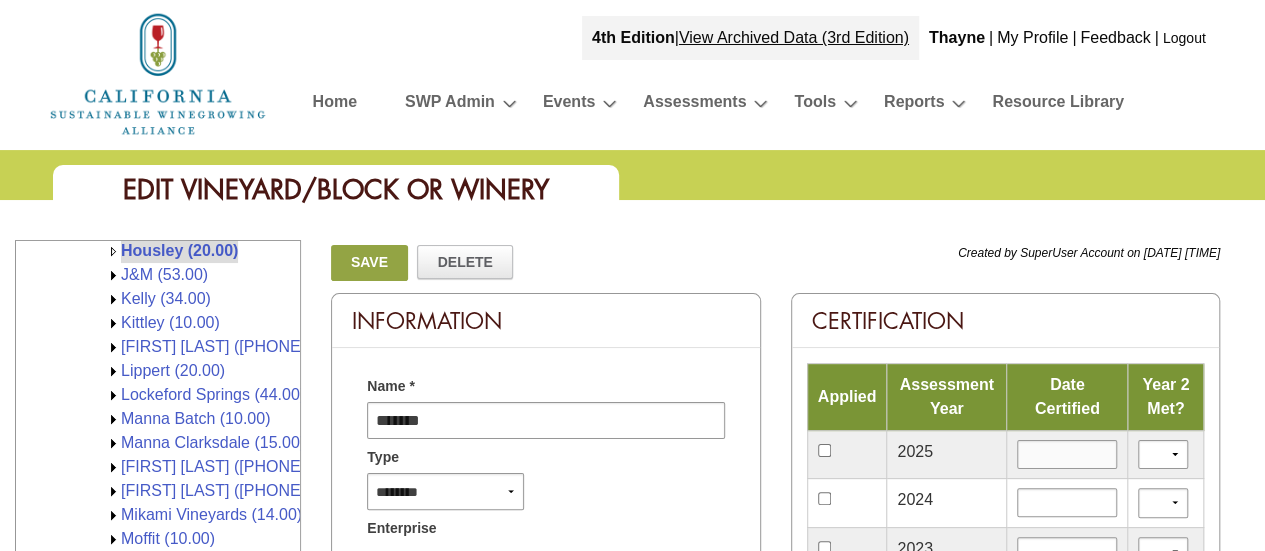click at bounding box center [1067, 454] 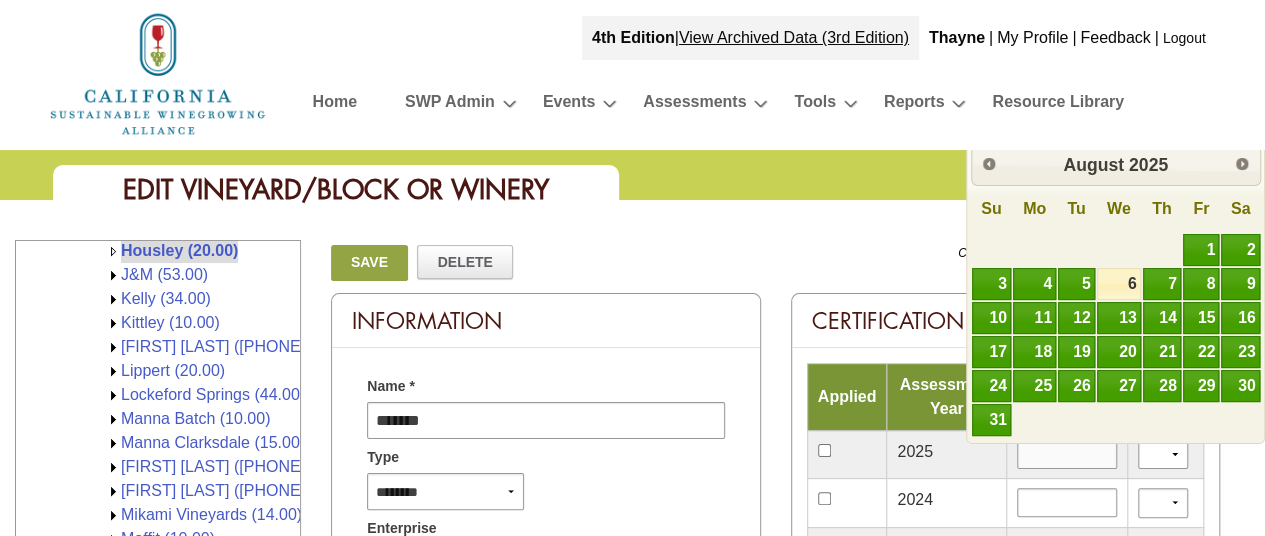 type on "*********" 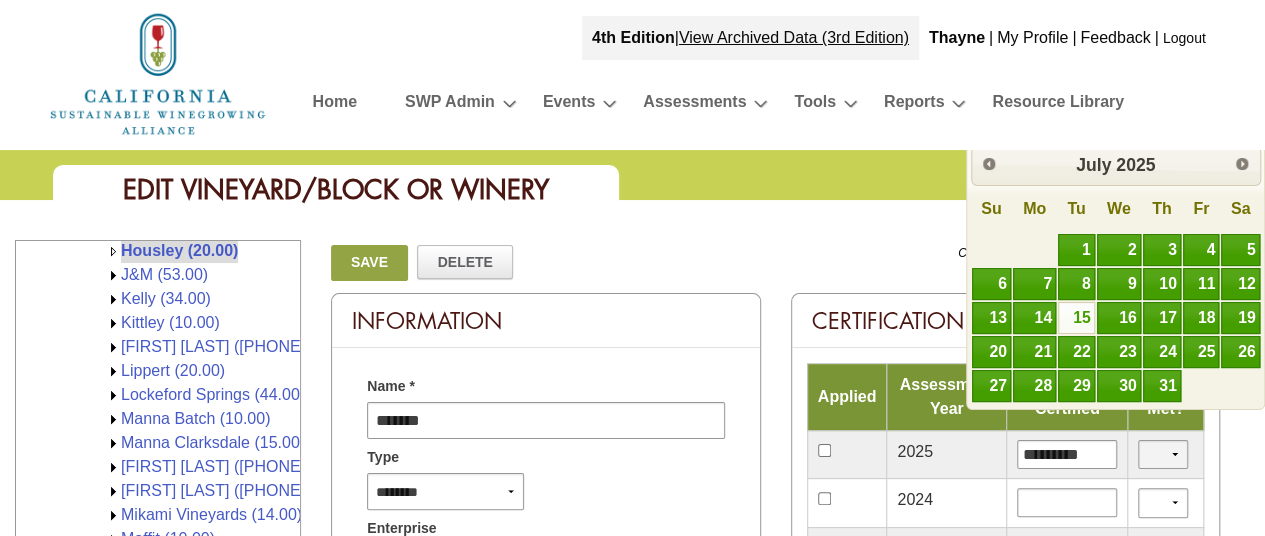 click on "***
**" at bounding box center [1163, 454] 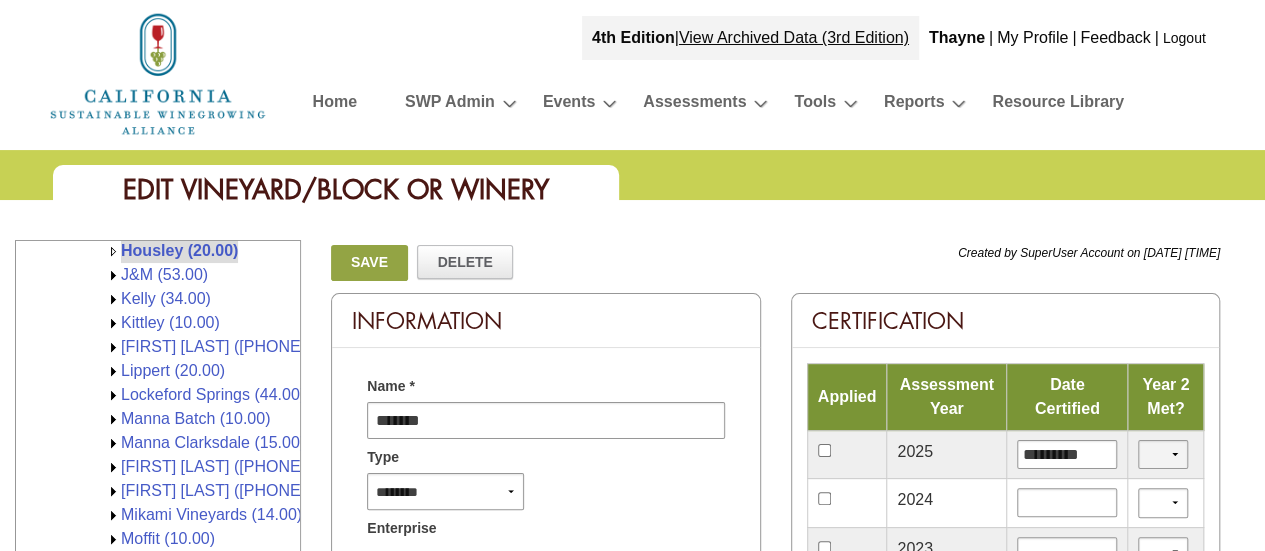 select on "*" 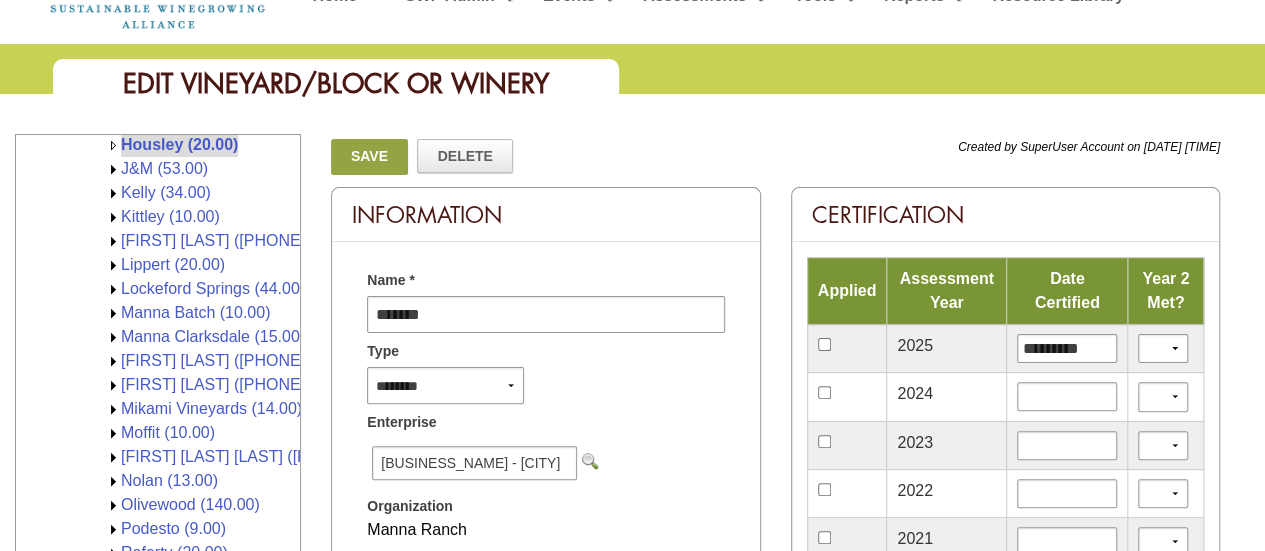 scroll, scrollTop: 100, scrollLeft: 0, axis: vertical 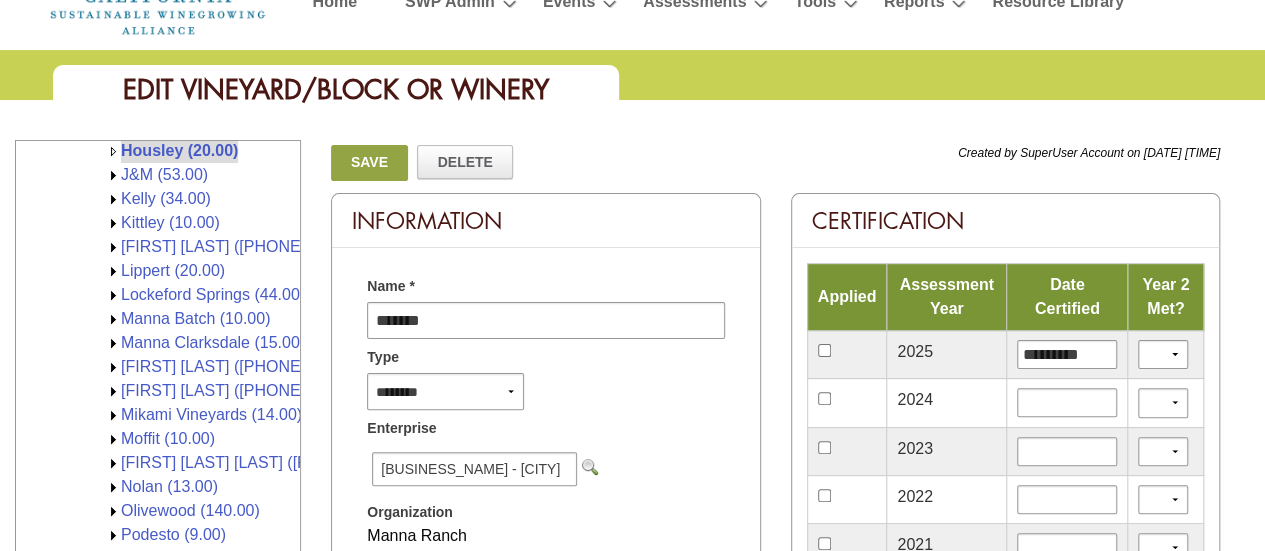 click on "Save" at bounding box center (369, 163) 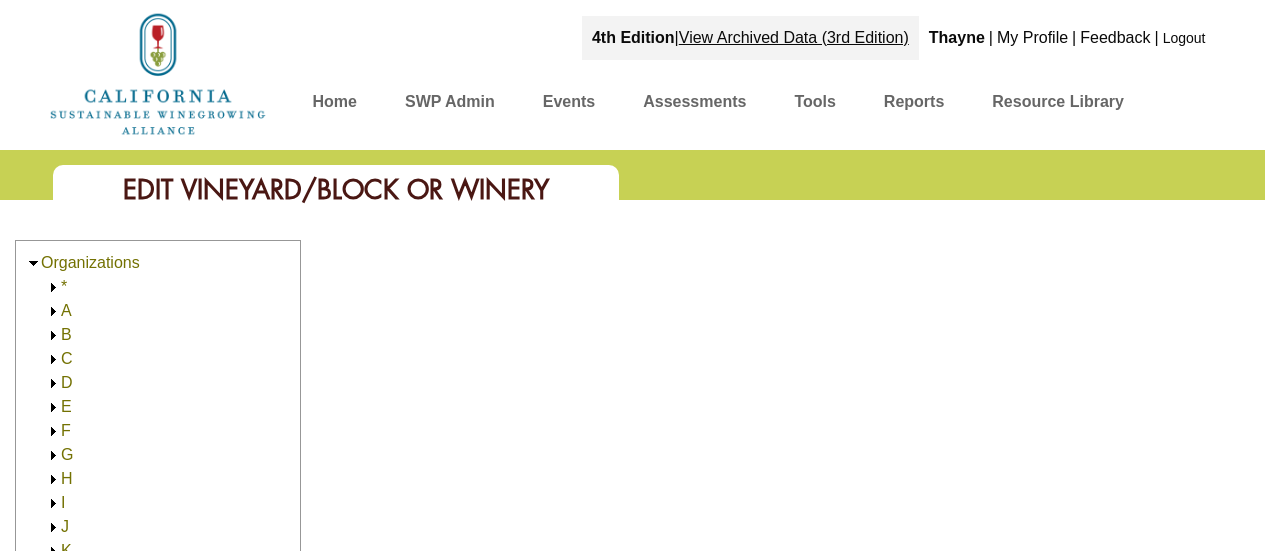 scroll, scrollTop: 0, scrollLeft: 0, axis: both 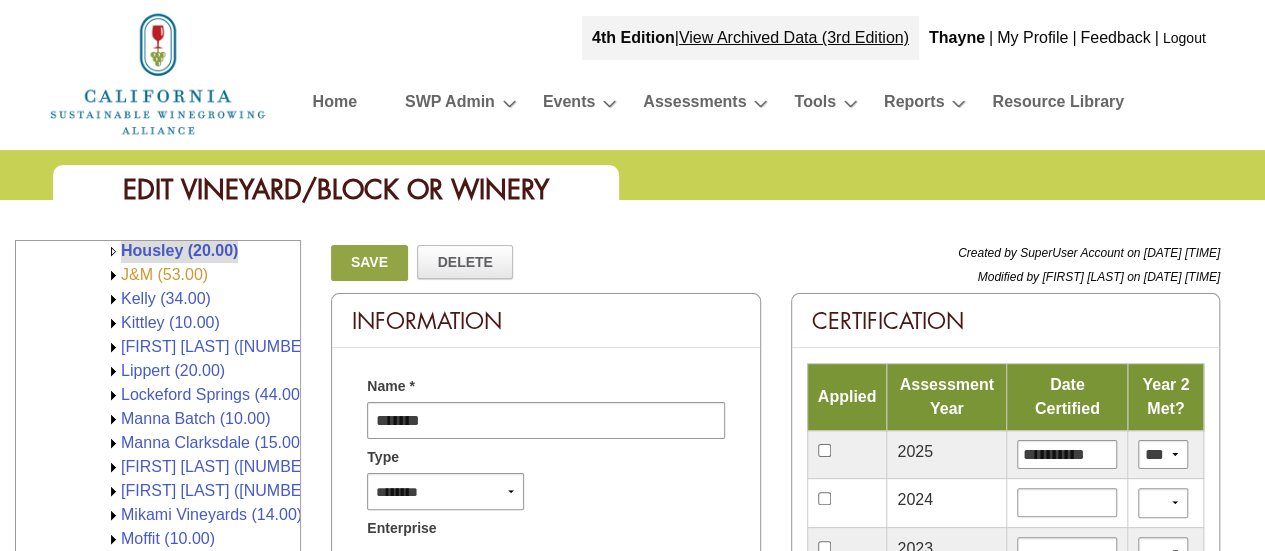 click on "J&M (53.00)" at bounding box center [164, 274] 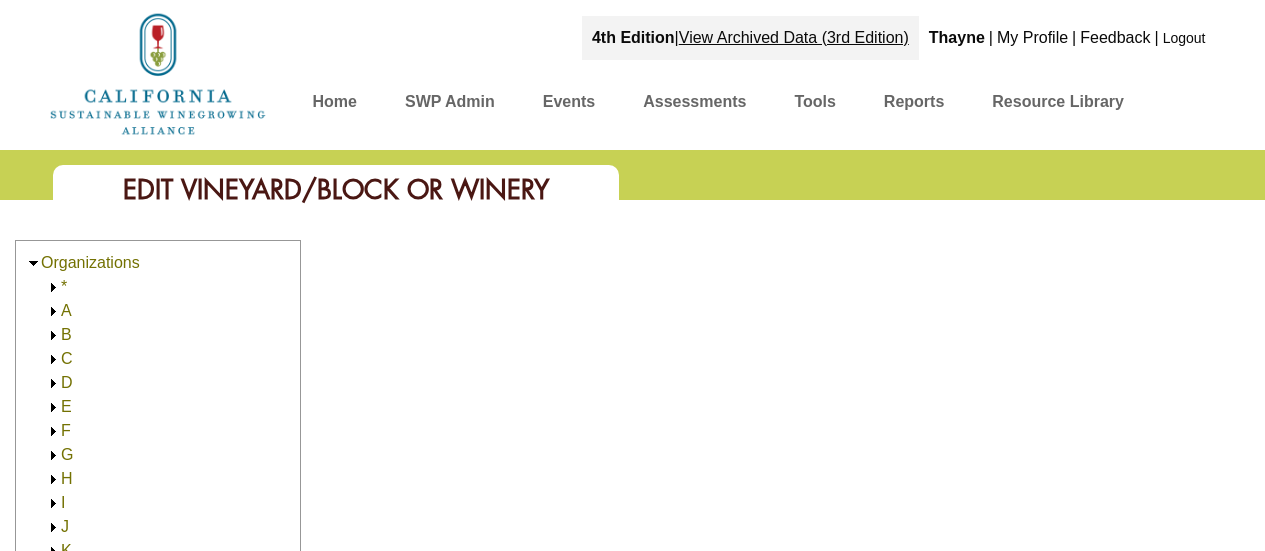 scroll, scrollTop: 0, scrollLeft: 0, axis: both 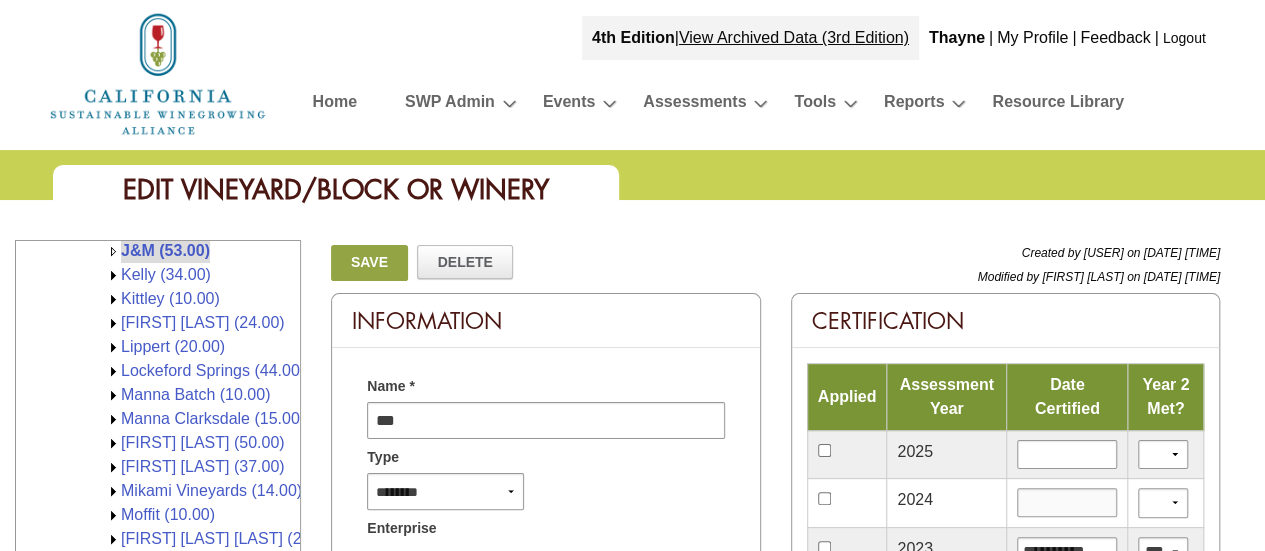 click on "Welcome to:
Sustainable Winegrowing Program
4th Edition
View Archived Data (3rd Edition)
My Profile  |
Logout
Home
Events
Go to Events
Event Search
Assessments
Go to Assessments
Clone Assessments
Tools
Nitrogen Management Tool" at bounding box center [632, 1175] 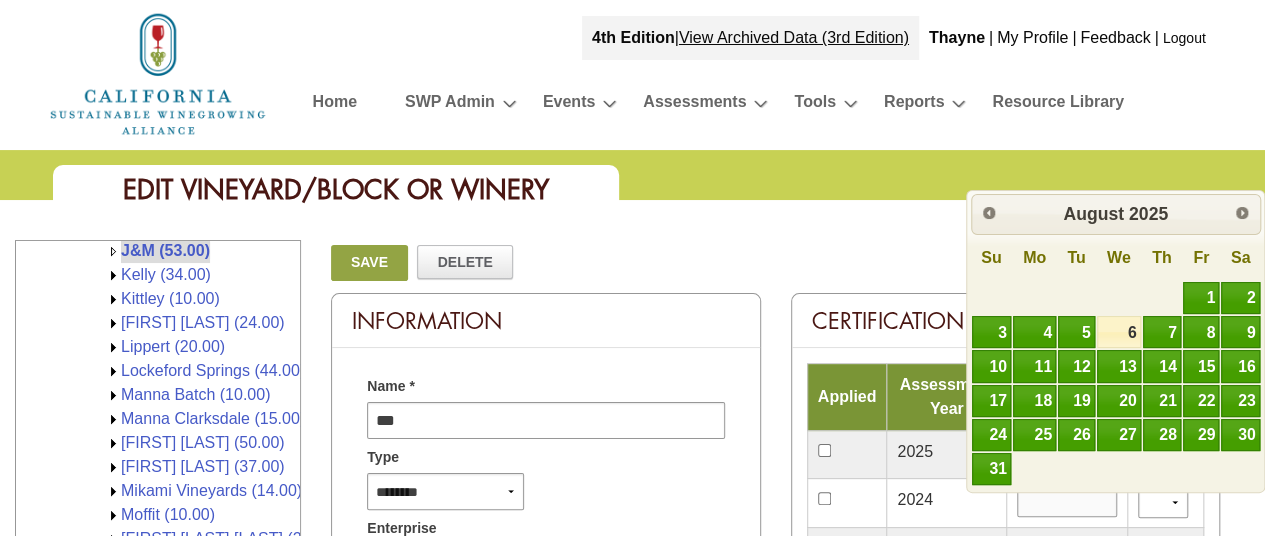 type on "**********" 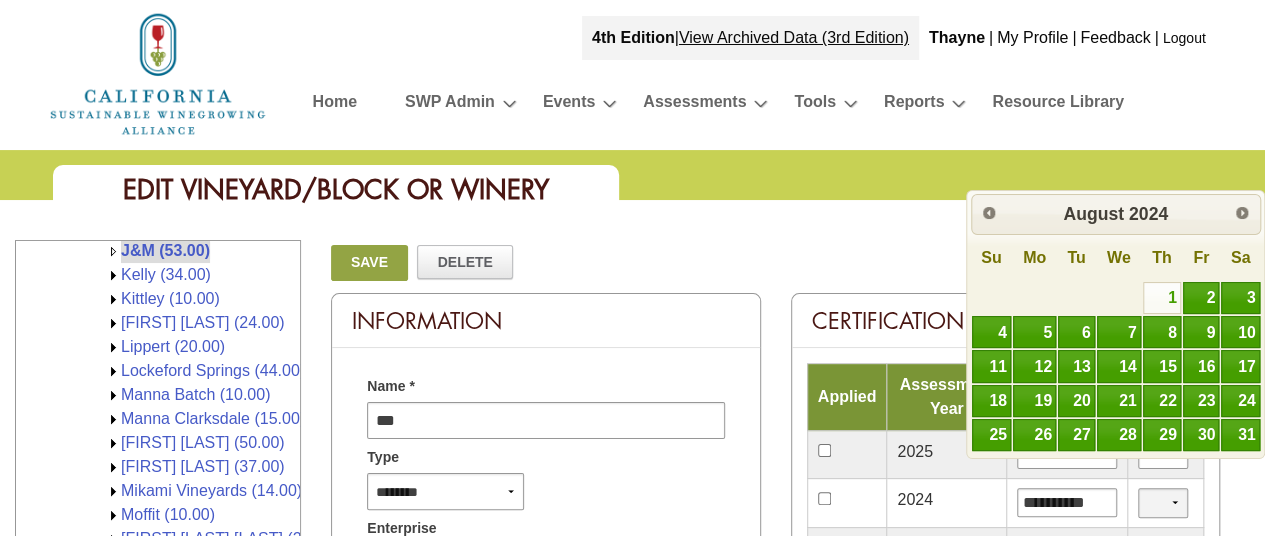 click on "***
**" at bounding box center (1163, 502) 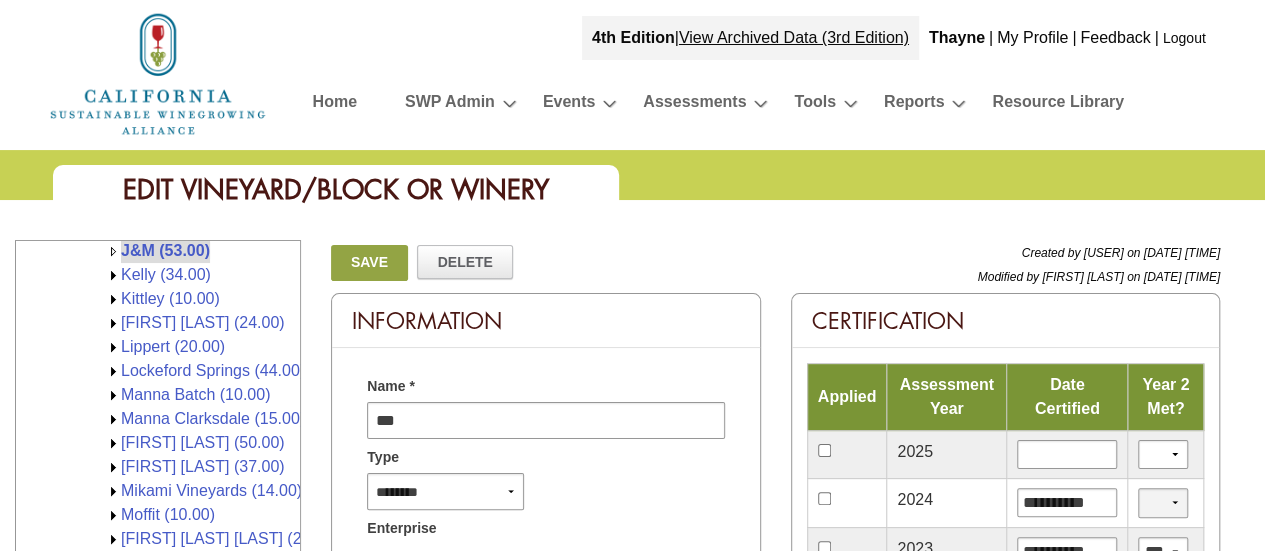 select on "*" 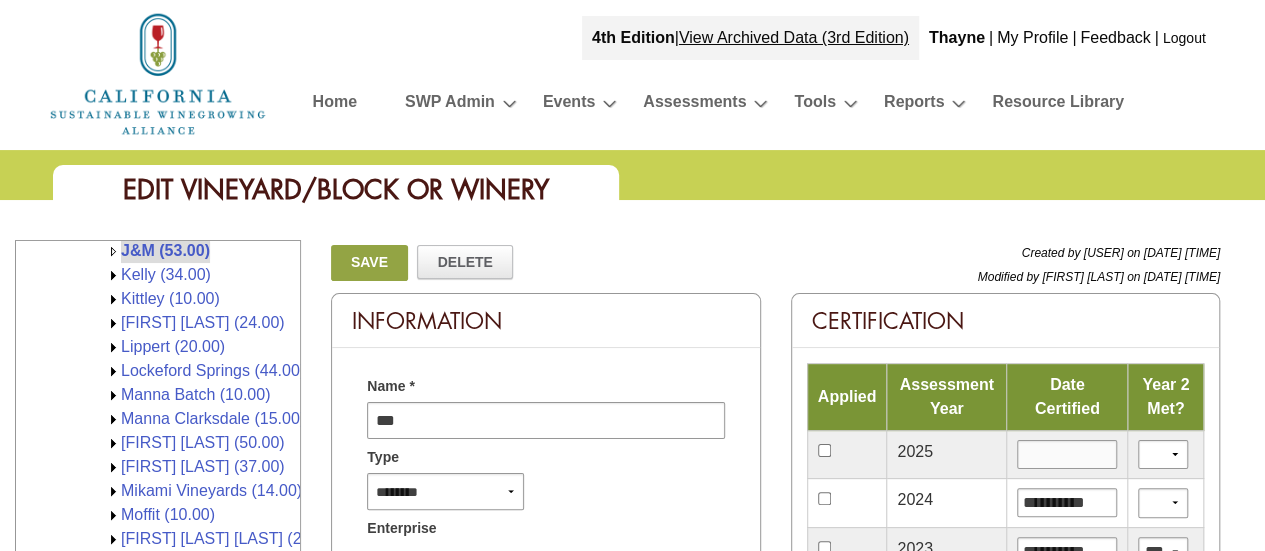 click at bounding box center (1067, 454) 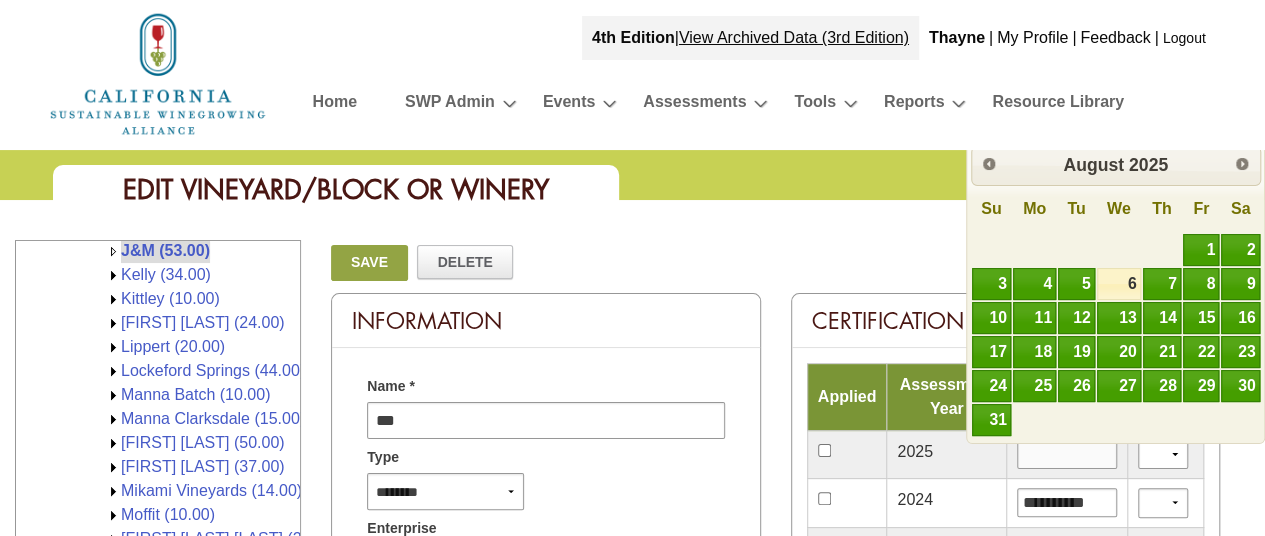 type on "*********" 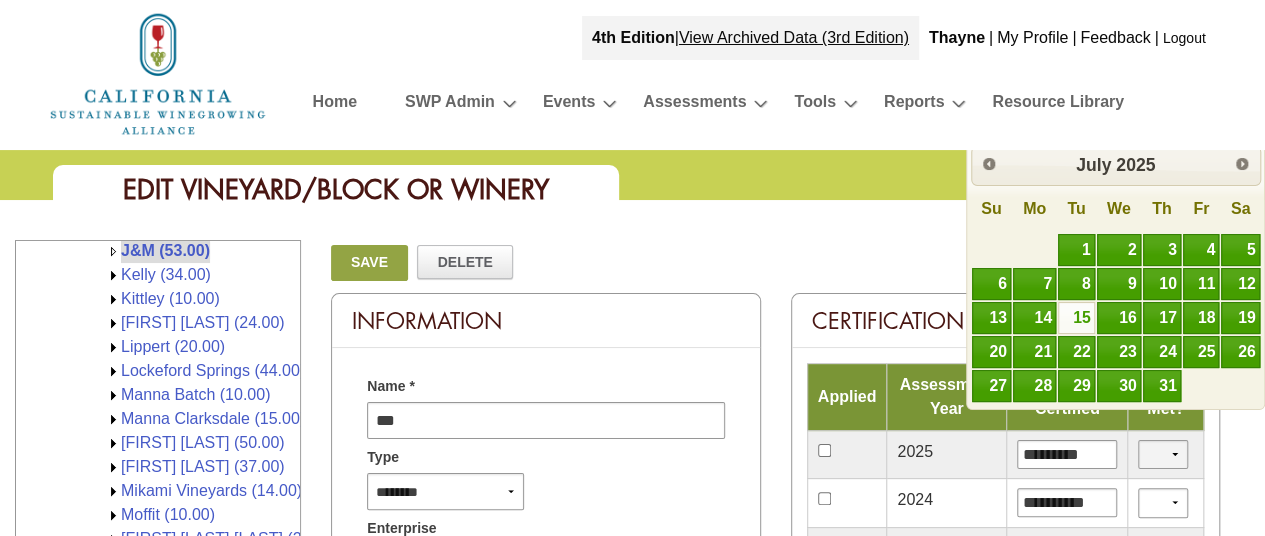 click on "***
**" at bounding box center (1163, 454) 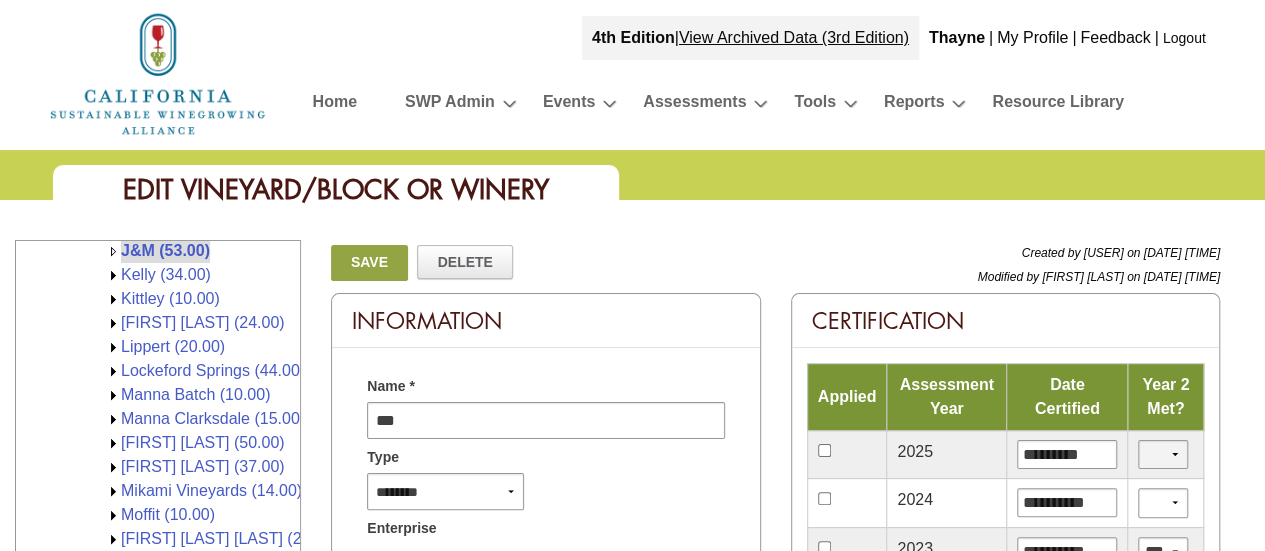 select on "*" 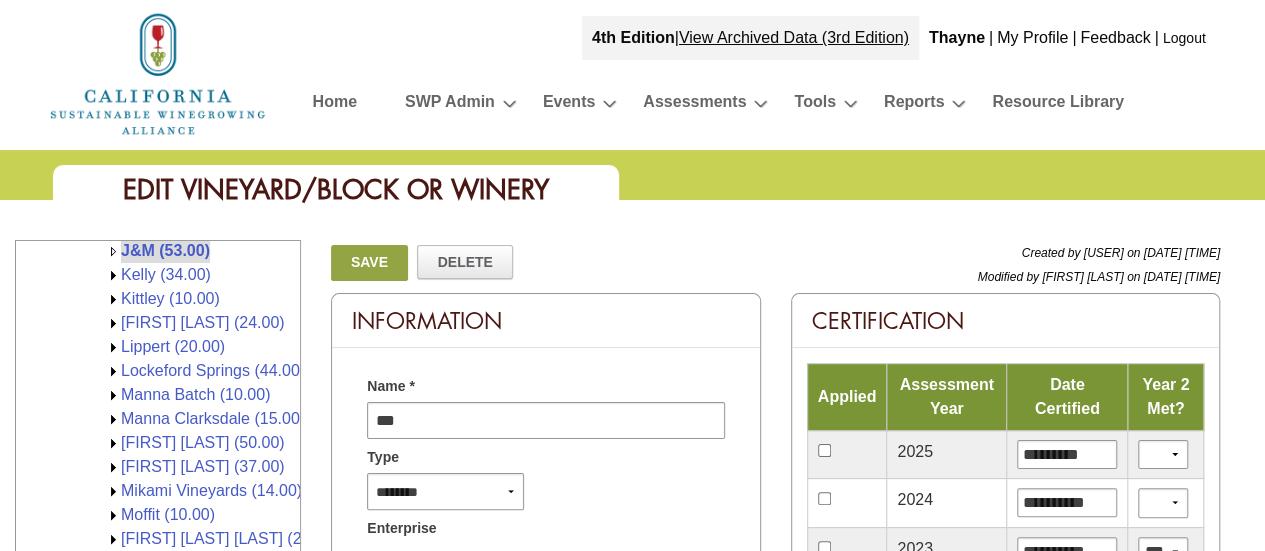 click on "Save" at bounding box center [369, 263] 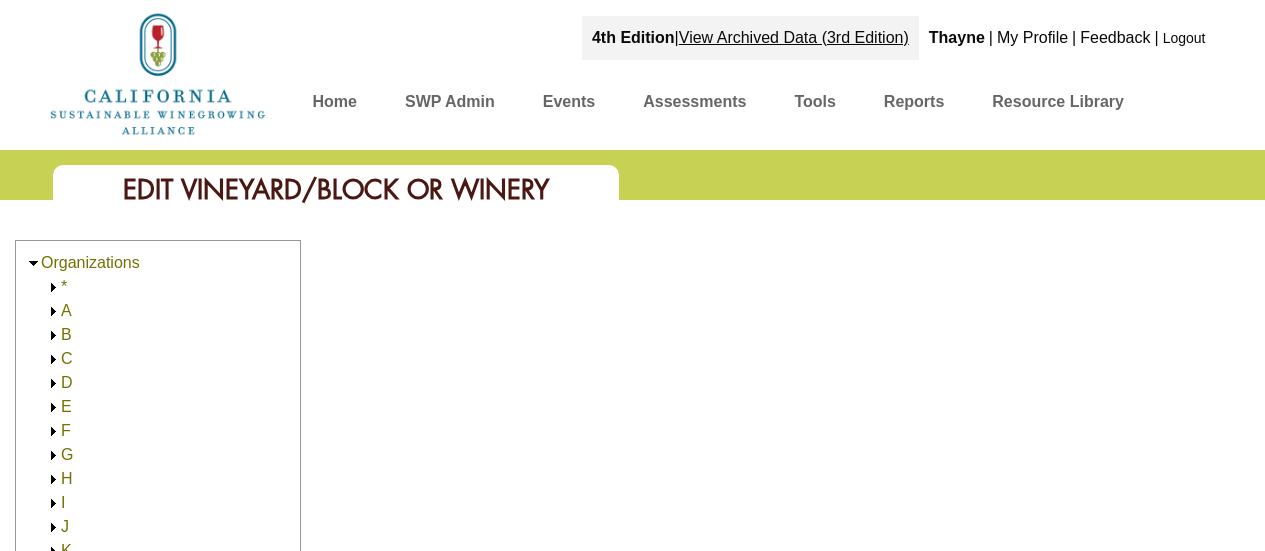 scroll, scrollTop: 0, scrollLeft: 0, axis: both 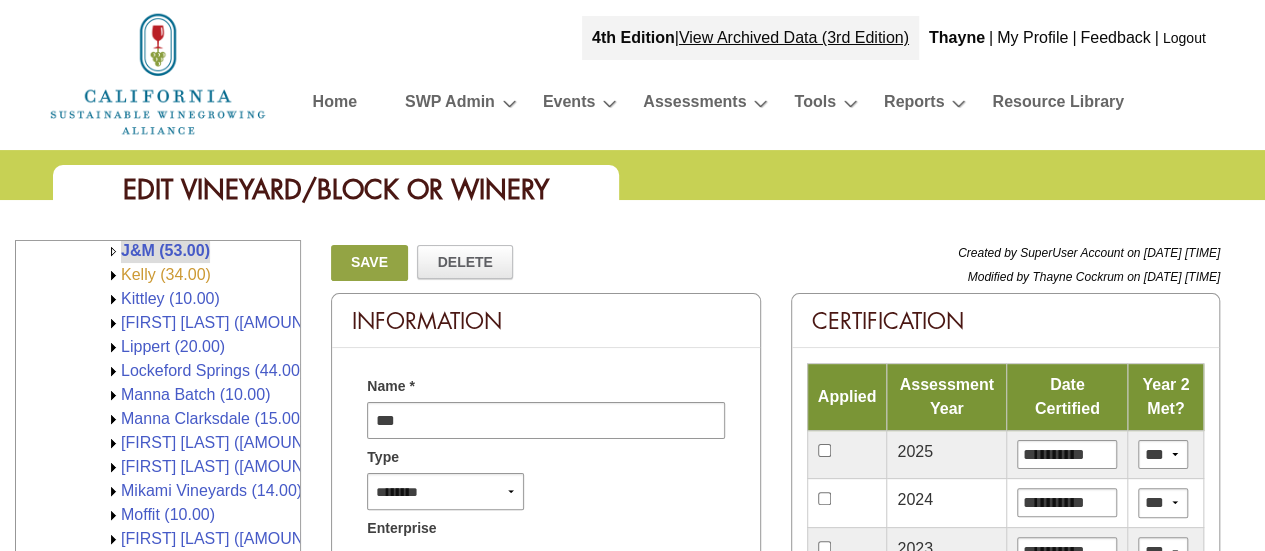 click on "Kelly (34.00)" at bounding box center [166, 274] 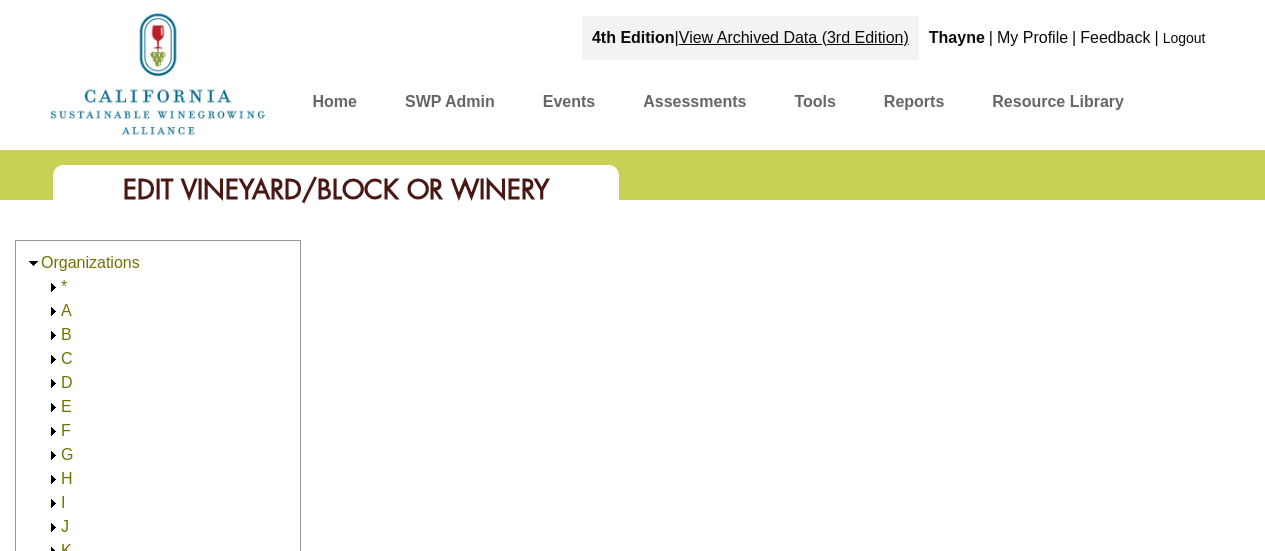 scroll, scrollTop: 0, scrollLeft: 0, axis: both 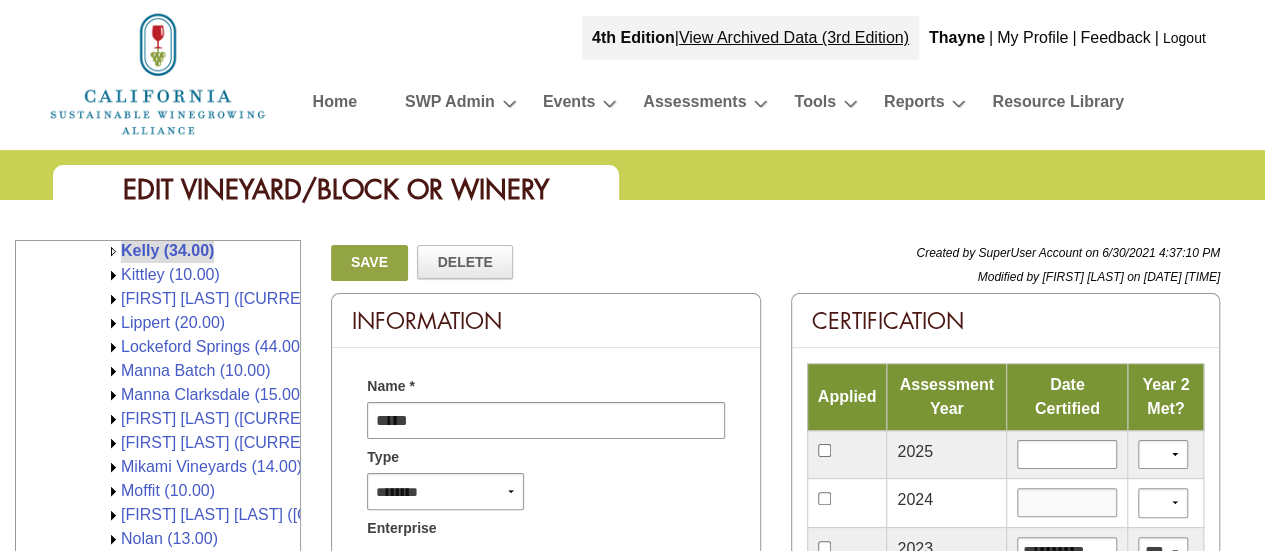 click at bounding box center [1067, 502] 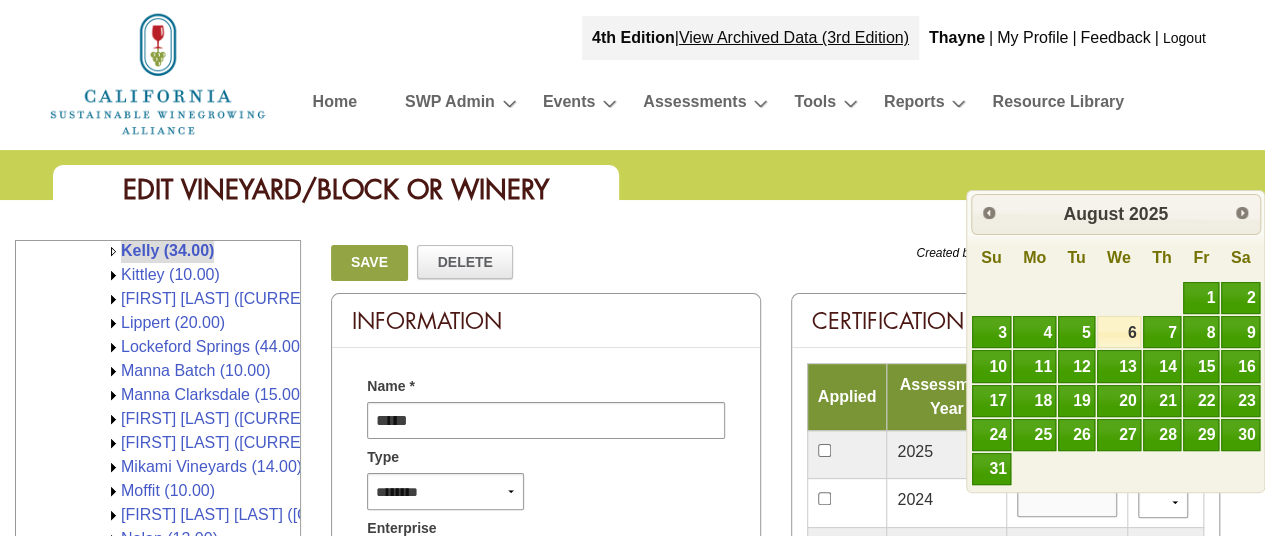 type on "**********" 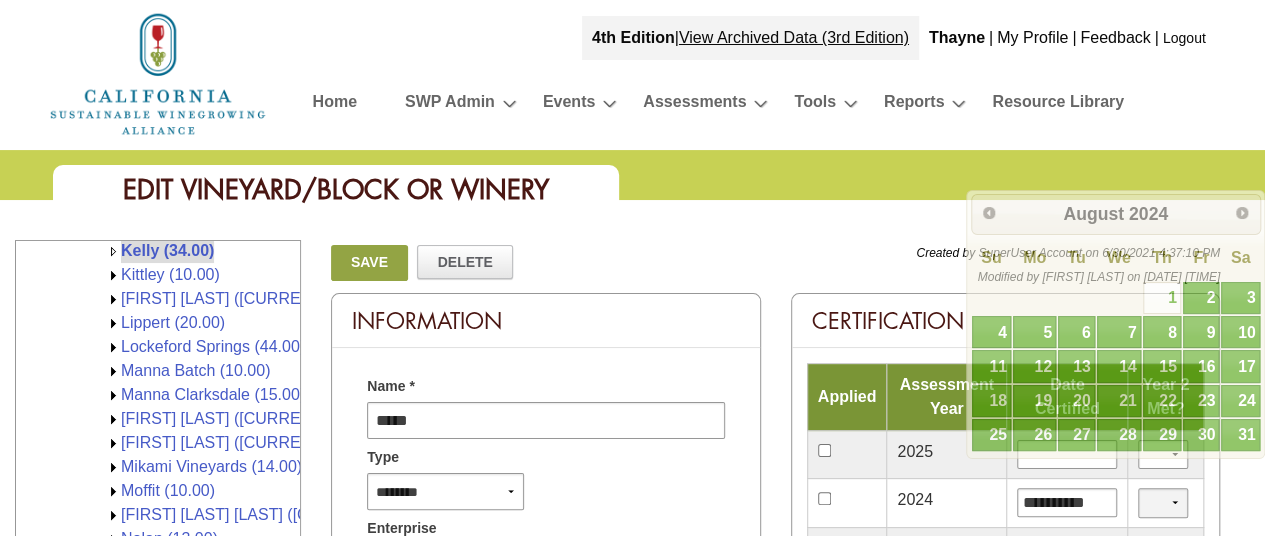 click on "***
**" at bounding box center (1163, 502) 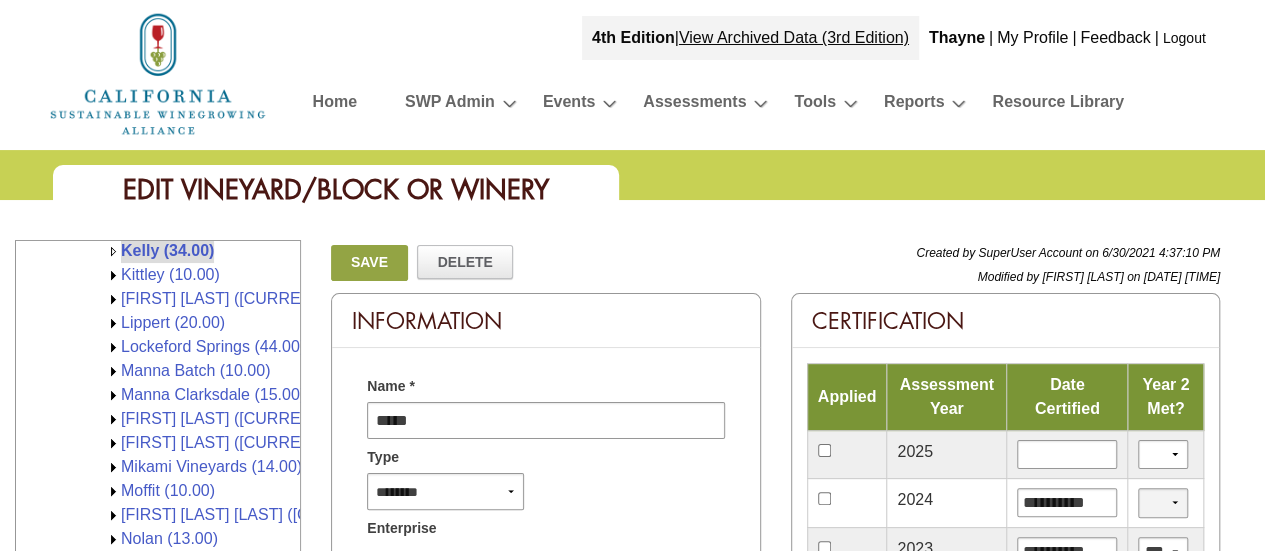 select on "*" 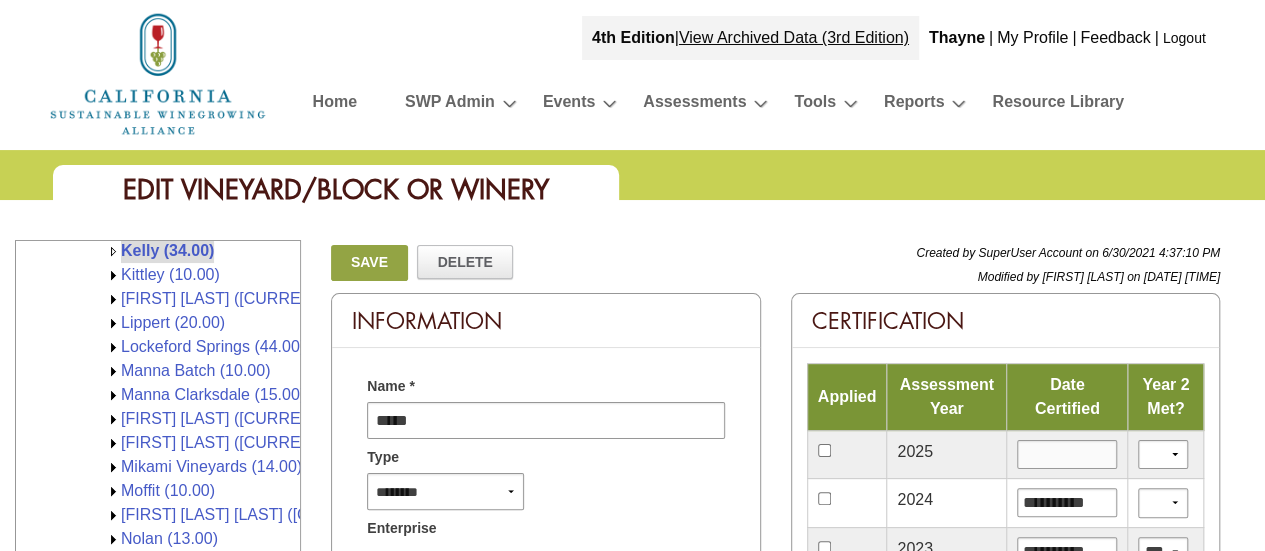 click at bounding box center [1067, 454] 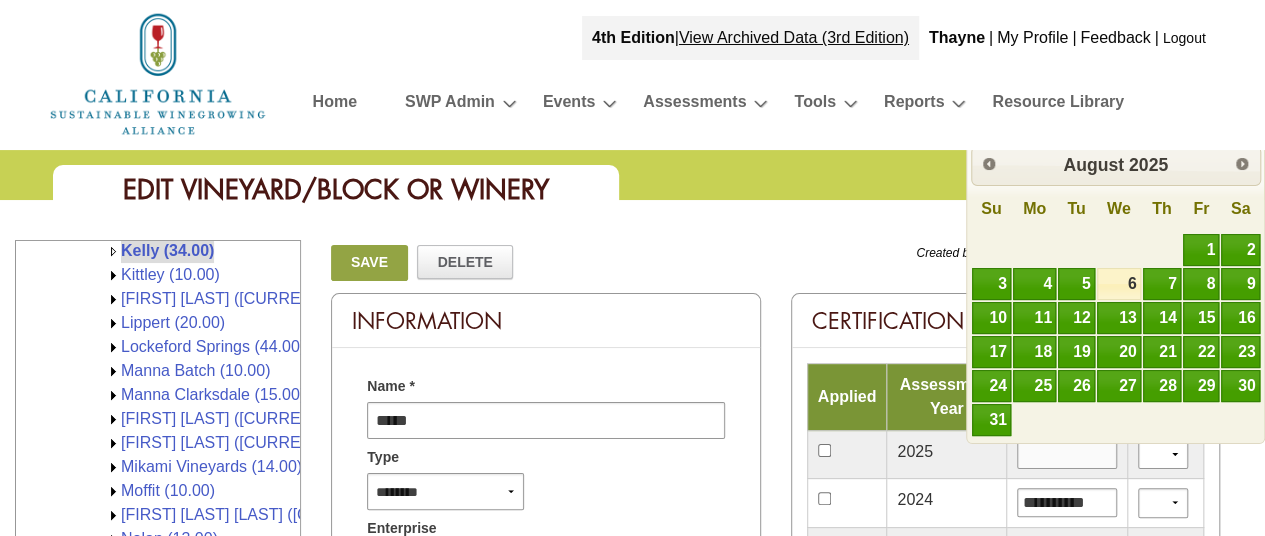 type on "*********" 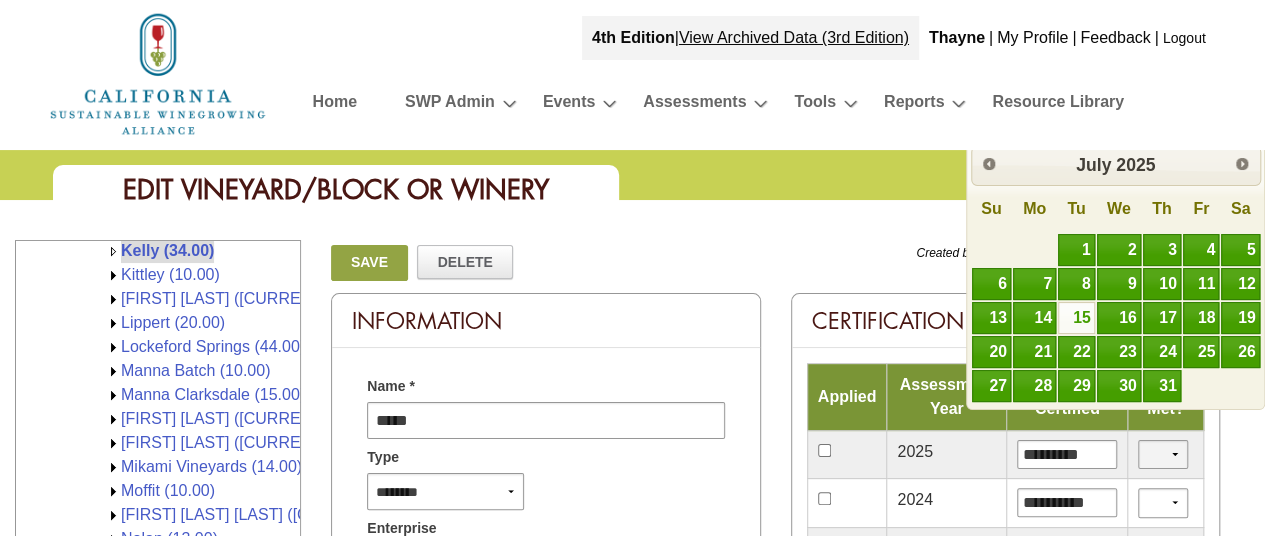 click on "***
**" at bounding box center [1163, 454] 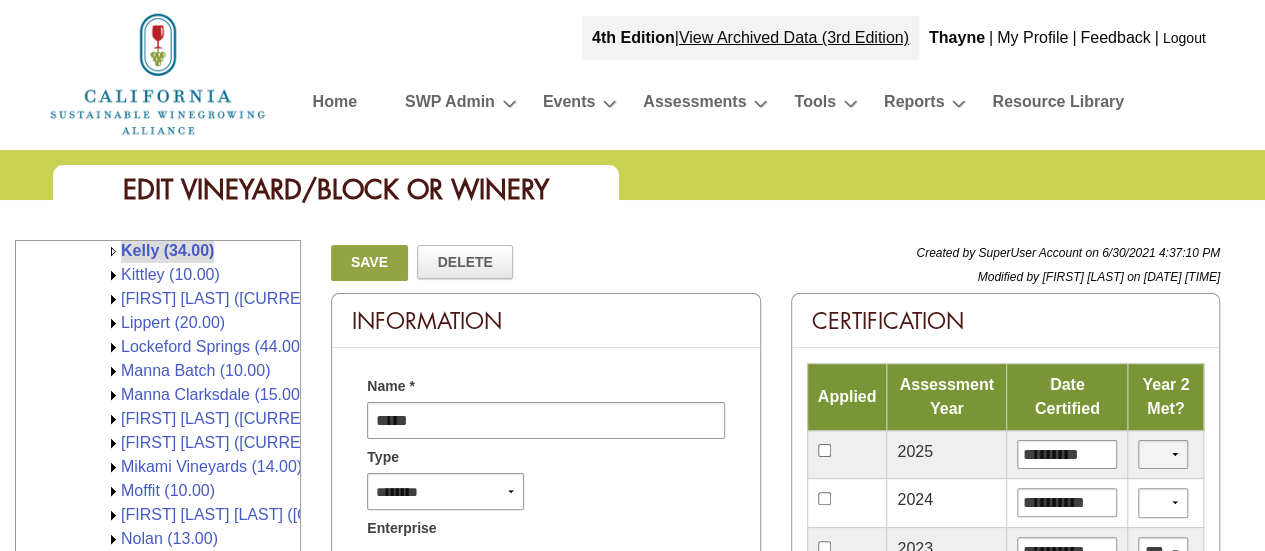 select on "*" 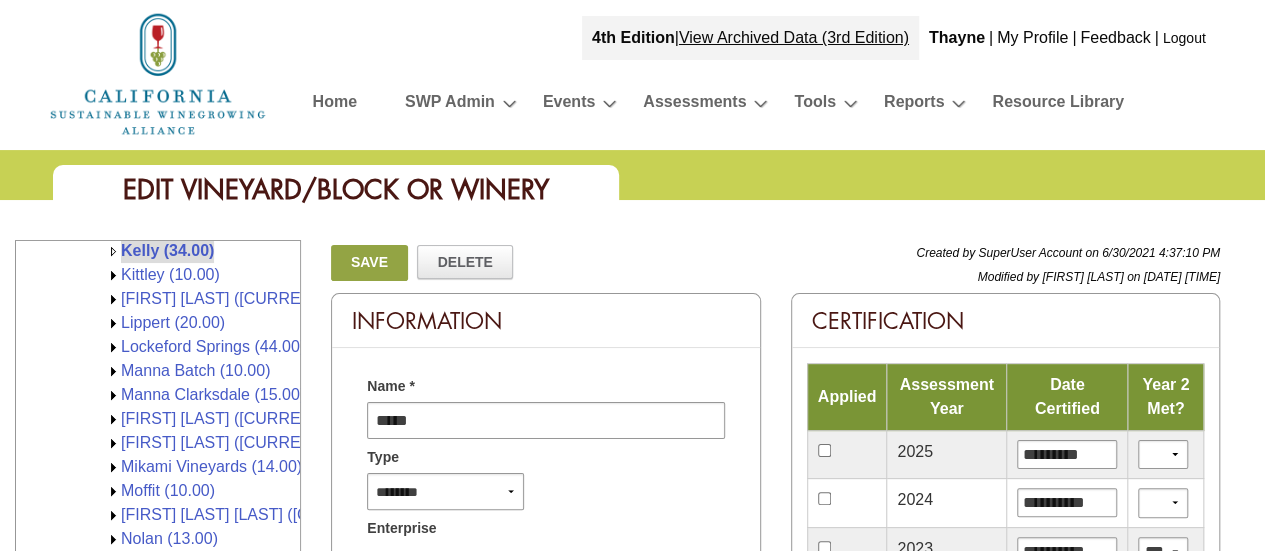 click on "Save" at bounding box center [369, 263] 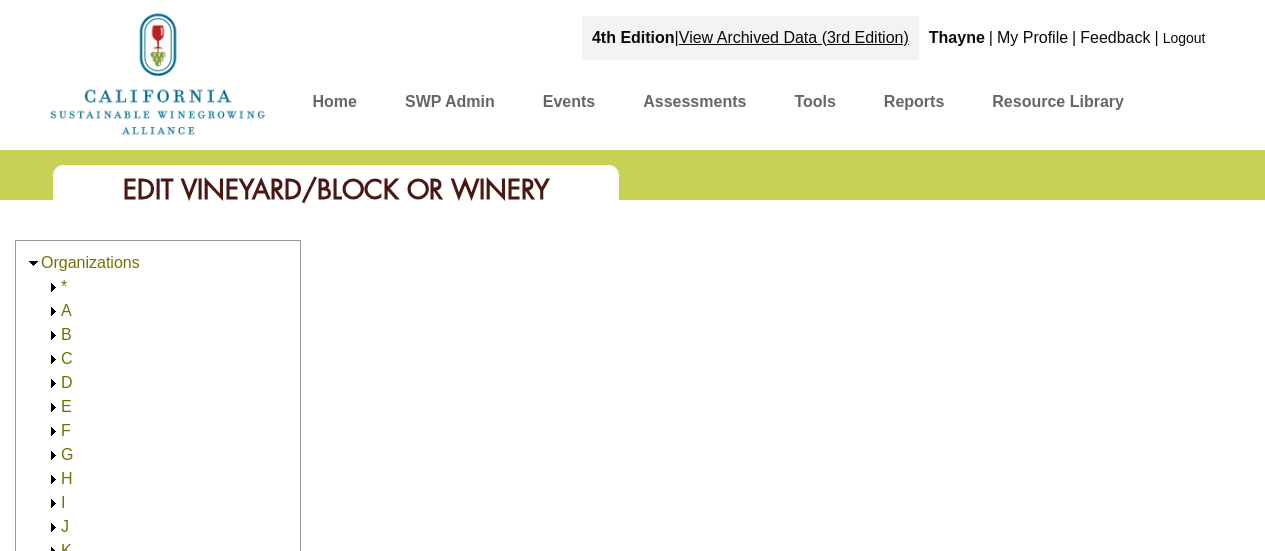 scroll, scrollTop: 0, scrollLeft: 0, axis: both 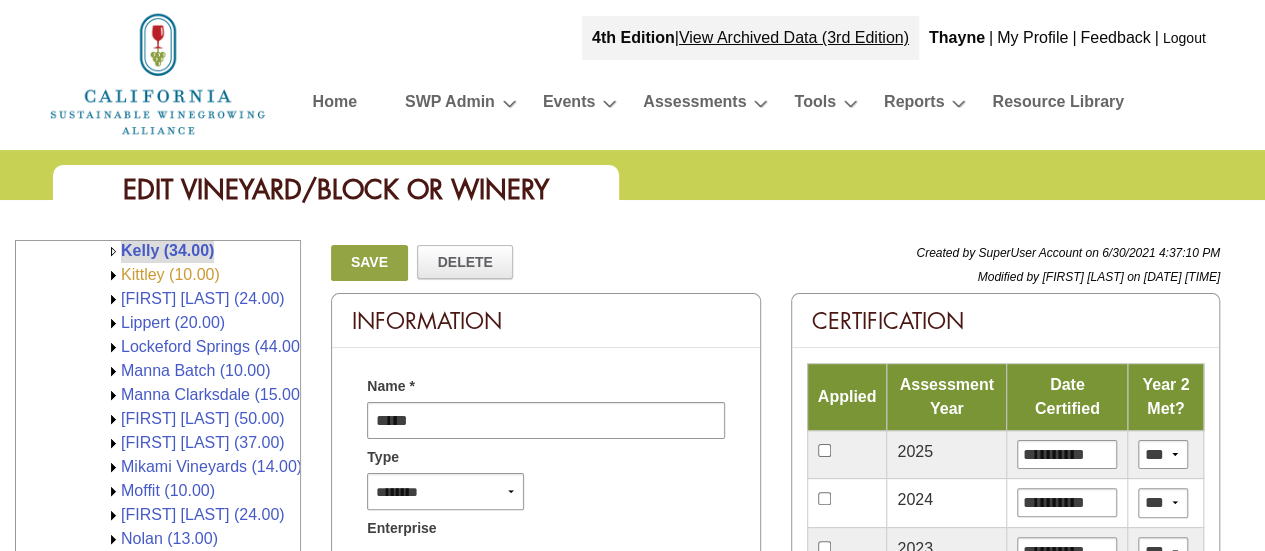 click on "Kittley (10.00)" at bounding box center [170, 274] 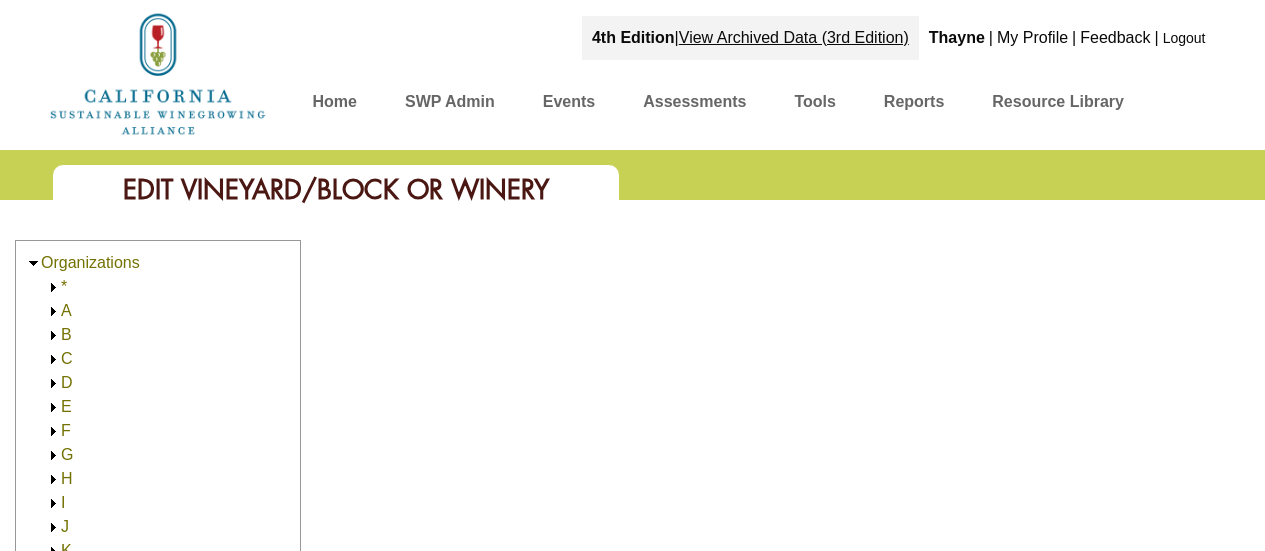 scroll, scrollTop: 0, scrollLeft: 0, axis: both 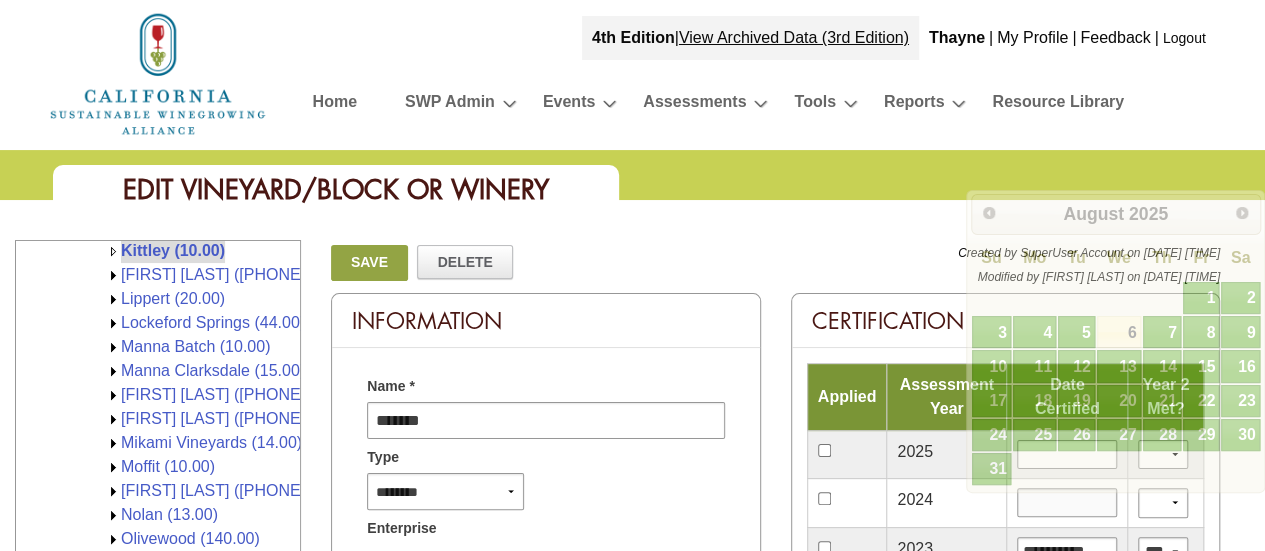 click at bounding box center [1067, 502] 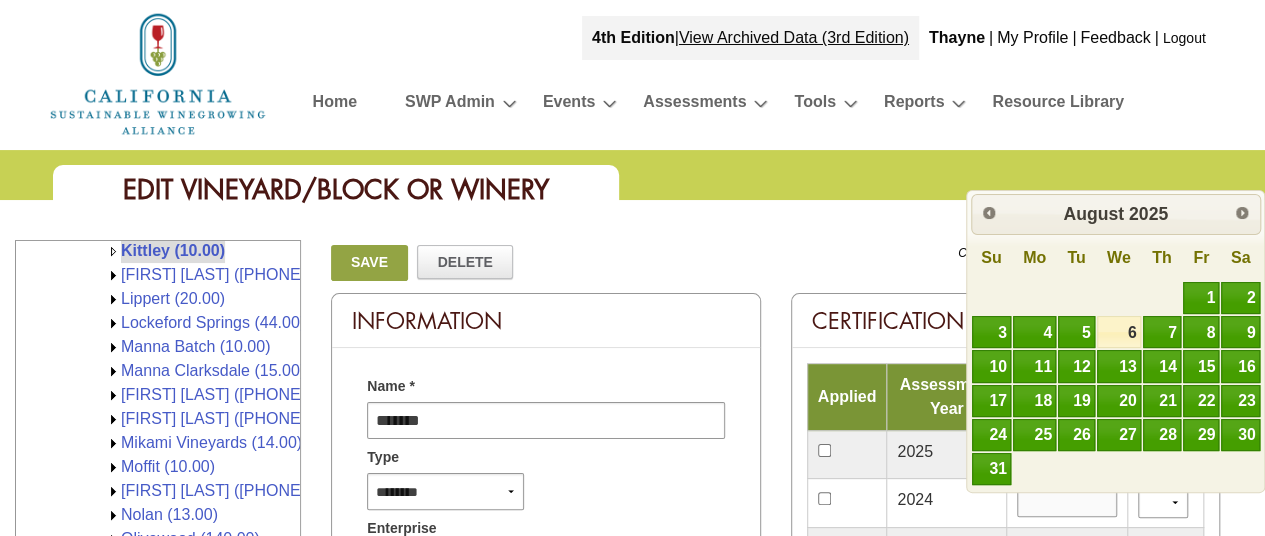 type on "**********" 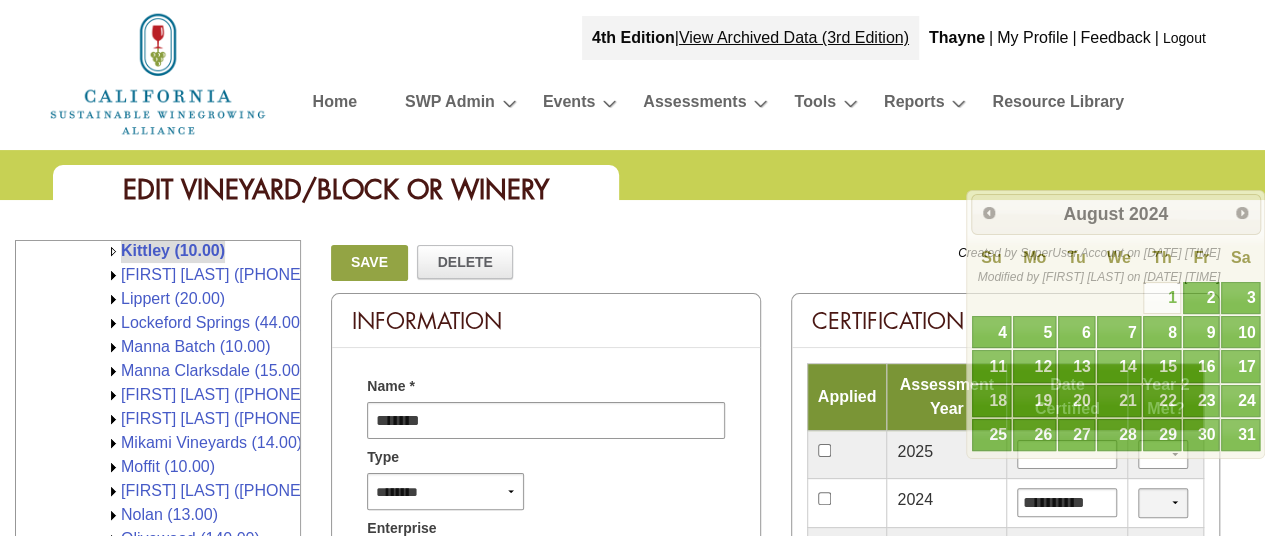 click on "***
**" at bounding box center [1163, 502] 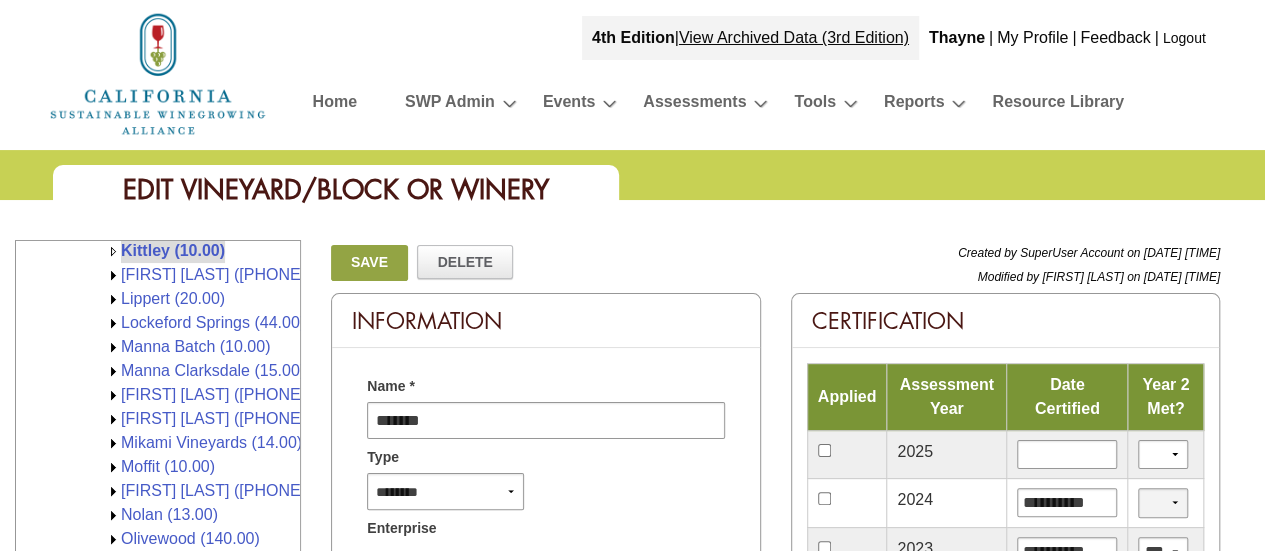 select on "*" 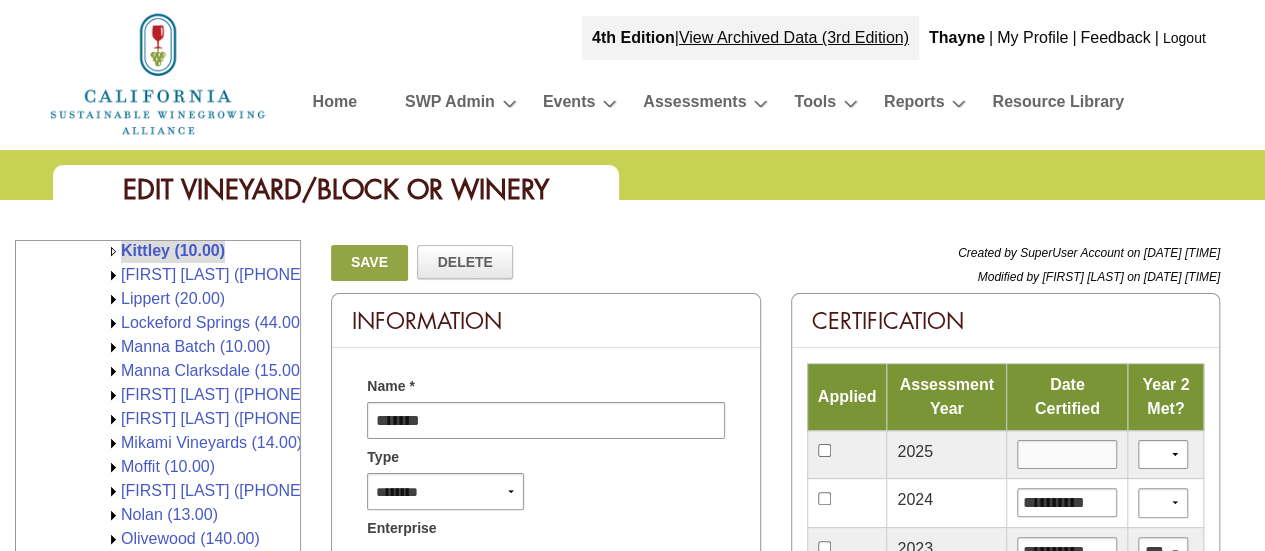 click at bounding box center (1067, 454) 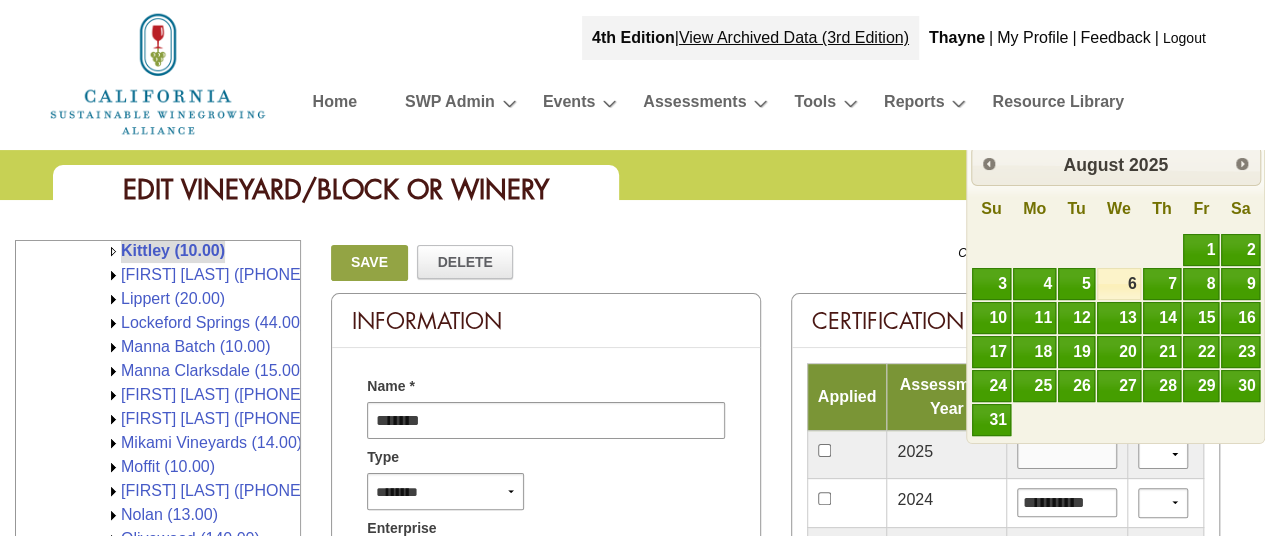 type on "*********" 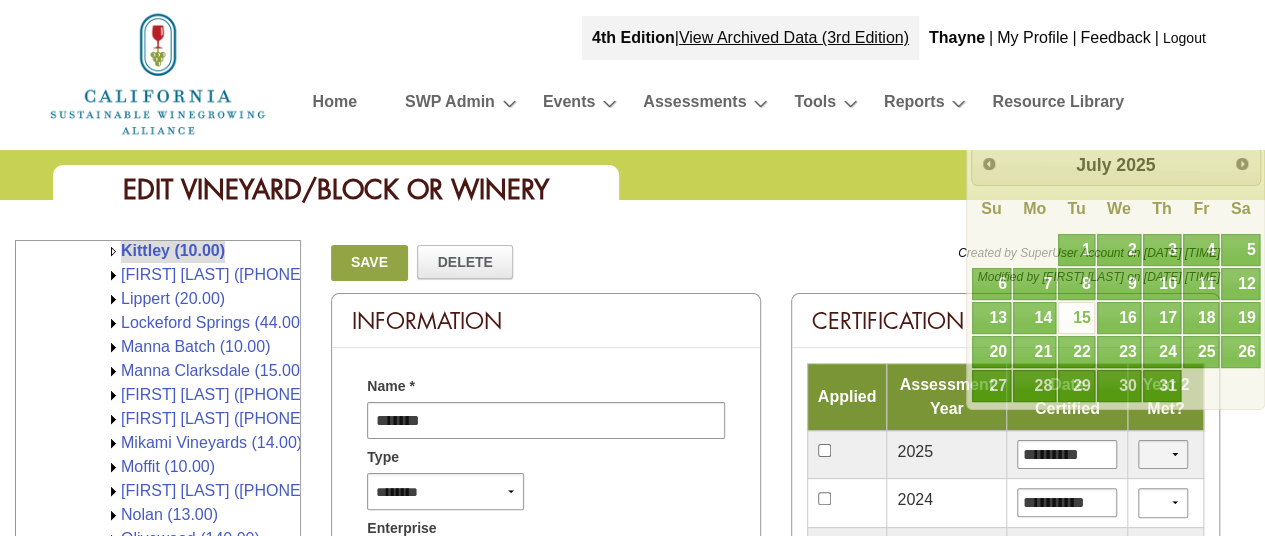 click on "***
**" at bounding box center [1163, 454] 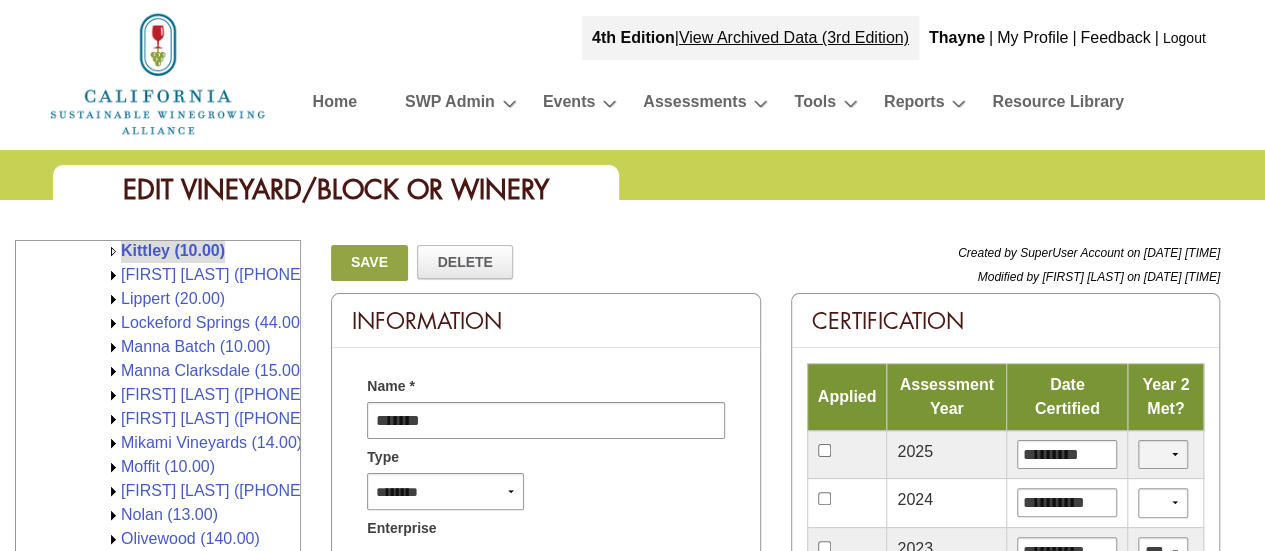 select on "*" 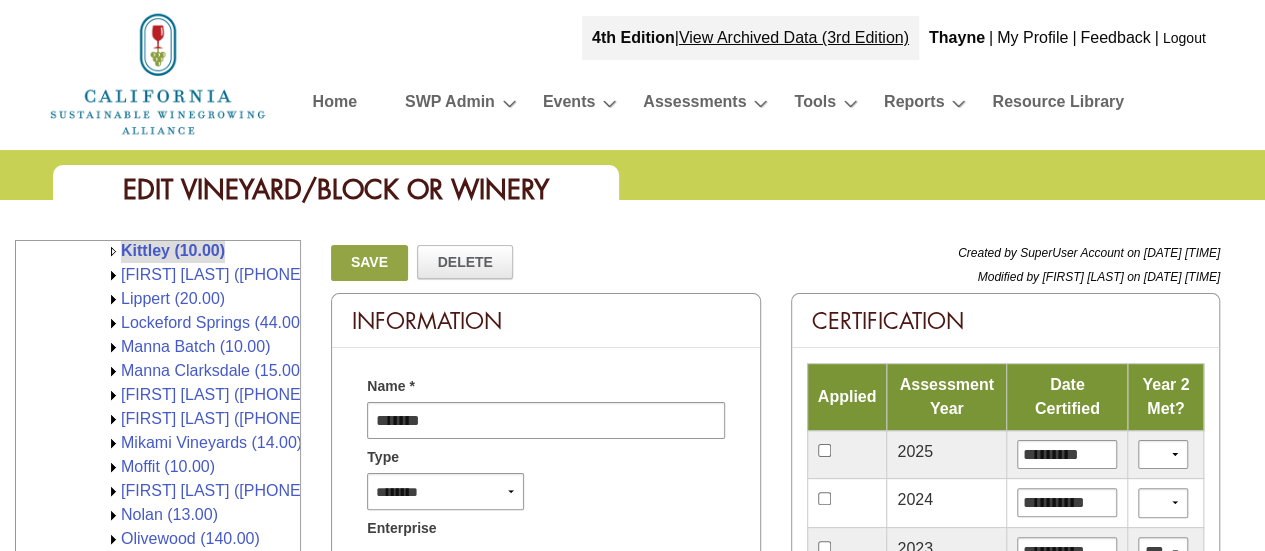 click on "Save" at bounding box center [369, 263] 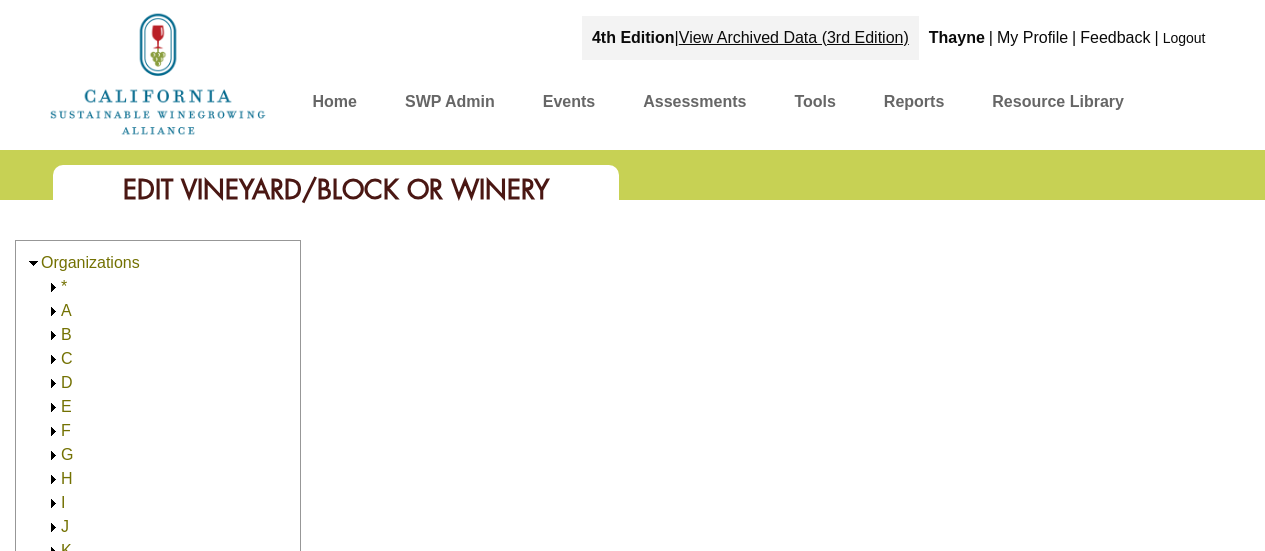 scroll, scrollTop: 0, scrollLeft: 0, axis: both 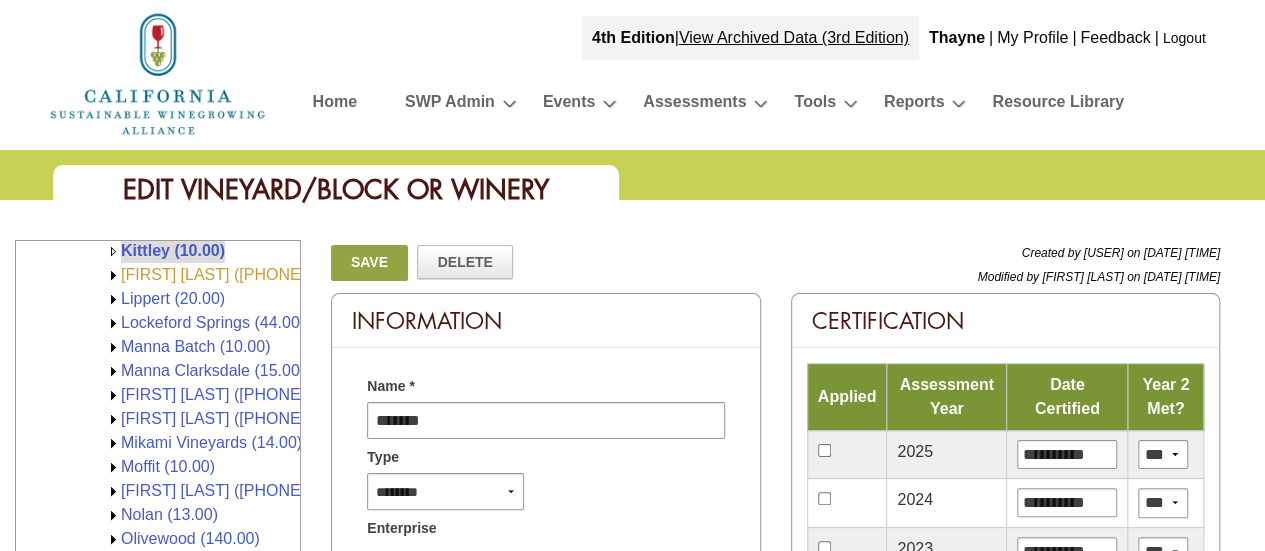 click on "[FIRST] [LAST] ([PHONE])" at bounding box center (215, 274) 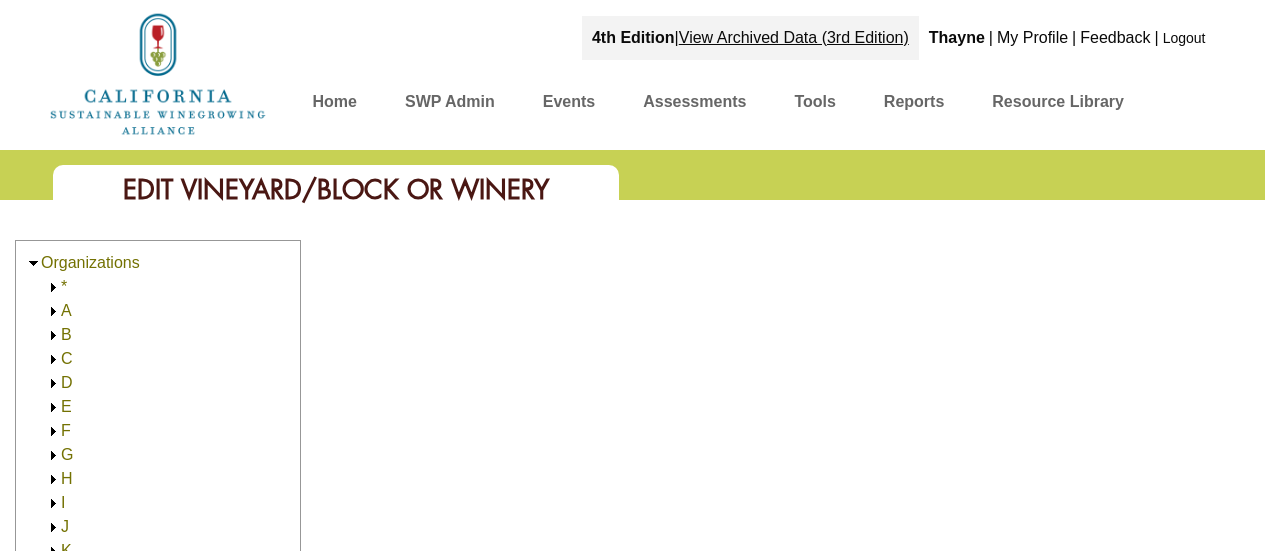 scroll, scrollTop: 0, scrollLeft: 0, axis: both 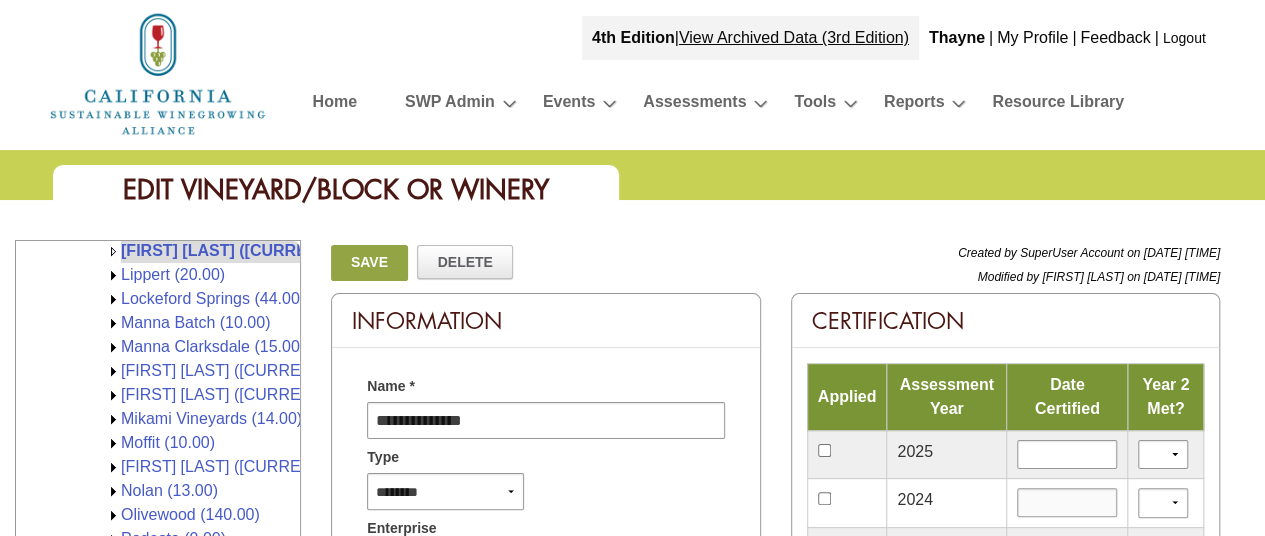 click at bounding box center (1067, 502) 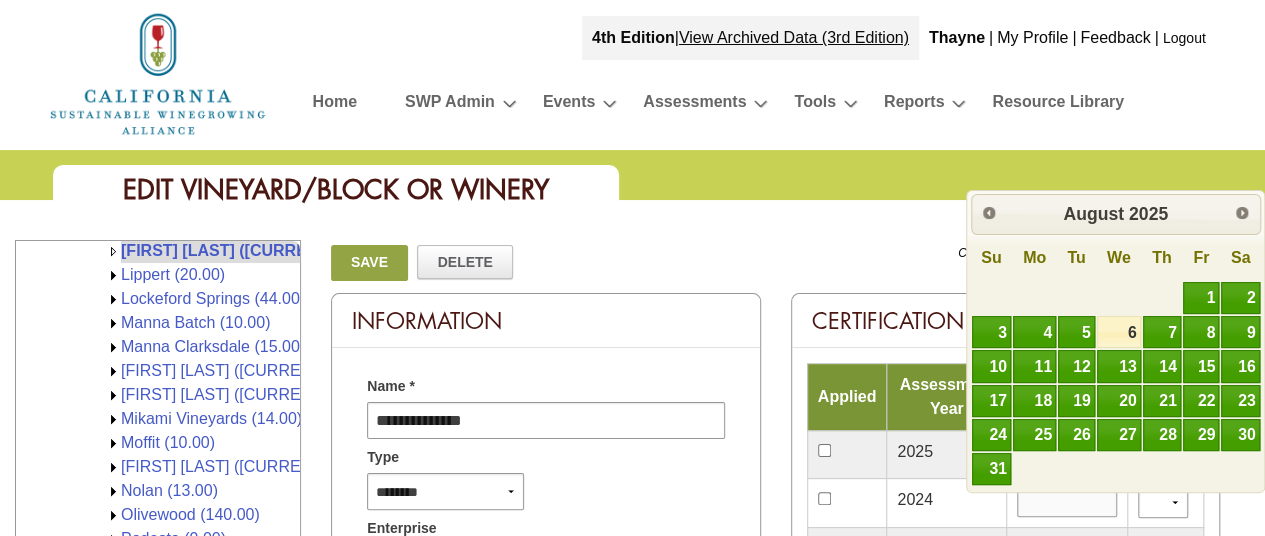 type on "**********" 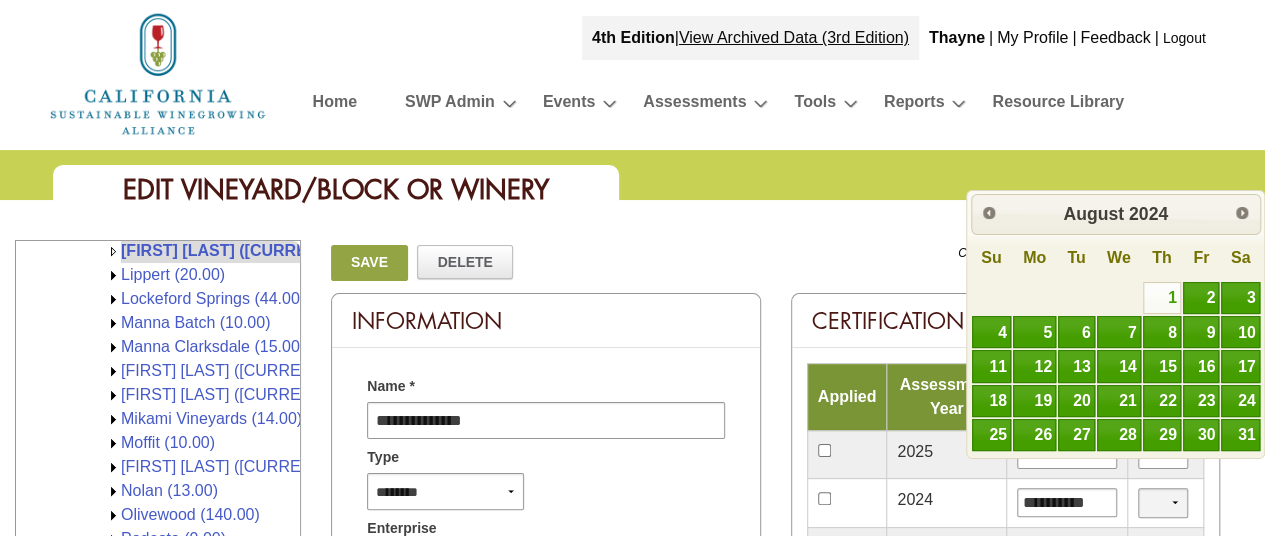 click on "***
**" at bounding box center [1163, 502] 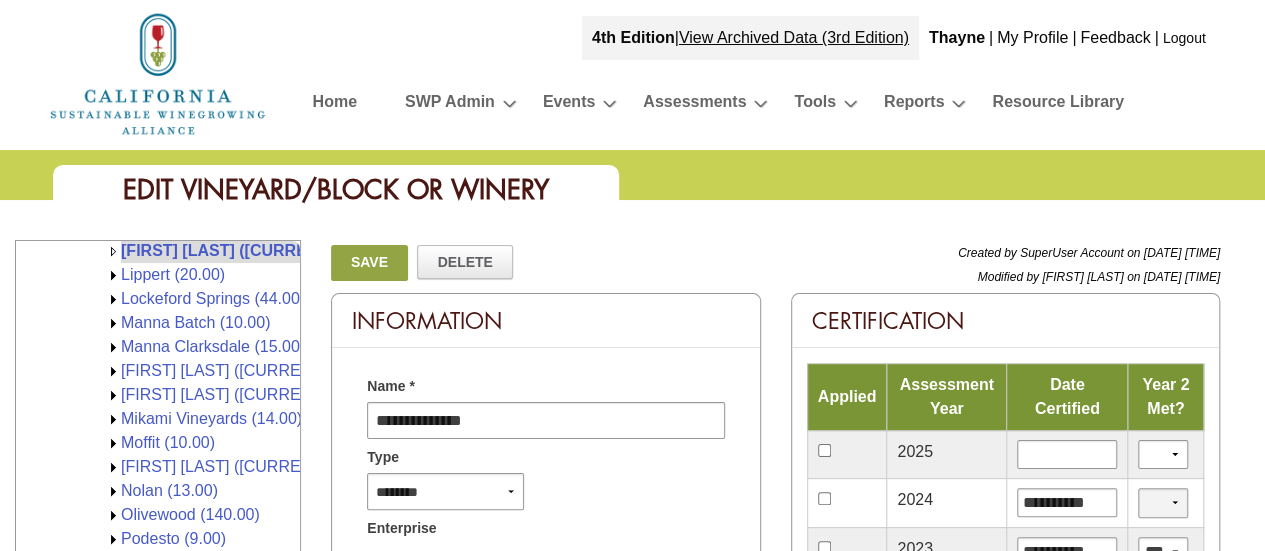 select on "*" 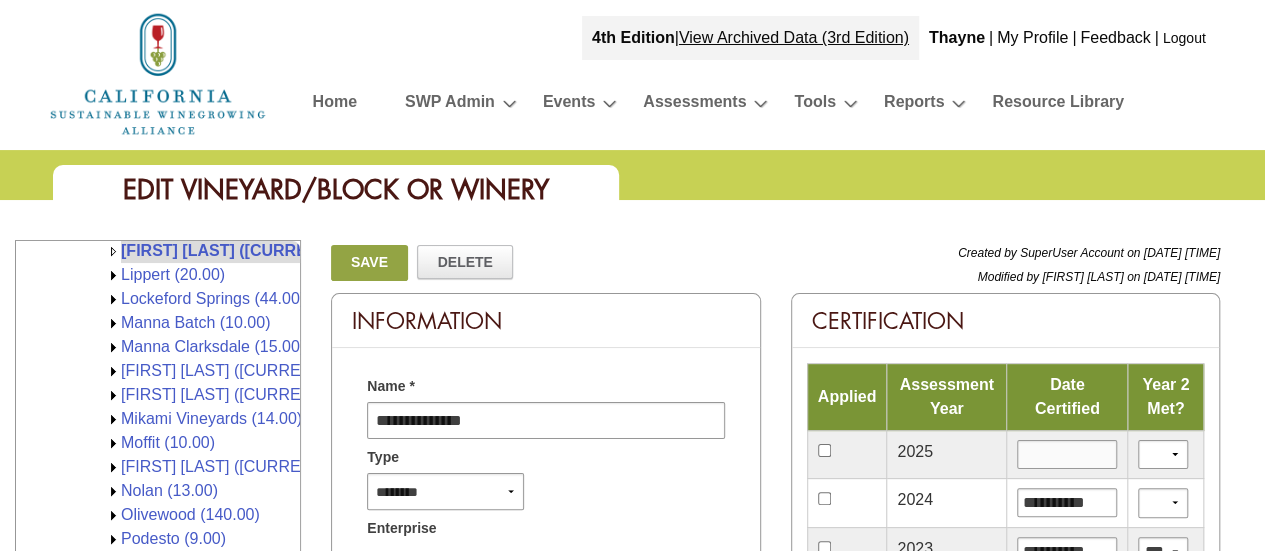 click at bounding box center (1067, 454) 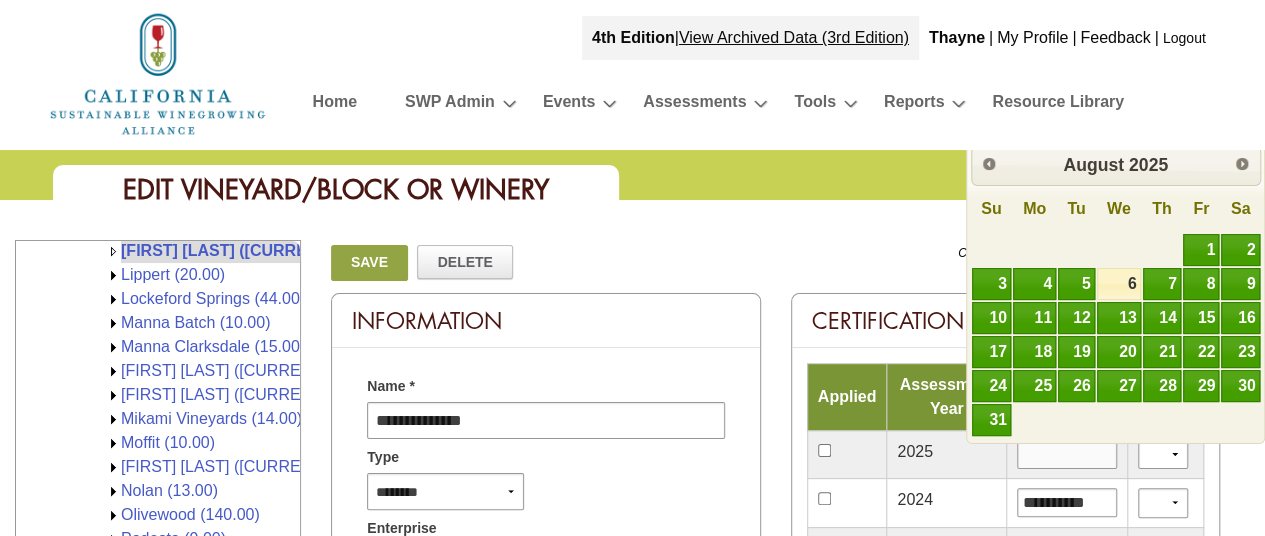 type on "*********" 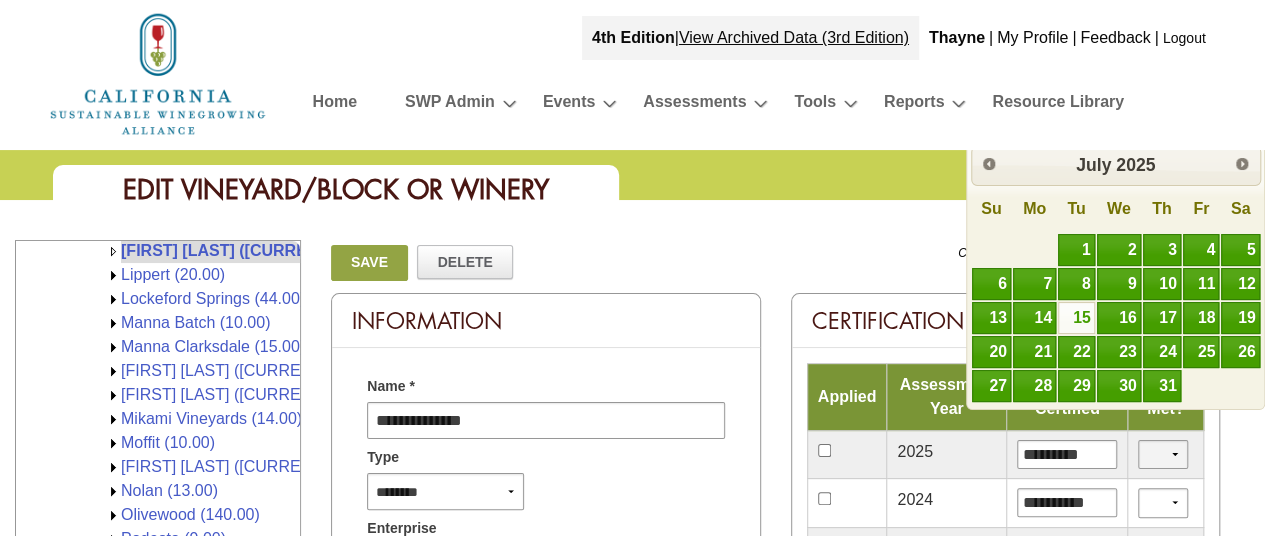 click on "***
**" at bounding box center [1163, 454] 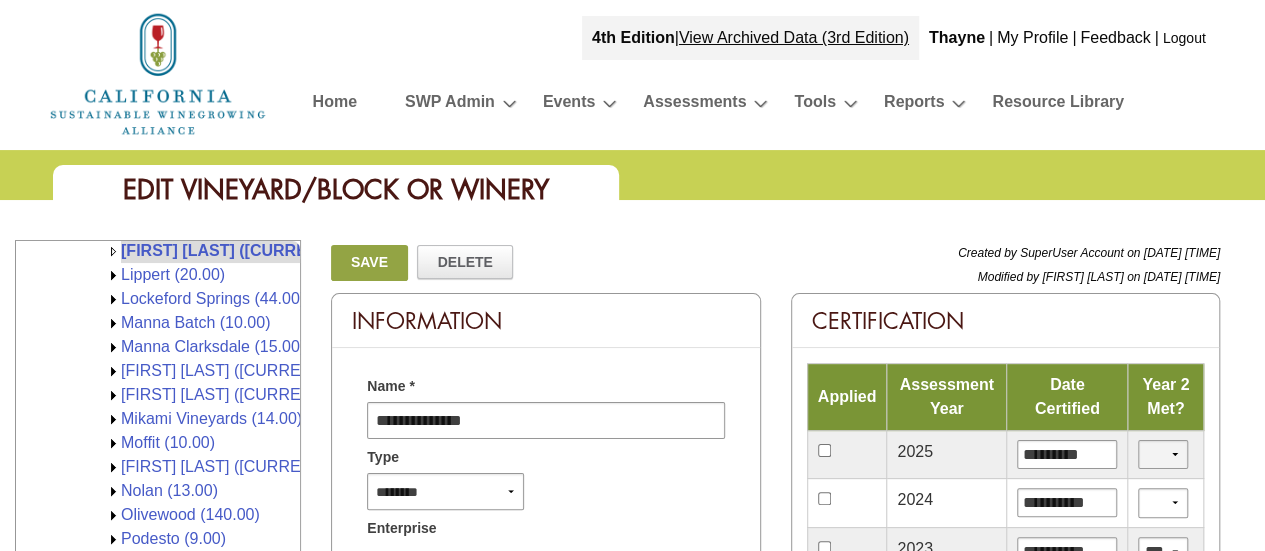 select on "*" 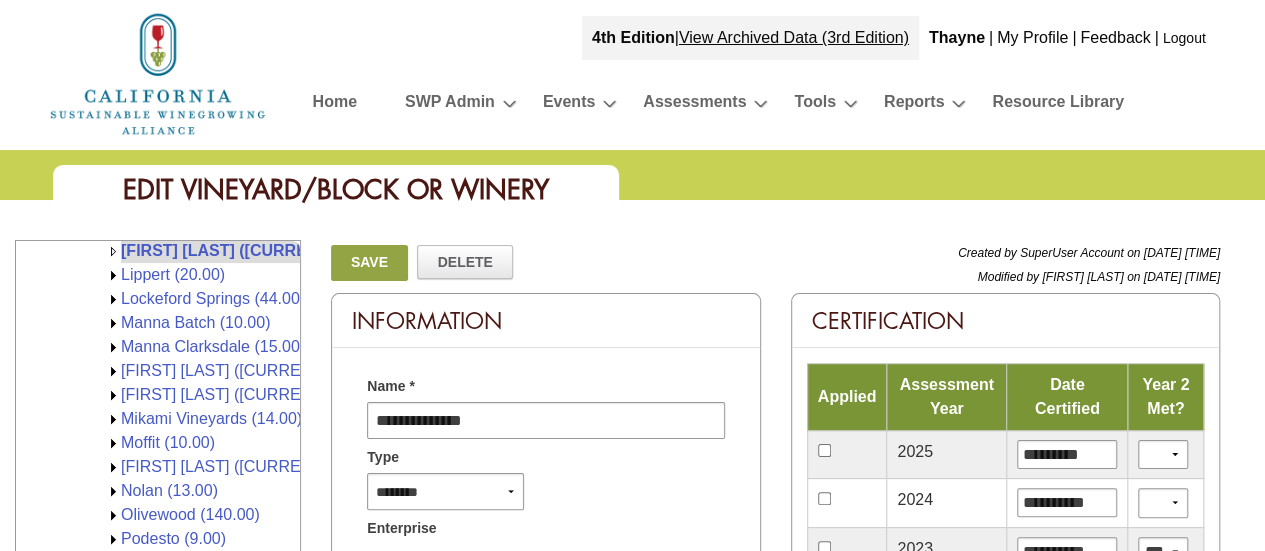 click on "Save" at bounding box center (369, 263) 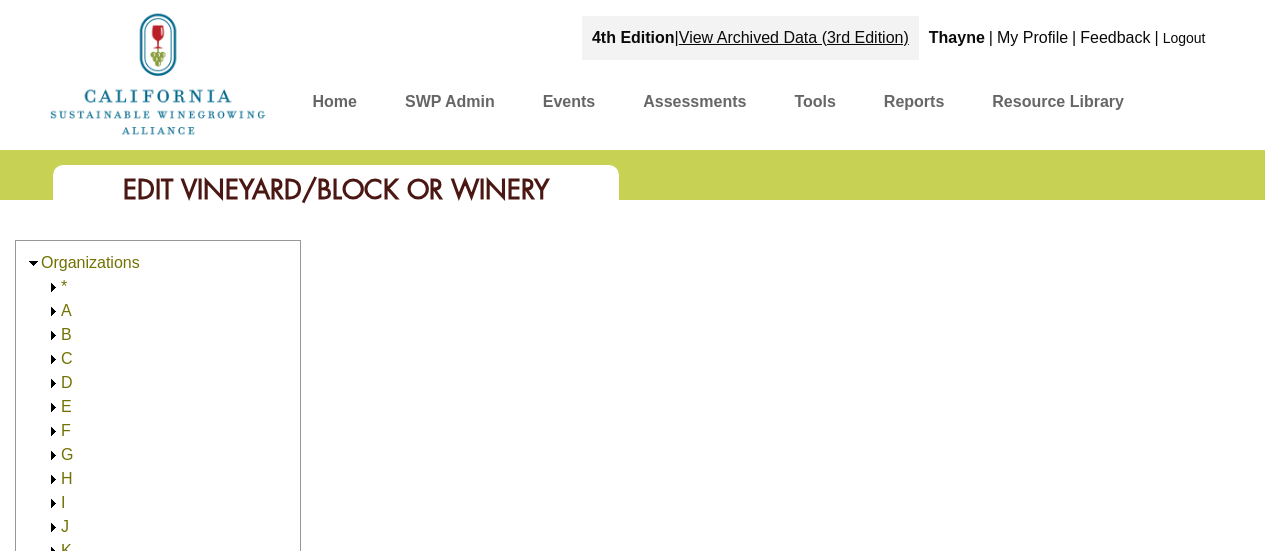 scroll, scrollTop: 0, scrollLeft: 0, axis: both 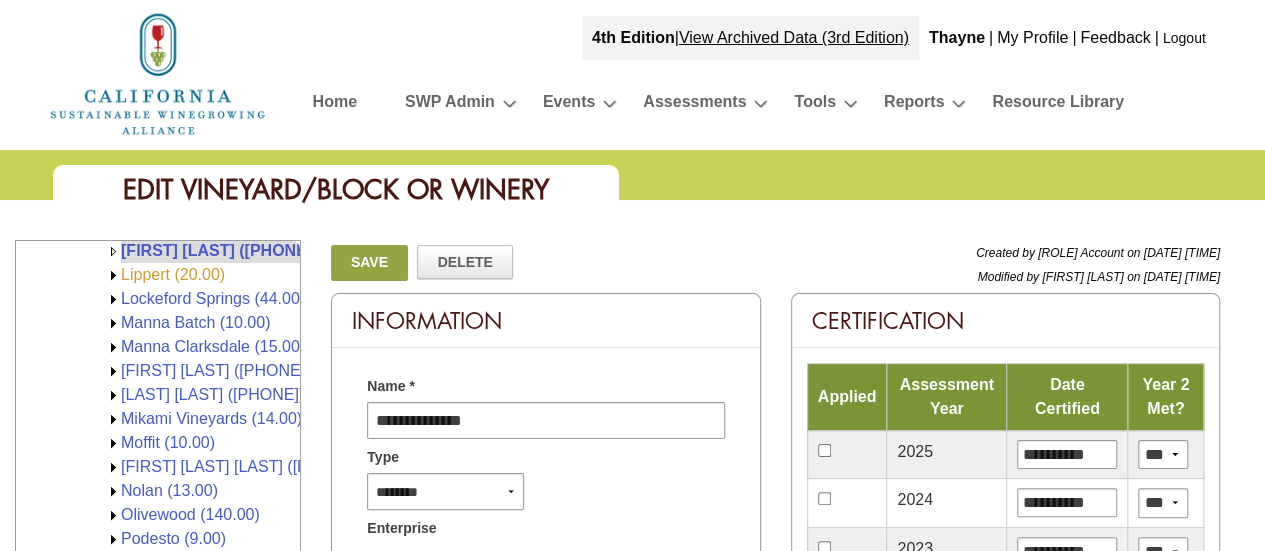 click on "Lippert (20.00)" at bounding box center (173, 274) 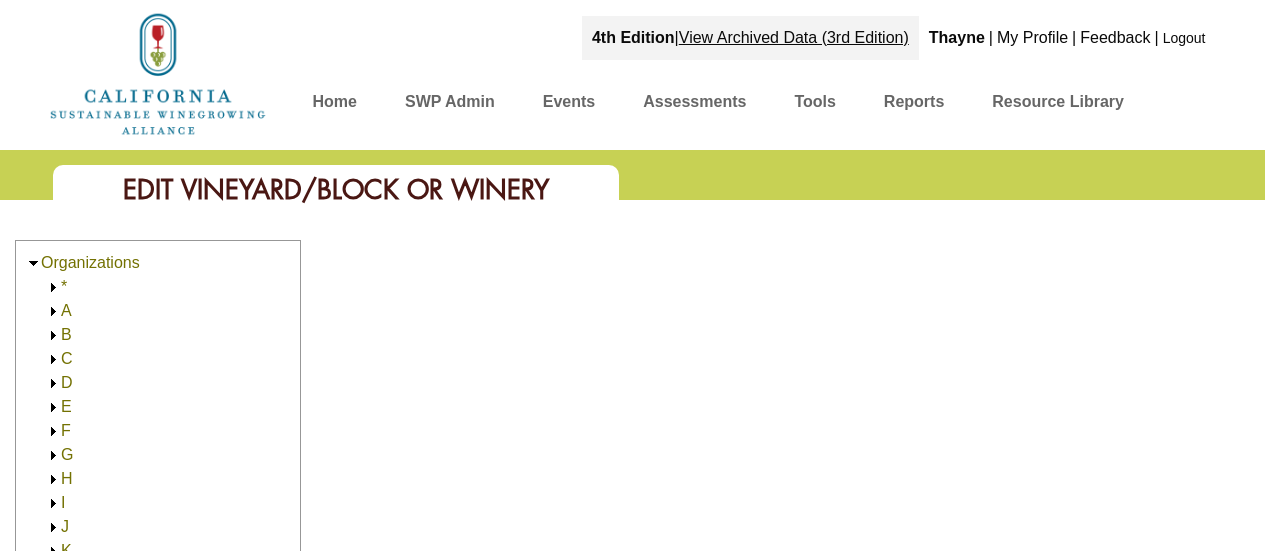 scroll, scrollTop: 0, scrollLeft: 0, axis: both 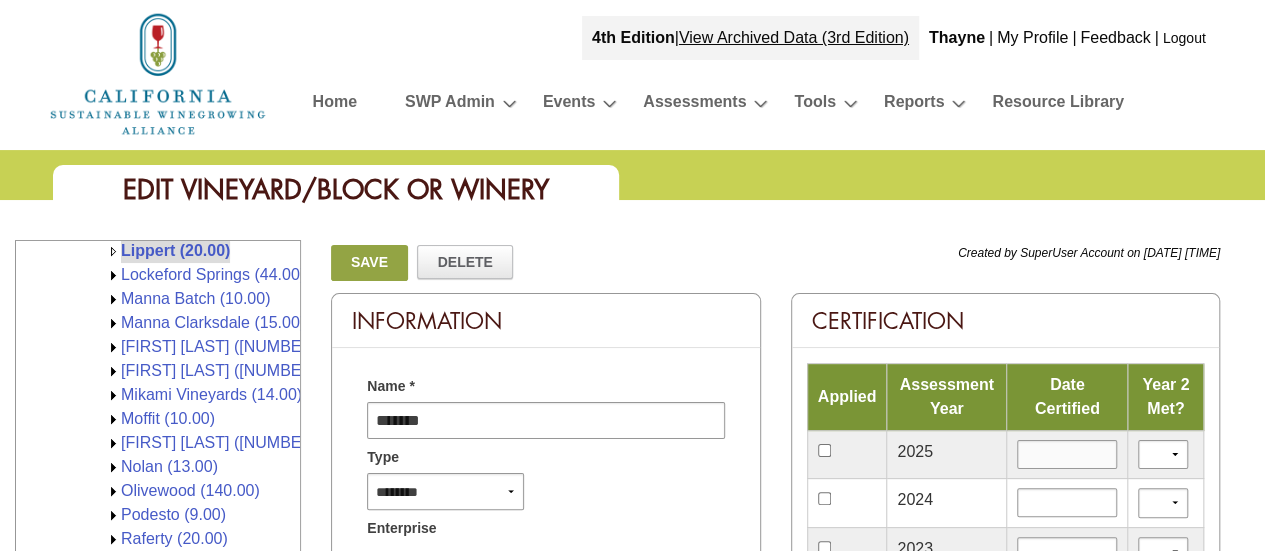 click at bounding box center (1067, 454) 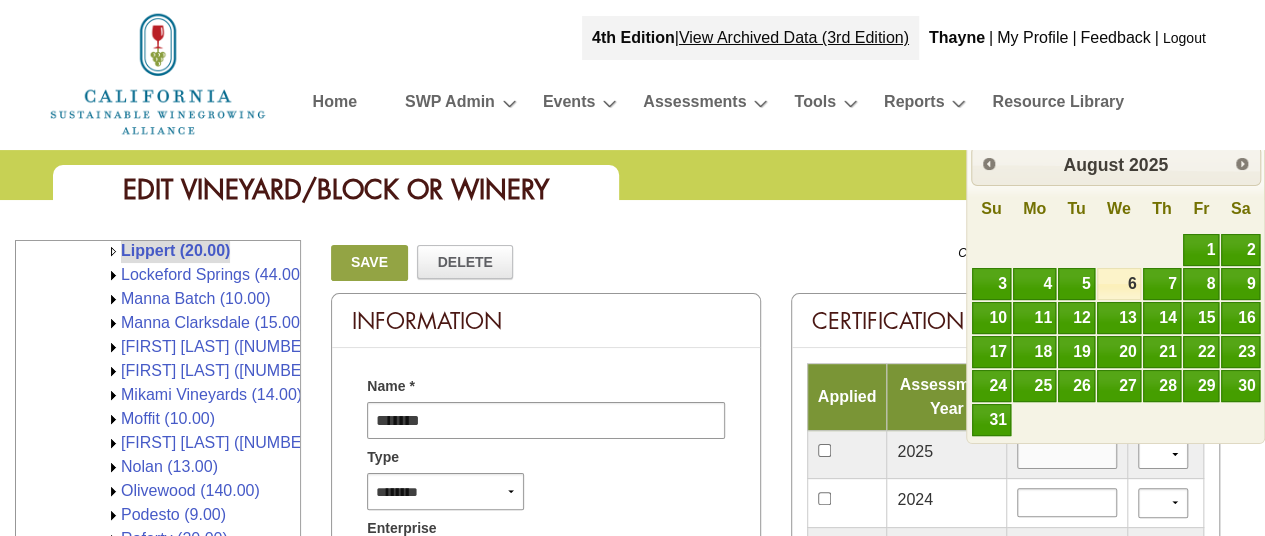 type on "*********" 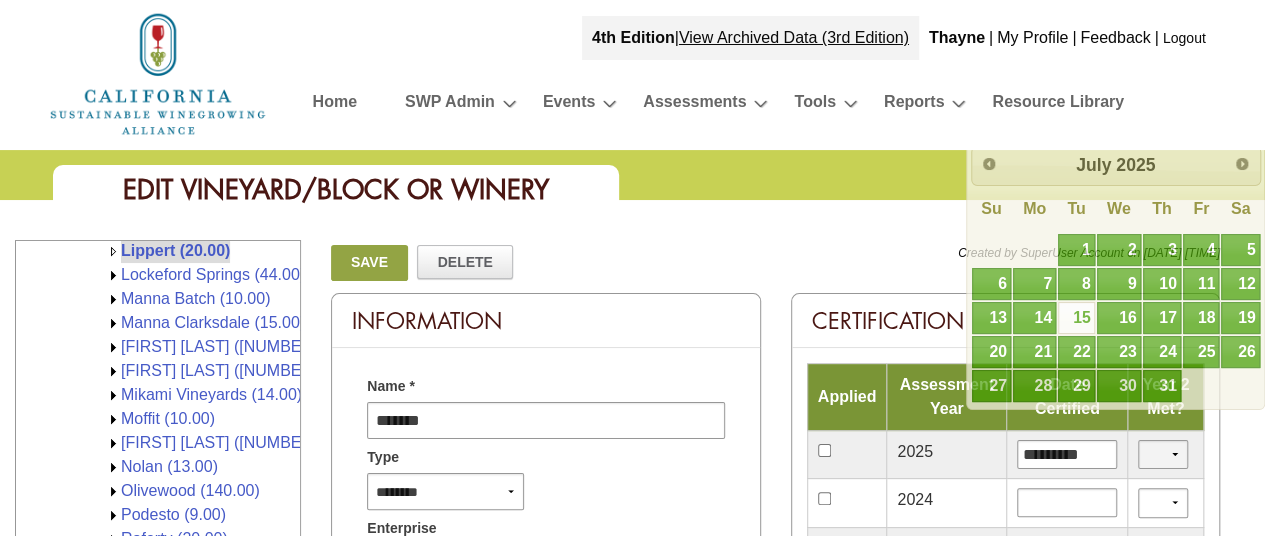 click on "***
**" at bounding box center [1163, 454] 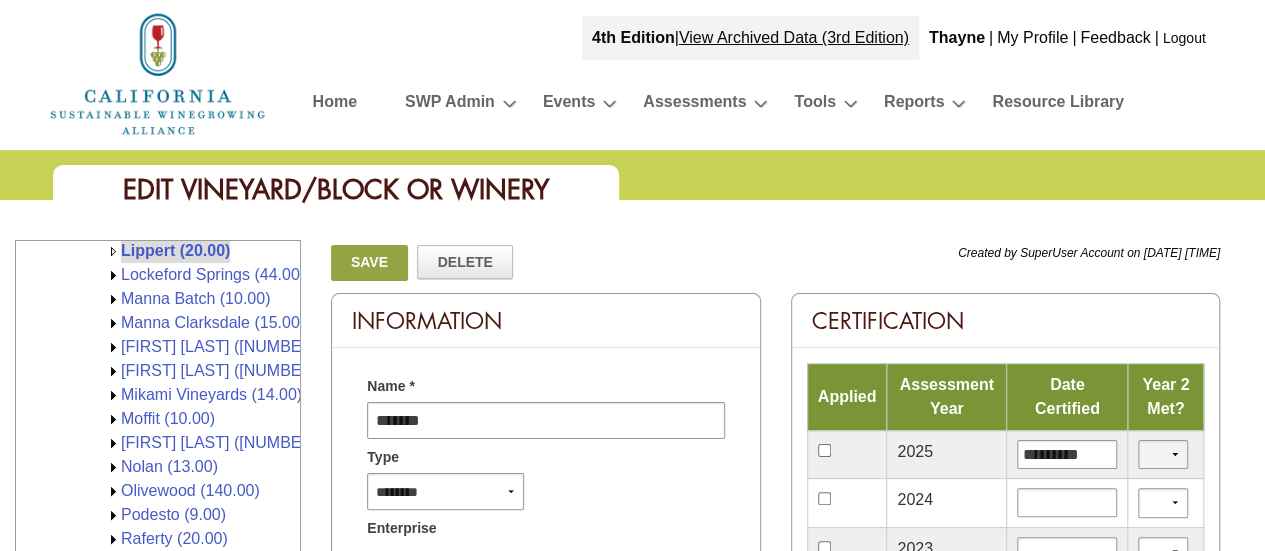 select on "*" 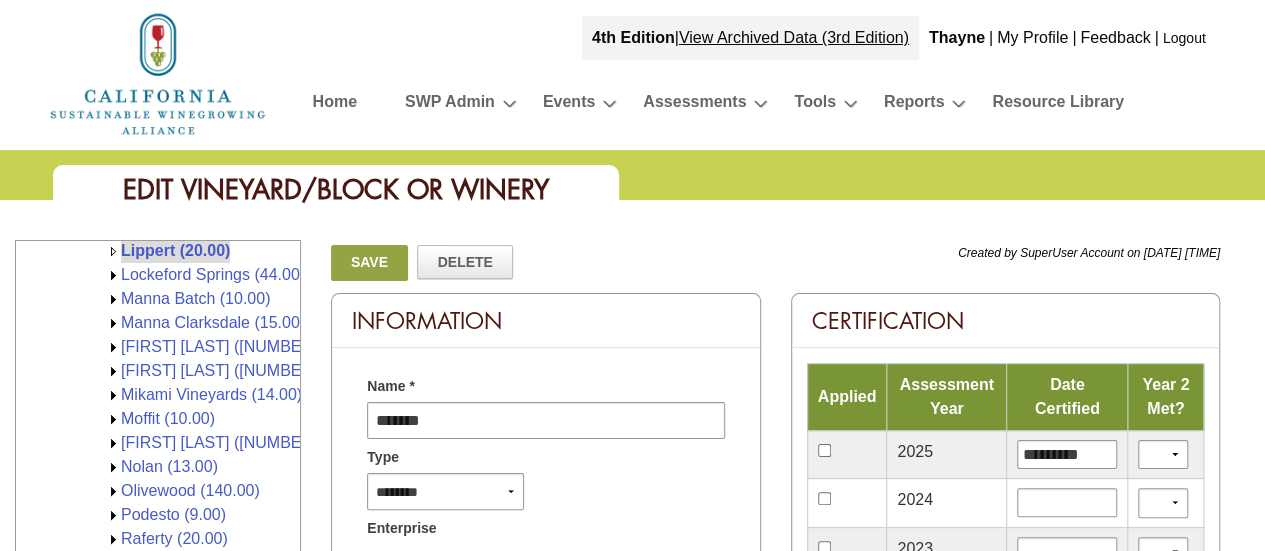 click on "Save" at bounding box center [369, 263] 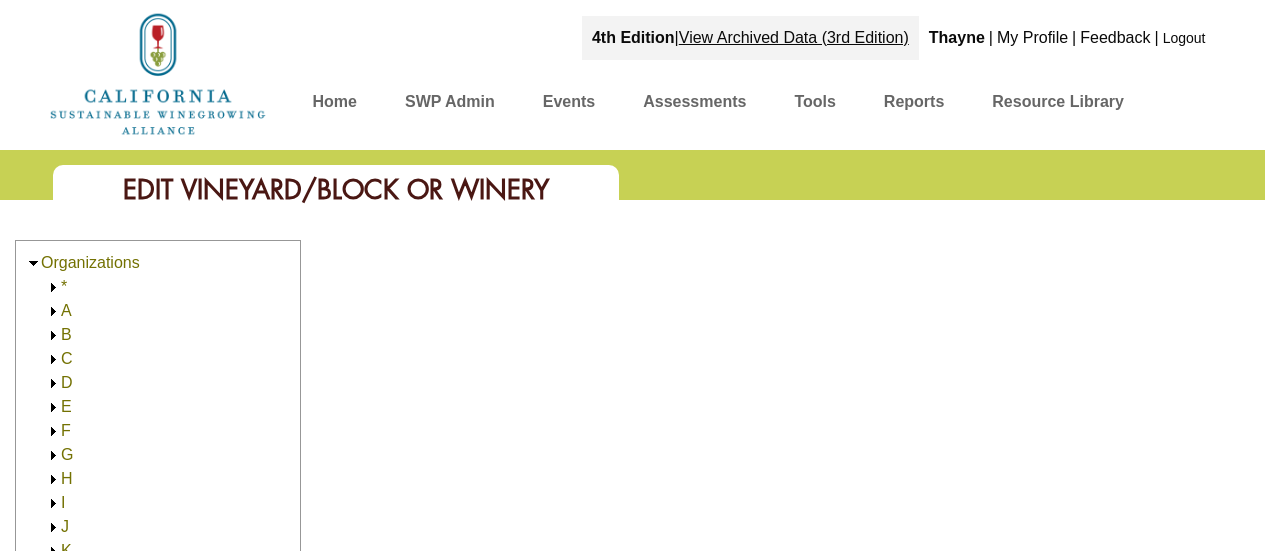 scroll, scrollTop: 0, scrollLeft: 0, axis: both 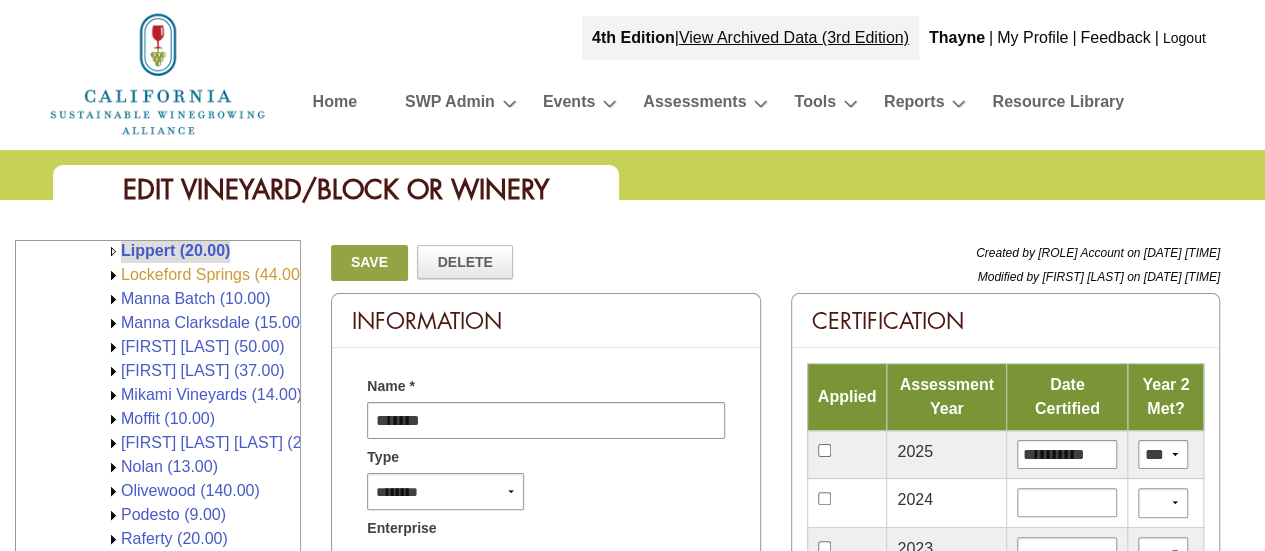 click on "Lockeford Springs (44.00)" at bounding box center (213, 274) 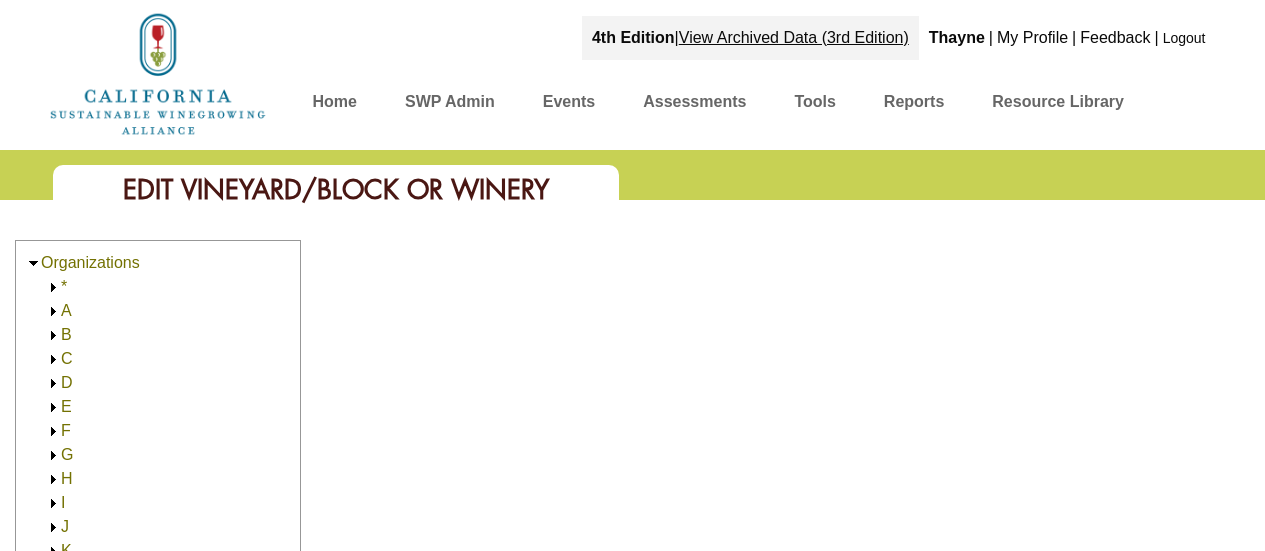 scroll, scrollTop: 0, scrollLeft: 0, axis: both 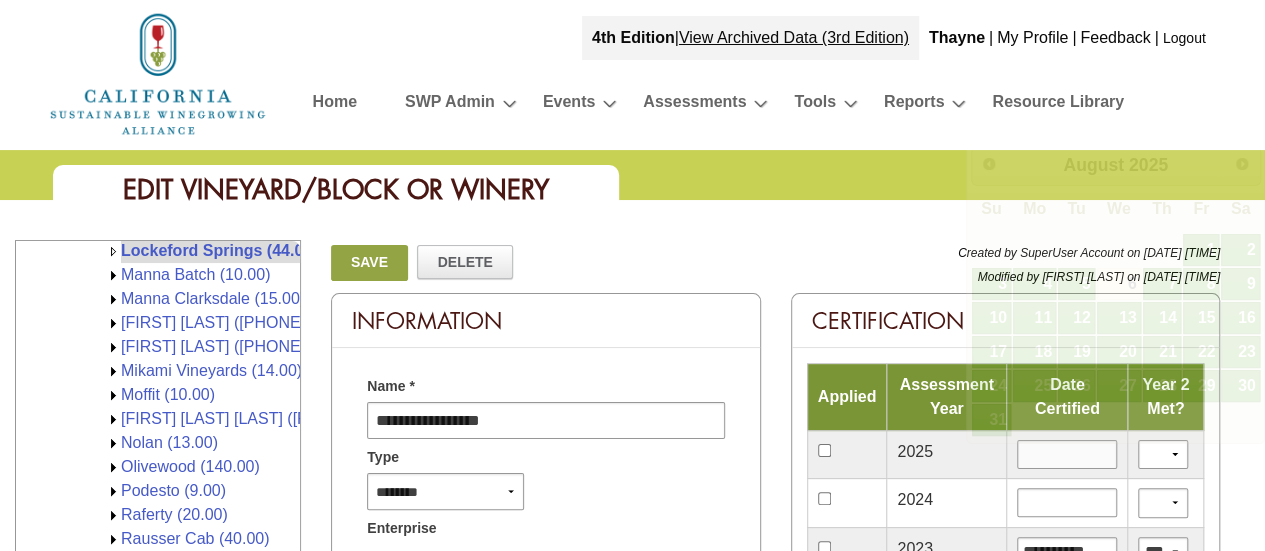 click at bounding box center [1067, 454] 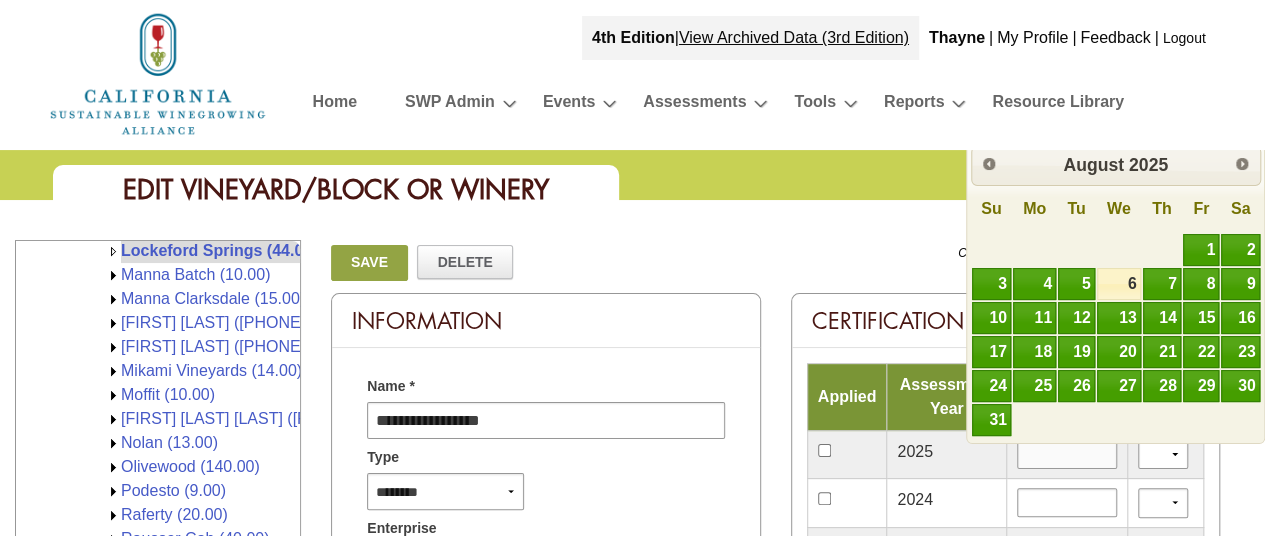 type on "*********" 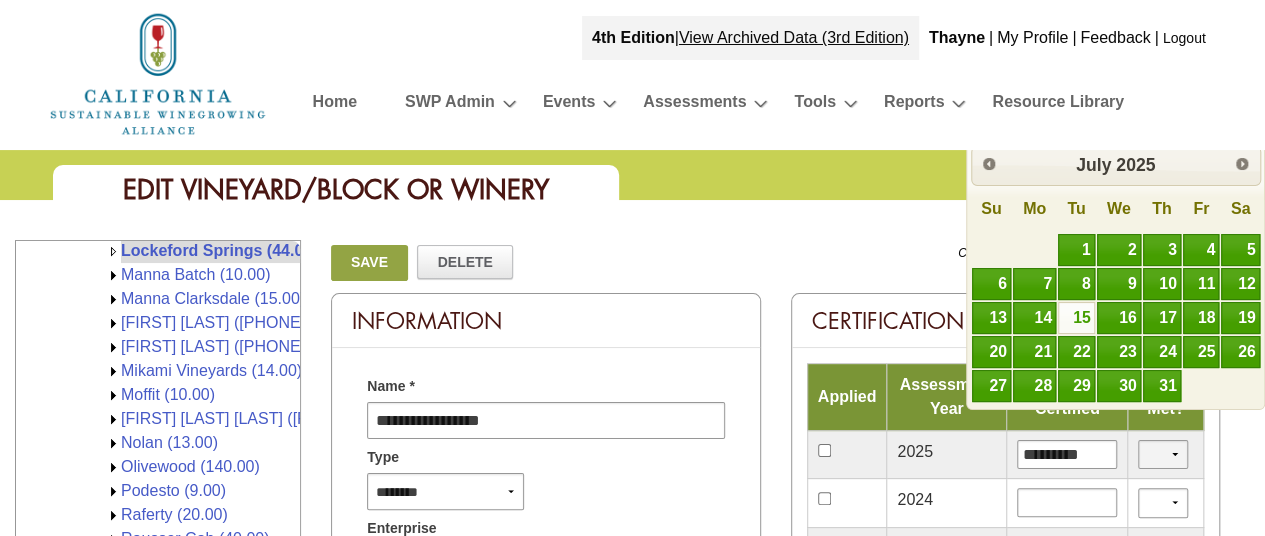 click on "***
**" at bounding box center (1163, 454) 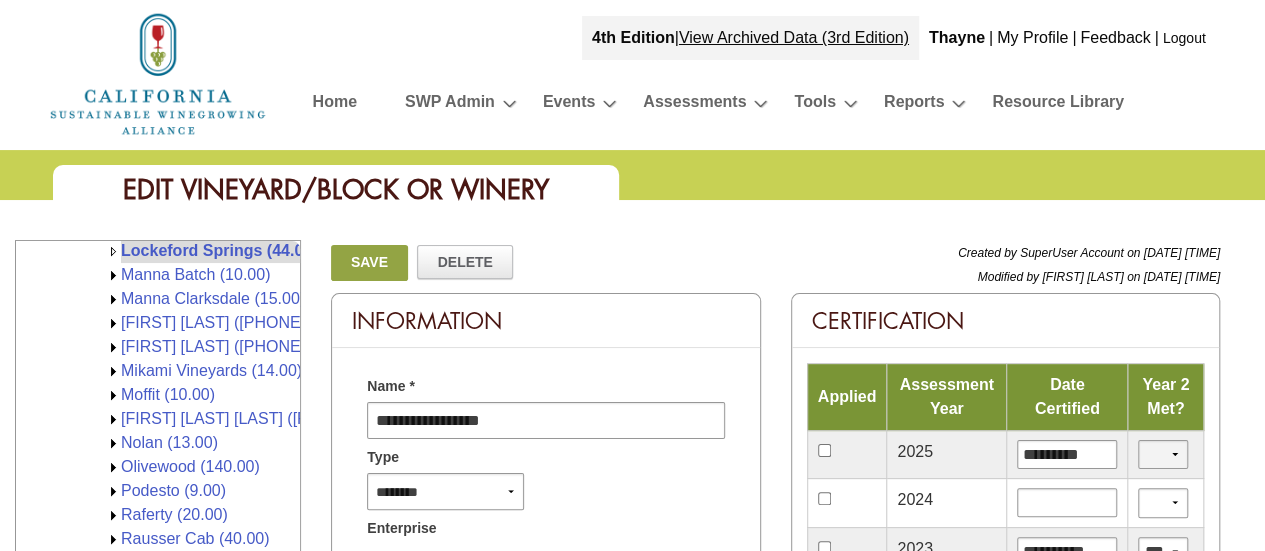 select on "*" 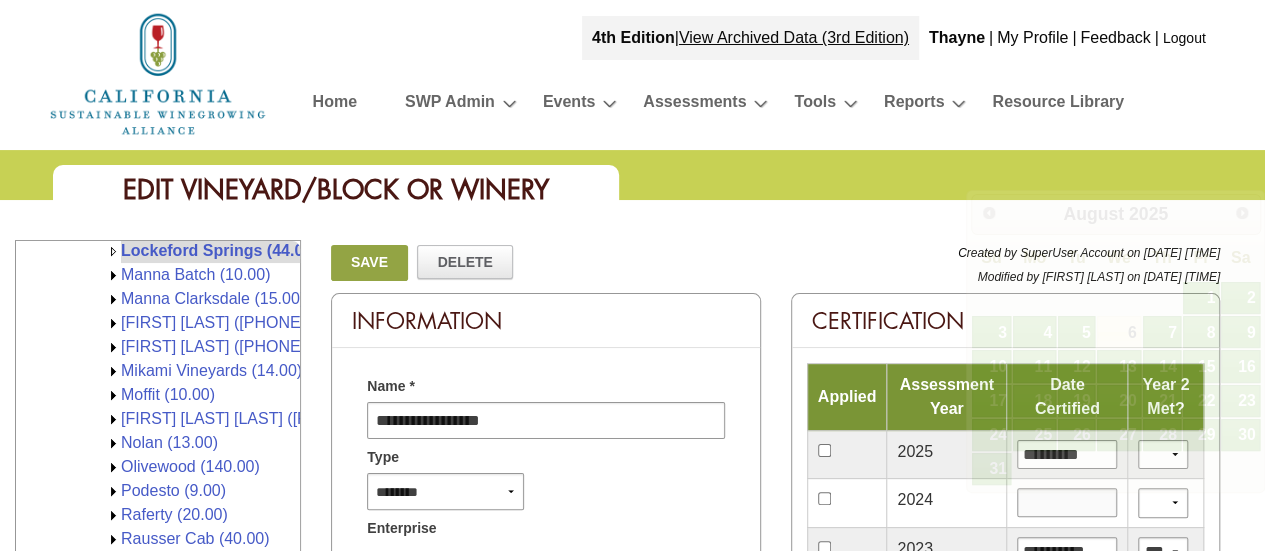 click at bounding box center [1067, 502] 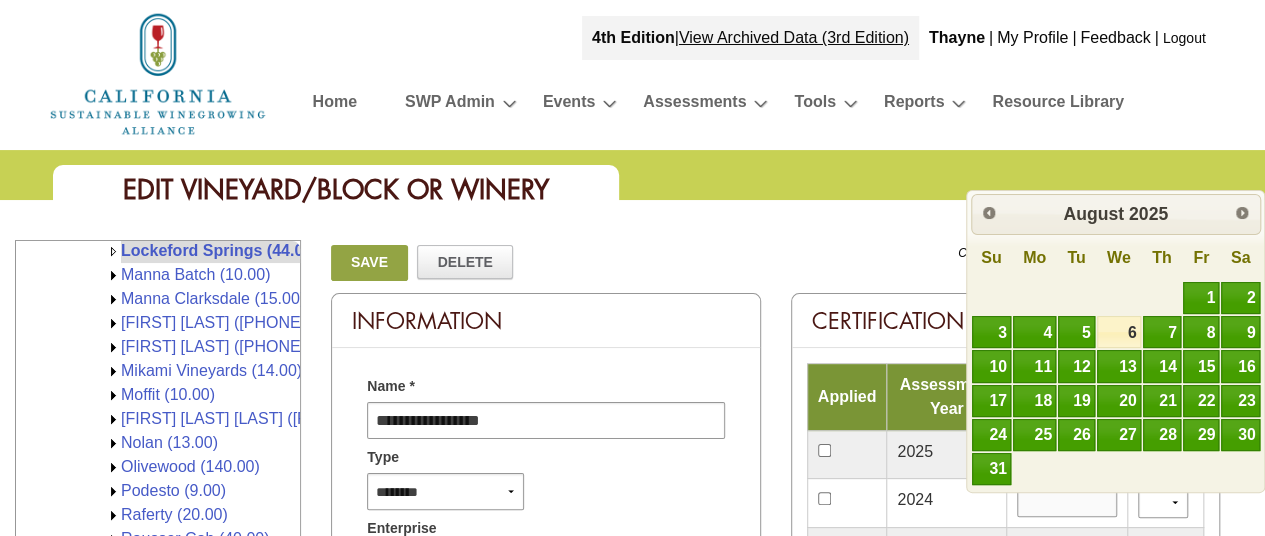 type on "**********" 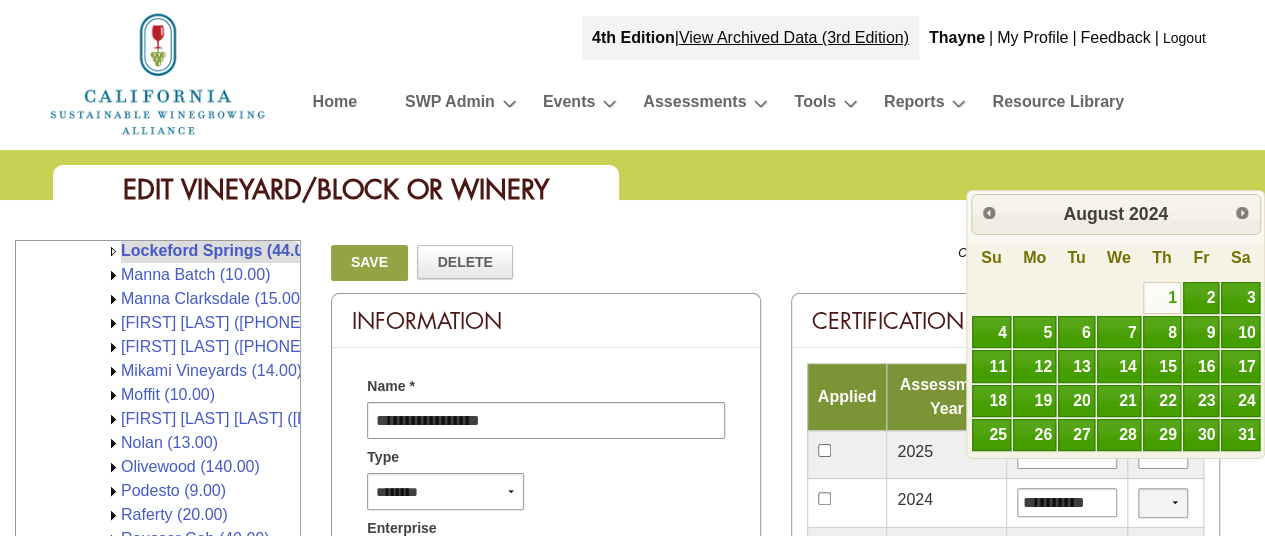 click on "***
**" at bounding box center (1163, 502) 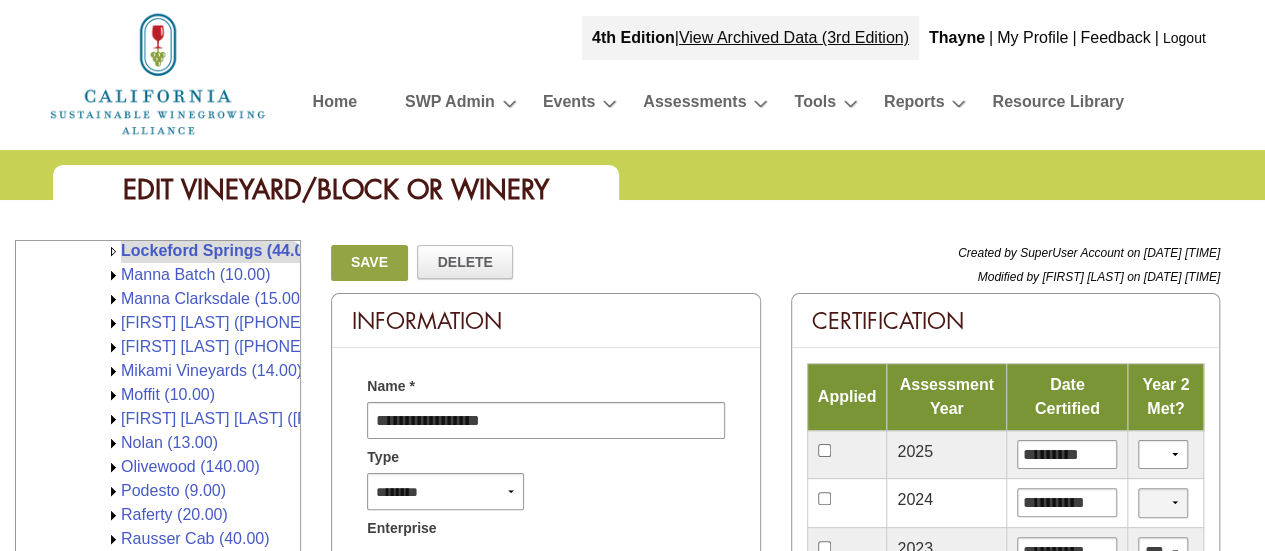 select on "*" 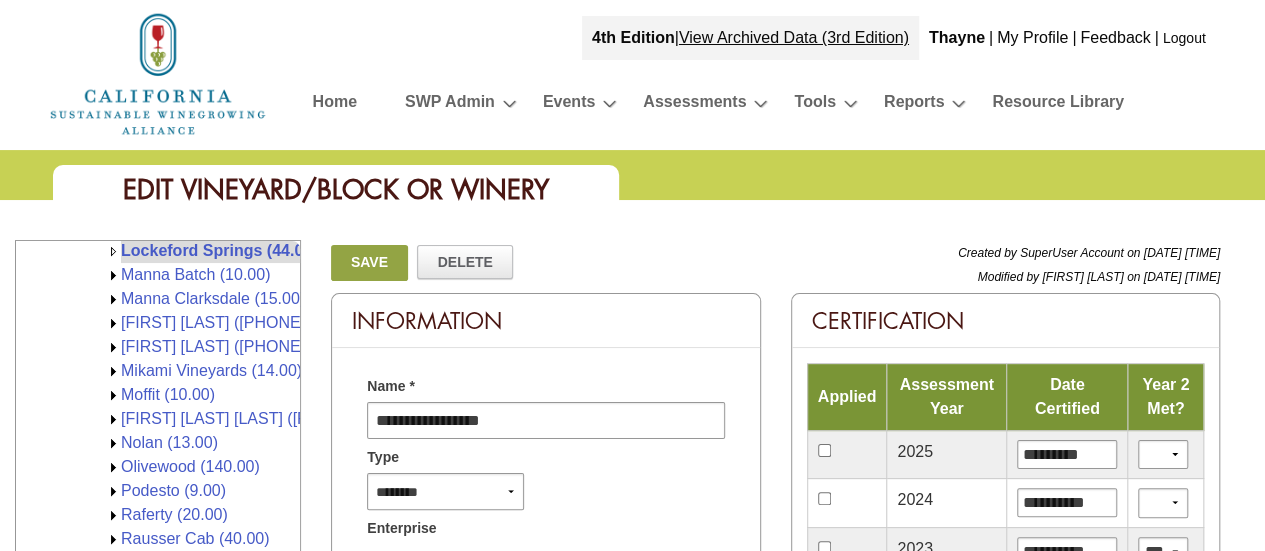 click on "Save" at bounding box center (369, 263) 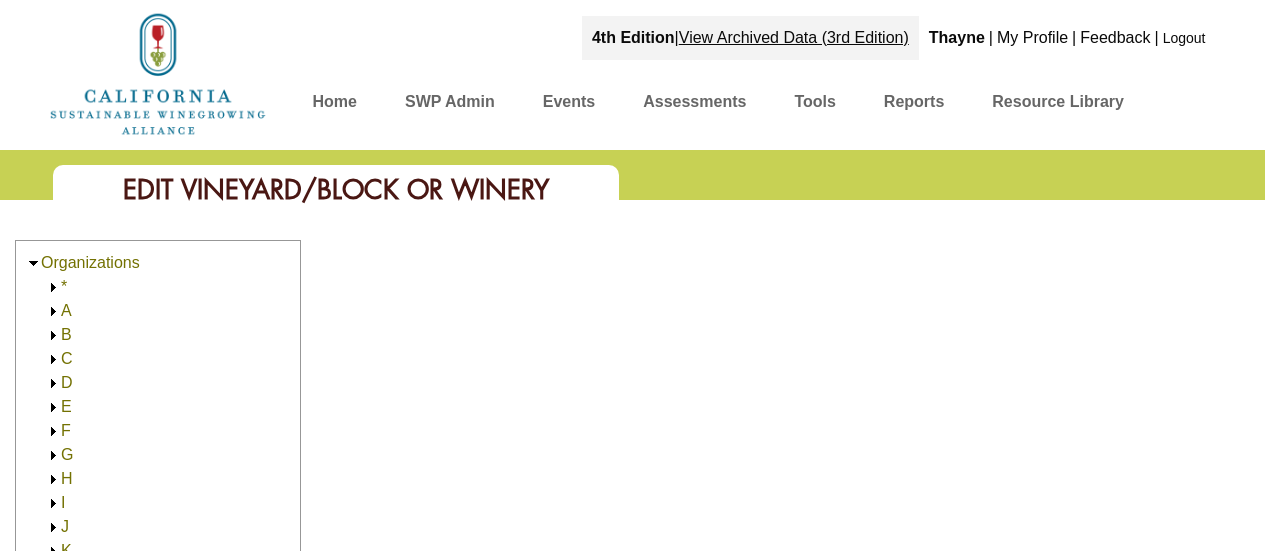 scroll, scrollTop: 0, scrollLeft: 0, axis: both 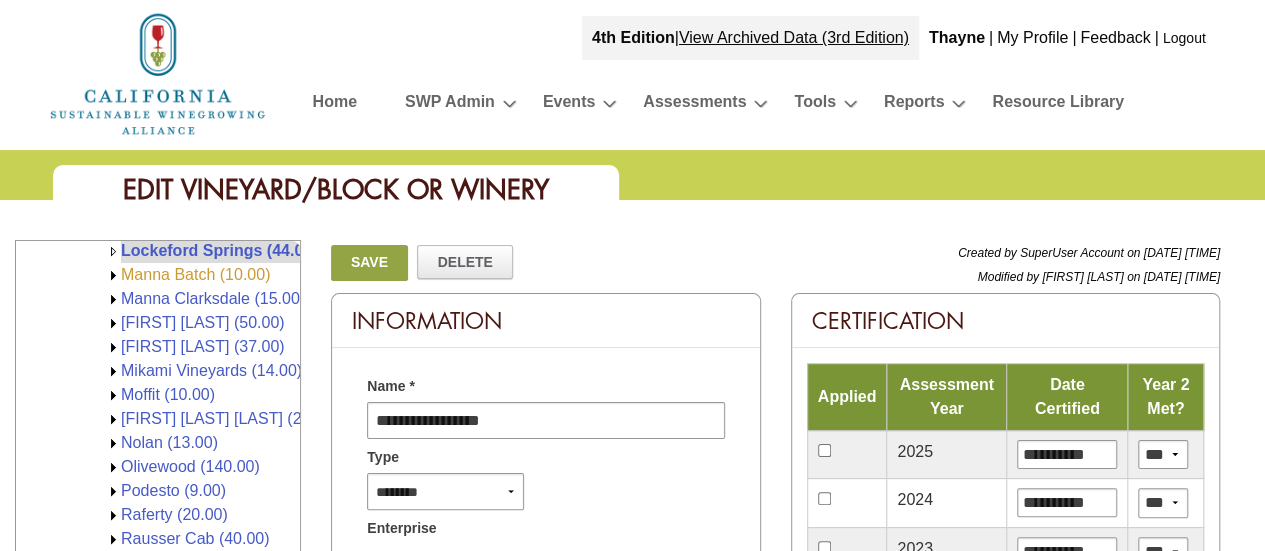 click on "Manna Batch (10.00)" at bounding box center (195, 274) 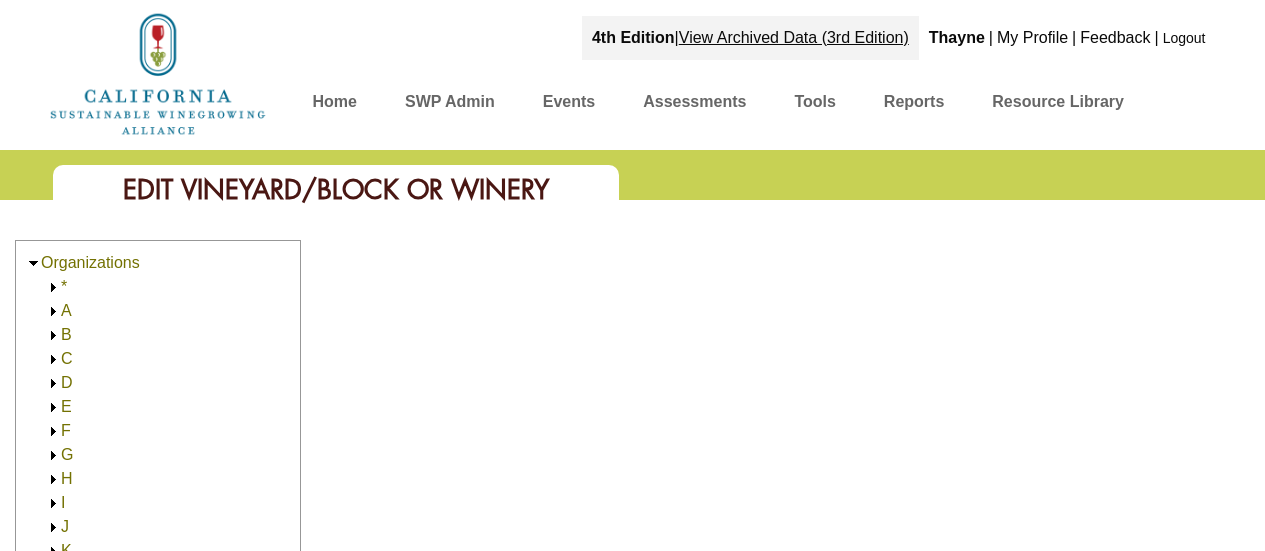 scroll, scrollTop: 0, scrollLeft: 0, axis: both 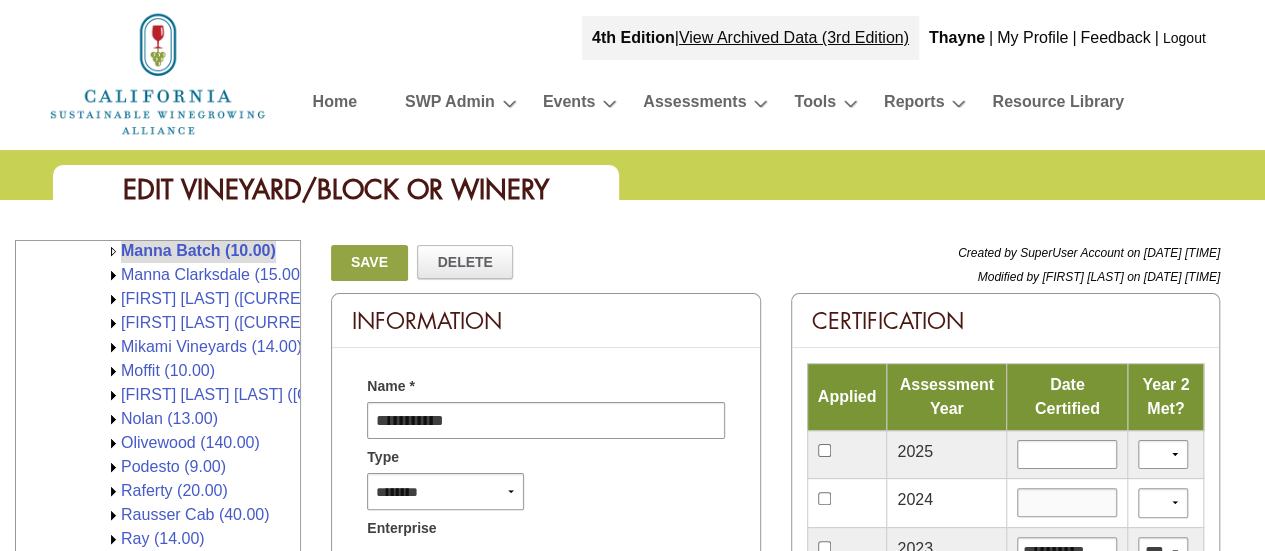 click at bounding box center [1067, 502] 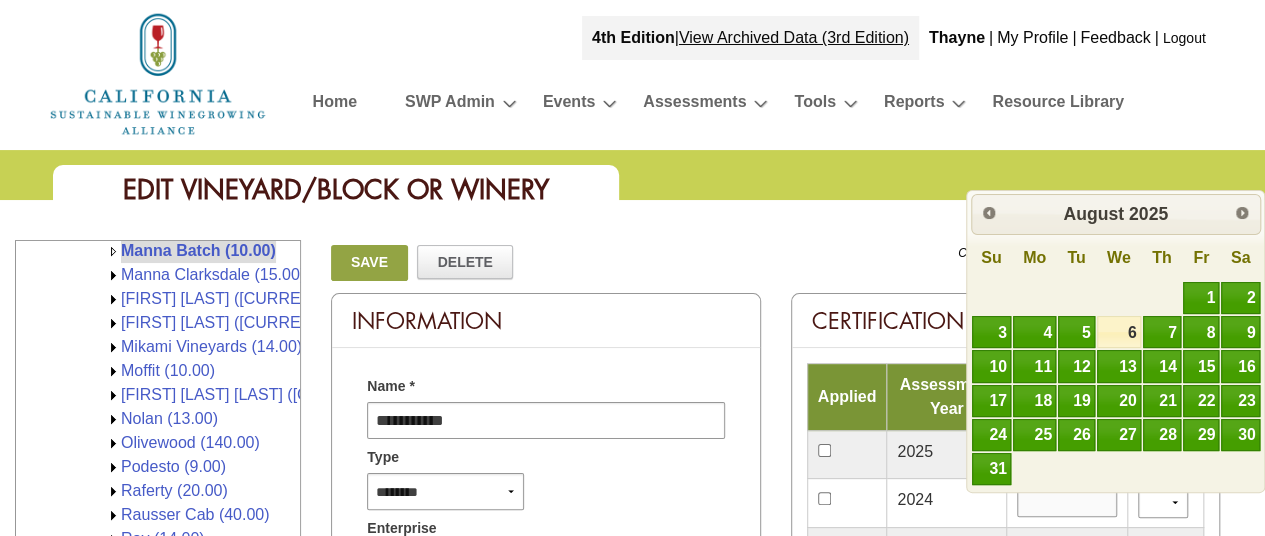 type on "**********" 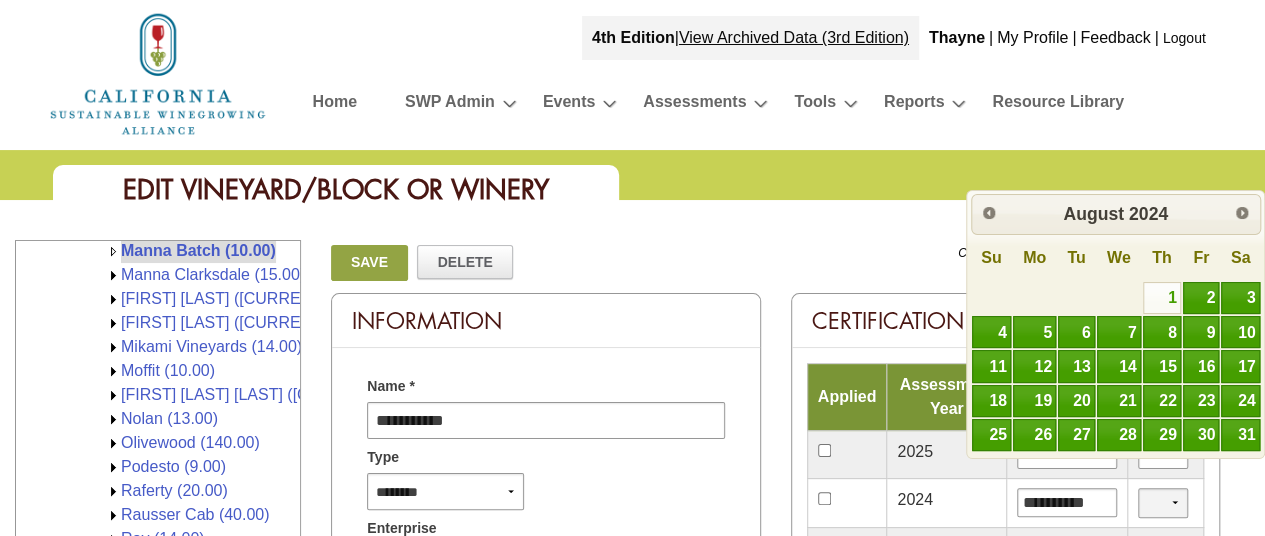 click on "***
**" at bounding box center (1163, 502) 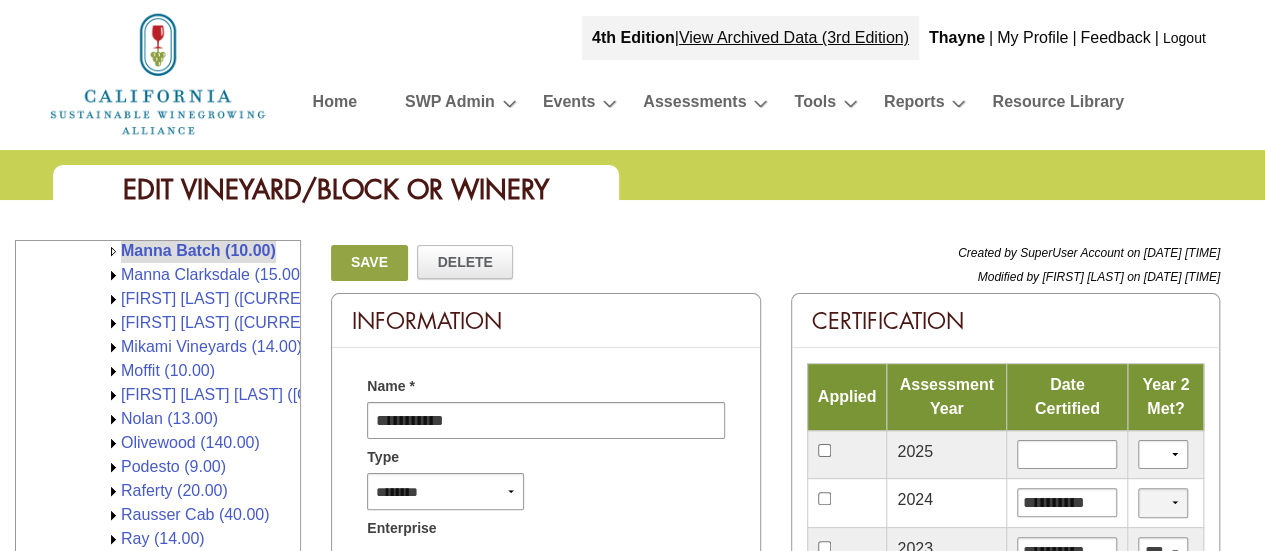 select on "*" 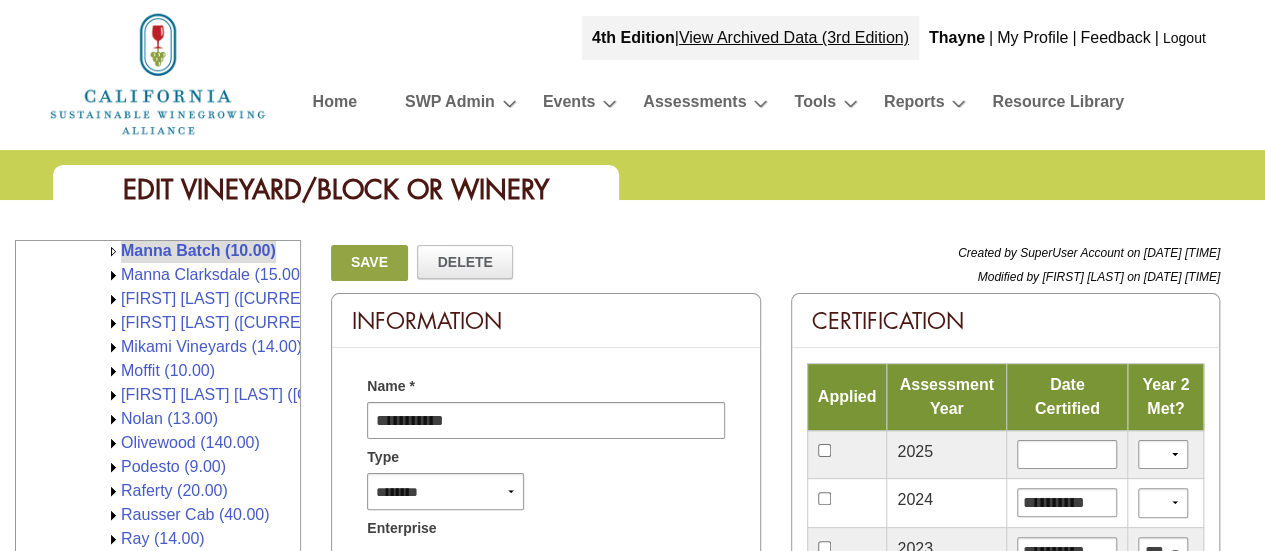 click on "Save" at bounding box center [369, 263] 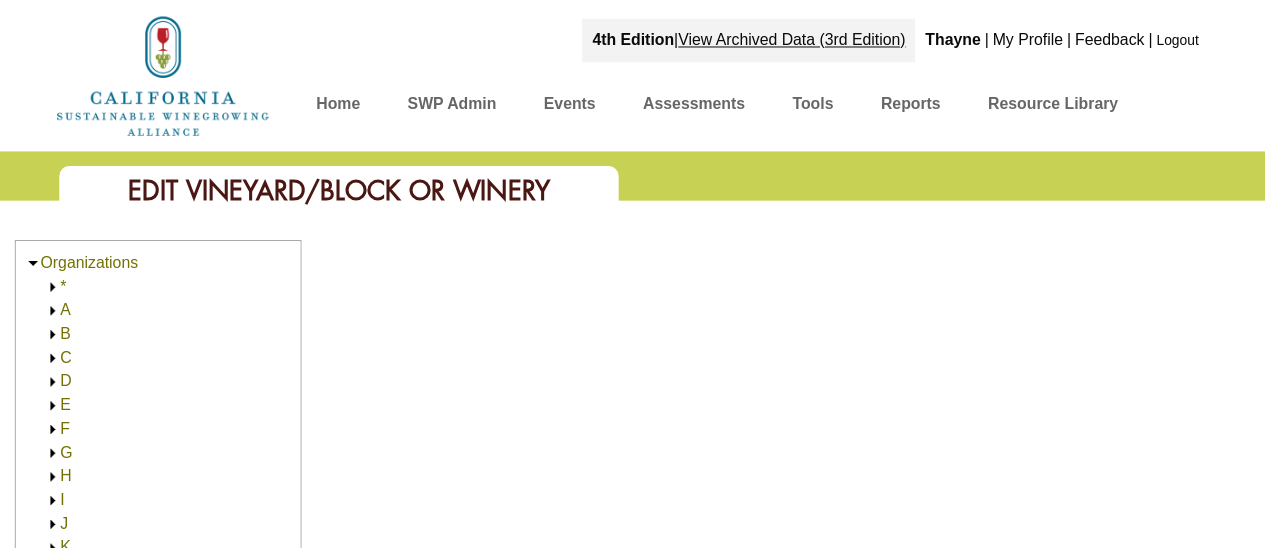 scroll, scrollTop: 0, scrollLeft: 0, axis: both 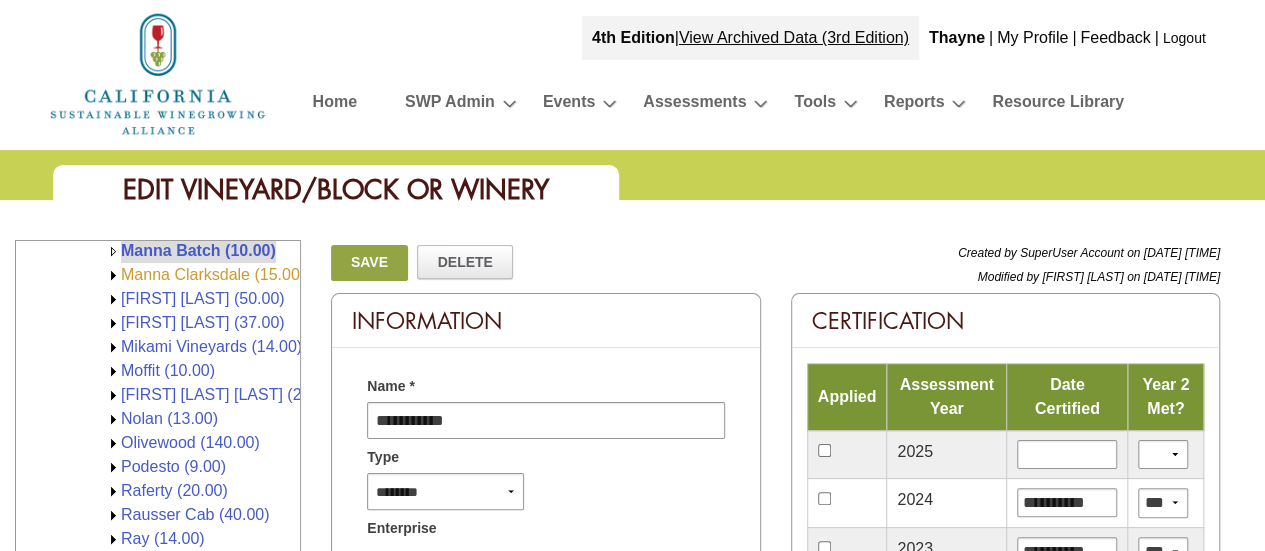 click on "Manna Clarksdale (15.00)" at bounding box center [213, 274] 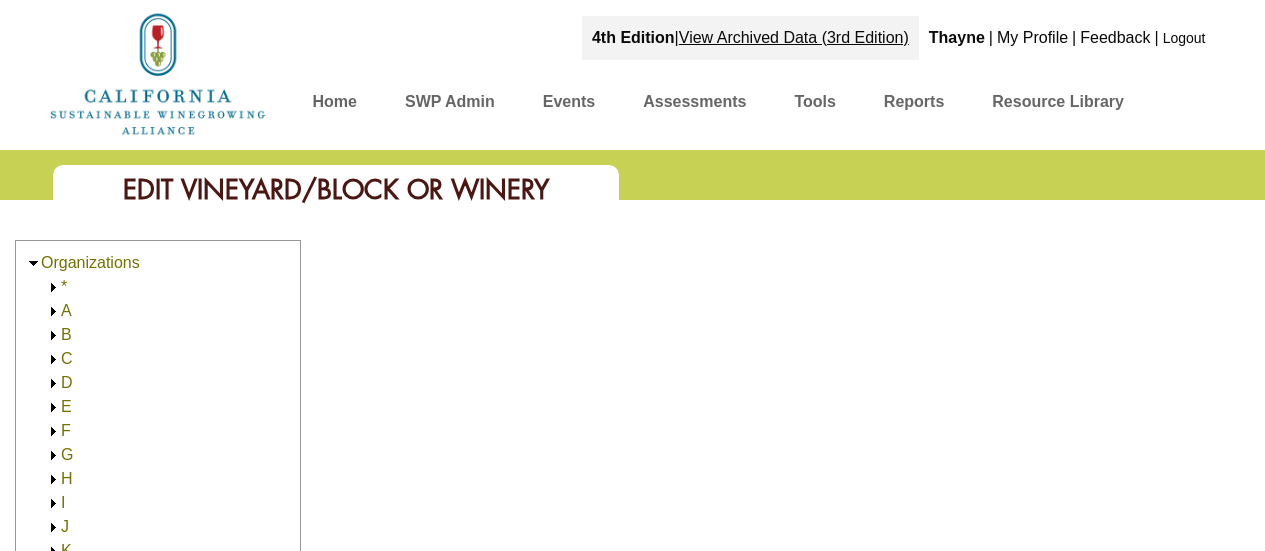 scroll, scrollTop: 0, scrollLeft: 0, axis: both 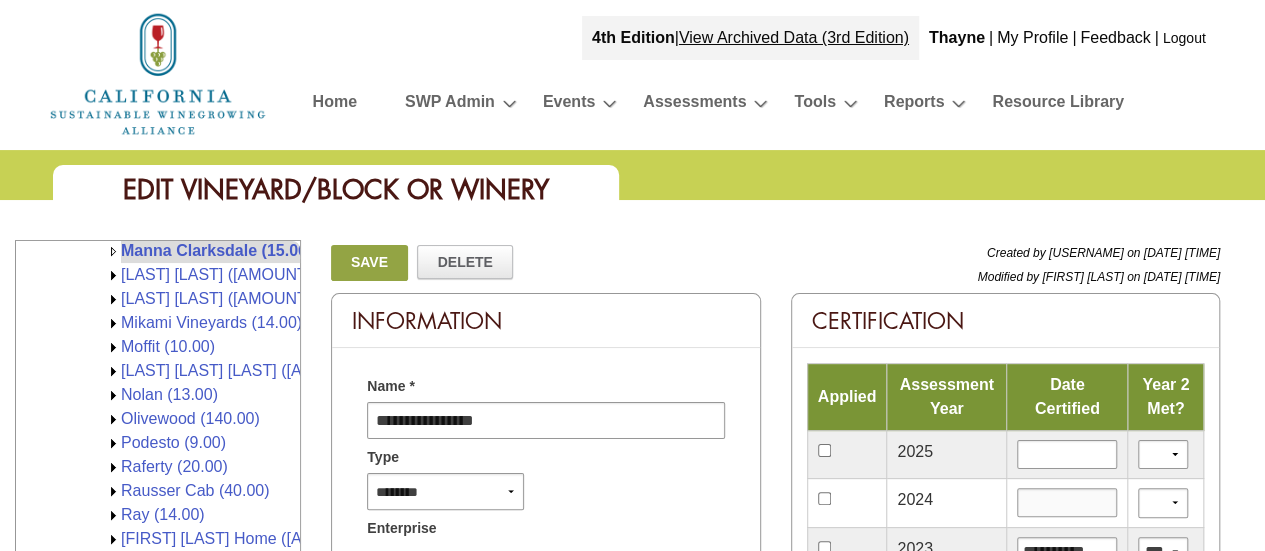 click at bounding box center (1067, 502) 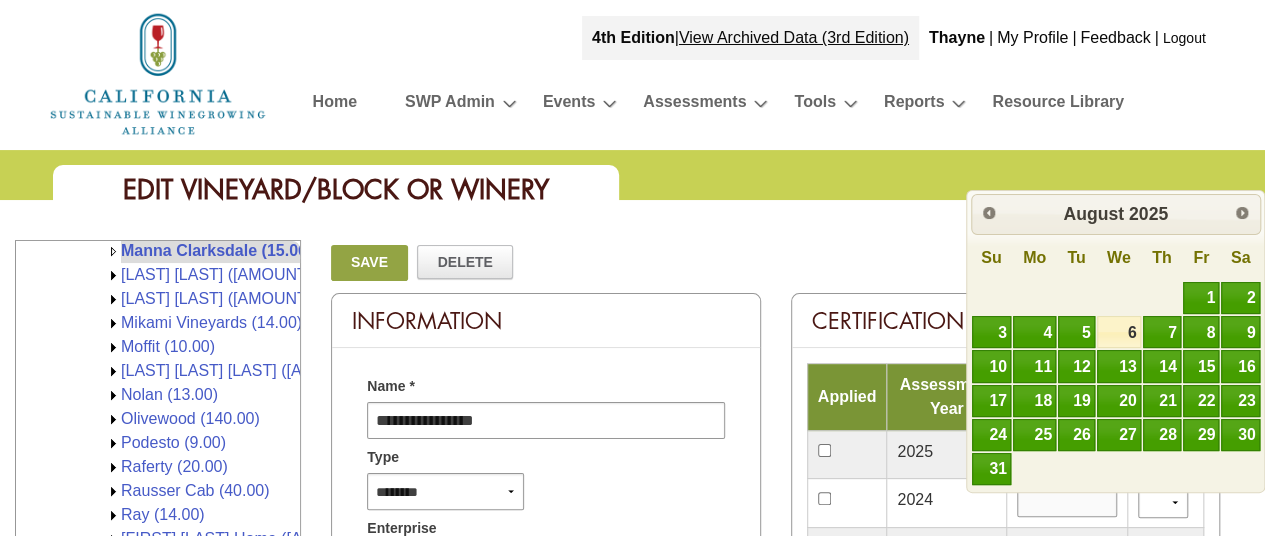 type on "**********" 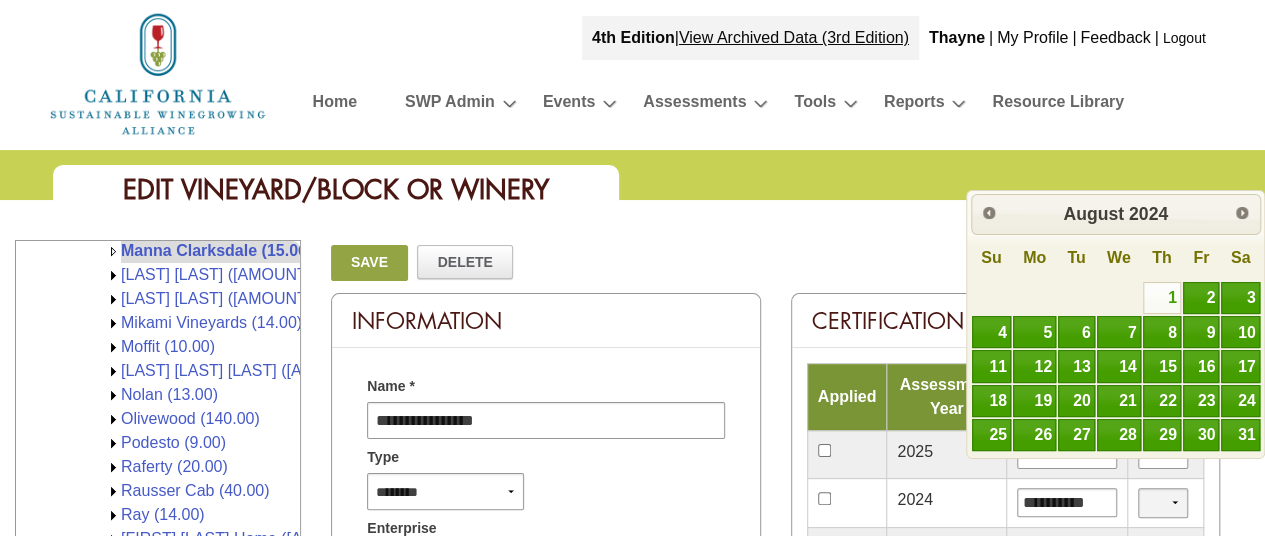 click on "***
**" at bounding box center (1163, 502) 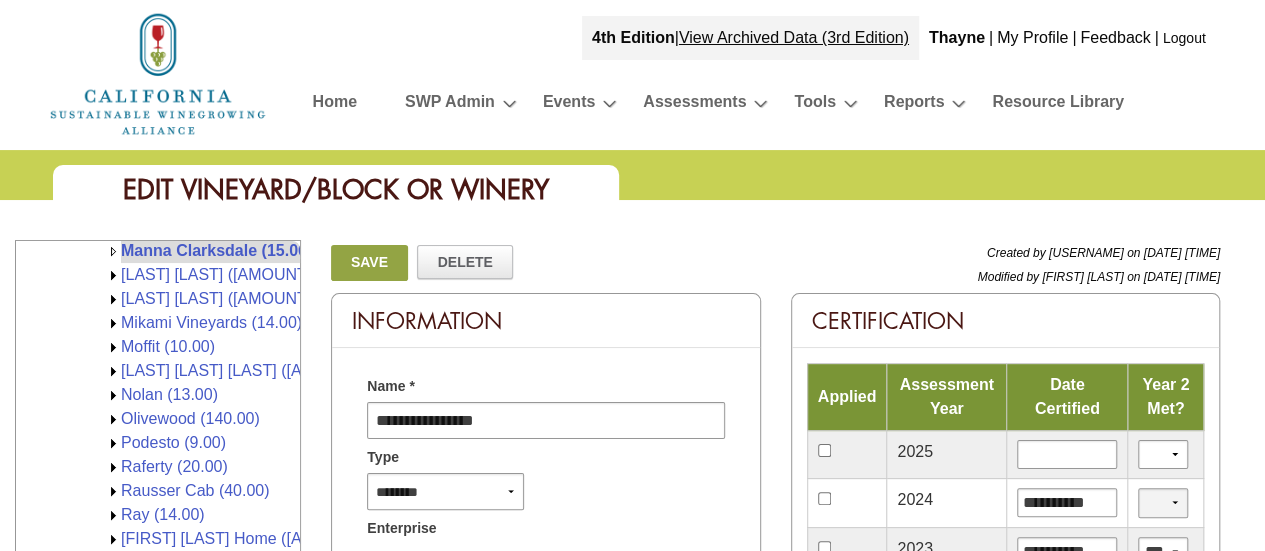 select on "*" 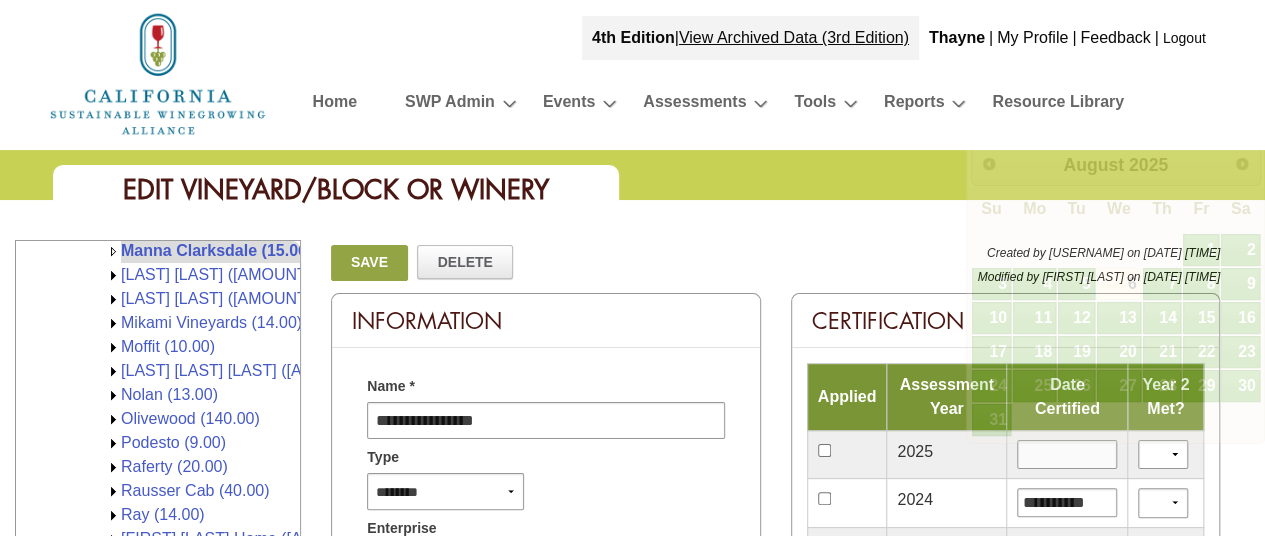 click at bounding box center [1067, 454] 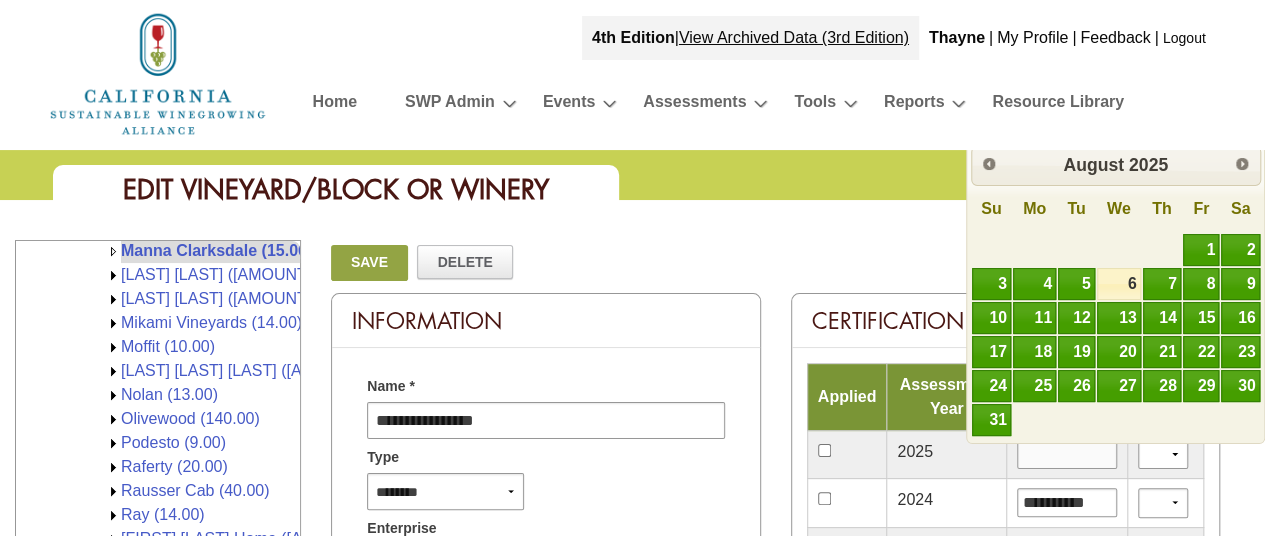 type on "*********" 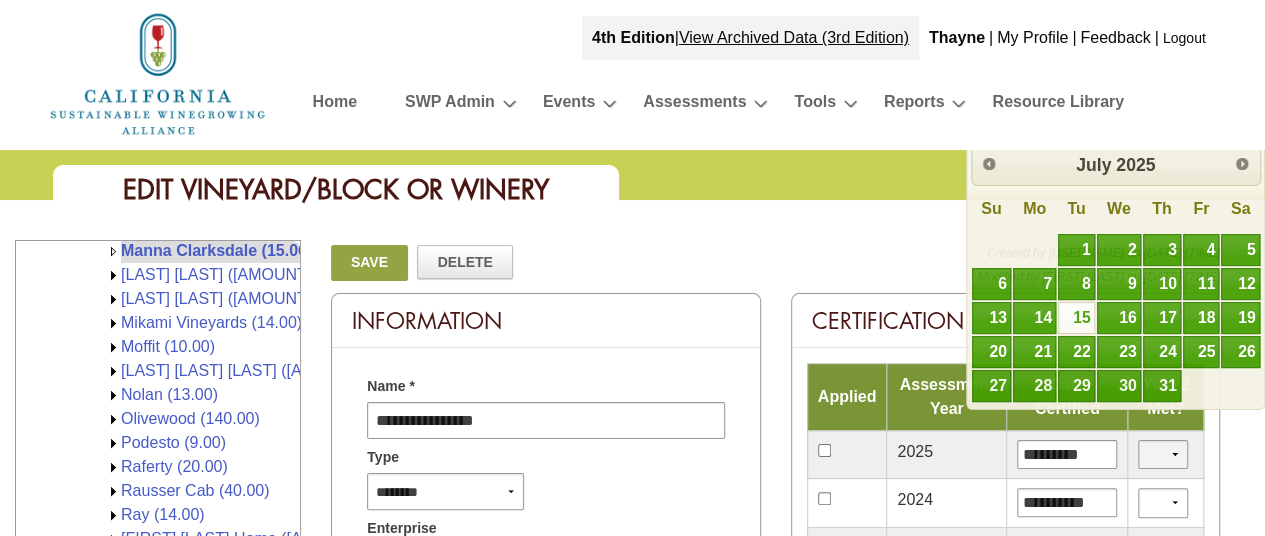 click on "***
**" at bounding box center (1163, 454) 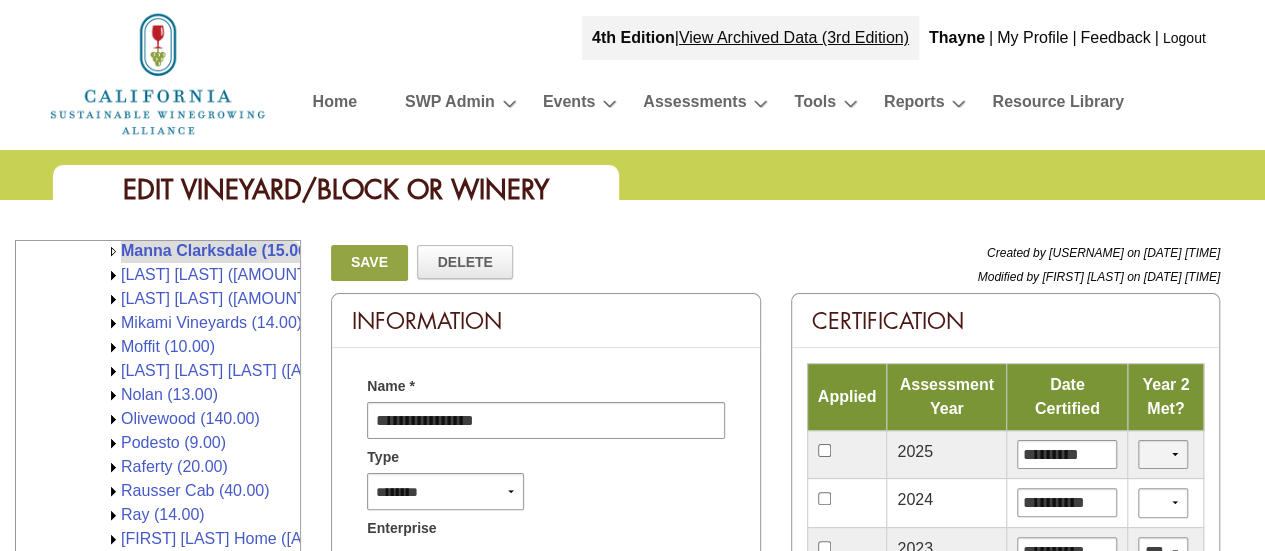select on "*" 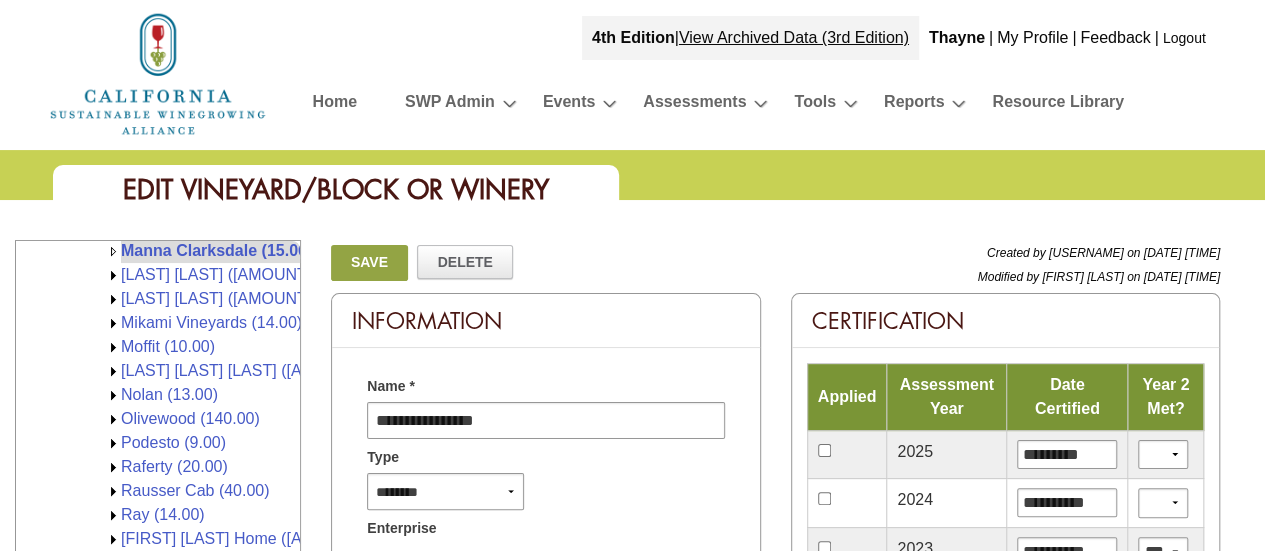 click on "Save" at bounding box center [369, 263] 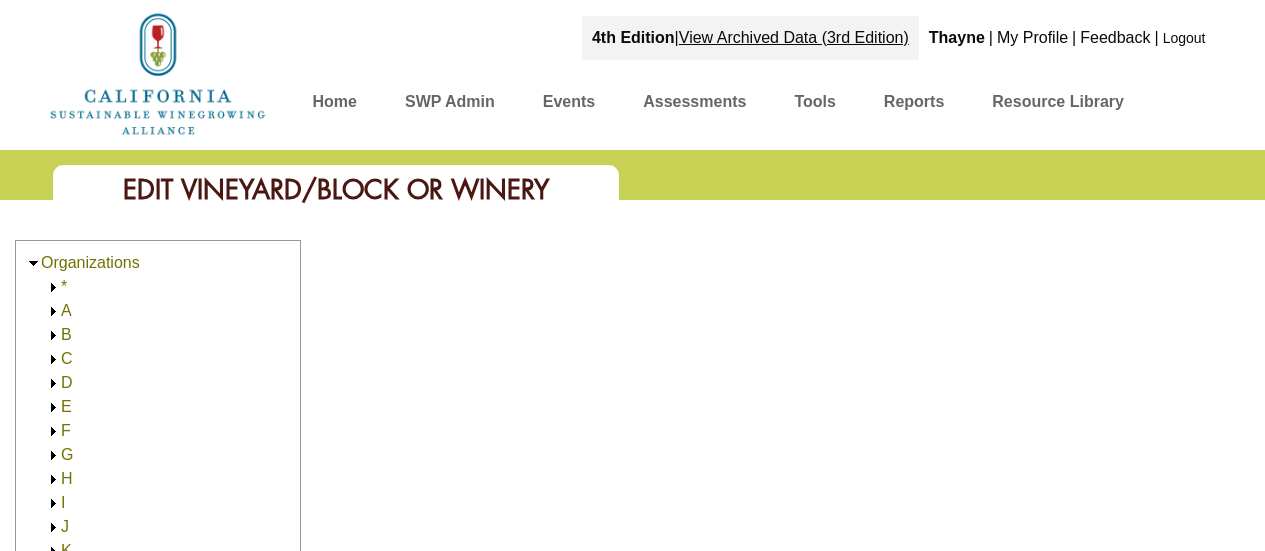 scroll, scrollTop: 0, scrollLeft: 0, axis: both 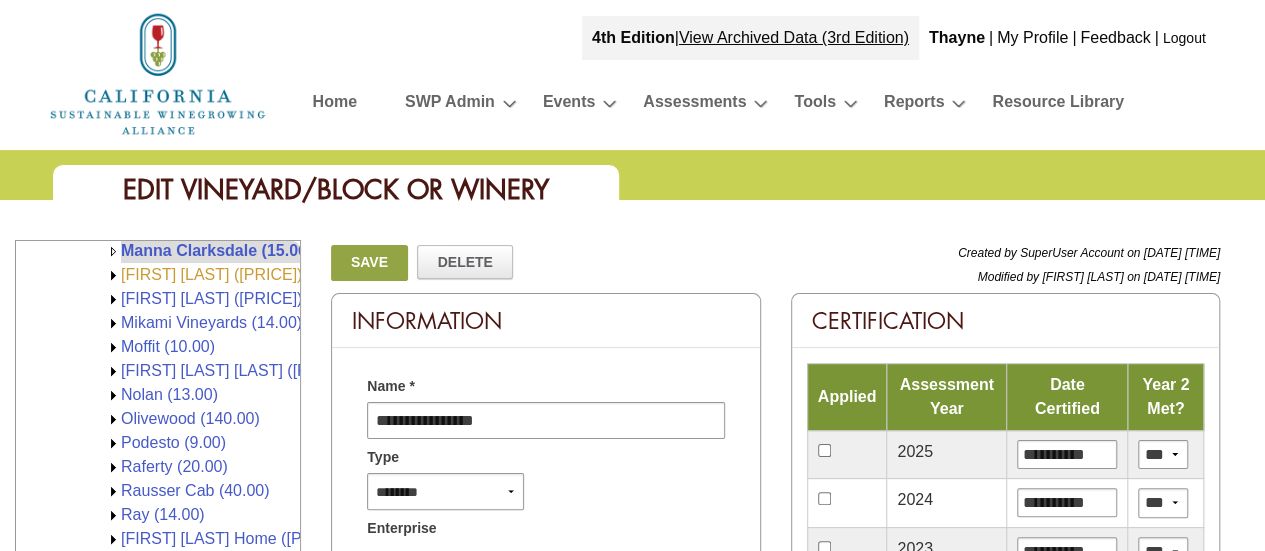 click on "[FIRST] [LAST] (50.00)" at bounding box center (211, 274) 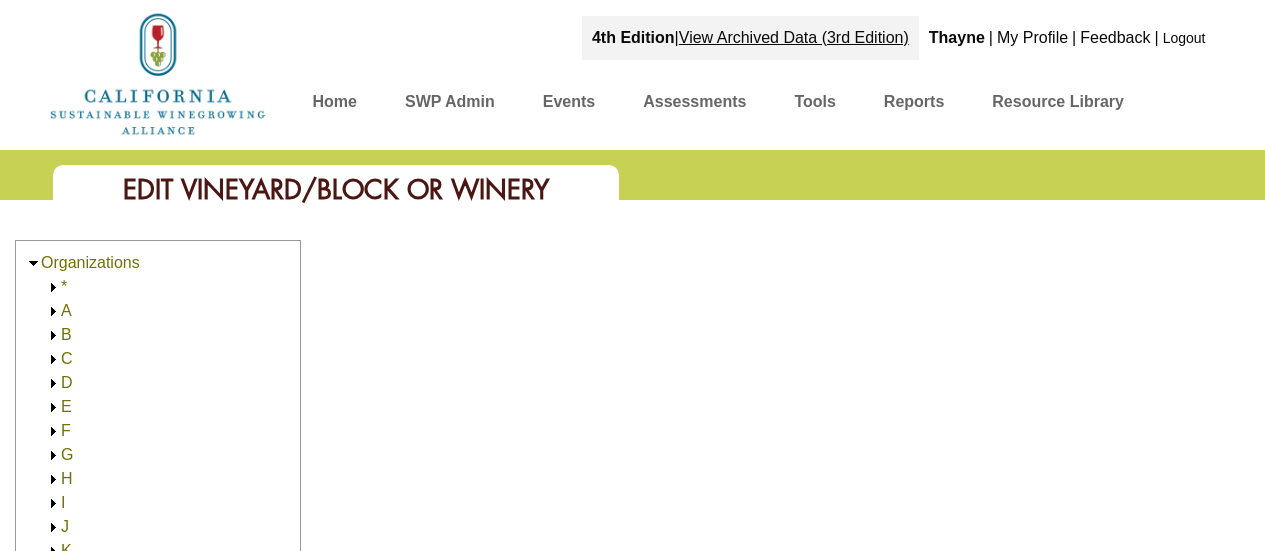 scroll, scrollTop: 0, scrollLeft: 0, axis: both 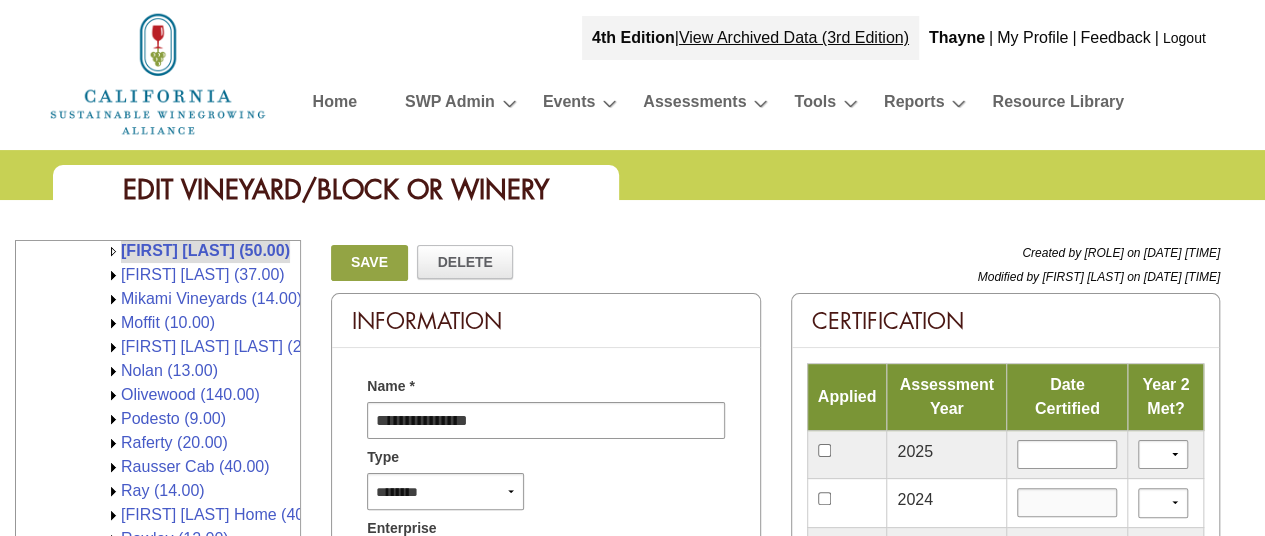 click at bounding box center (1067, 502) 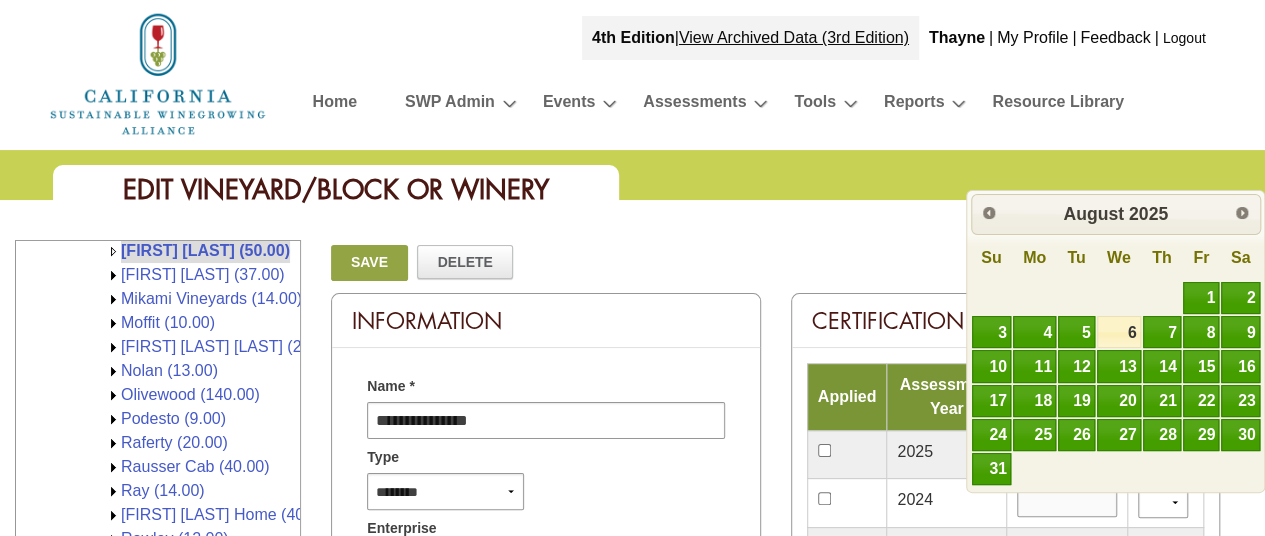 type on "**********" 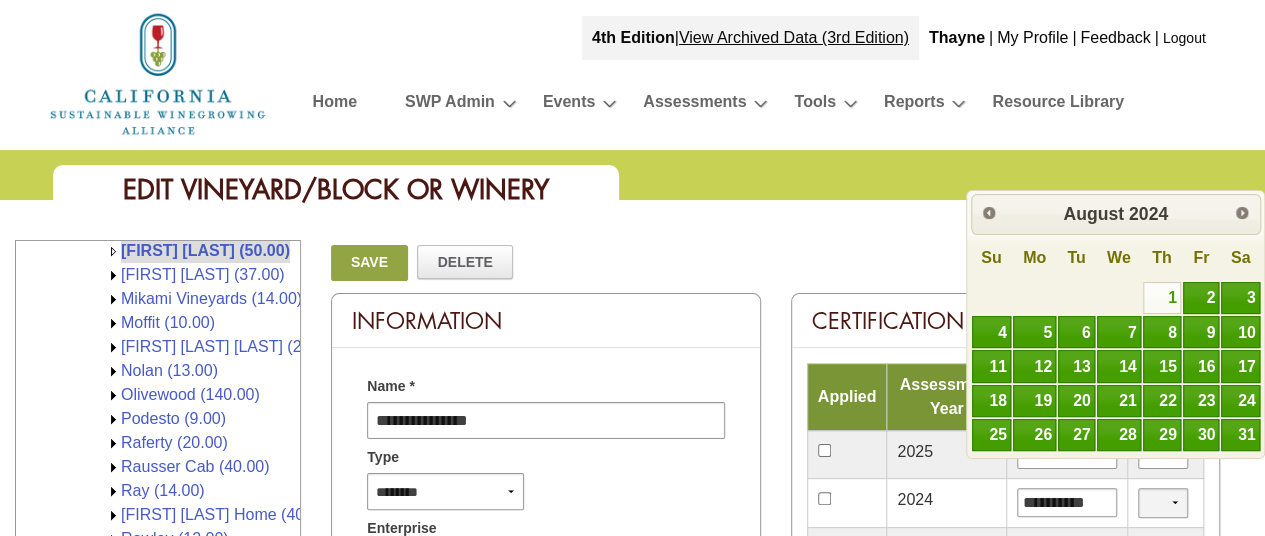 click on "***
**" at bounding box center [1163, 502] 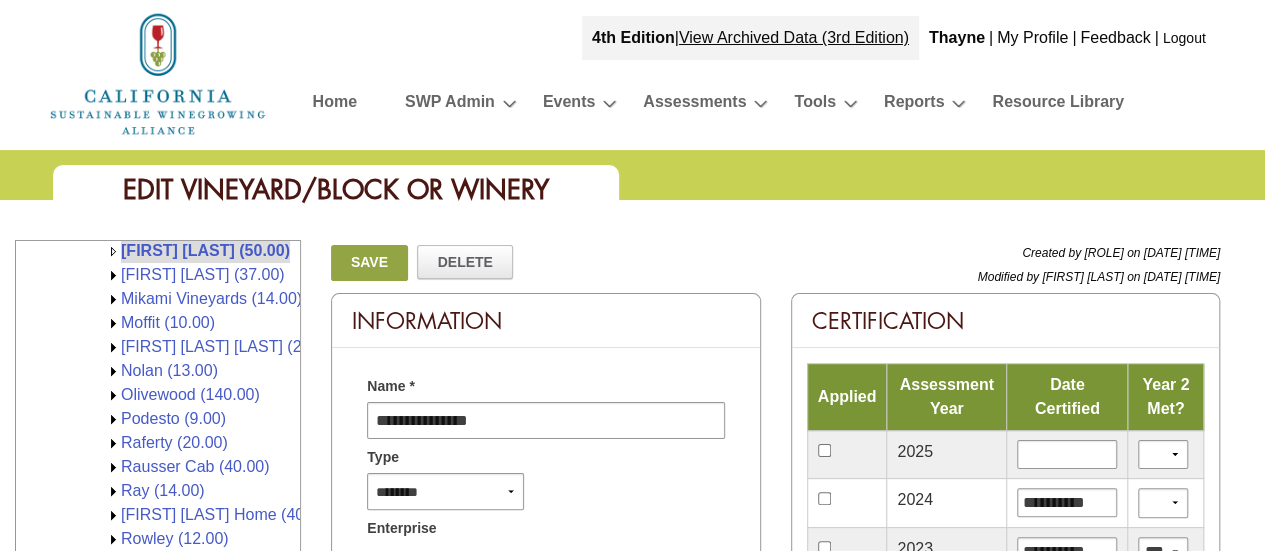 click at bounding box center (1066, 455) 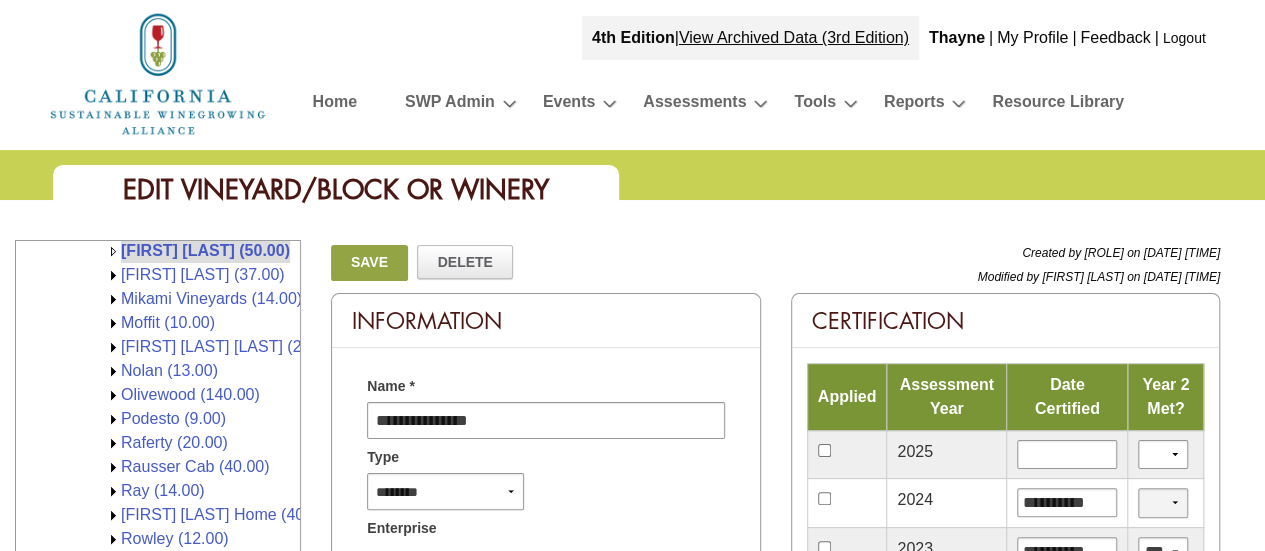 drag, startPoint x: 1153, startPoint y: 505, endPoint x: 1156, endPoint y: 492, distance: 13.341664 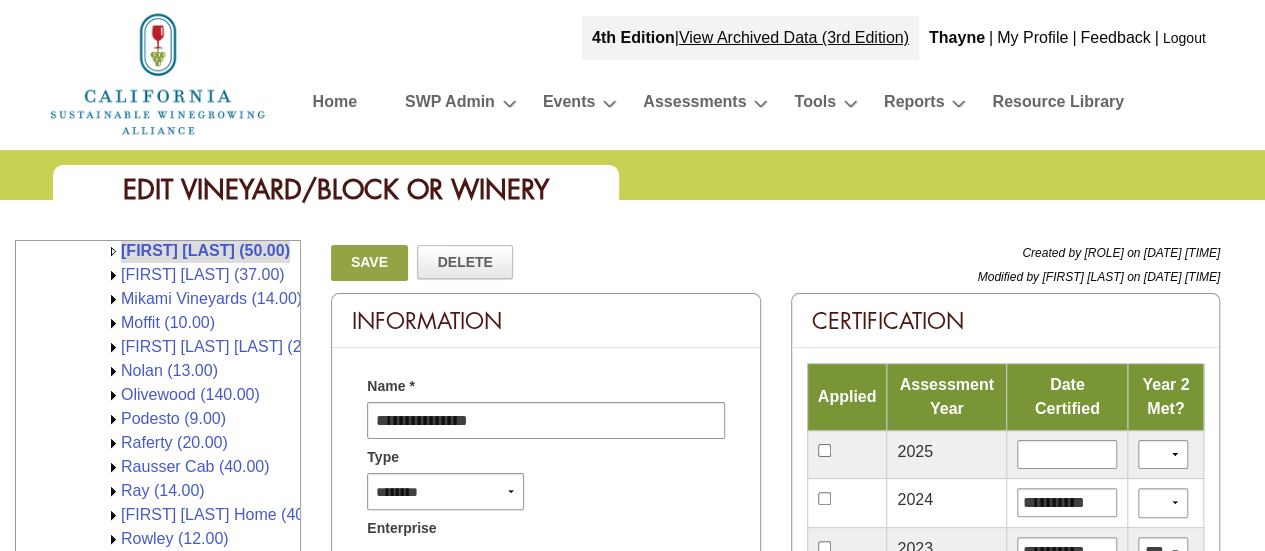 click on "Save" at bounding box center [369, 263] 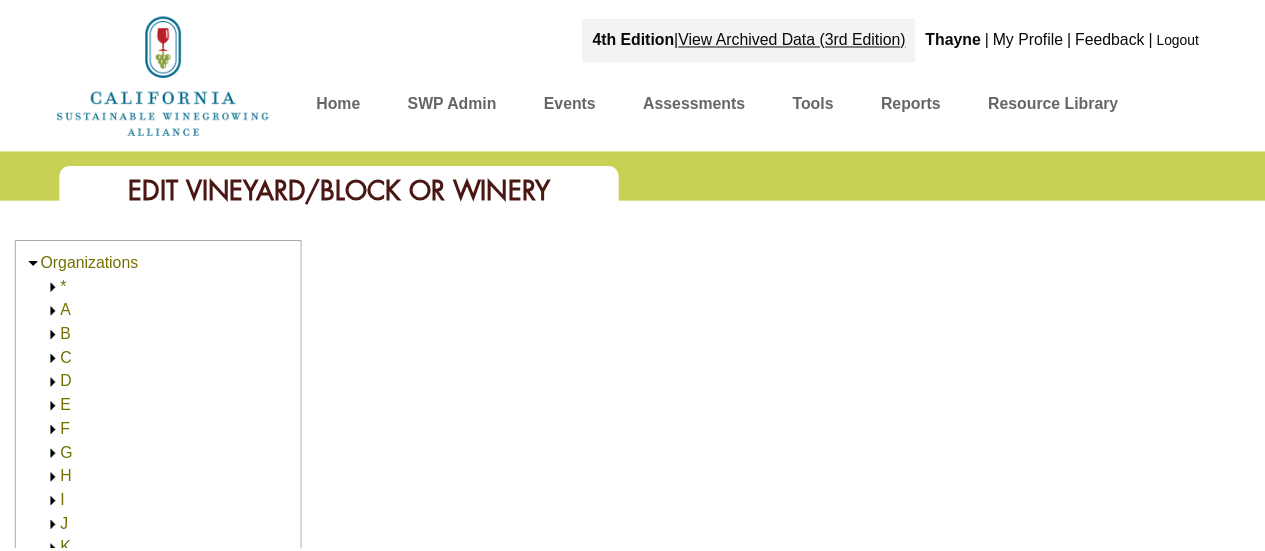 scroll, scrollTop: 0, scrollLeft: 0, axis: both 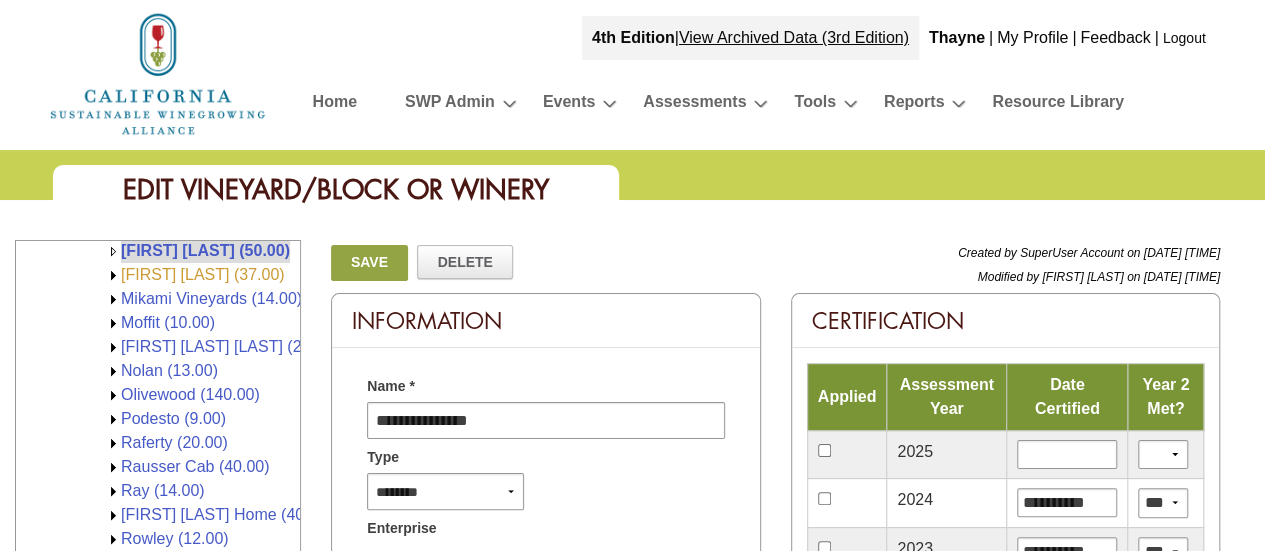 click on "[FIRST] [LAST] (37.00)" at bounding box center [203, 274] 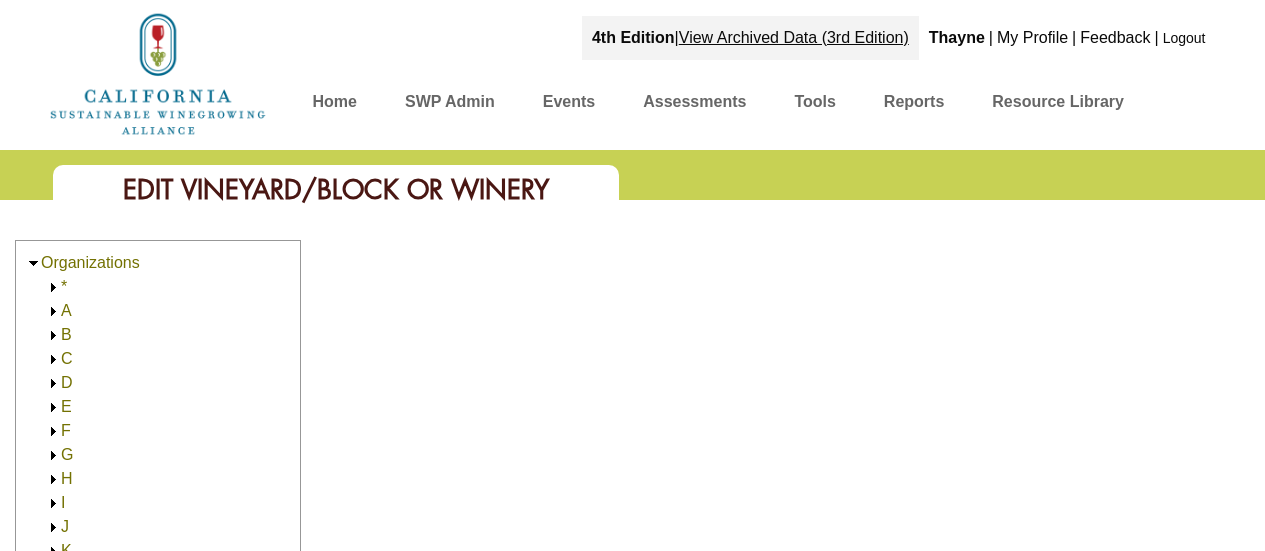 scroll, scrollTop: 0, scrollLeft: 0, axis: both 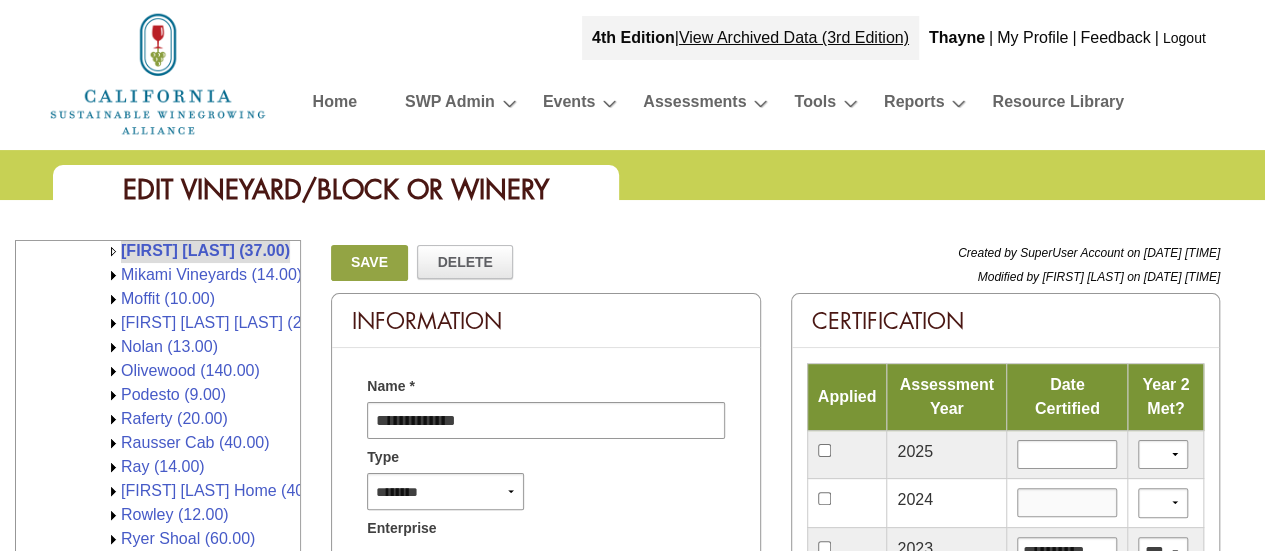 click at bounding box center [1067, 502] 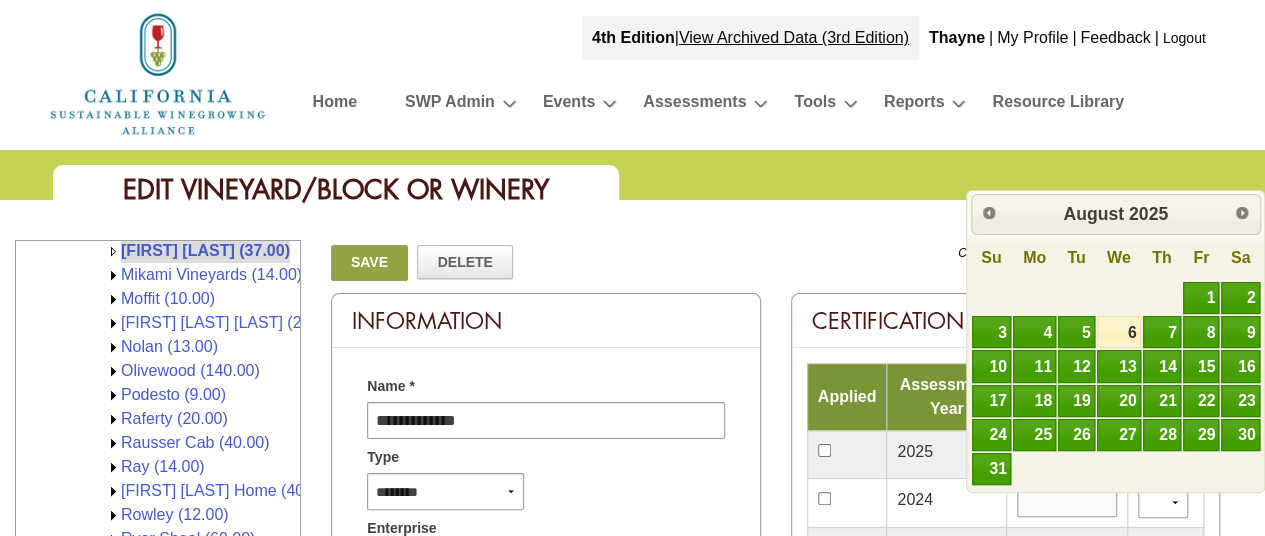 type on "**********" 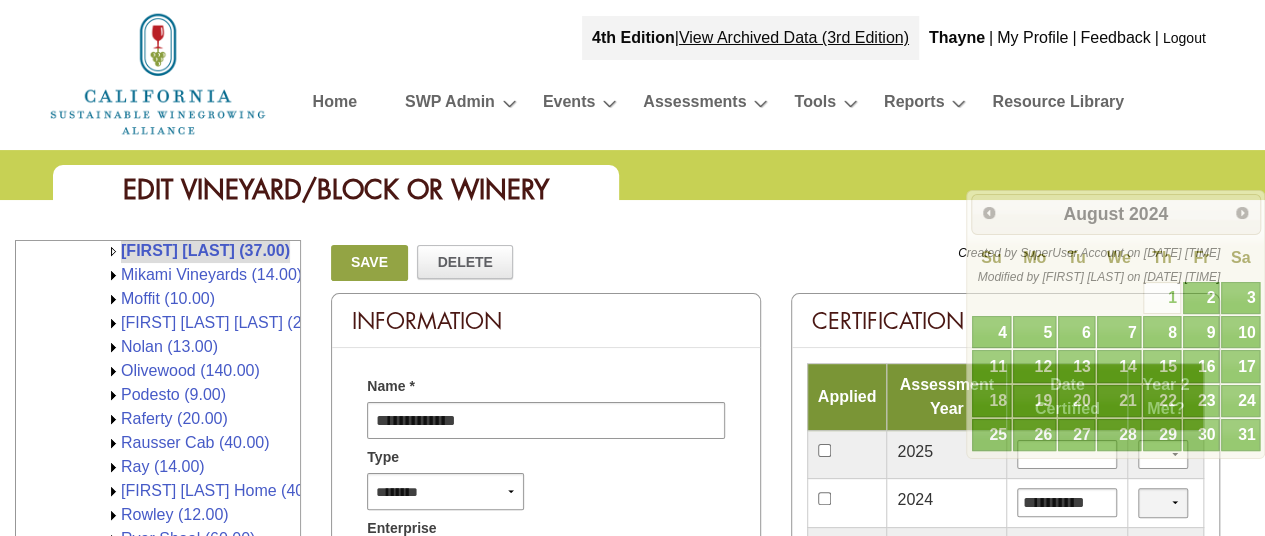 click on "***
**" at bounding box center [1163, 502] 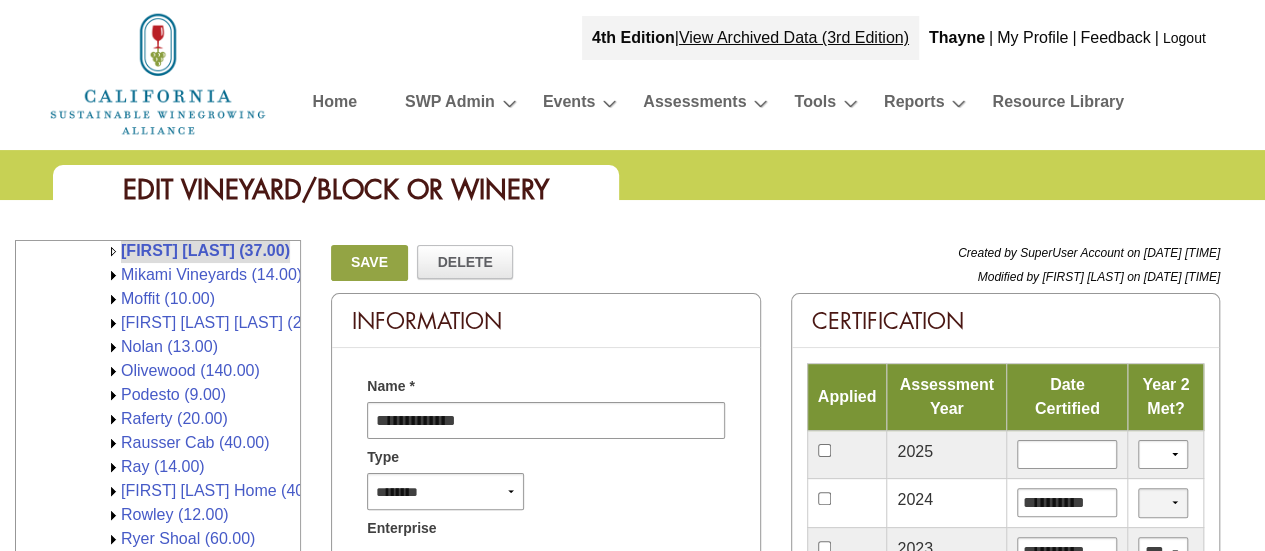 select on "*" 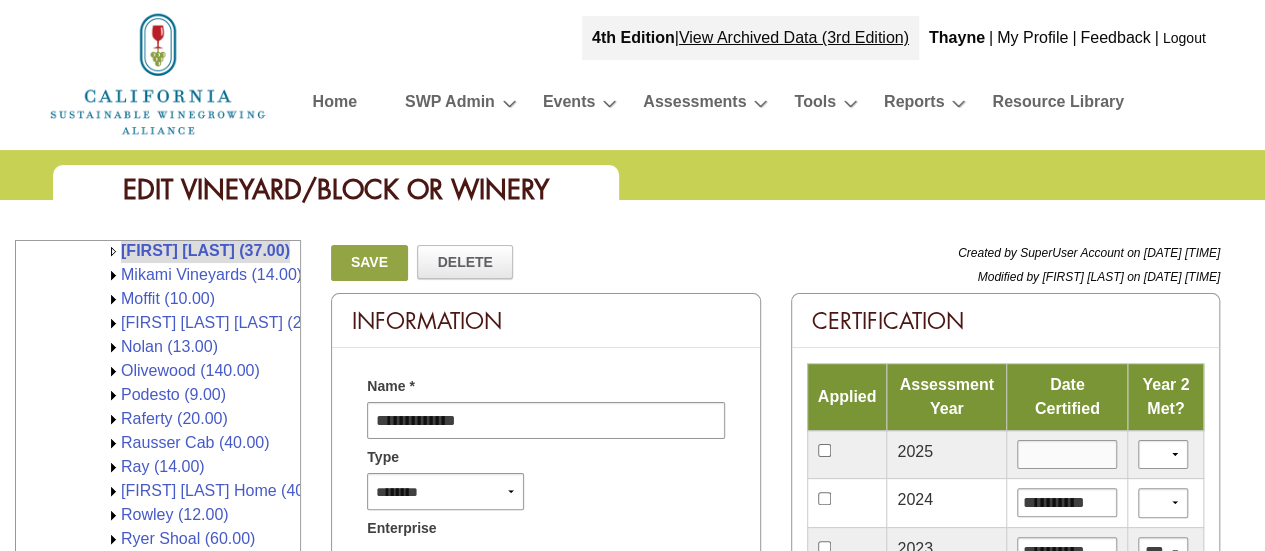 click at bounding box center (1067, 454) 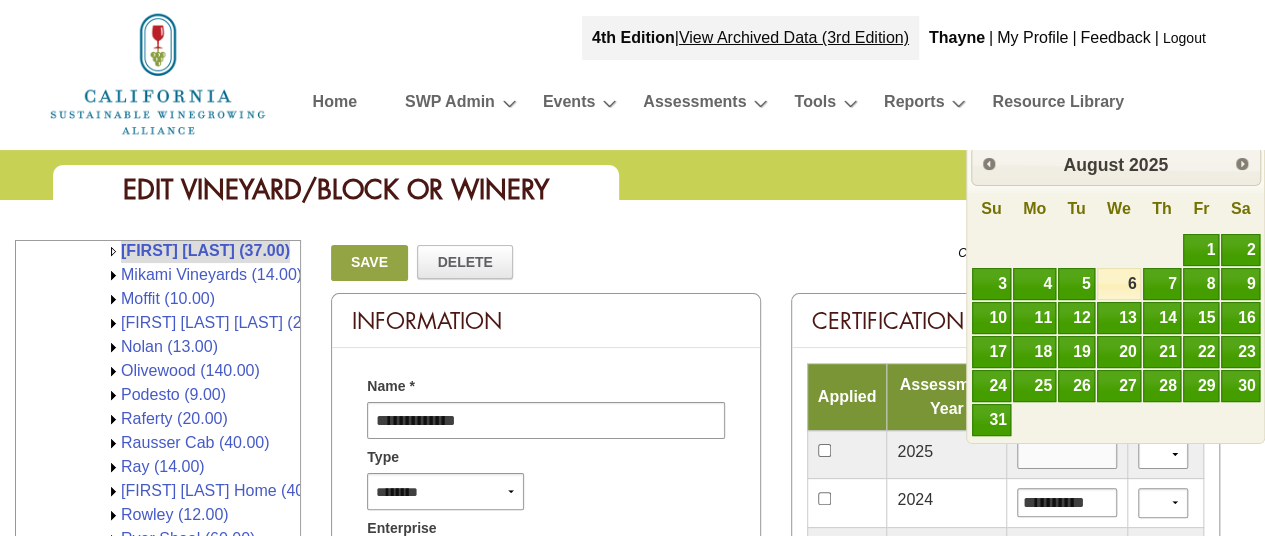 type on "*********" 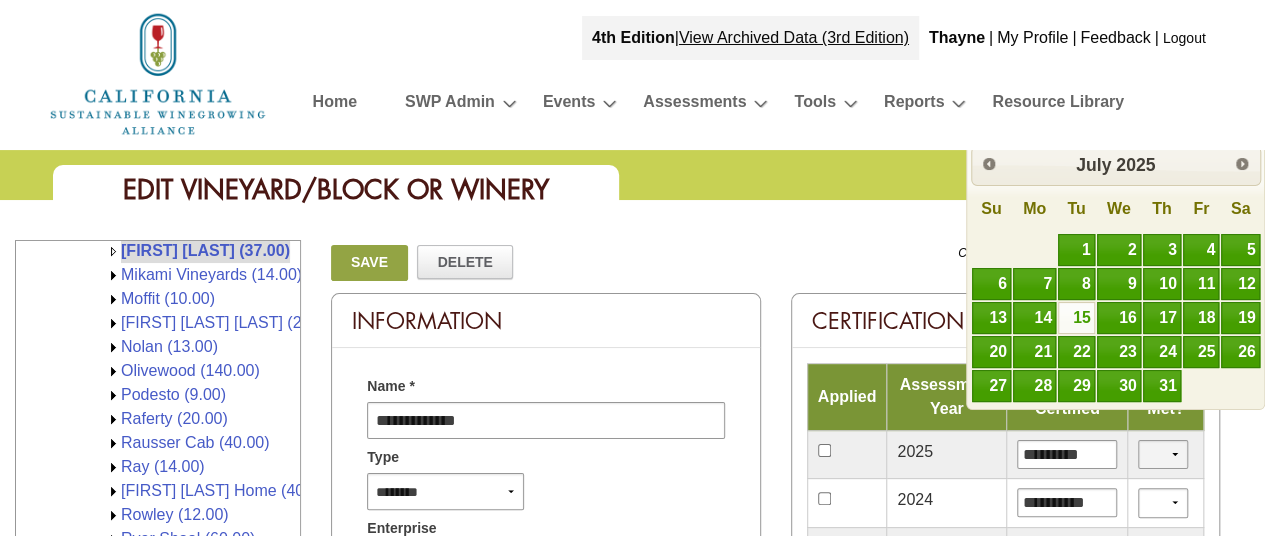 click on "***
**" at bounding box center (1163, 454) 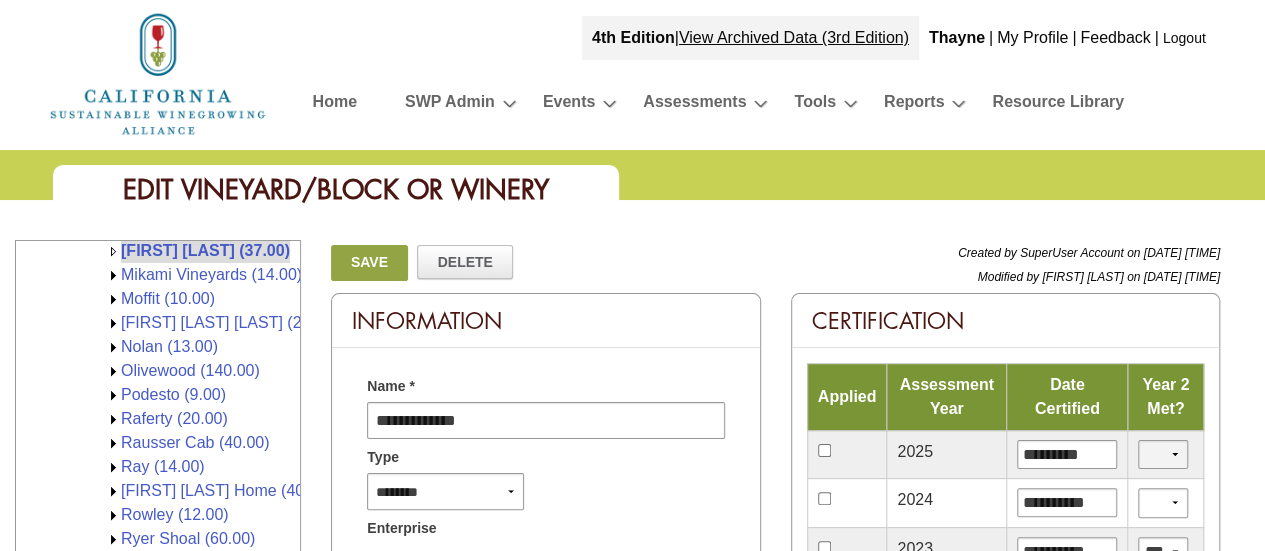 select on "*" 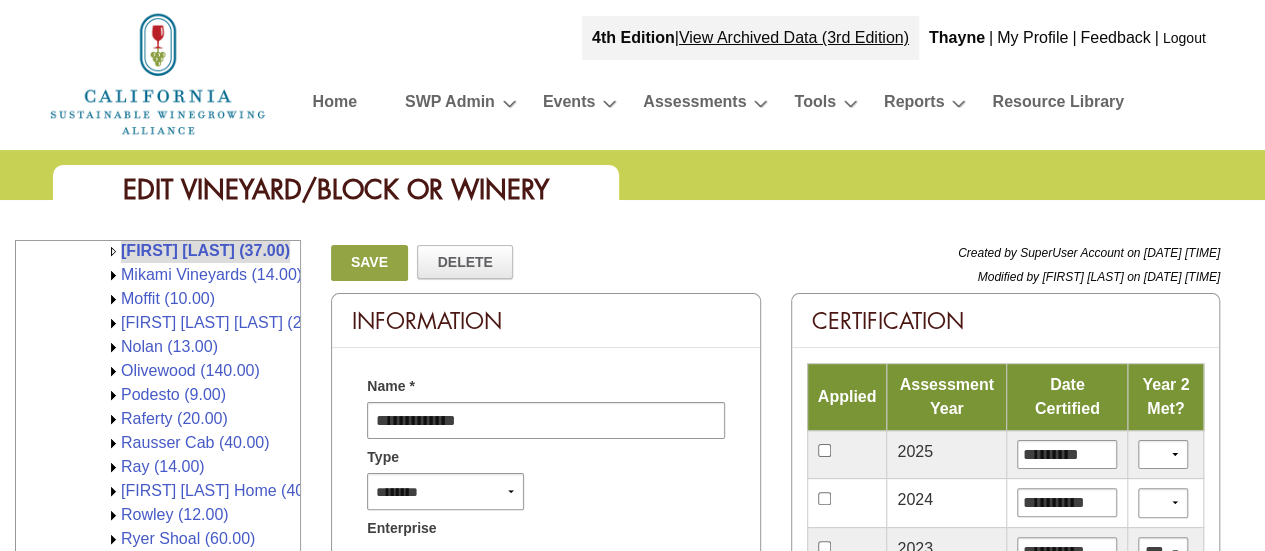 click on "Save" at bounding box center (369, 263) 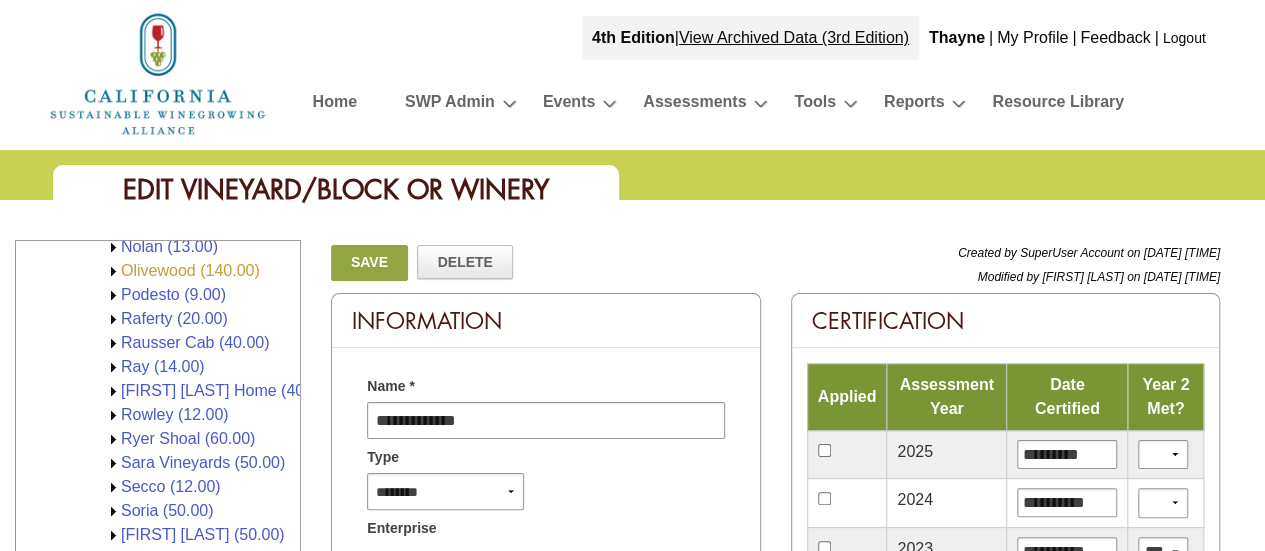 scroll, scrollTop: 1548, scrollLeft: 0, axis: vertical 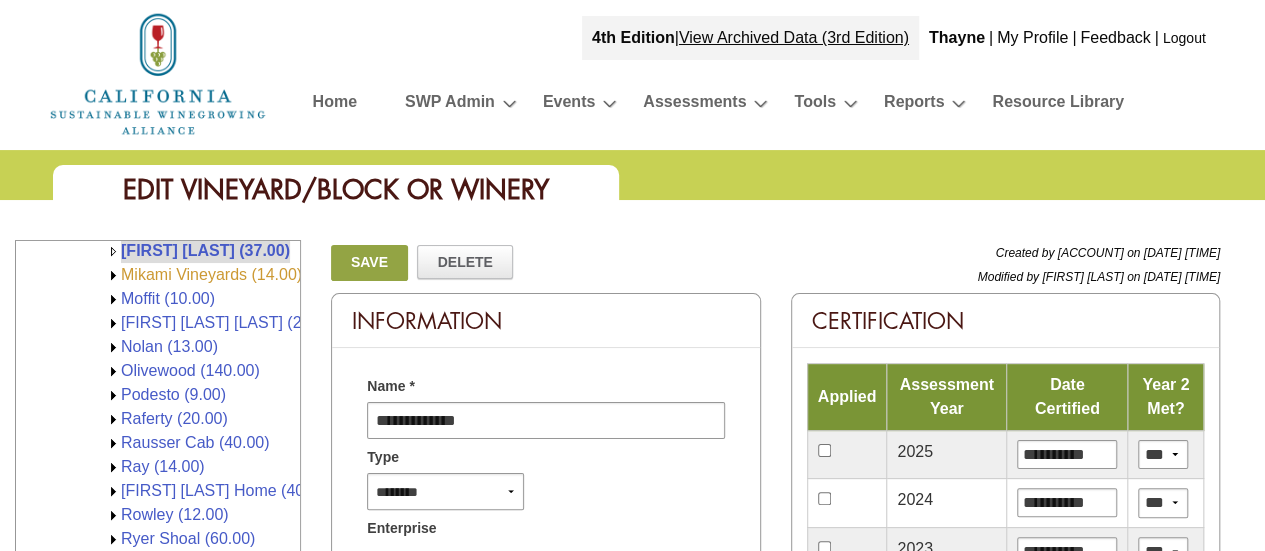 click on "Mikami Vineyards (14.00)" at bounding box center (211, 274) 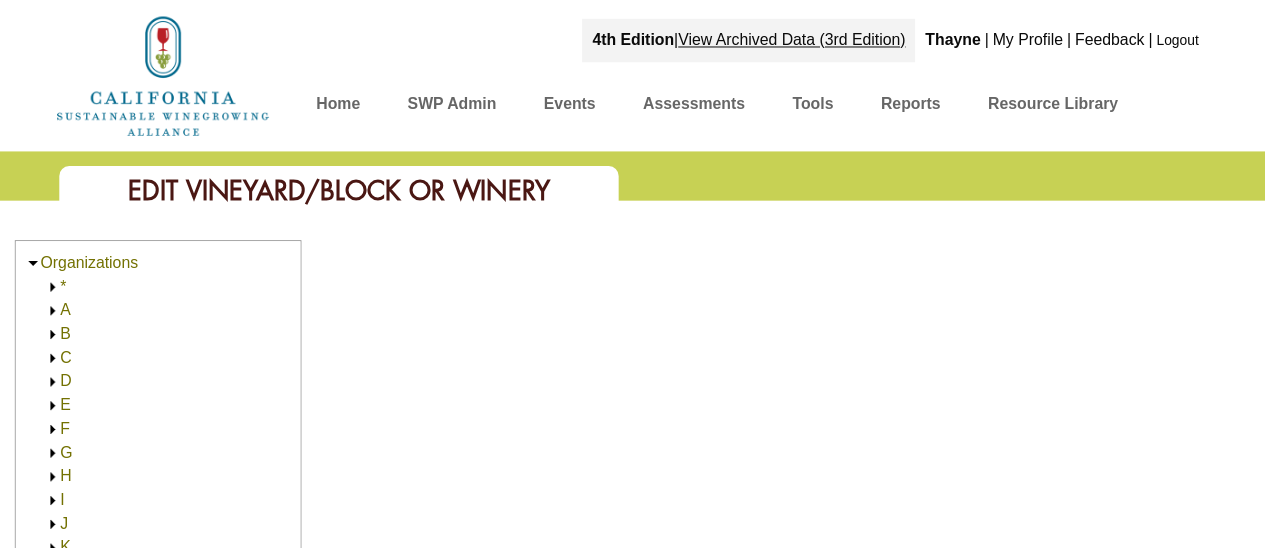 scroll, scrollTop: 0, scrollLeft: 0, axis: both 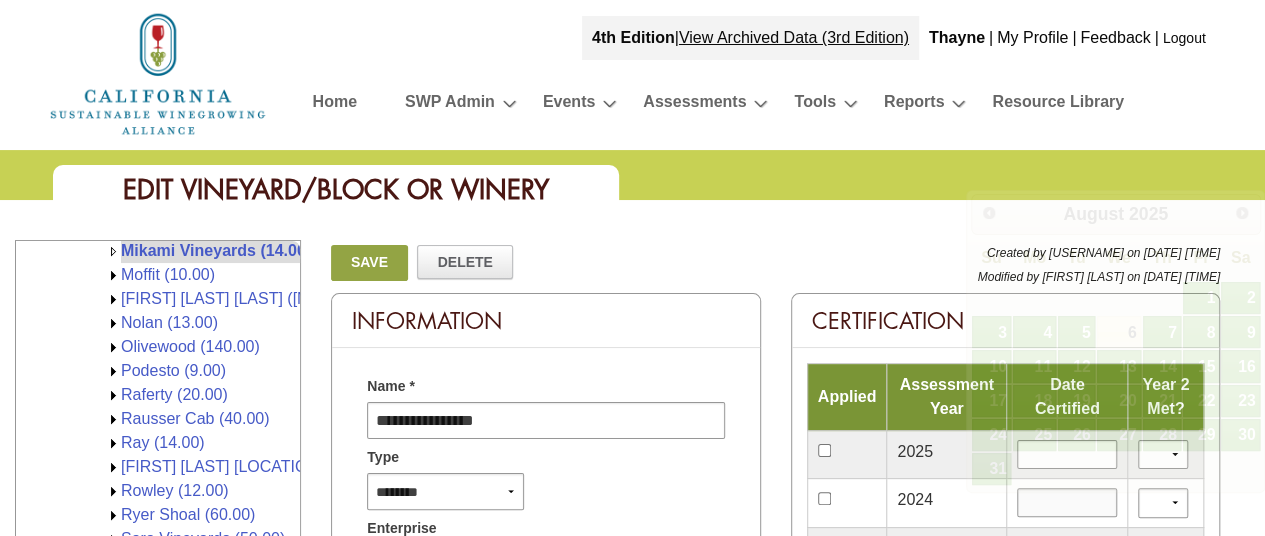 click at bounding box center (1067, 502) 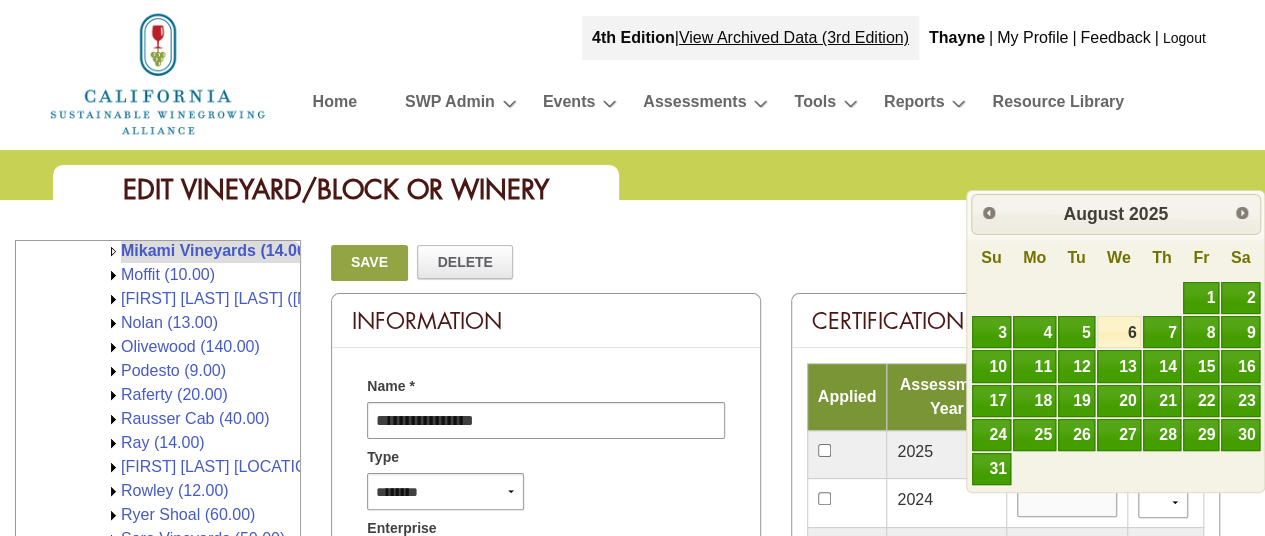 type on "**********" 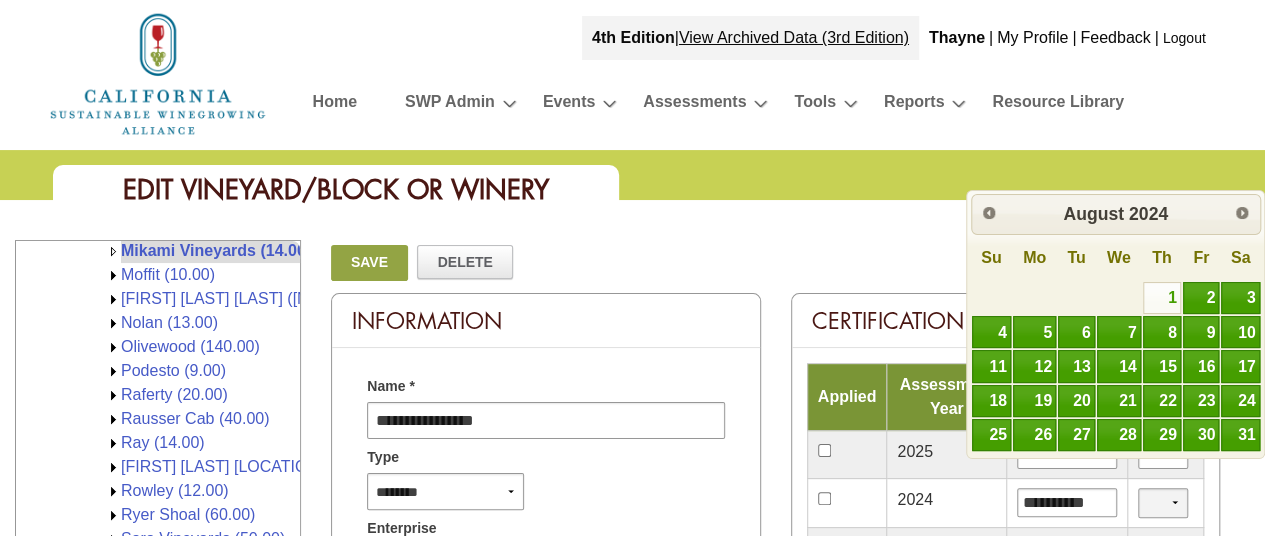 click on "***
**" at bounding box center [1163, 502] 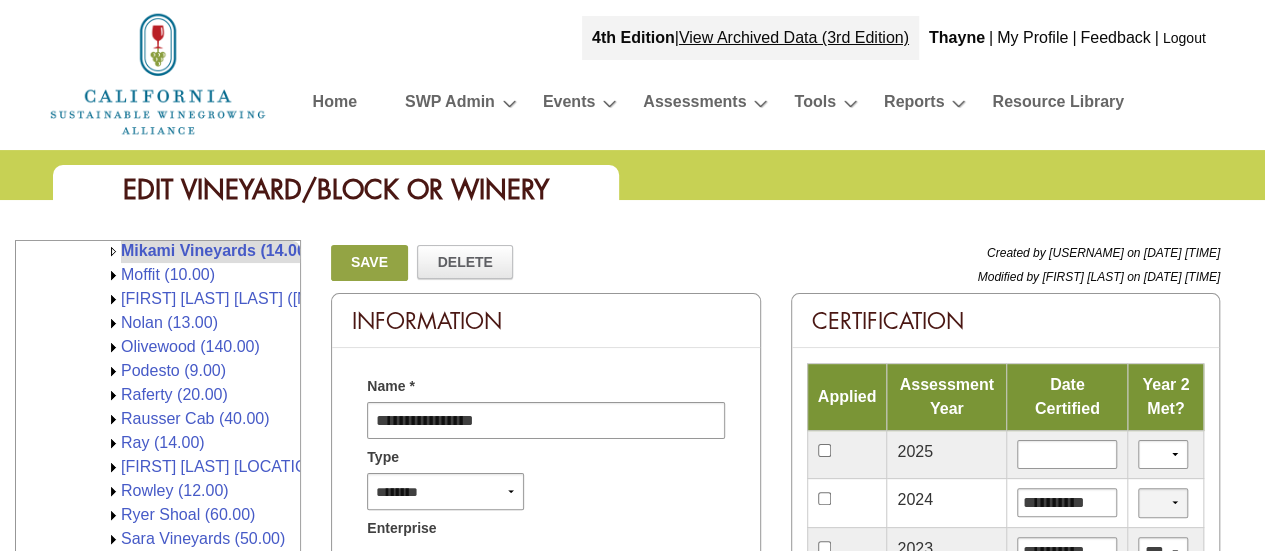 select on "*" 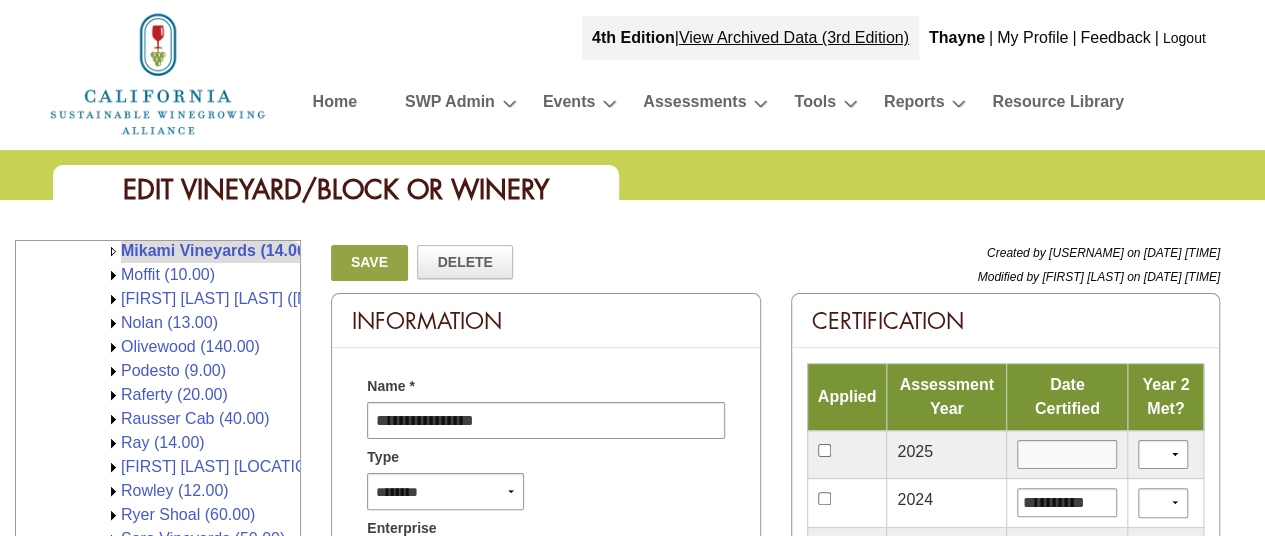 click at bounding box center (1067, 454) 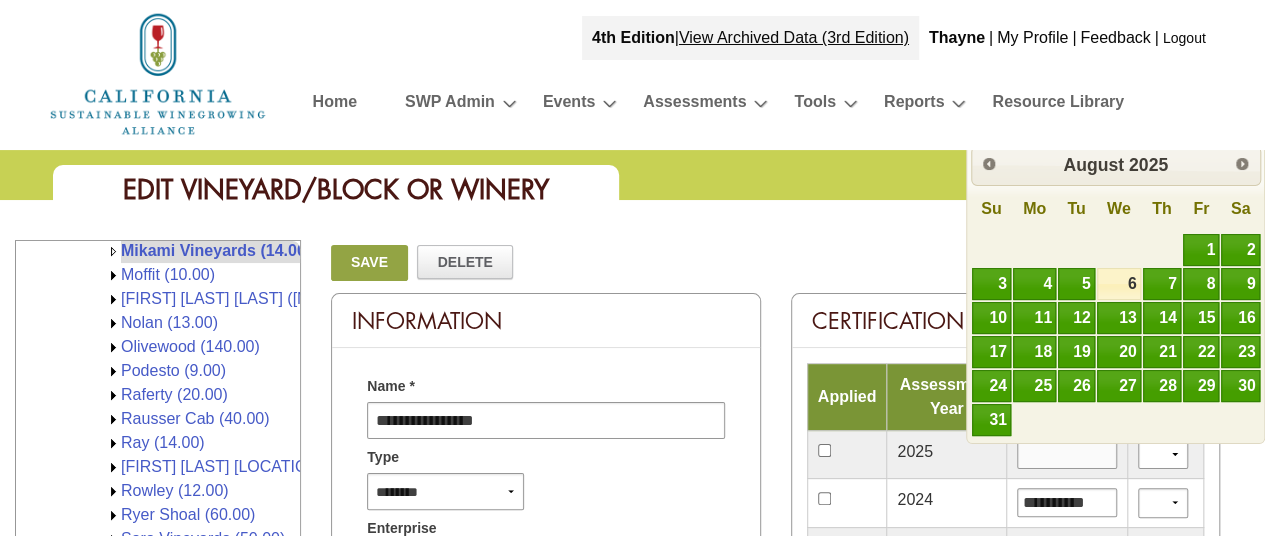 type on "*********" 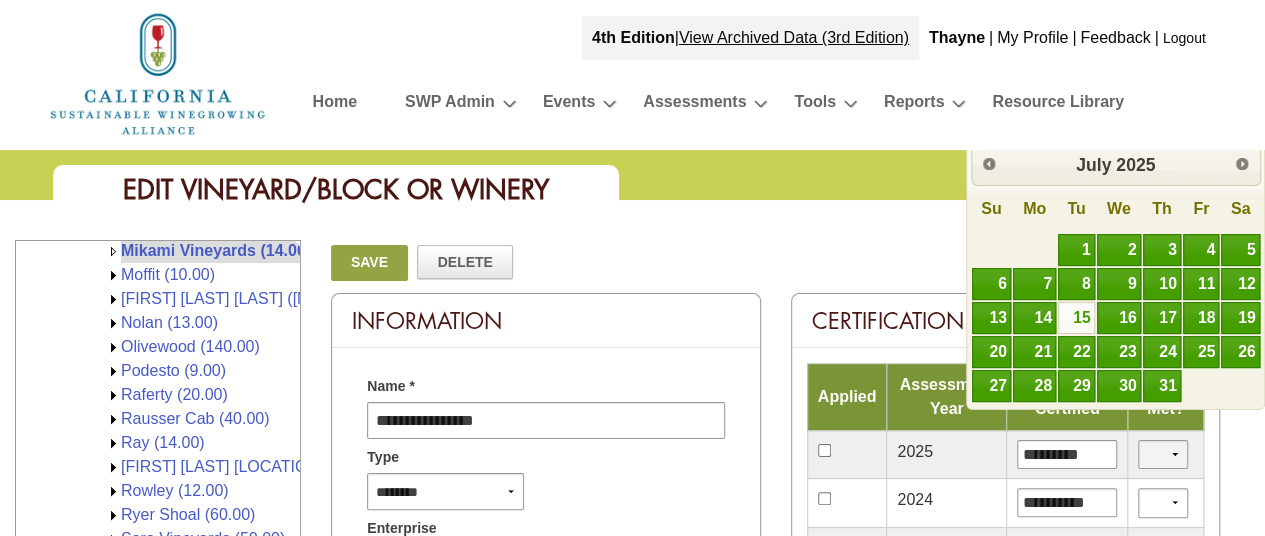 click on "***
**" at bounding box center [1163, 454] 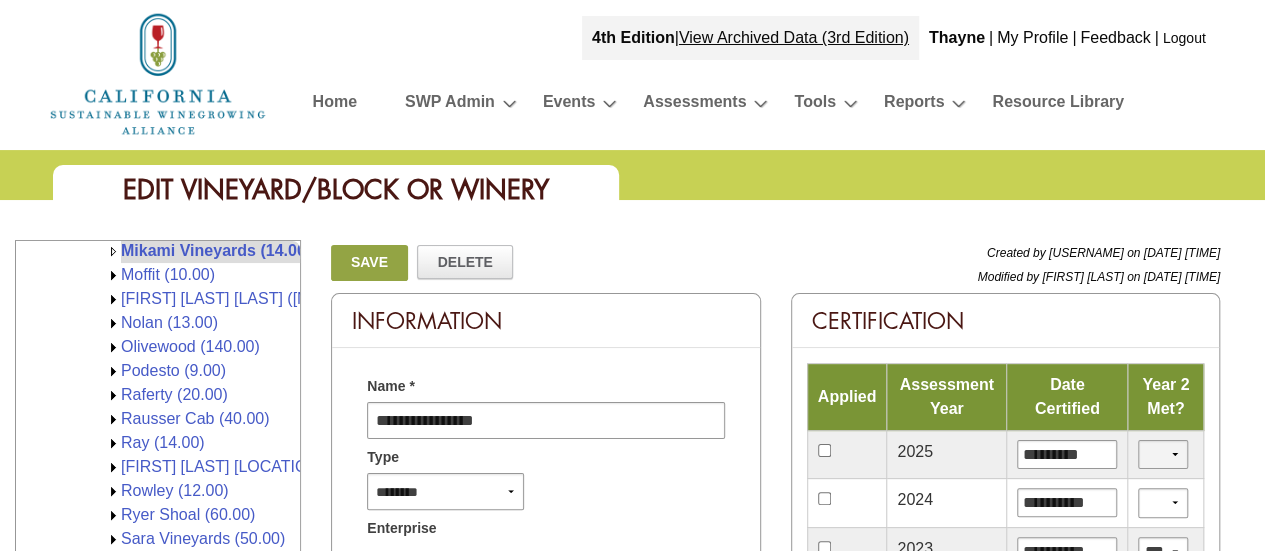 select on "*" 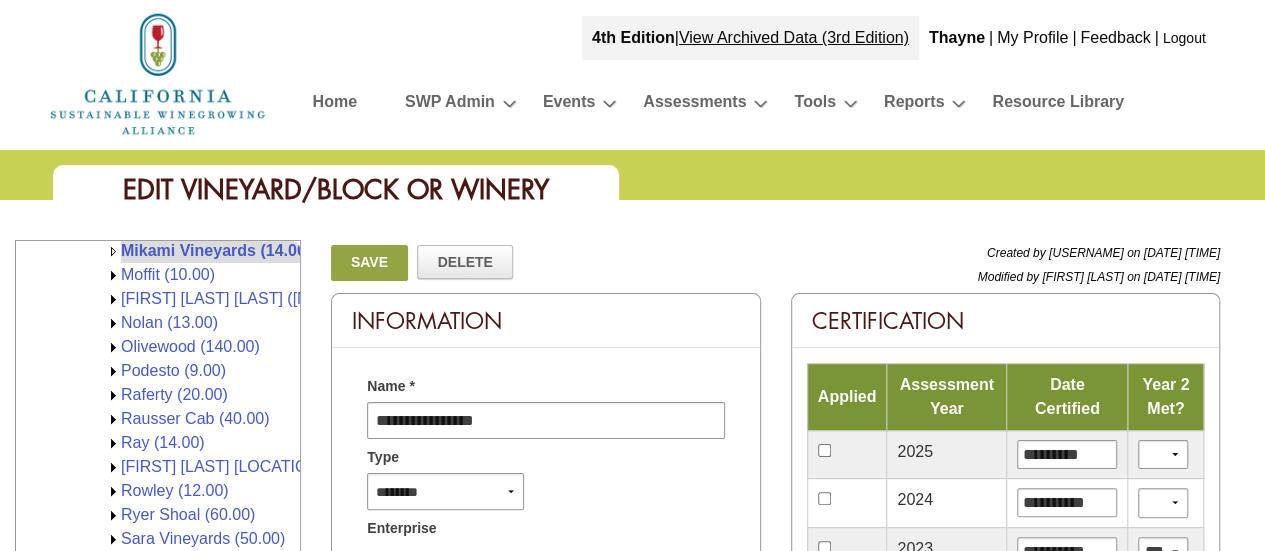 click on "Save" at bounding box center (369, 263) 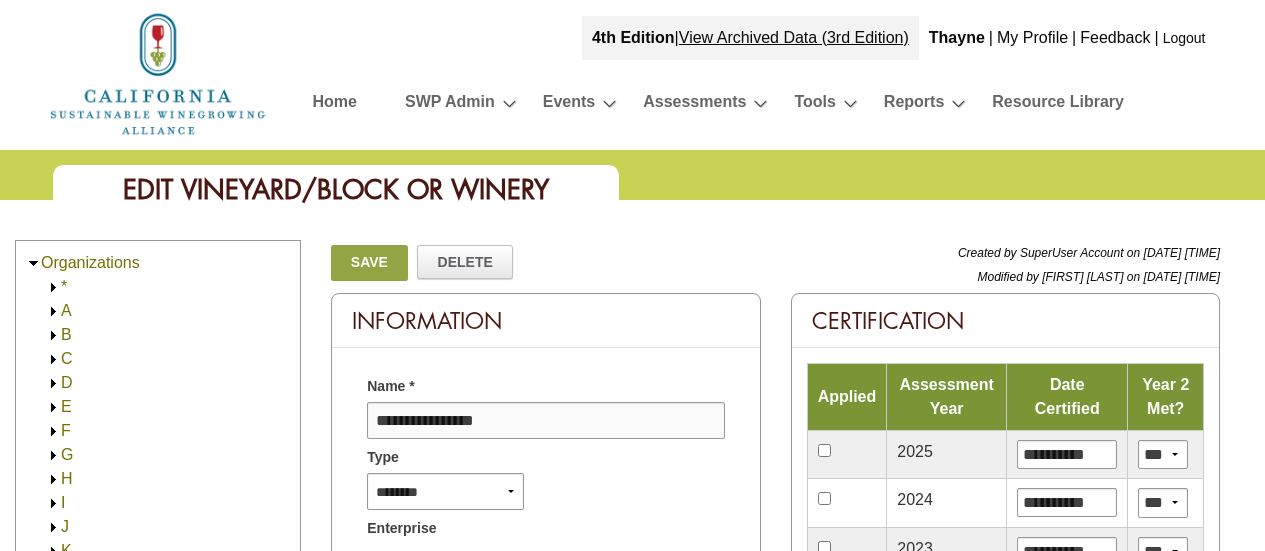 scroll, scrollTop: 0, scrollLeft: 0, axis: both 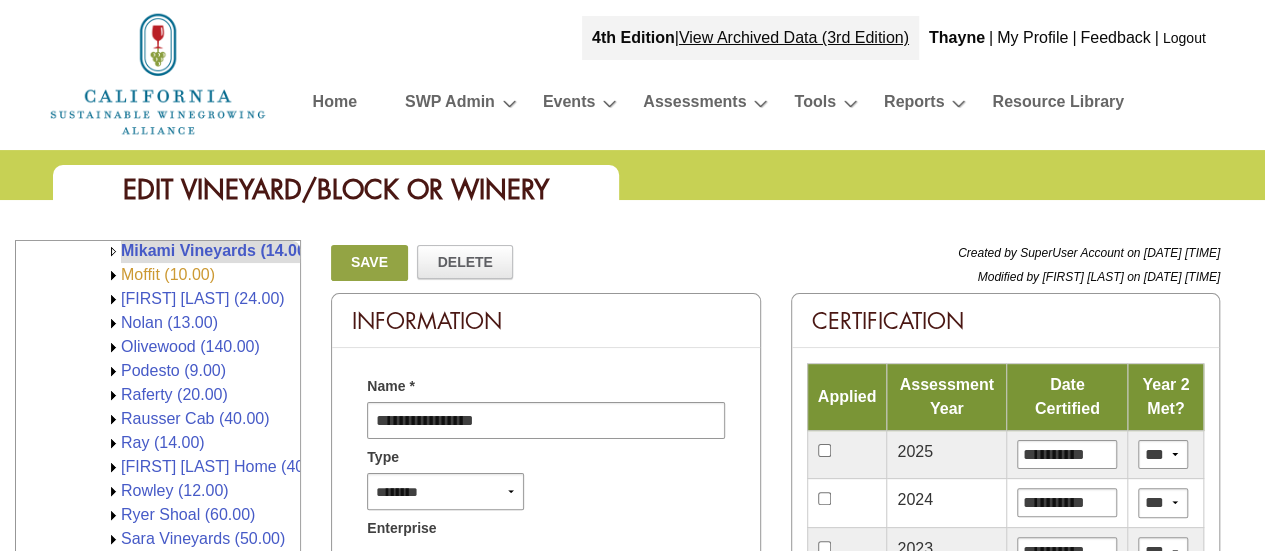 click on "Moffit (10.00)" at bounding box center (168, 274) 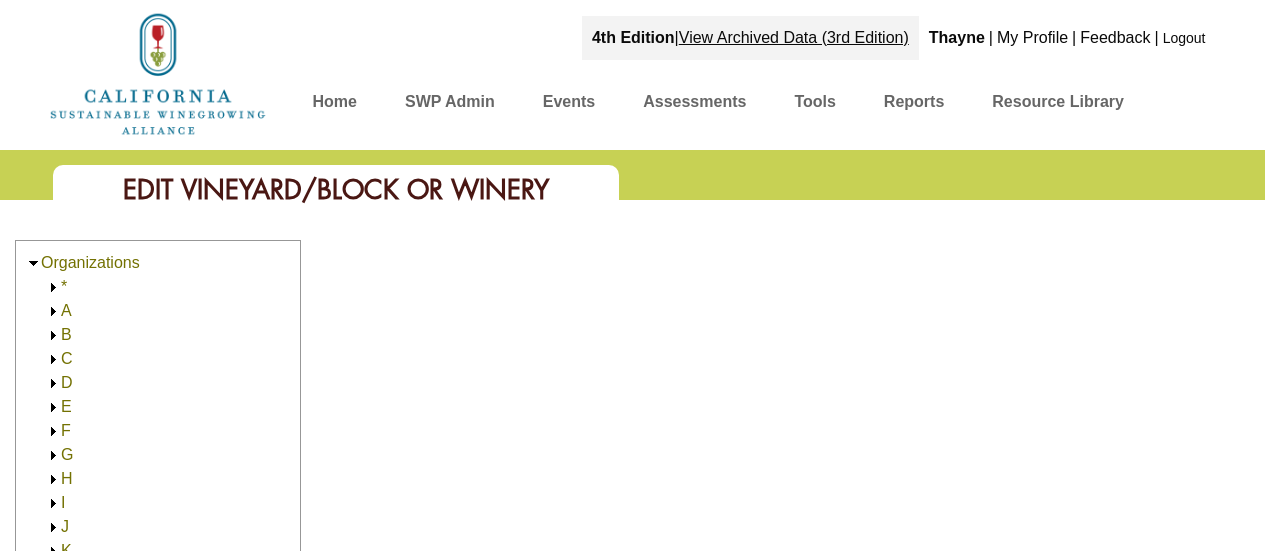 scroll, scrollTop: 0, scrollLeft: 0, axis: both 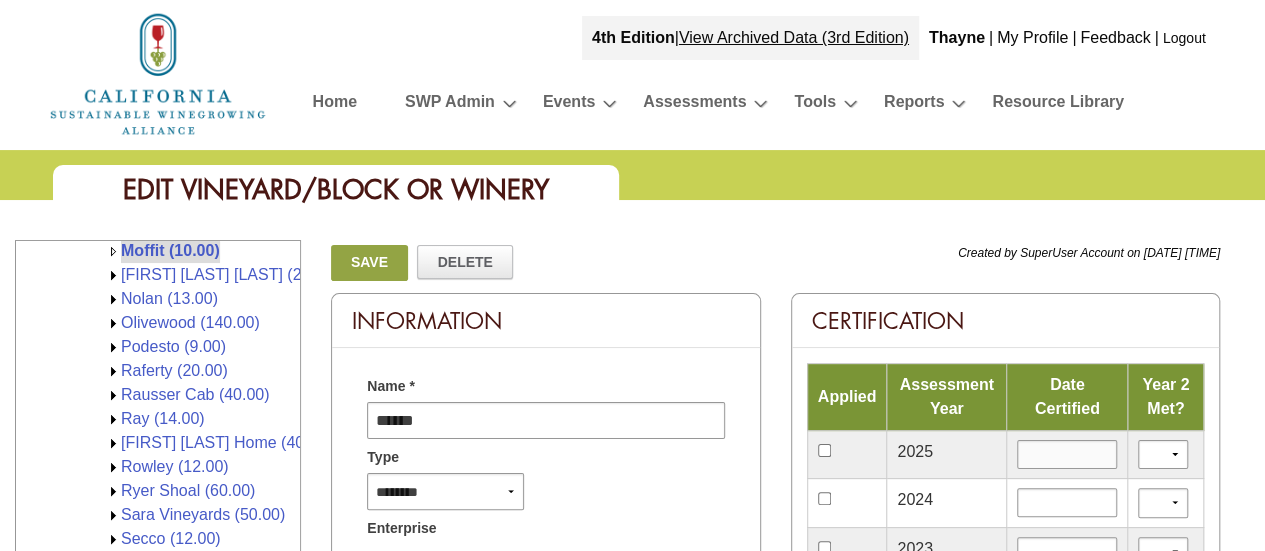 click at bounding box center [1067, 454] 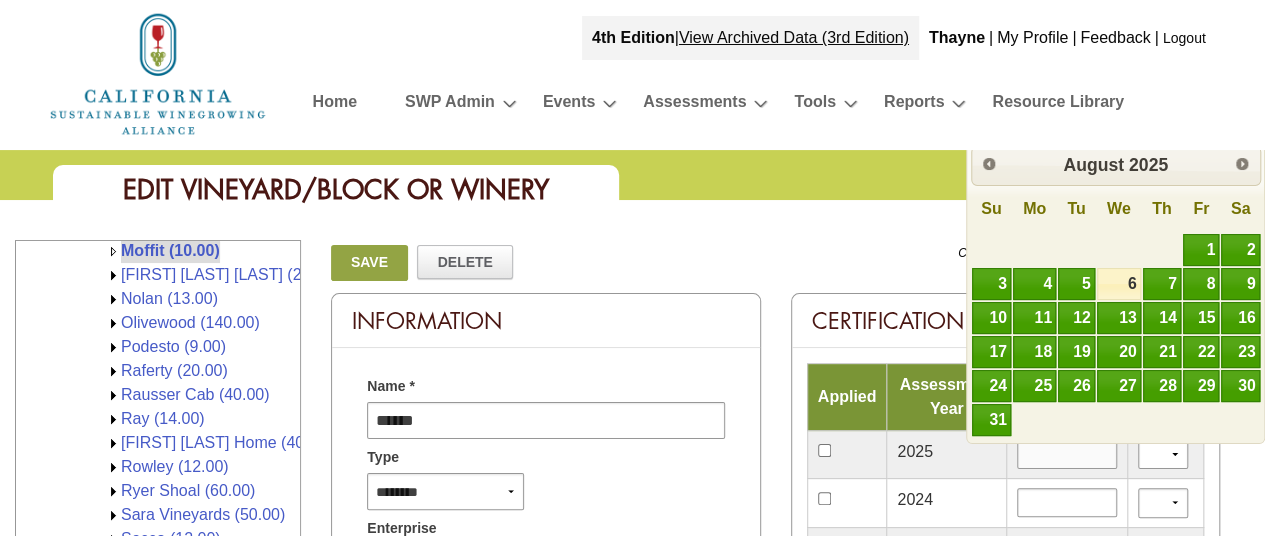 type on "*********" 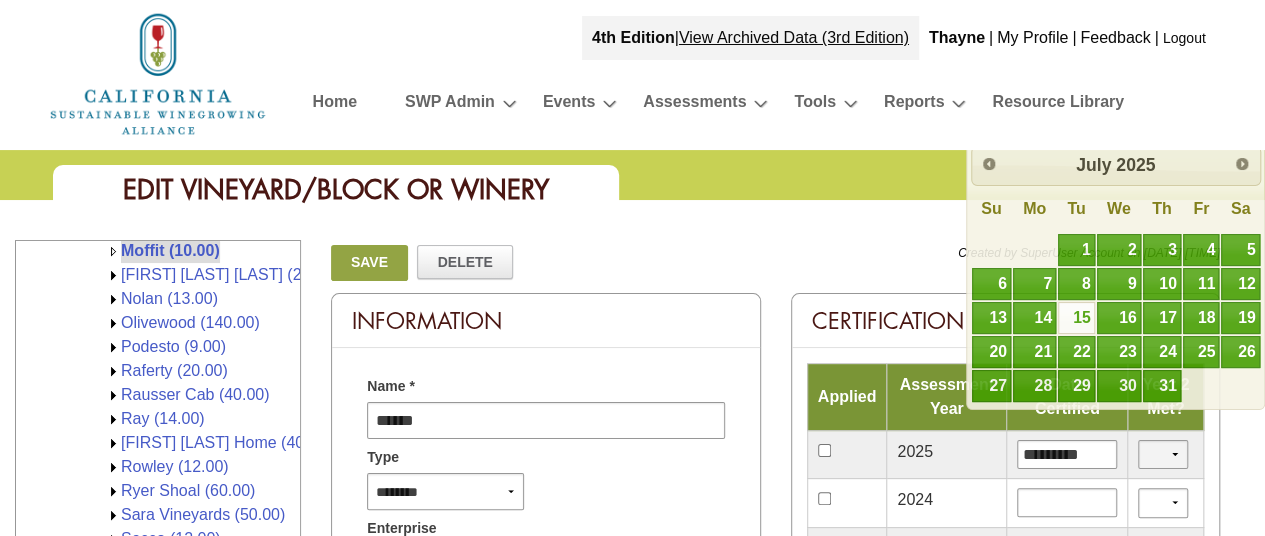 click on "***
**" at bounding box center [1163, 454] 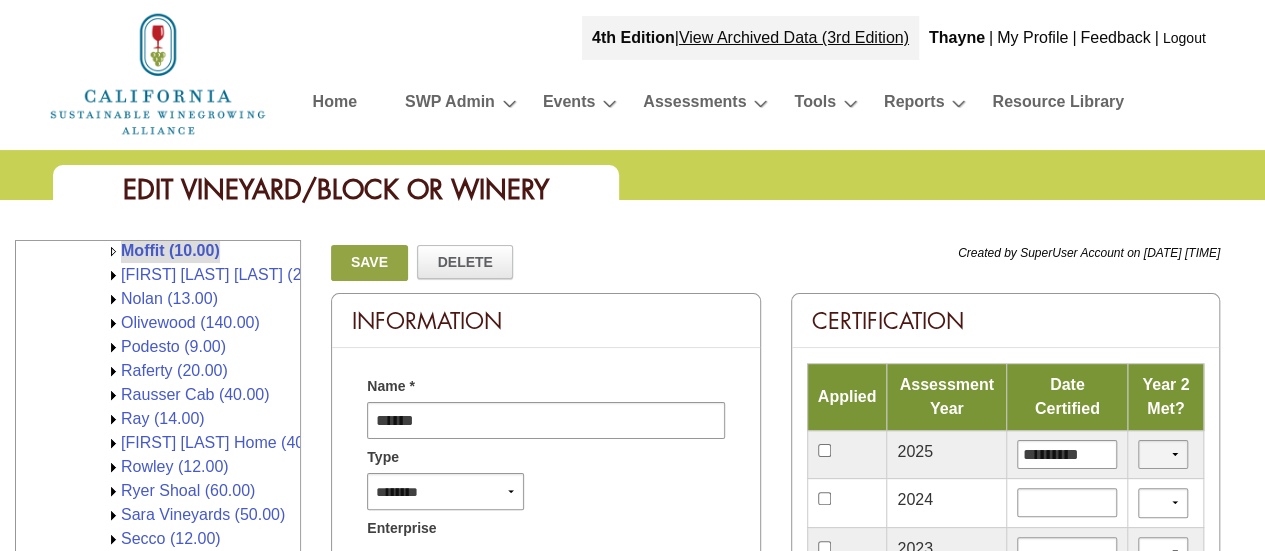 select on "*" 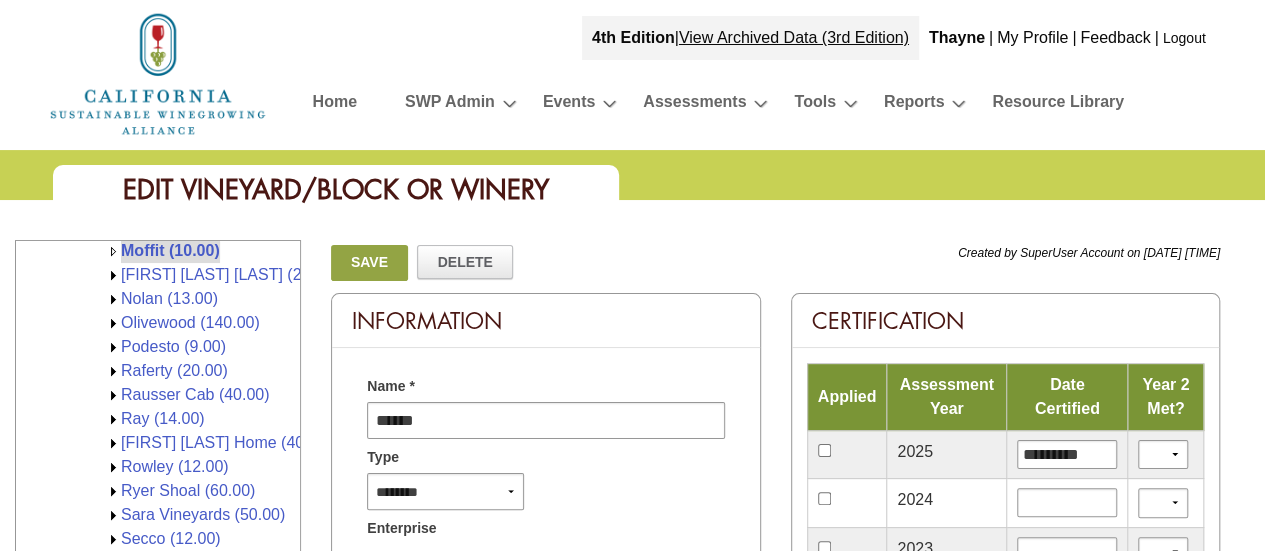 click on "Save" at bounding box center [369, 263] 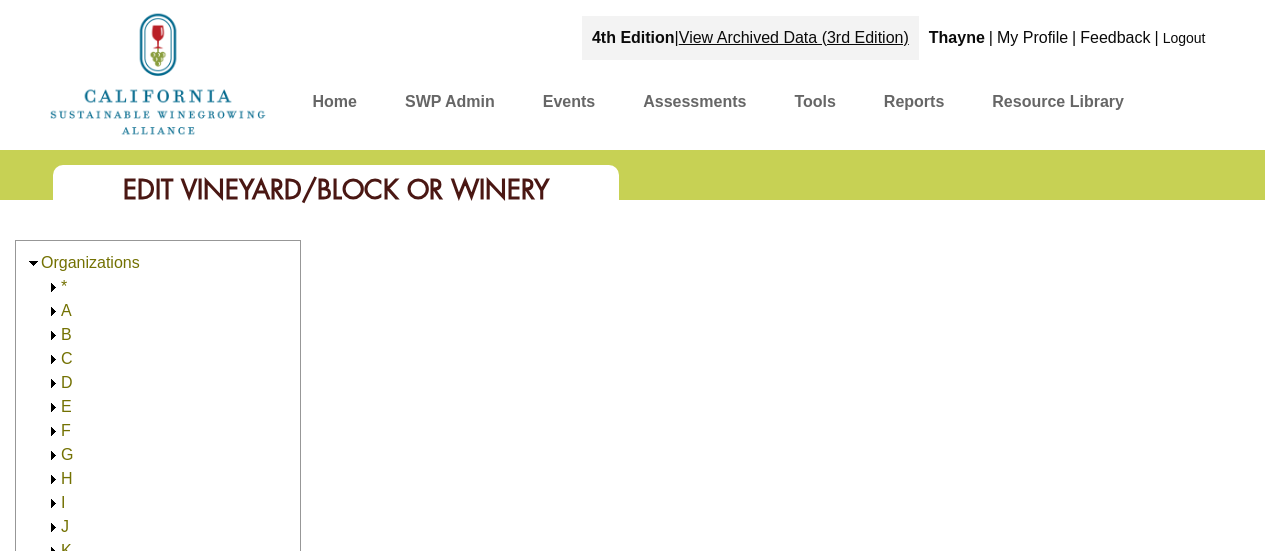 scroll, scrollTop: 0, scrollLeft: 0, axis: both 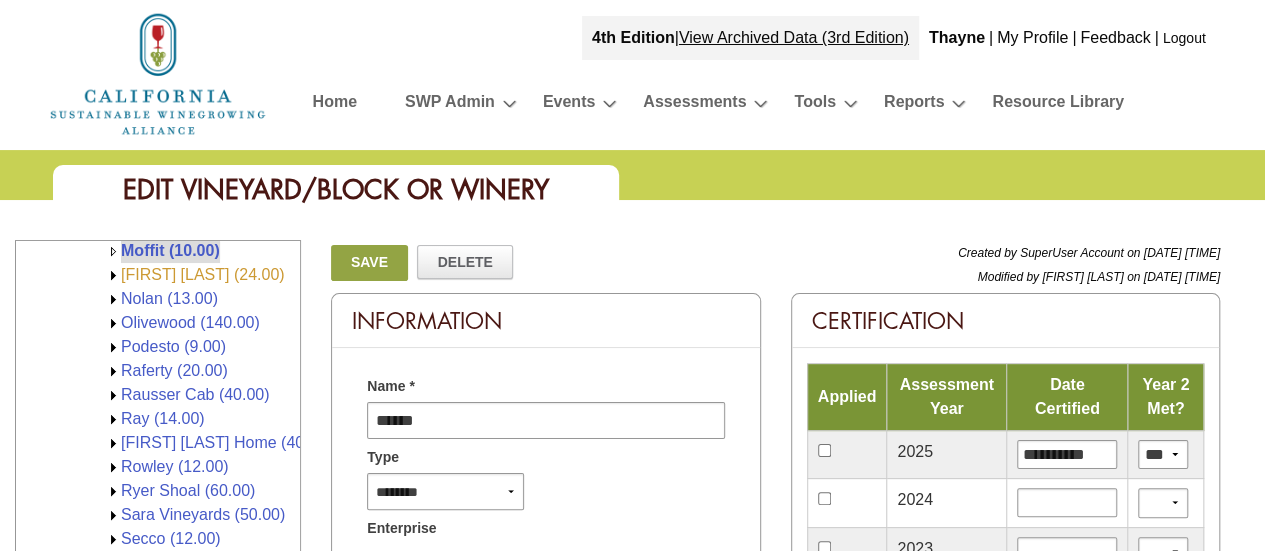 click on "[FIRST] [LAST] (24.00)" at bounding box center (203, 274) 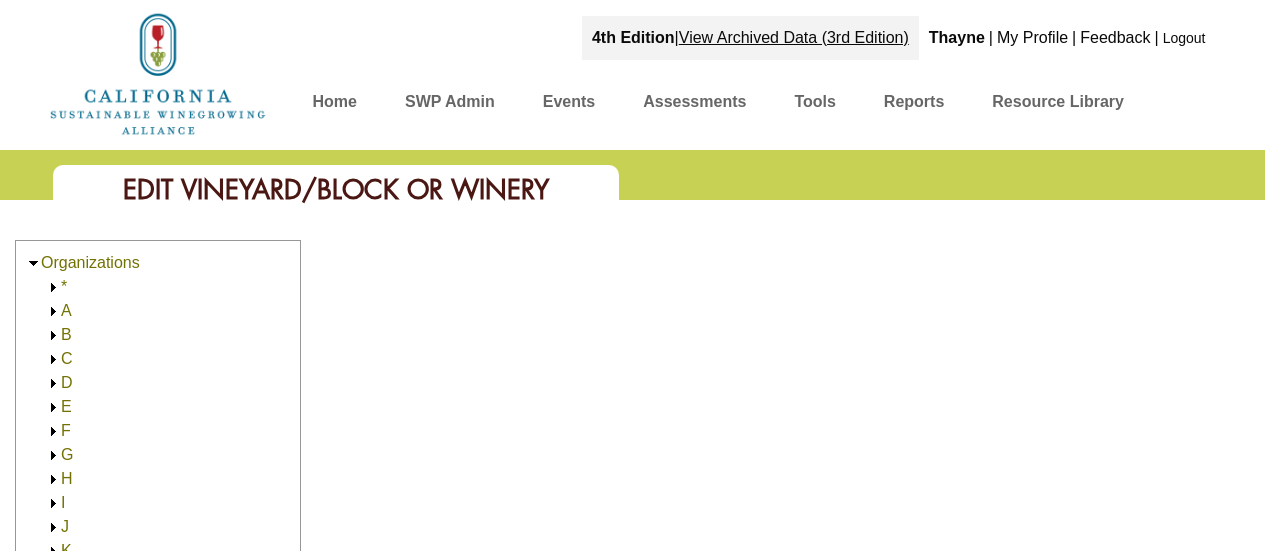 scroll, scrollTop: 0, scrollLeft: 0, axis: both 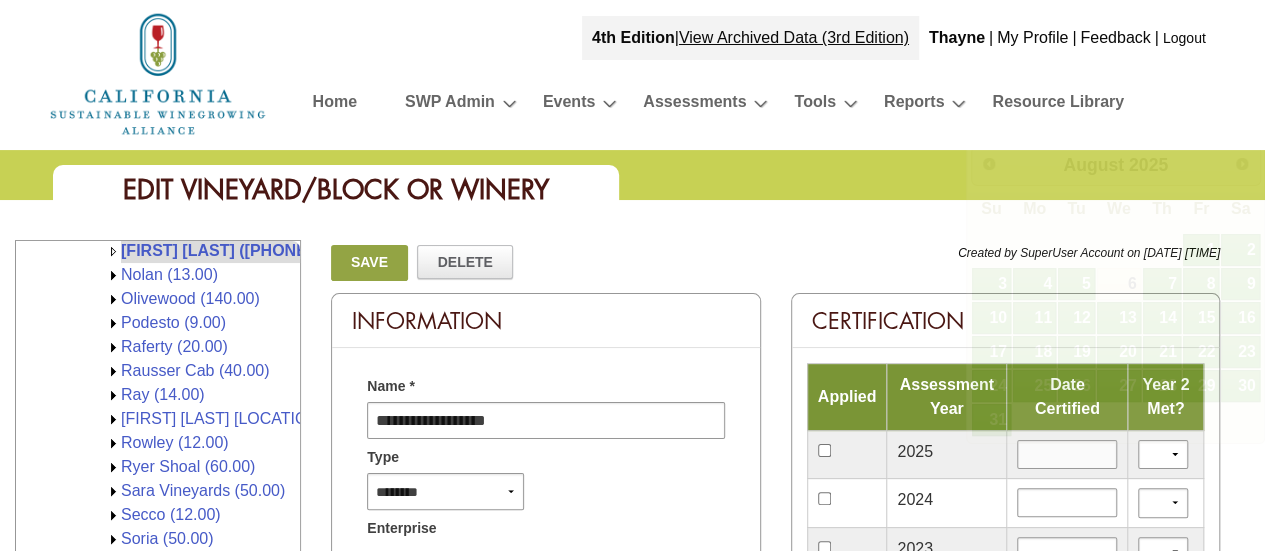 click at bounding box center [1067, 454] 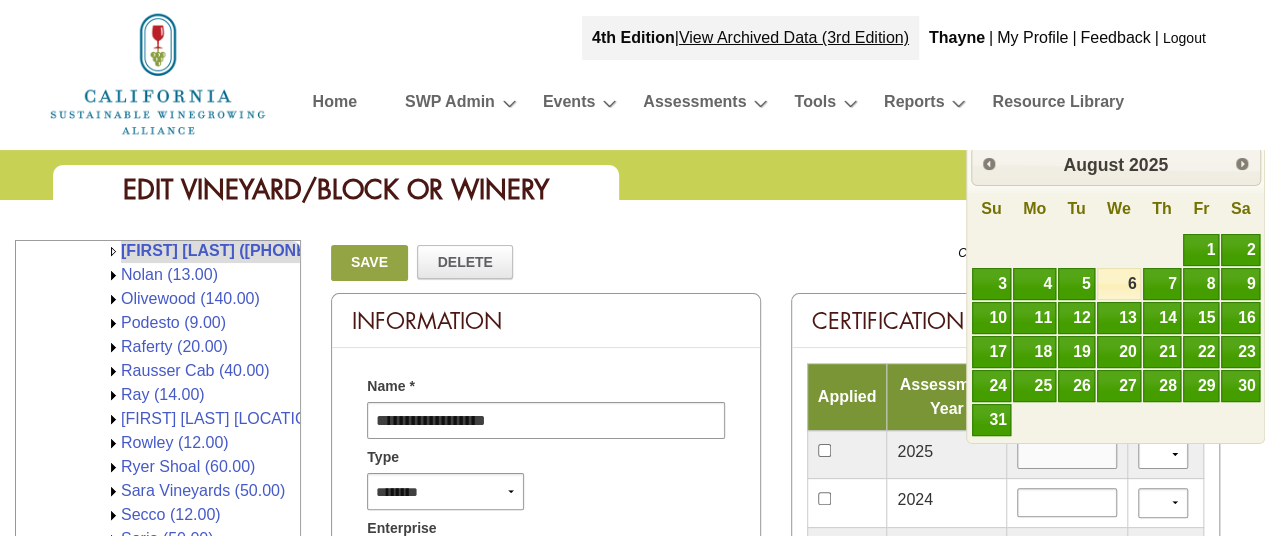 type on "*********" 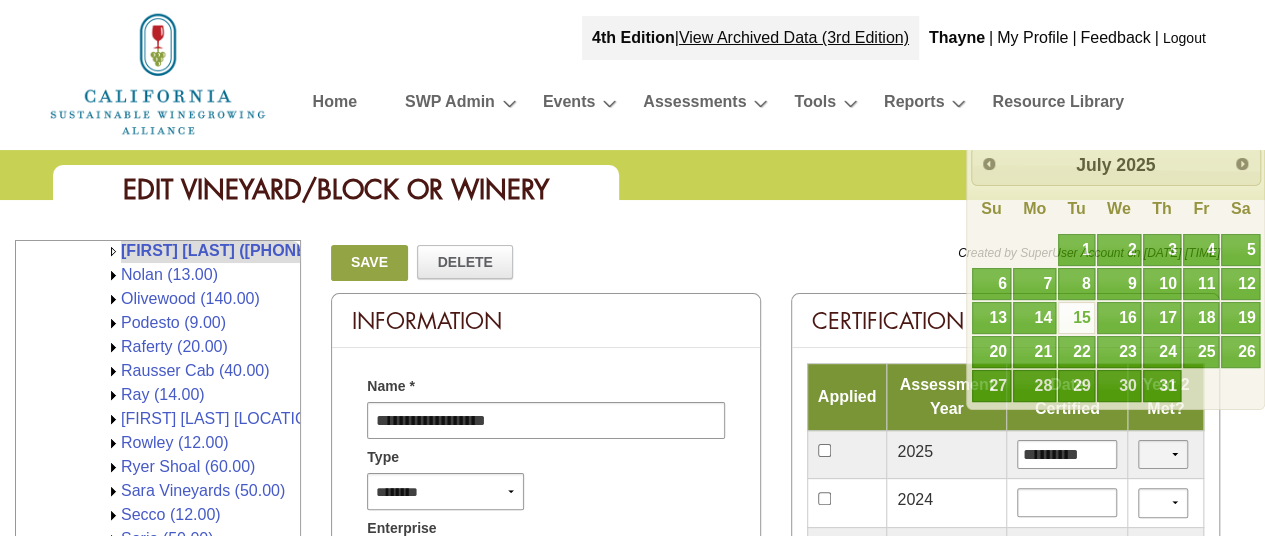 click on "***
**" at bounding box center (1163, 454) 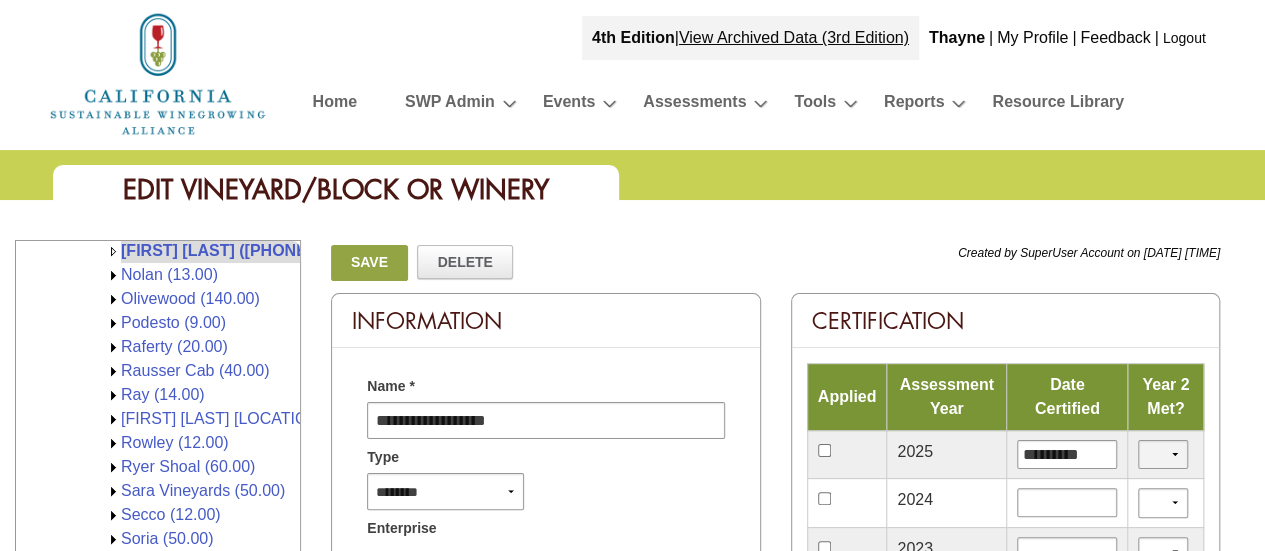 select on "*" 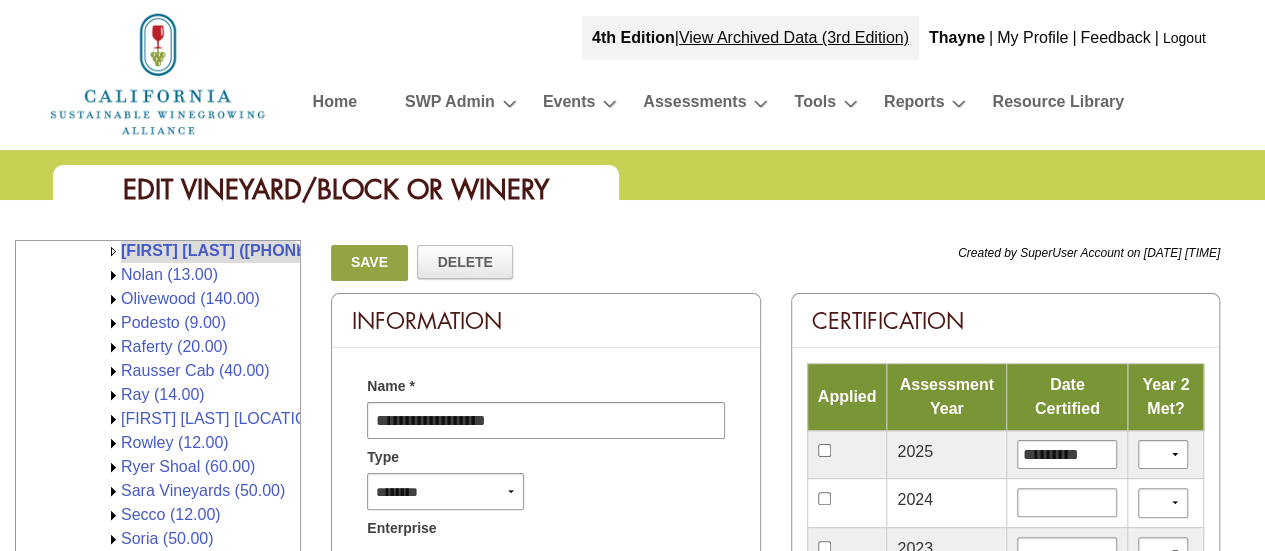 click on "Save" at bounding box center [369, 263] 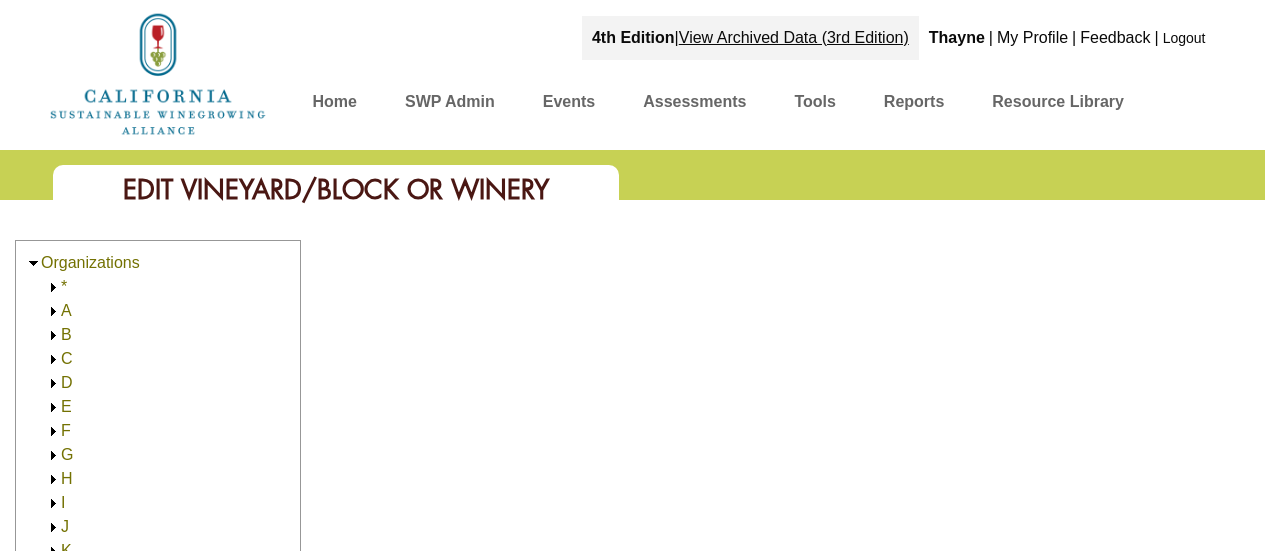 scroll, scrollTop: 0, scrollLeft: 0, axis: both 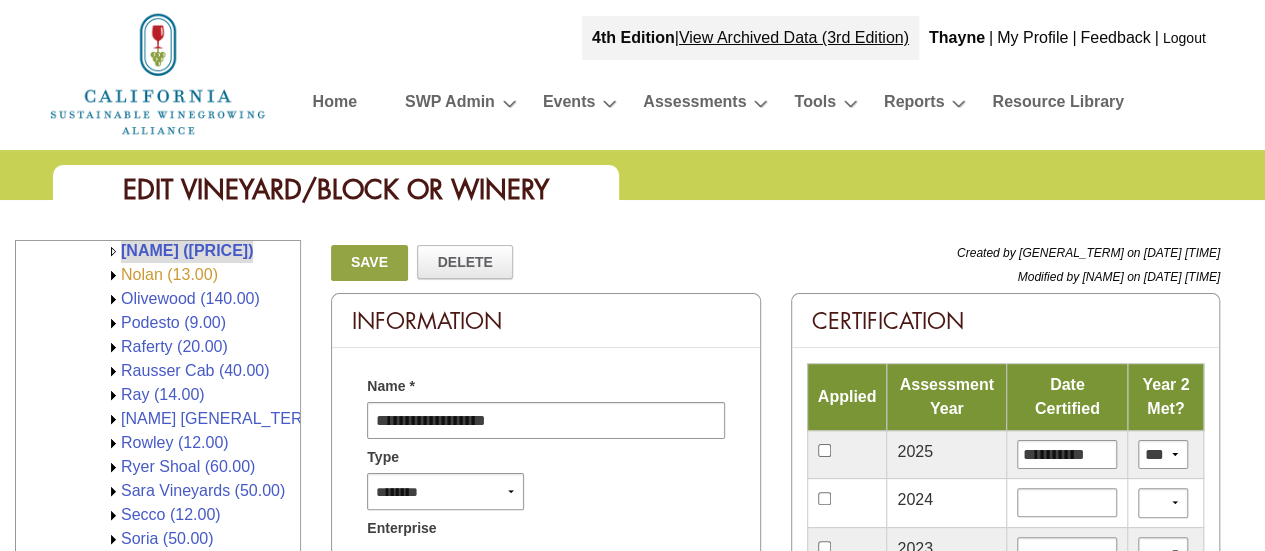 click on "Nolan (13.00)" at bounding box center [169, 274] 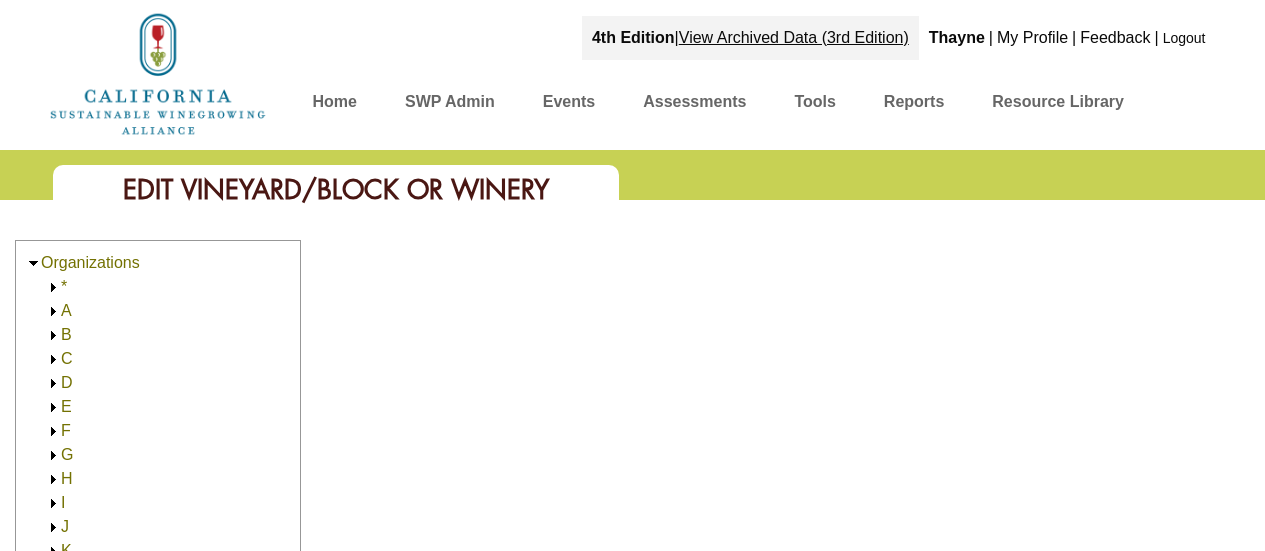 scroll, scrollTop: 0, scrollLeft: 0, axis: both 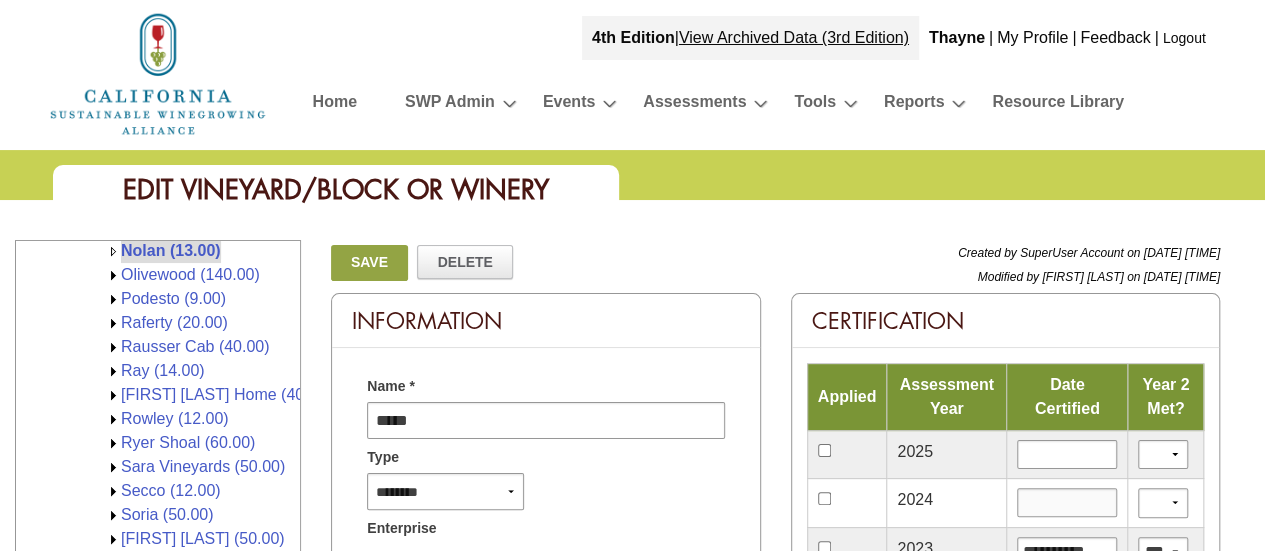 click at bounding box center (1067, 502) 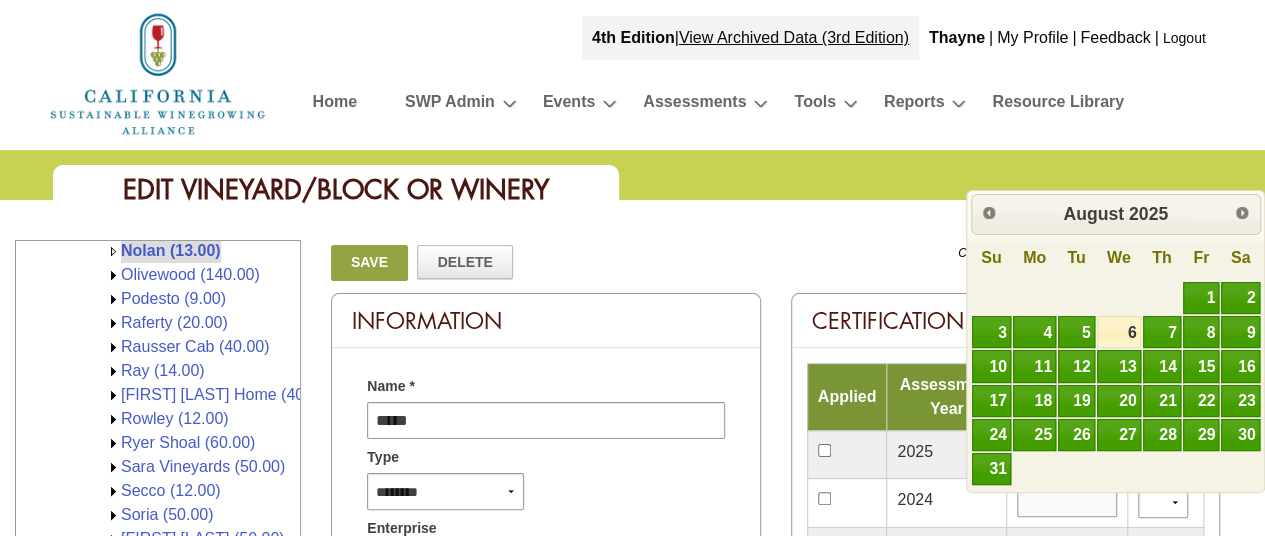 type on "**********" 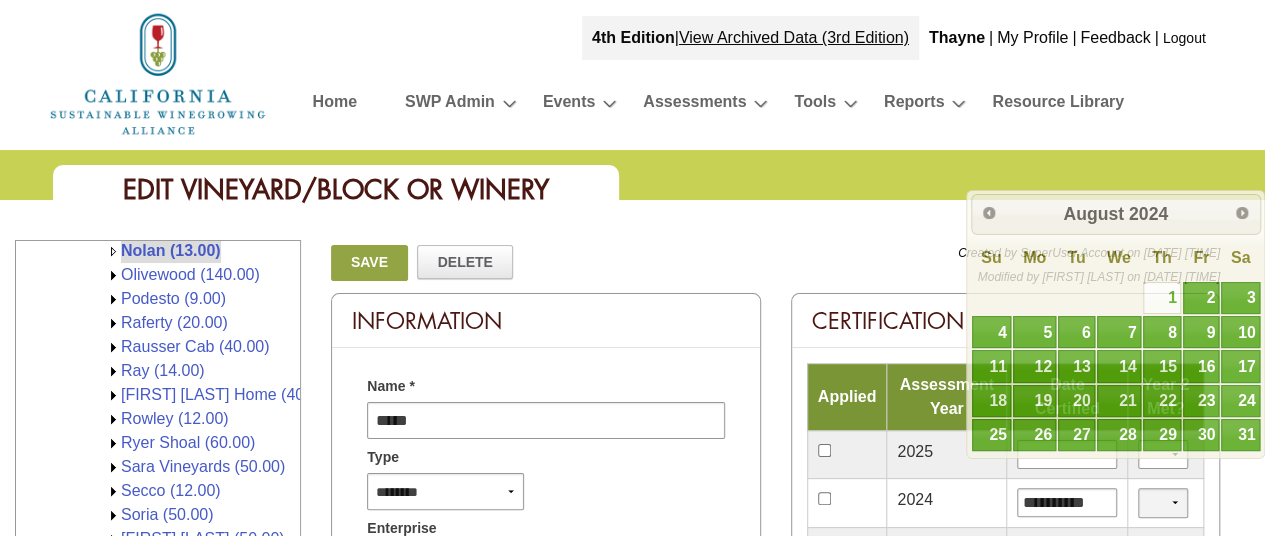 click on "***
**" at bounding box center [1163, 502] 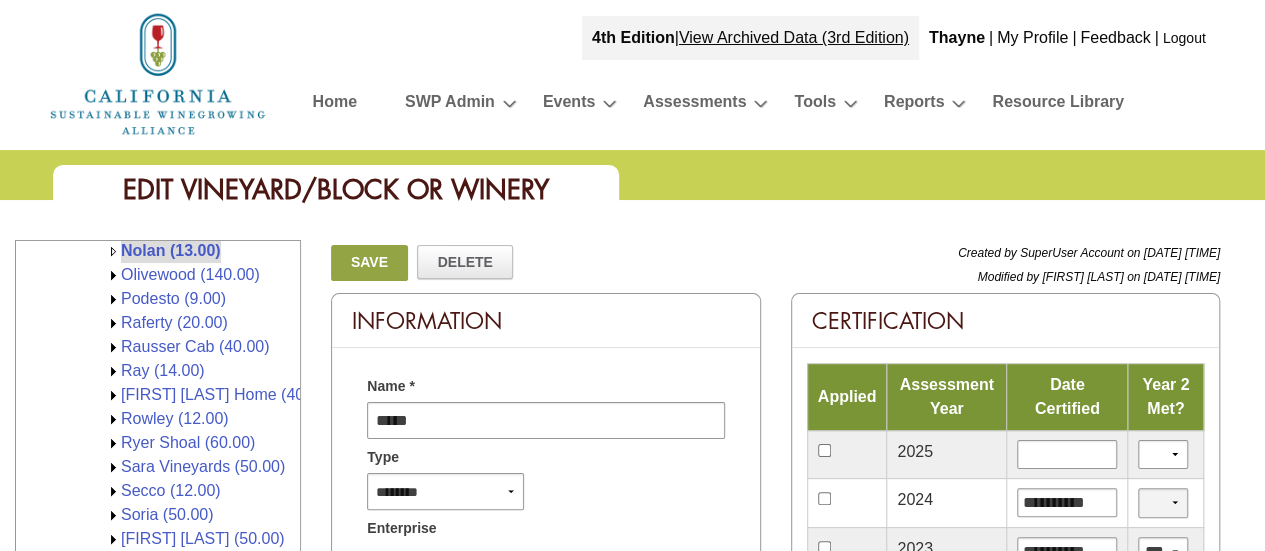 select on "*" 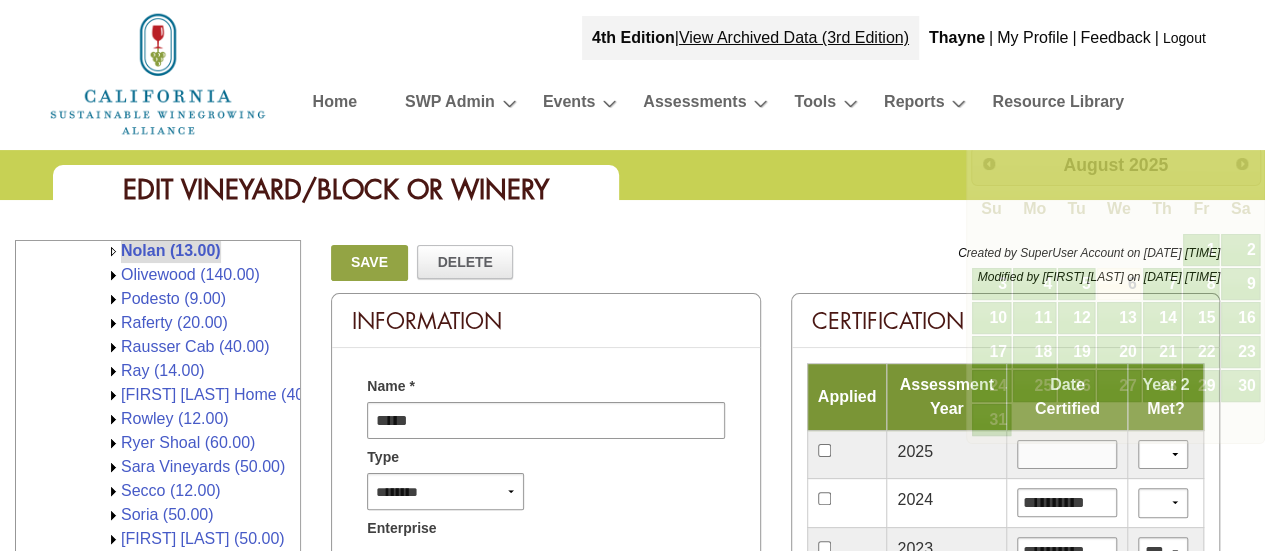 click at bounding box center (1067, 454) 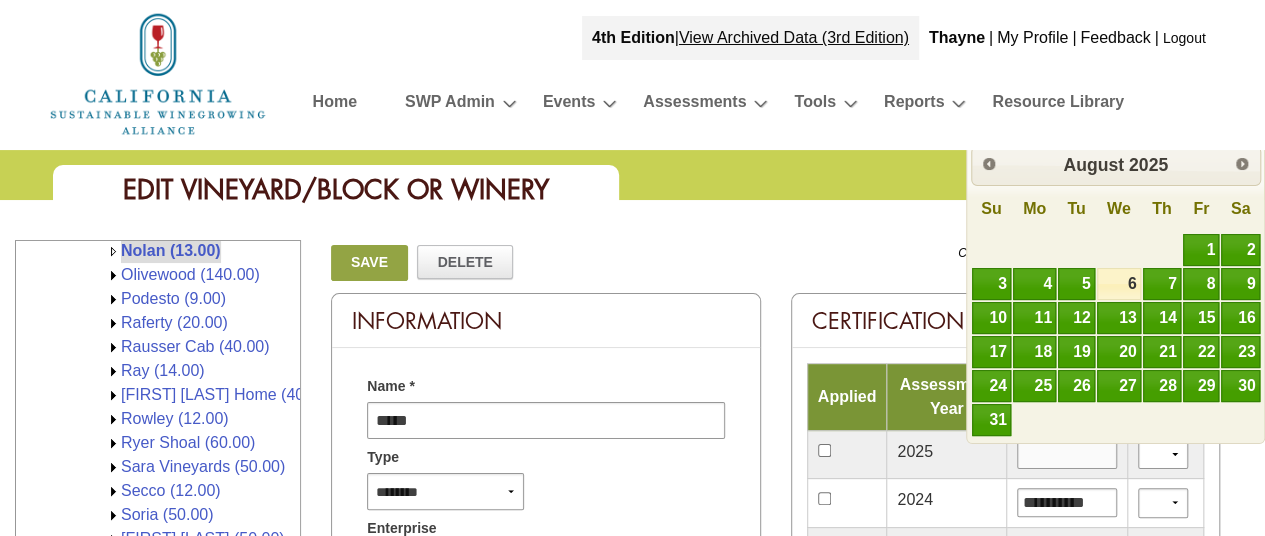 type on "*********" 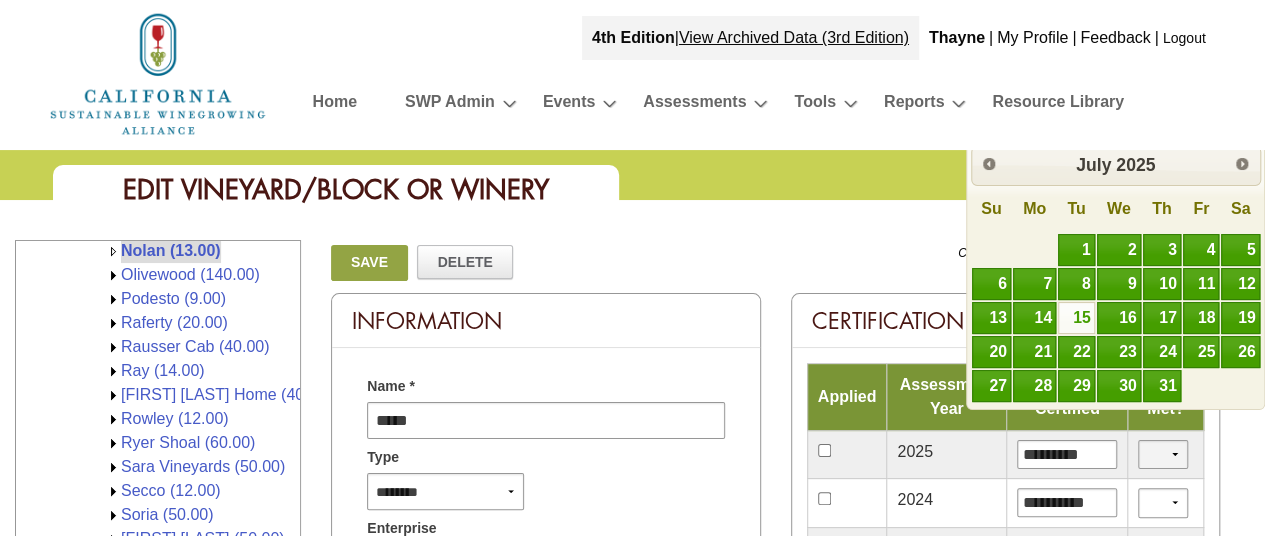 click on "***
**" at bounding box center [1163, 454] 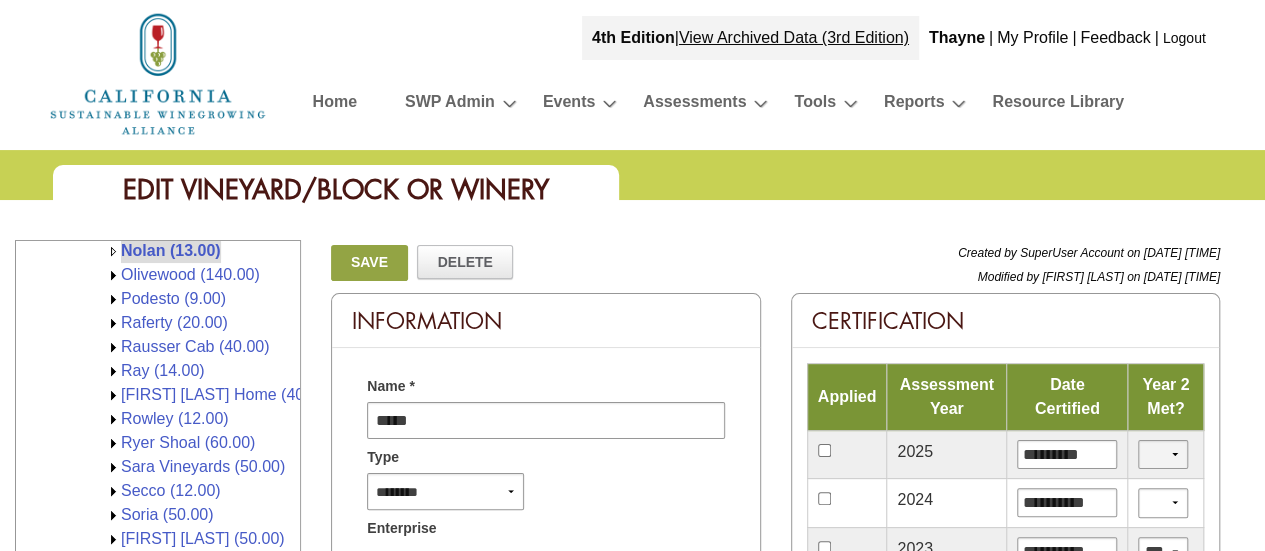 select on "*" 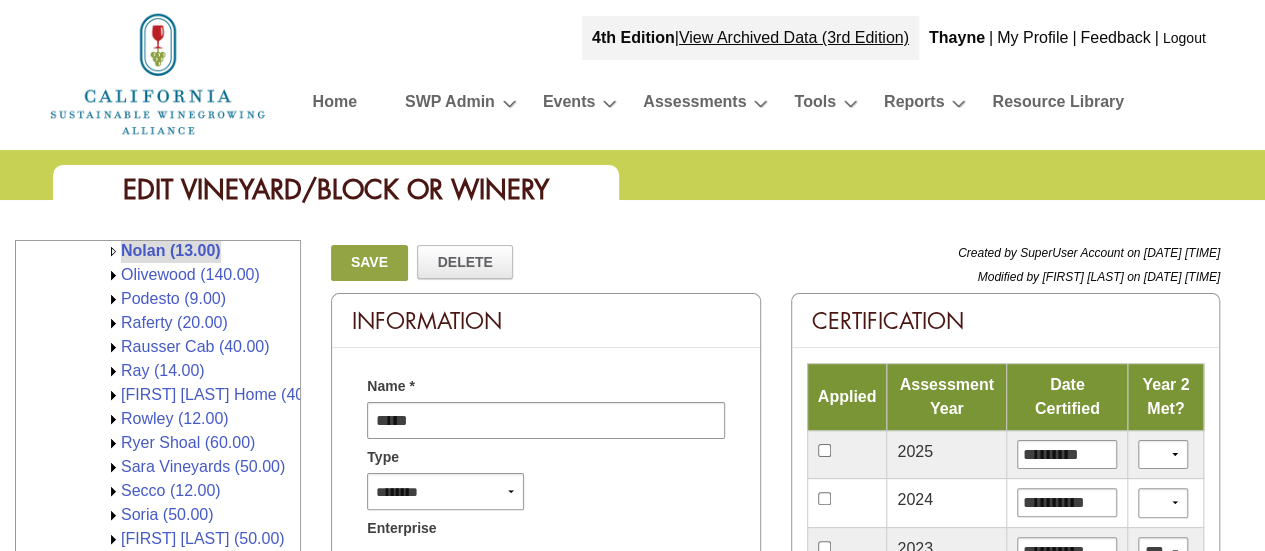 click on "Save" at bounding box center (369, 263) 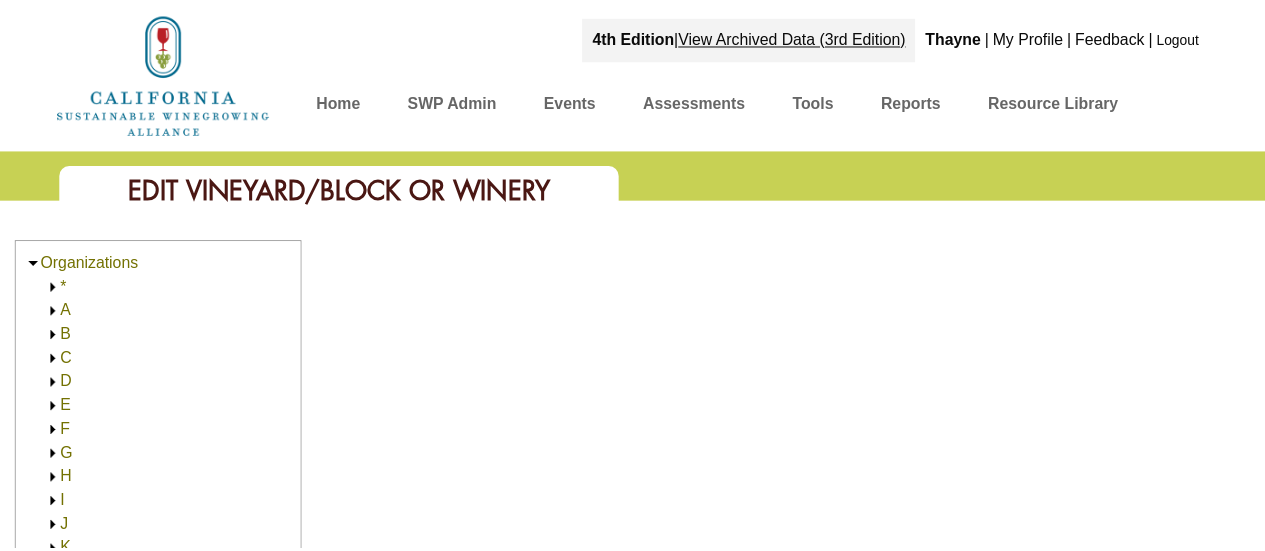 scroll, scrollTop: 0, scrollLeft: 0, axis: both 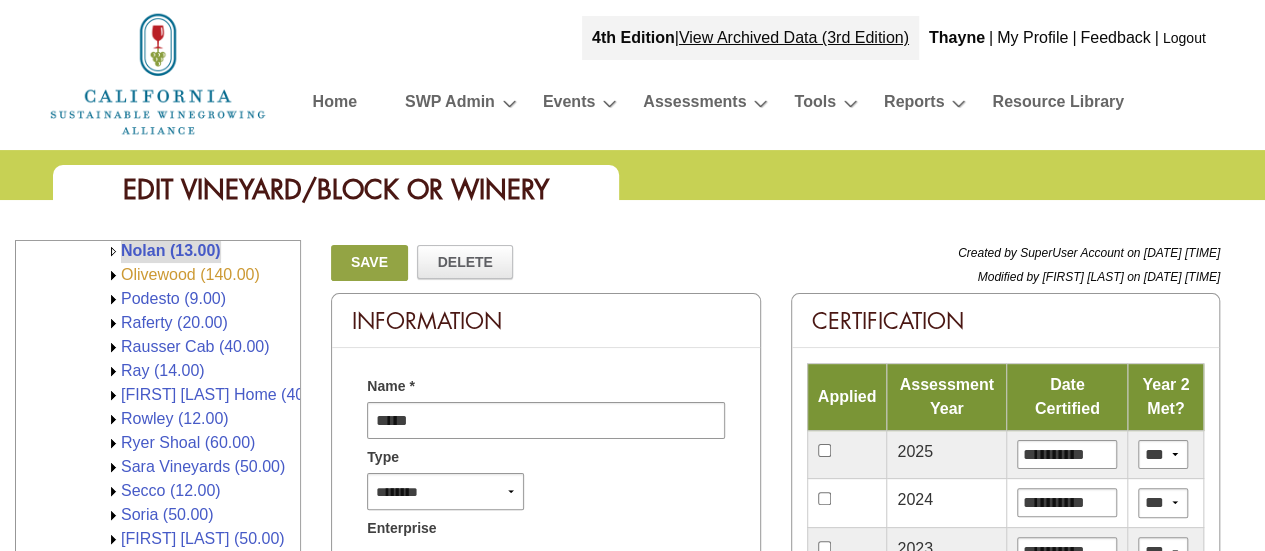 click on "Olivewood (140.00)" at bounding box center (190, 274) 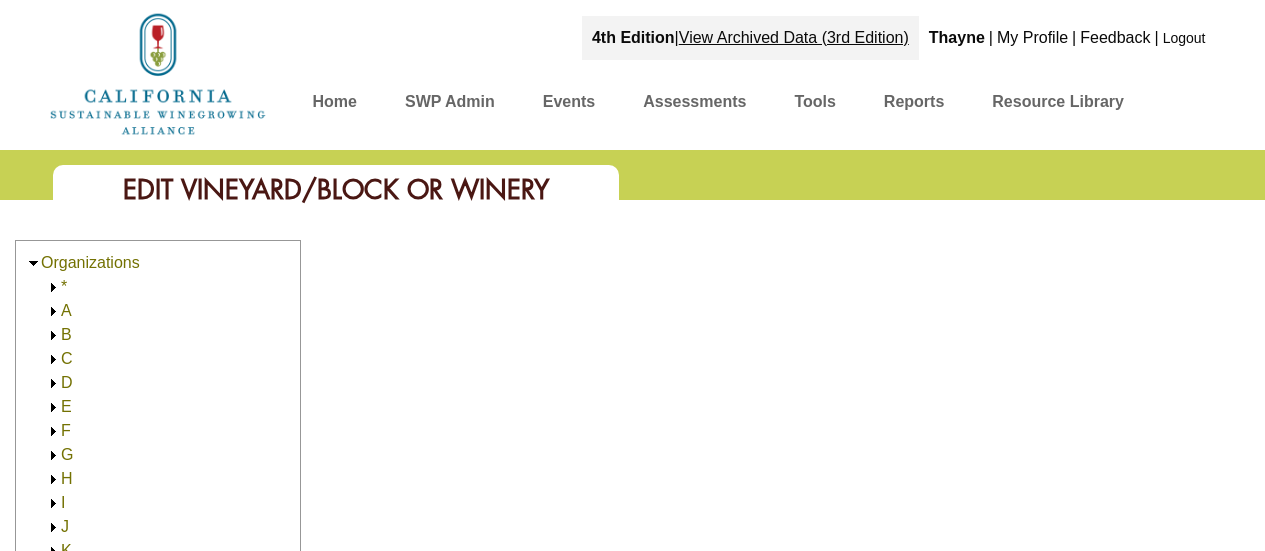 scroll, scrollTop: 0, scrollLeft: 0, axis: both 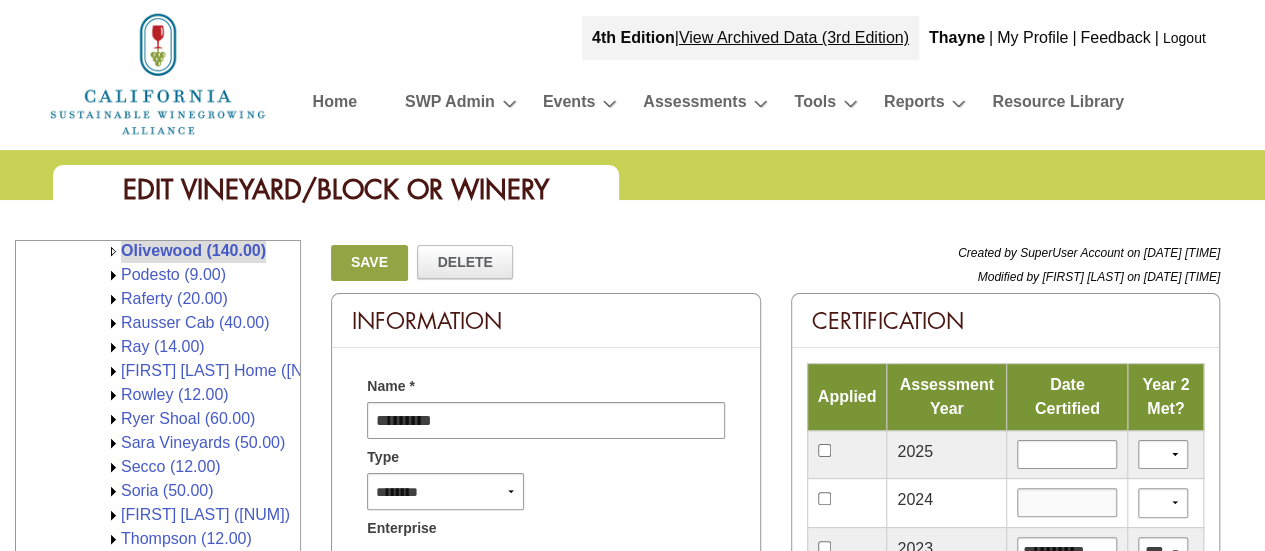 click at bounding box center (1067, 502) 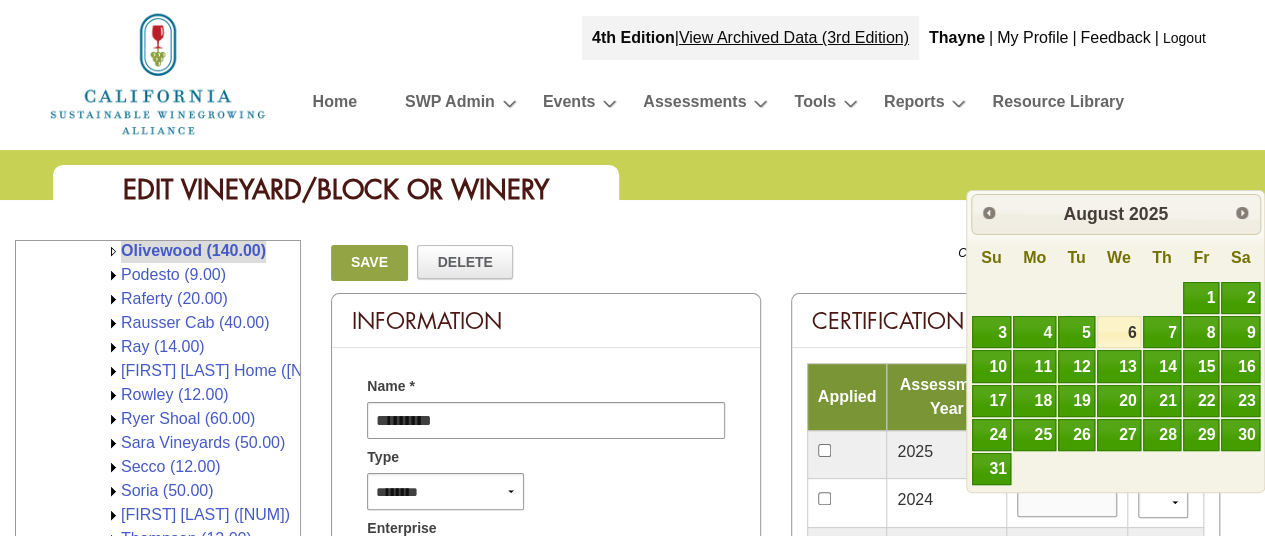 type on "**********" 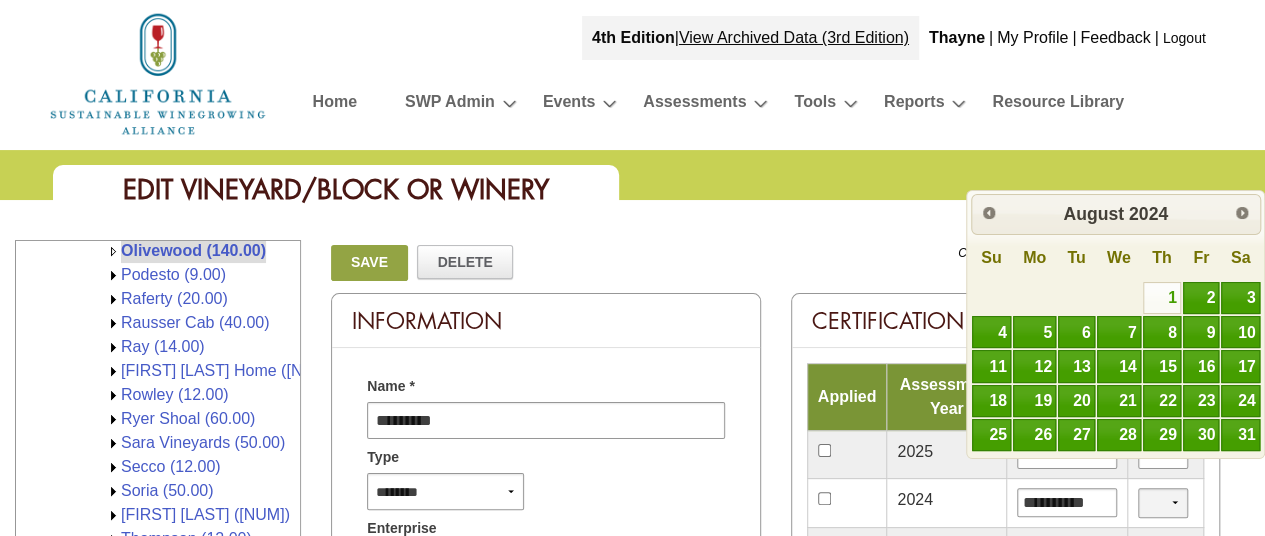 click on "***
**" at bounding box center (1163, 502) 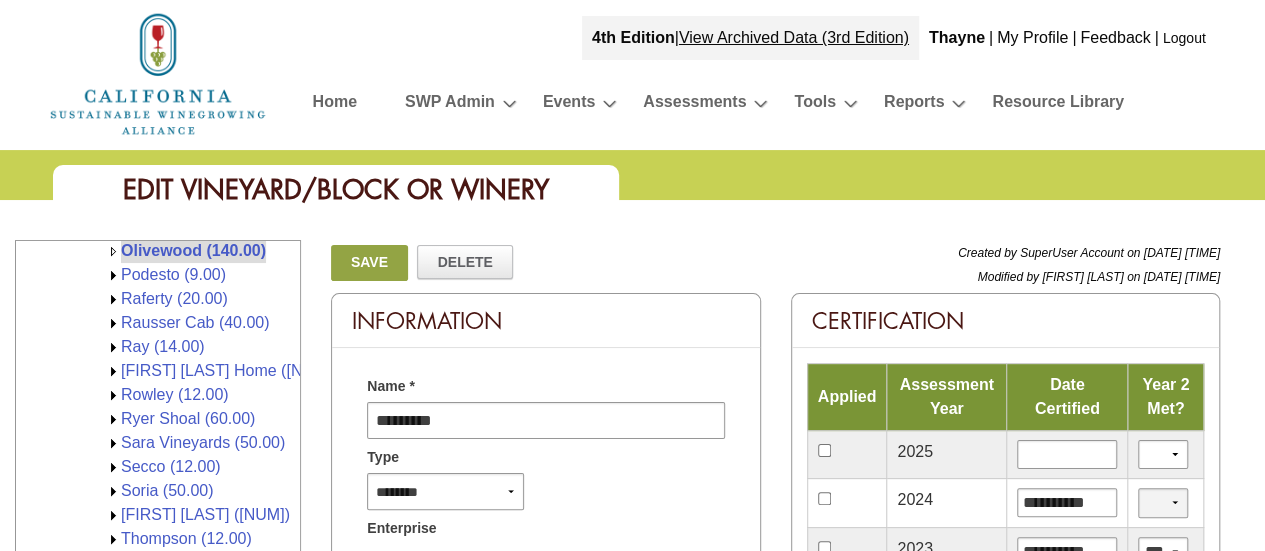 select on "*" 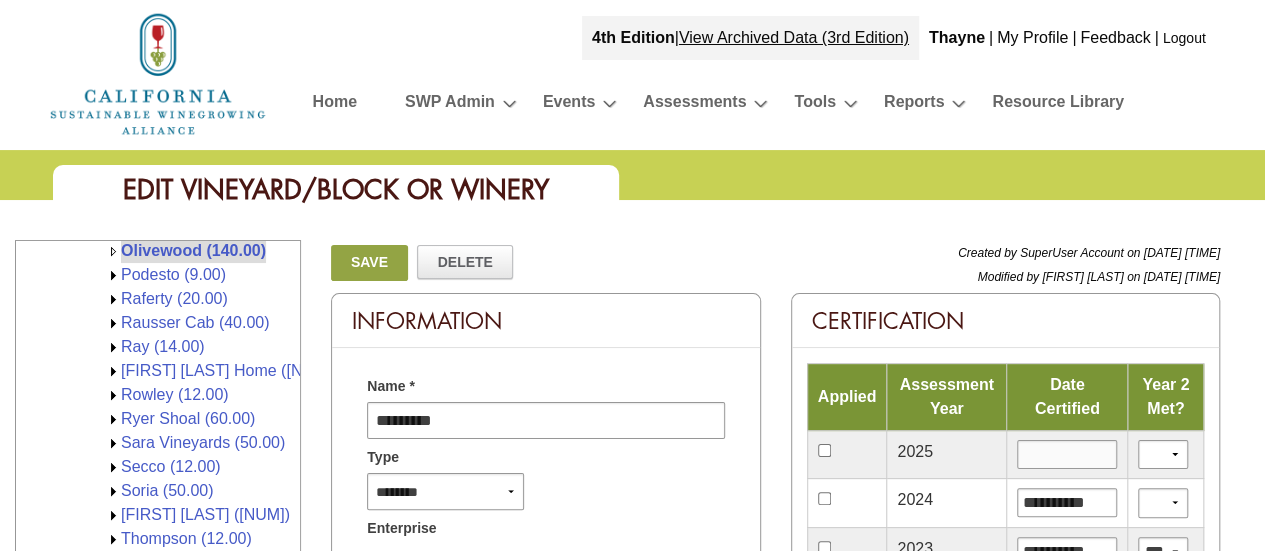 click at bounding box center [1067, 454] 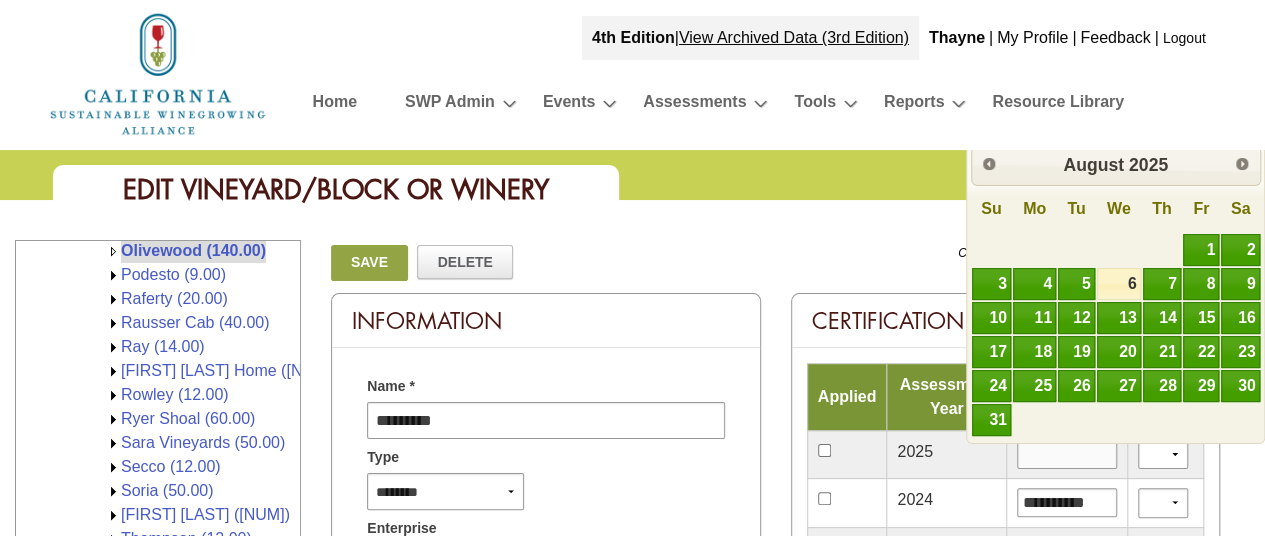 type on "*********" 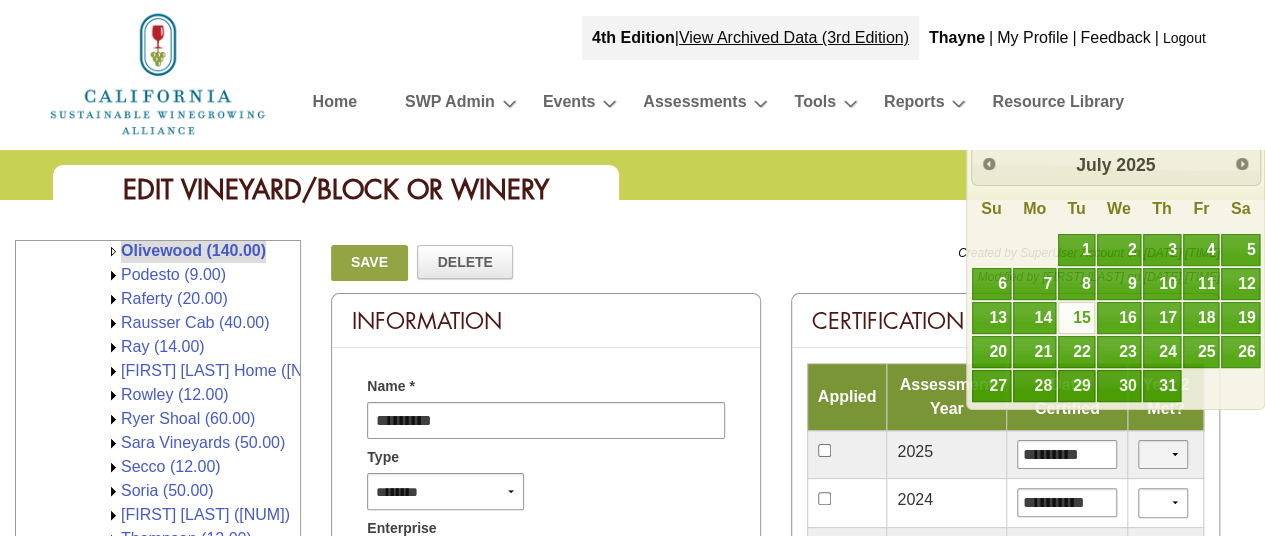 click on "***
**" at bounding box center (1163, 454) 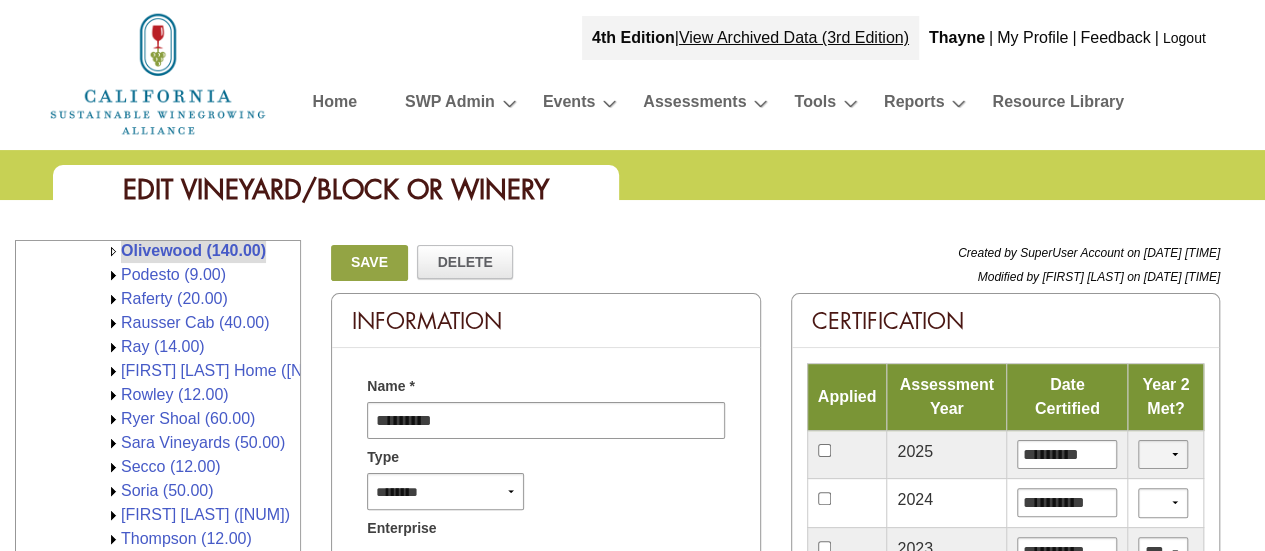 select on "*" 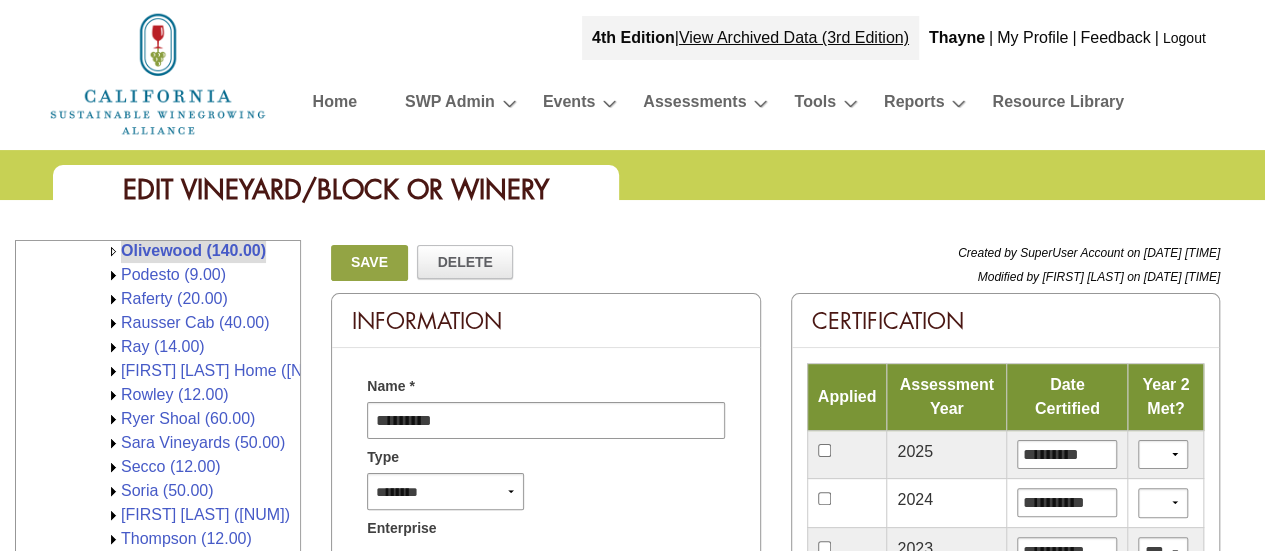 click on "Save" at bounding box center (369, 263) 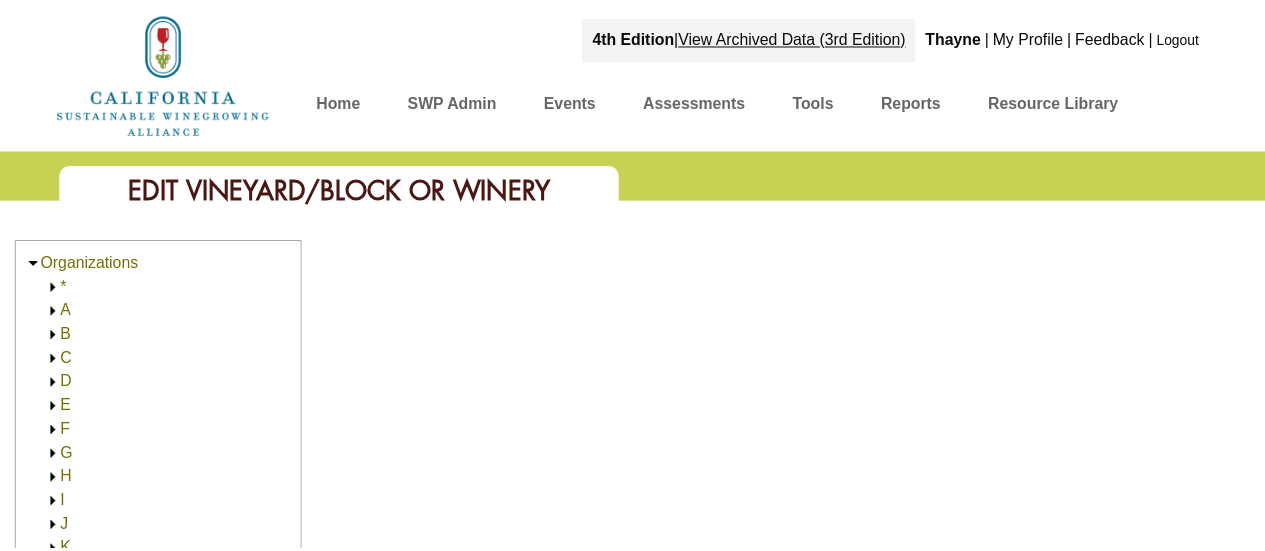 scroll, scrollTop: 0, scrollLeft: 0, axis: both 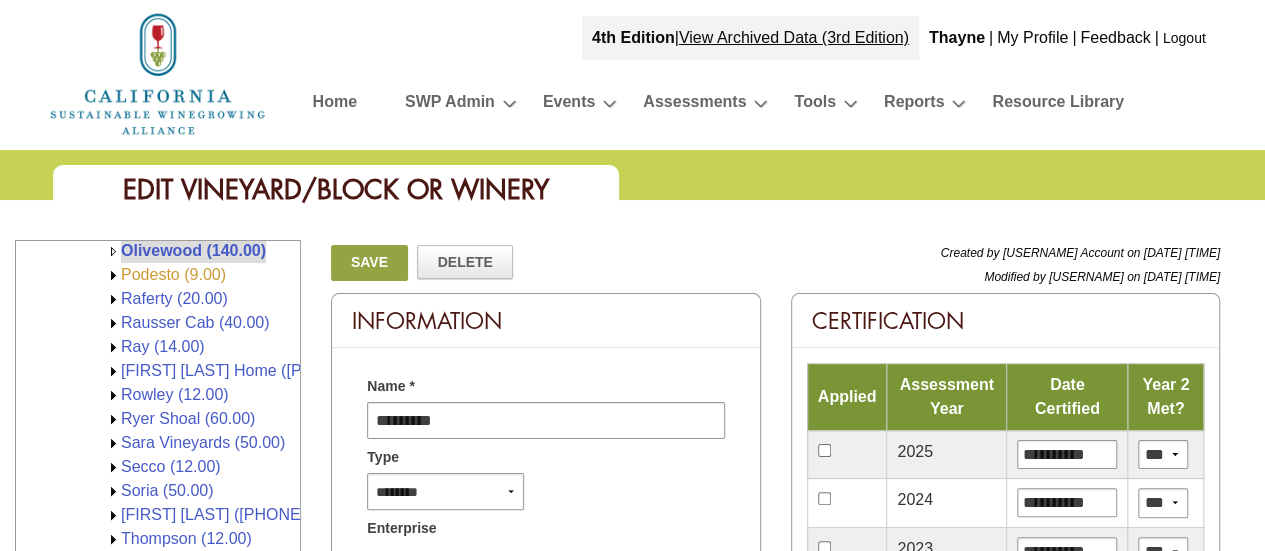 click on "Podesto (9.00)" at bounding box center (173, 274) 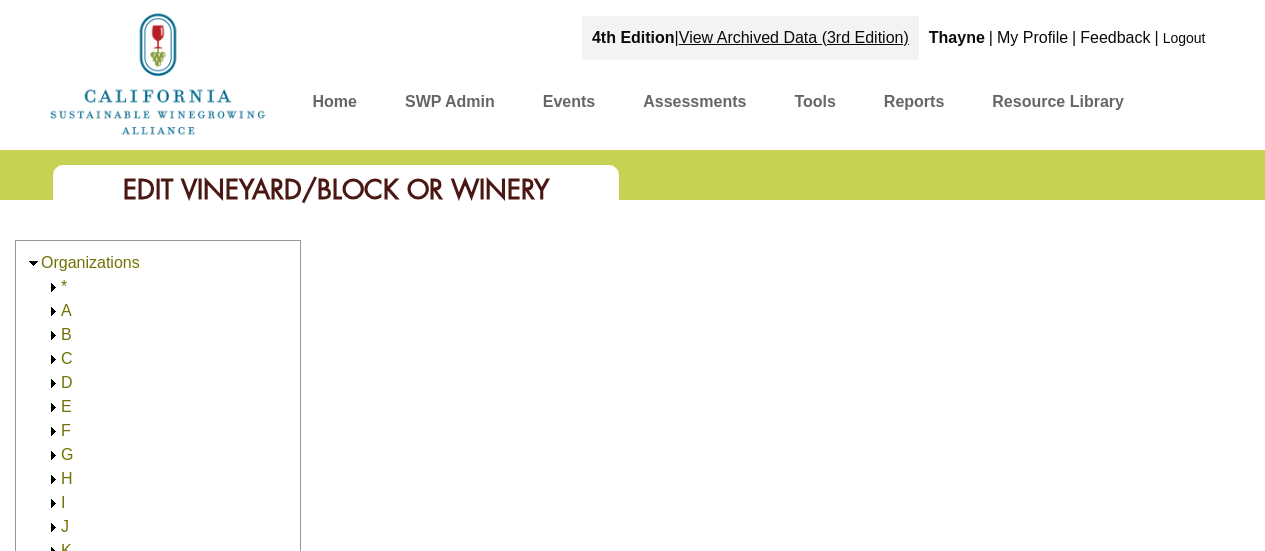 scroll, scrollTop: 0, scrollLeft: 0, axis: both 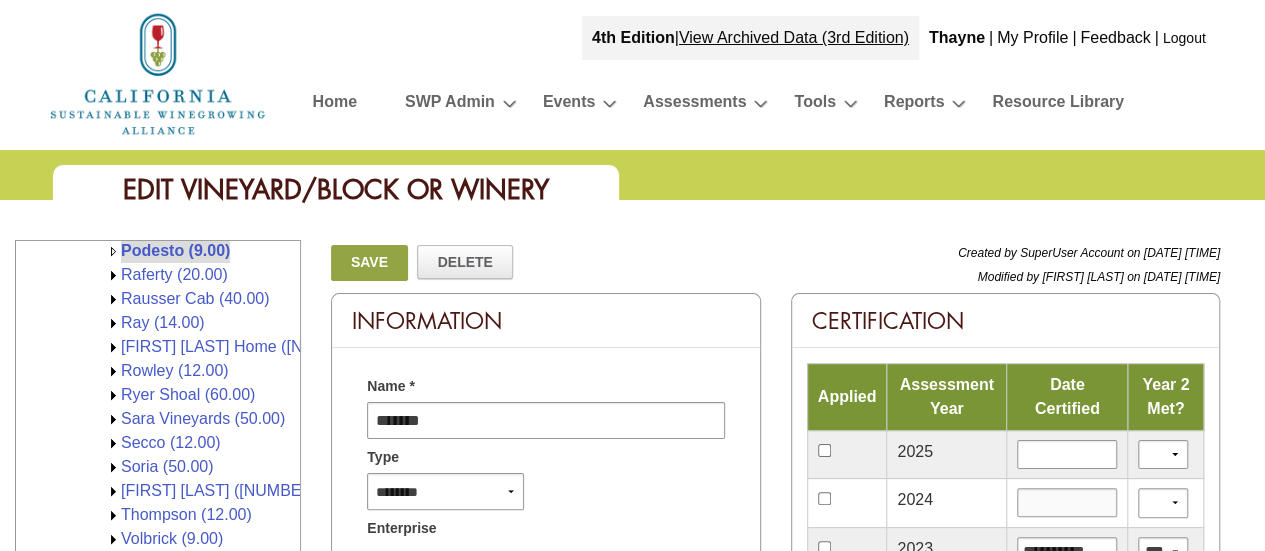 click at bounding box center (1067, 502) 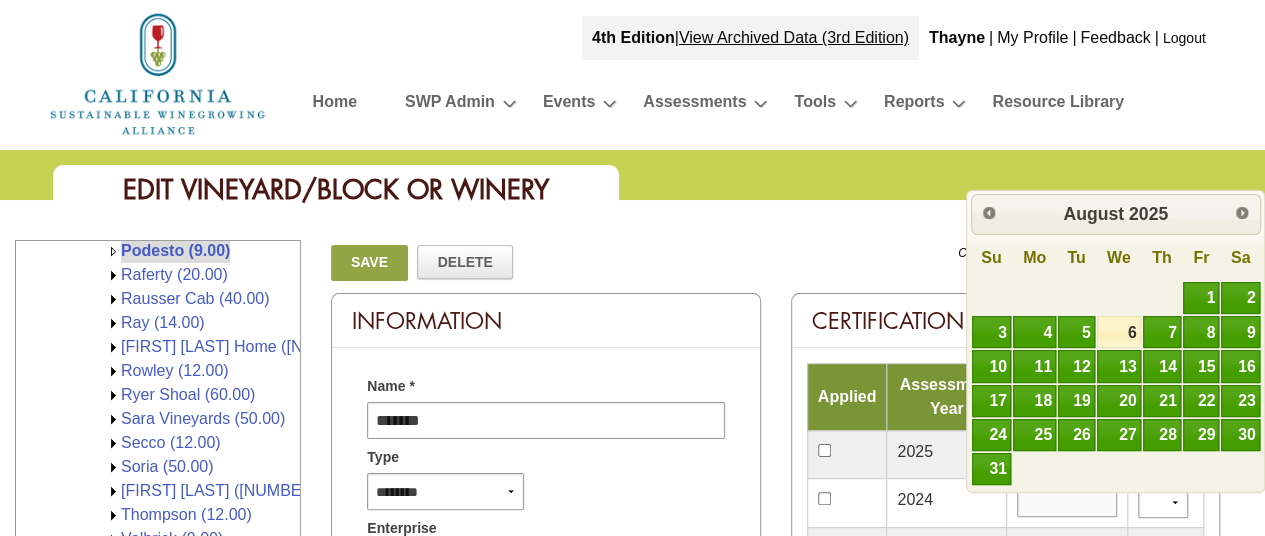 type on "**********" 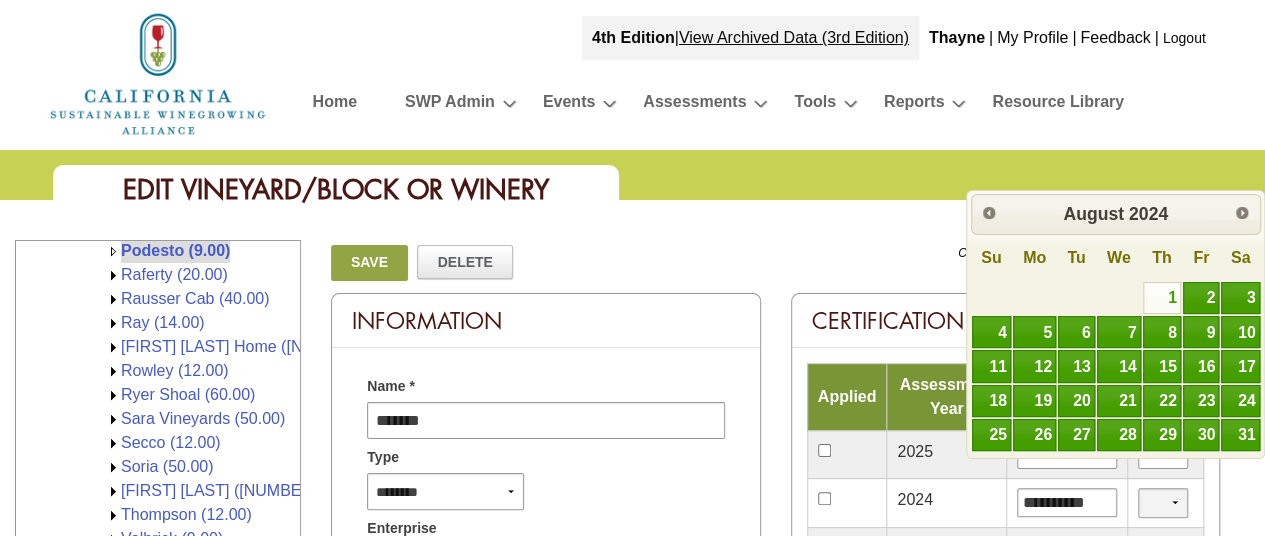 click on "***
**" at bounding box center (1163, 502) 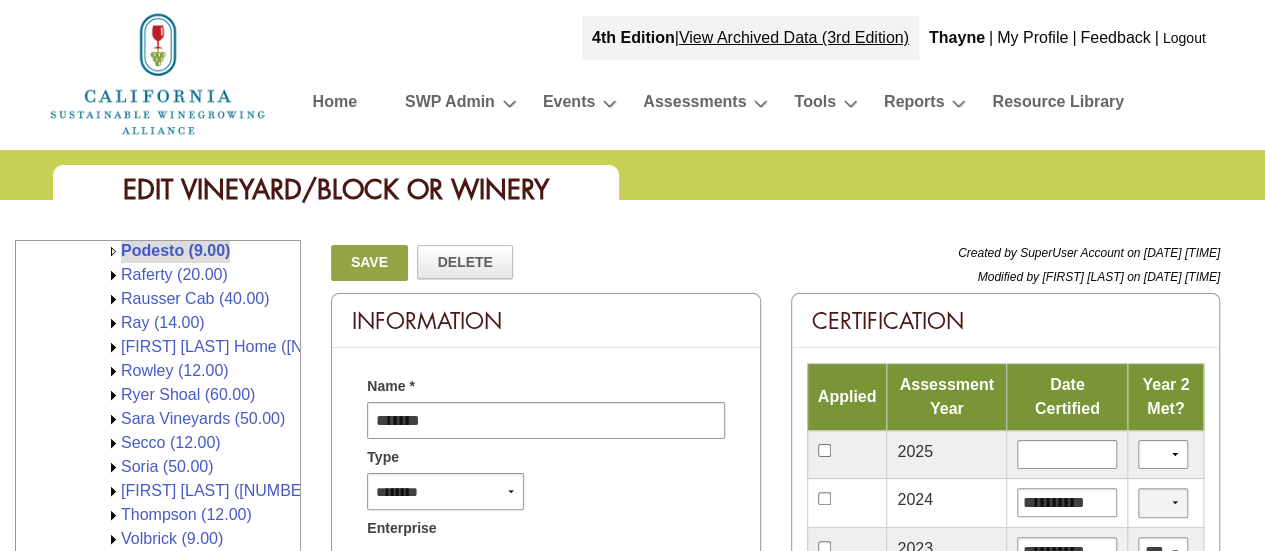 select on "*" 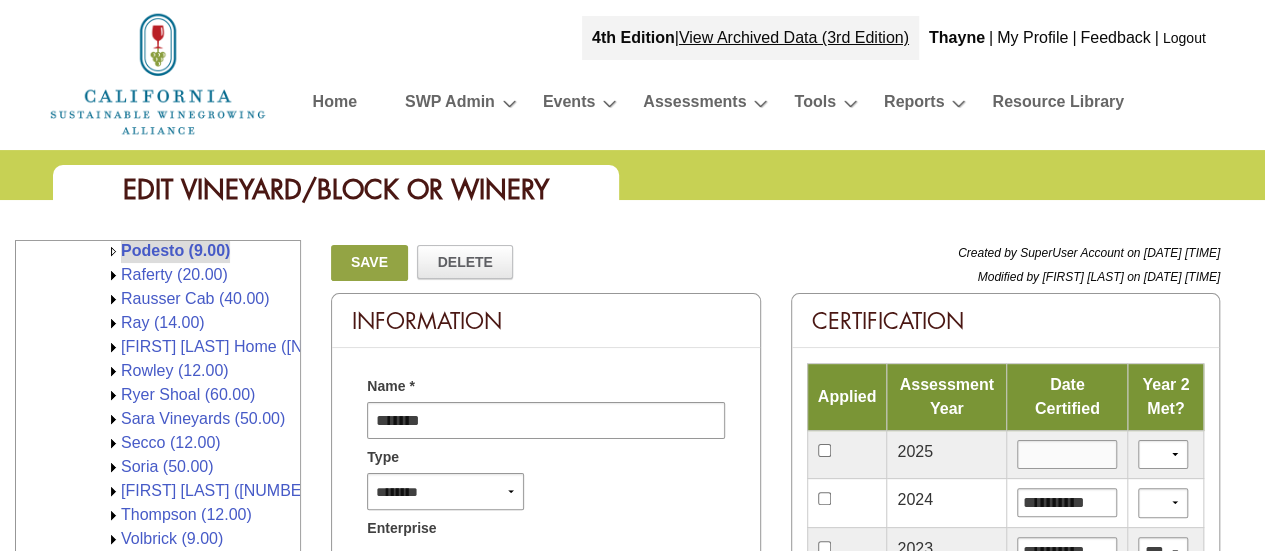 click at bounding box center (1067, 454) 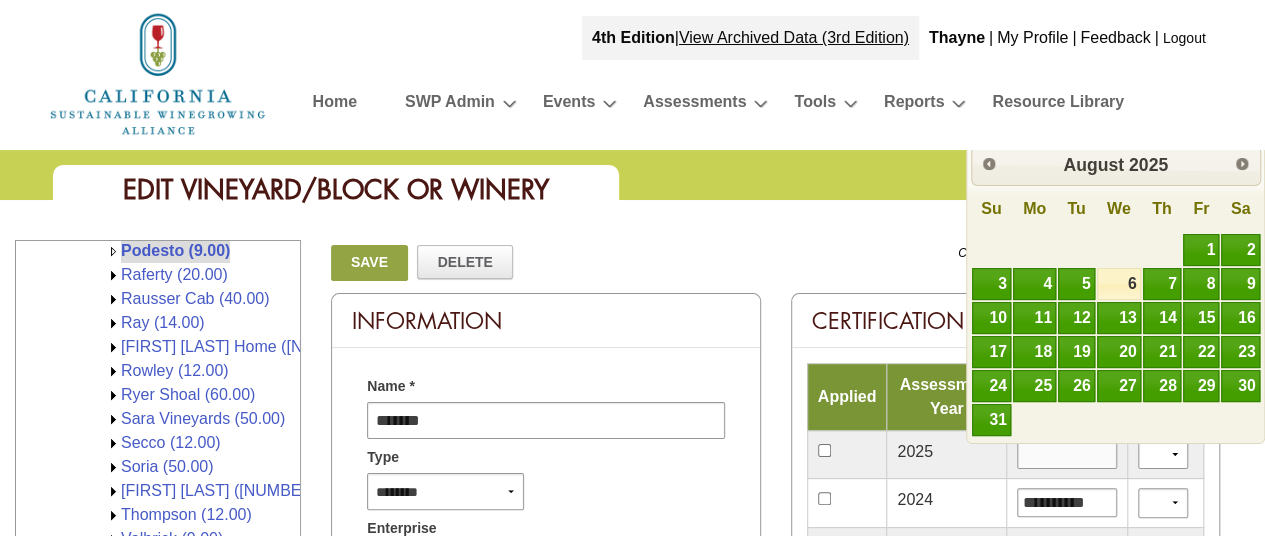 type on "*********" 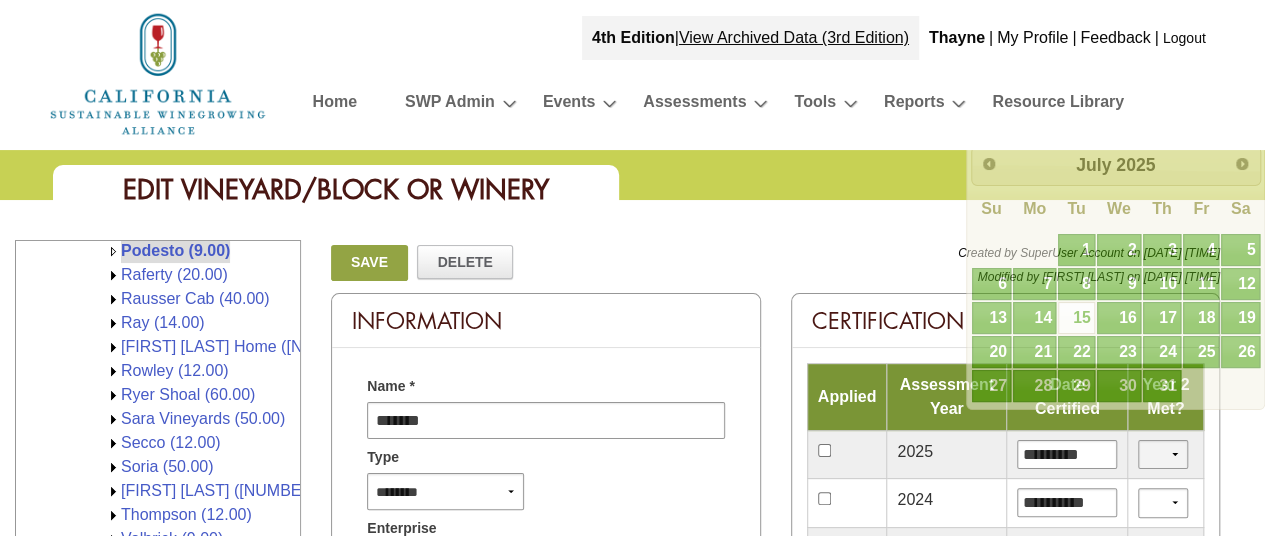 click on "***
**" at bounding box center (1163, 454) 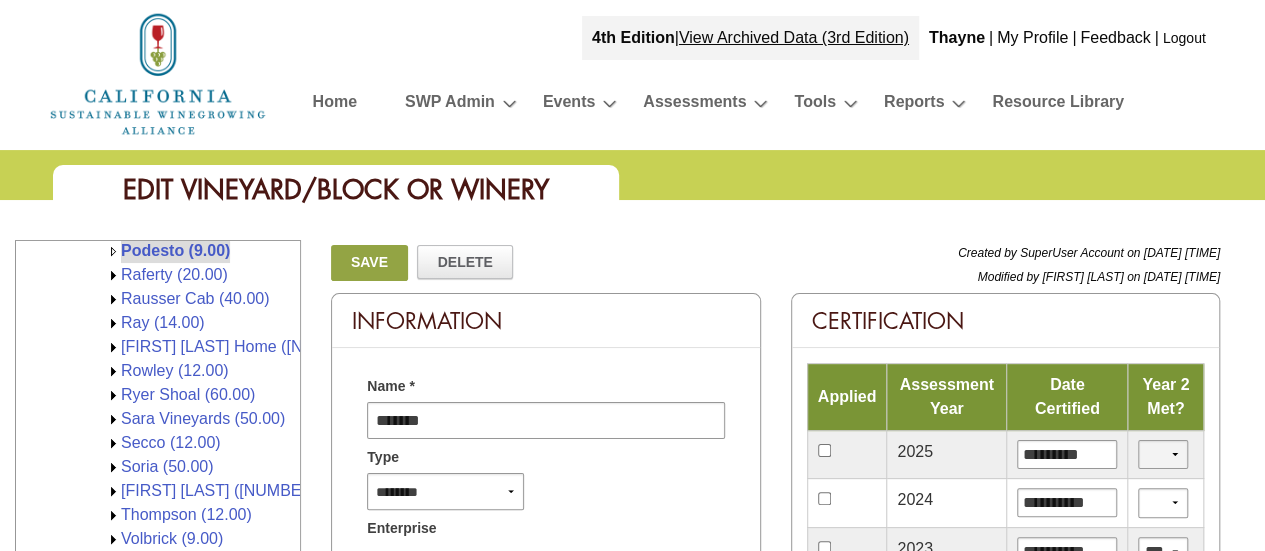 select on "*" 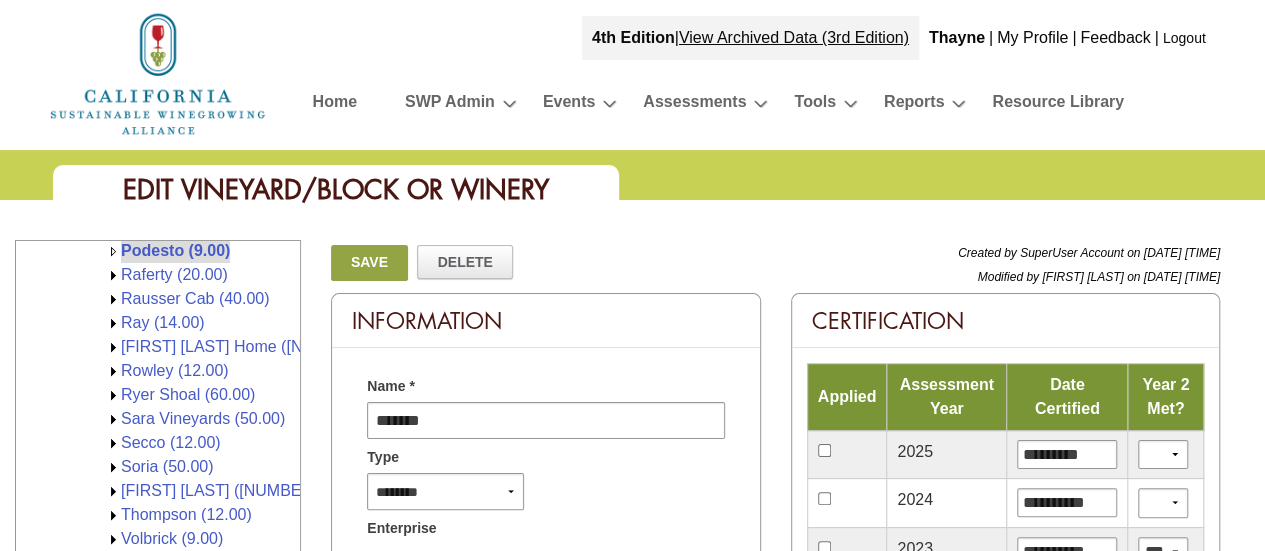 click on "Save" at bounding box center [369, 263] 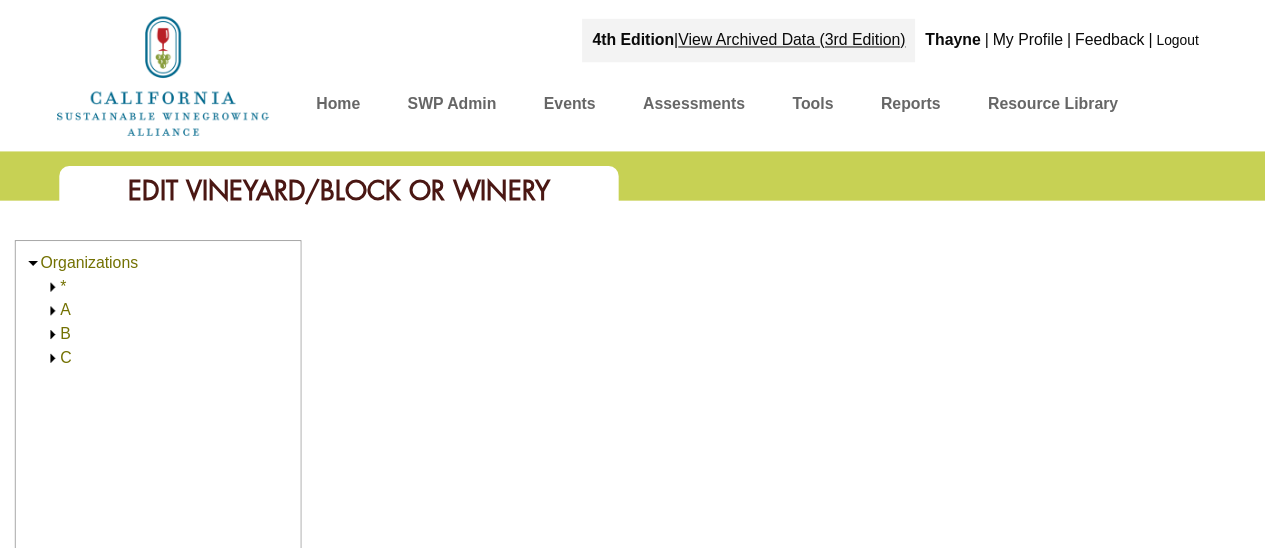 scroll, scrollTop: 0, scrollLeft: 0, axis: both 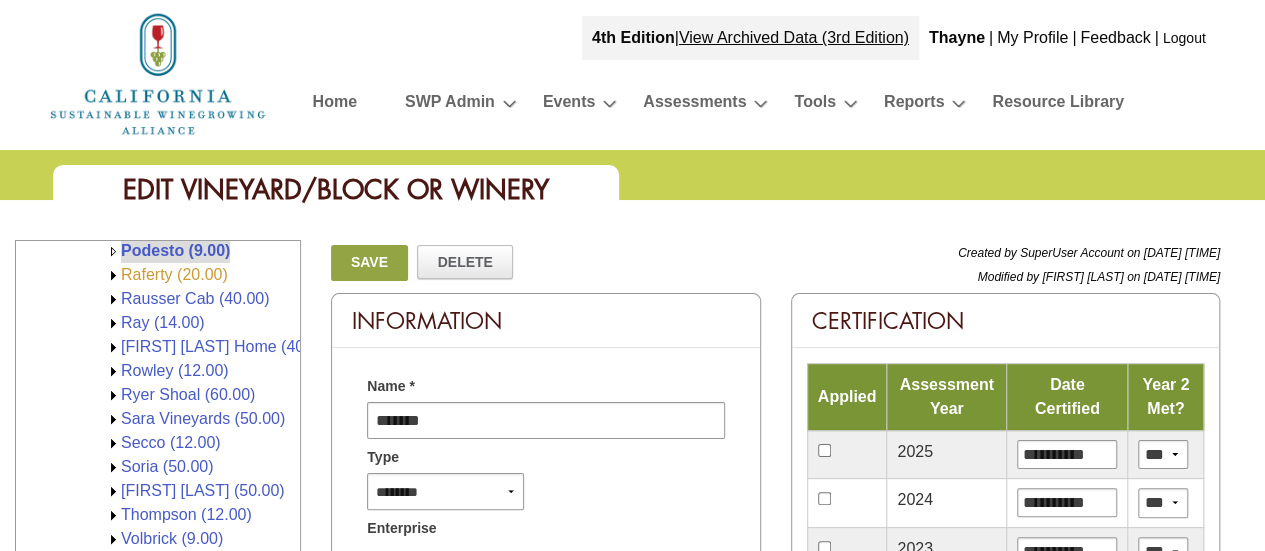 click on "Raferty (20.00)" at bounding box center (174, 274) 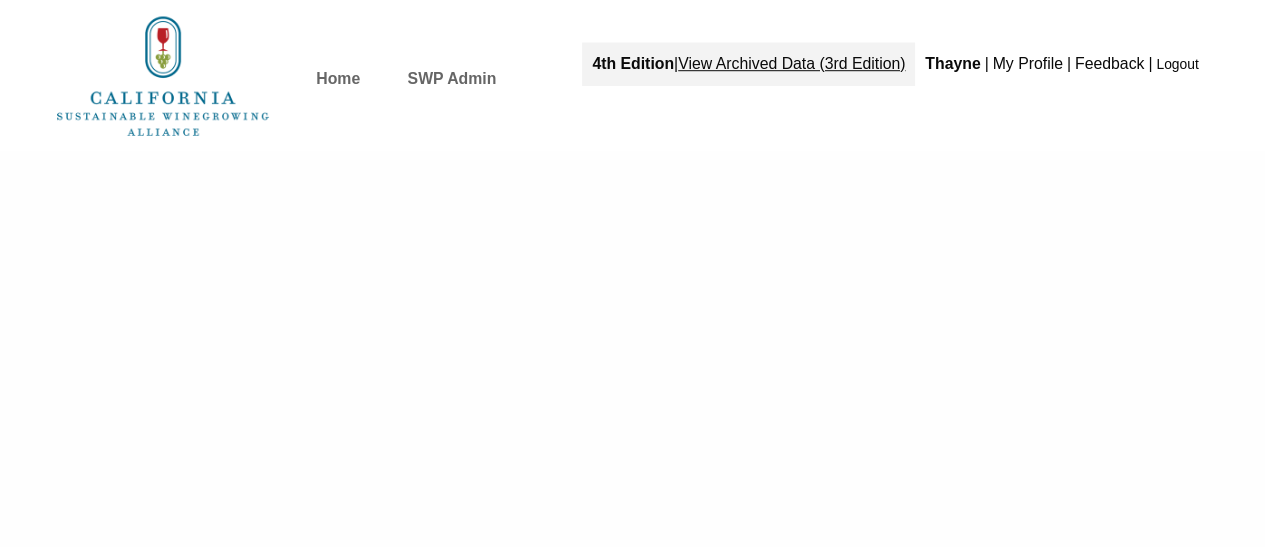 scroll, scrollTop: 0, scrollLeft: 0, axis: both 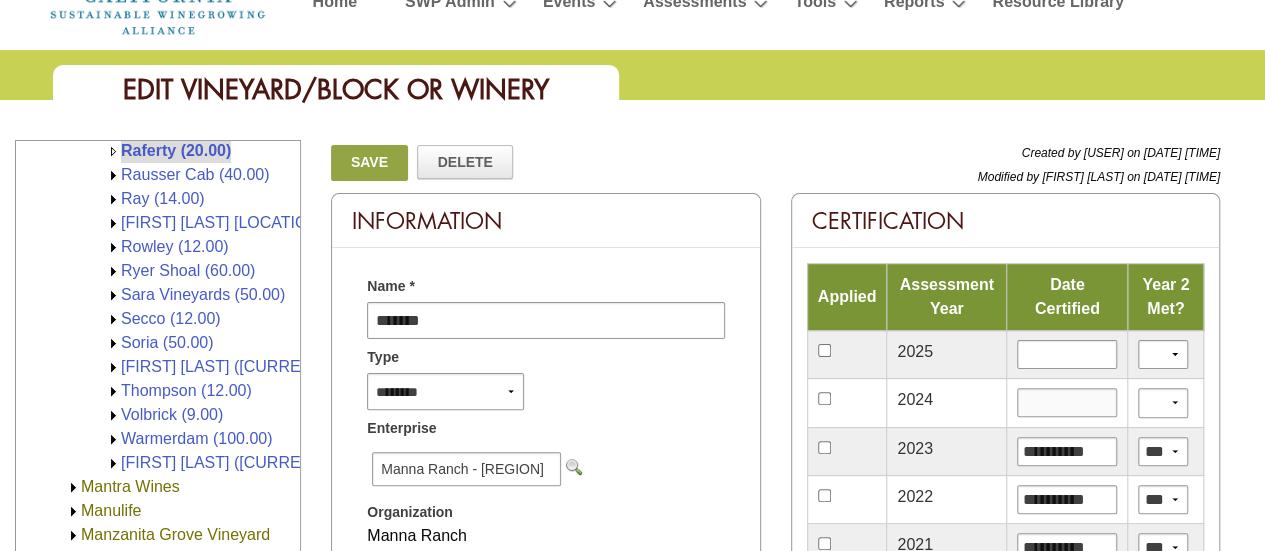 click at bounding box center (1067, 402) 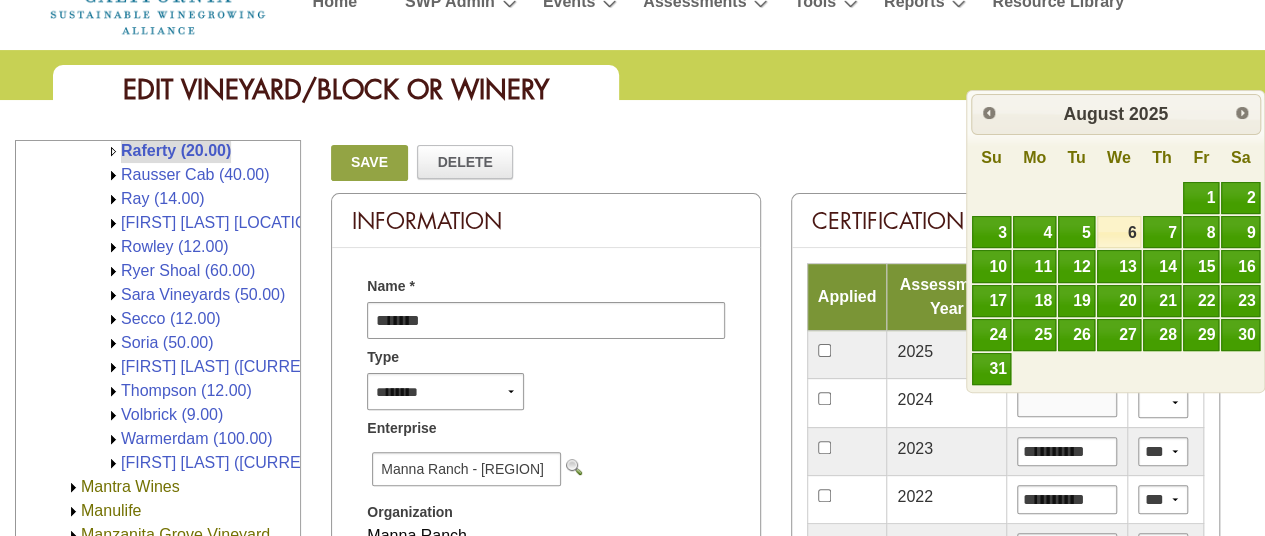 type on "**********" 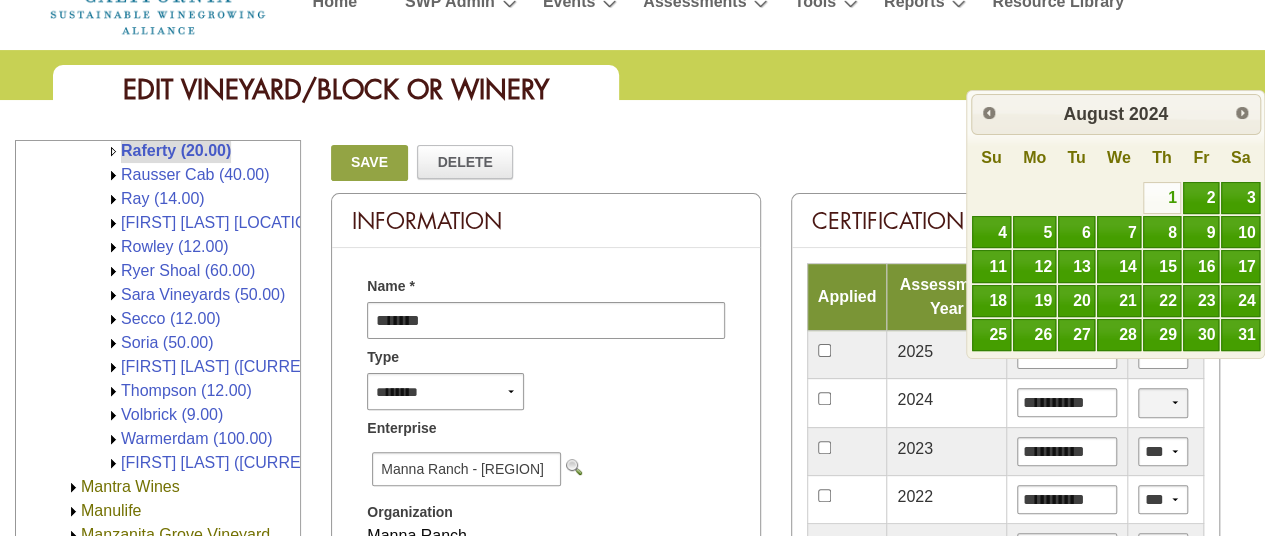 click on "***
**" at bounding box center (1163, 402) 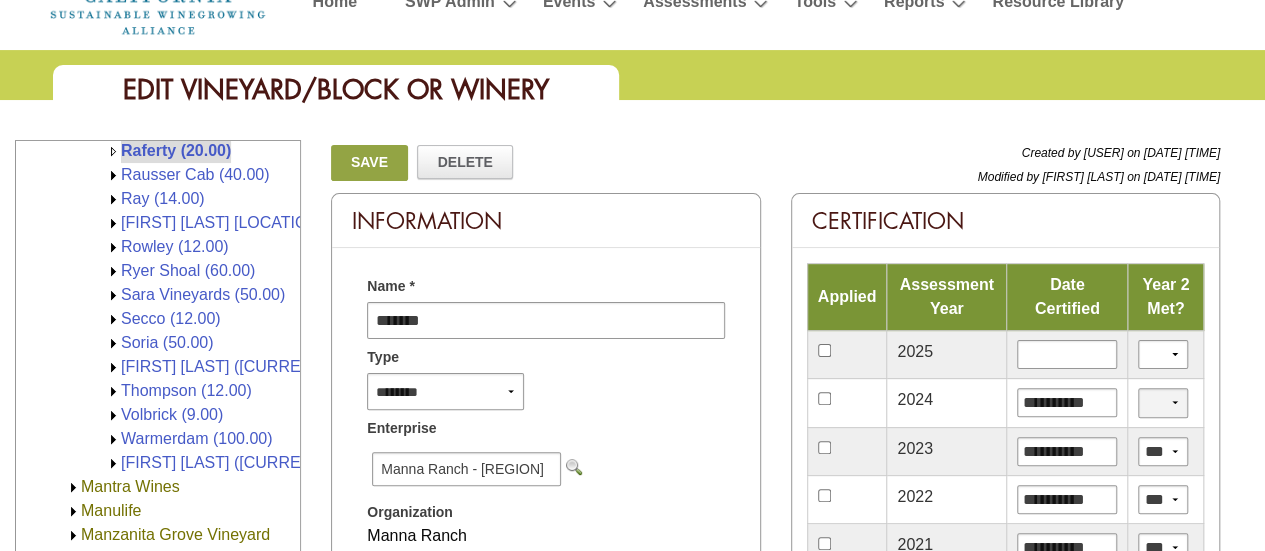 select on "*" 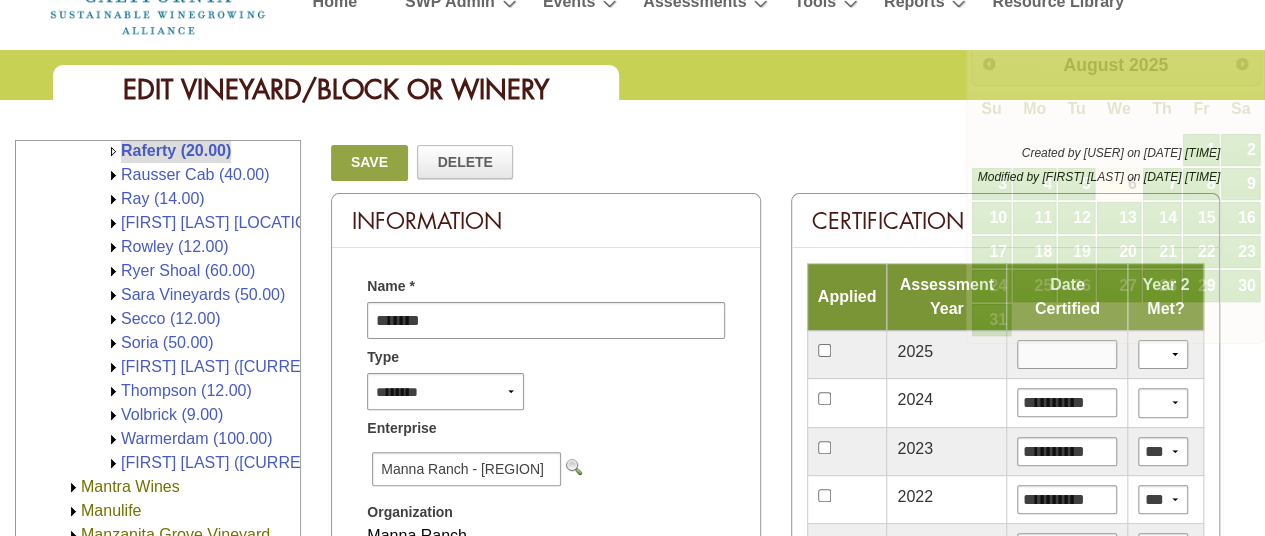 click at bounding box center [1067, 354] 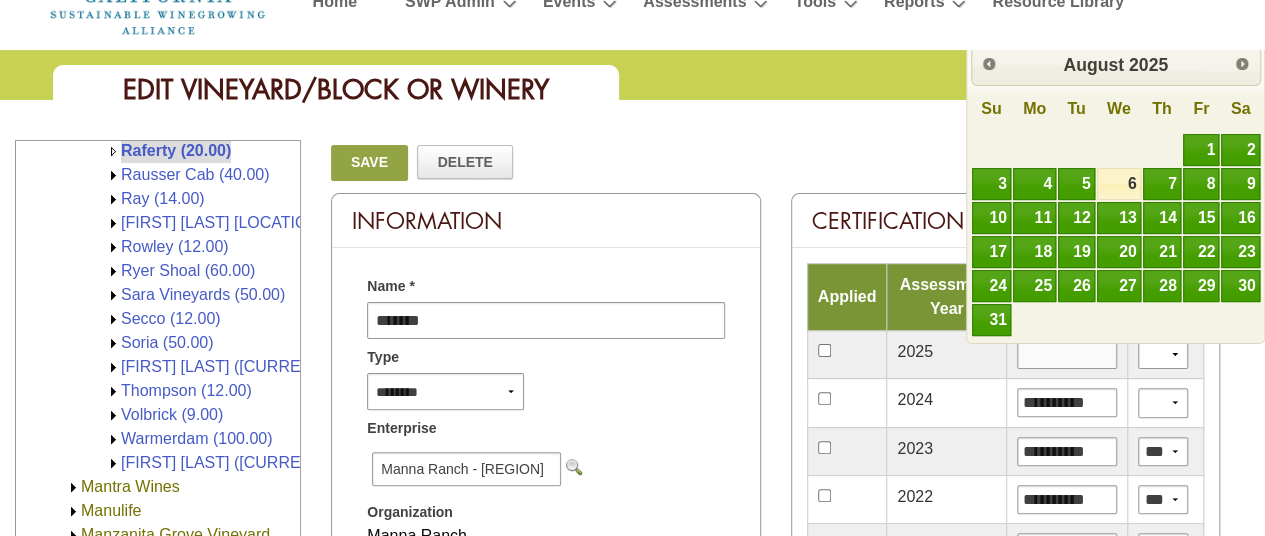 type on "*********" 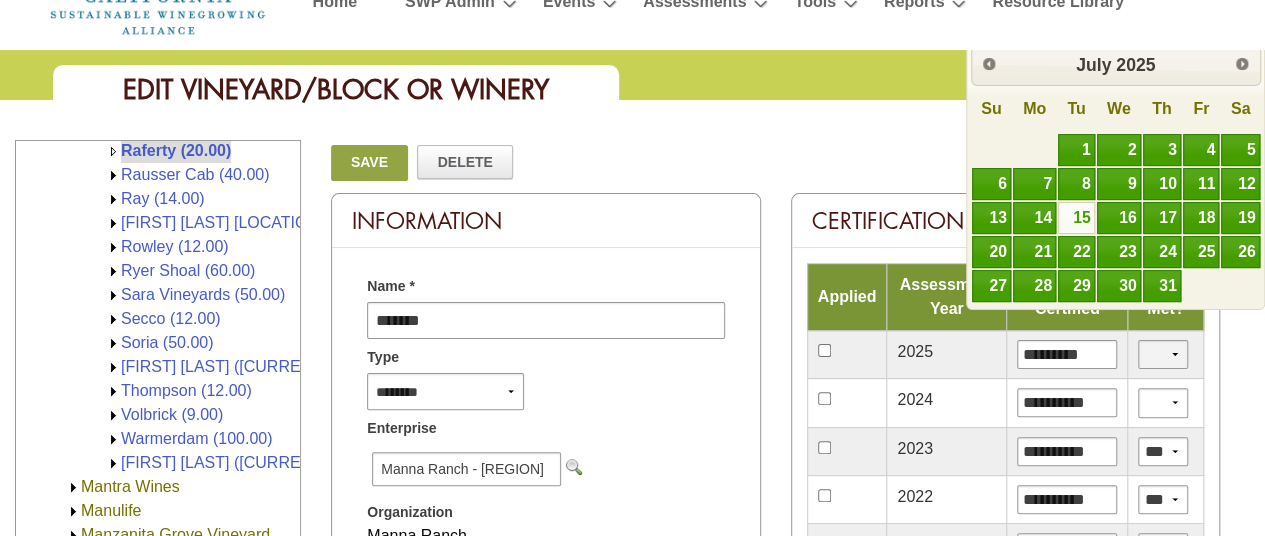 click on "***
**" at bounding box center (1163, 354) 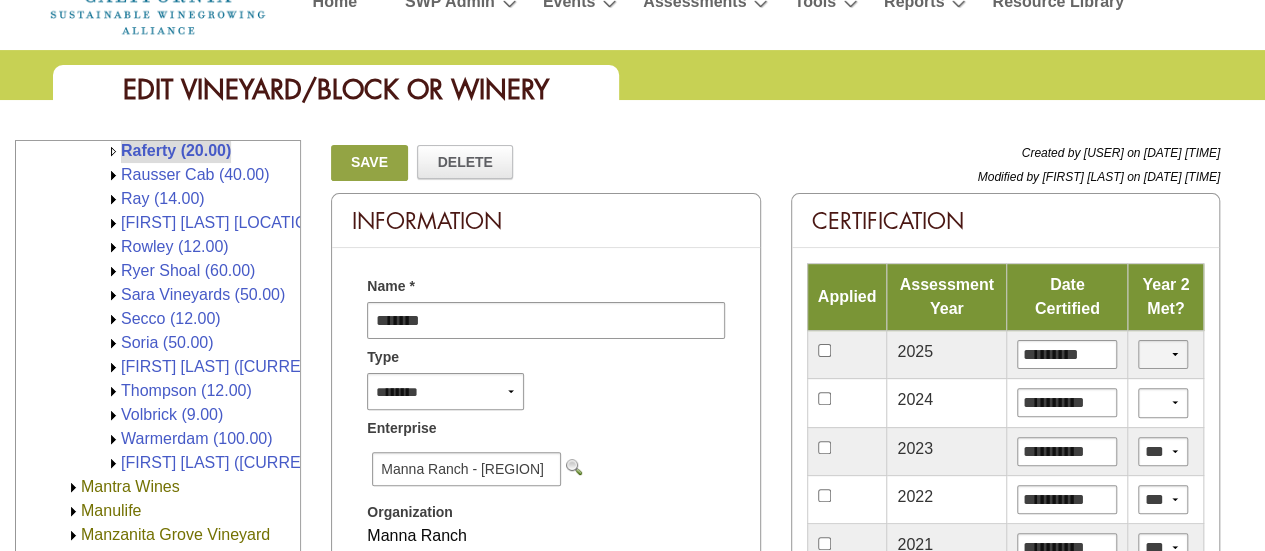 select on "*" 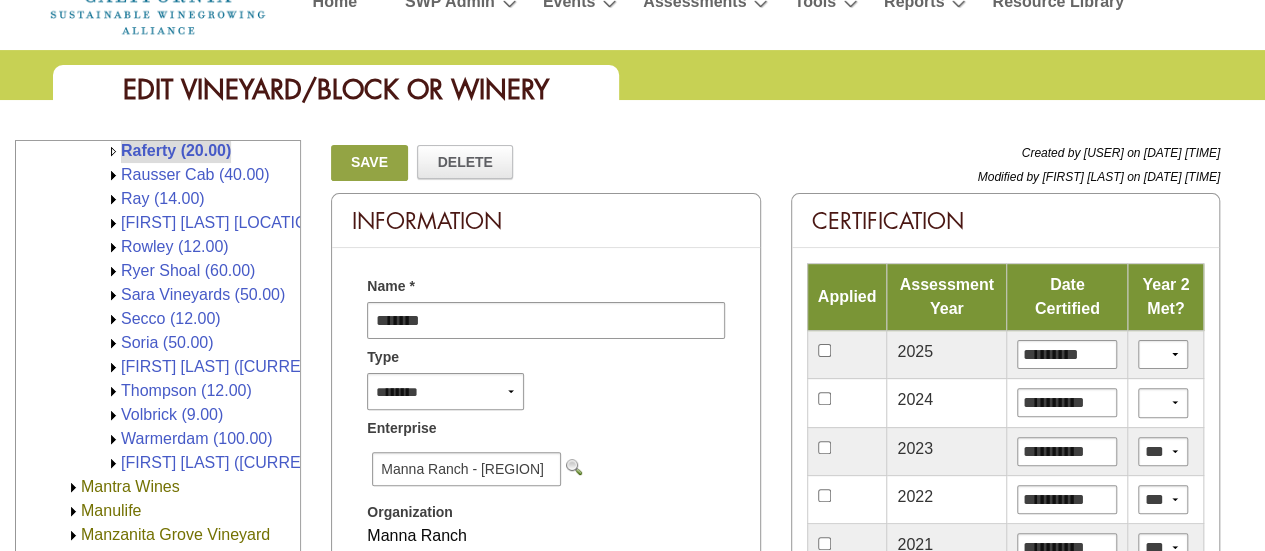 click on "Save" at bounding box center (369, 163) 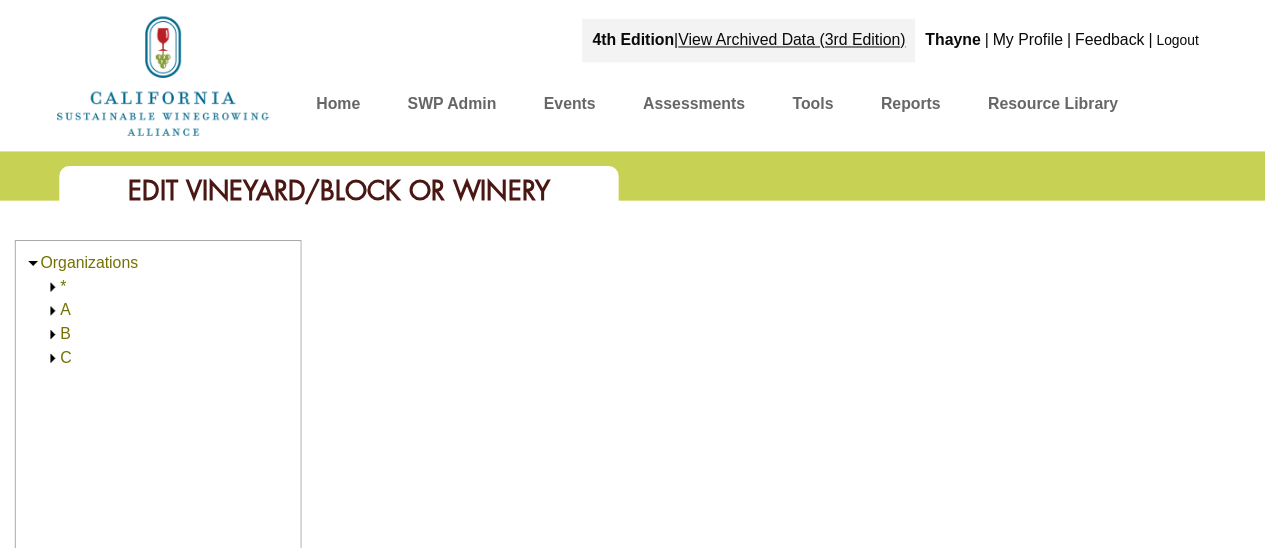 scroll, scrollTop: 0, scrollLeft: 0, axis: both 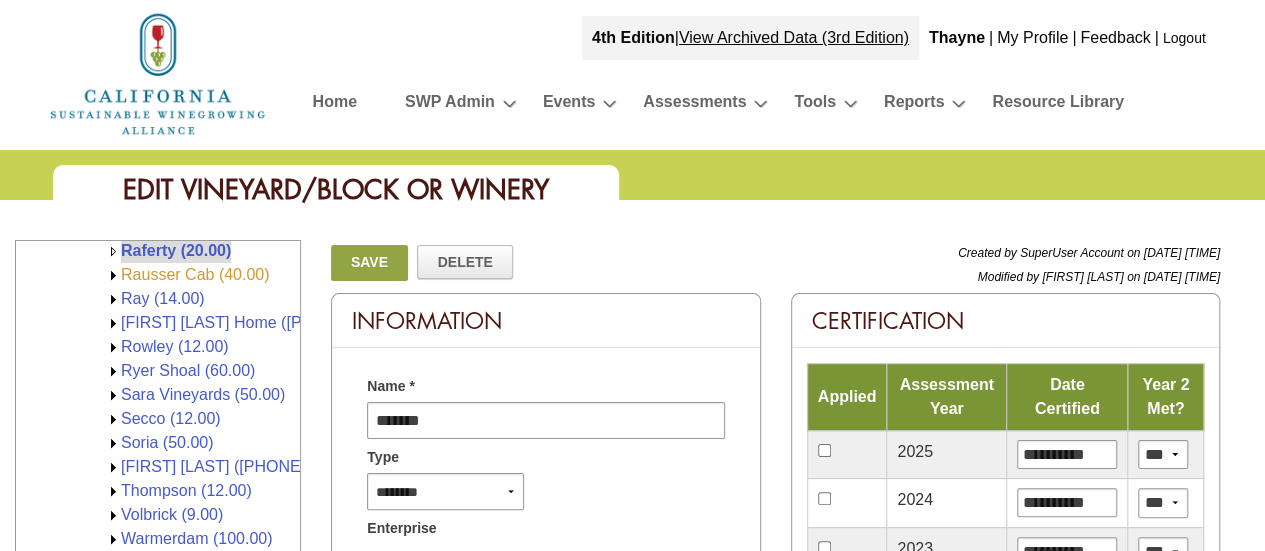 click on "Rausser Cab (40.00)" at bounding box center (195, 274) 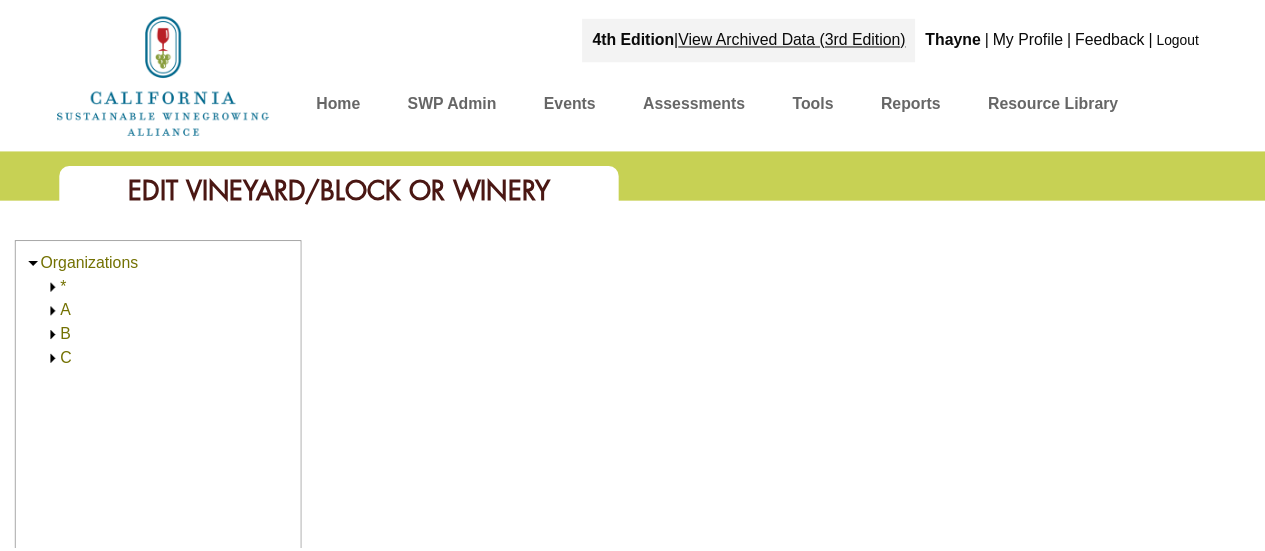 scroll, scrollTop: 0, scrollLeft: 0, axis: both 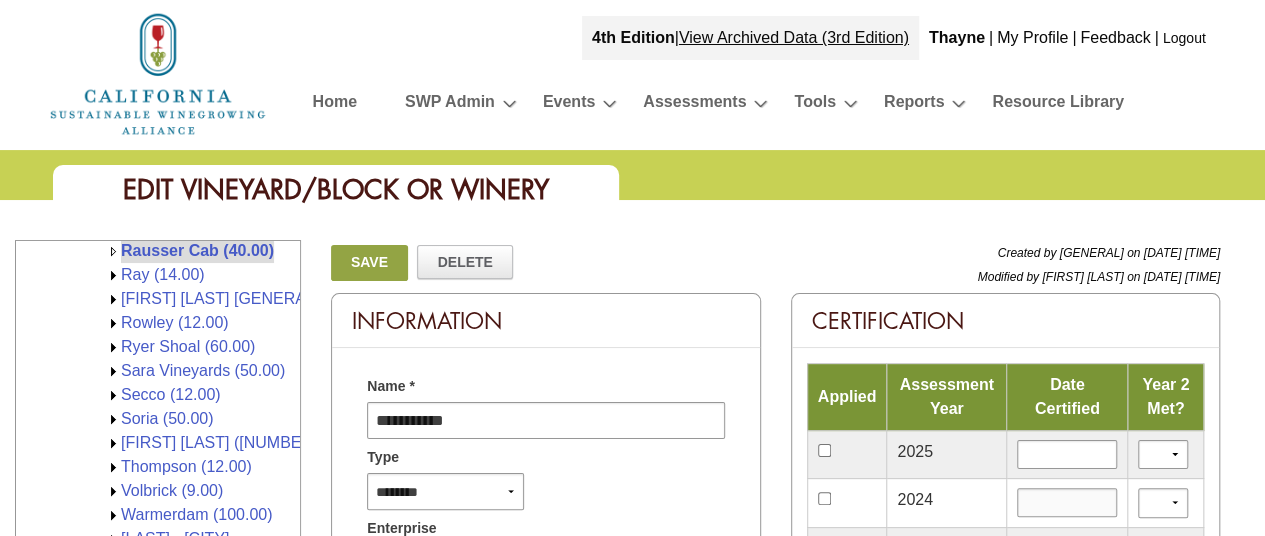 click at bounding box center [1067, 502] 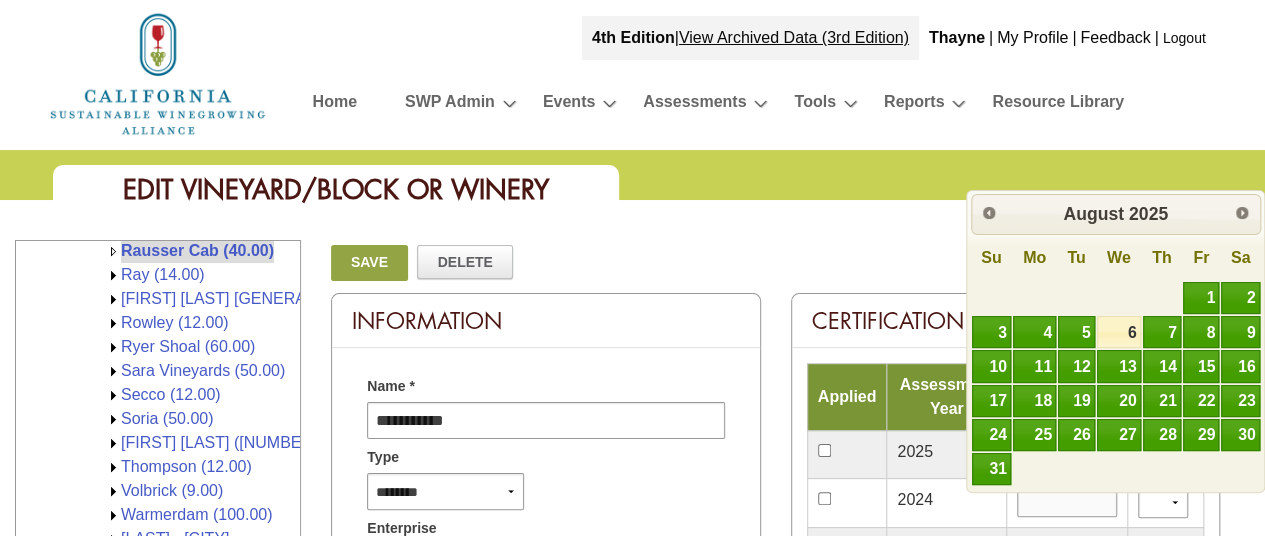 type on "**********" 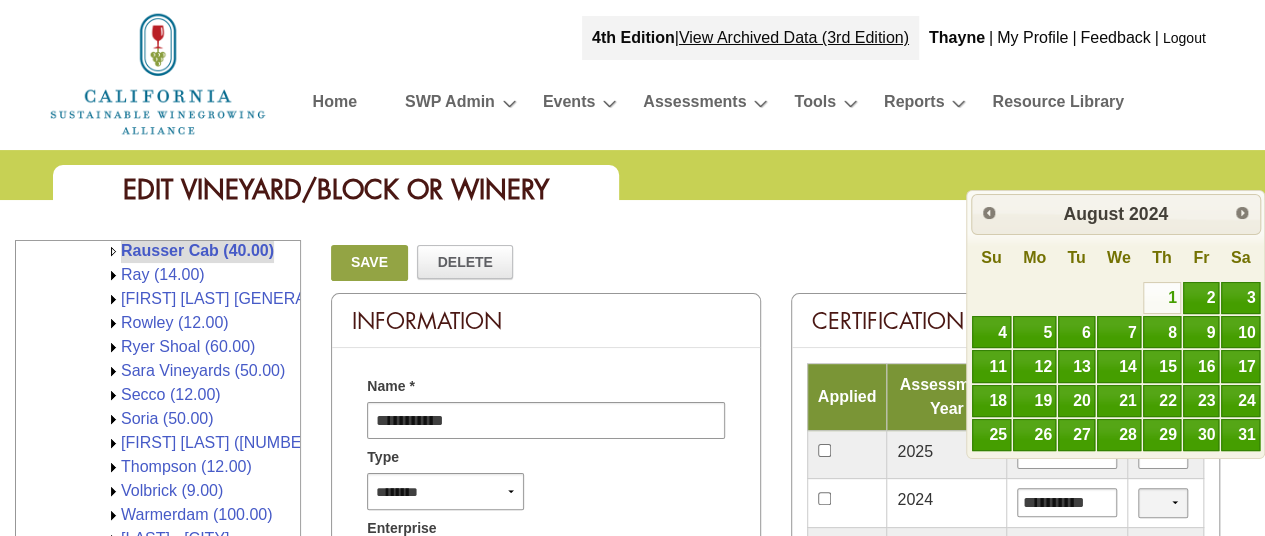 click on "***
**" at bounding box center [1163, 502] 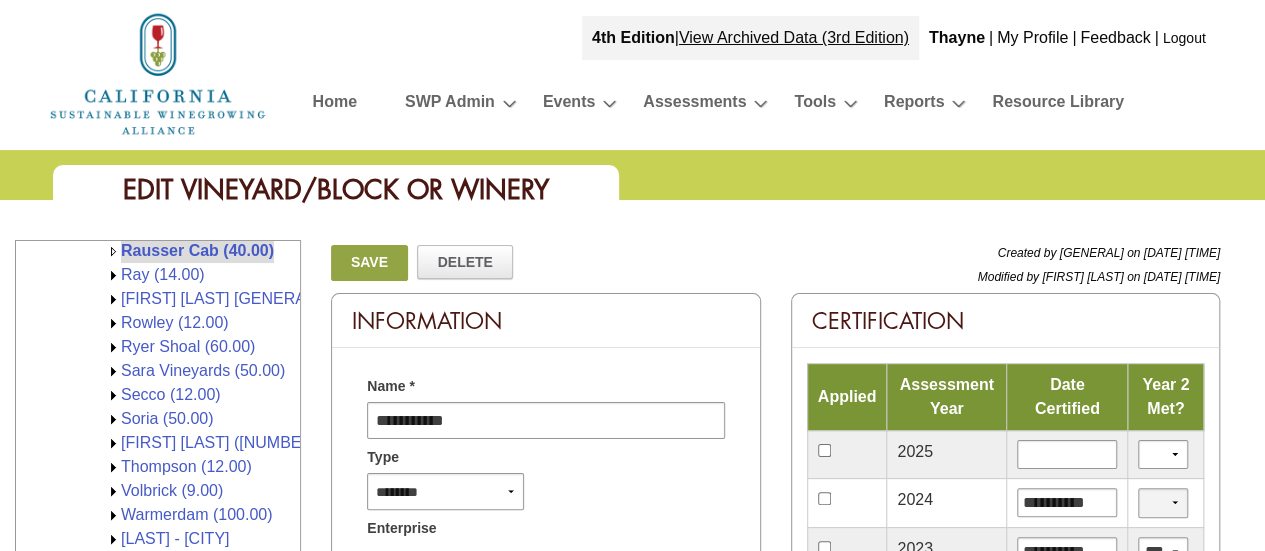 select on "*" 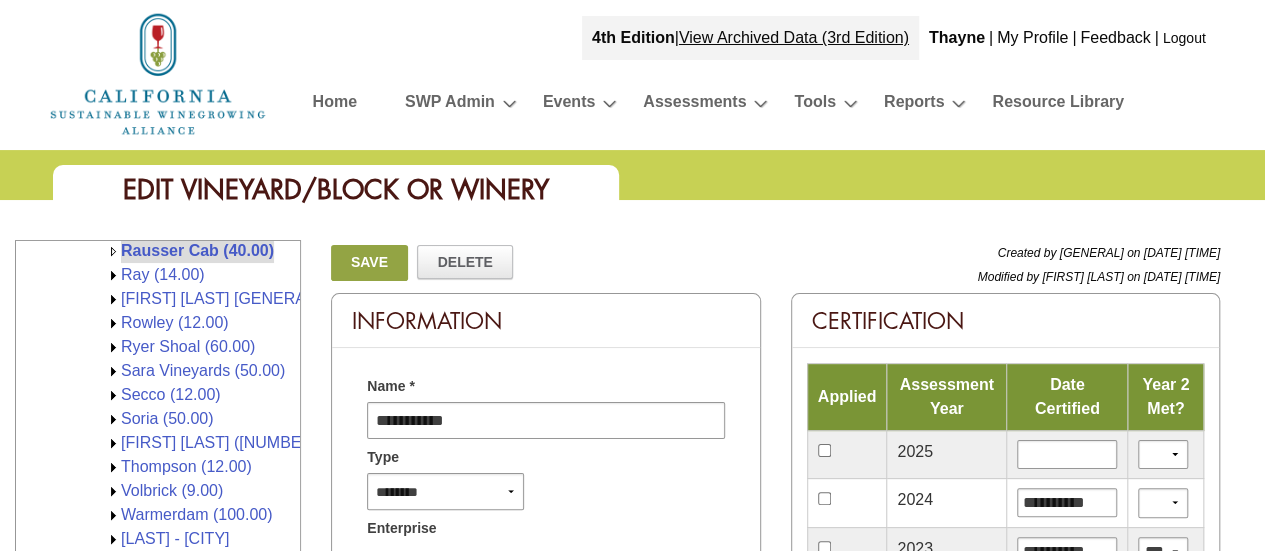 click on "Save" at bounding box center [369, 263] 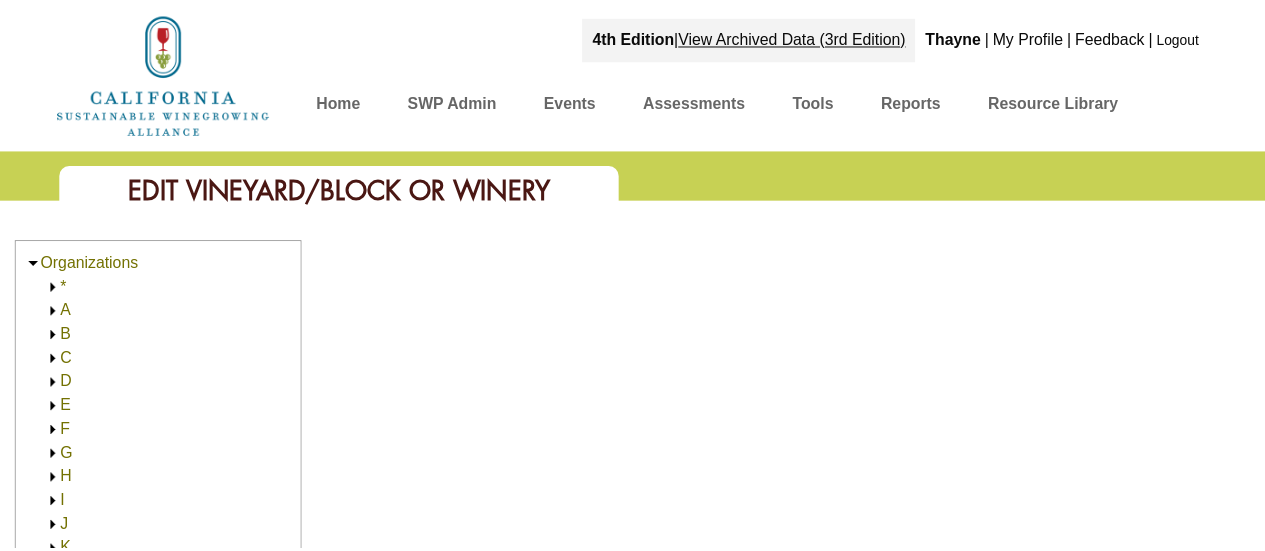 scroll, scrollTop: 0, scrollLeft: 0, axis: both 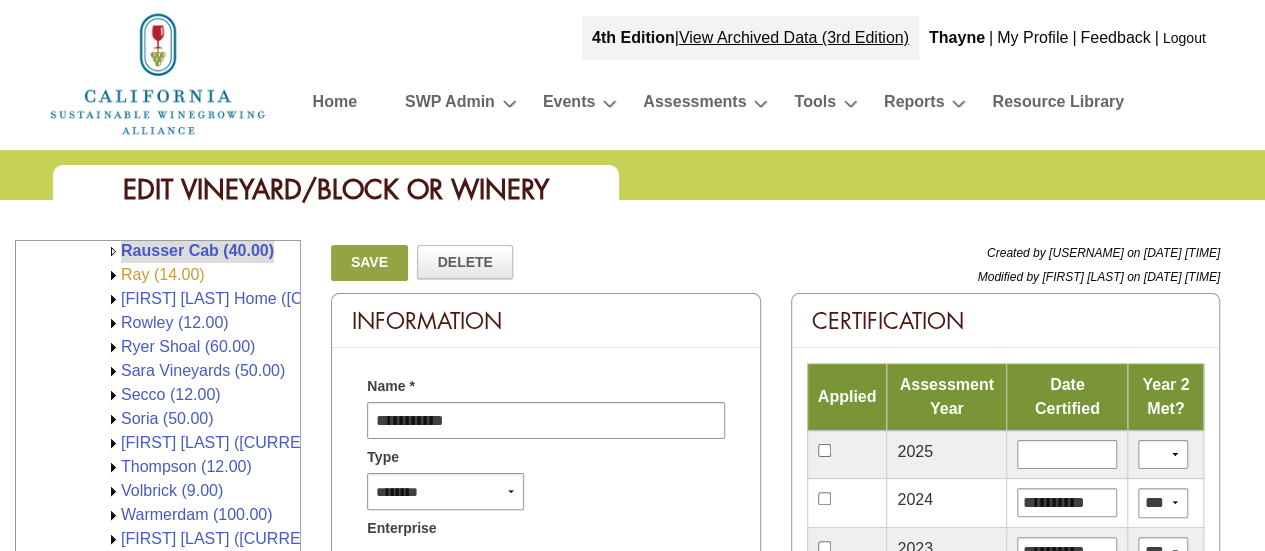 click on "Ray (14.00)" at bounding box center [163, 274] 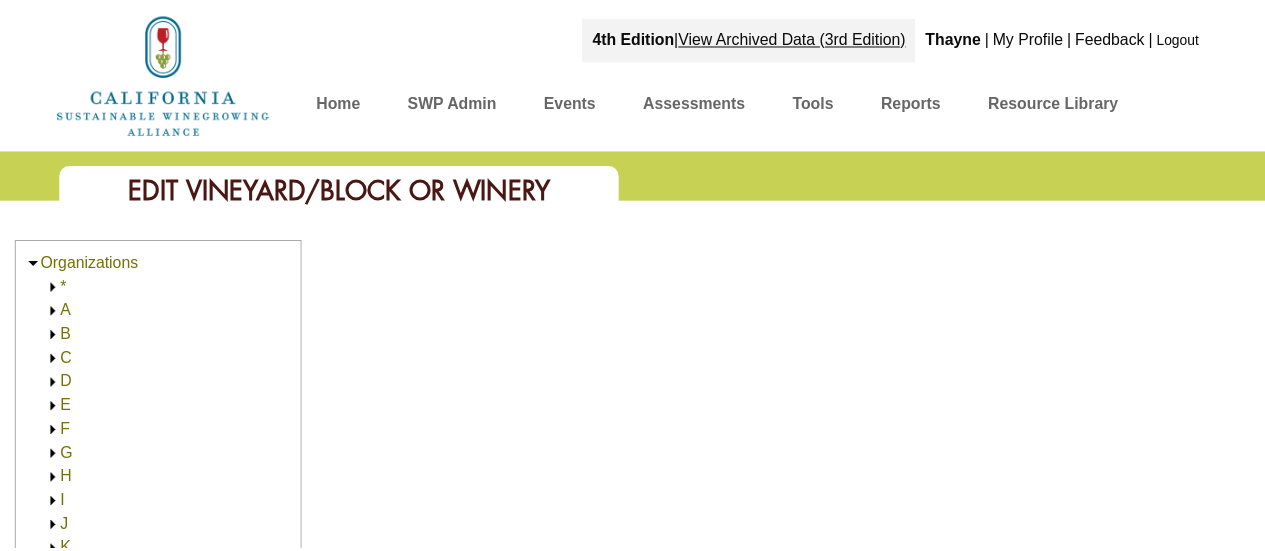 scroll, scrollTop: 0, scrollLeft: 0, axis: both 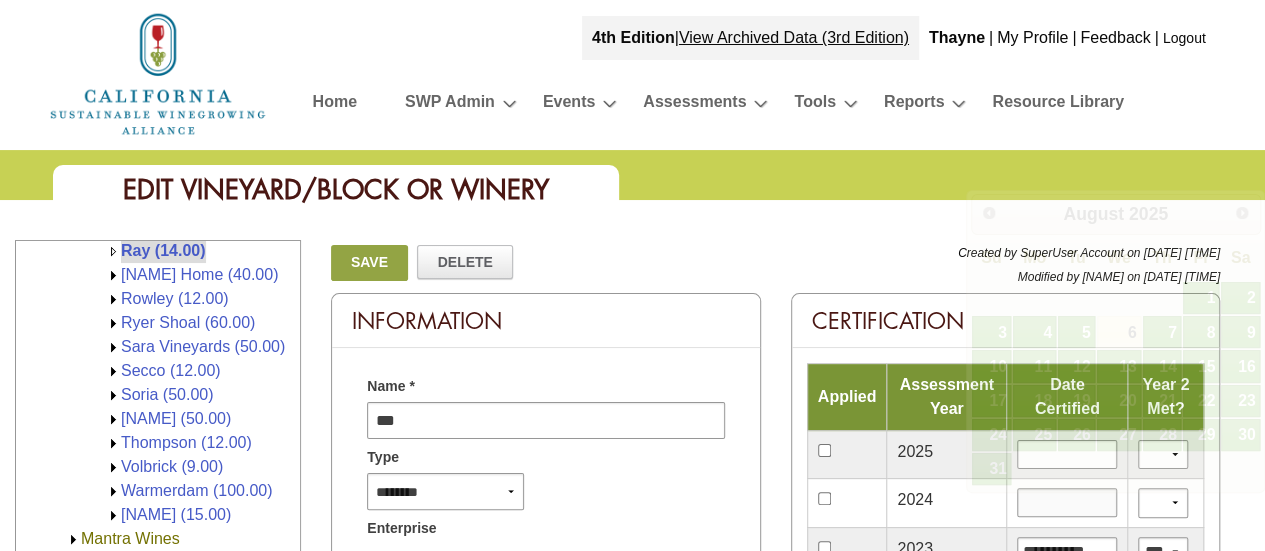 click at bounding box center [1067, 502] 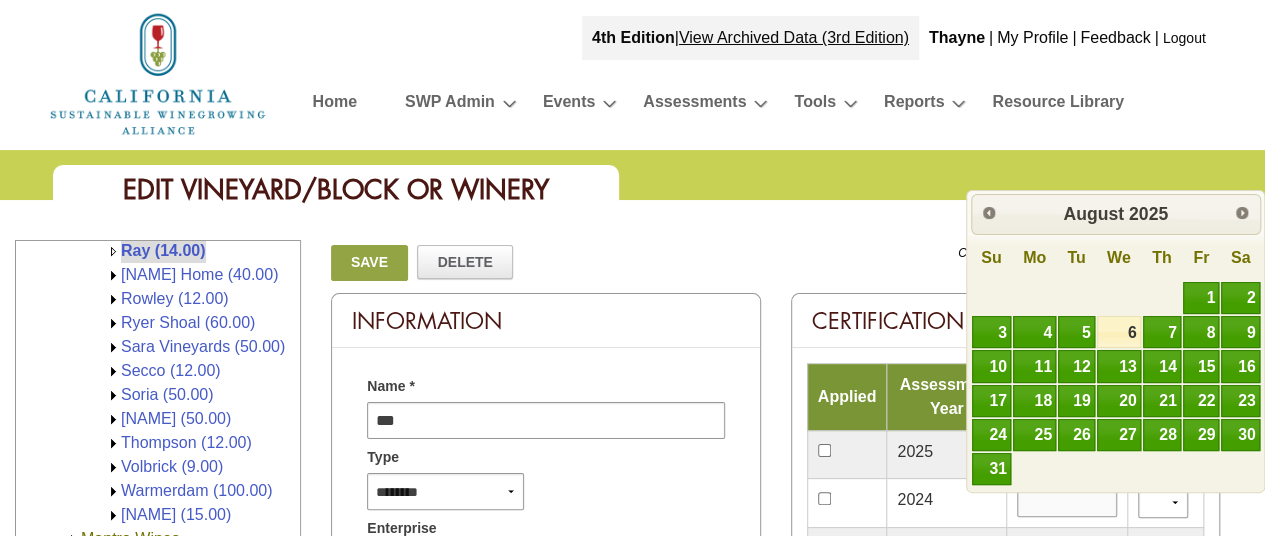 type on "**********" 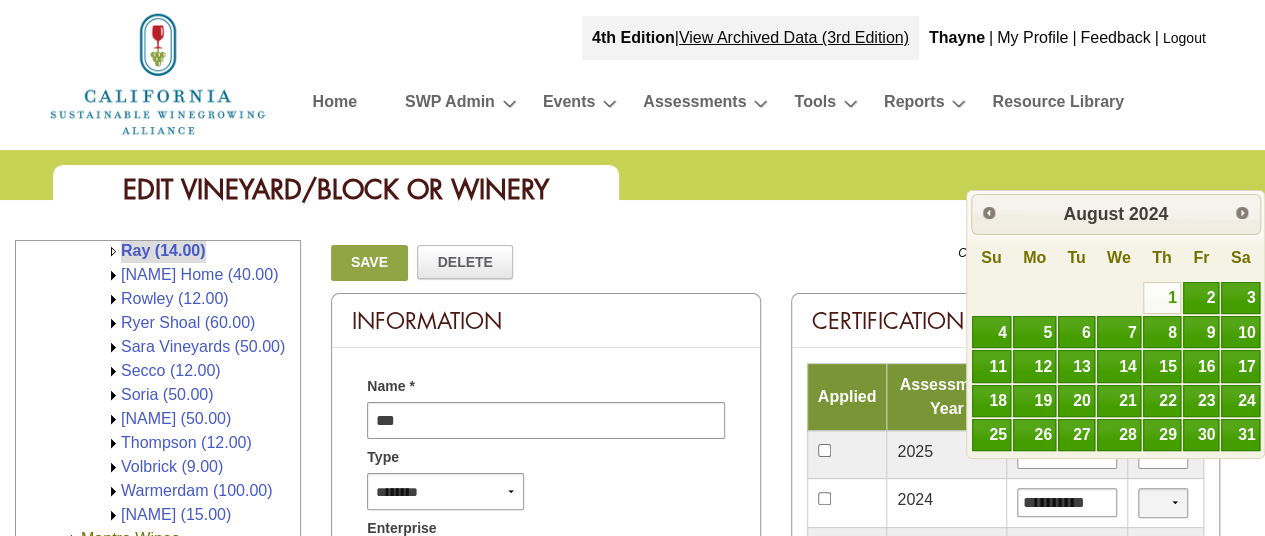 click on "***
**" at bounding box center (1163, 502) 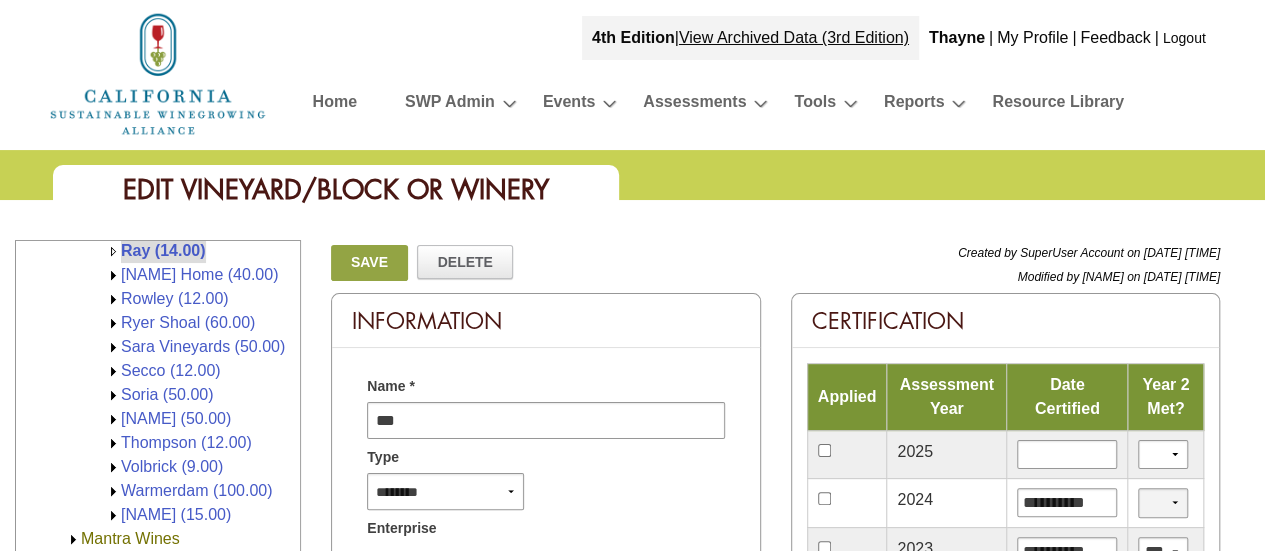 select on "*" 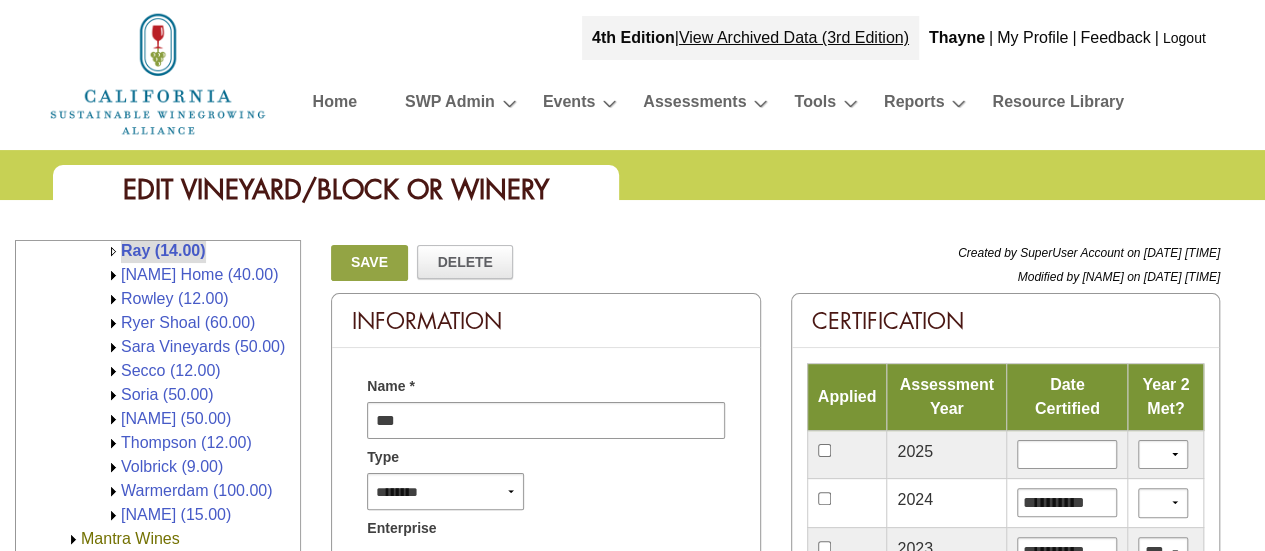 click on "Save" at bounding box center (369, 263) 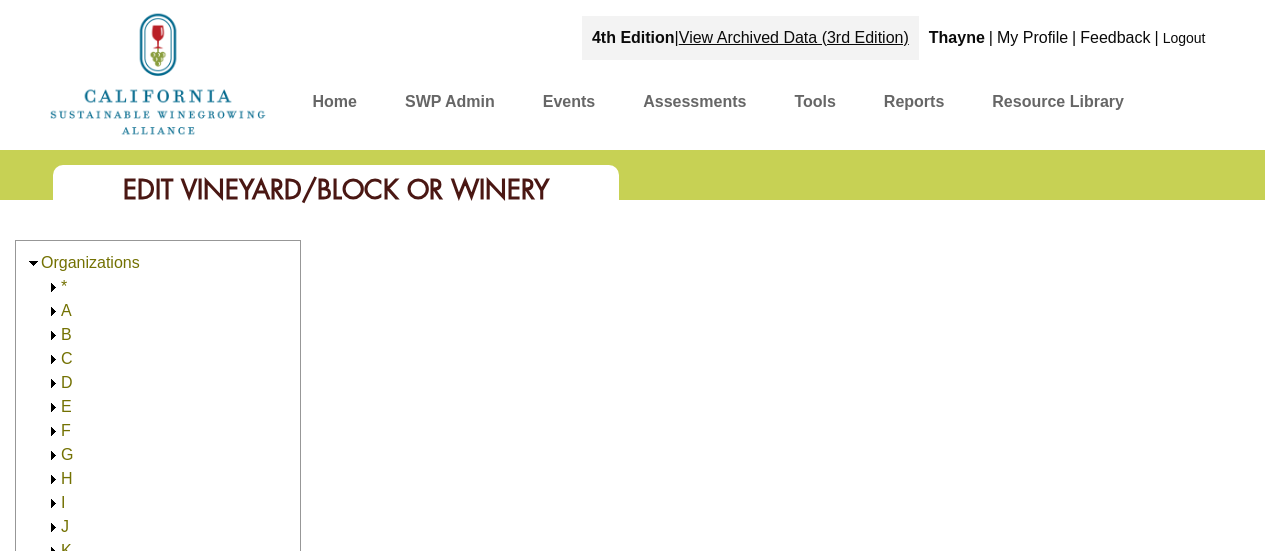 scroll, scrollTop: 0, scrollLeft: 0, axis: both 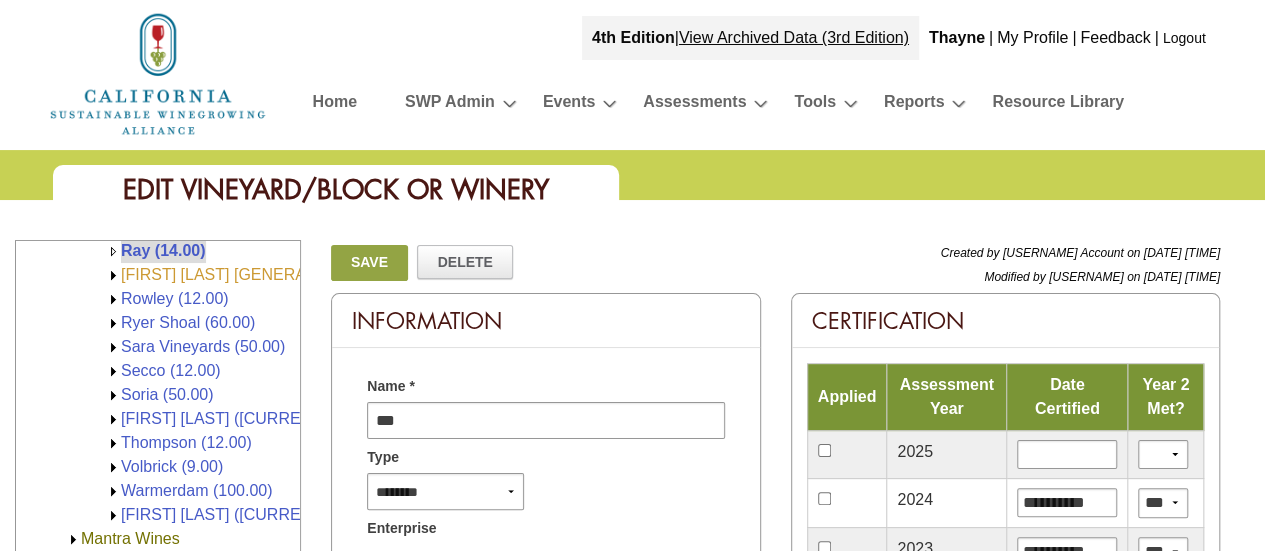 click on "[FIRST] [LAST] Home ([NUMBER])" at bounding box center (277, 274) 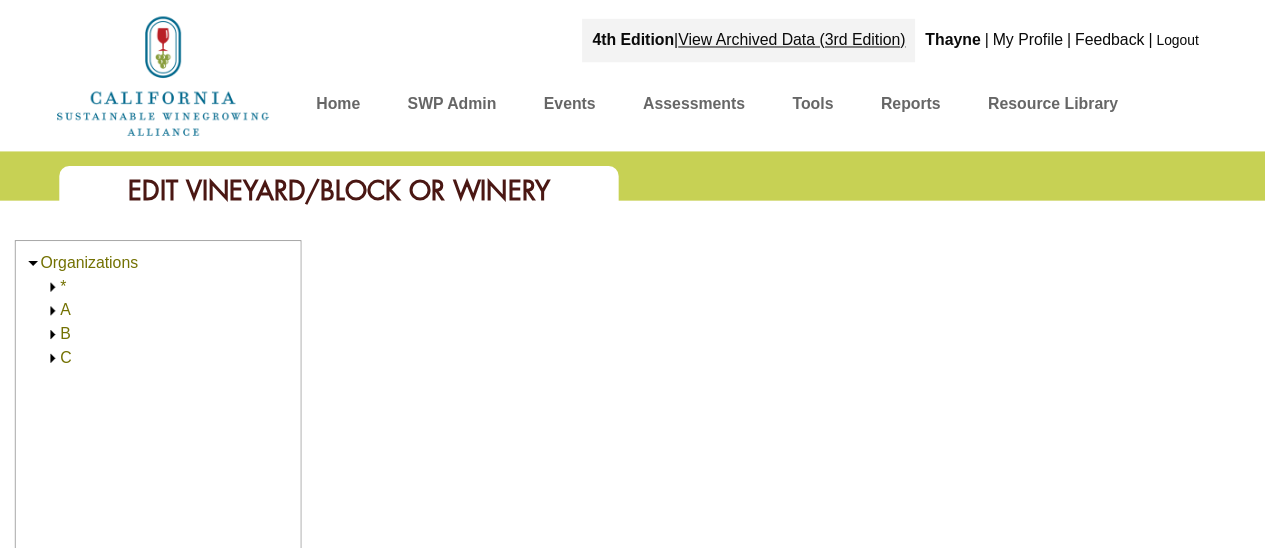 scroll, scrollTop: 0, scrollLeft: 0, axis: both 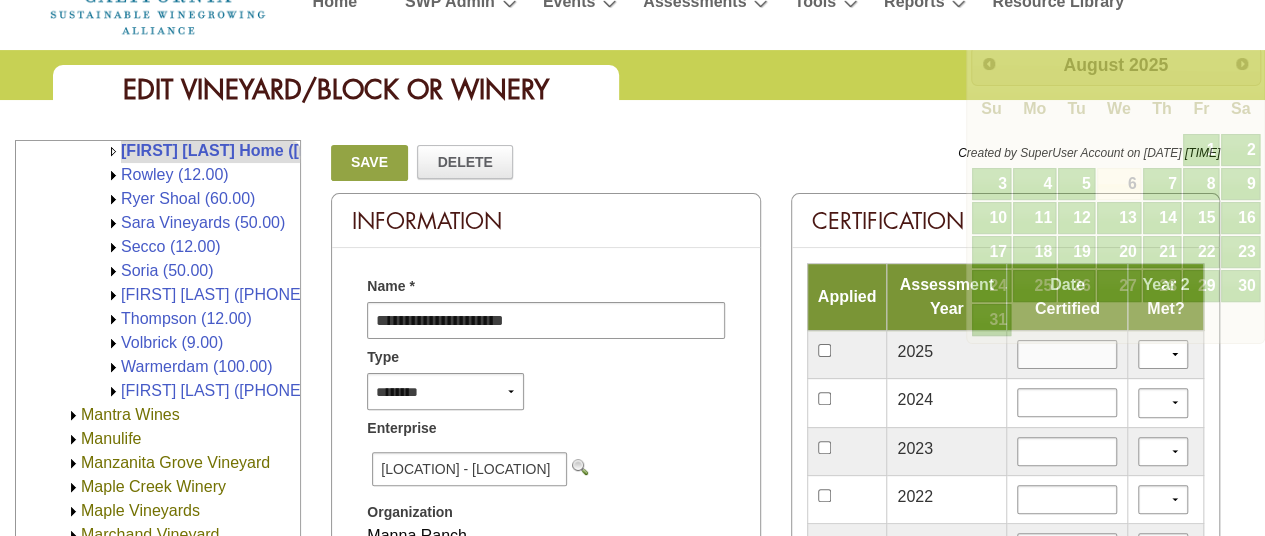drag, startPoint x: 1062, startPoint y: 363, endPoint x: 1072, endPoint y: 359, distance: 10.770329 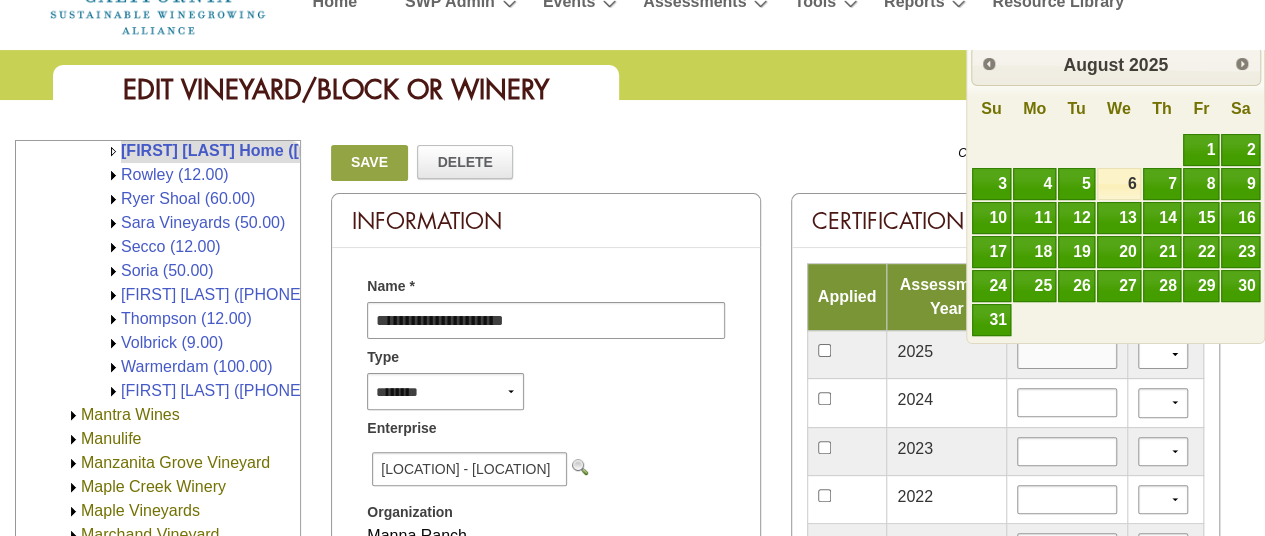 type on "*********" 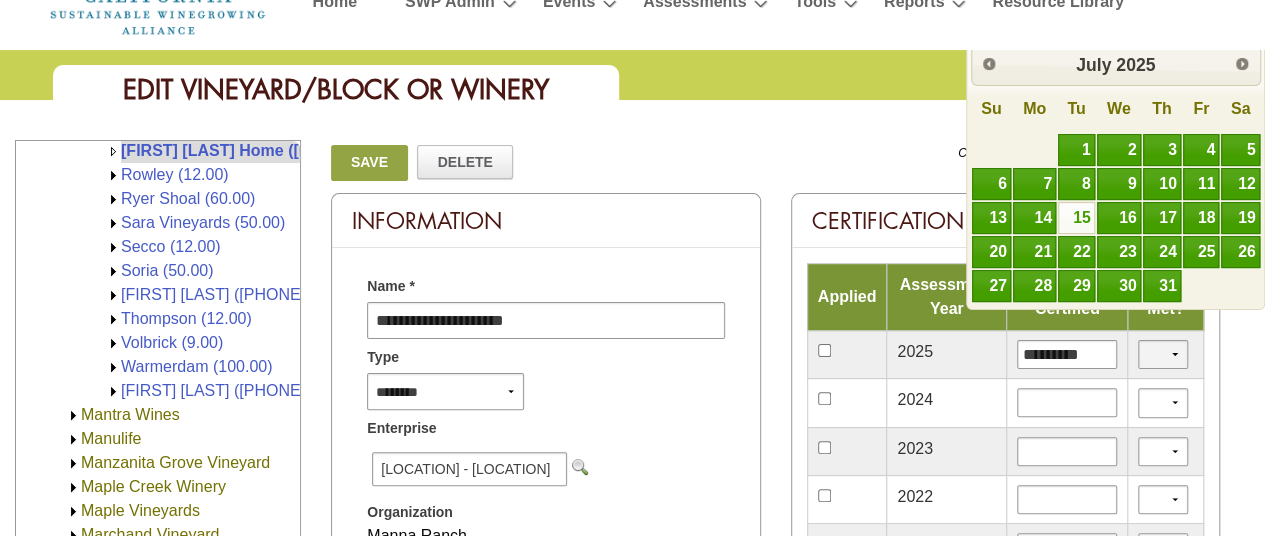 click on "***
**" at bounding box center (1163, 354) 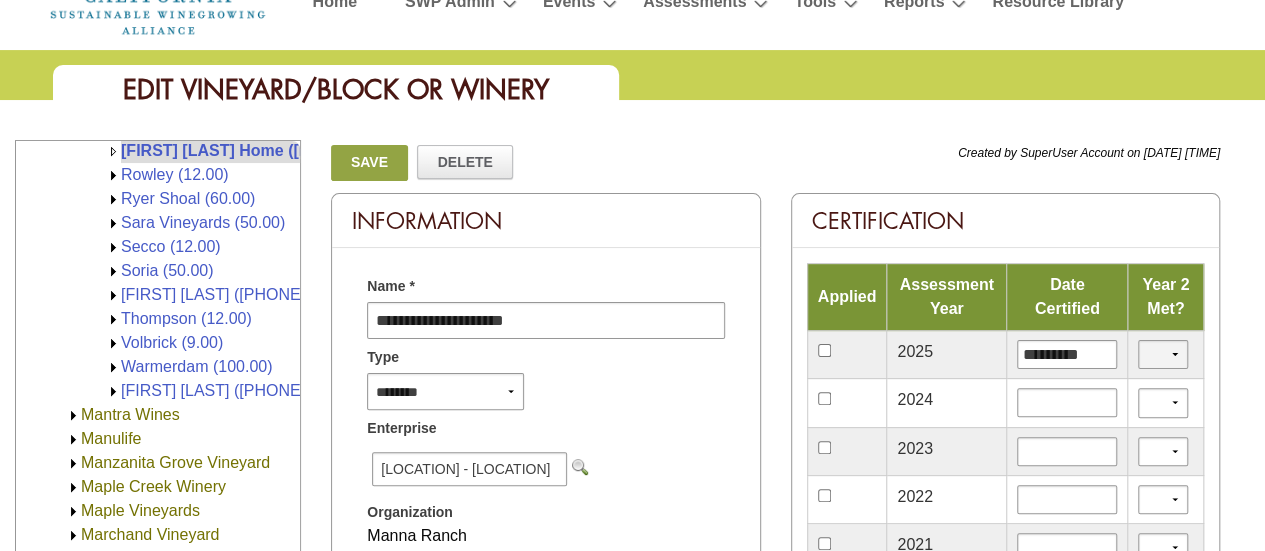 select on "*" 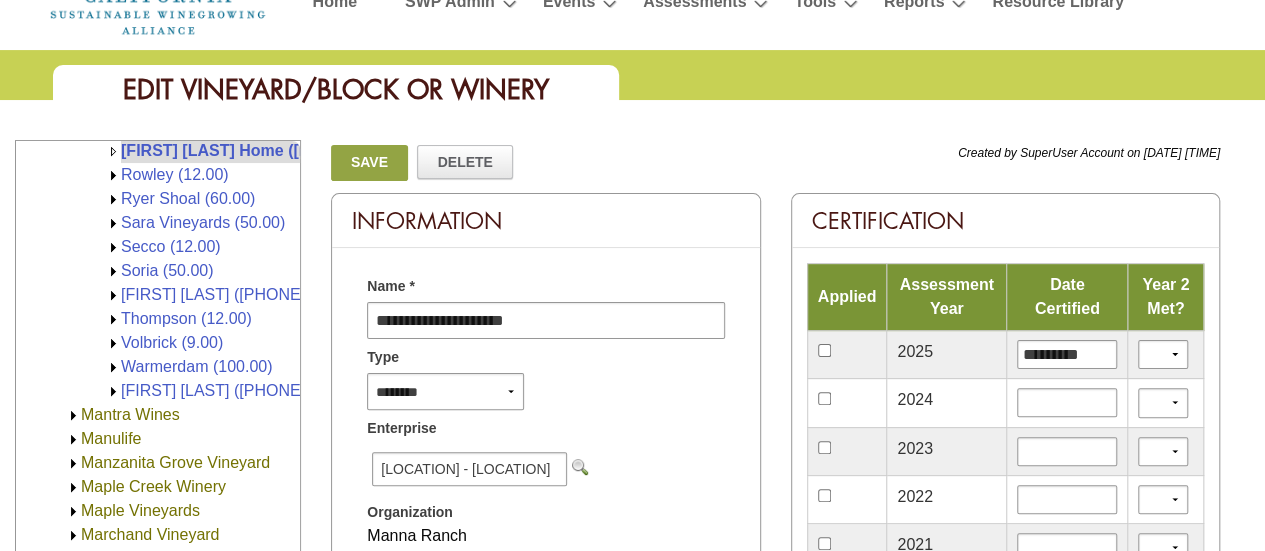 click on "Save" at bounding box center [369, 163] 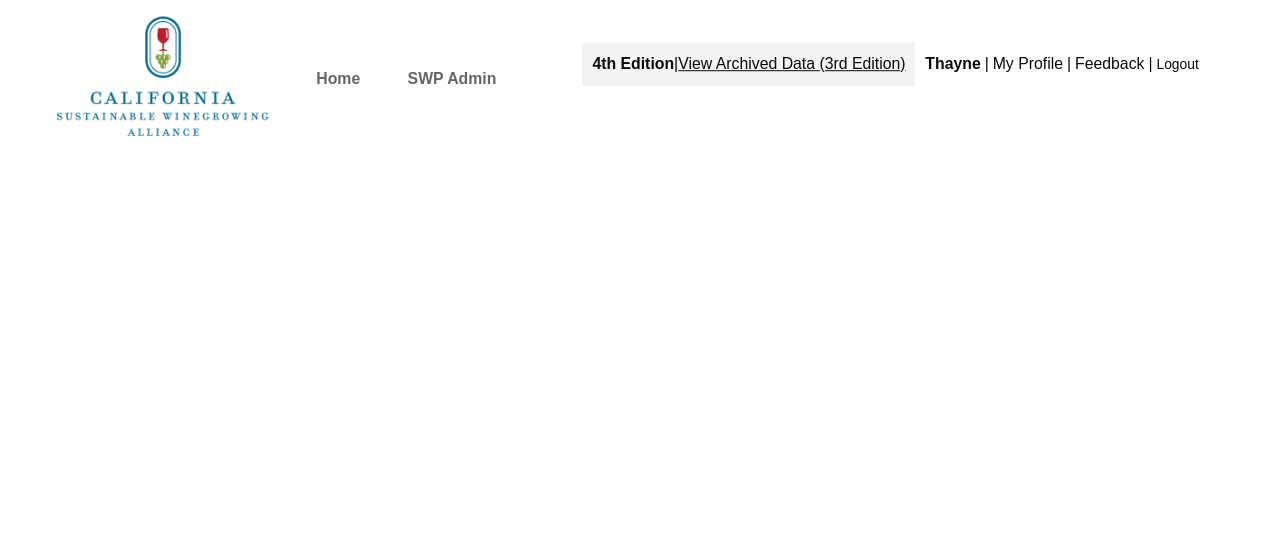 scroll, scrollTop: 0, scrollLeft: 0, axis: both 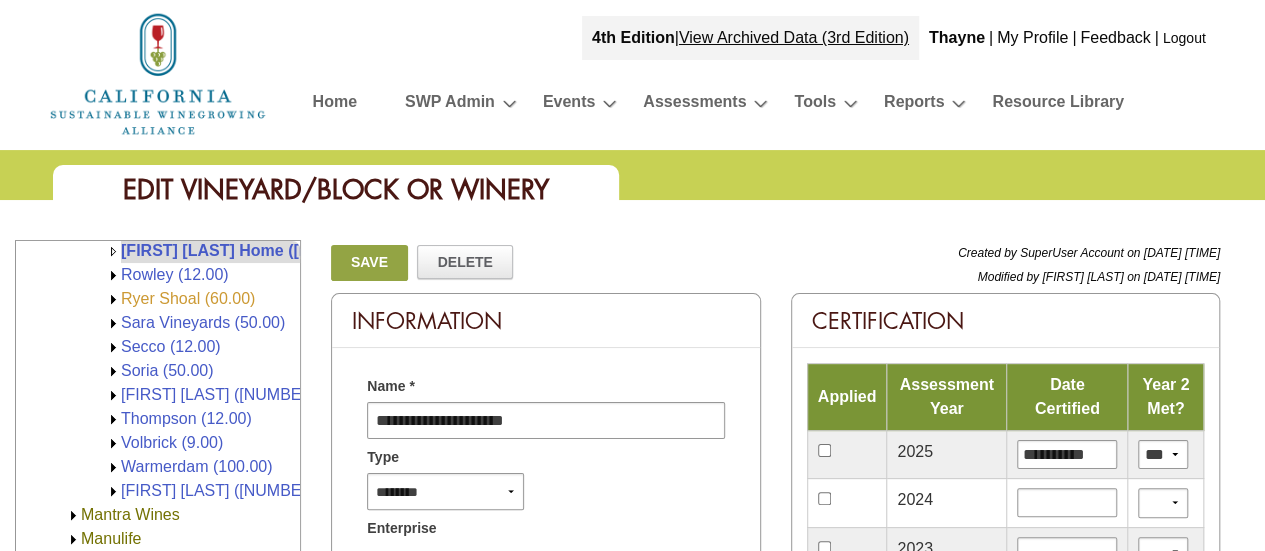 click on "Ryer Shoal (60.00)" at bounding box center (188, 298) 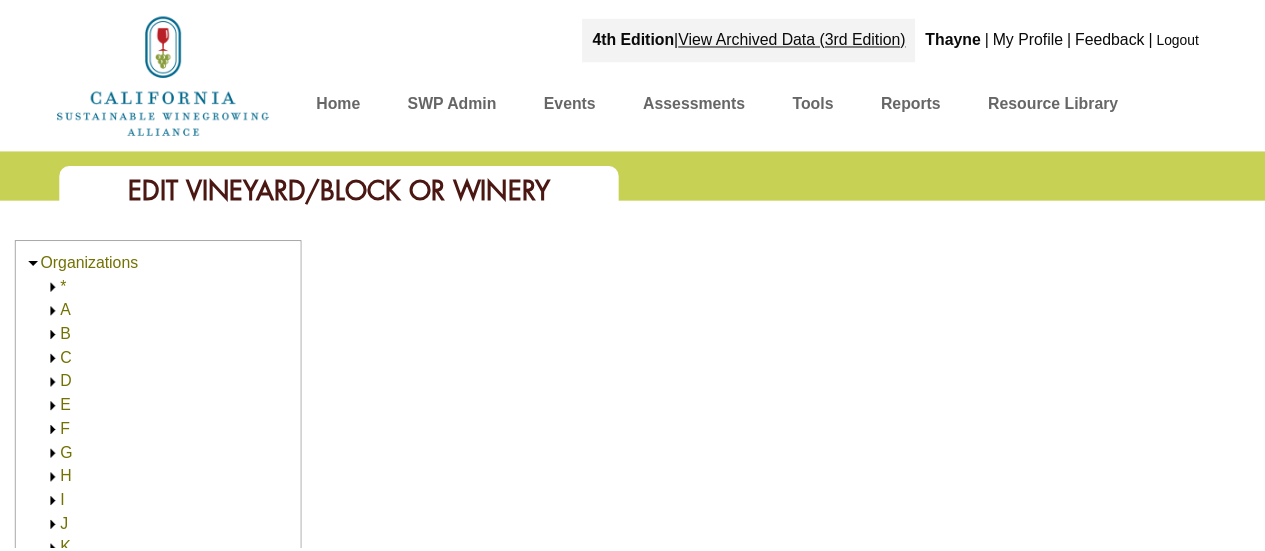 scroll, scrollTop: 0, scrollLeft: 0, axis: both 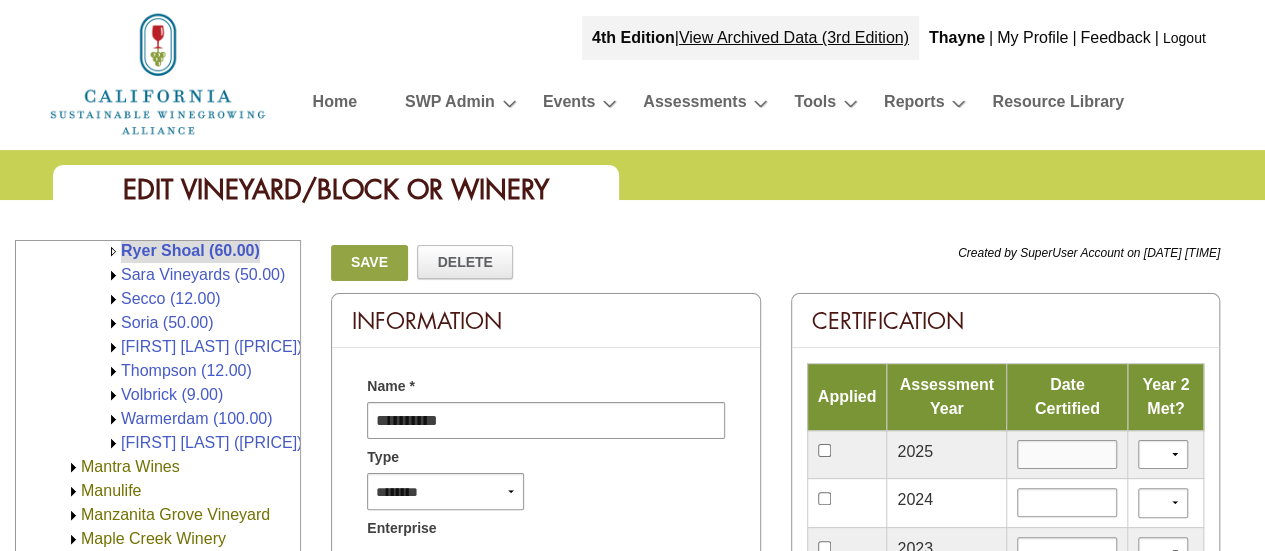 click at bounding box center (1067, 454) 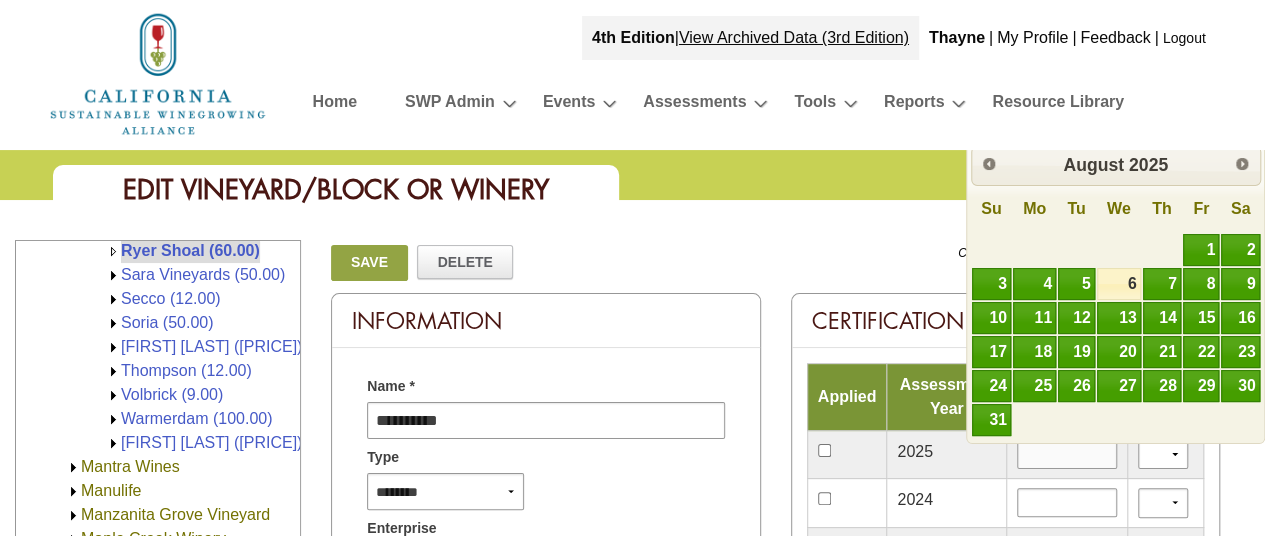 type on "*********" 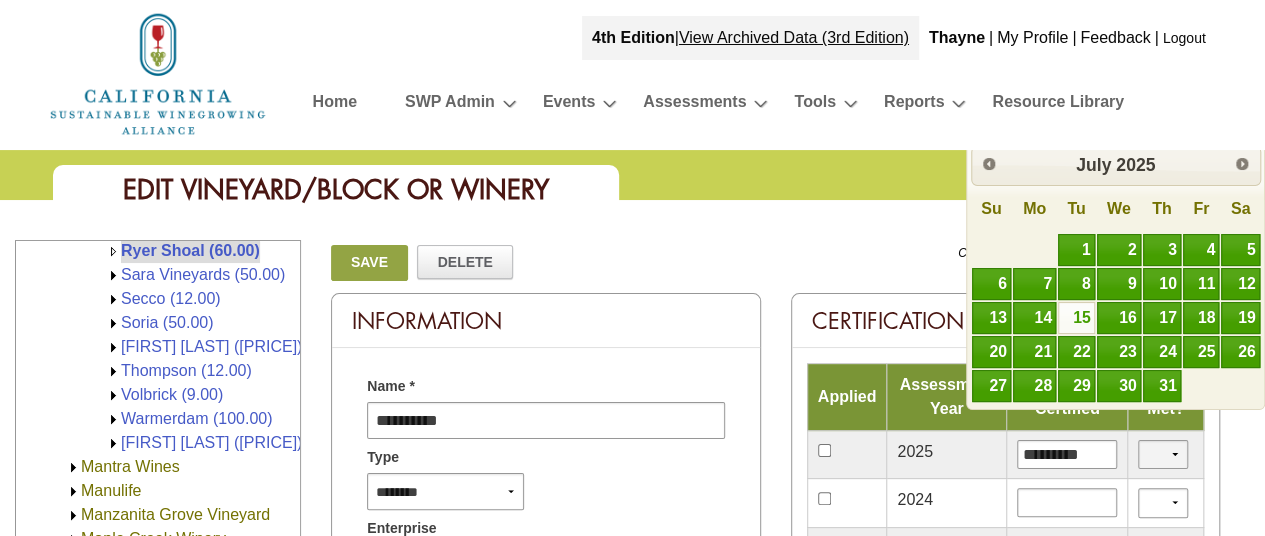 click on "***
**" at bounding box center [1163, 454] 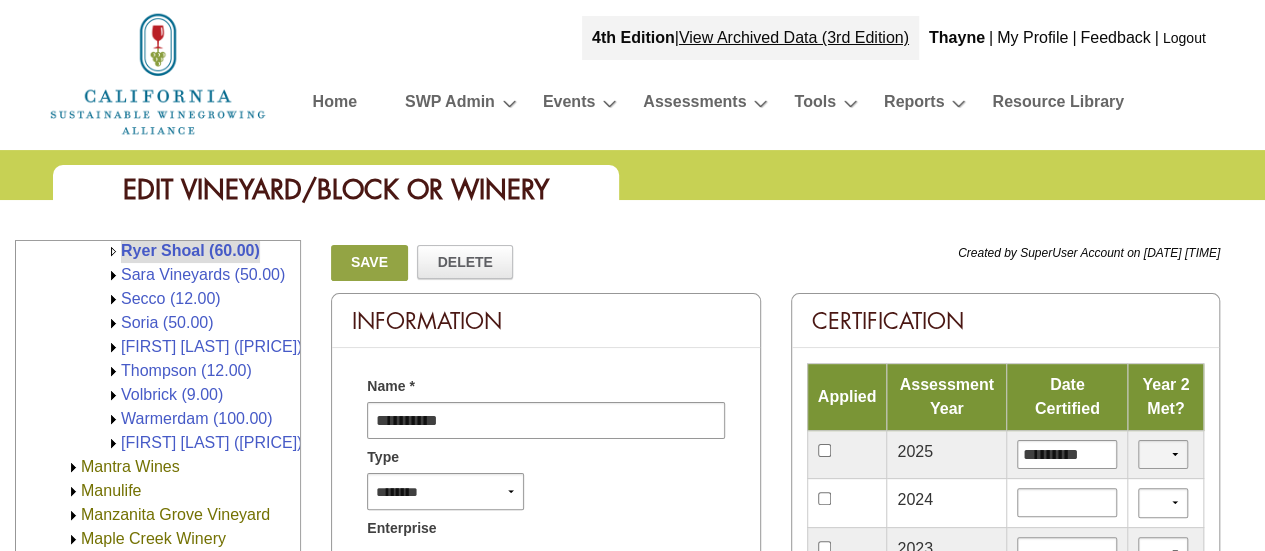 select on "*" 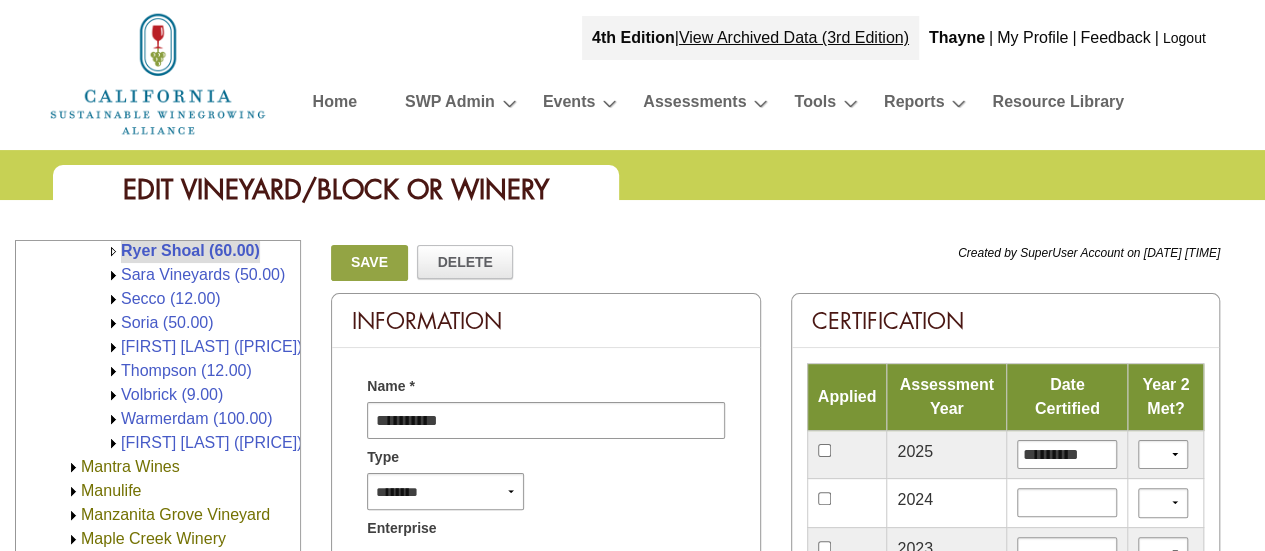 click on "Save" at bounding box center [369, 263] 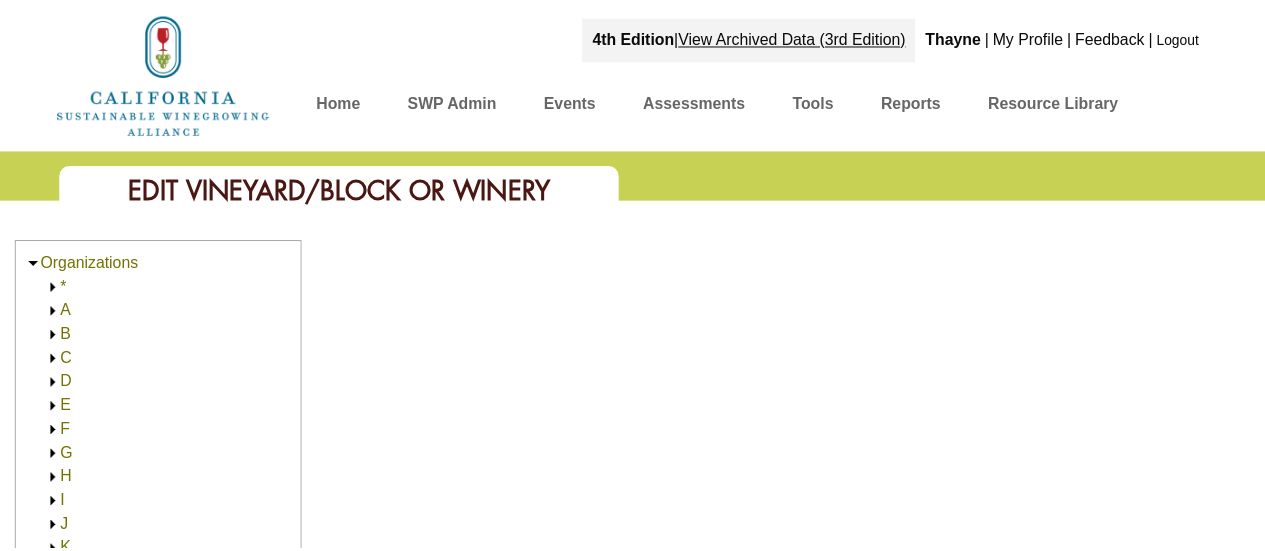 scroll, scrollTop: 0, scrollLeft: 0, axis: both 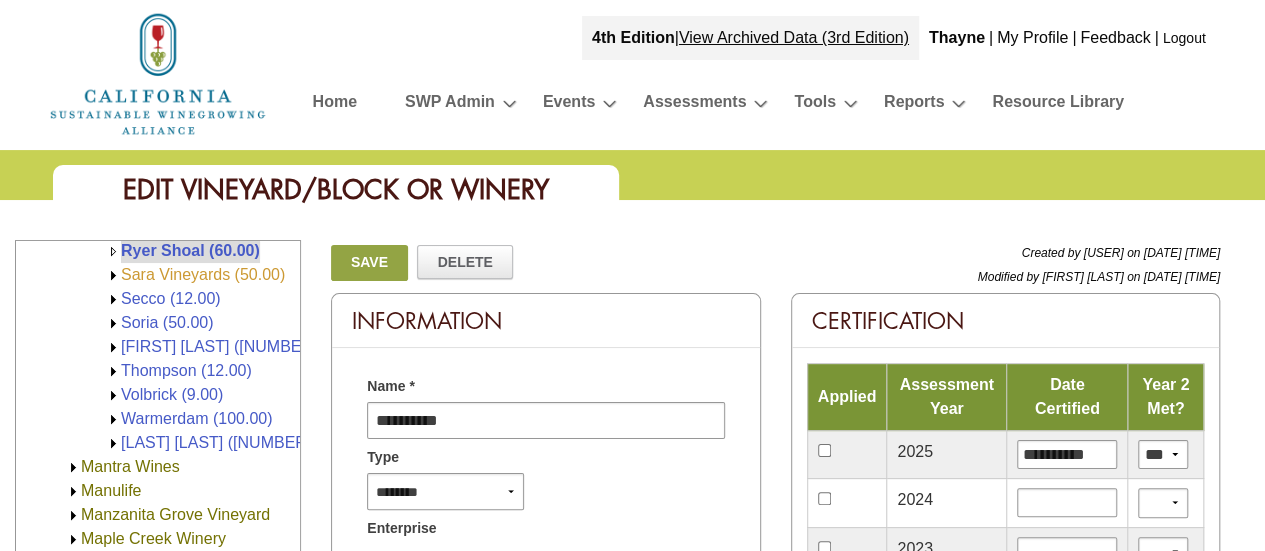click on "Sara Vineyards (50.00)" at bounding box center [203, 274] 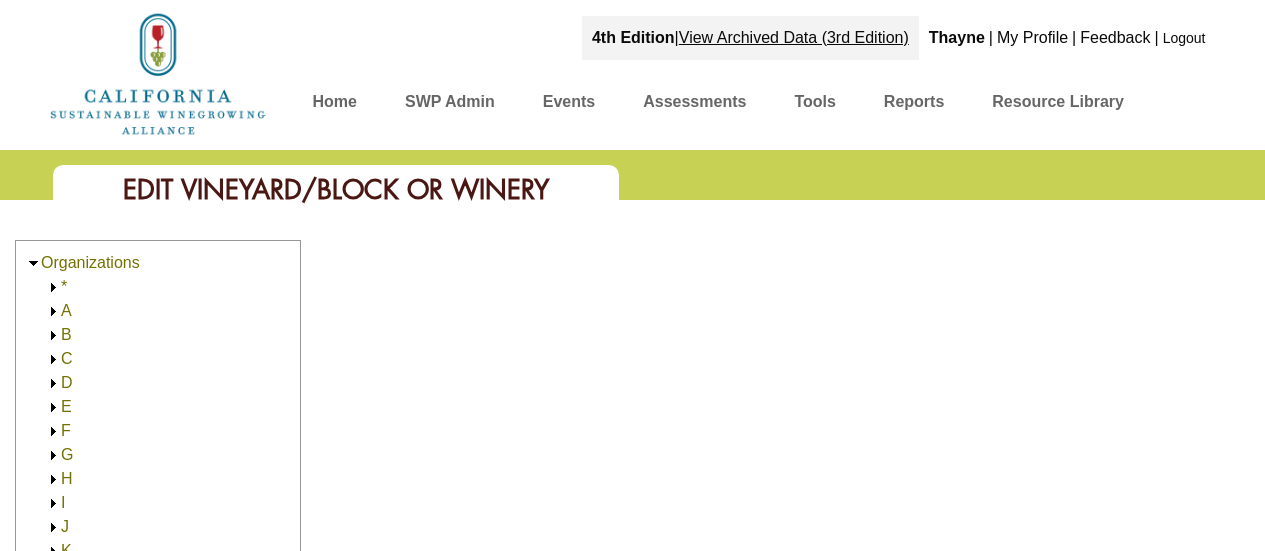 scroll, scrollTop: 0, scrollLeft: 0, axis: both 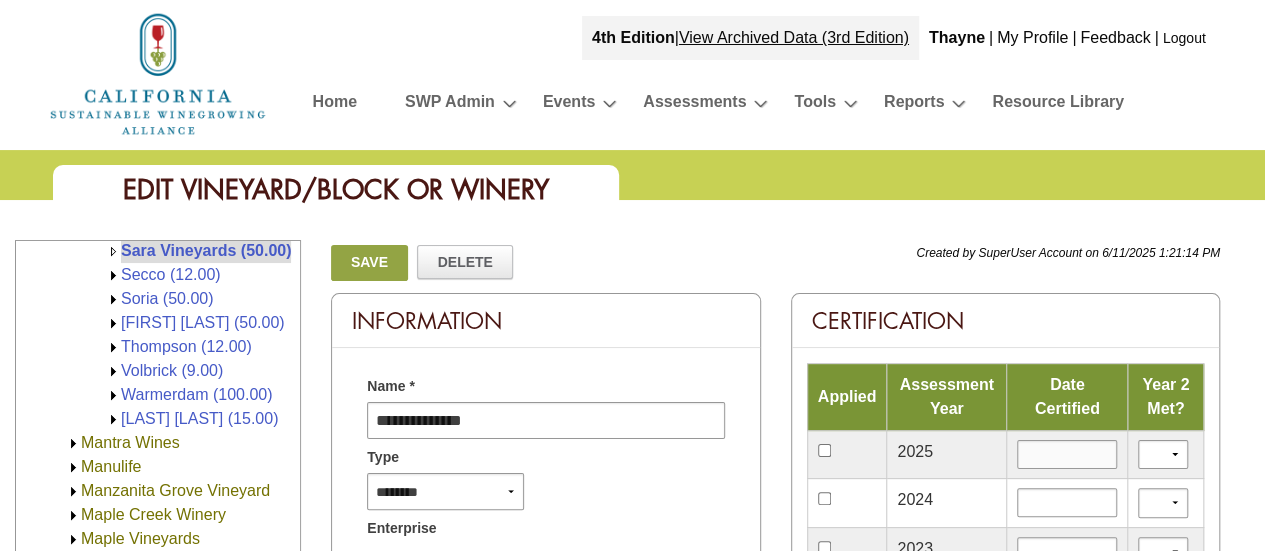 click at bounding box center (1067, 454) 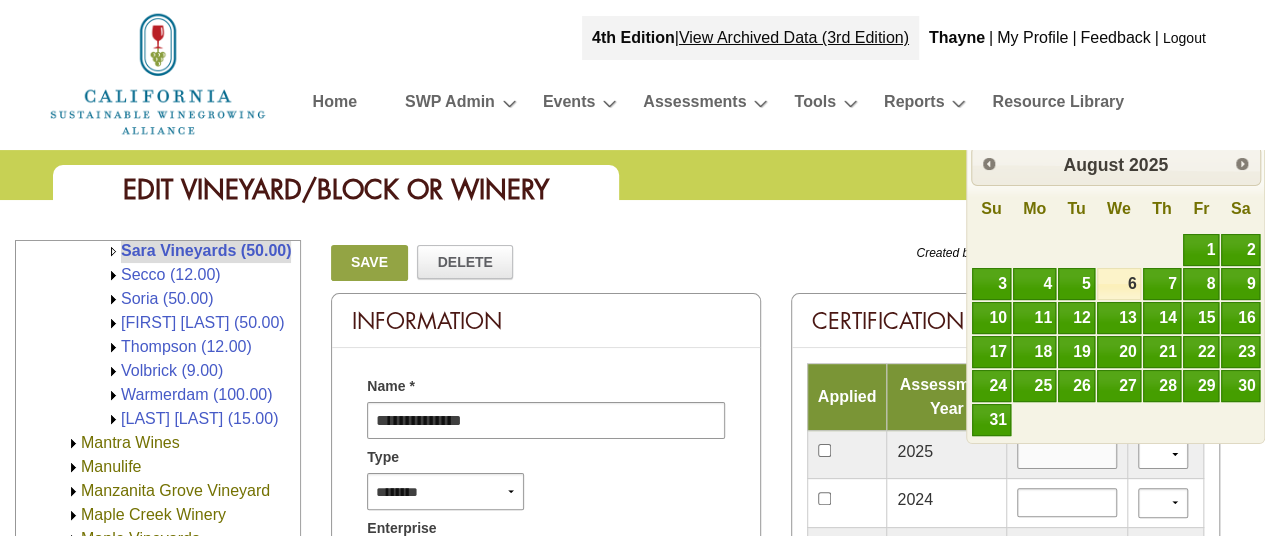 type on "*********" 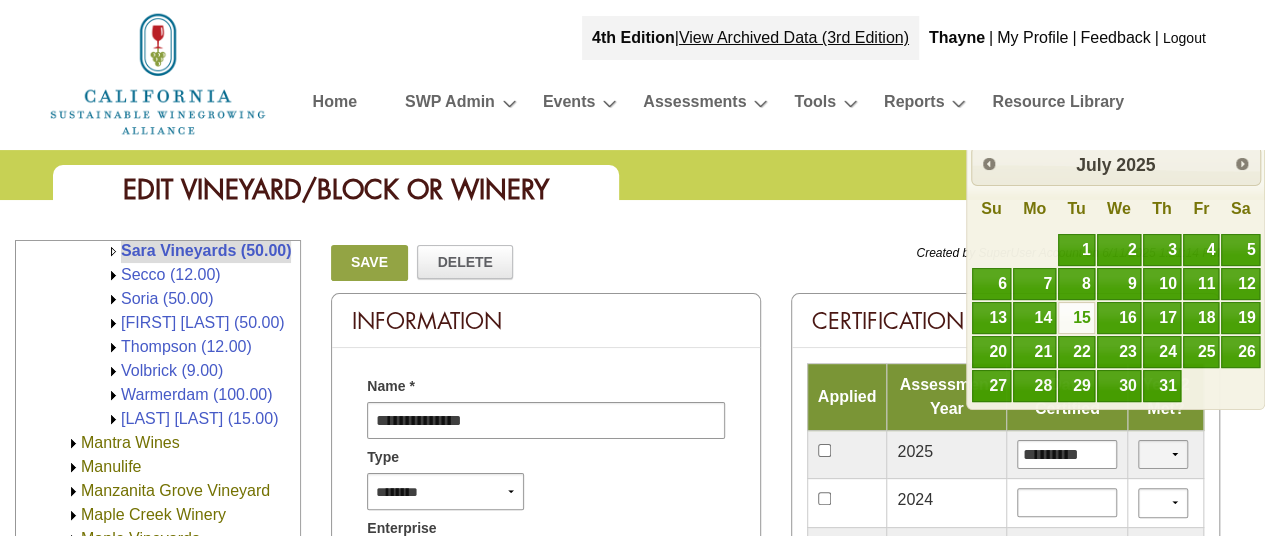 click on "***
**" at bounding box center [1163, 454] 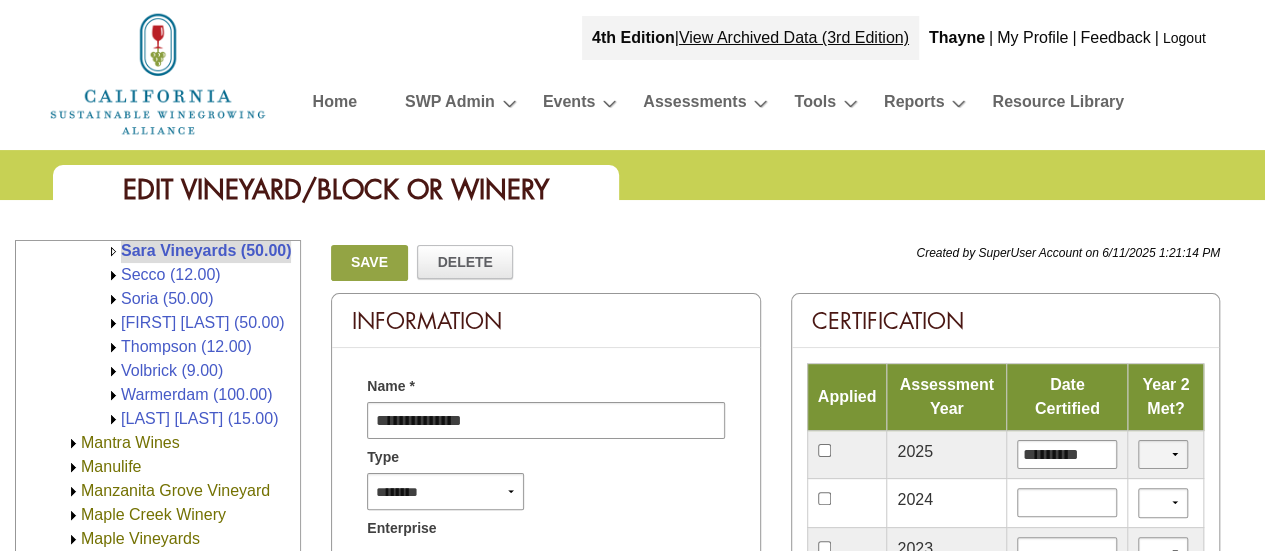 select on "*" 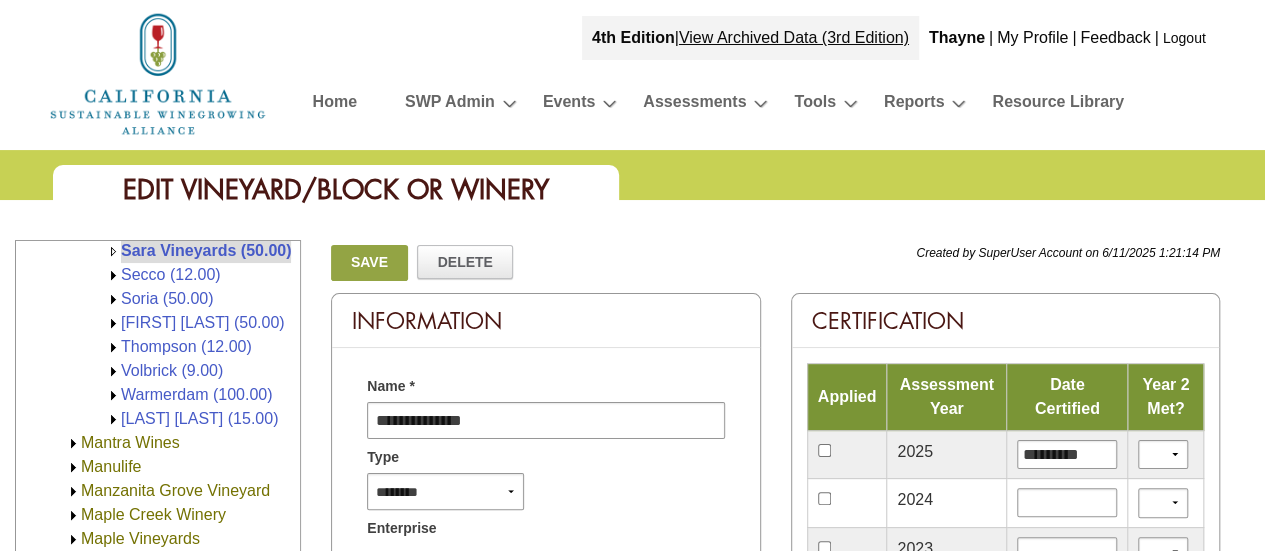 click on "Save" at bounding box center [369, 263] 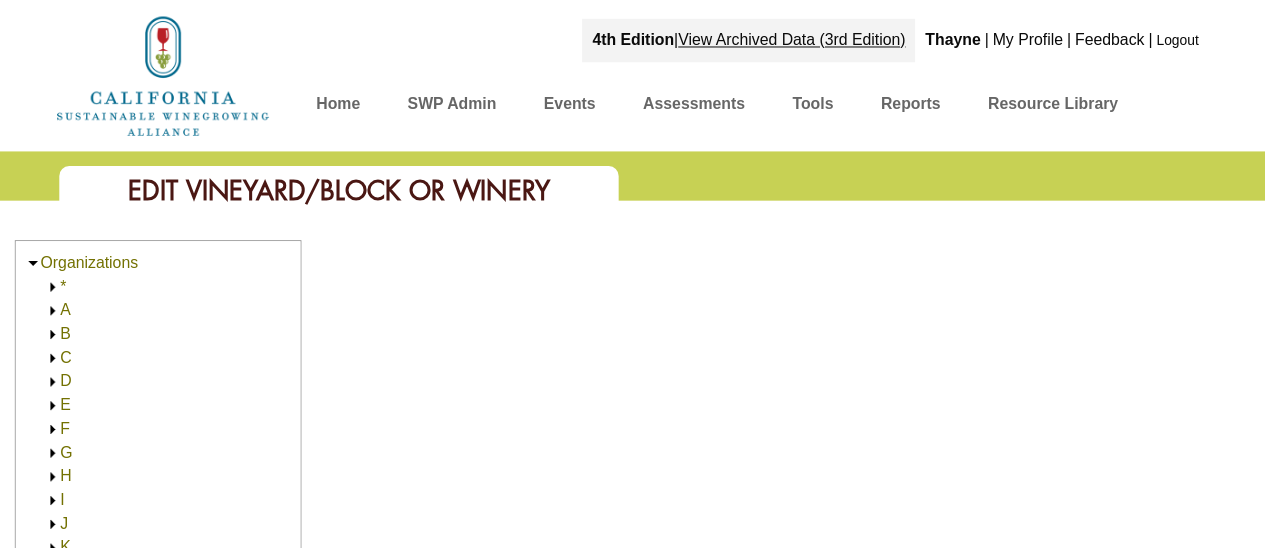 scroll, scrollTop: 0, scrollLeft: 0, axis: both 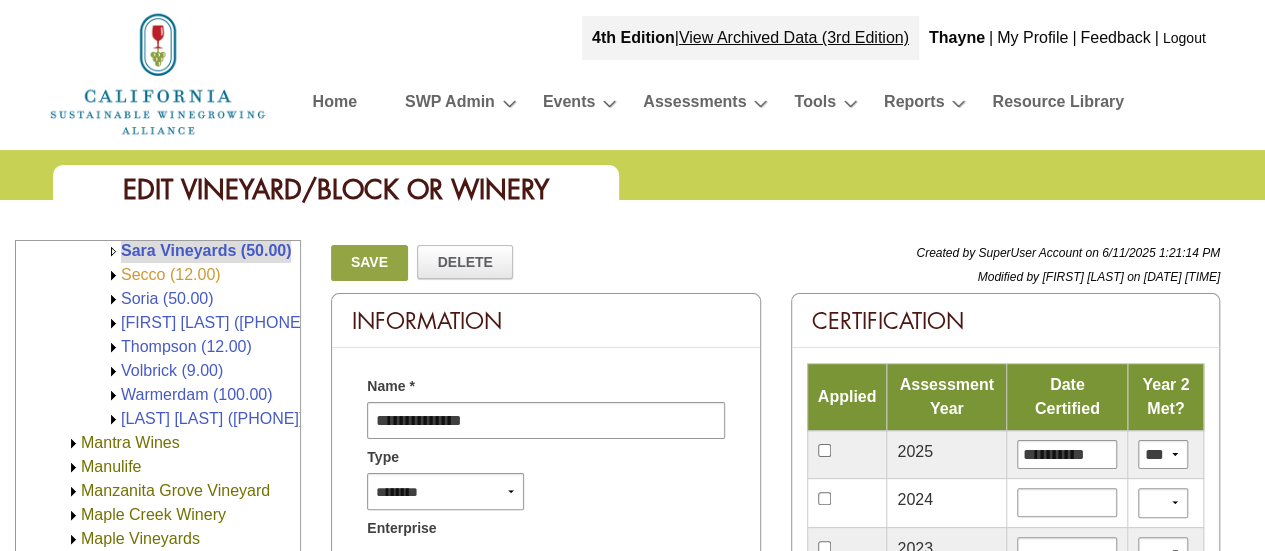 click on "Secco (12.00)" at bounding box center [171, 274] 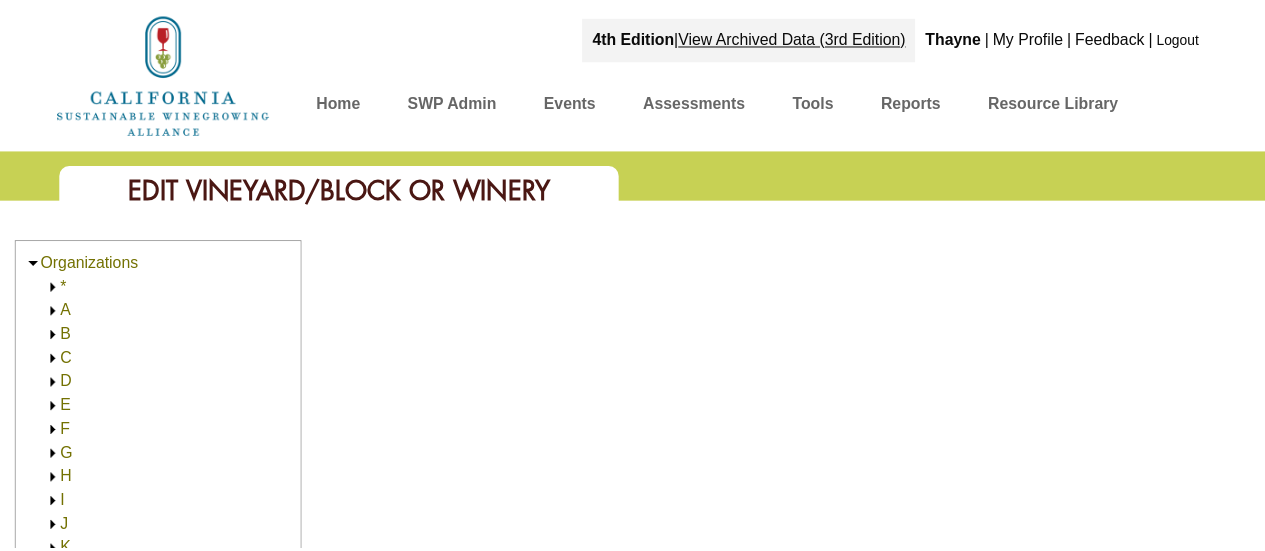 scroll, scrollTop: 0, scrollLeft: 0, axis: both 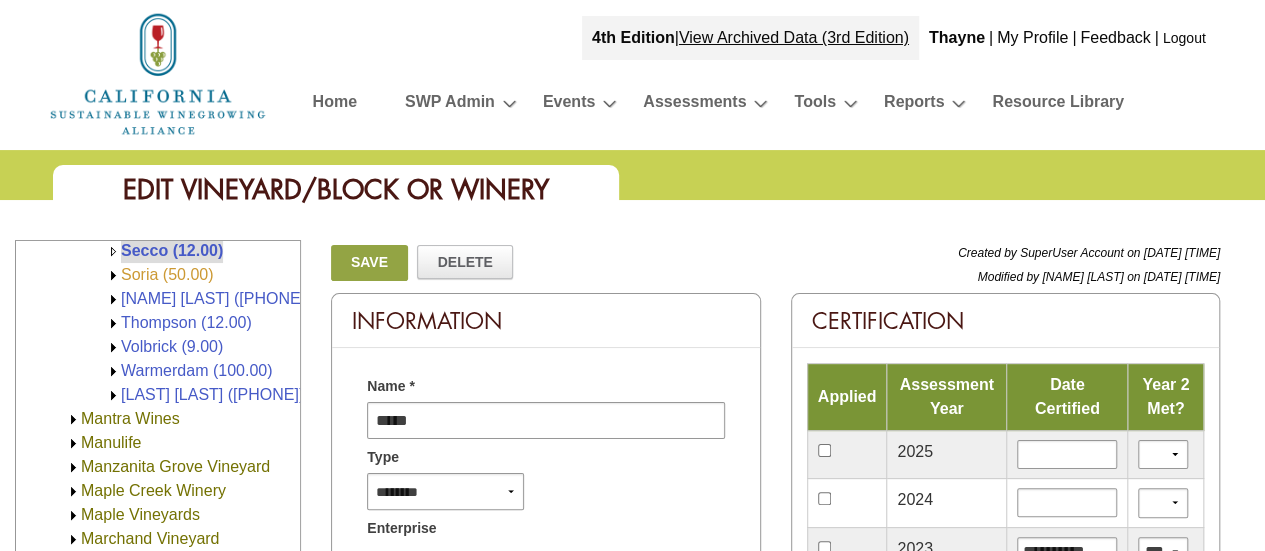 click on "Soria (50.00)" at bounding box center [167, 274] 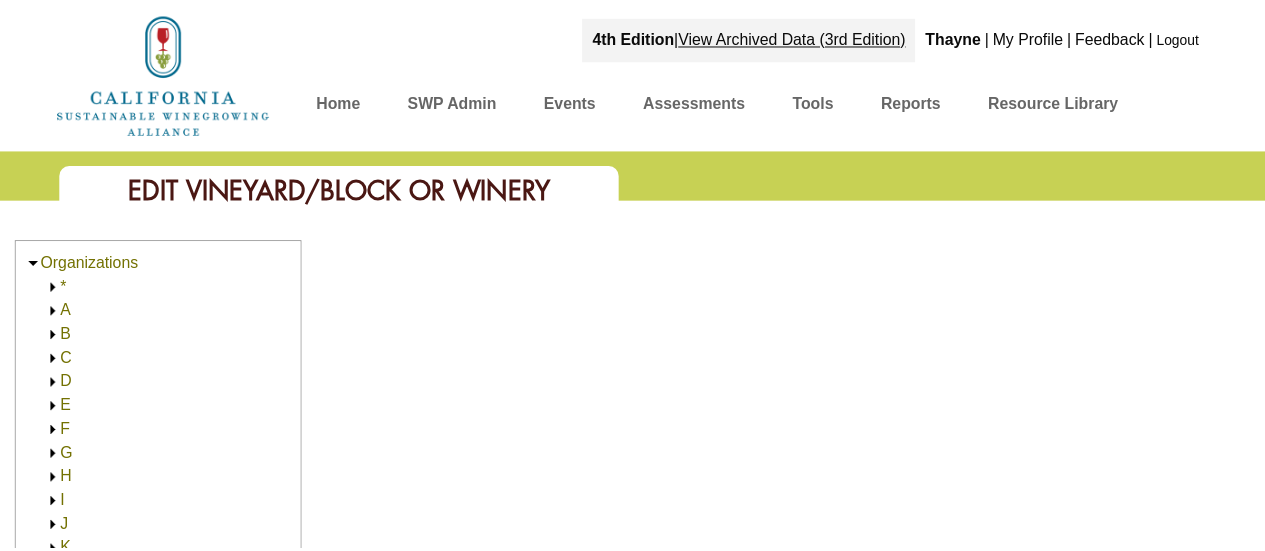 scroll, scrollTop: 0, scrollLeft: 0, axis: both 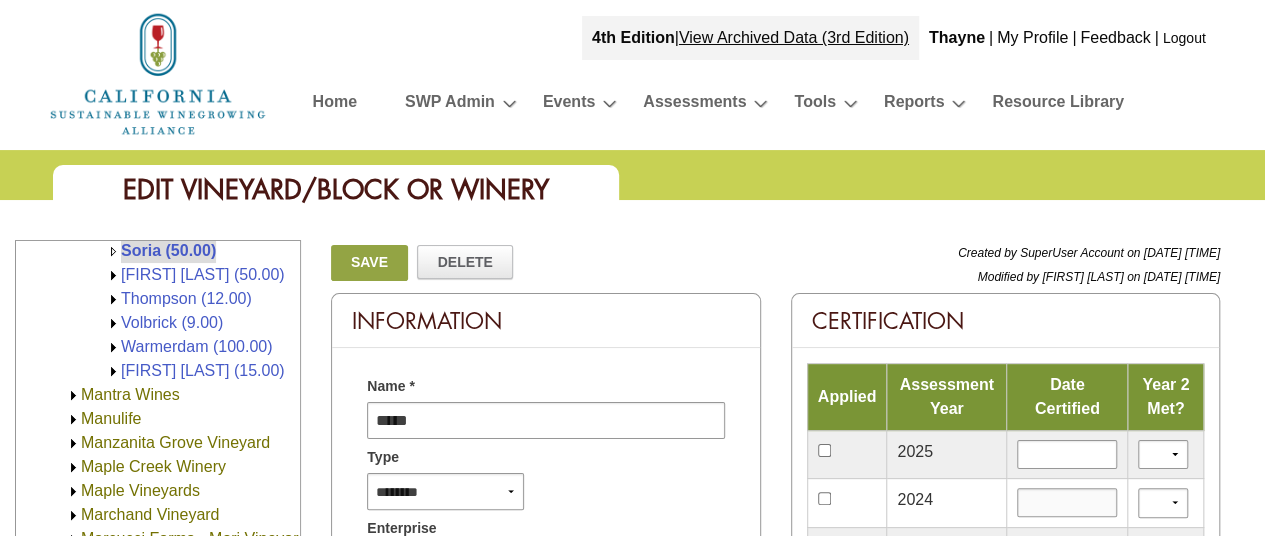 click at bounding box center (1067, 502) 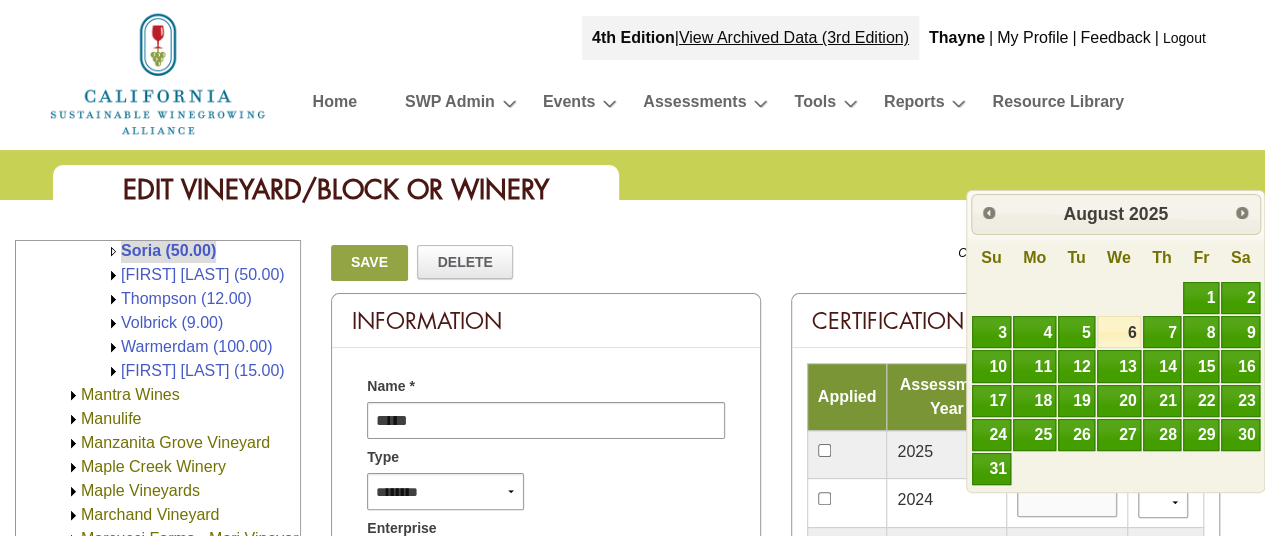 type on "**********" 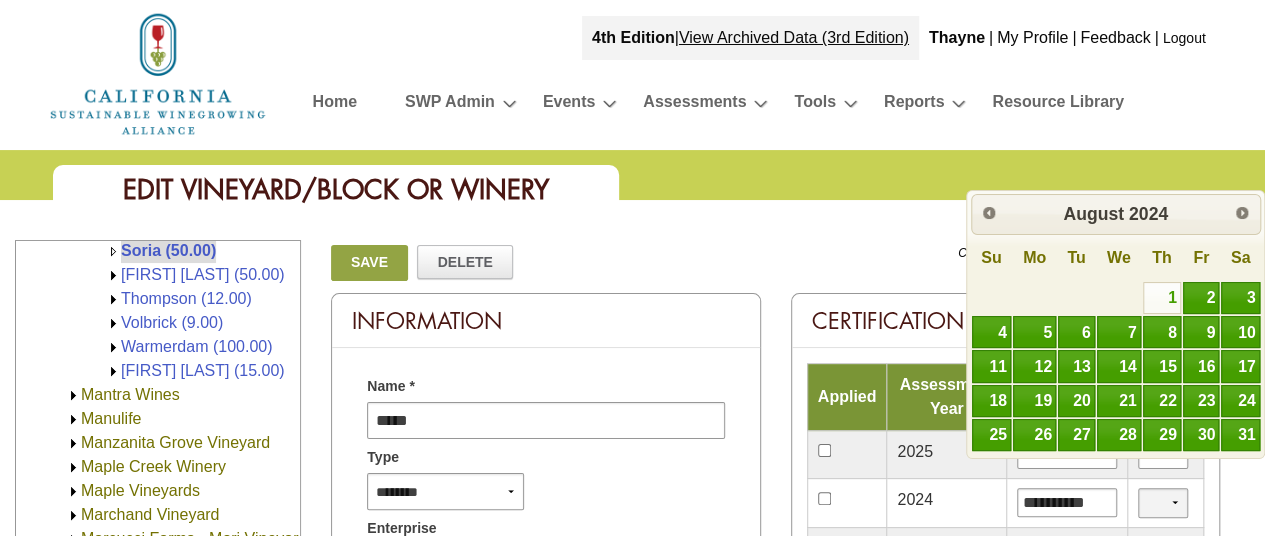 click on "***
**" at bounding box center (1163, 502) 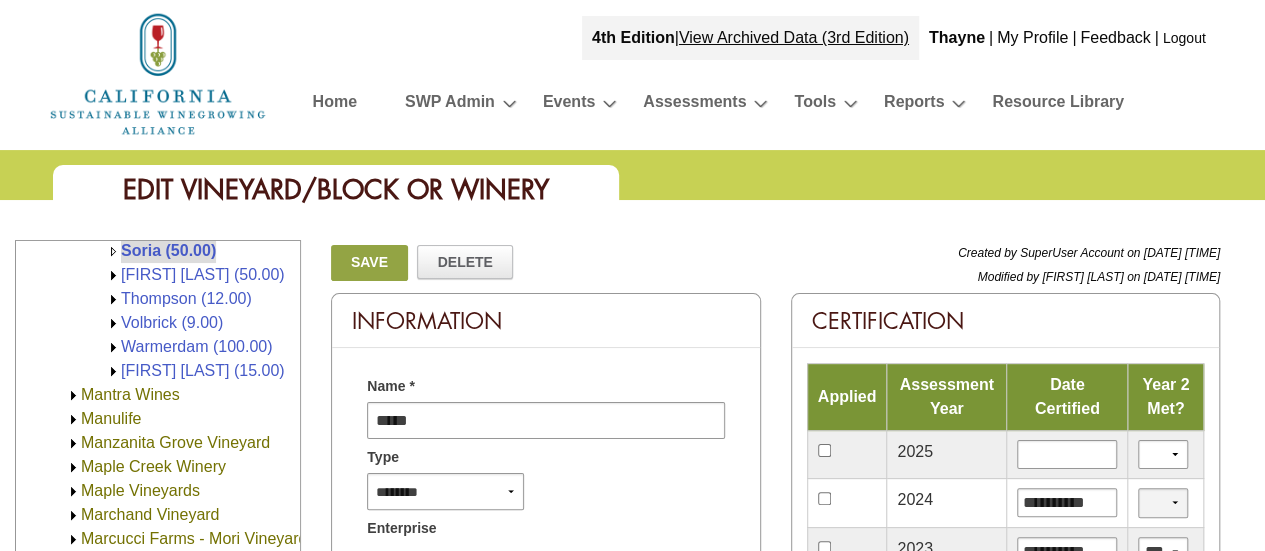 select on "*" 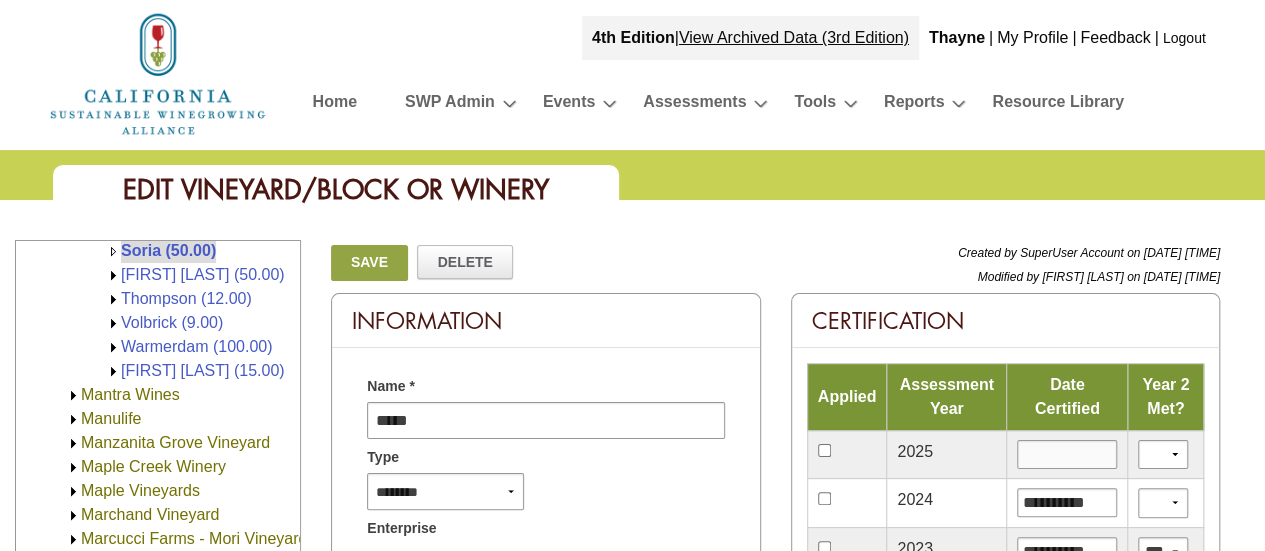 click at bounding box center (1067, 454) 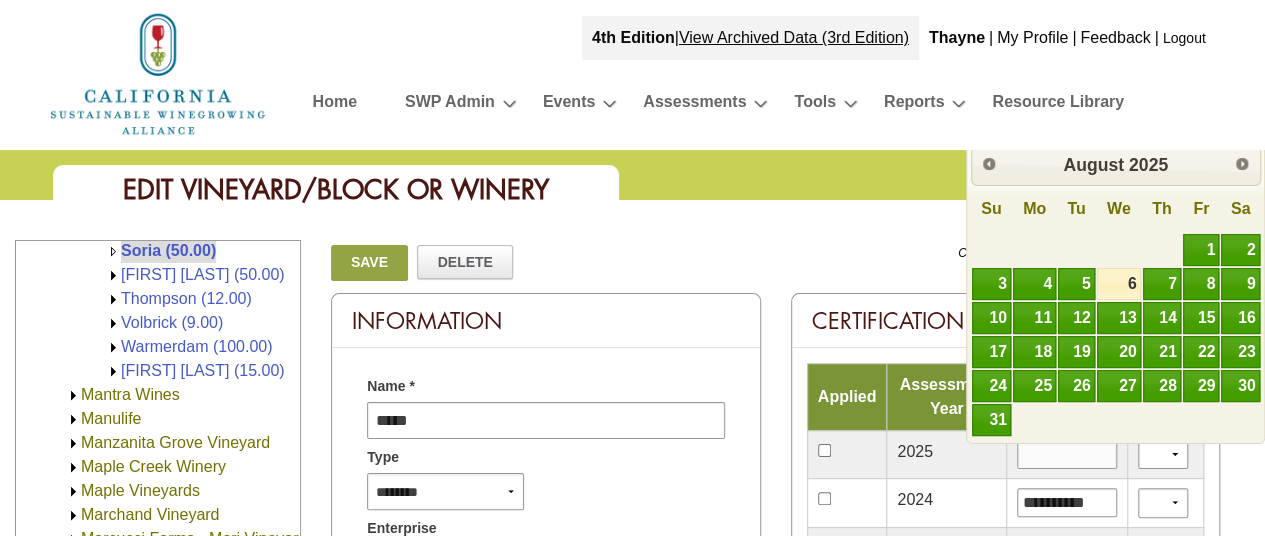 type on "*********" 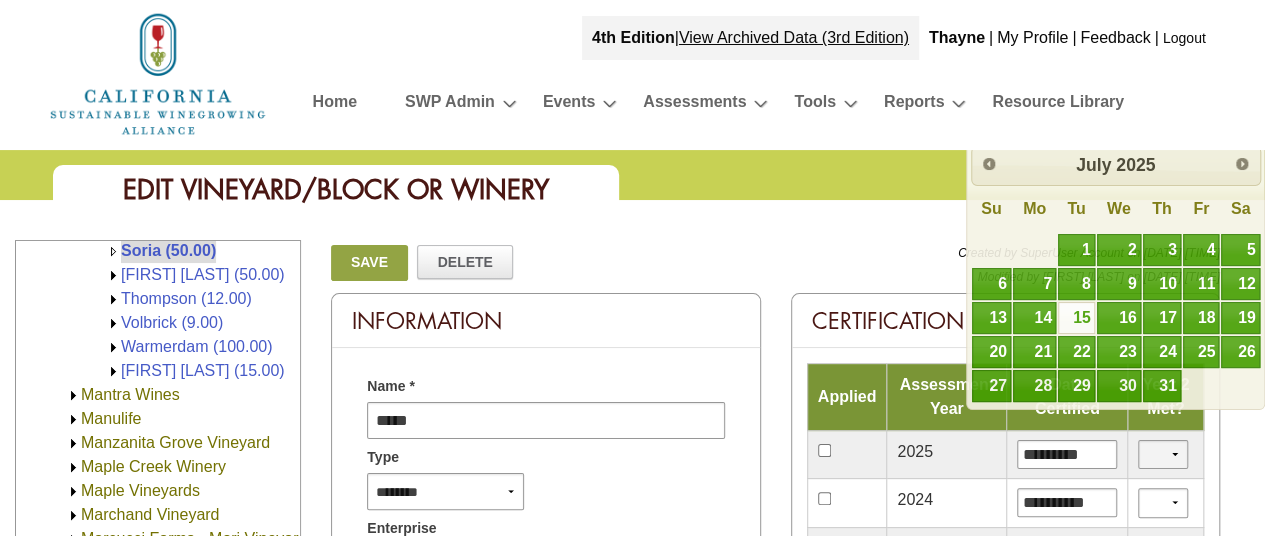 click on "***
**" at bounding box center [1163, 454] 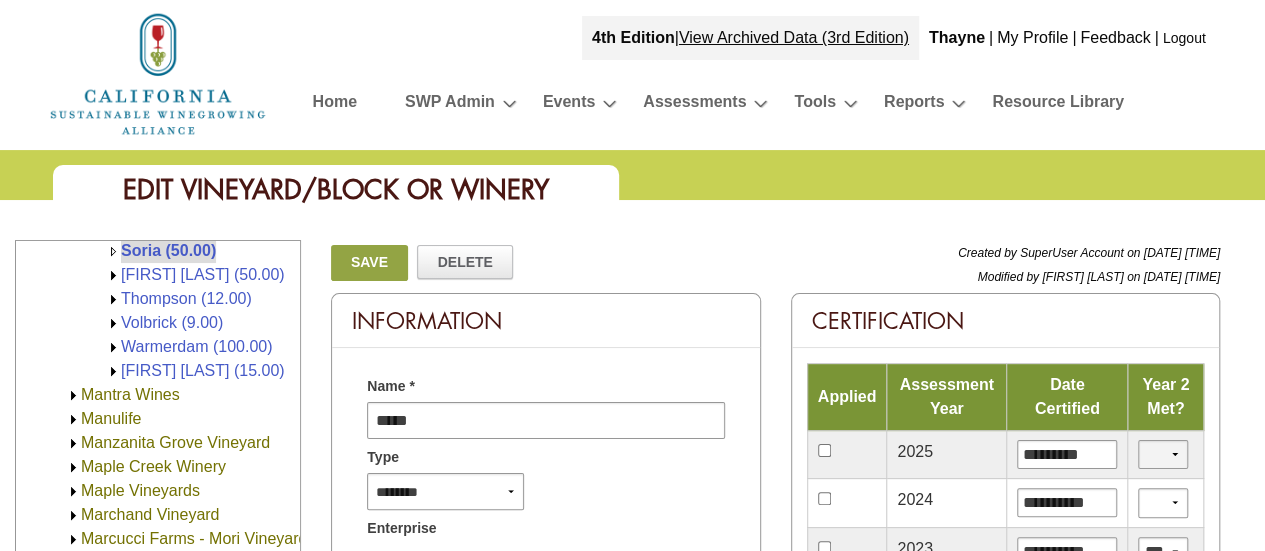 select on "*" 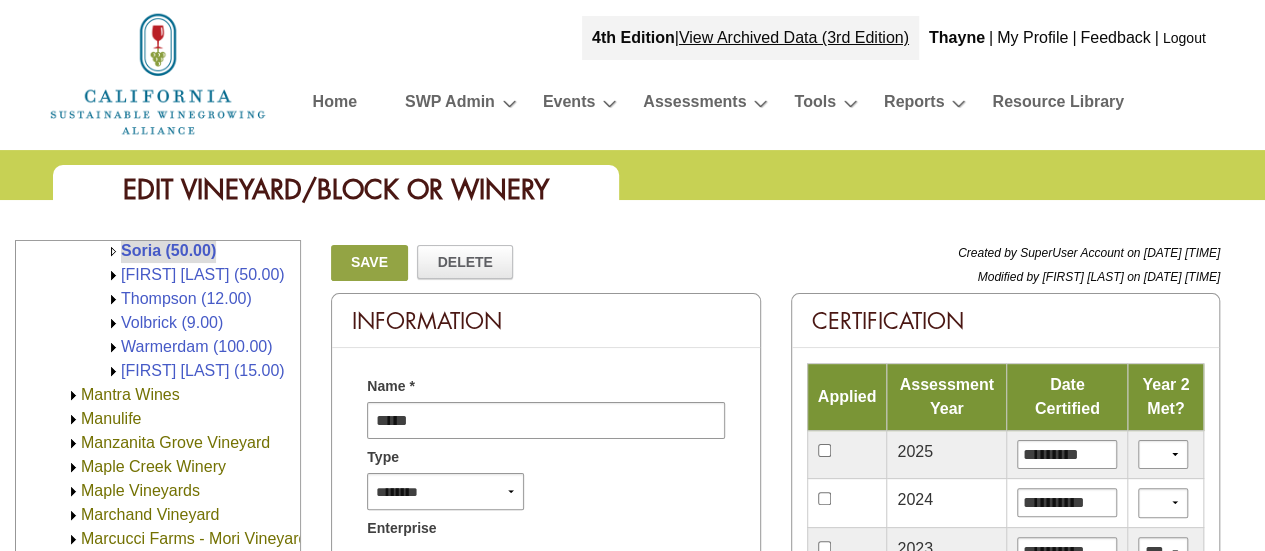click on "Save" at bounding box center (369, 263) 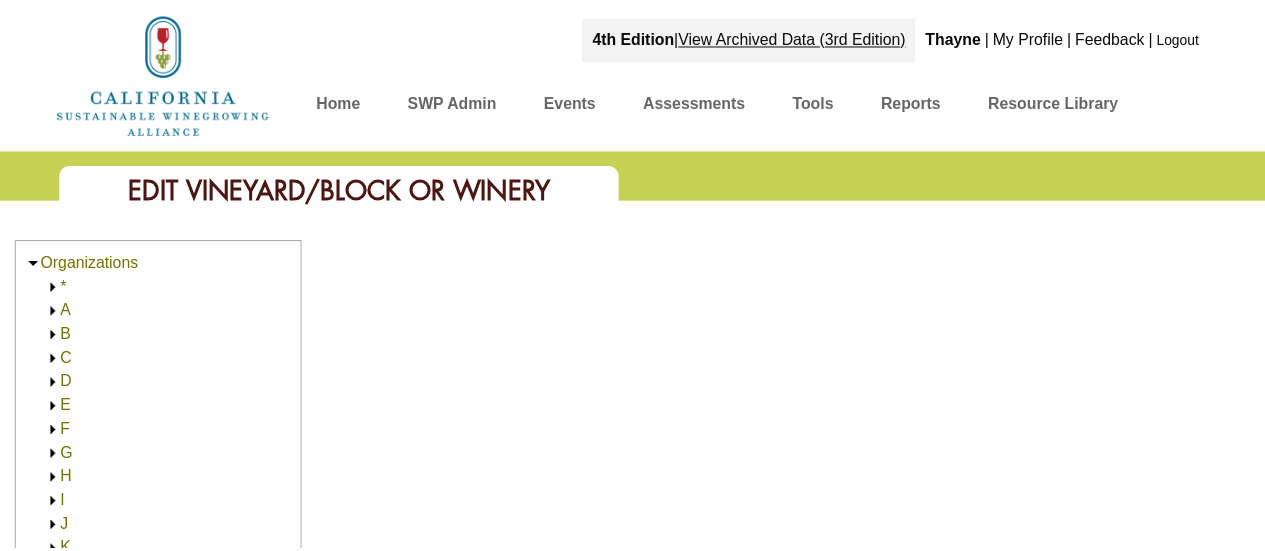 scroll, scrollTop: 0, scrollLeft: 0, axis: both 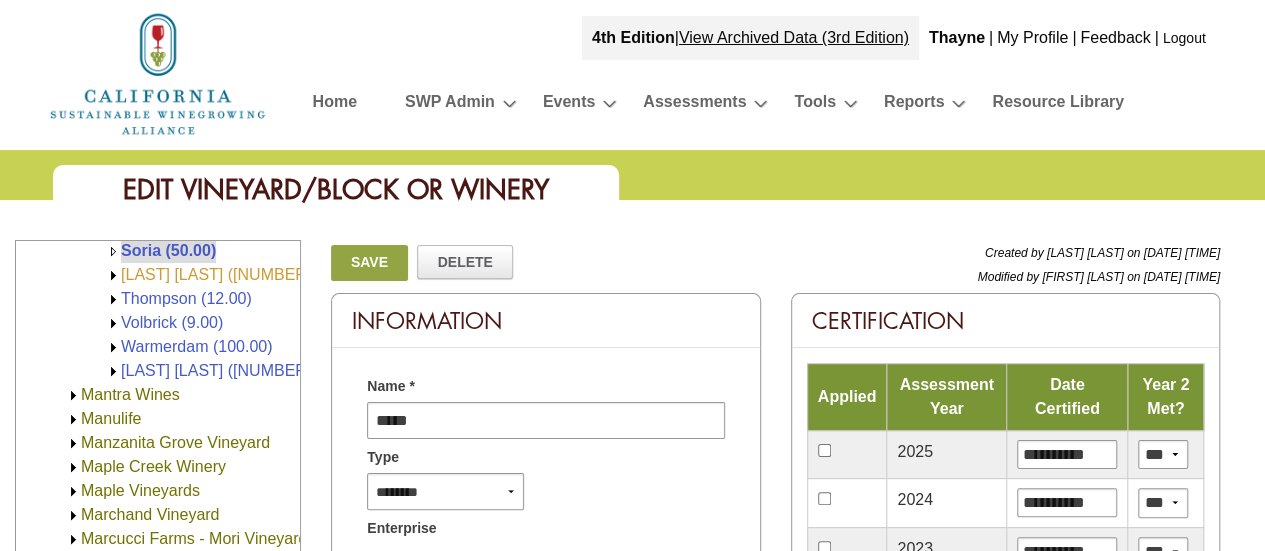 click on "[FIRST] [LAST] ([CURRENCY])" at bounding box center (219, 274) 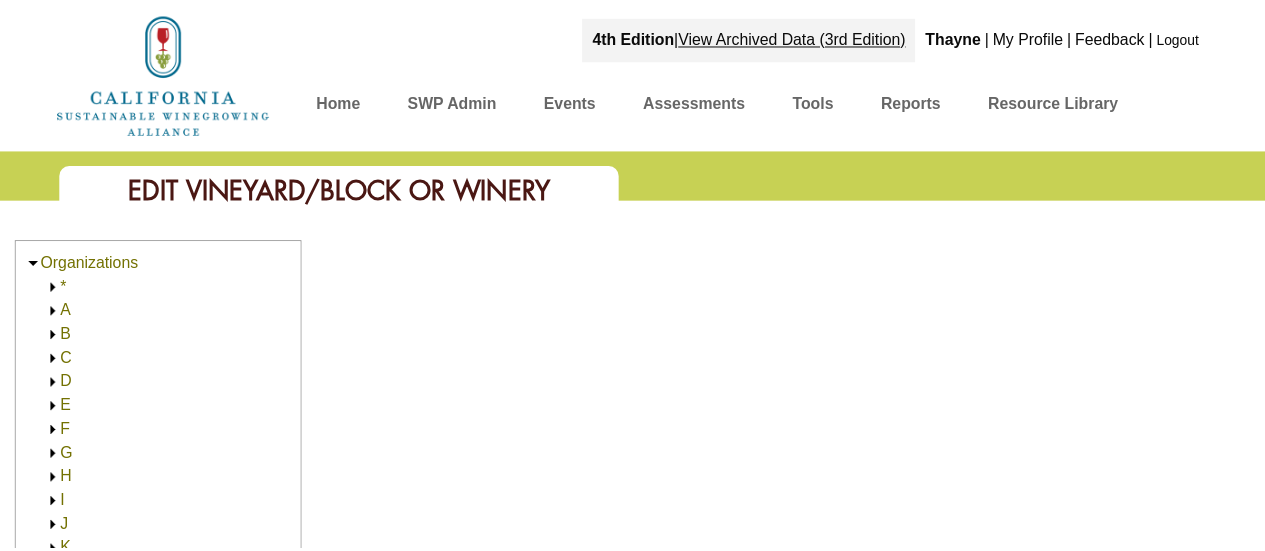 scroll, scrollTop: 0, scrollLeft: 0, axis: both 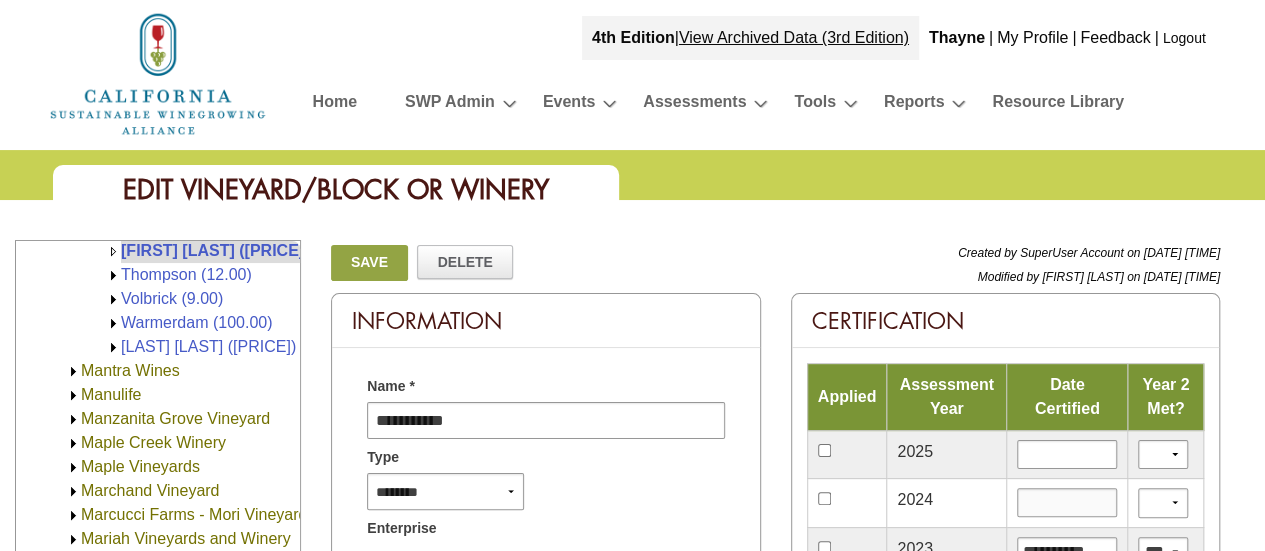 click at bounding box center [1067, 502] 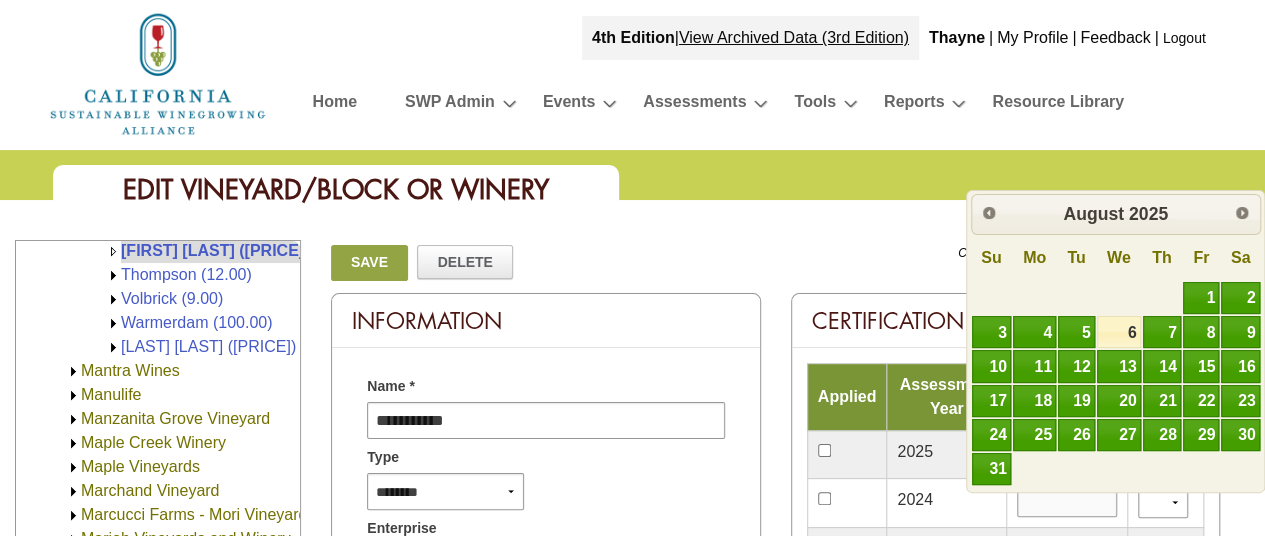 type on "**********" 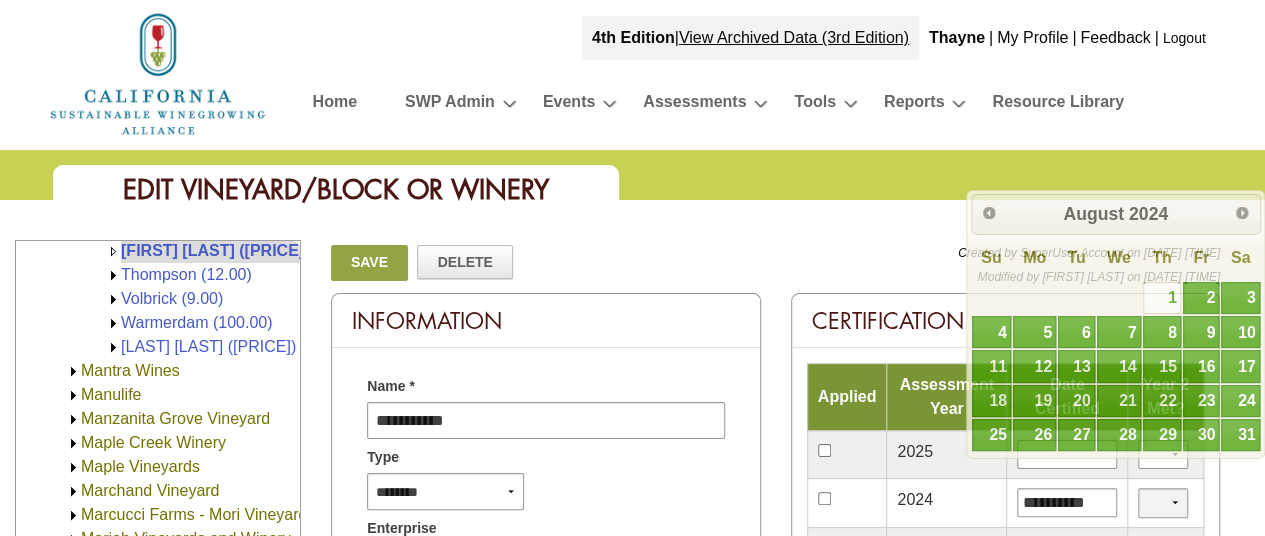 click on "***
**" at bounding box center (1163, 502) 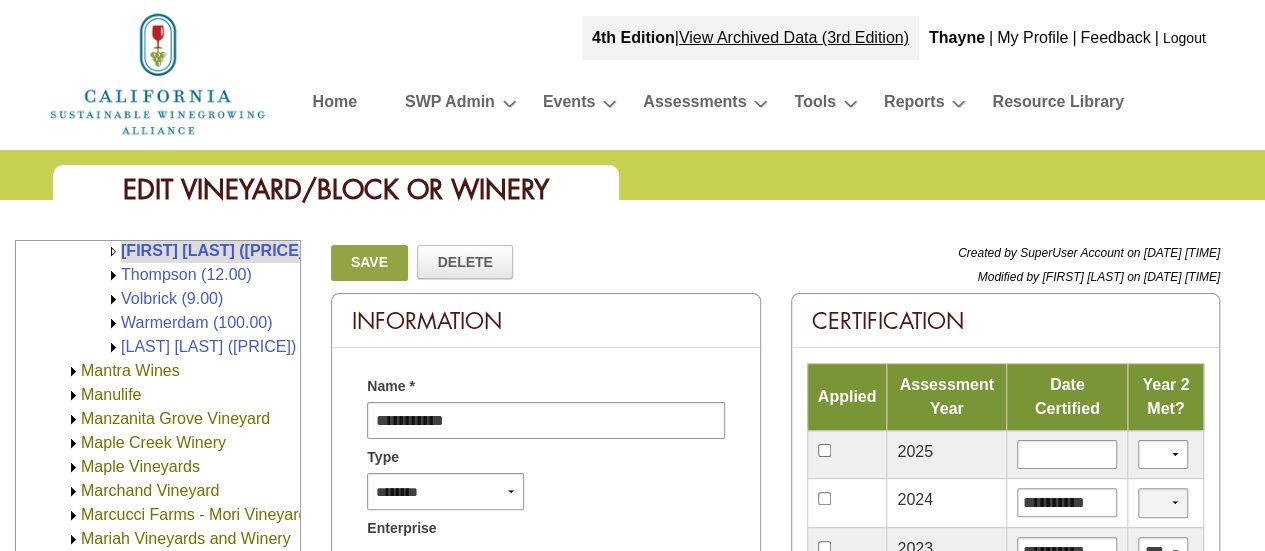 select on "*" 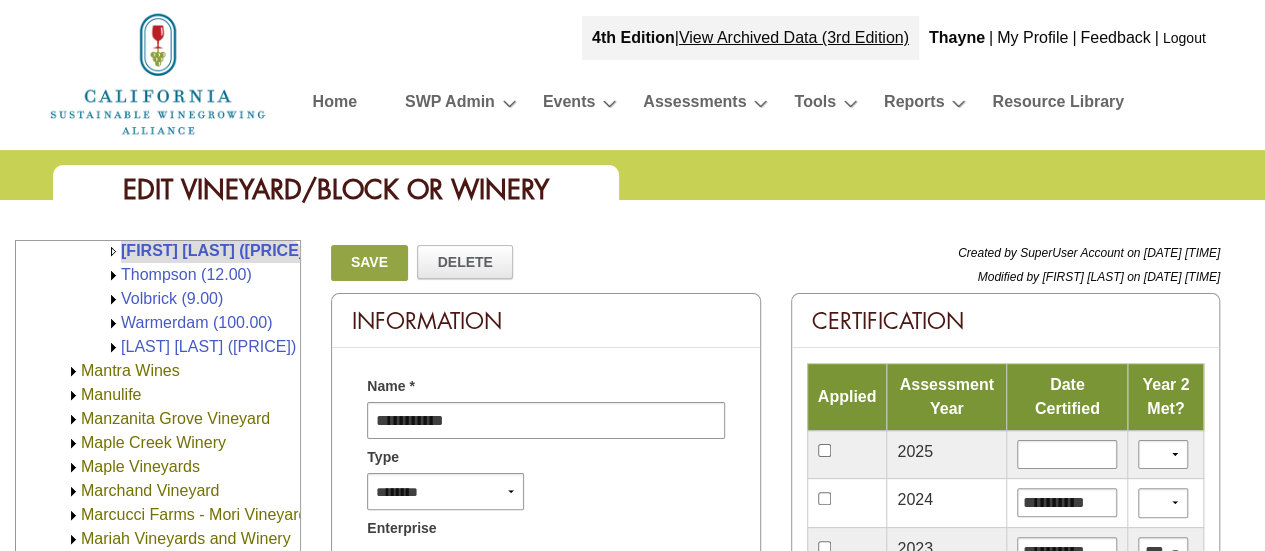 click on "Save" at bounding box center [369, 263] 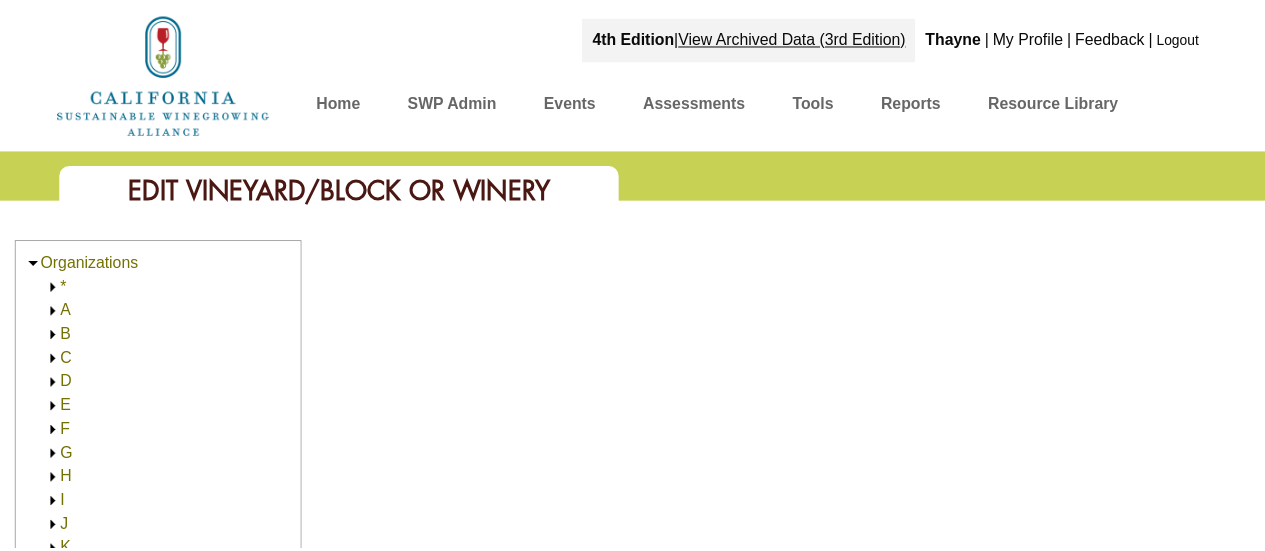 scroll, scrollTop: 0, scrollLeft: 0, axis: both 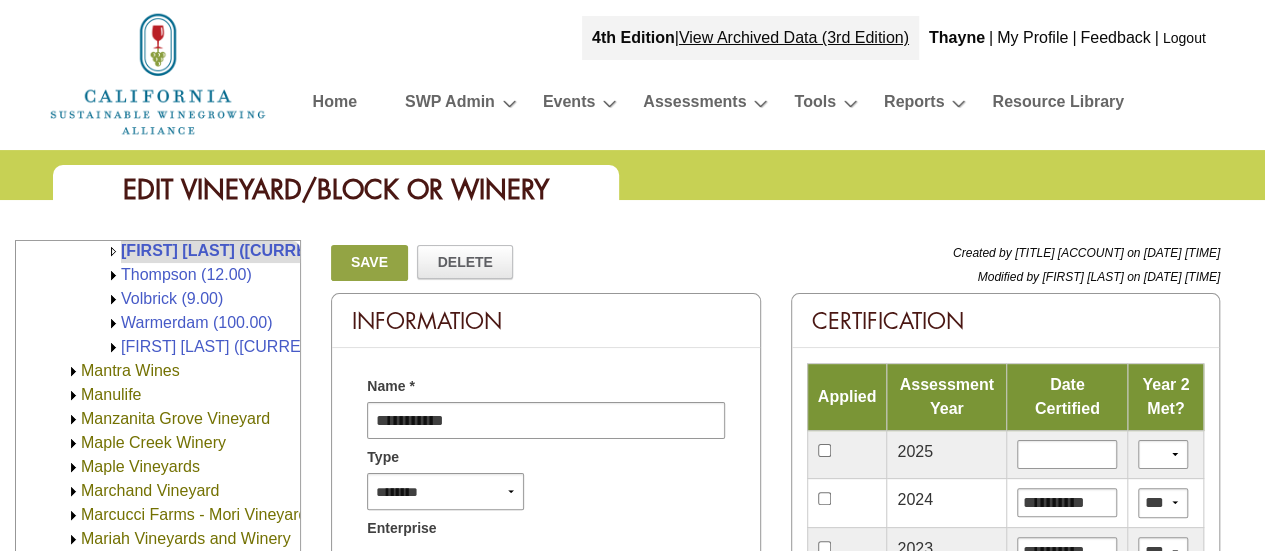 click on "Thompson (12.00)" at bounding box center [186, 274] 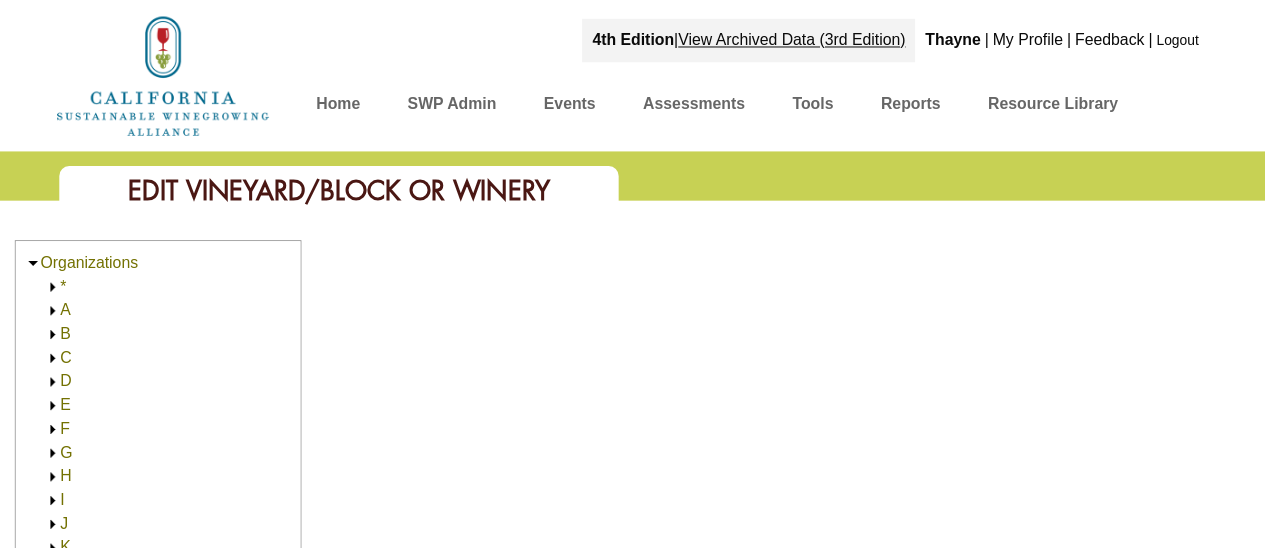 scroll, scrollTop: 0, scrollLeft: 0, axis: both 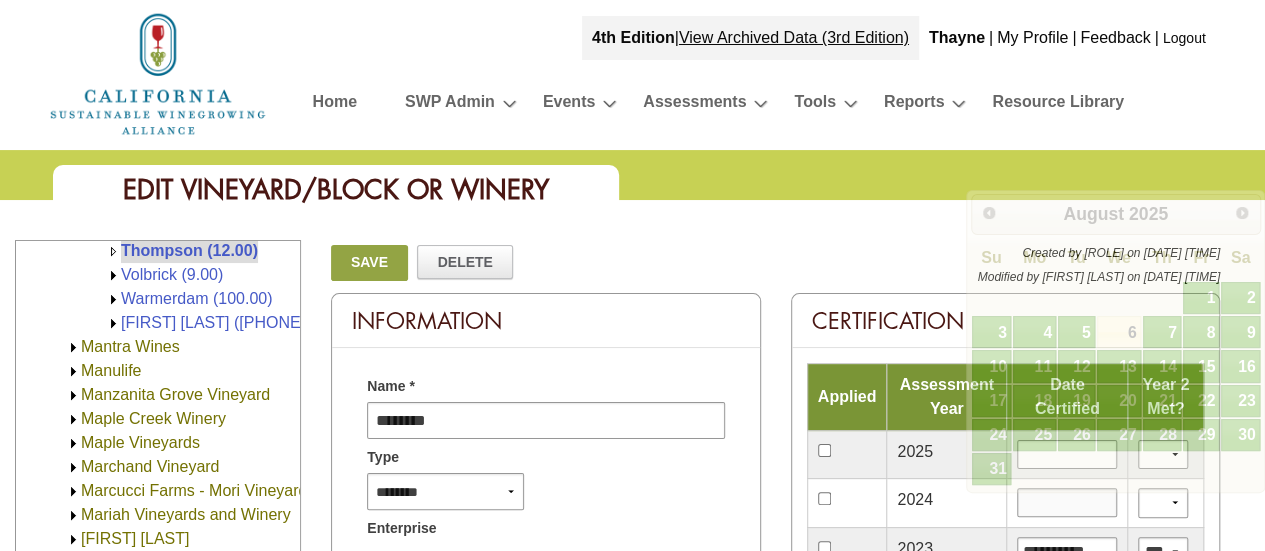 click at bounding box center [1067, 502] 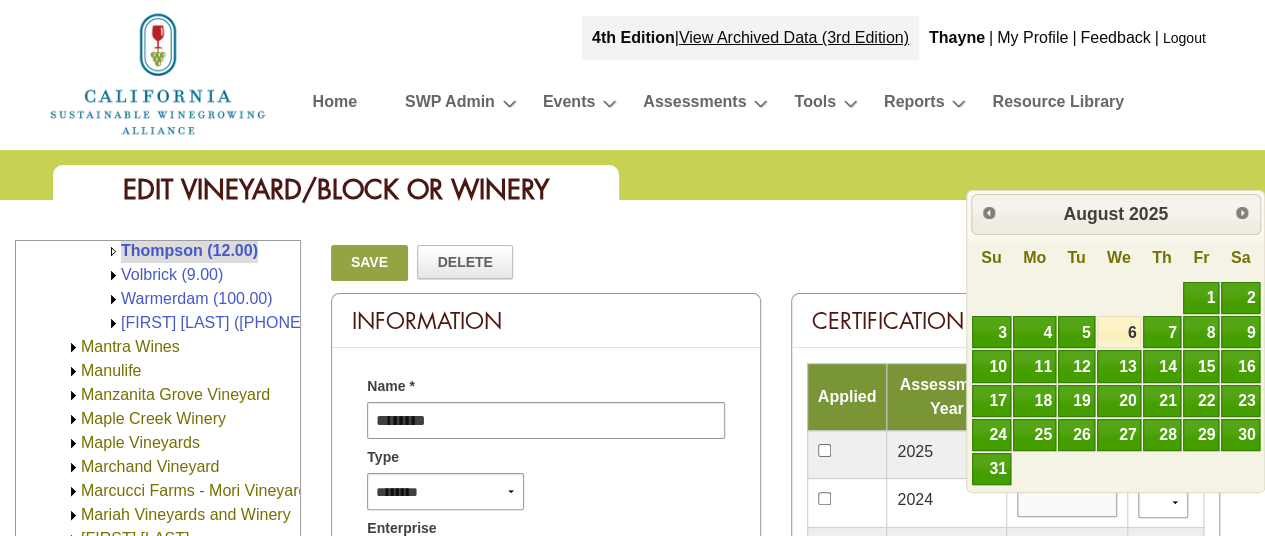 type on "**********" 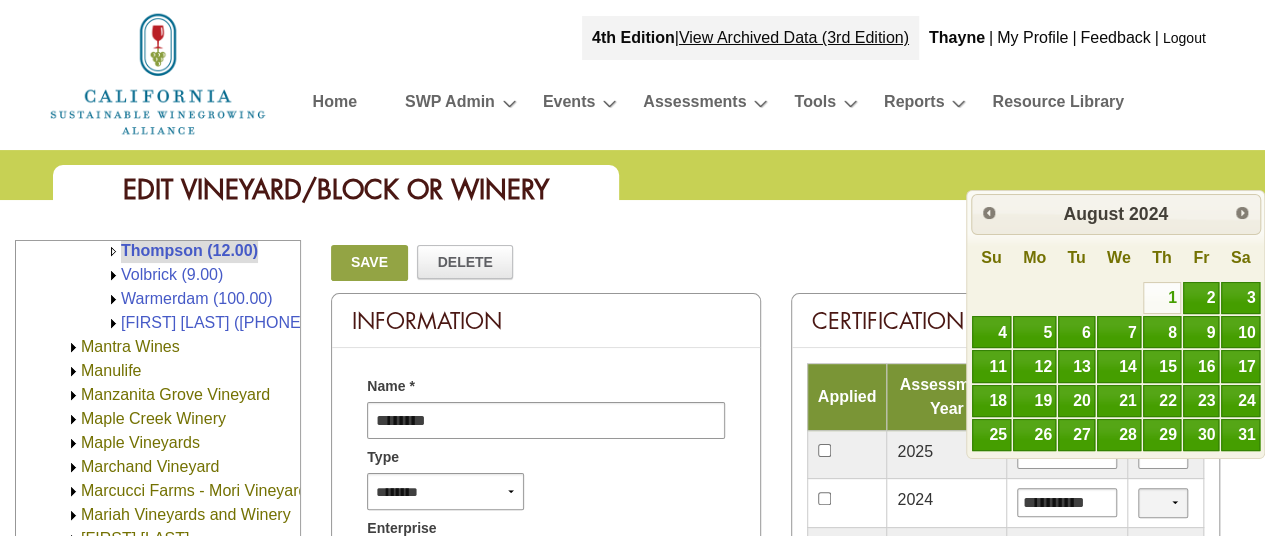 click on "***
**" at bounding box center [1163, 502] 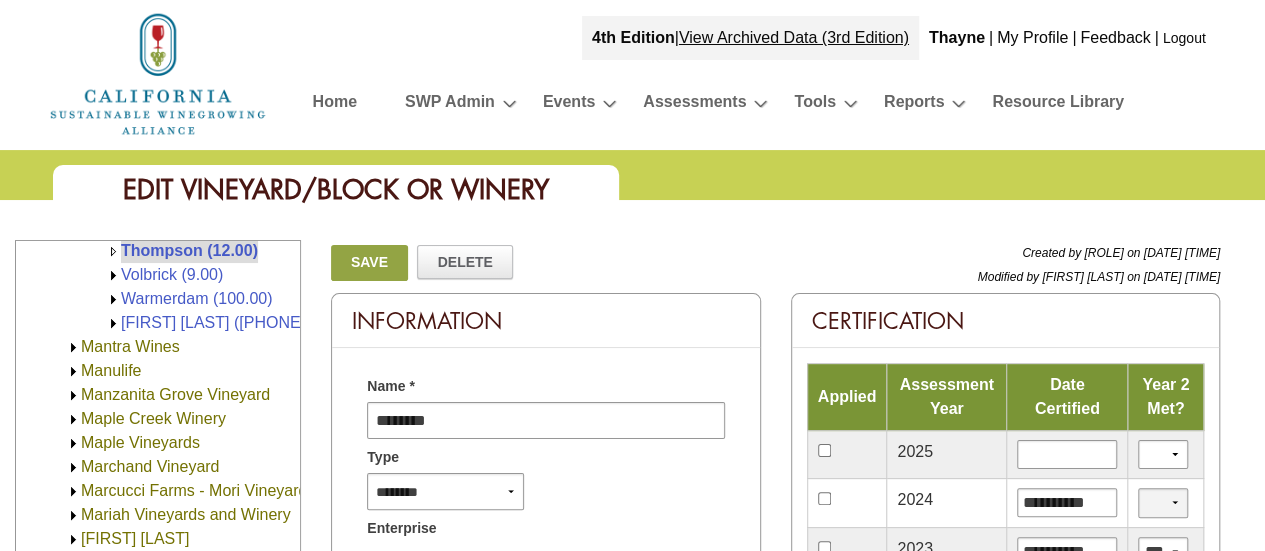select on "*" 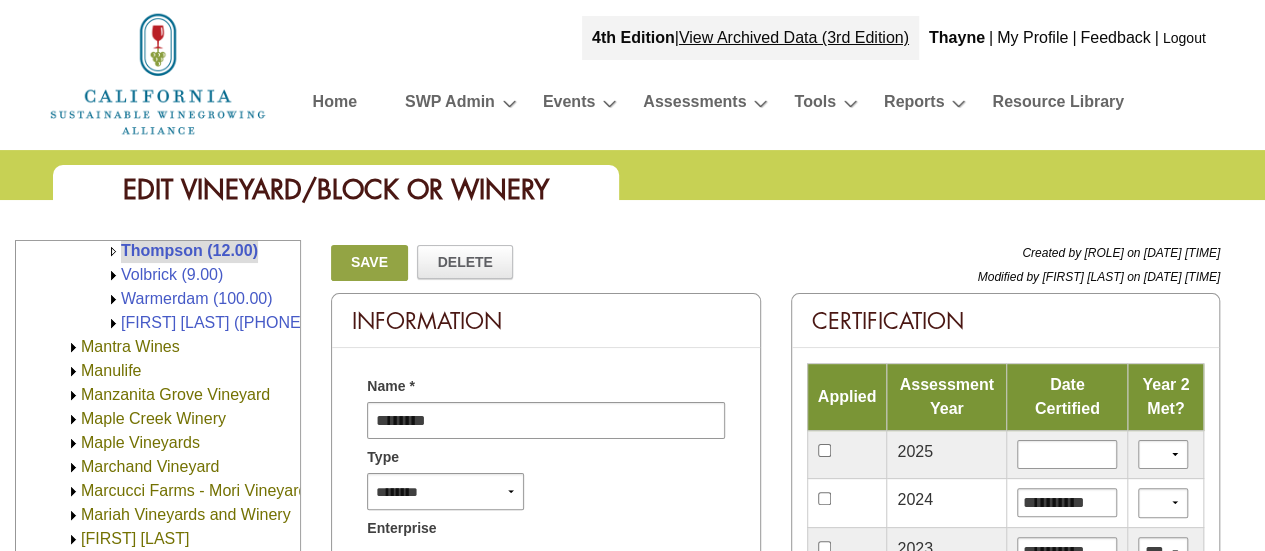 click on "Save" at bounding box center [369, 263] 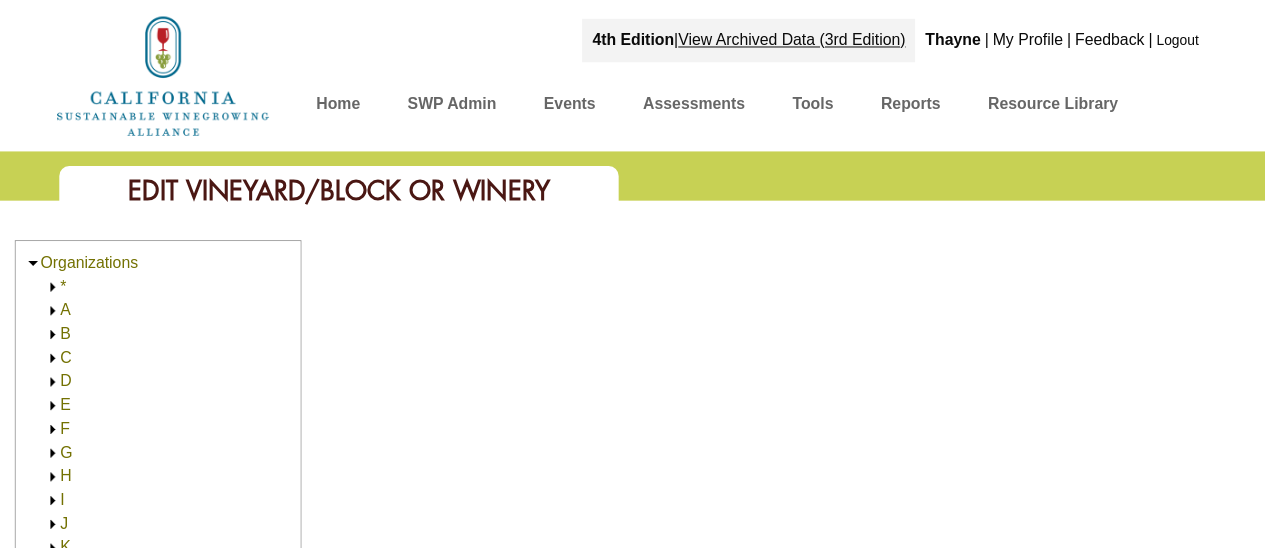 scroll, scrollTop: 0, scrollLeft: 0, axis: both 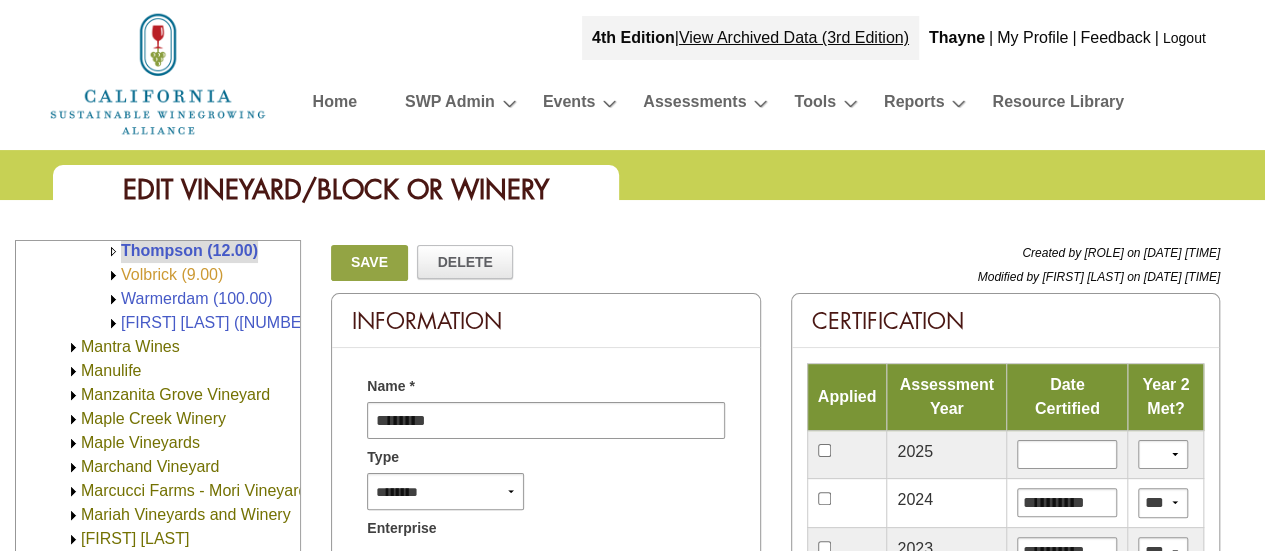 click on "Volbrick (9.00)" at bounding box center (172, 274) 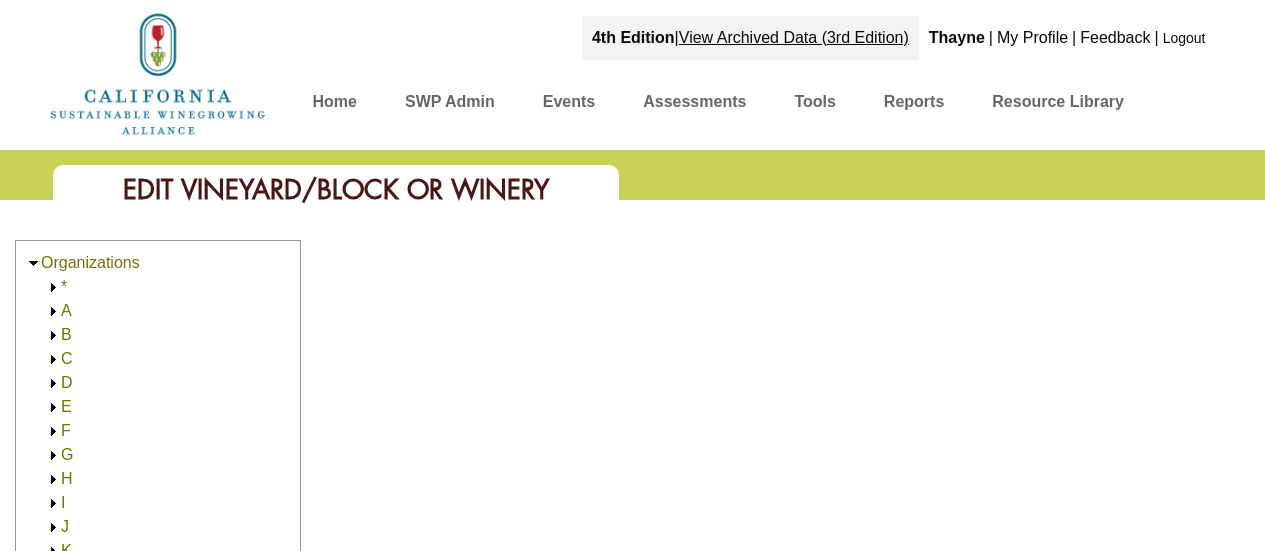 scroll, scrollTop: 0, scrollLeft: 0, axis: both 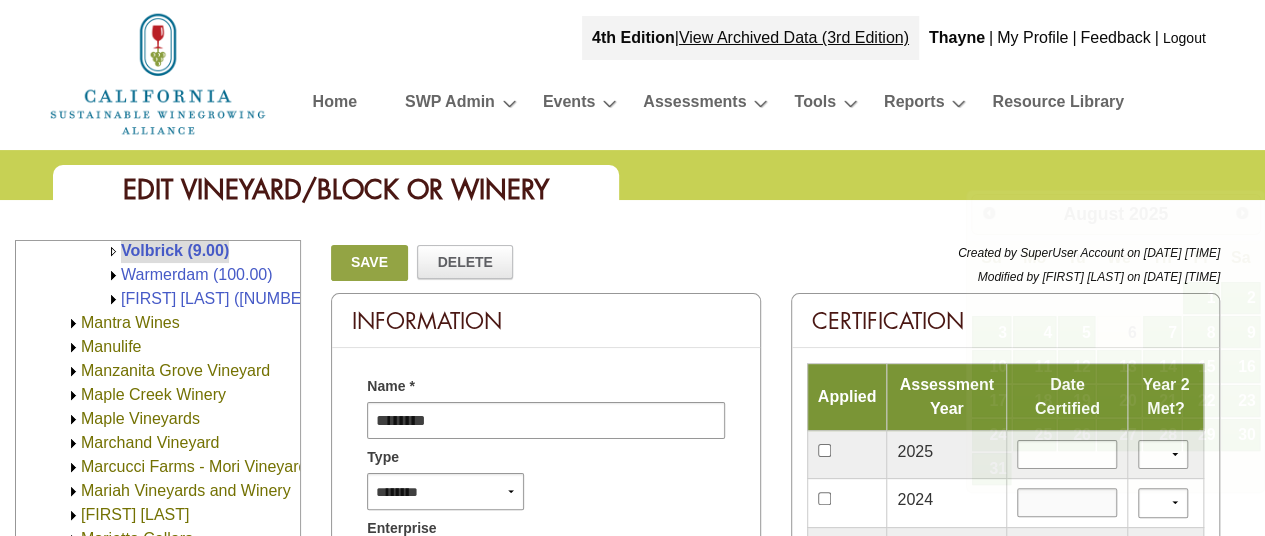 click at bounding box center (1067, 502) 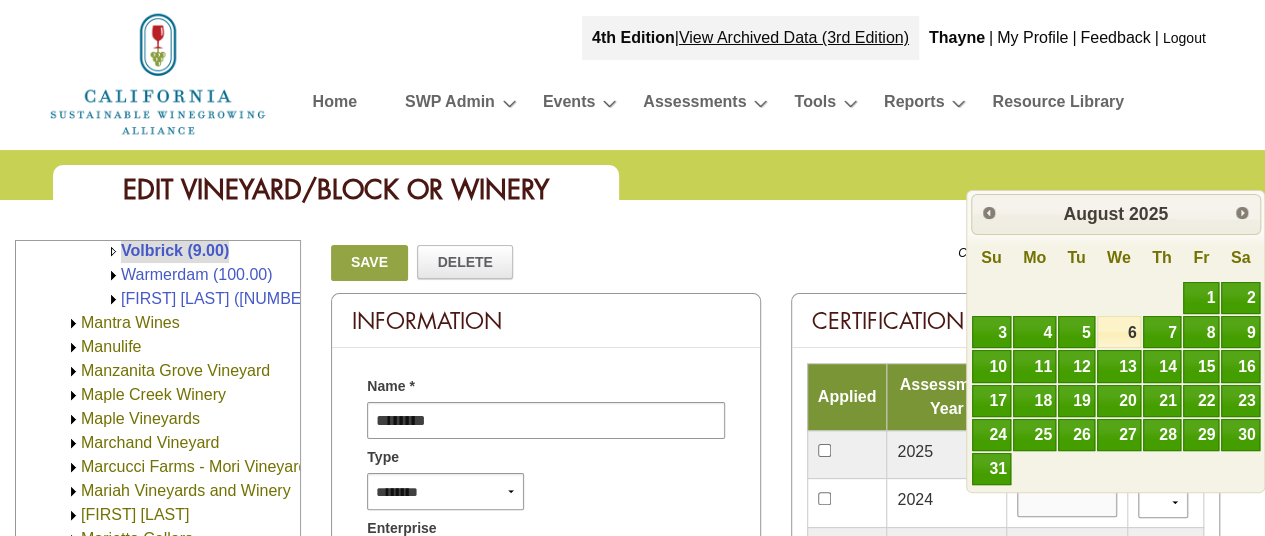 type on "**********" 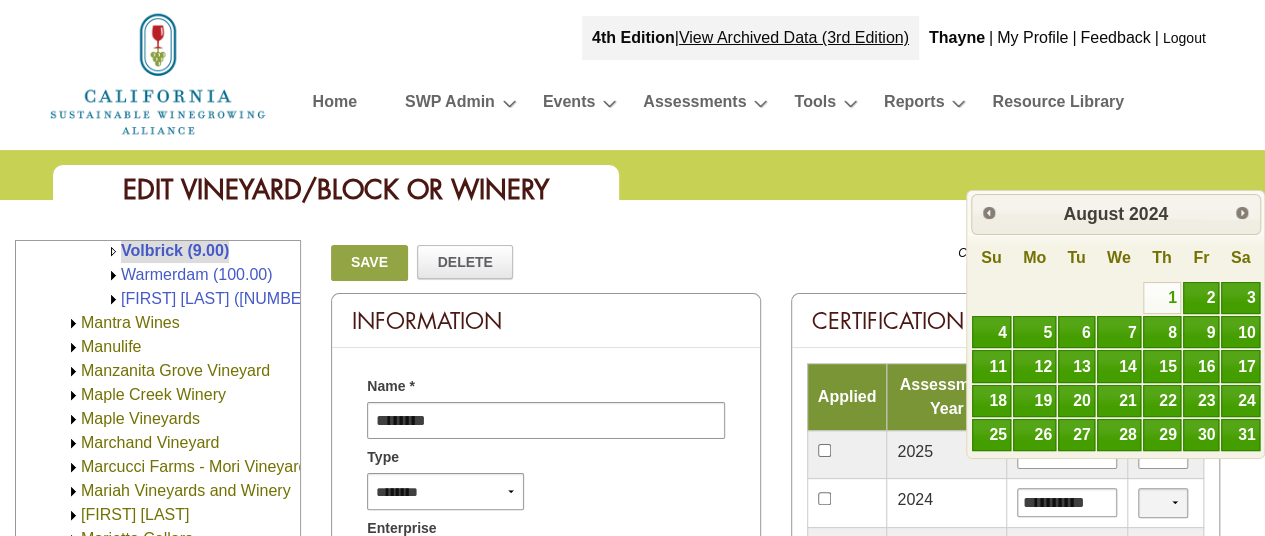 drag, startPoint x: 1170, startPoint y: 501, endPoint x: 1169, endPoint y: 491, distance: 10.049875 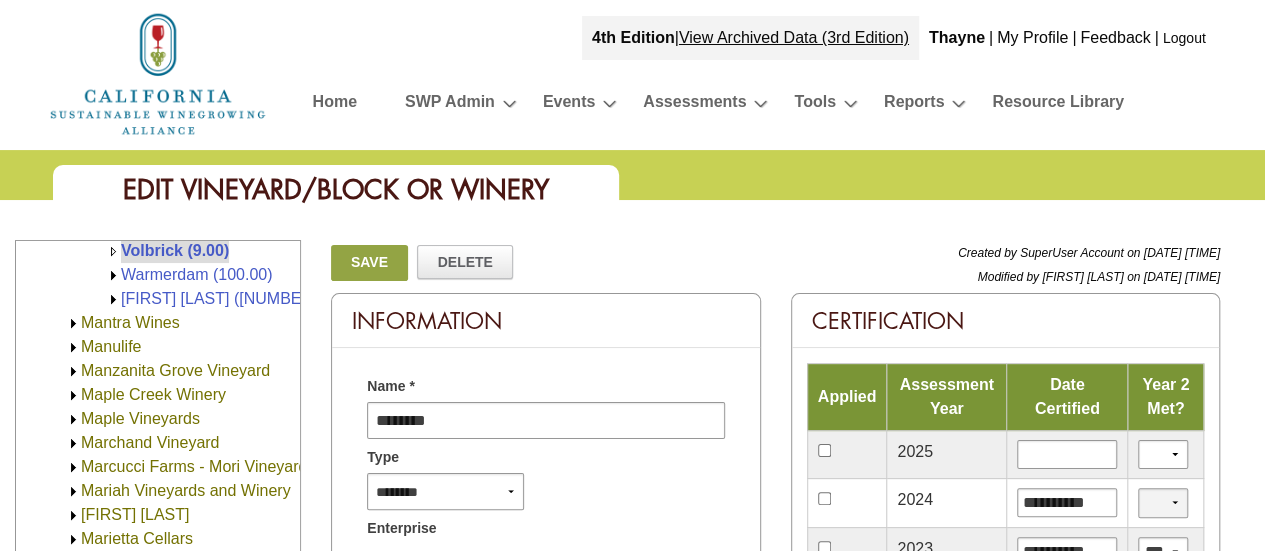 select on "*" 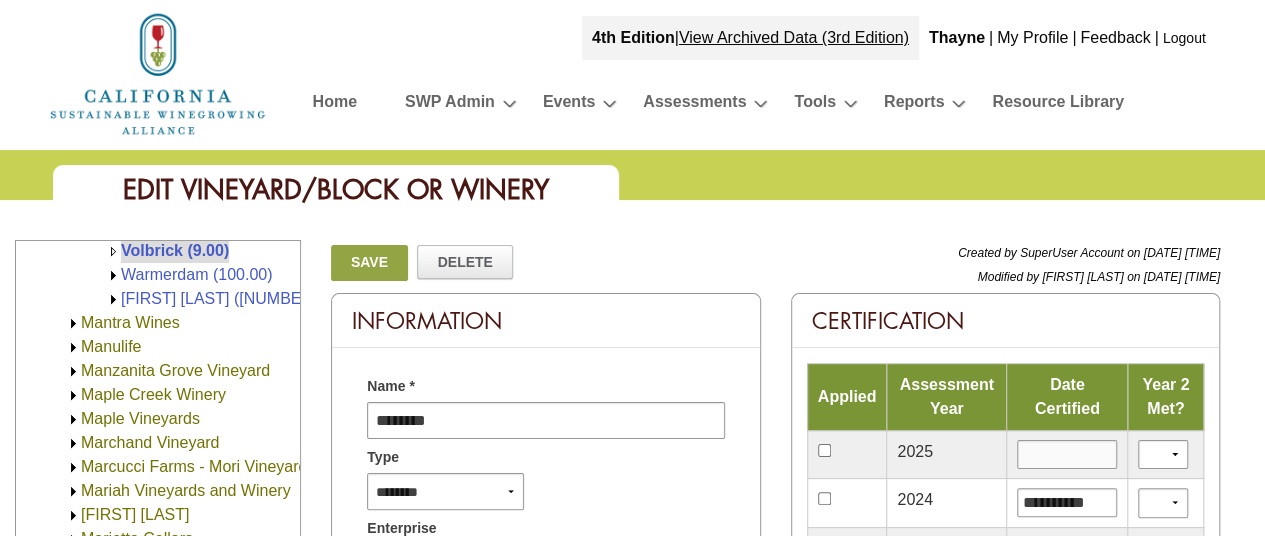 click at bounding box center (1067, 454) 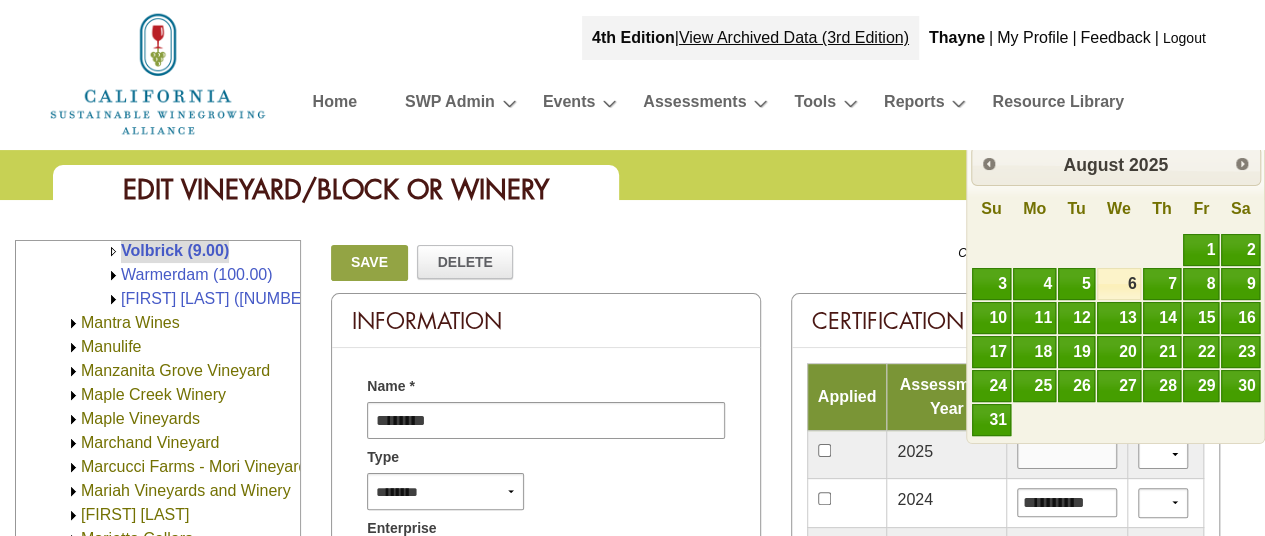 type on "*********" 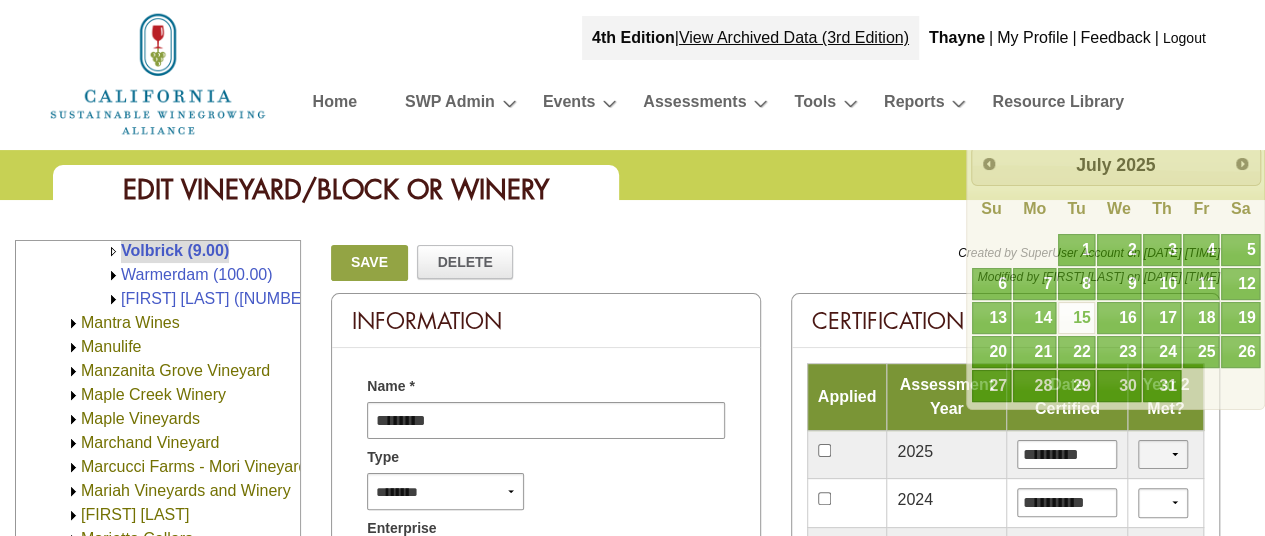 click on "***
**" at bounding box center [1163, 454] 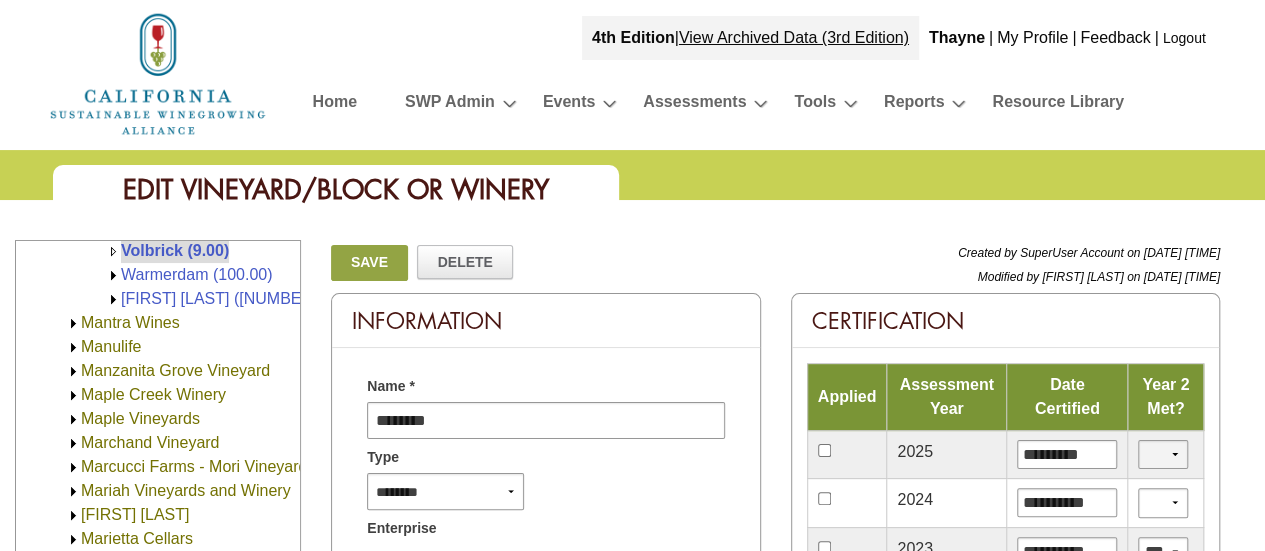 select on "*" 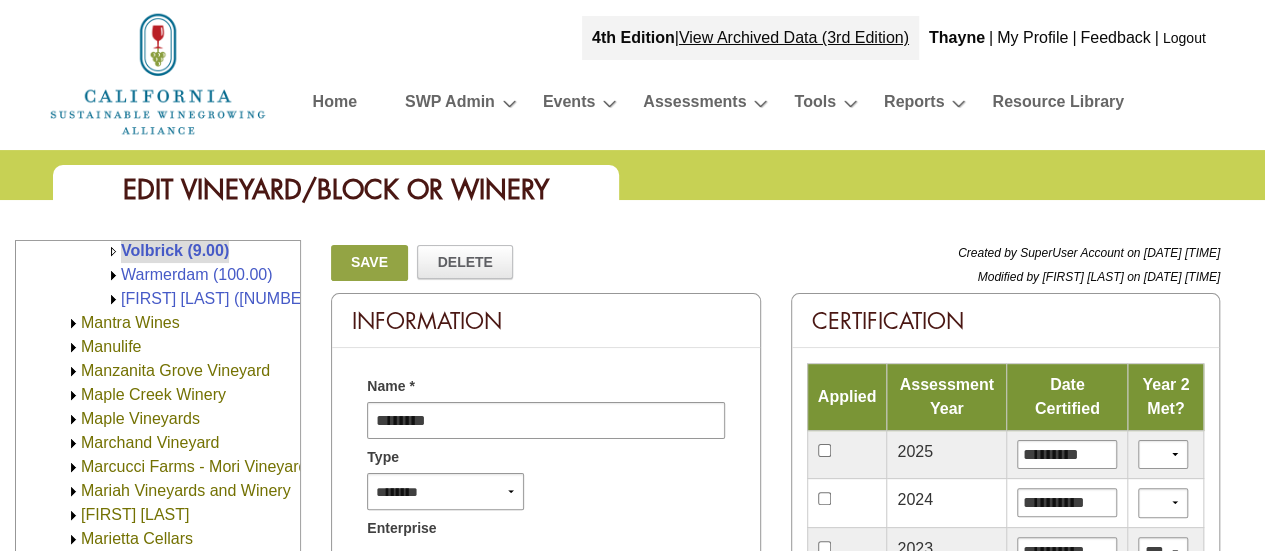 click on "Save
Delete
Created by SuperUser Account on 7/1/2021 2:55:13 PM Modified by Roy Butler on 9/8/2023 2:32:52 PM" at bounding box center (775, 266) 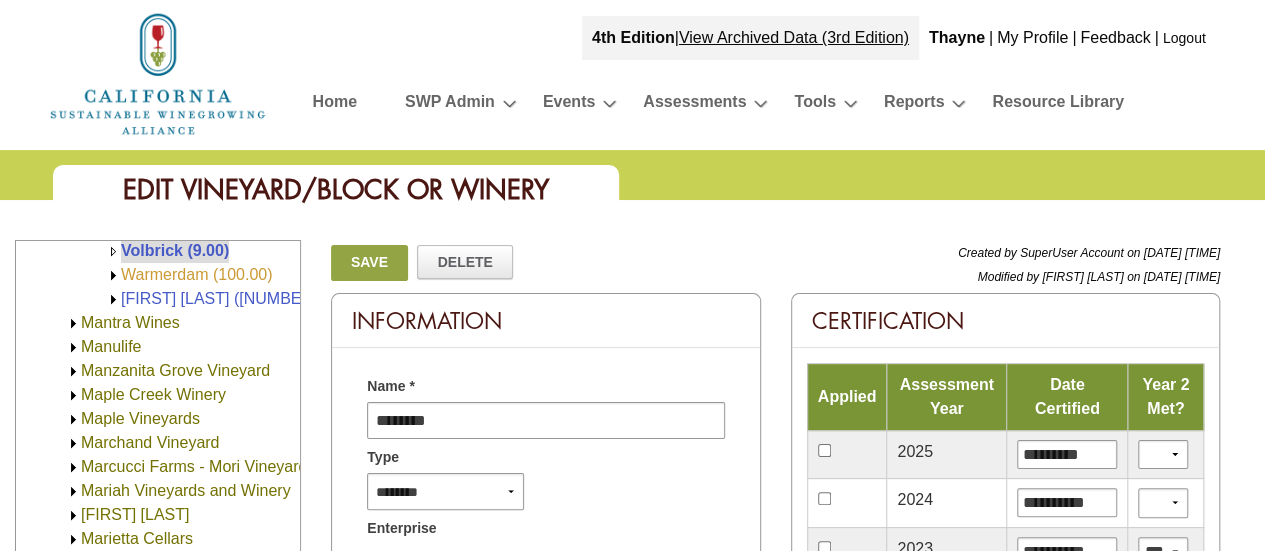 click on "Warmerdam (100.00)" at bounding box center [196, 274] 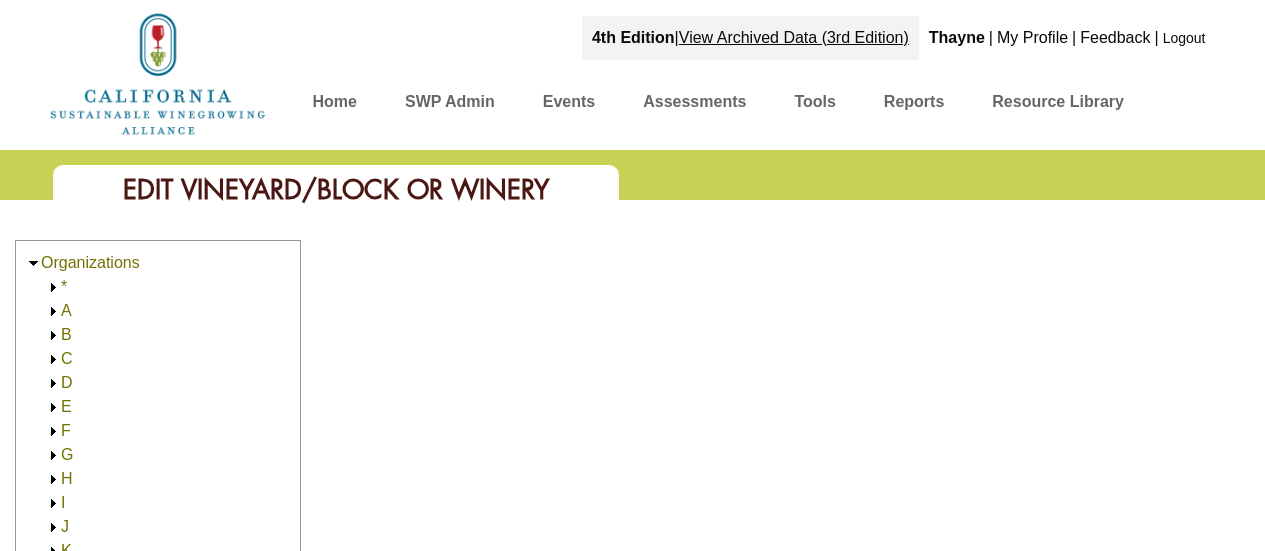 scroll, scrollTop: 0, scrollLeft: 0, axis: both 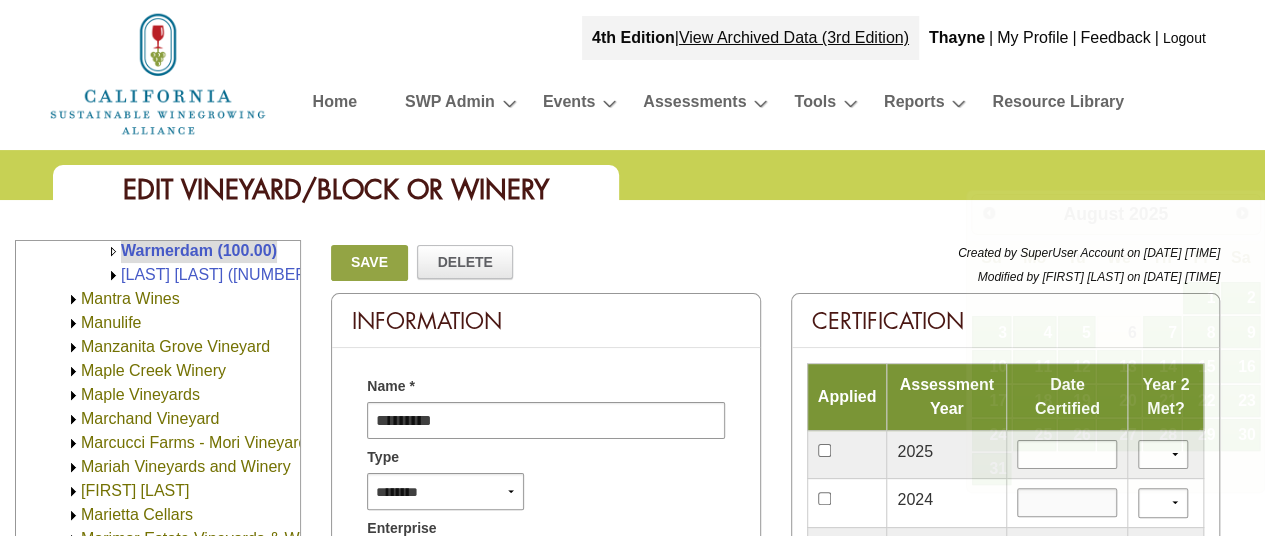 click at bounding box center [1067, 502] 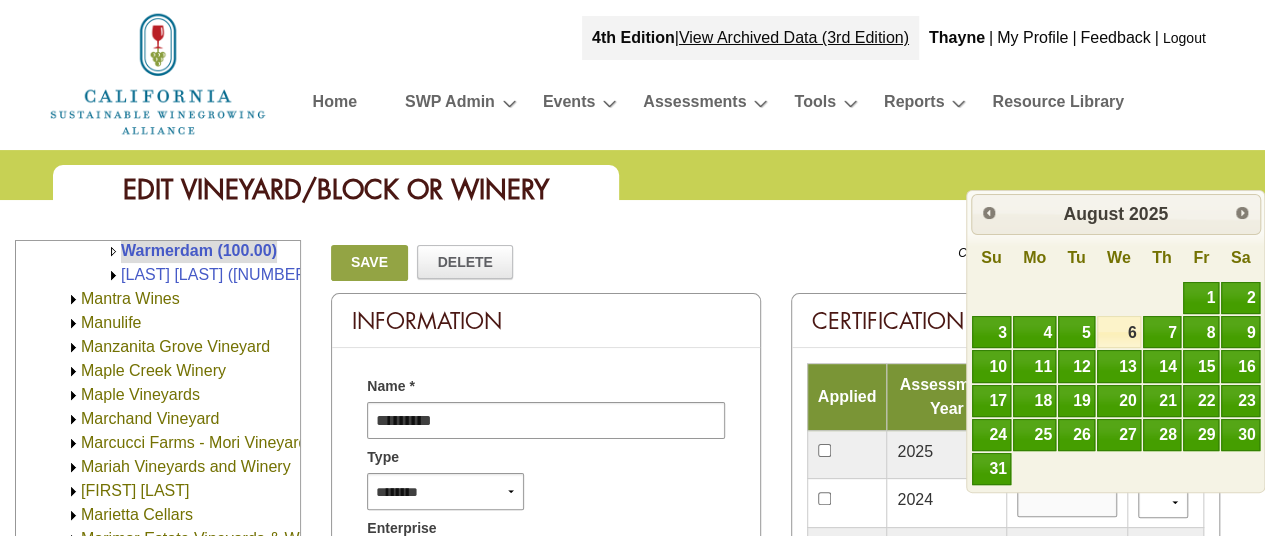 type on "**********" 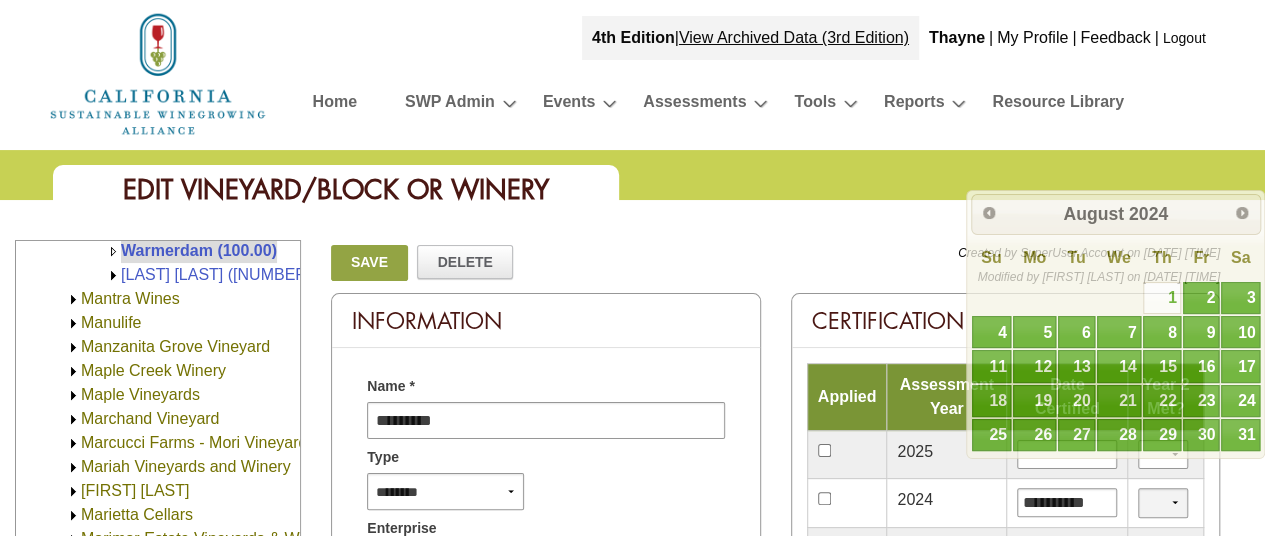 click on "***
**" at bounding box center [1163, 502] 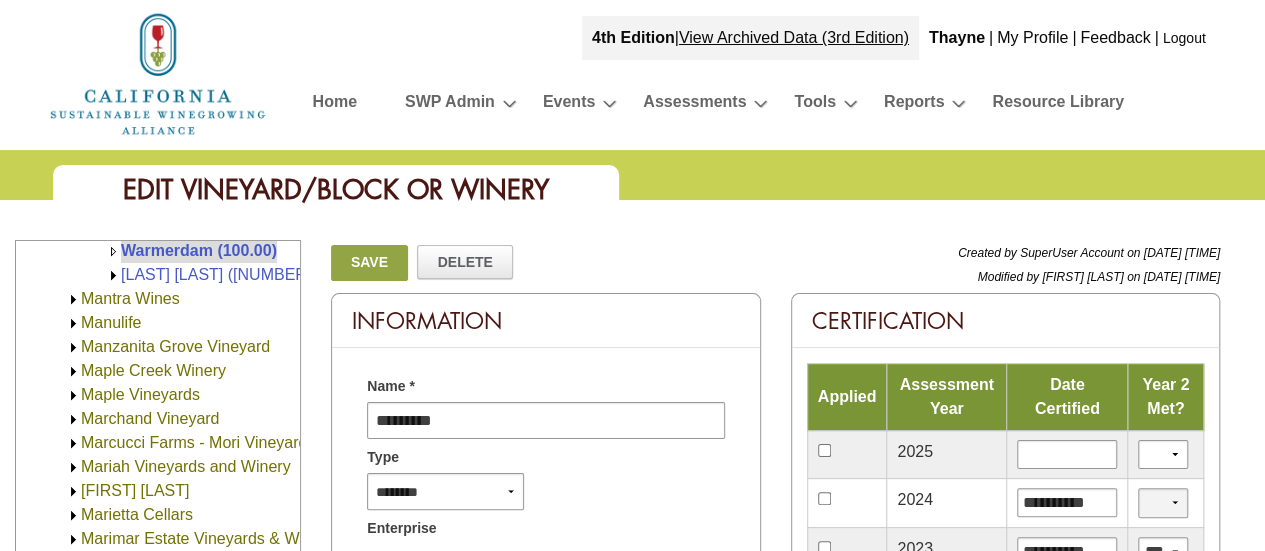 select on "*" 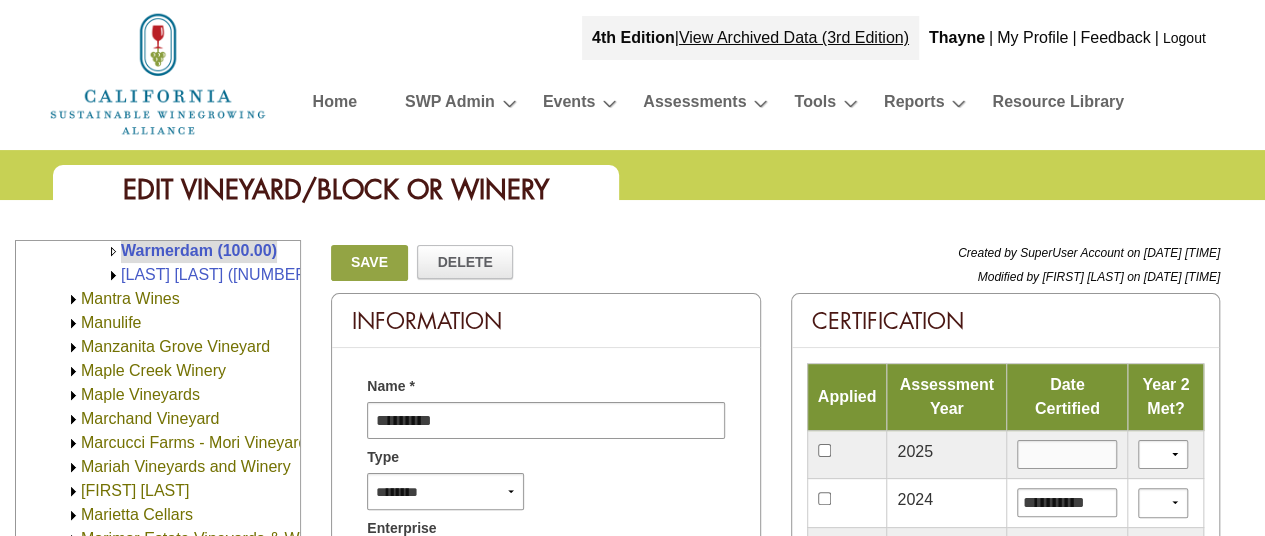 click at bounding box center [1067, 454] 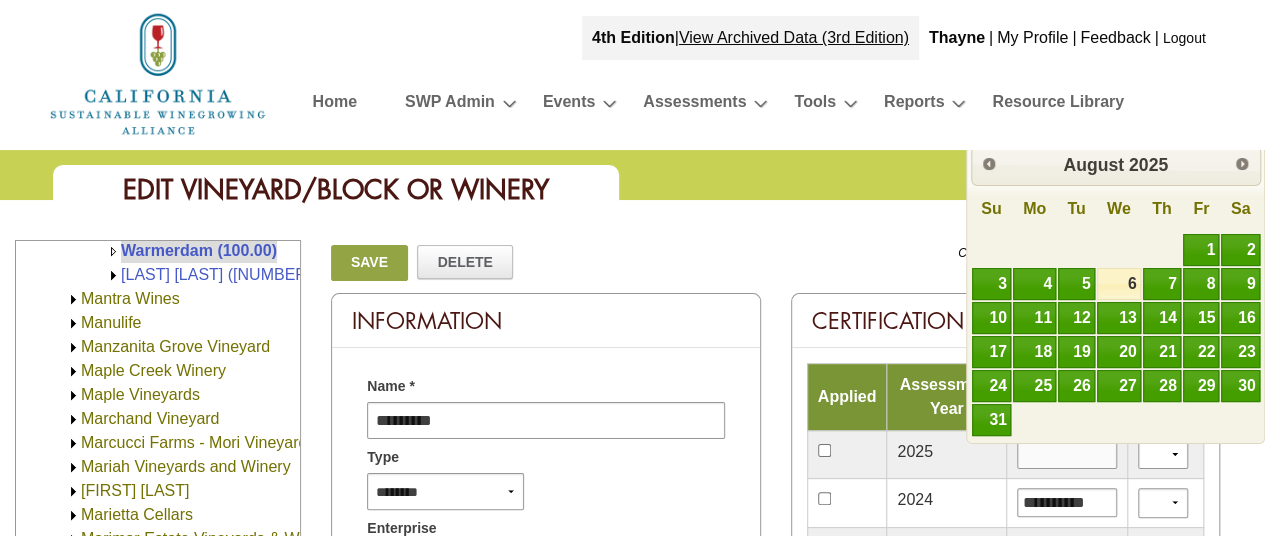 type on "*********" 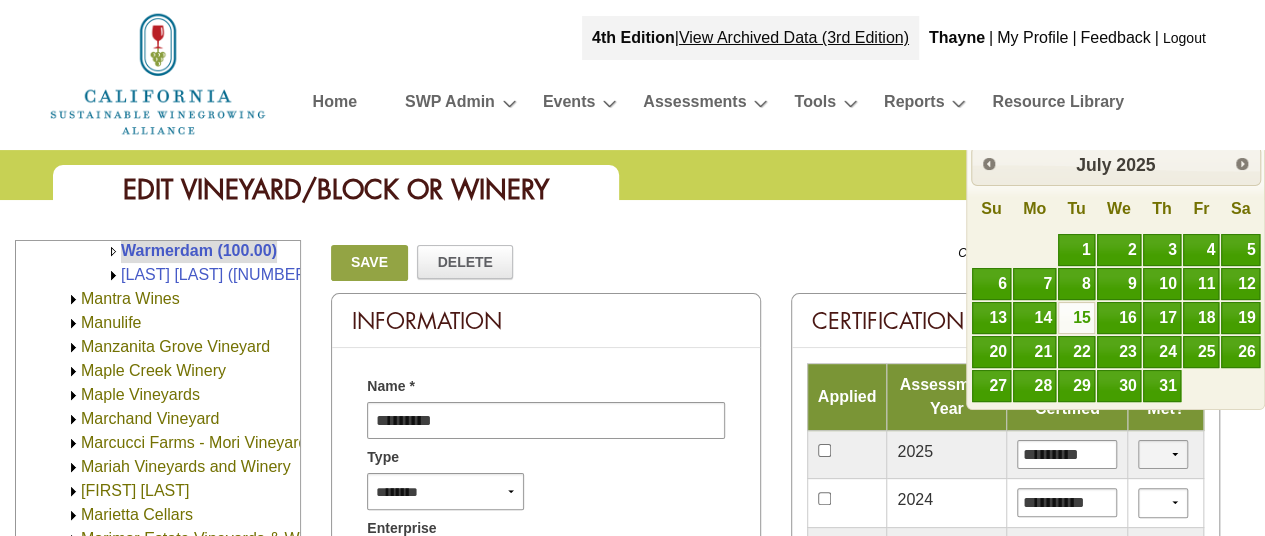 click on "***
**" at bounding box center (1163, 454) 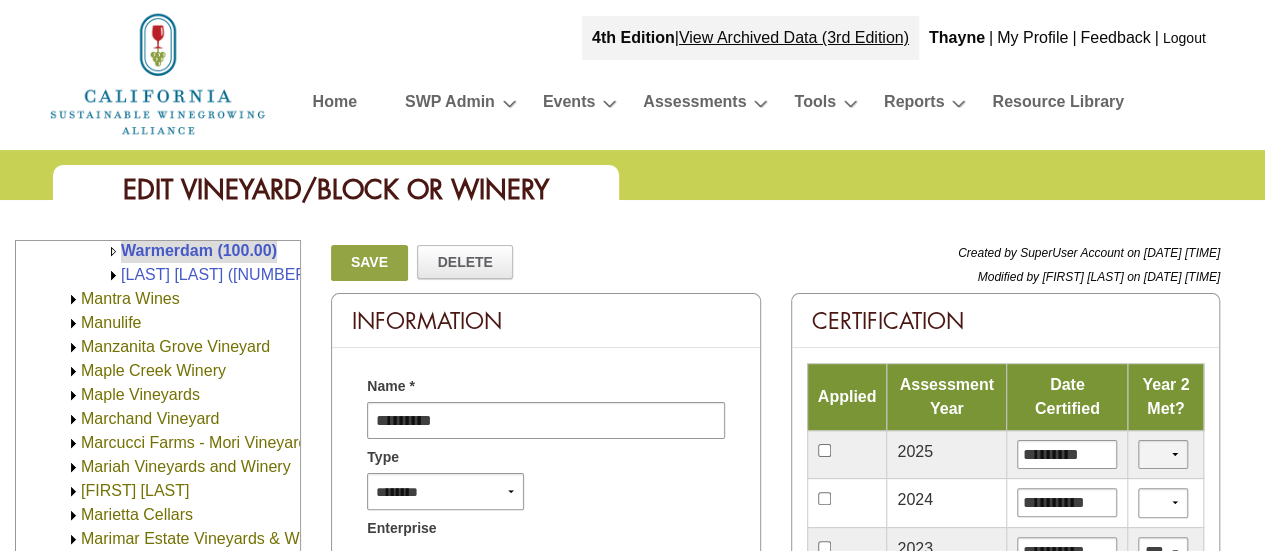select on "*" 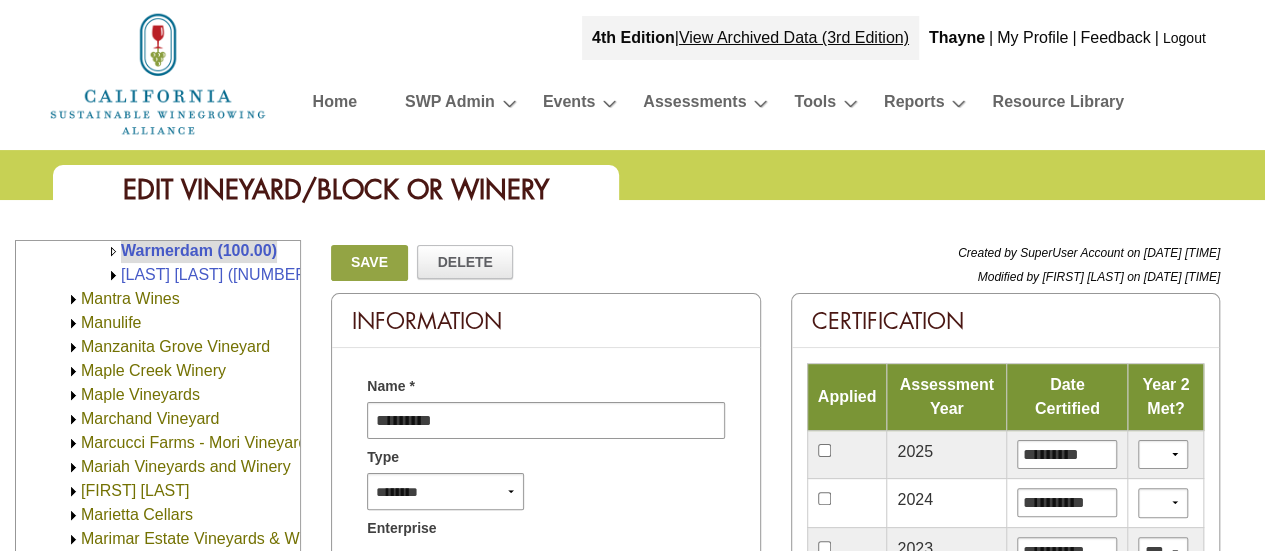 click on "Save" at bounding box center (369, 263) 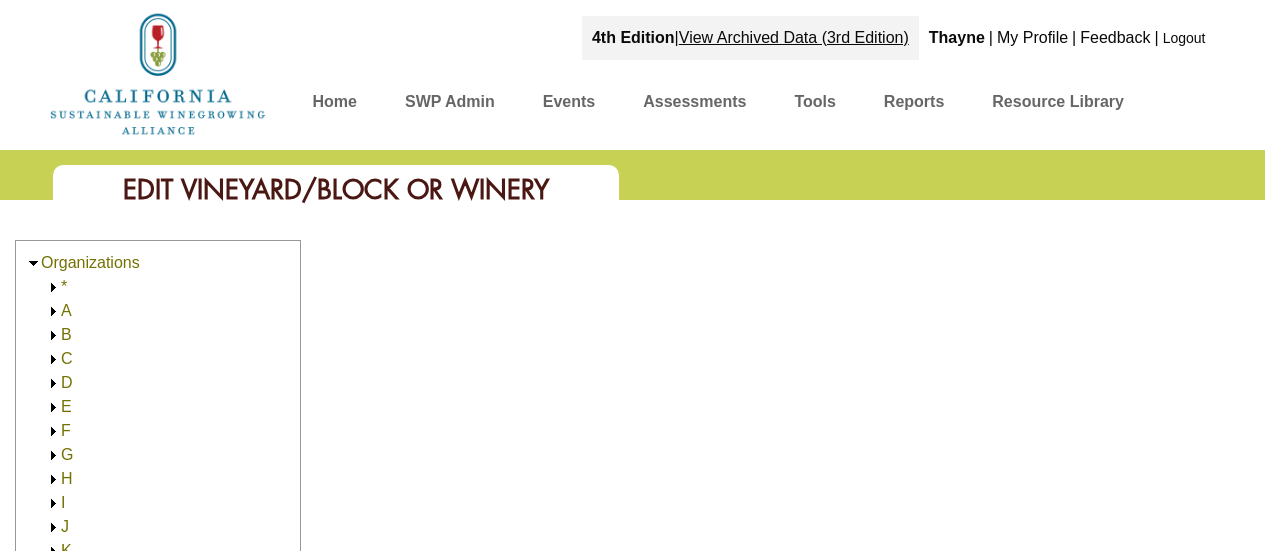 scroll, scrollTop: 0, scrollLeft: 0, axis: both 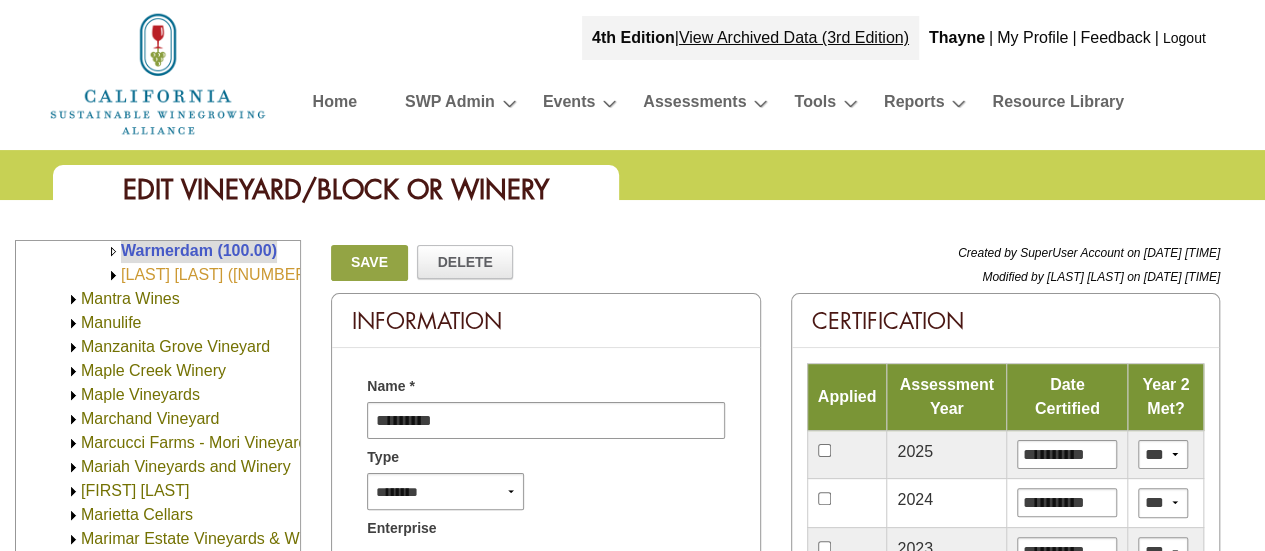 click on "[LAST] [LAST] ([NUMBER])" at bounding box center [219, 274] 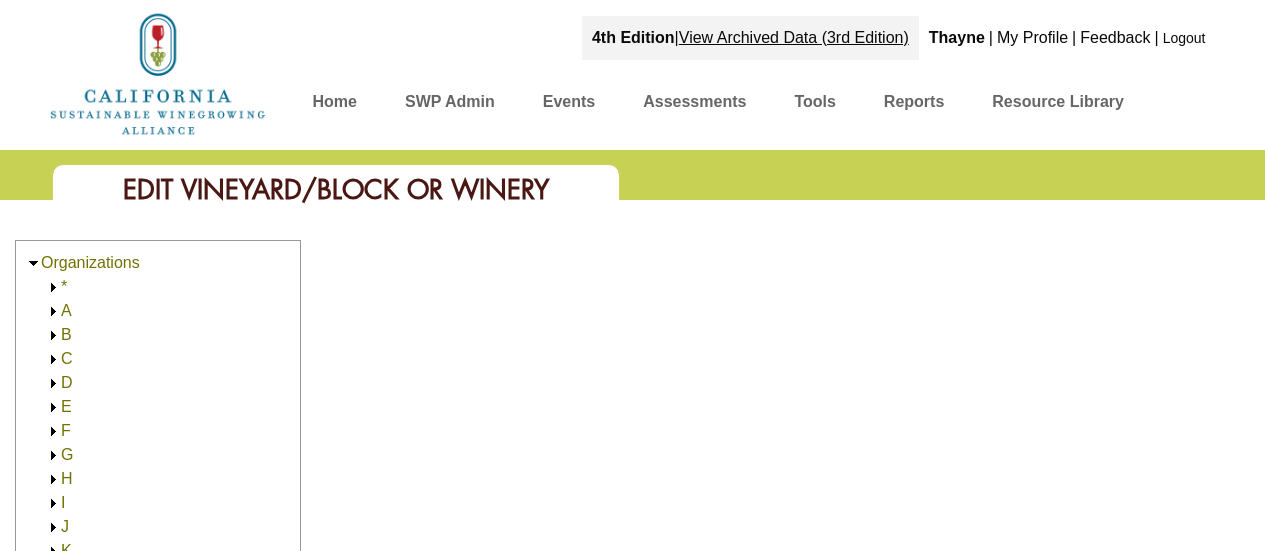scroll, scrollTop: 0, scrollLeft: 0, axis: both 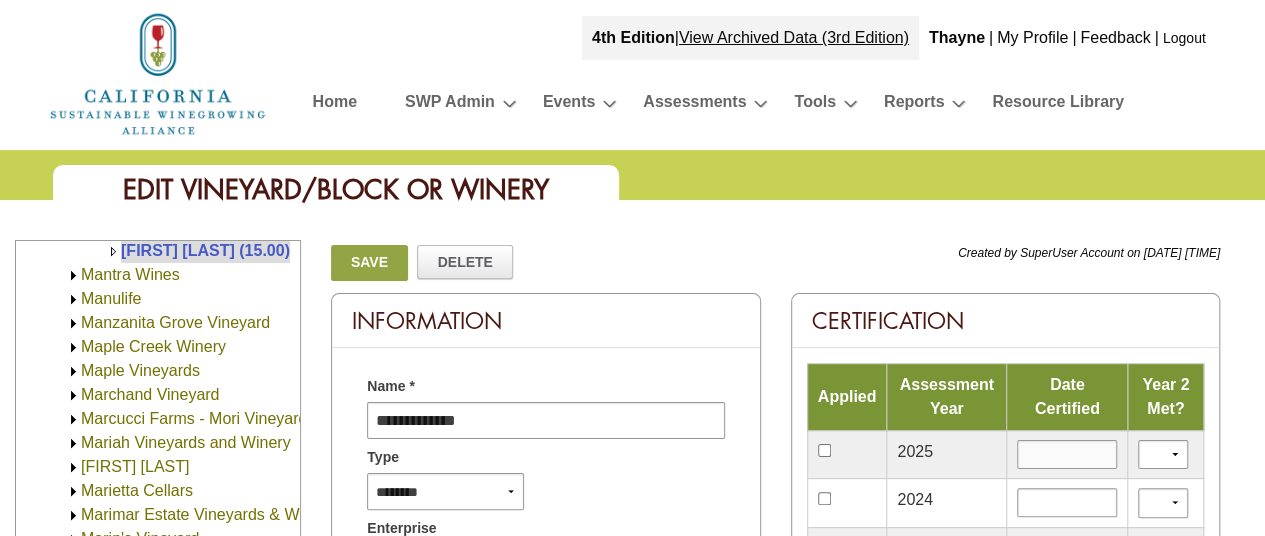 click at bounding box center [1067, 454] 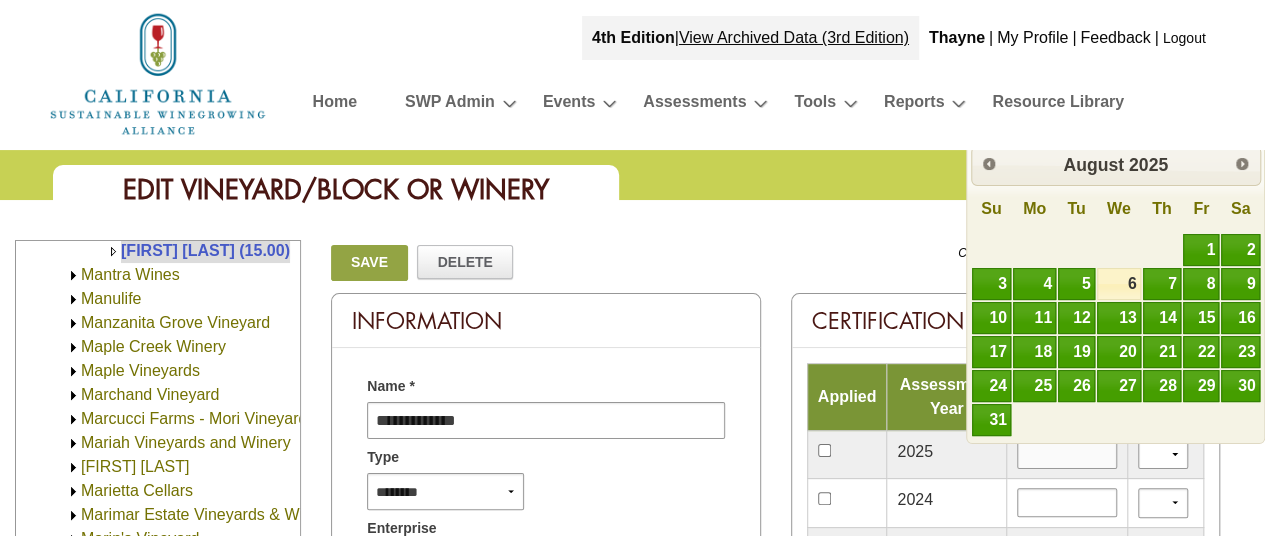 type on "*********" 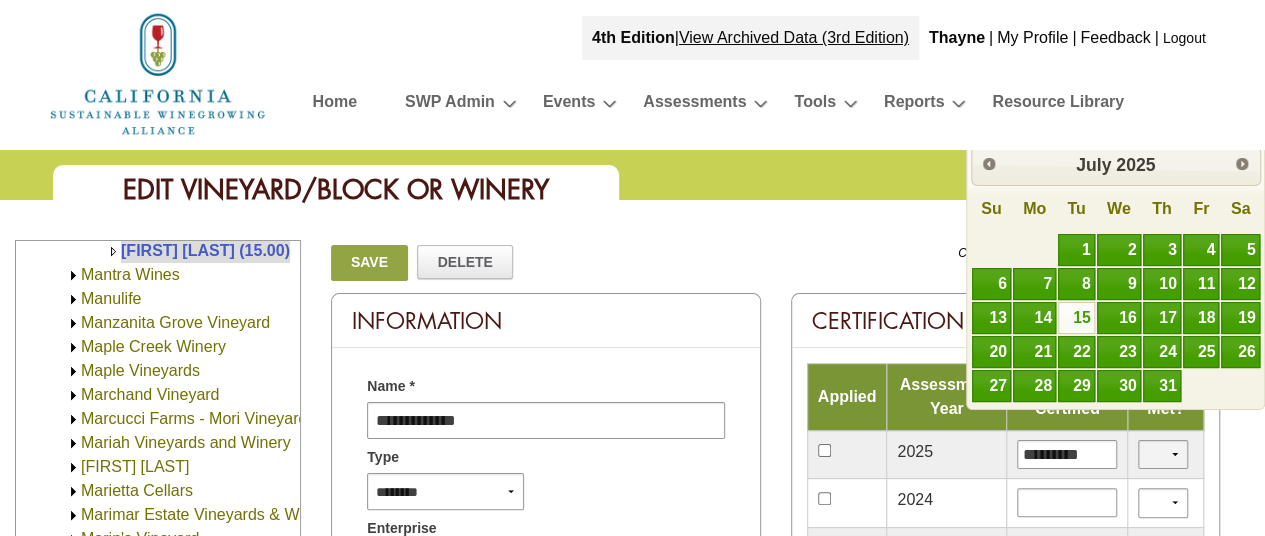click on "***
**" at bounding box center [1163, 454] 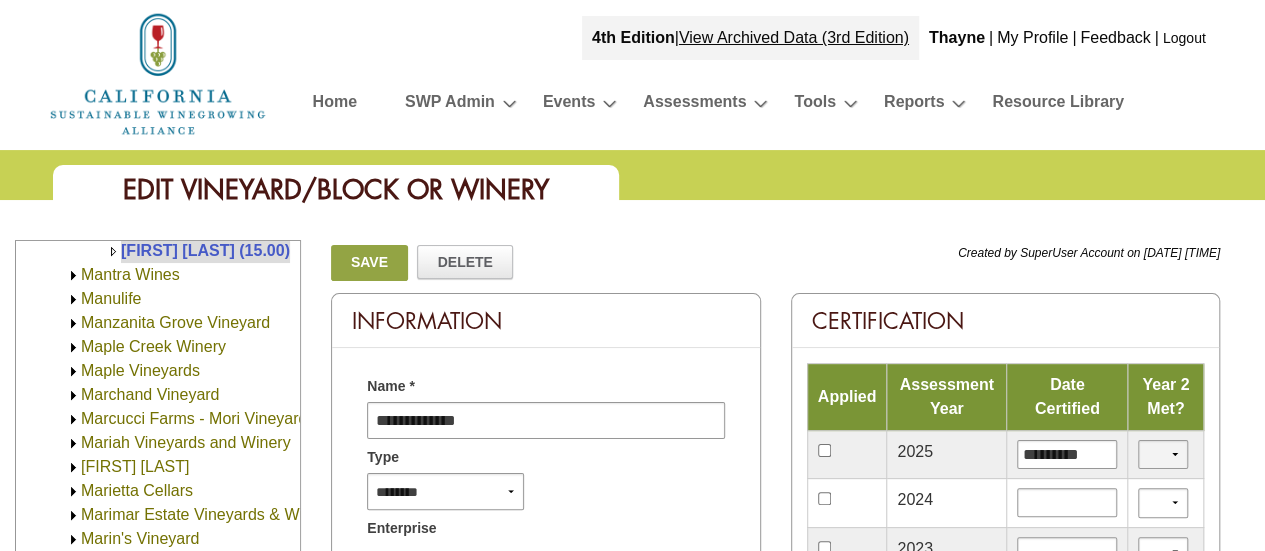 select on "*" 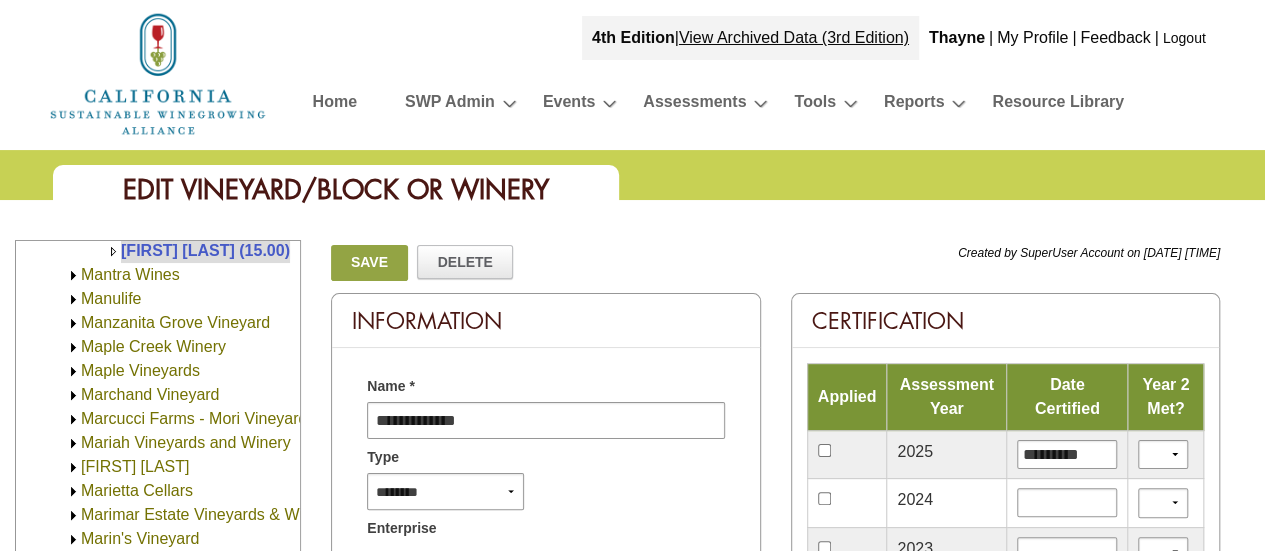click on "Save" at bounding box center [369, 263] 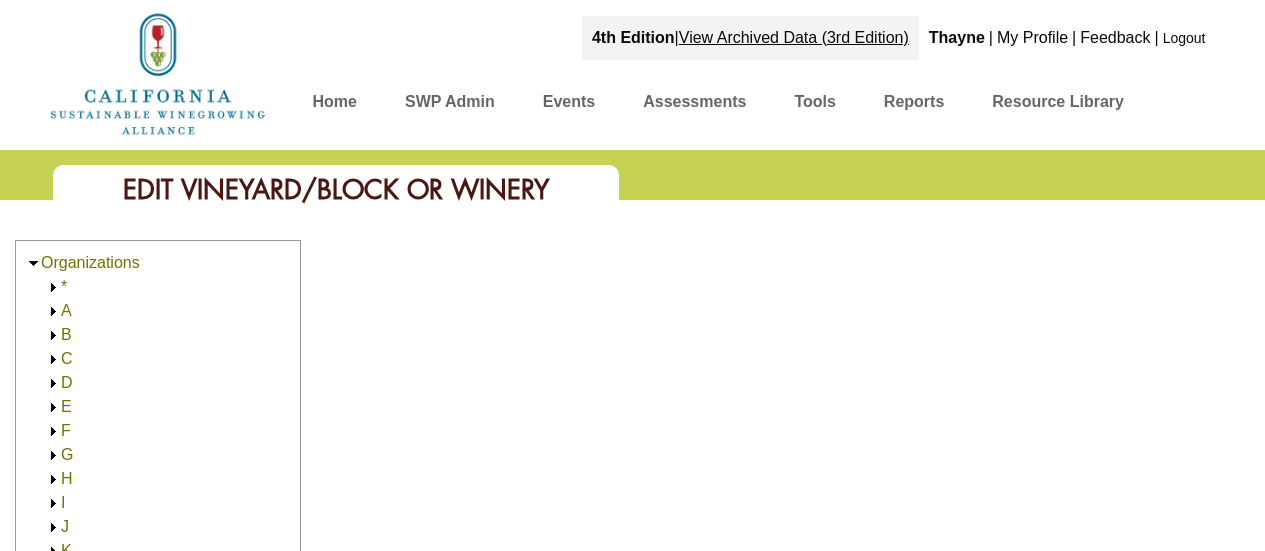 scroll, scrollTop: 0, scrollLeft: 0, axis: both 